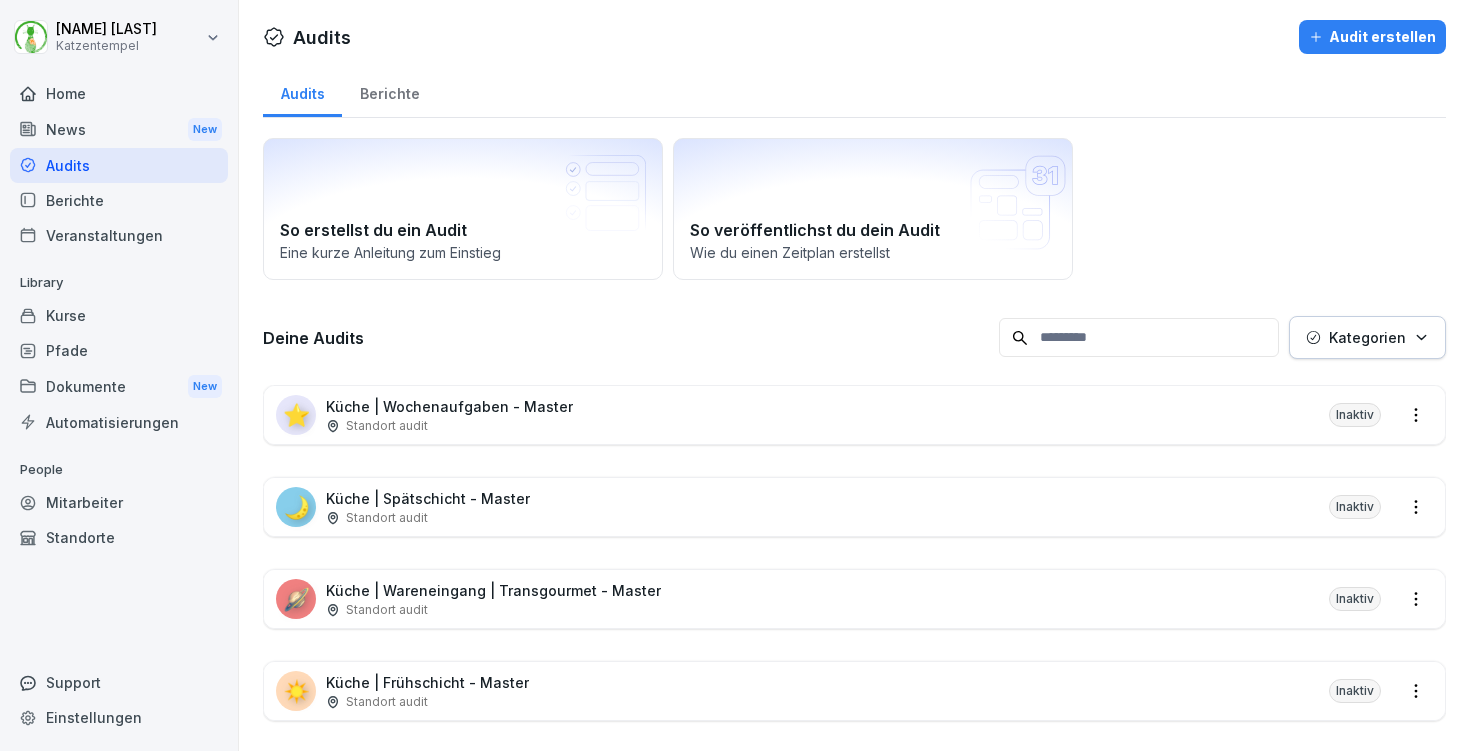 scroll, scrollTop: 0, scrollLeft: 0, axis: both 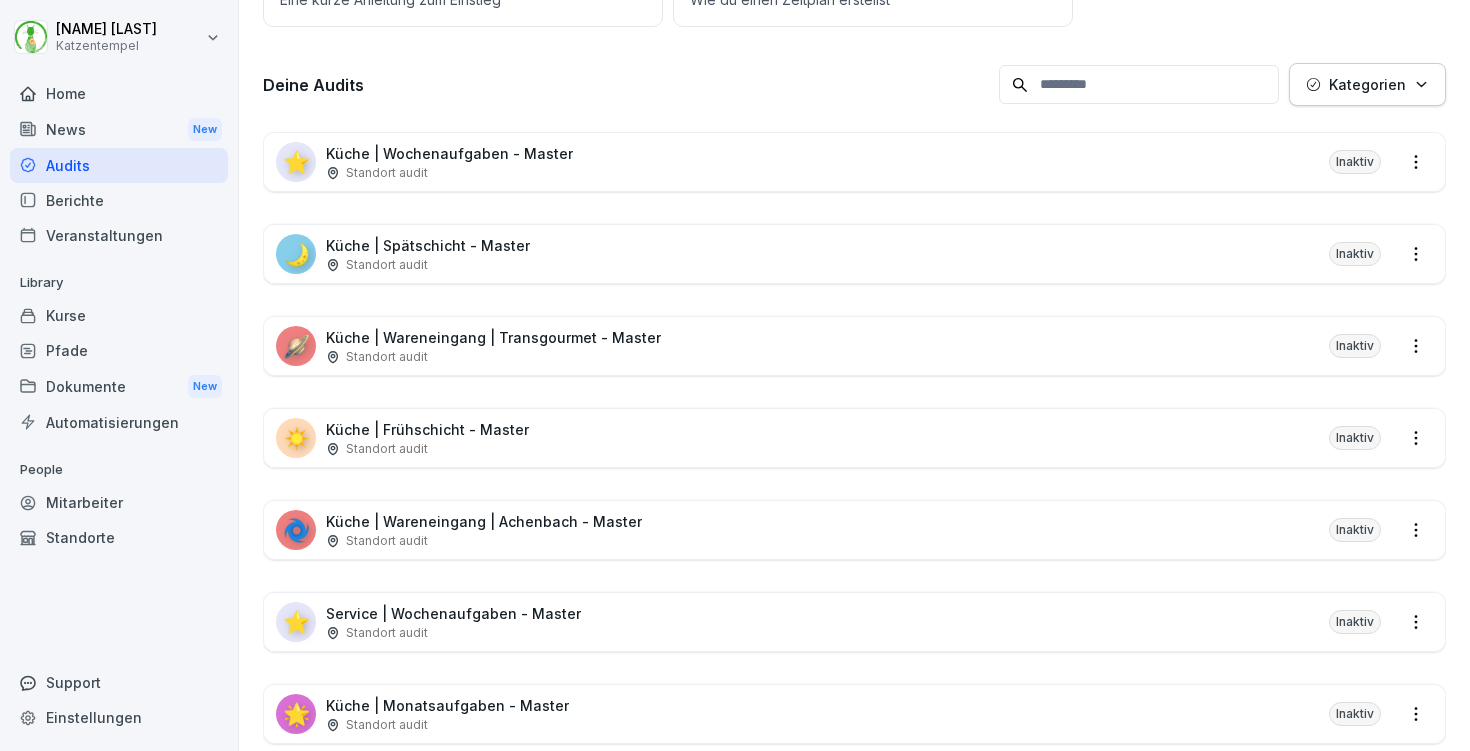 click on "☀️ Küche | Frühschicht - Master Standort audit Inaktiv" at bounding box center (854, 438) 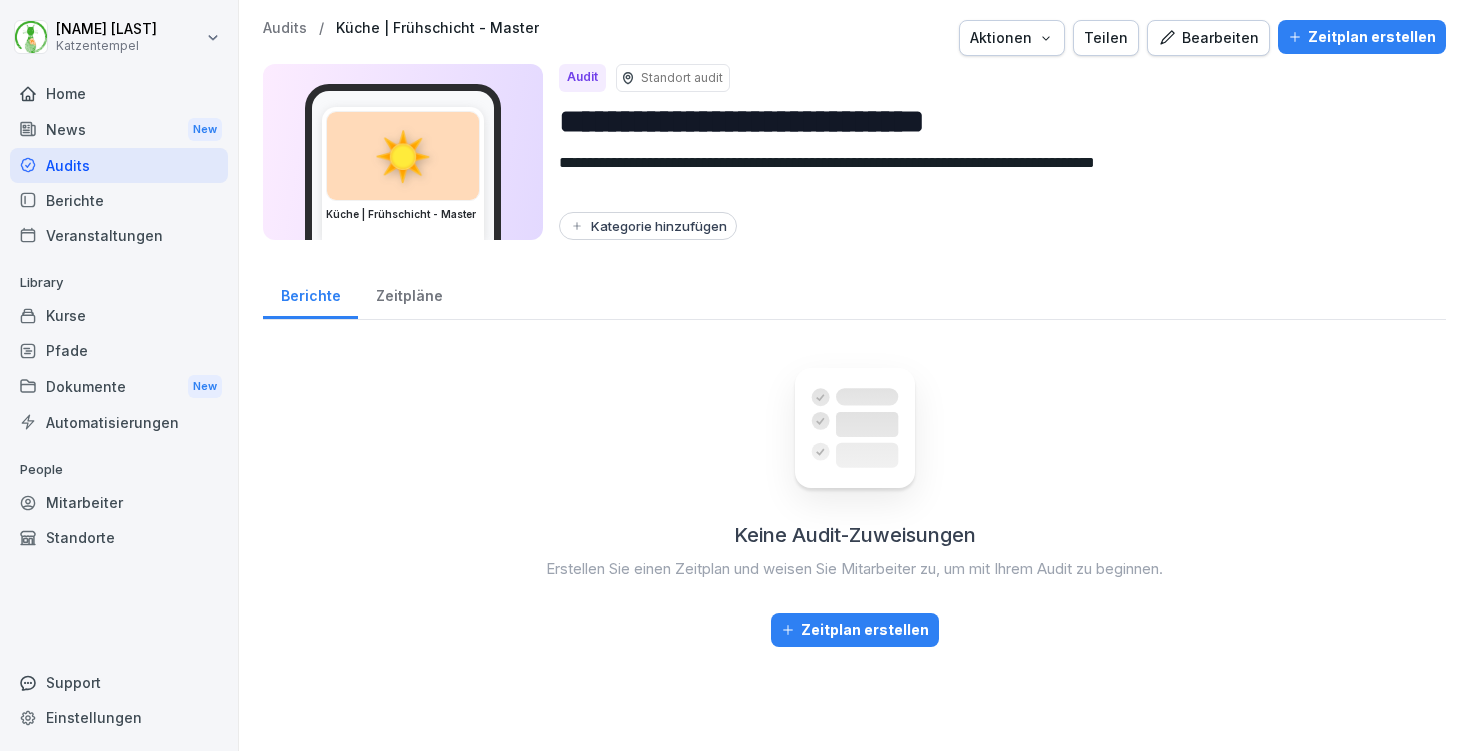 scroll, scrollTop: 0, scrollLeft: 0, axis: both 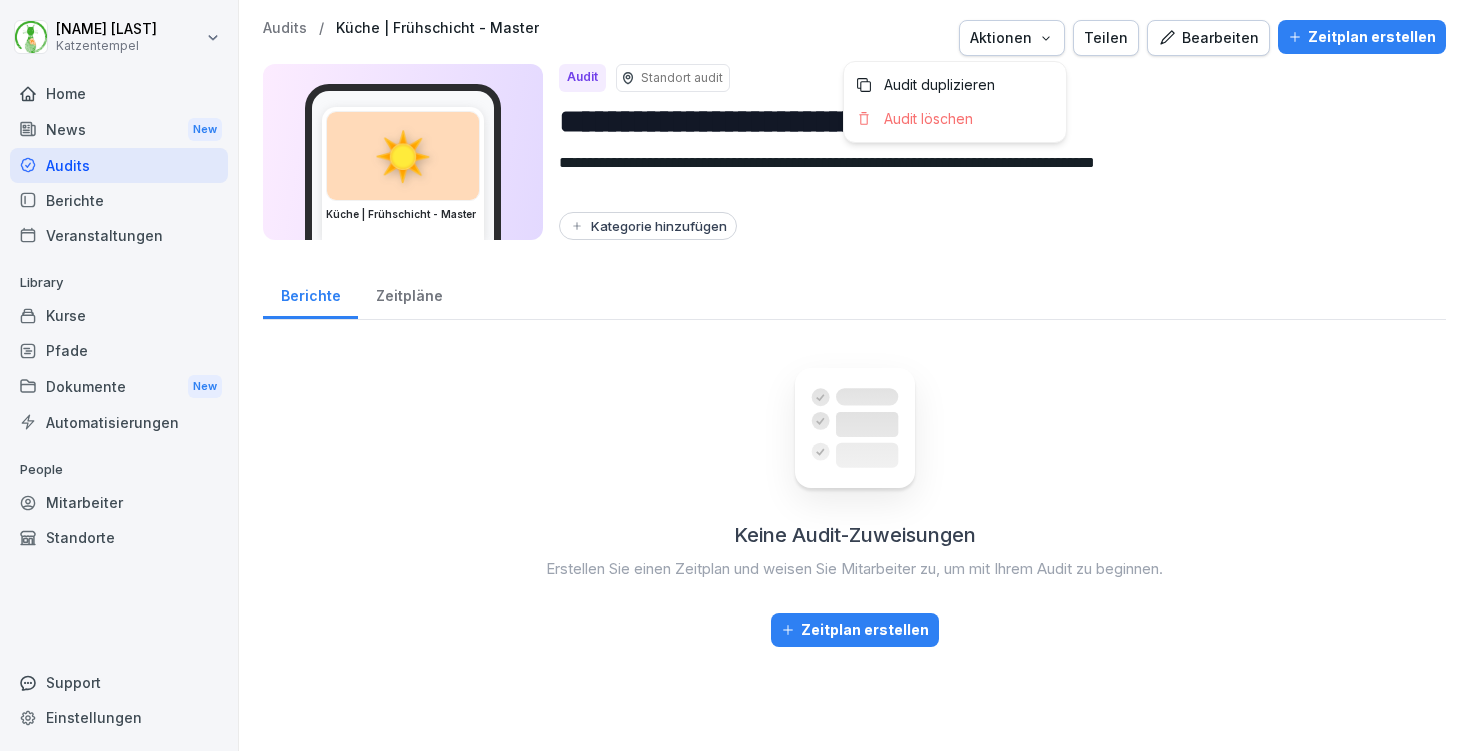 click 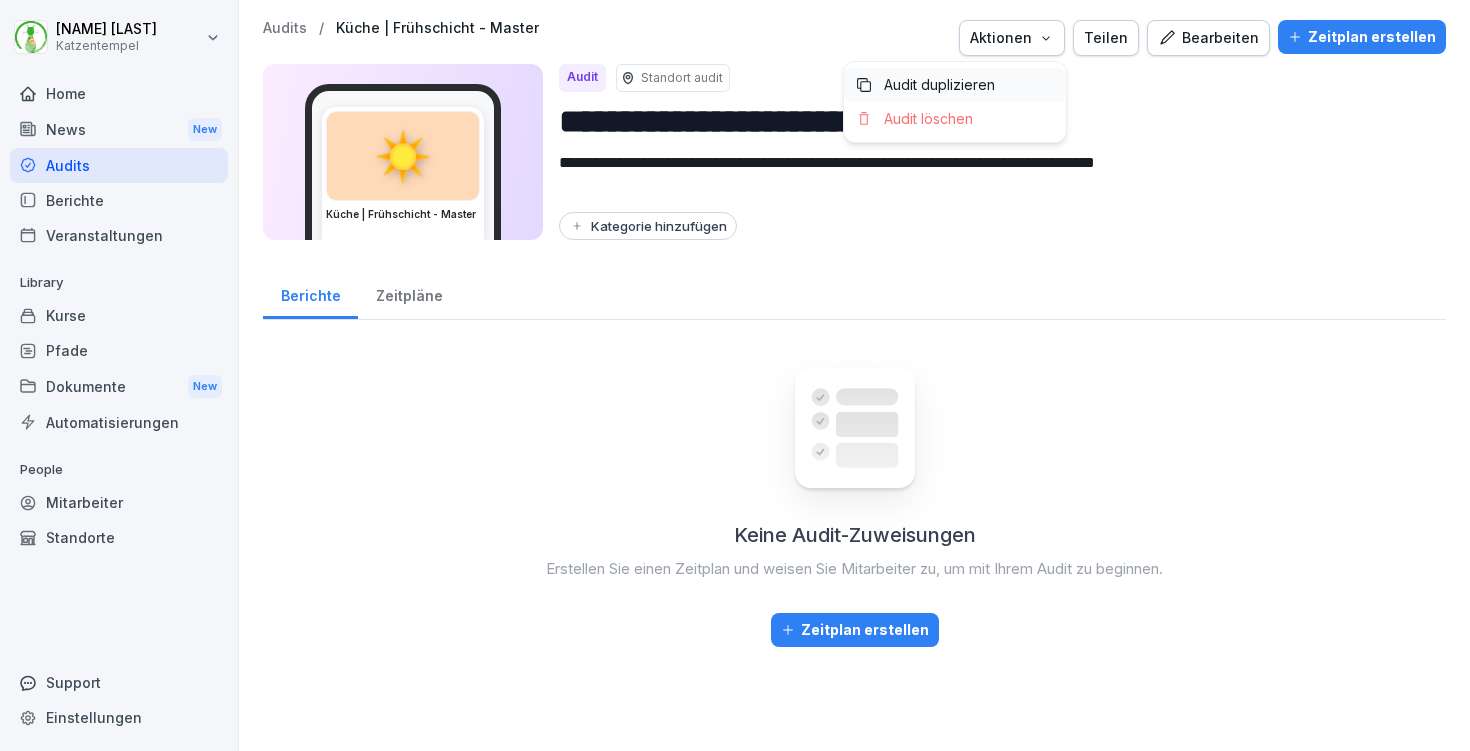 click on "Audit duplizieren" at bounding box center (955, 85) 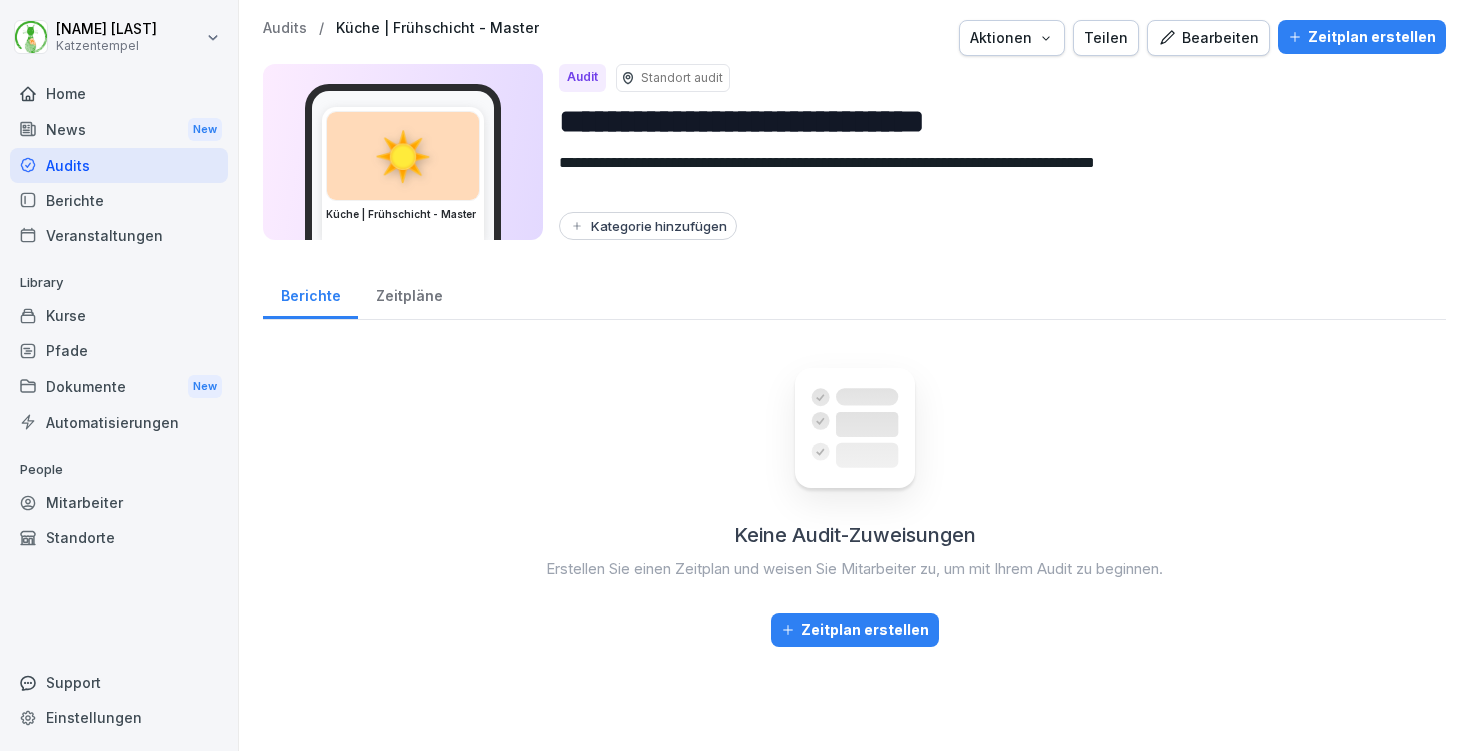 click on "**********" at bounding box center (994, 121) 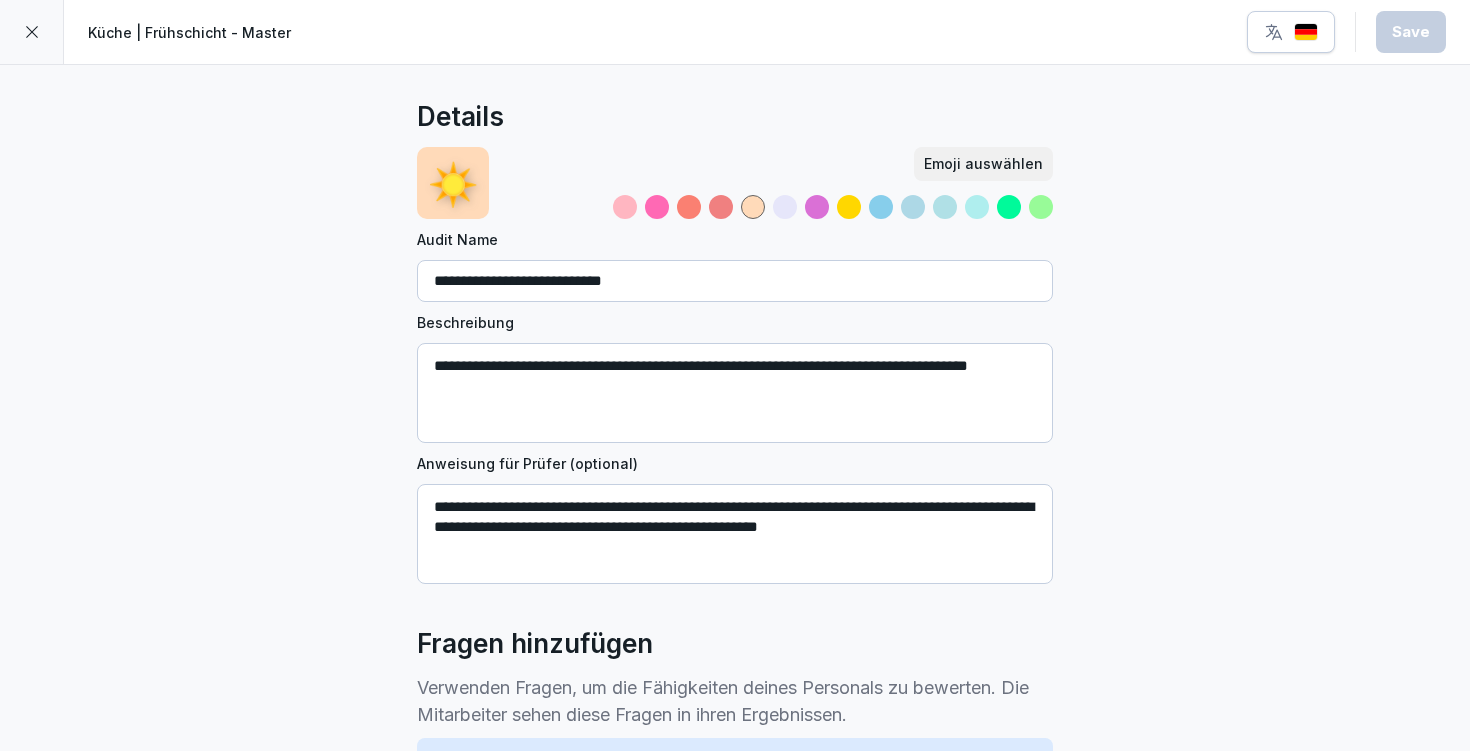 click on "**********" at bounding box center (735, 393) 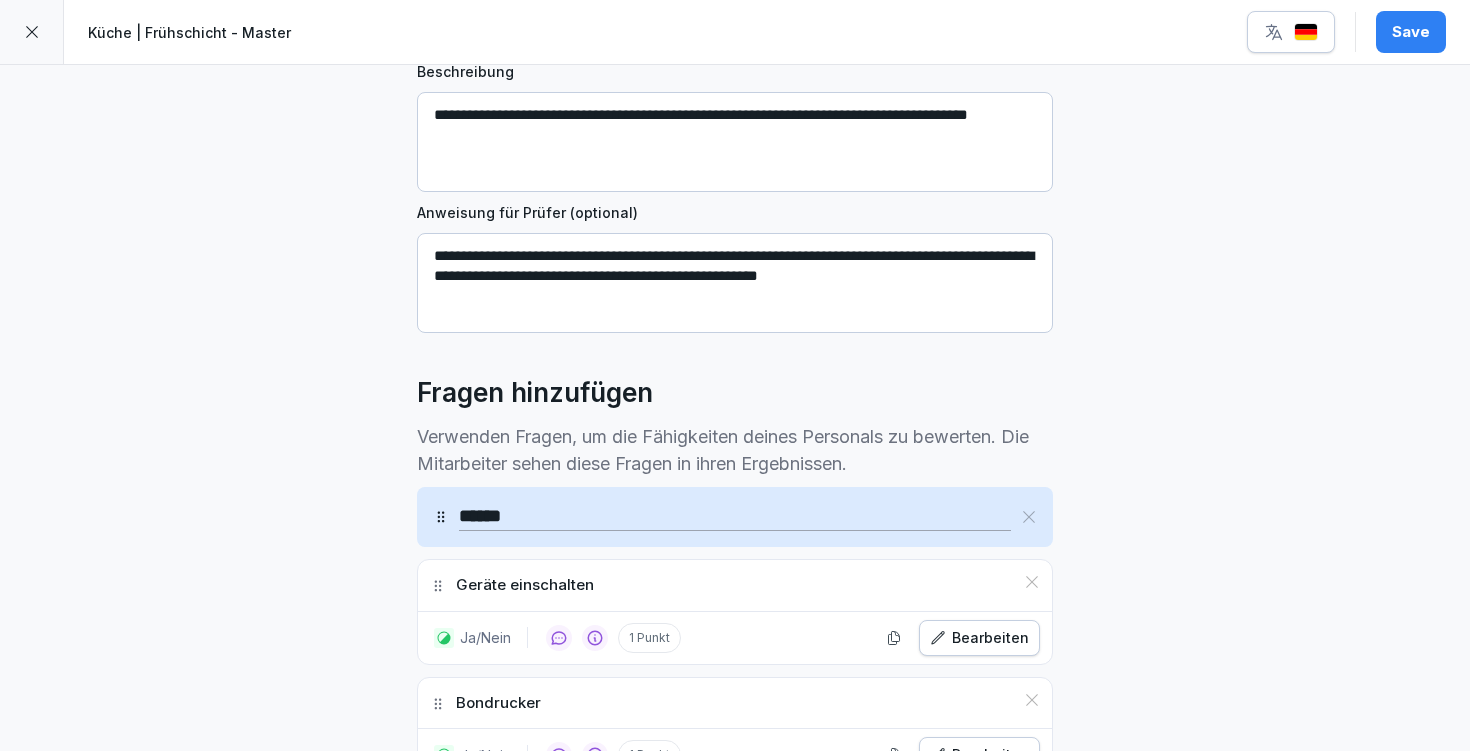 scroll, scrollTop: 343, scrollLeft: 0, axis: vertical 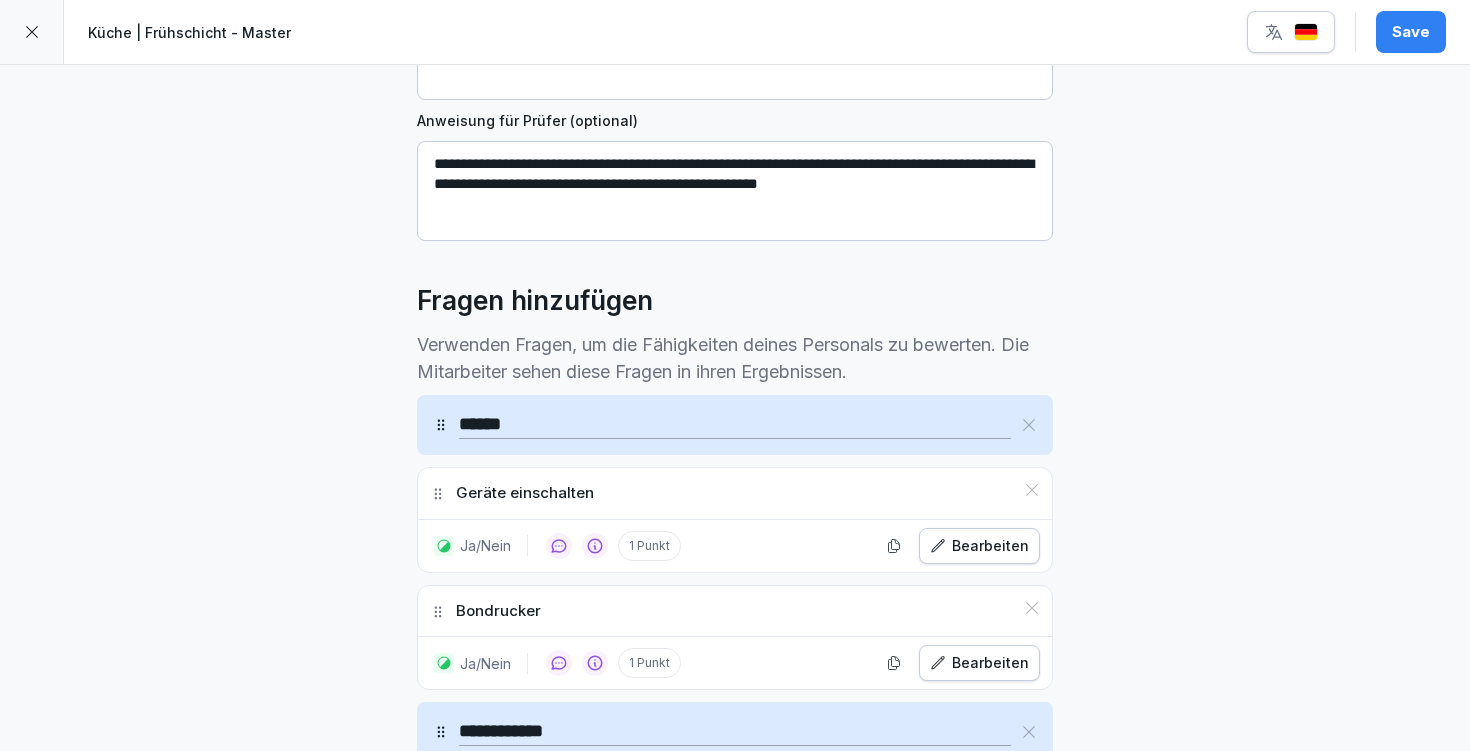 type on "**********" 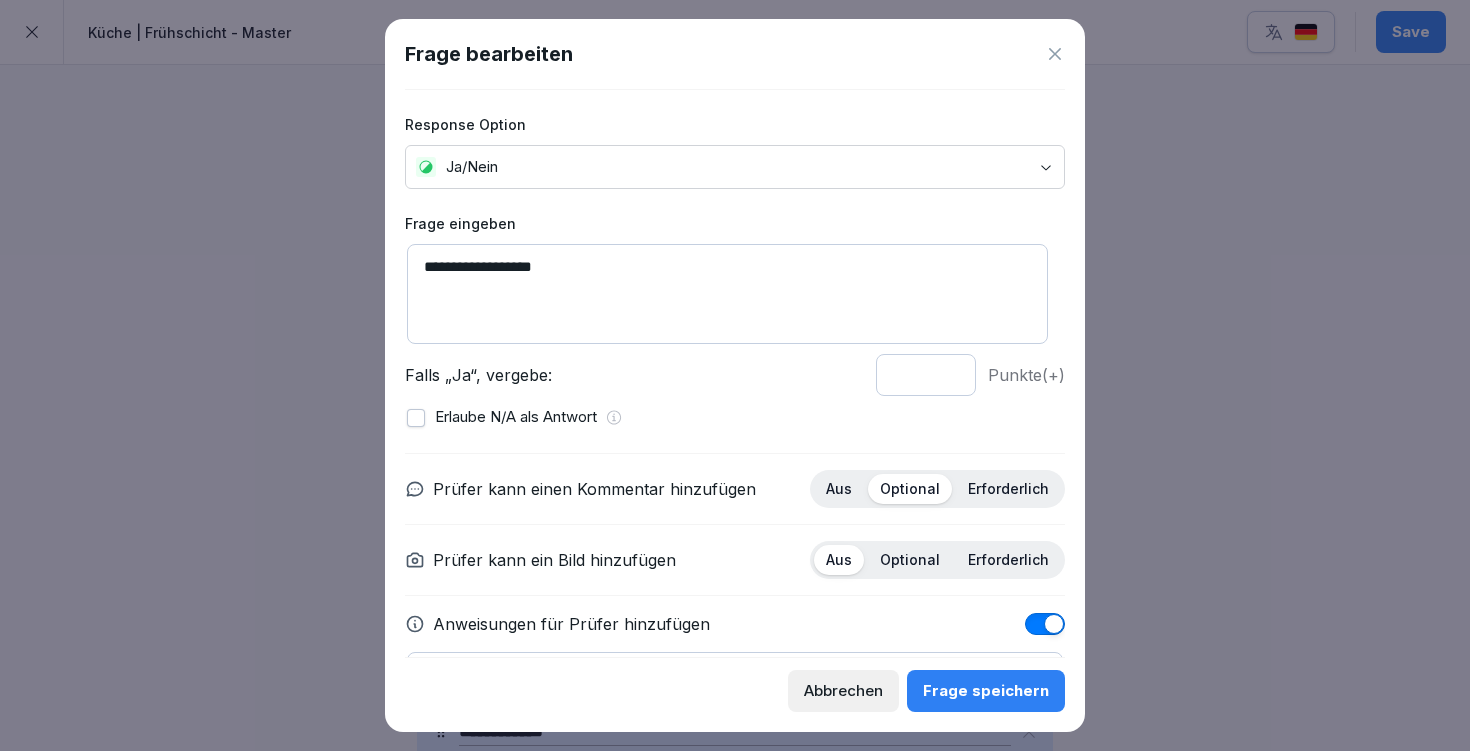 scroll, scrollTop: 127, scrollLeft: 0, axis: vertical 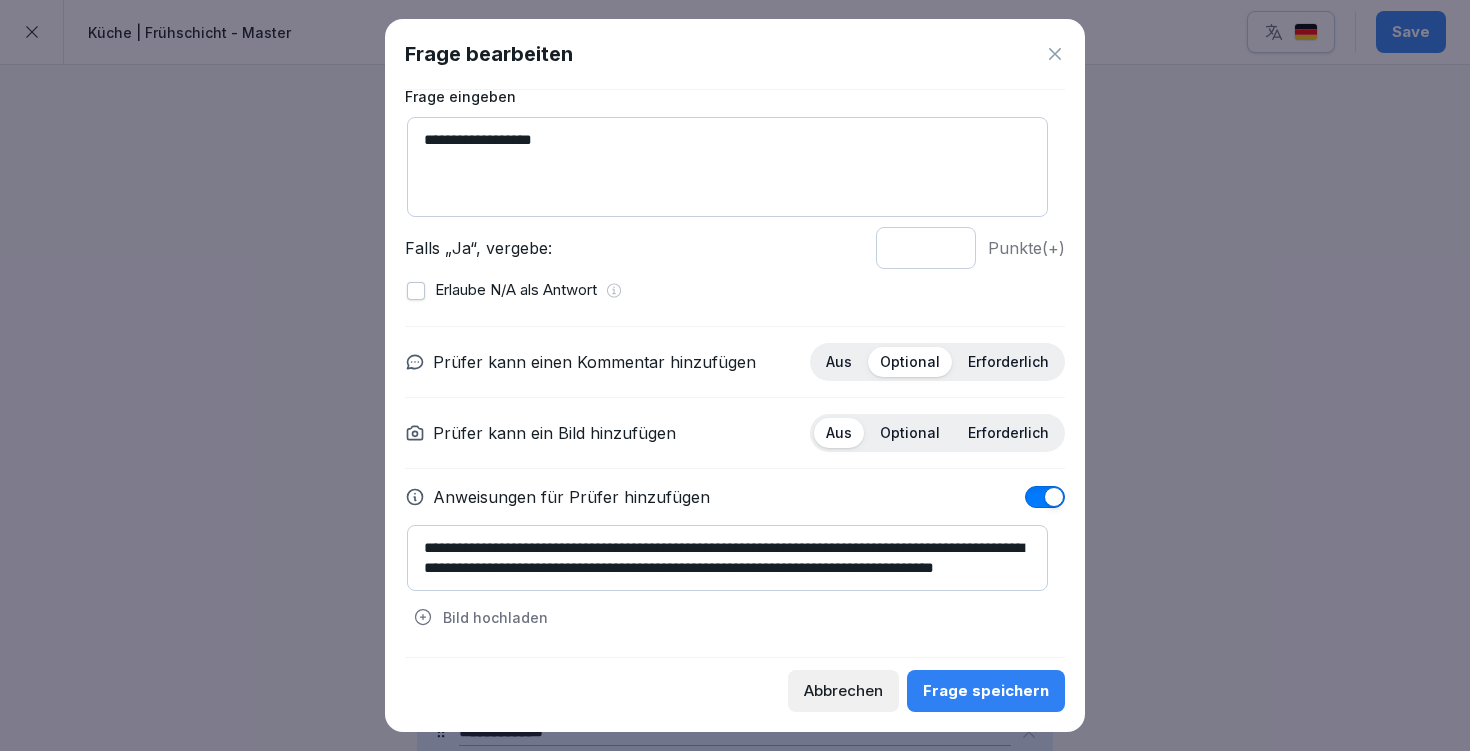 drag, startPoint x: 419, startPoint y: 539, endPoint x: 819, endPoint y: 624, distance: 408.93155 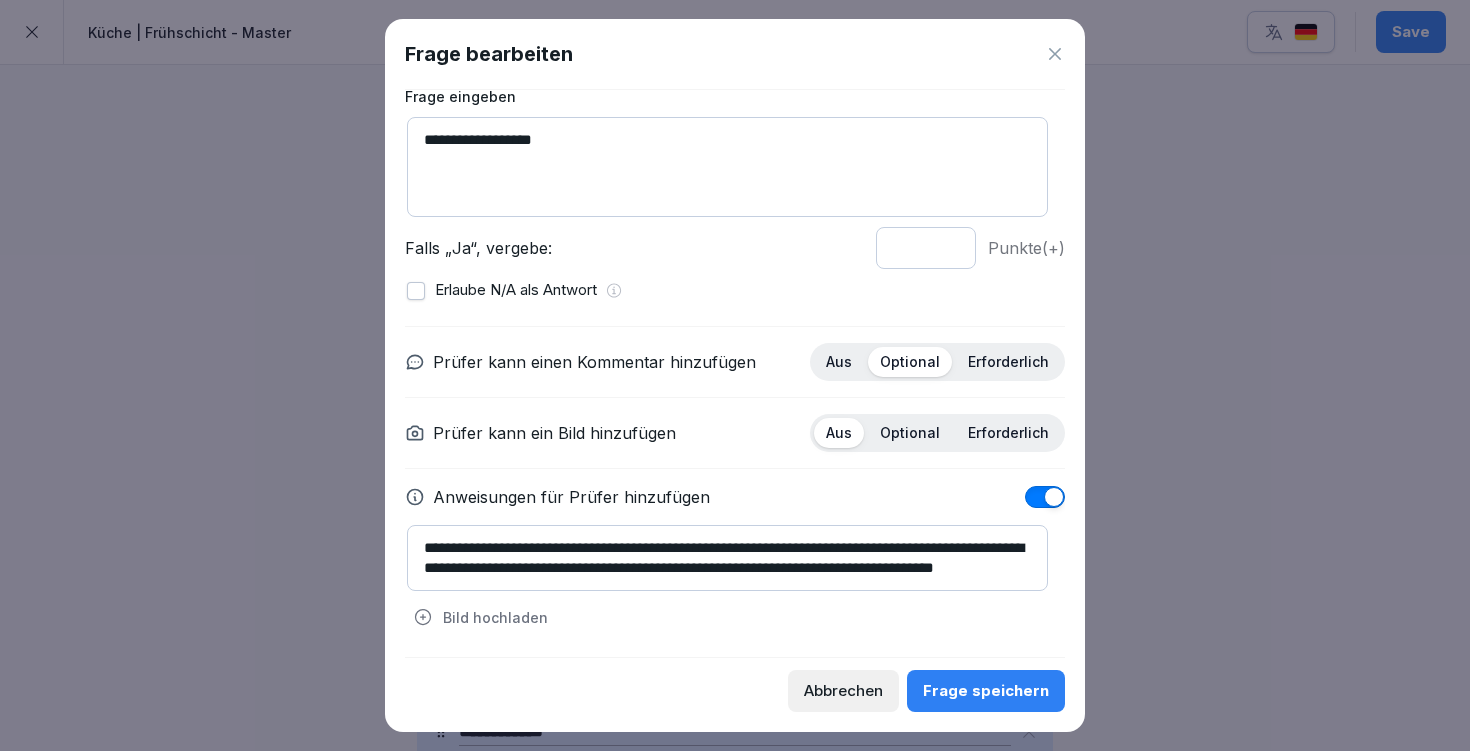 click on "**********" at bounding box center (735, 579) 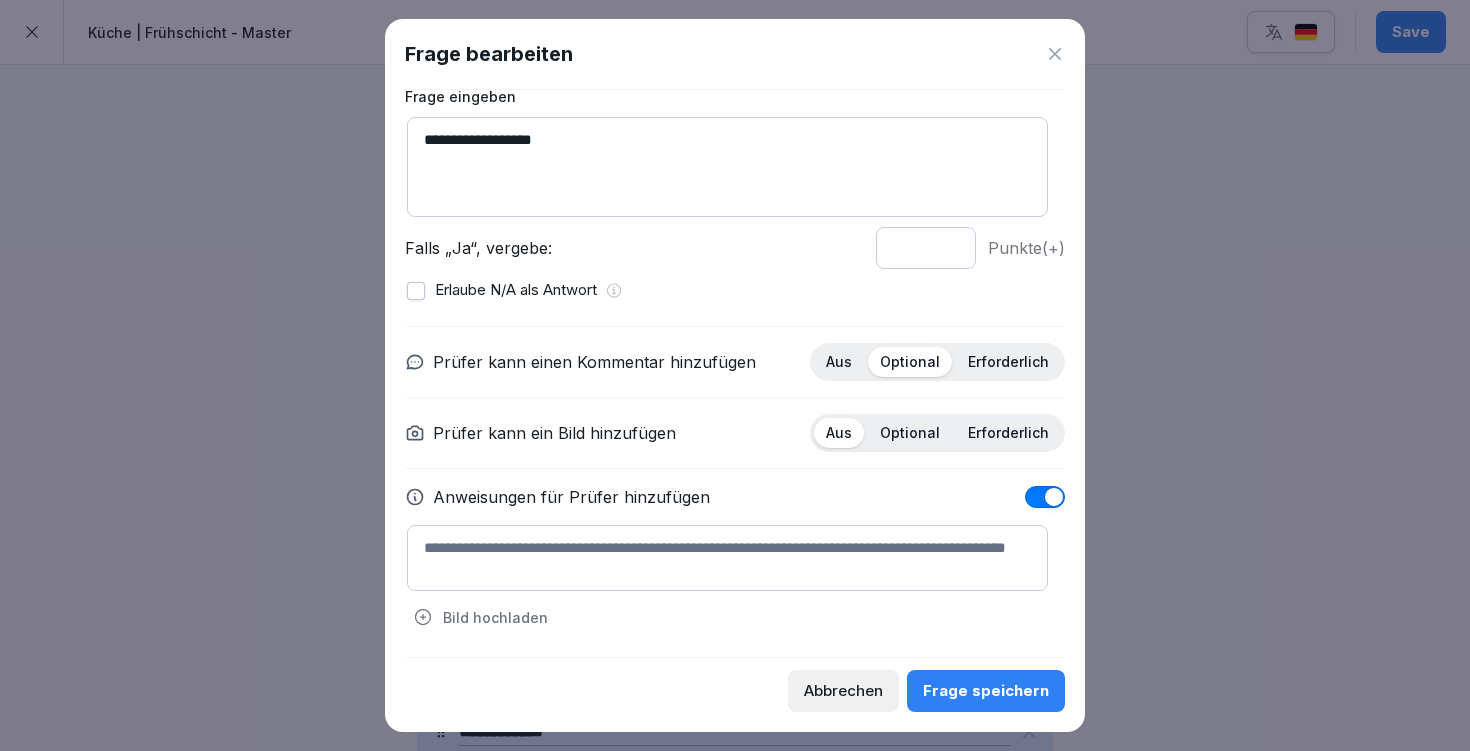 scroll, scrollTop: 0, scrollLeft: 0, axis: both 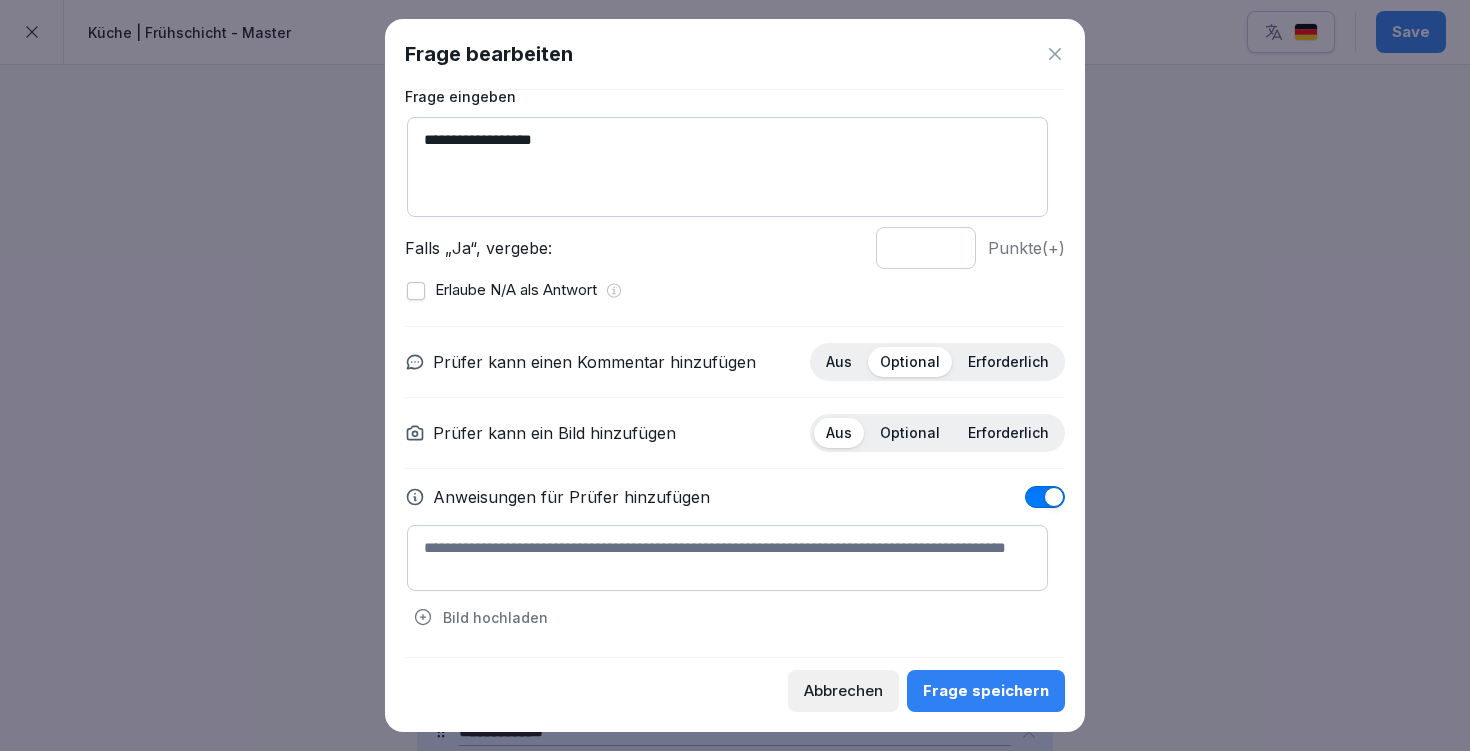click at bounding box center (727, 558) 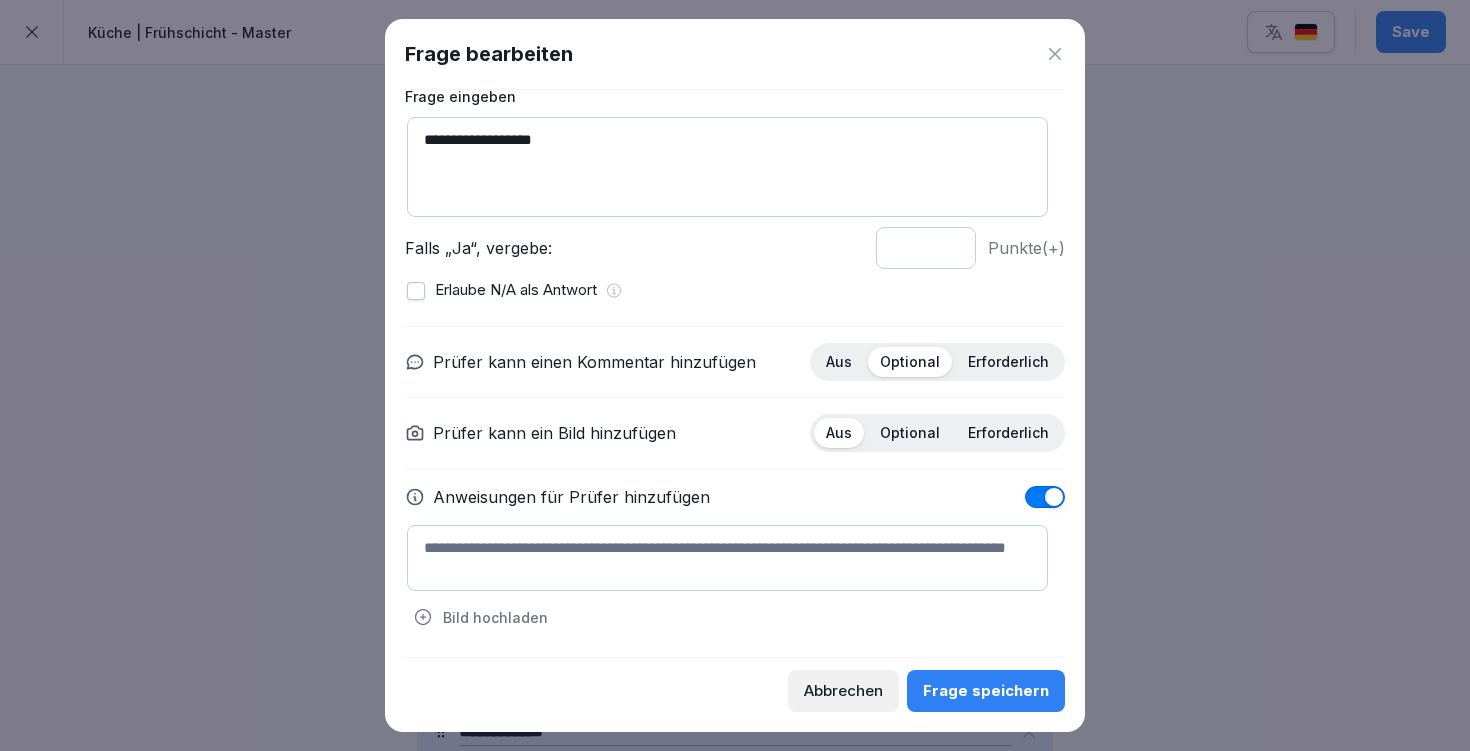 paste on "**********" 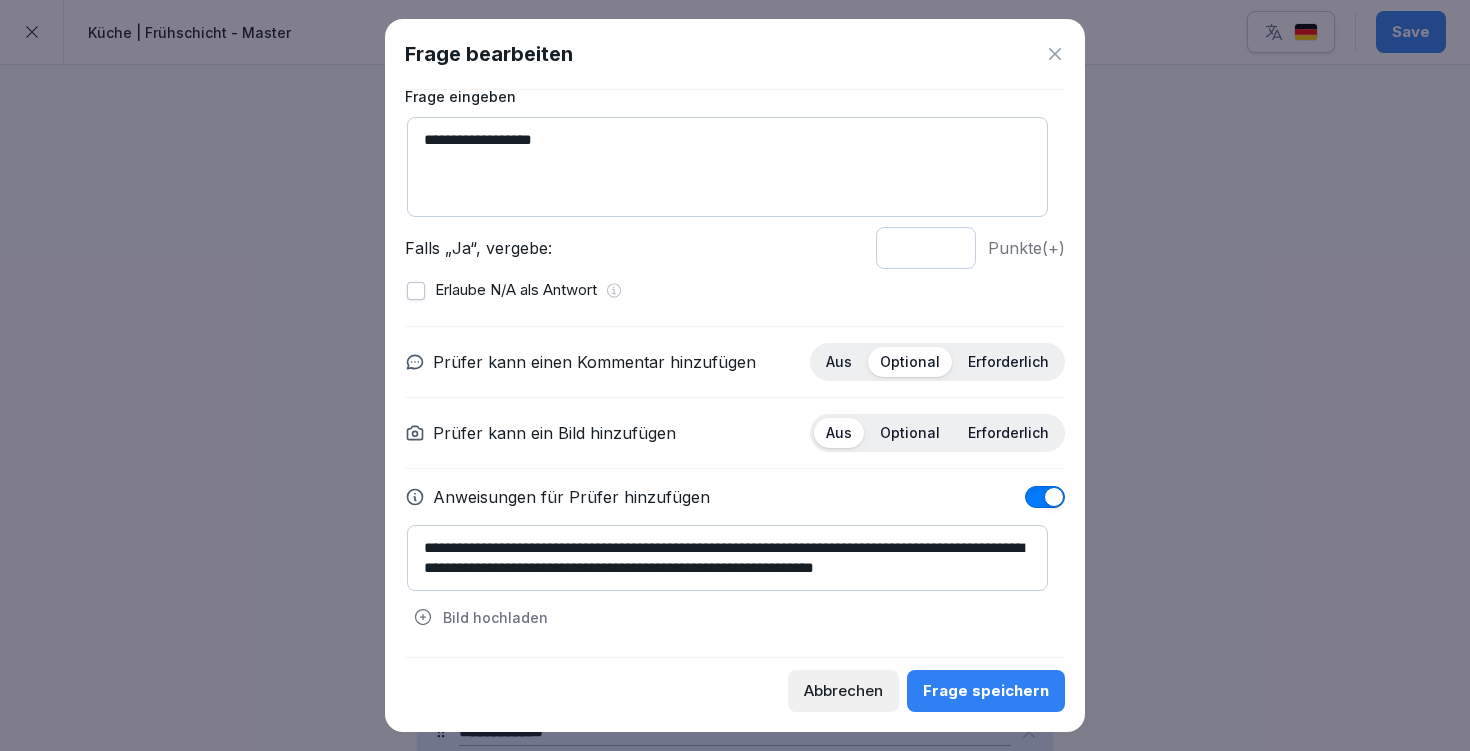 scroll, scrollTop: 7, scrollLeft: 0, axis: vertical 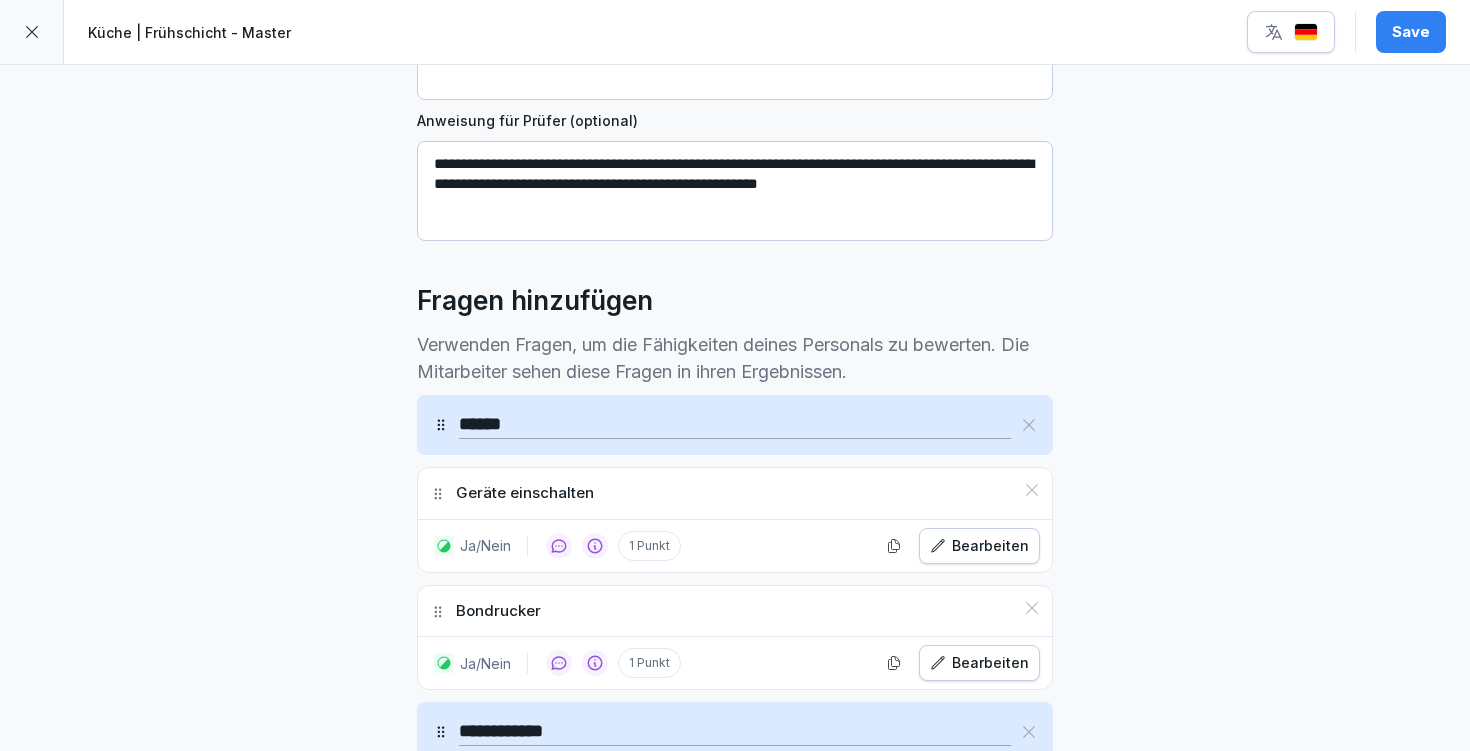 click on "Save" at bounding box center [1411, 32] 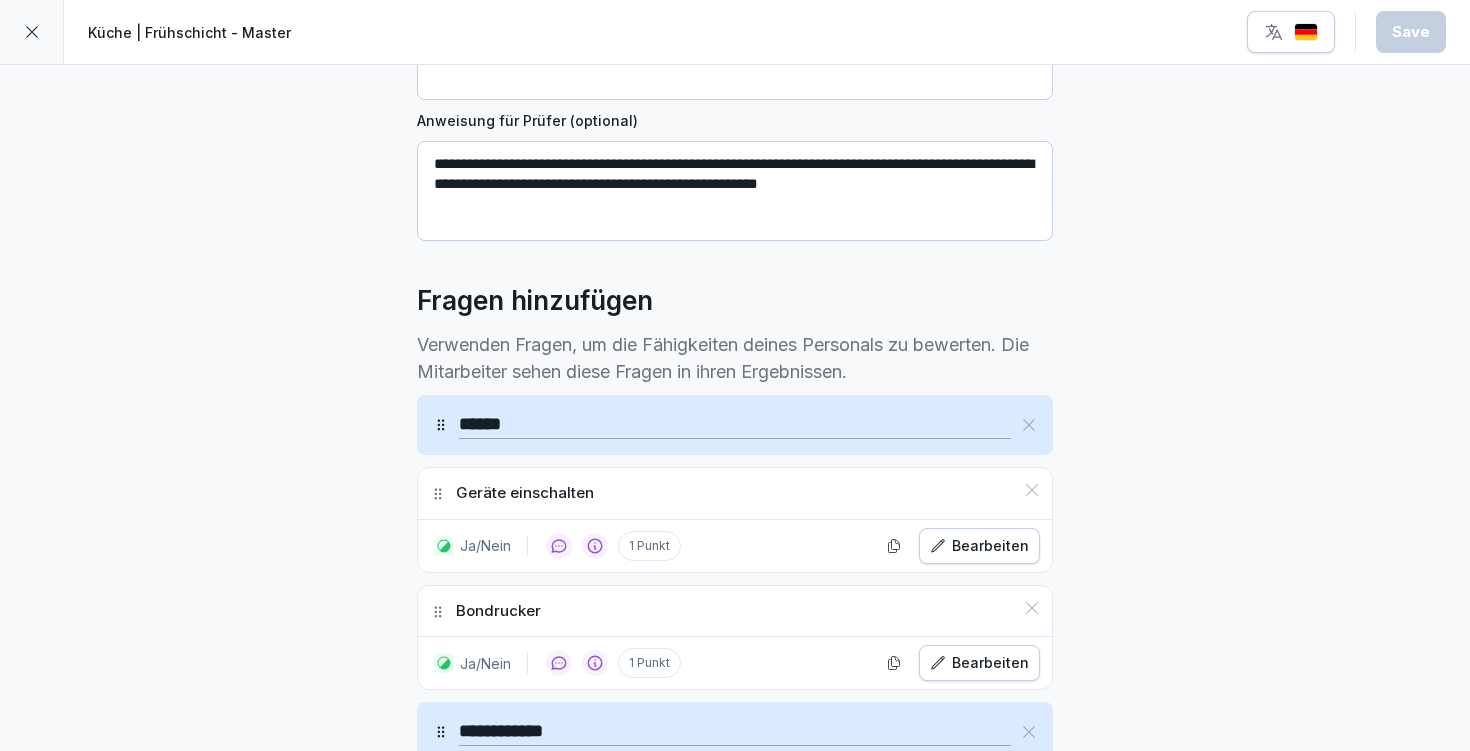 click on "Bearbeiten" at bounding box center (979, 663) 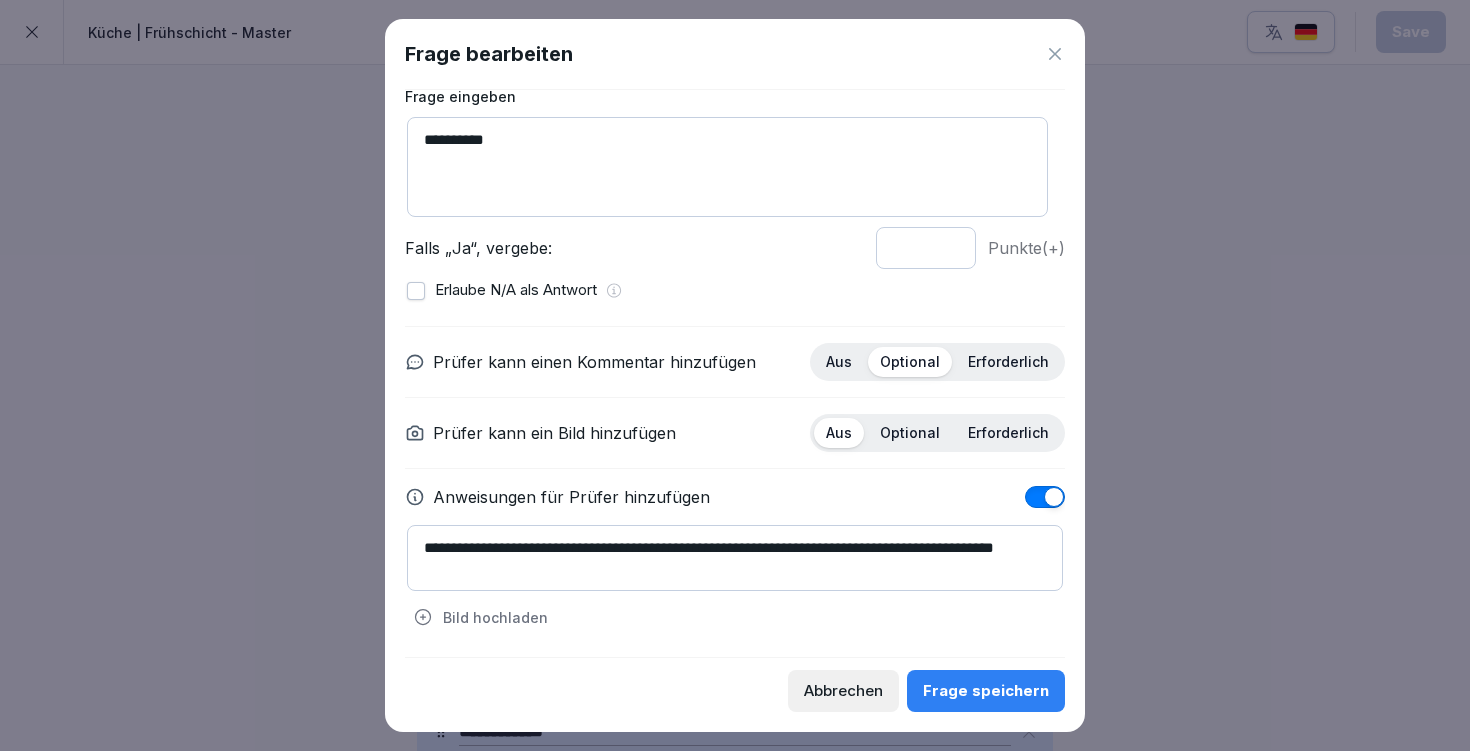 scroll, scrollTop: 0, scrollLeft: 0, axis: both 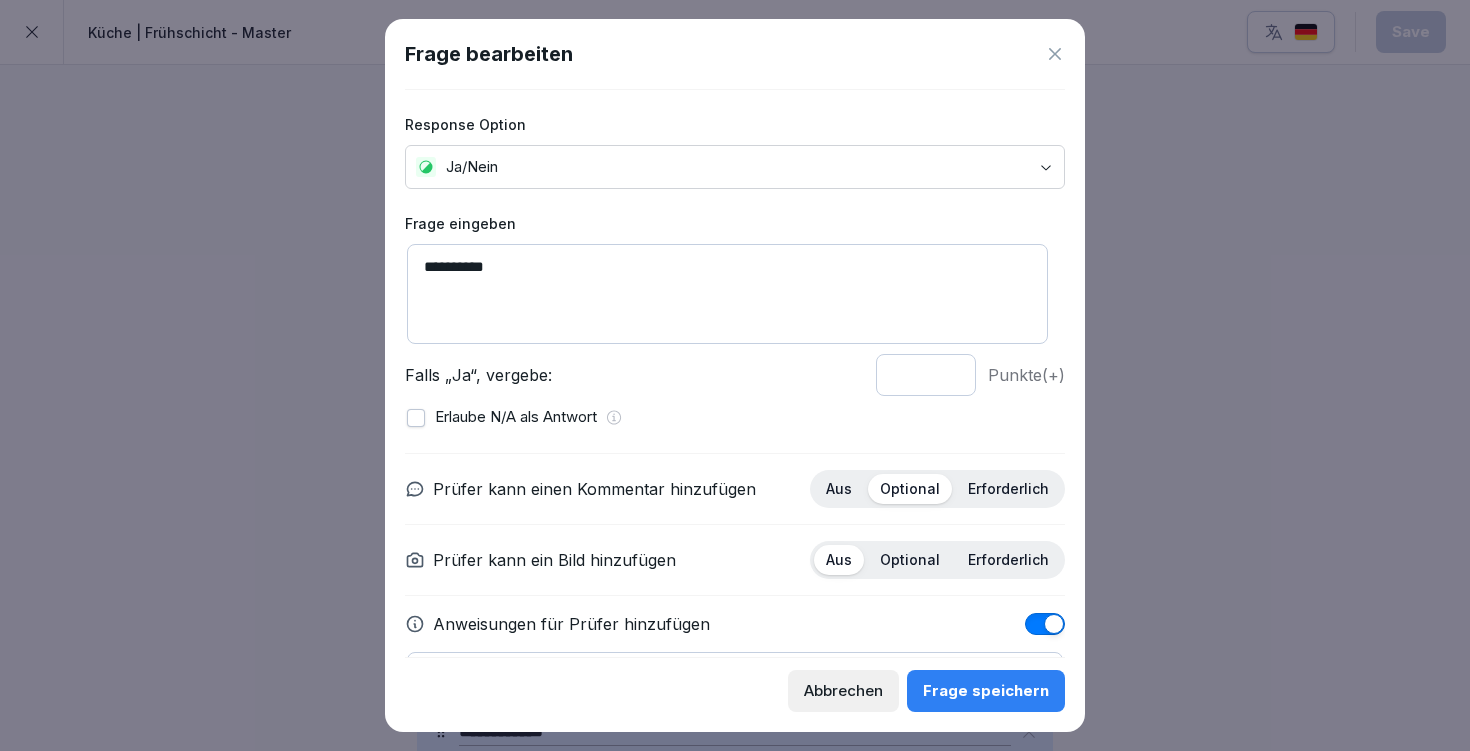 click at bounding box center [416, 418] 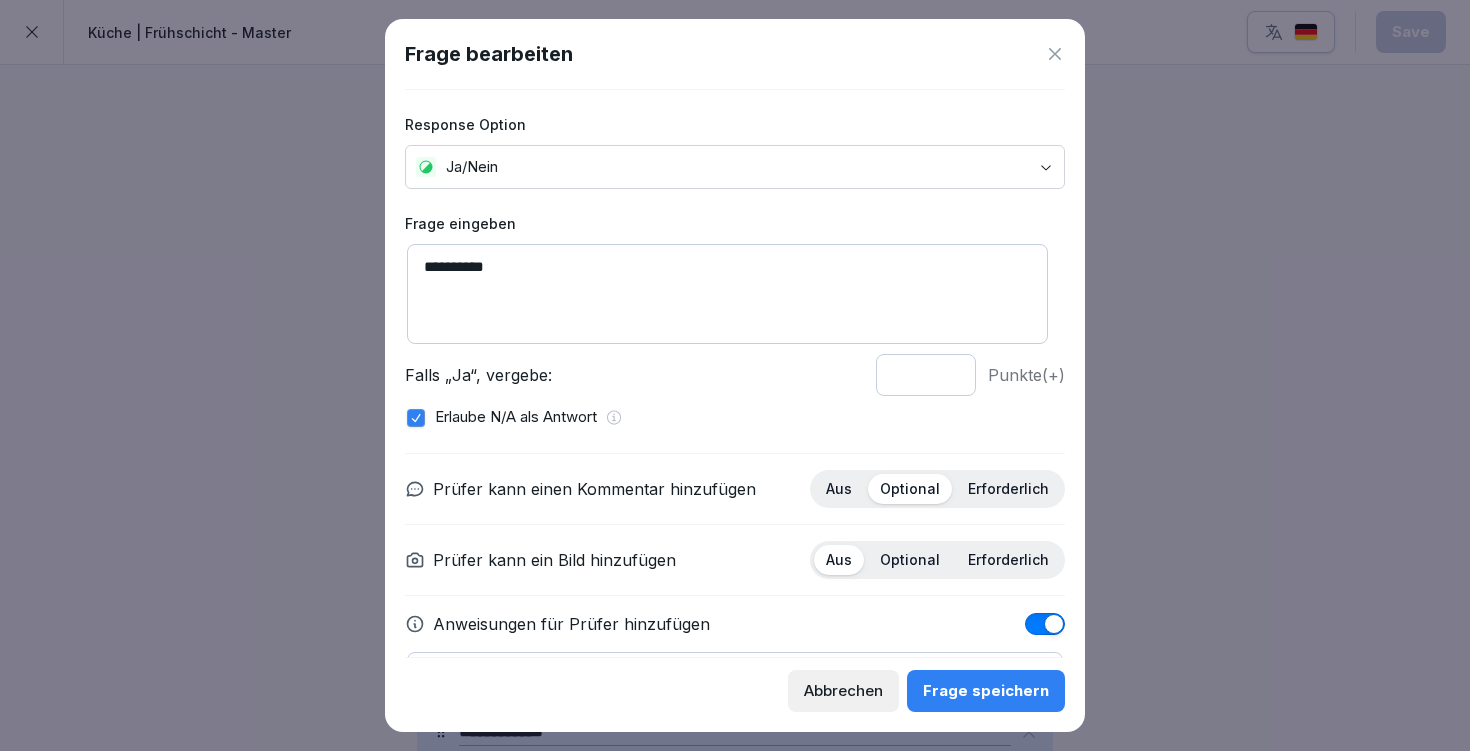 click on "Frage speichern" at bounding box center (986, 691) 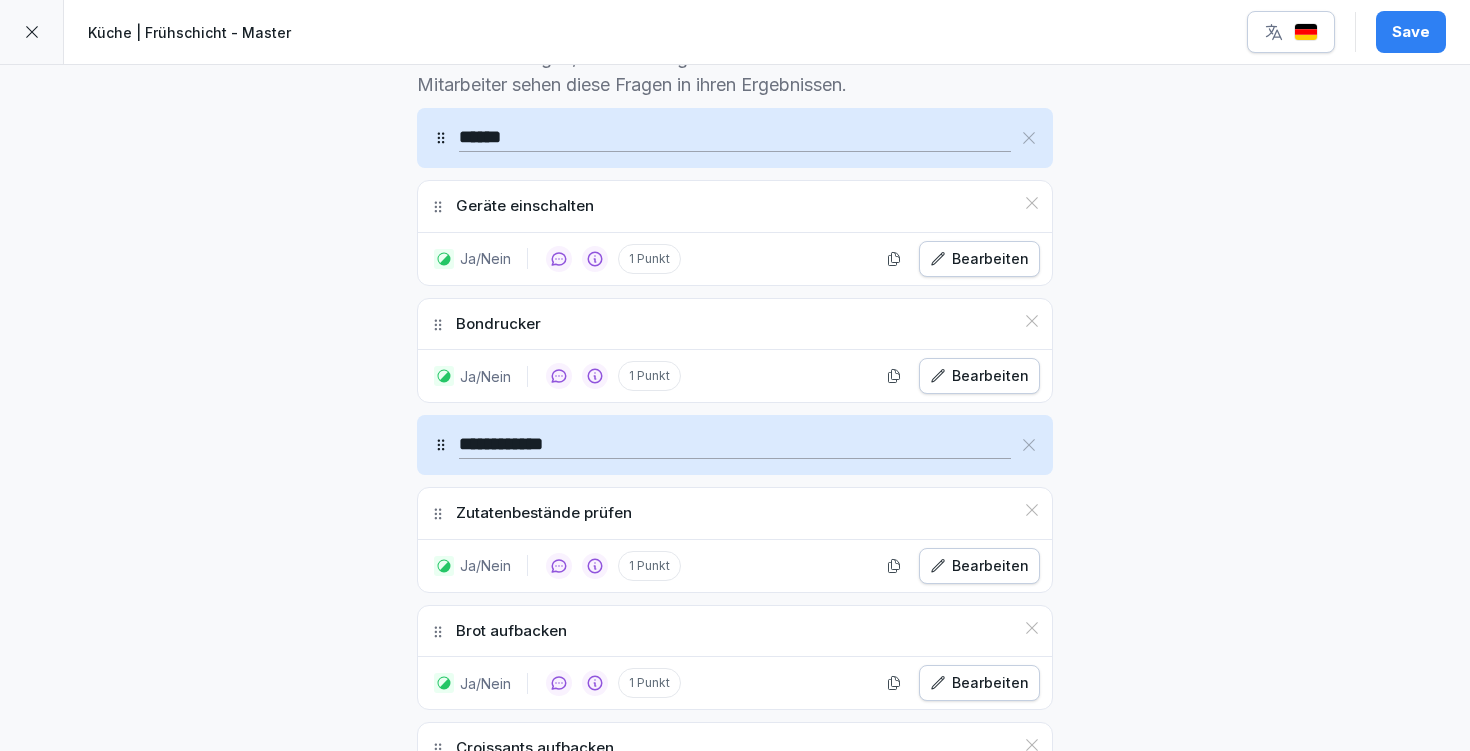 scroll, scrollTop: 656, scrollLeft: 0, axis: vertical 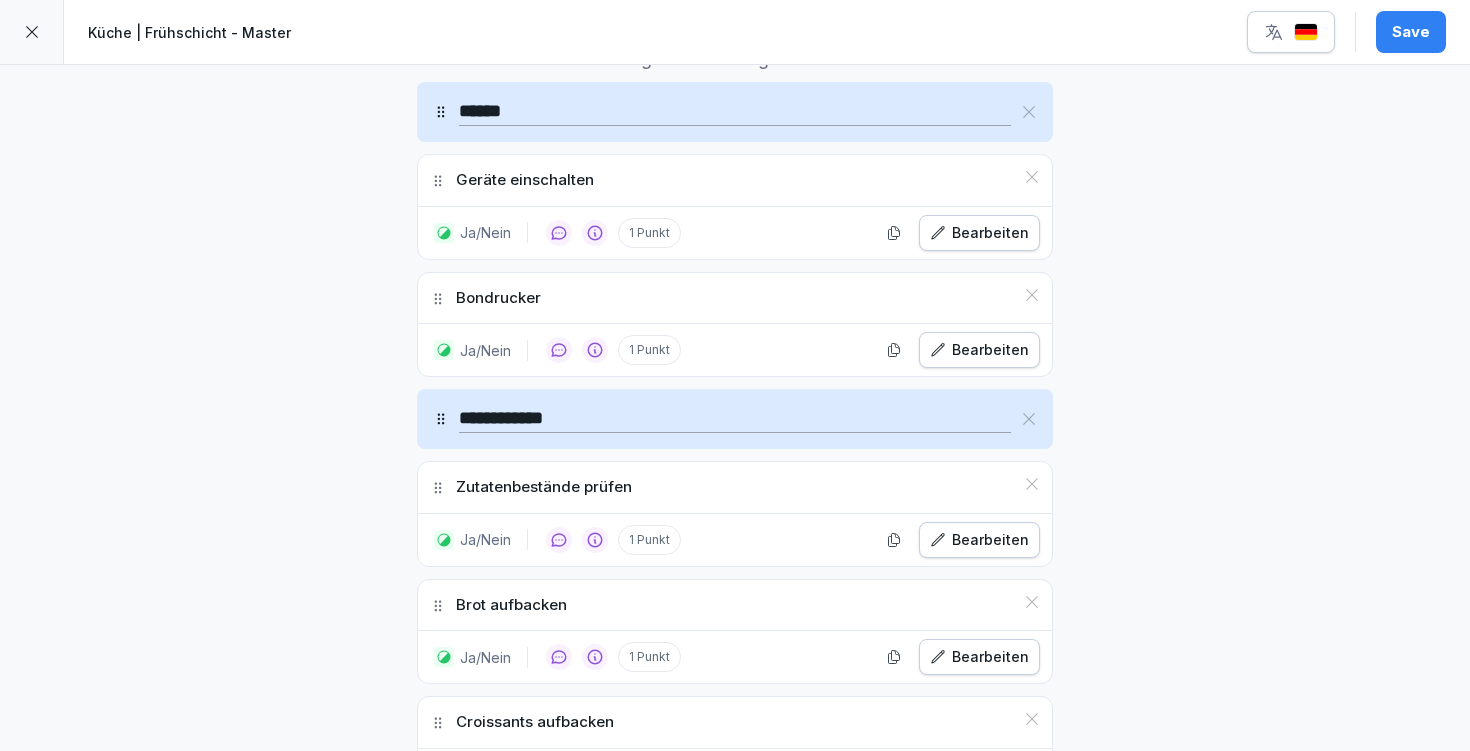 click on "Bearbeiten" at bounding box center (979, 540) 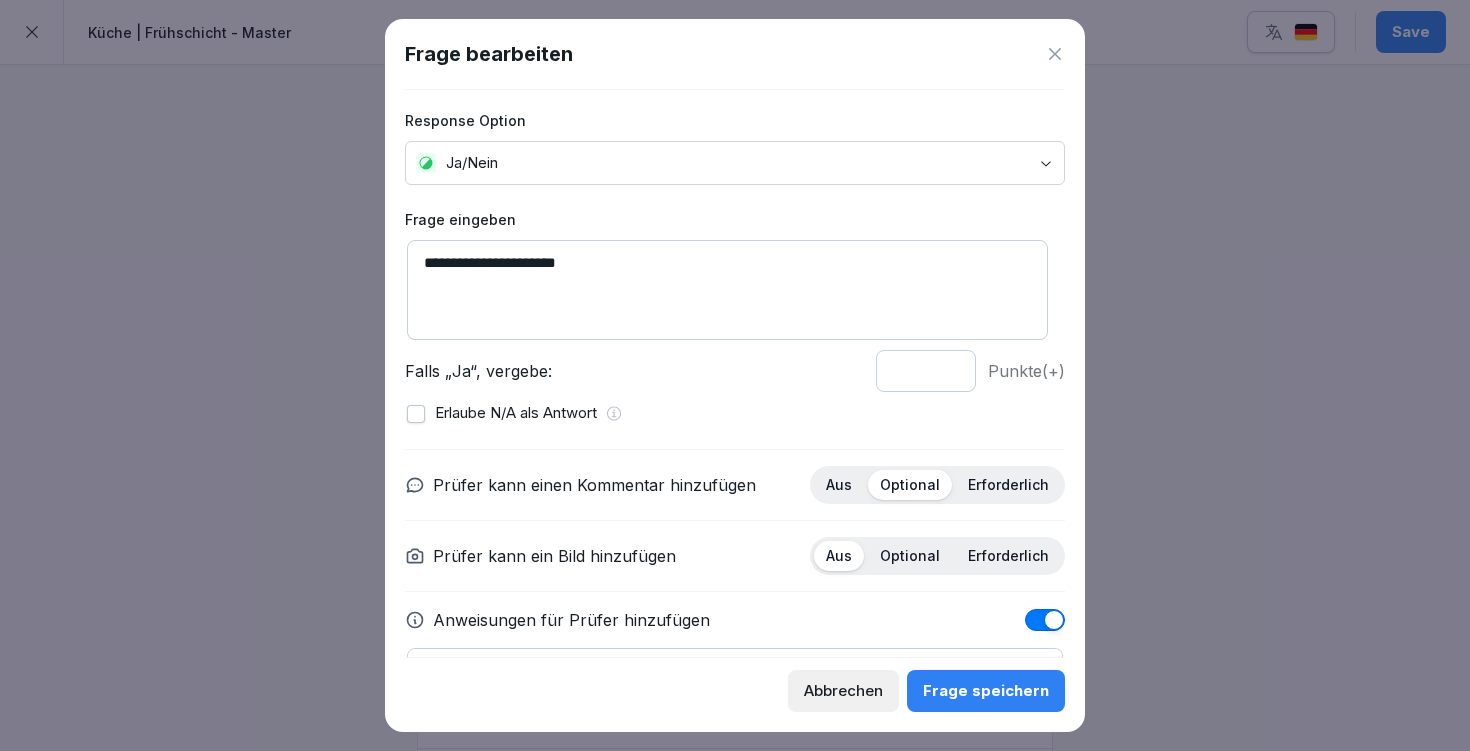 scroll, scrollTop: 127, scrollLeft: 0, axis: vertical 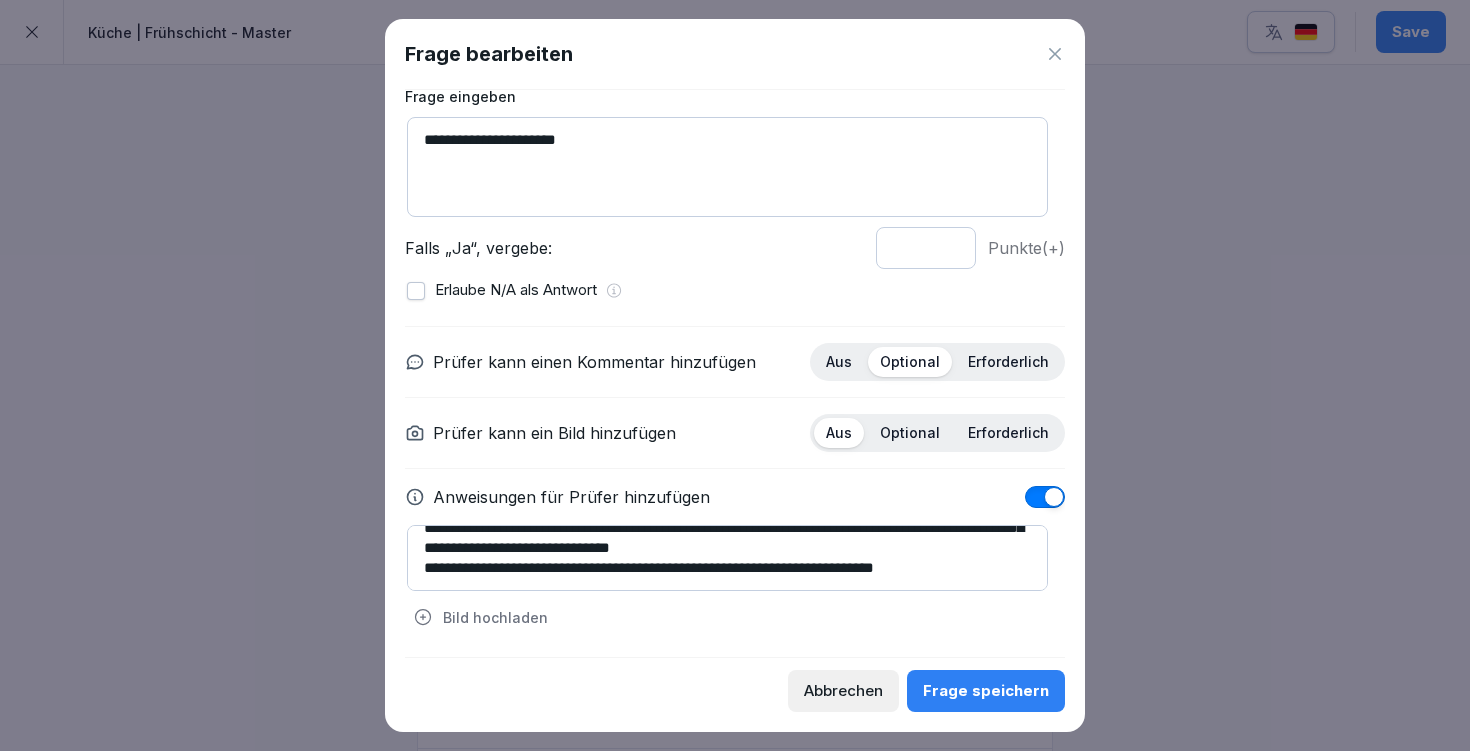 drag, startPoint x: 420, startPoint y: 536, endPoint x: 967, endPoint y: 677, distance: 564.8805 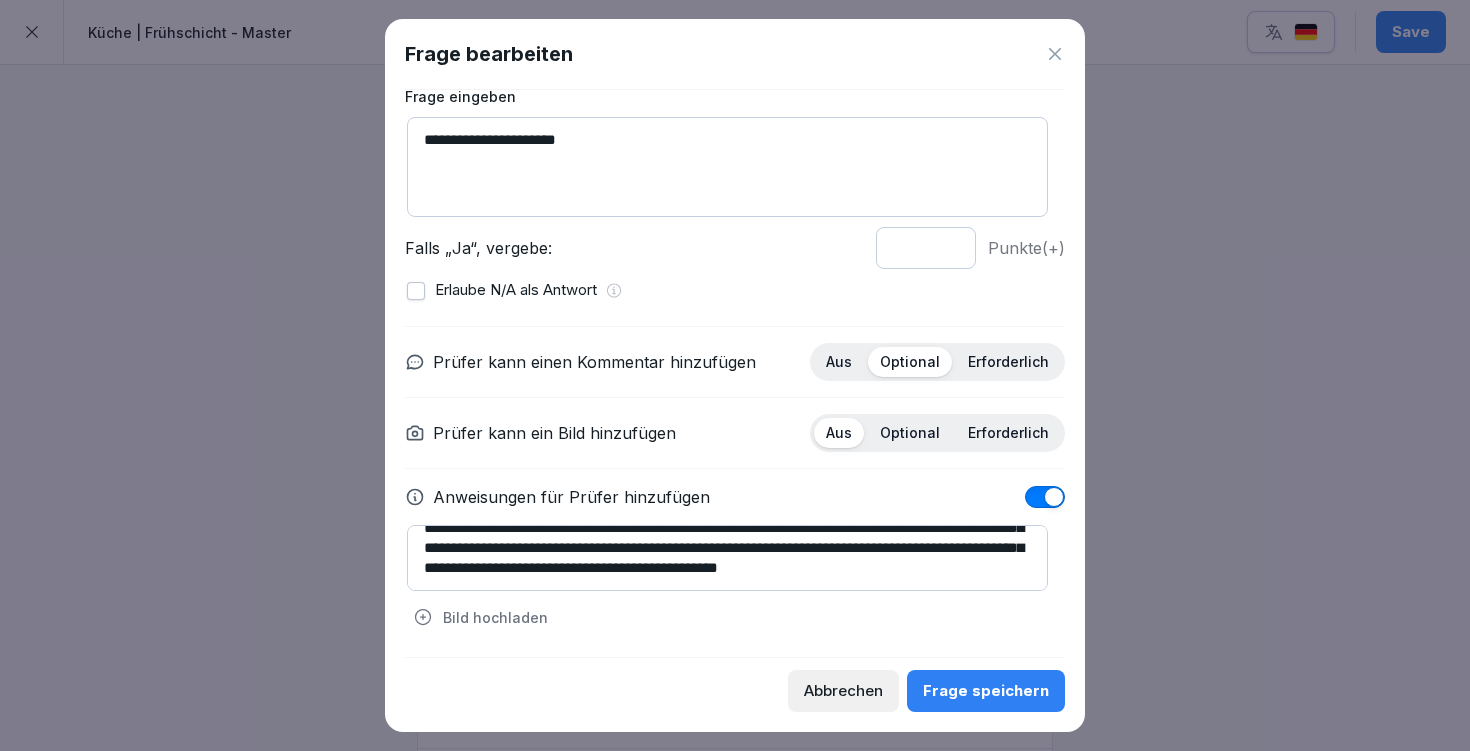 scroll, scrollTop: 47, scrollLeft: 0, axis: vertical 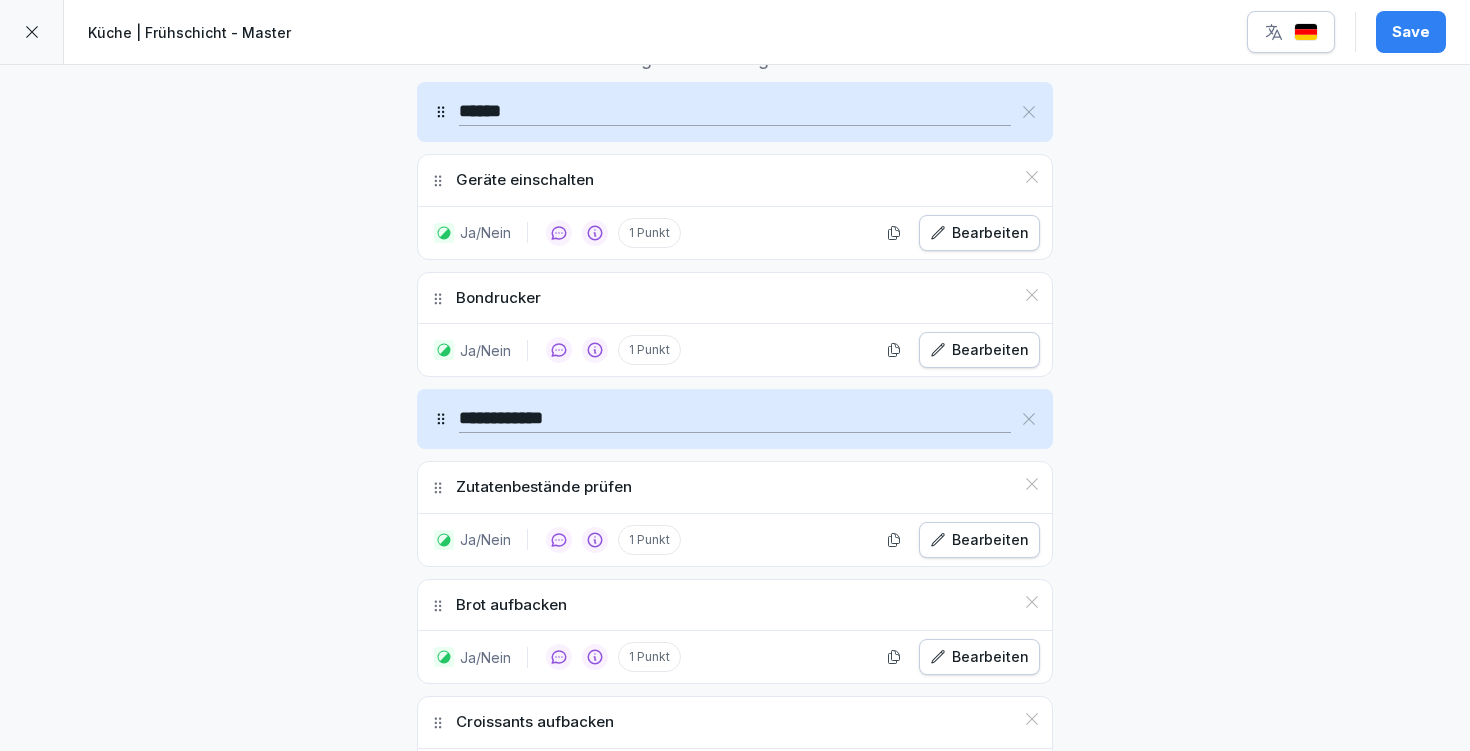 click on "Save" at bounding box center [1411, 32] 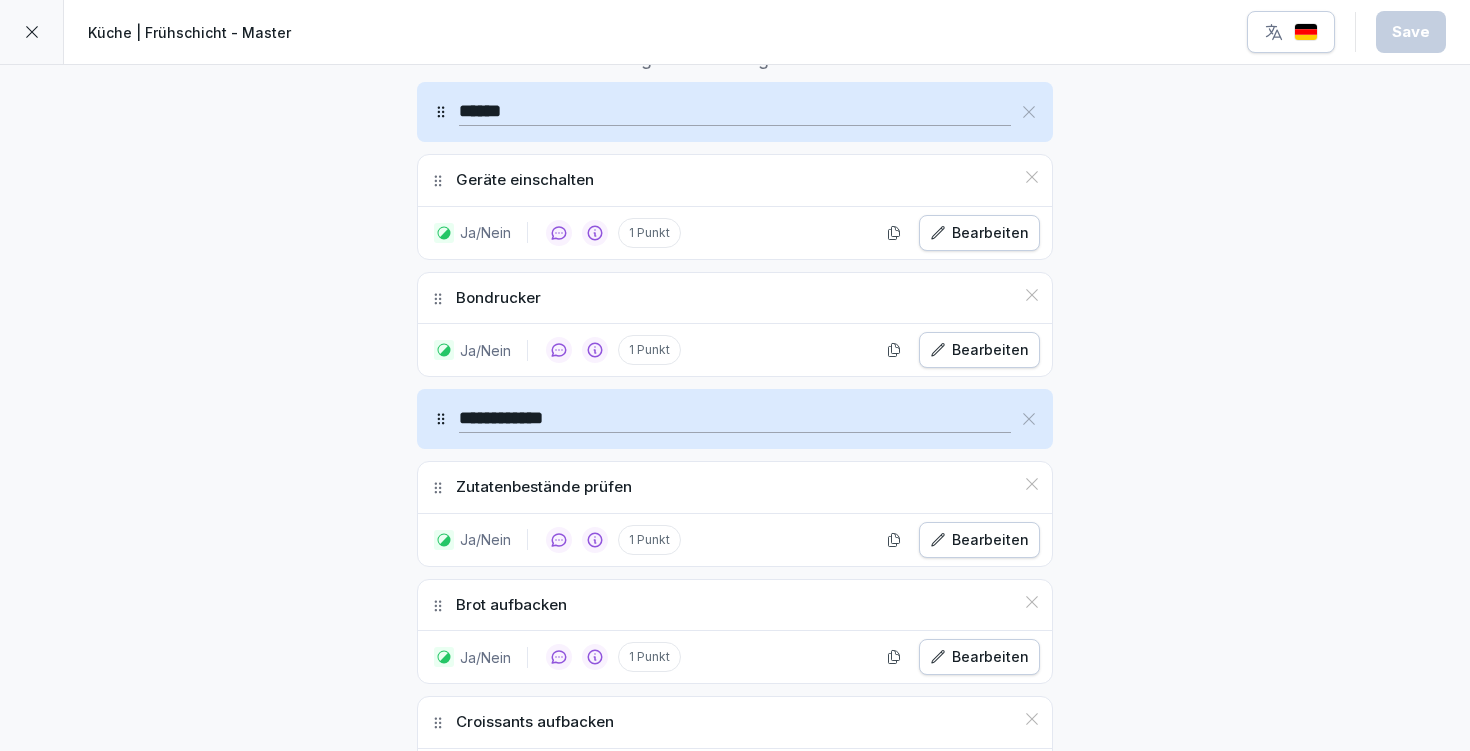 scroll, scrollTop: 697, scrollLeft: 0, axis: vertical 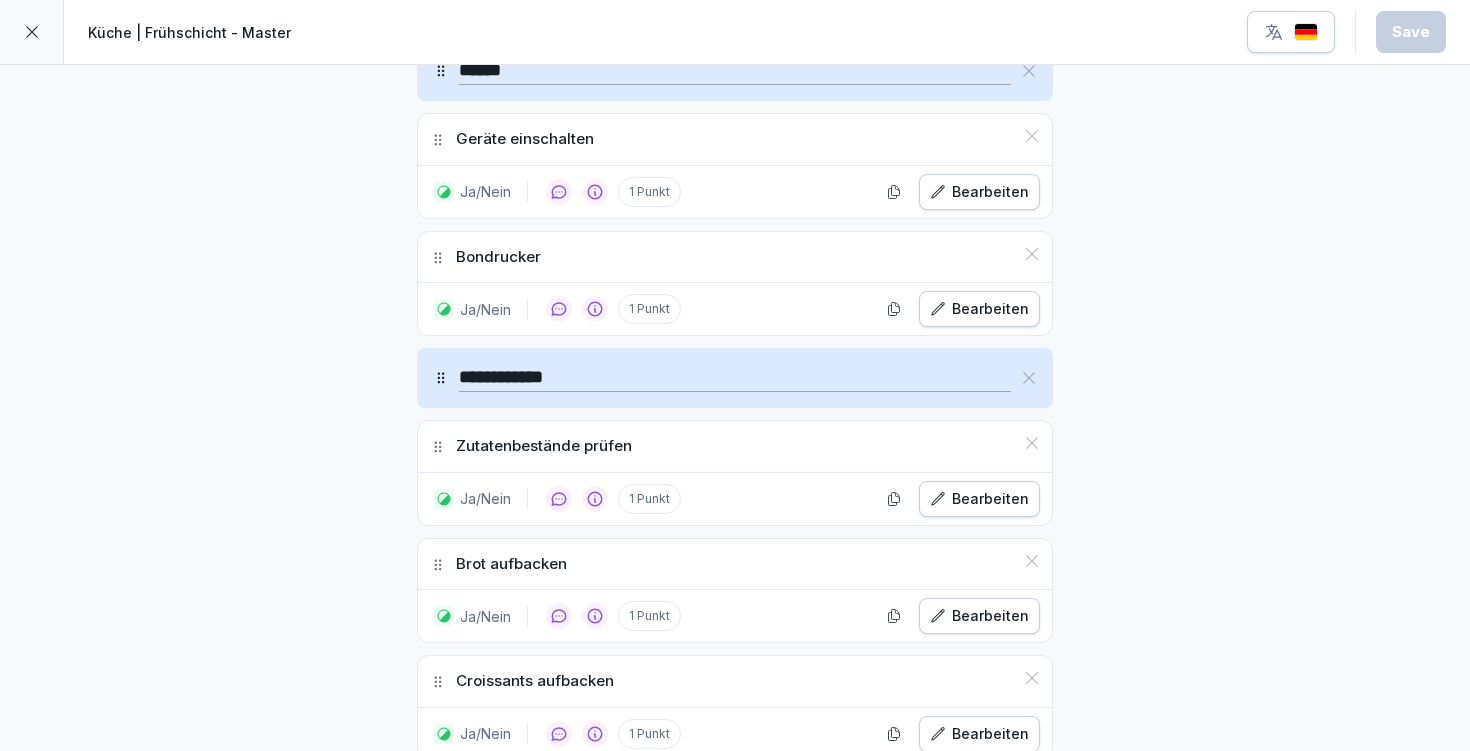 click 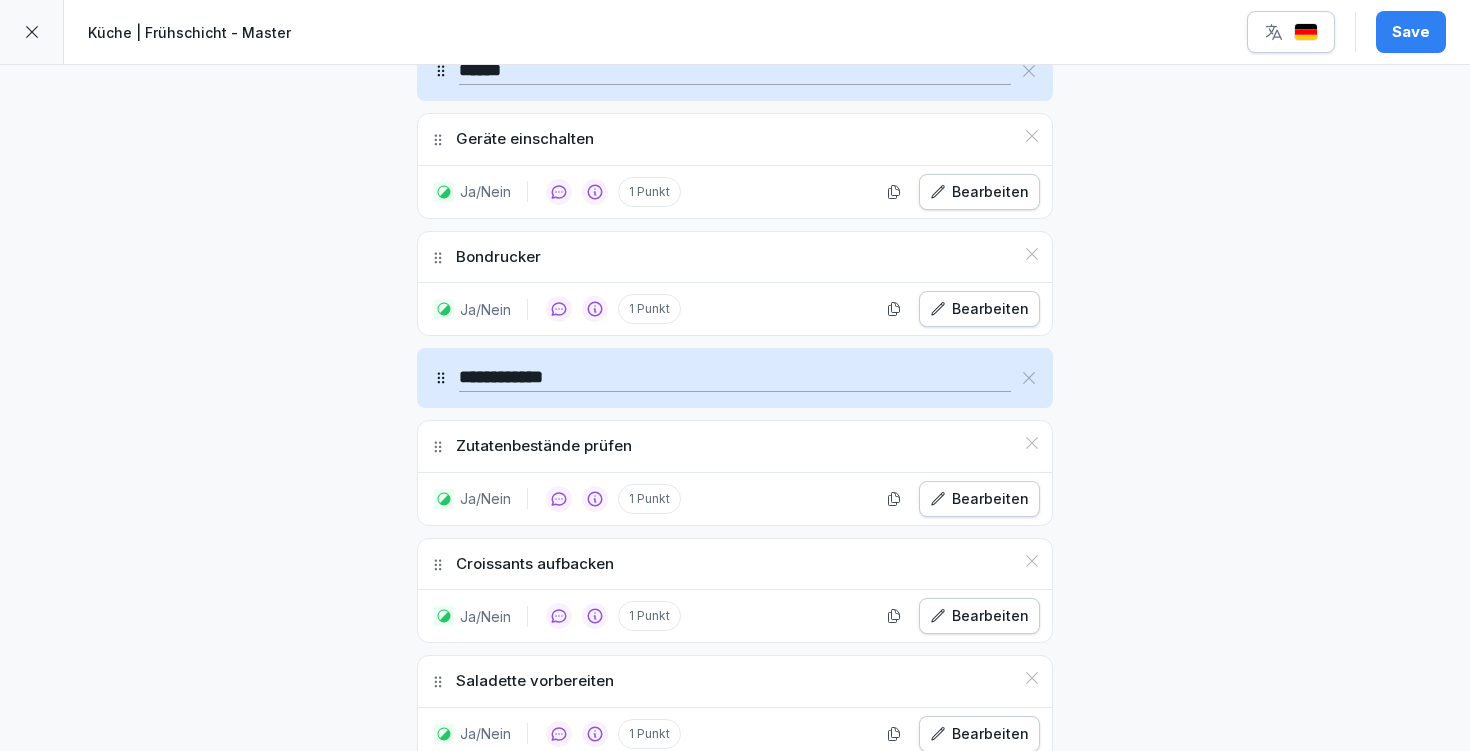 click 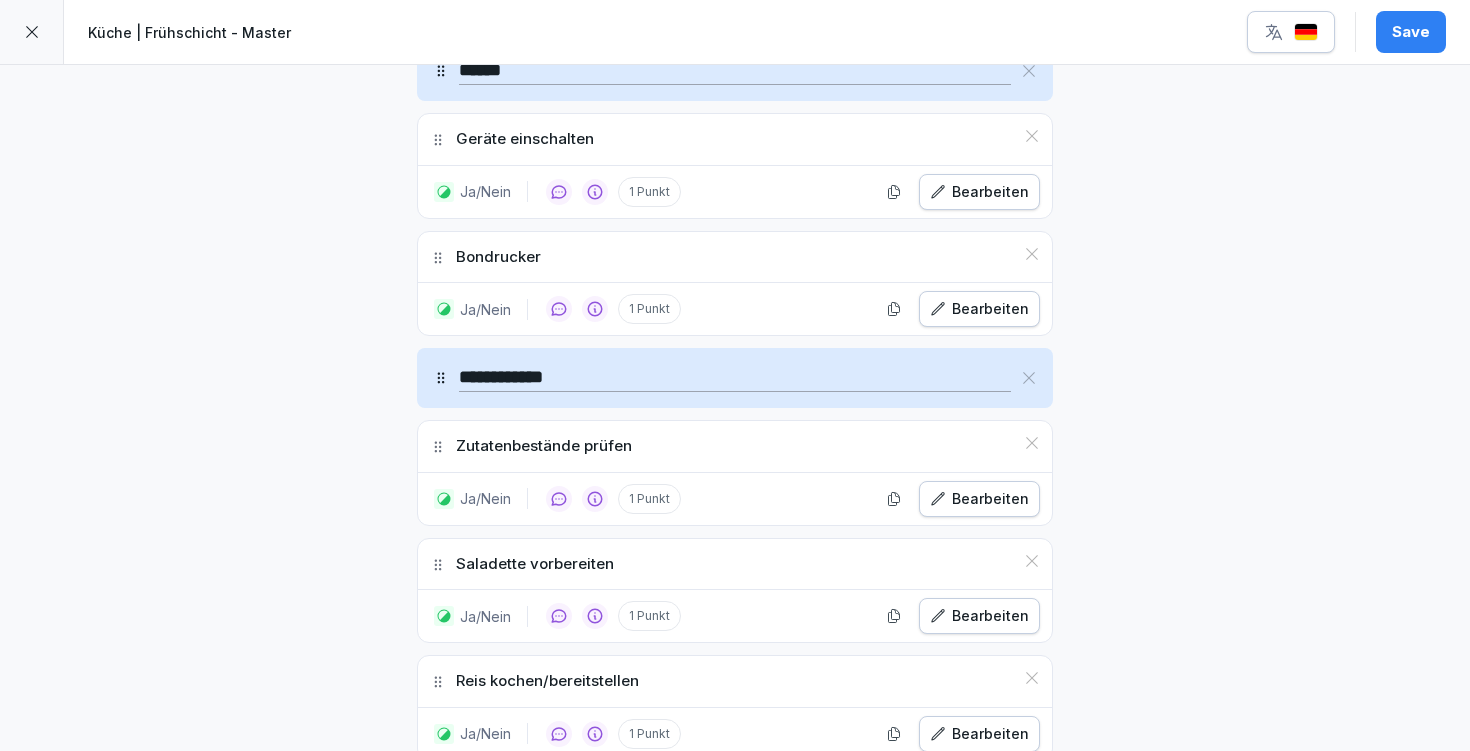 click 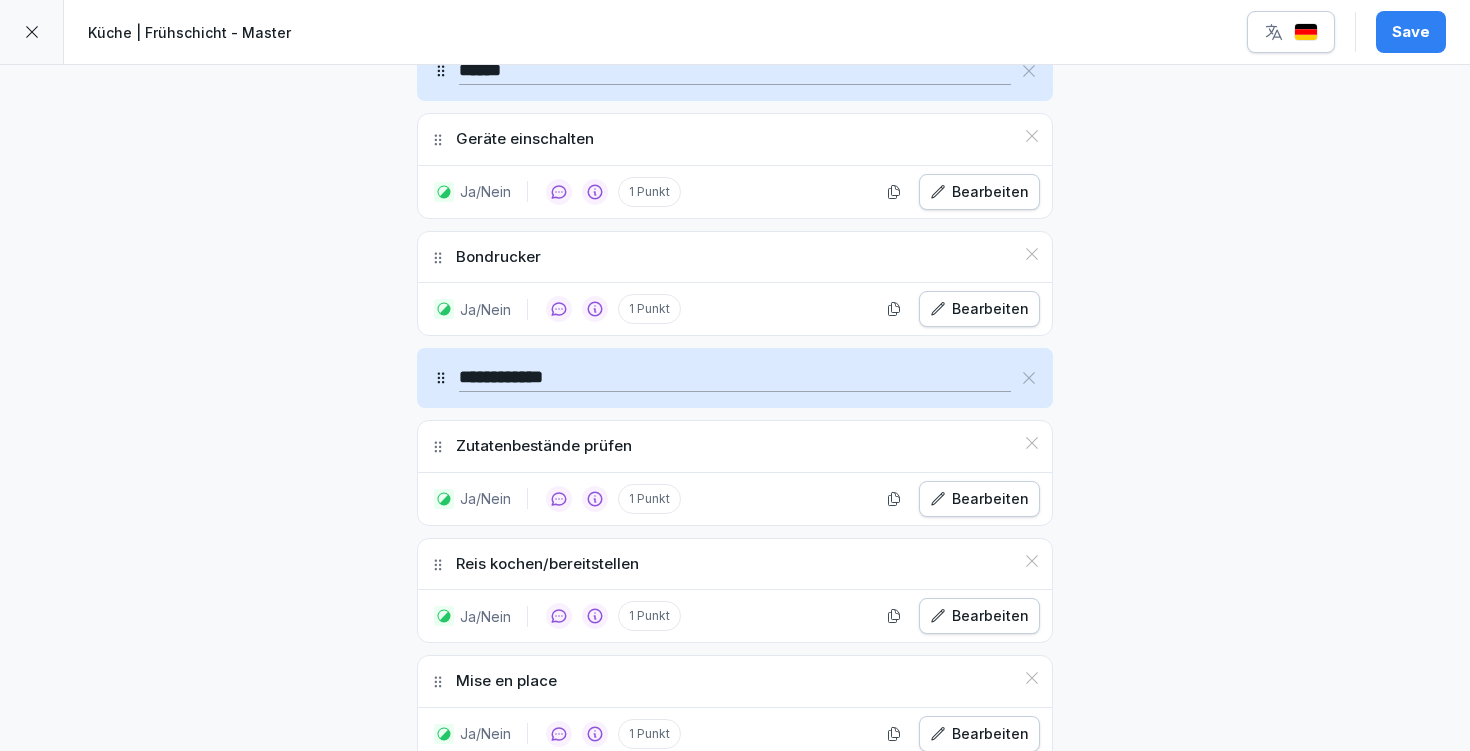 click 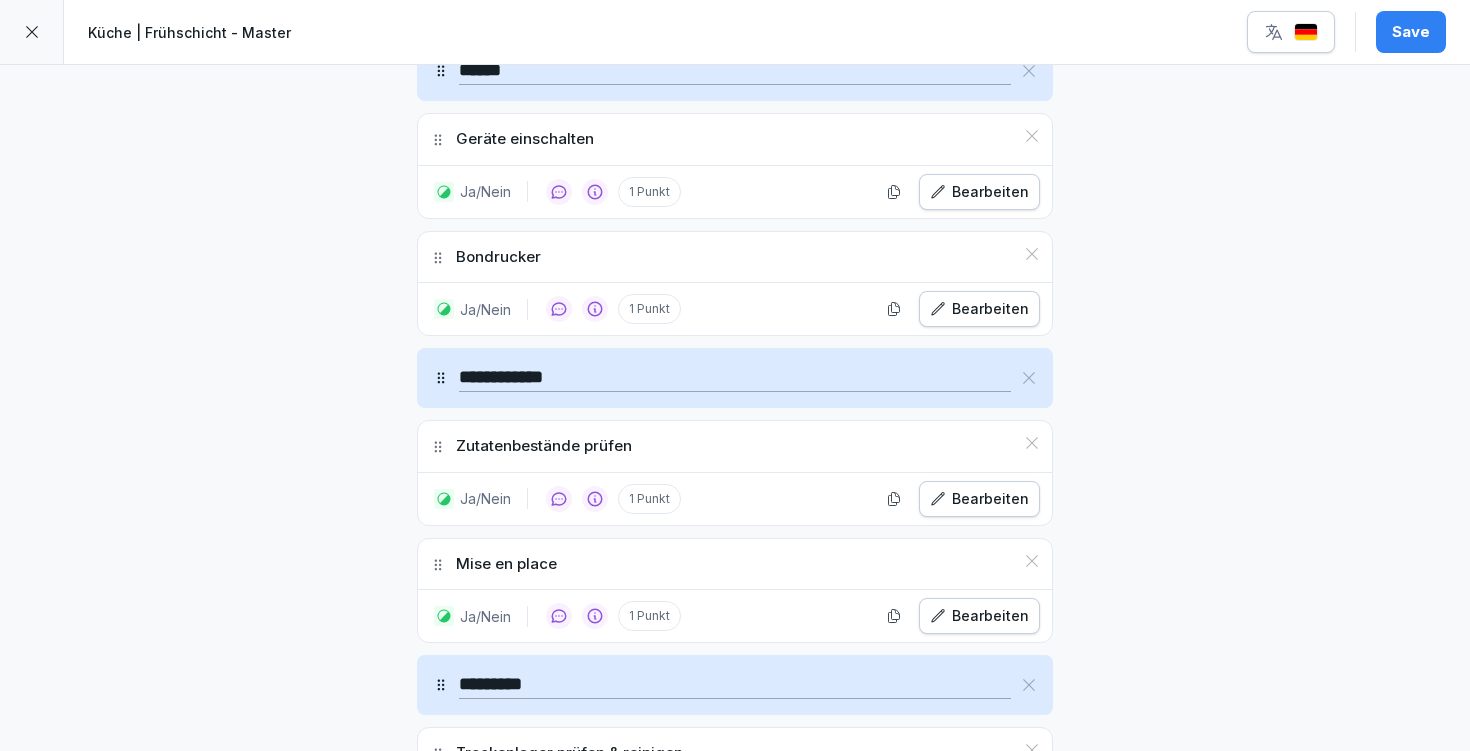 click 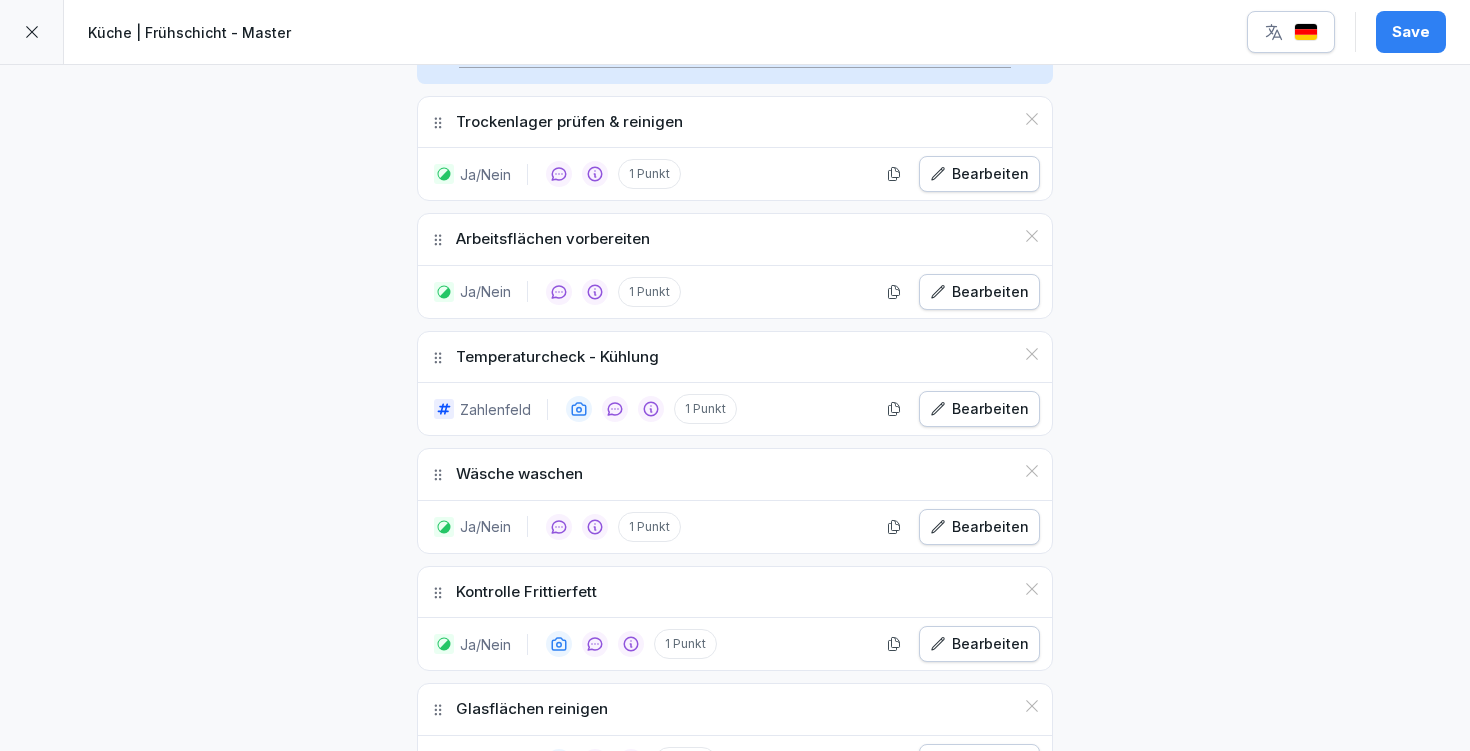 scroll, scrollTop: 1580, scrollLeft: 0, axis: vertical 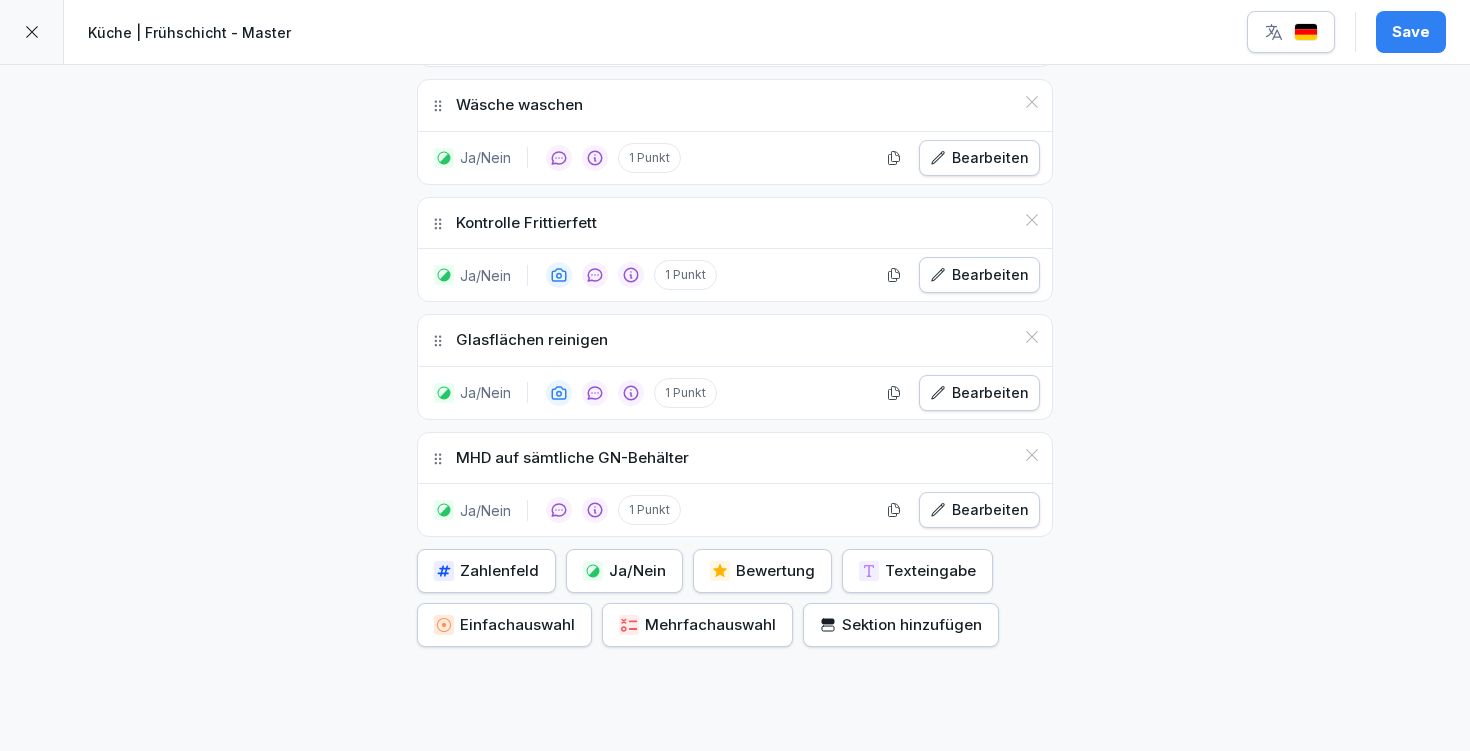 click on "Ja/Nein" at bounding box center (624, 571) 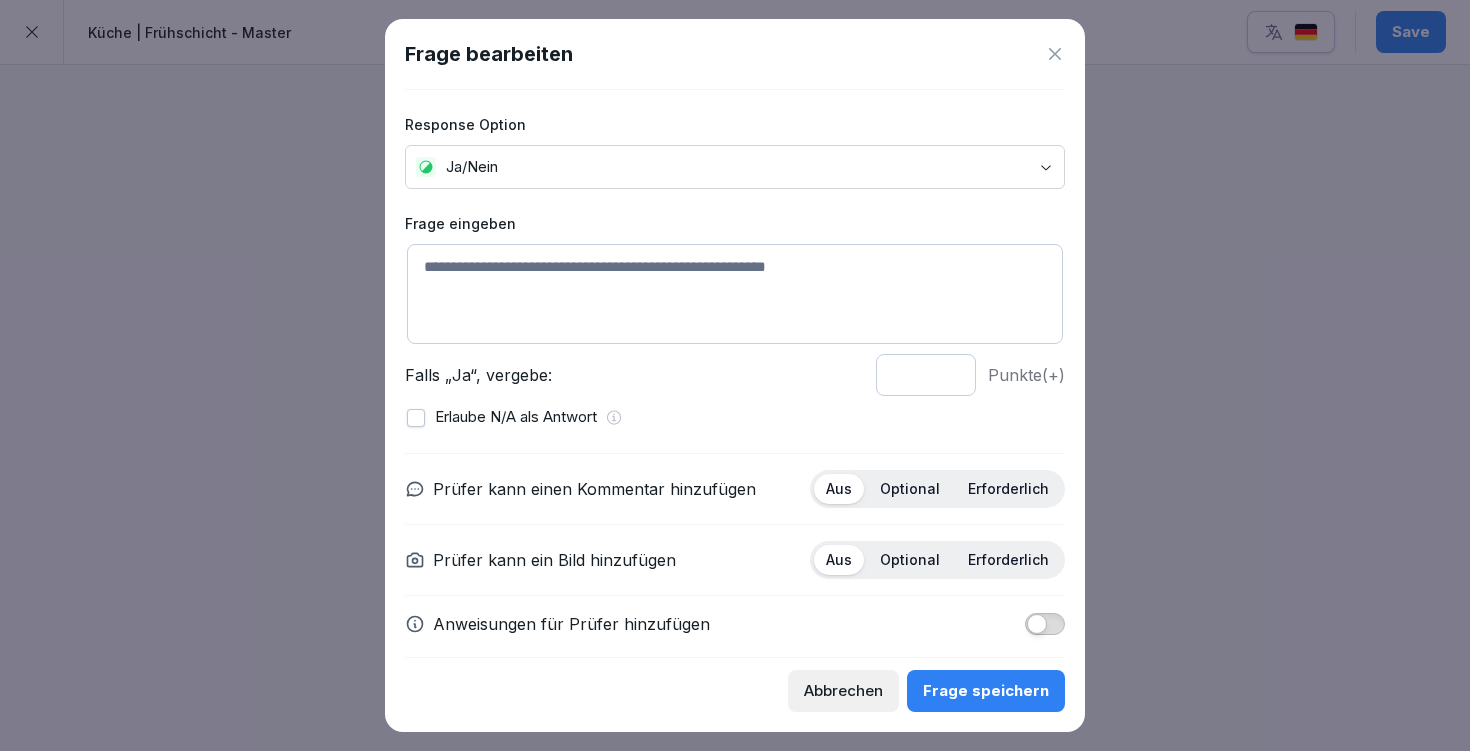 click at bounding box center (735, 294) 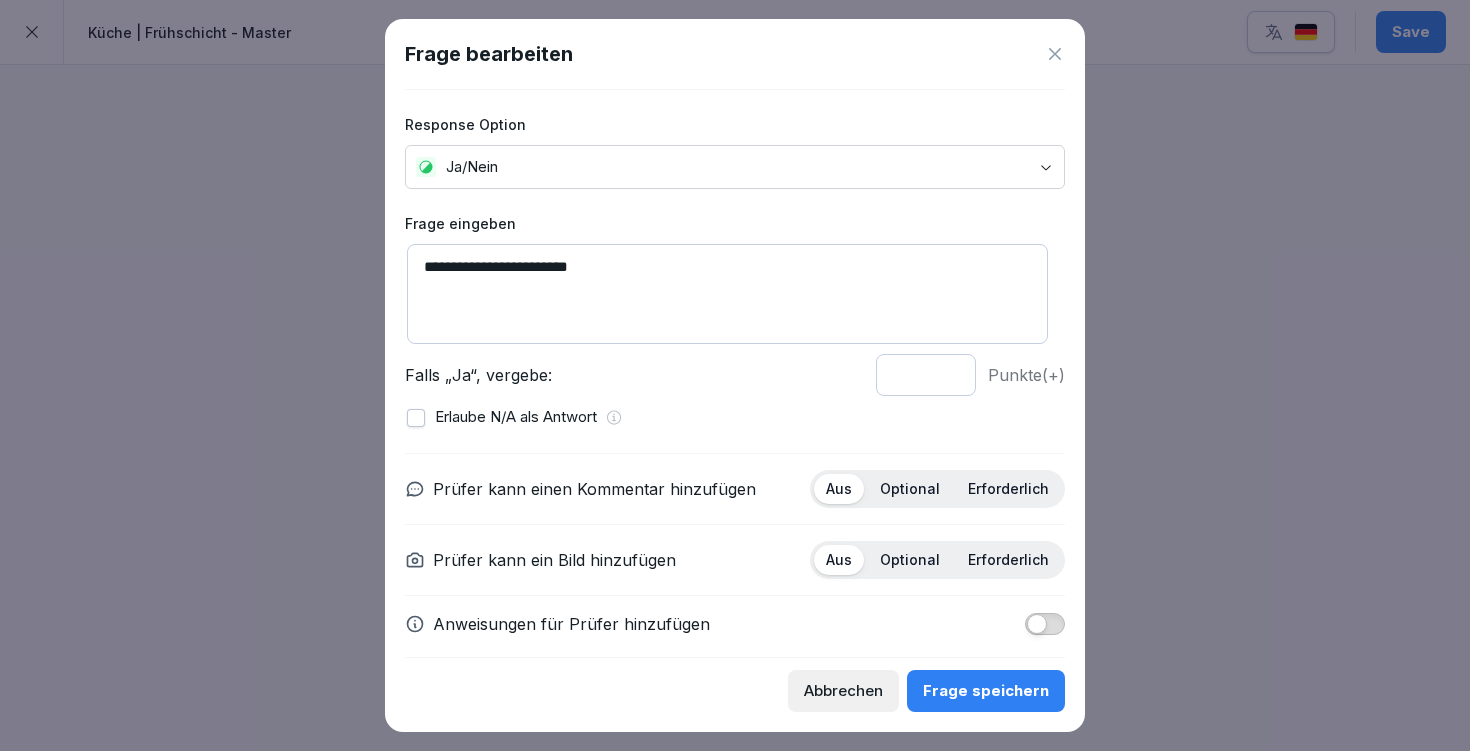 scroll, scrollTop: 18, scrollLeft: 0, axis: vertical 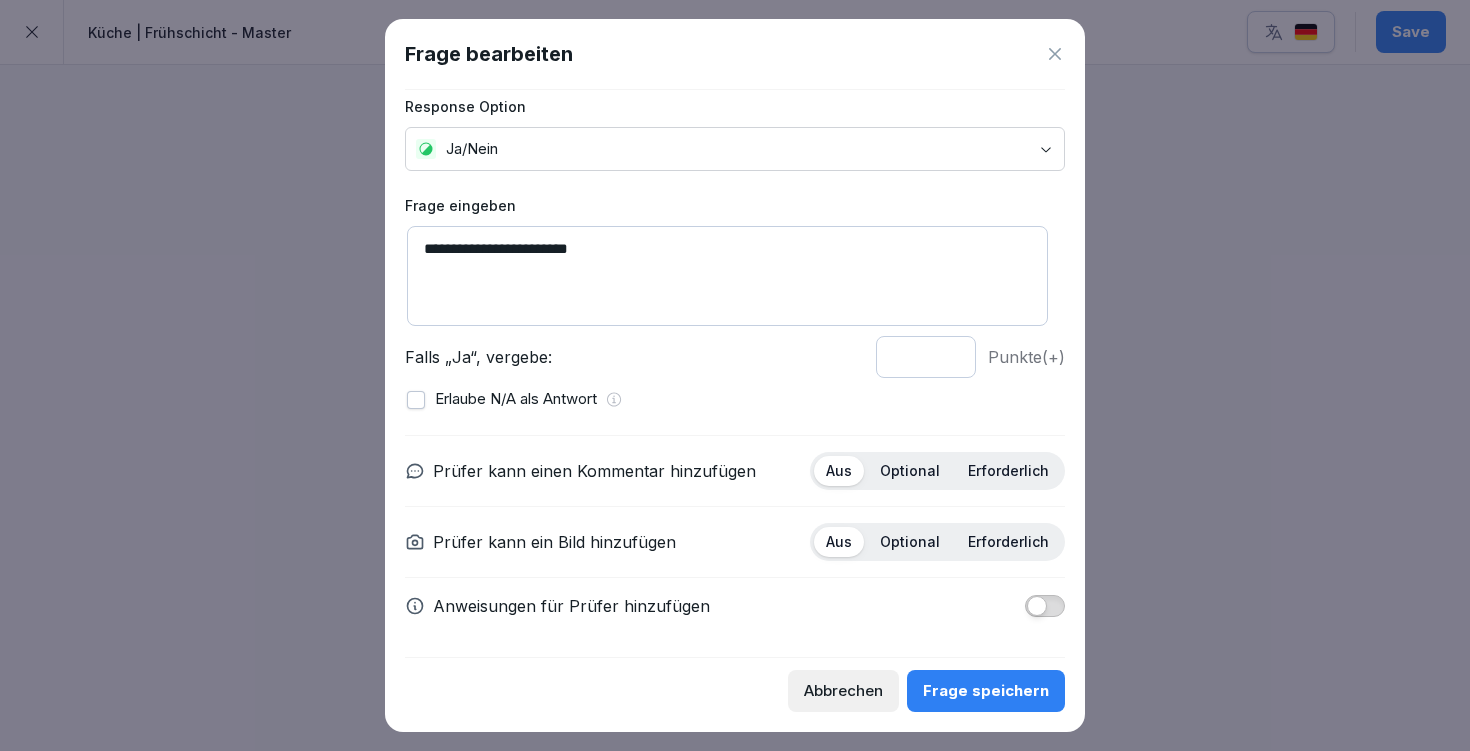 type on "**********" 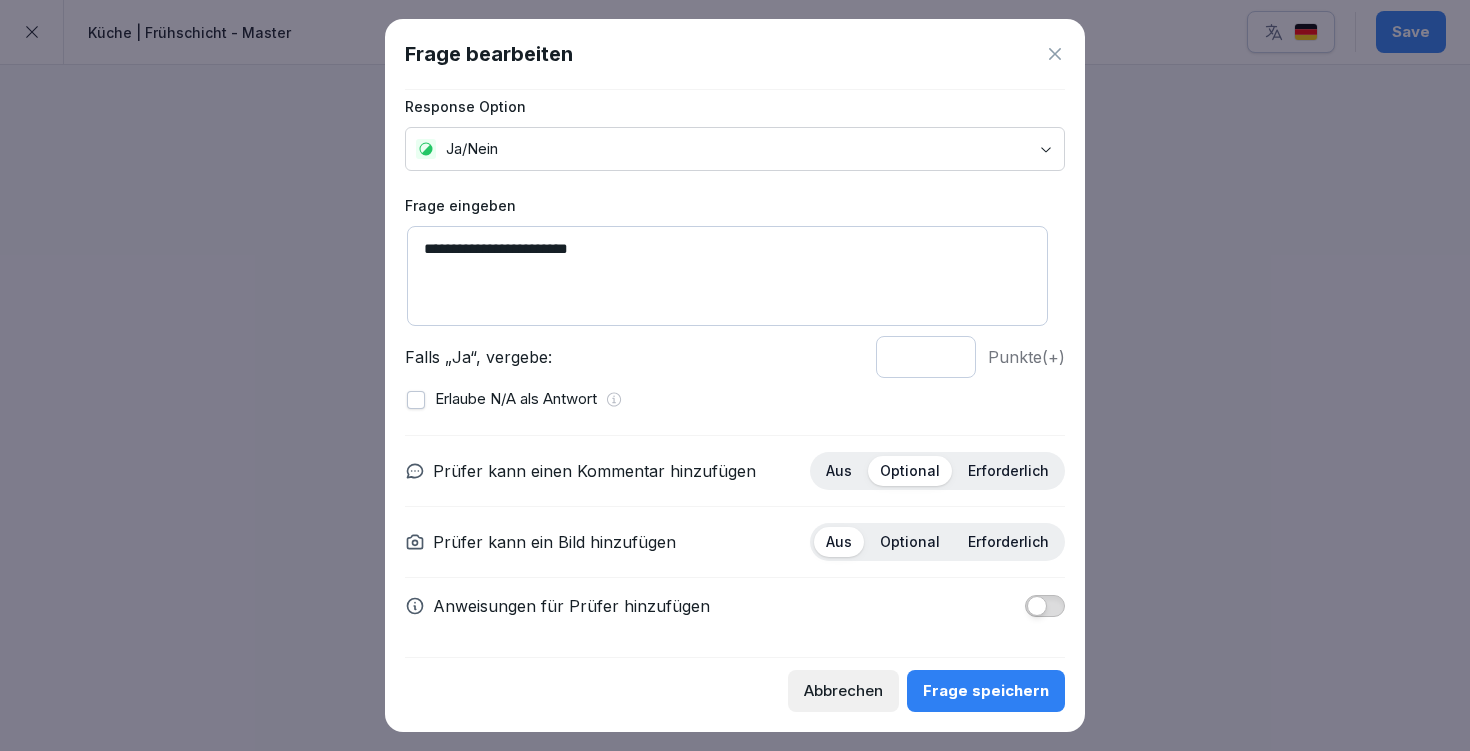 click at bounding box center [1037, 606] 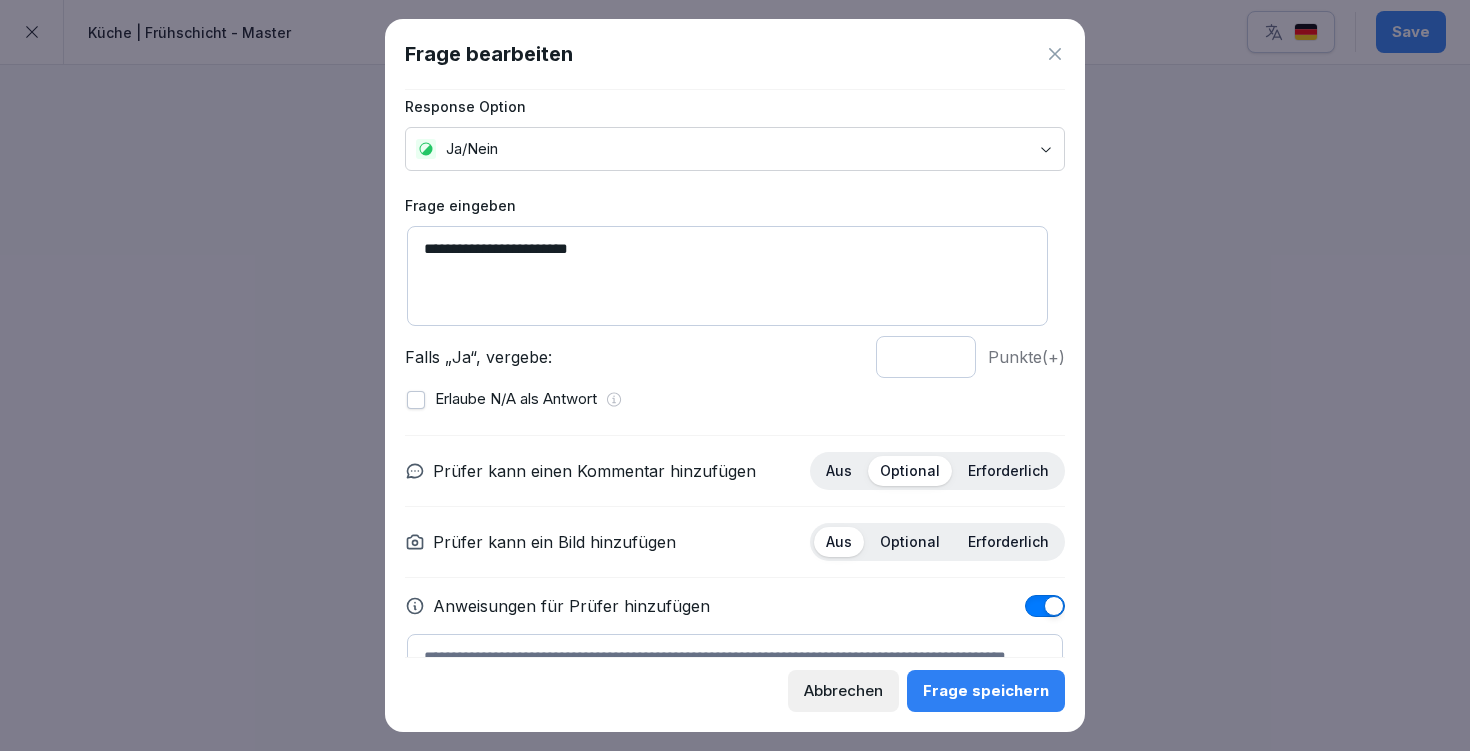 scroll, scrollTop: 127, scrollLeft: 0, axis: vertical 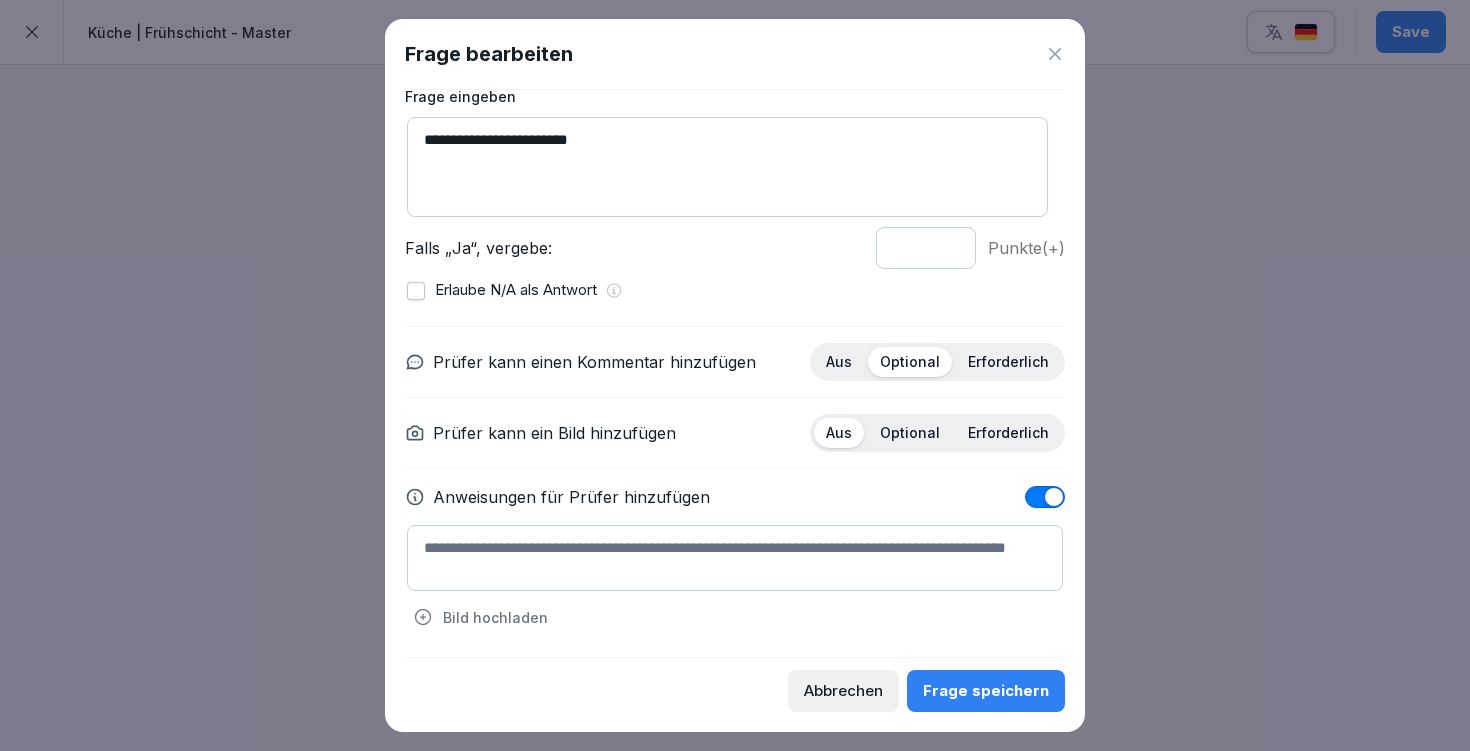 click at bounding box center [735, 558] 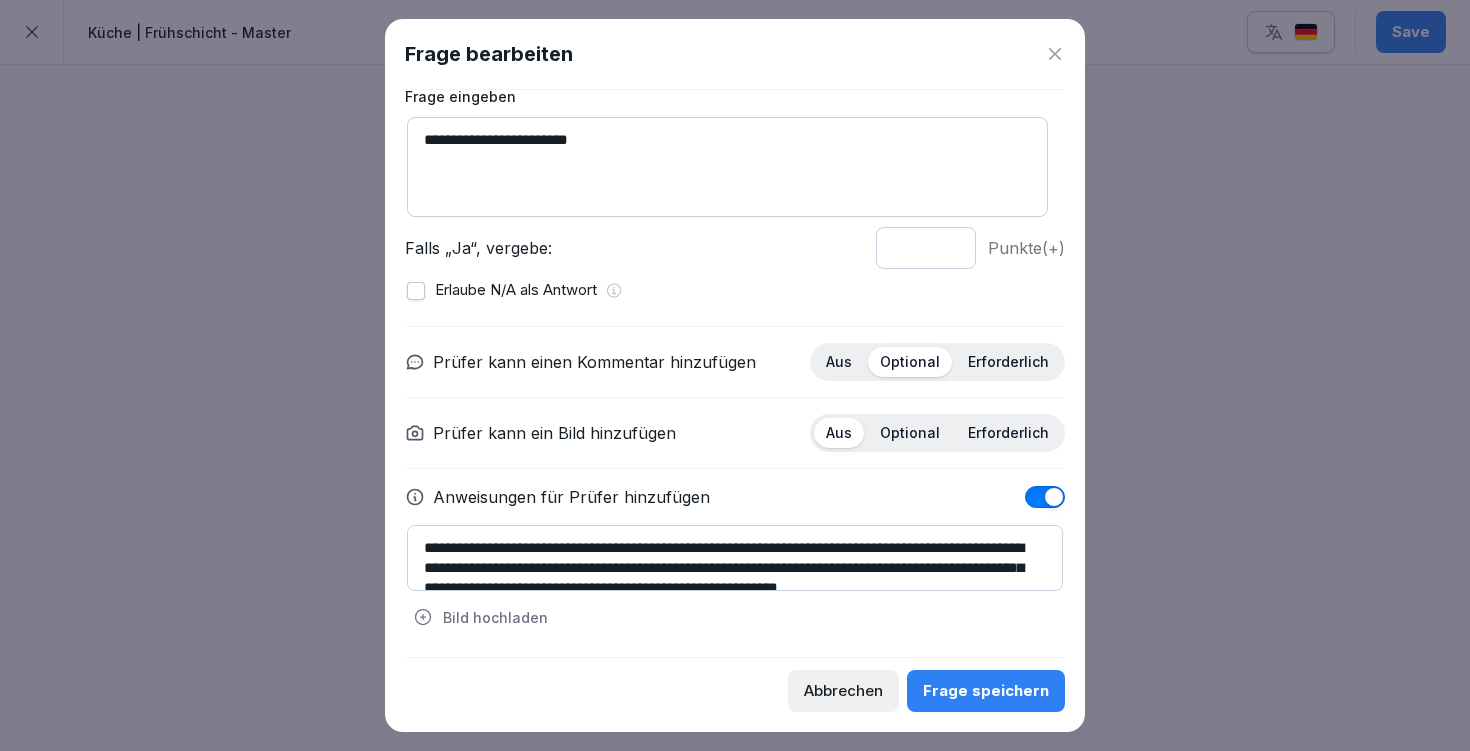 scroll, scrollTop: 40, scrollLeft: 0, axis: vertical 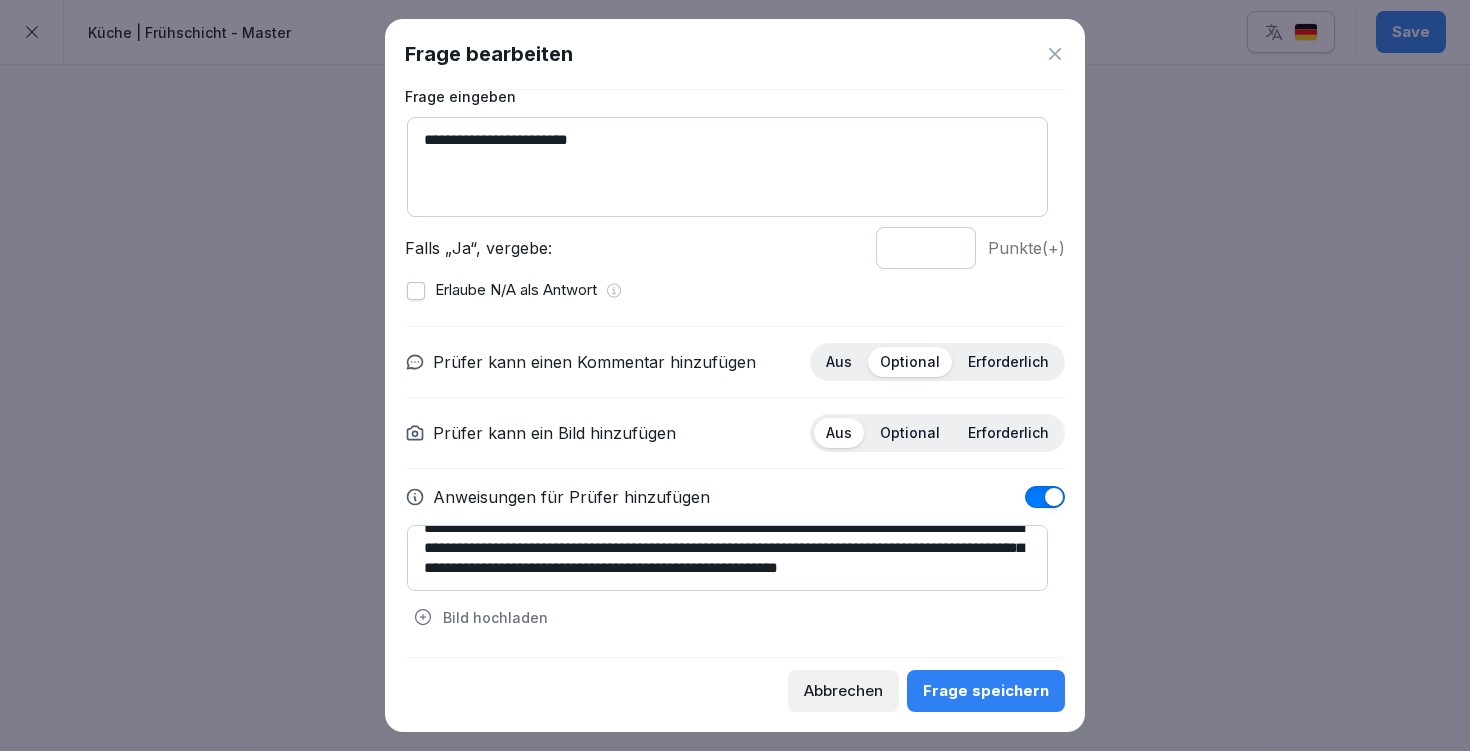 type on "**********" 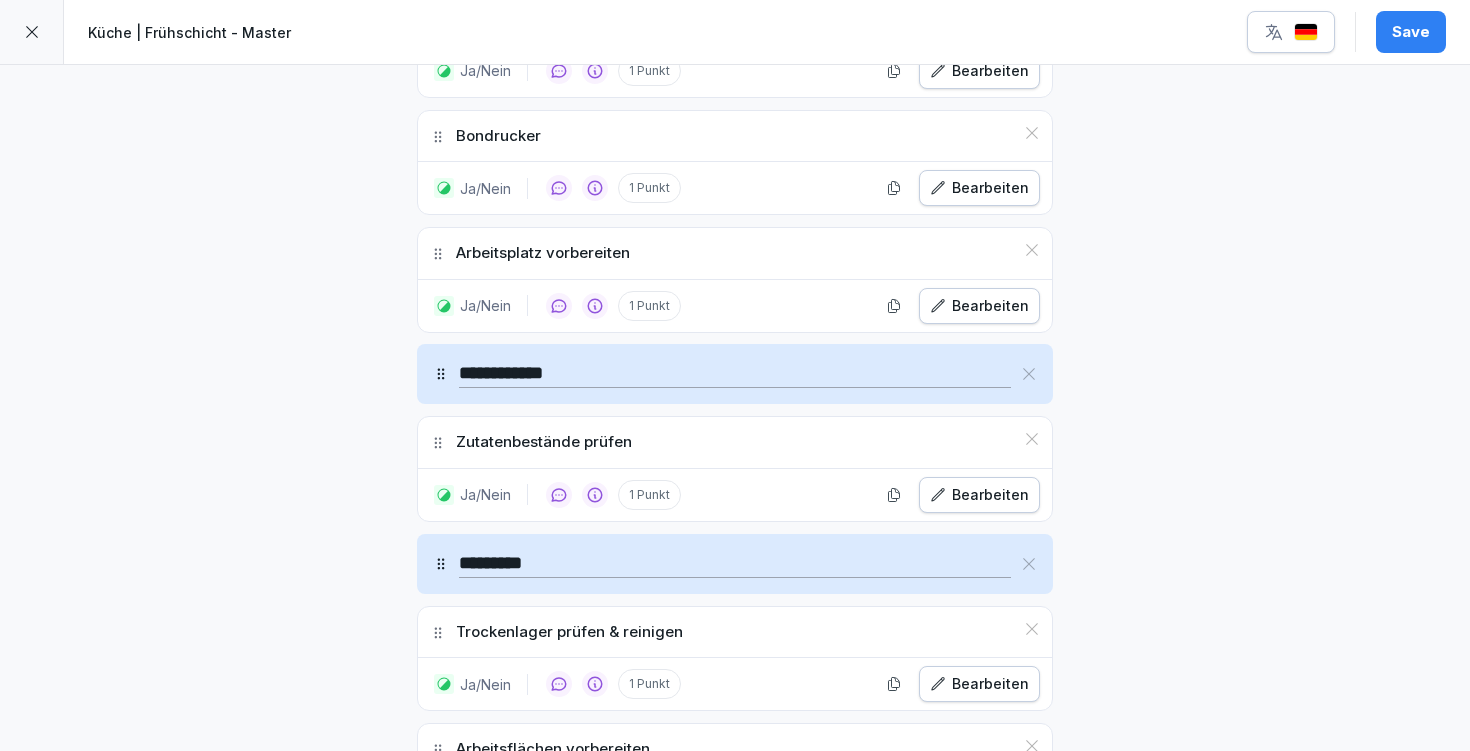 scroll, scrollTop: 817, scrollLeft: 0, axis: vertical 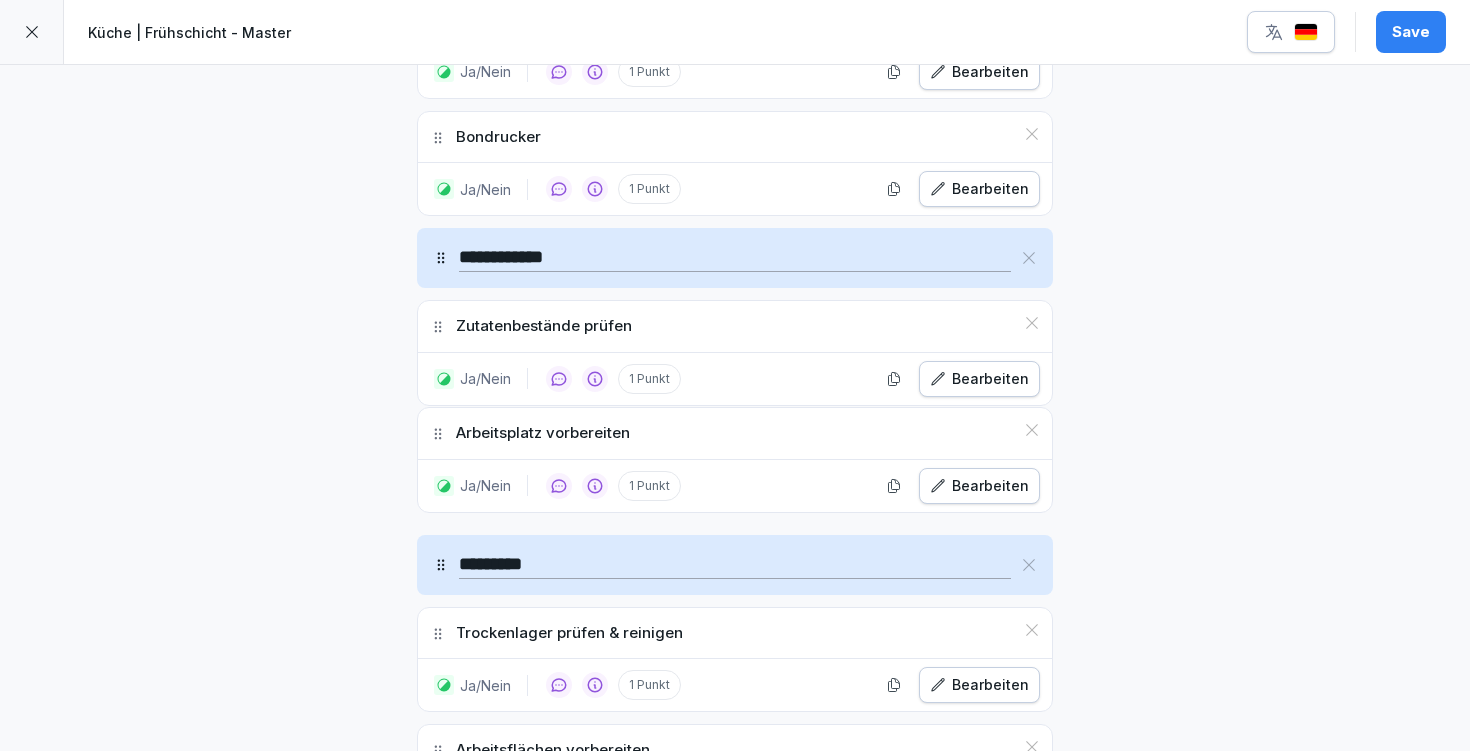 drag, startPoint x: 435, startPoint y: 574, endPoint x: 435, endPoint y: 432, distance: 142 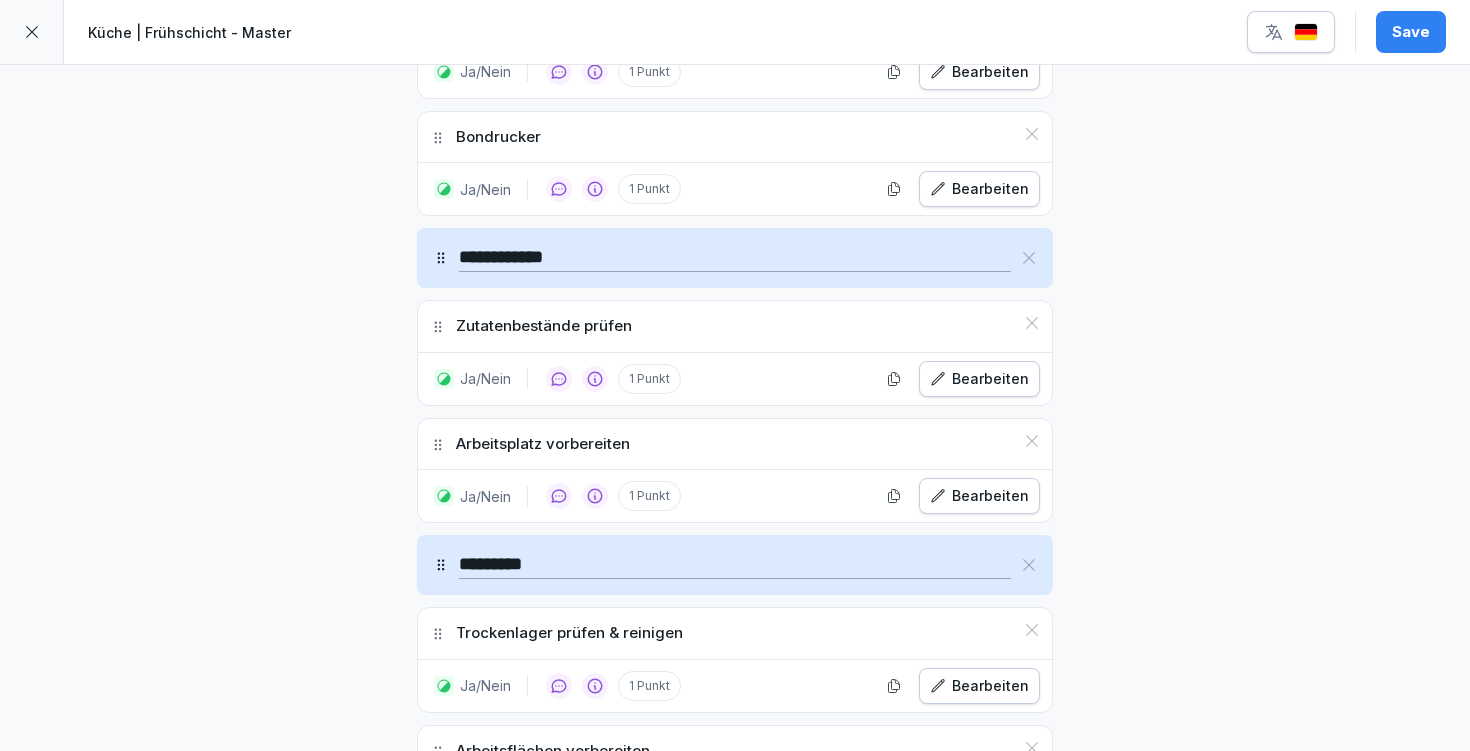 scroll, scrollTop: 954, scrollLeft: 0, axis: vertical 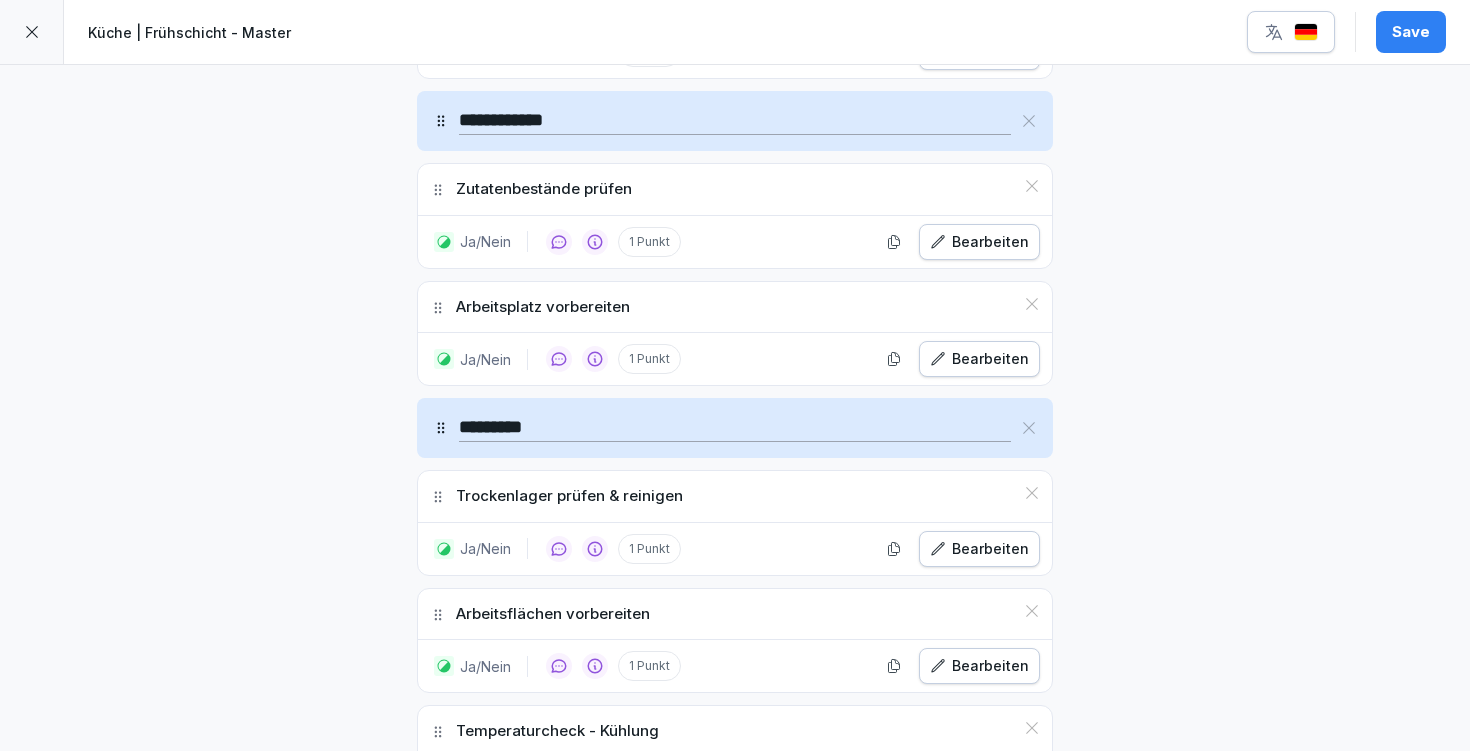 click on "Bearbeiten" at bounding box center [979, 666] 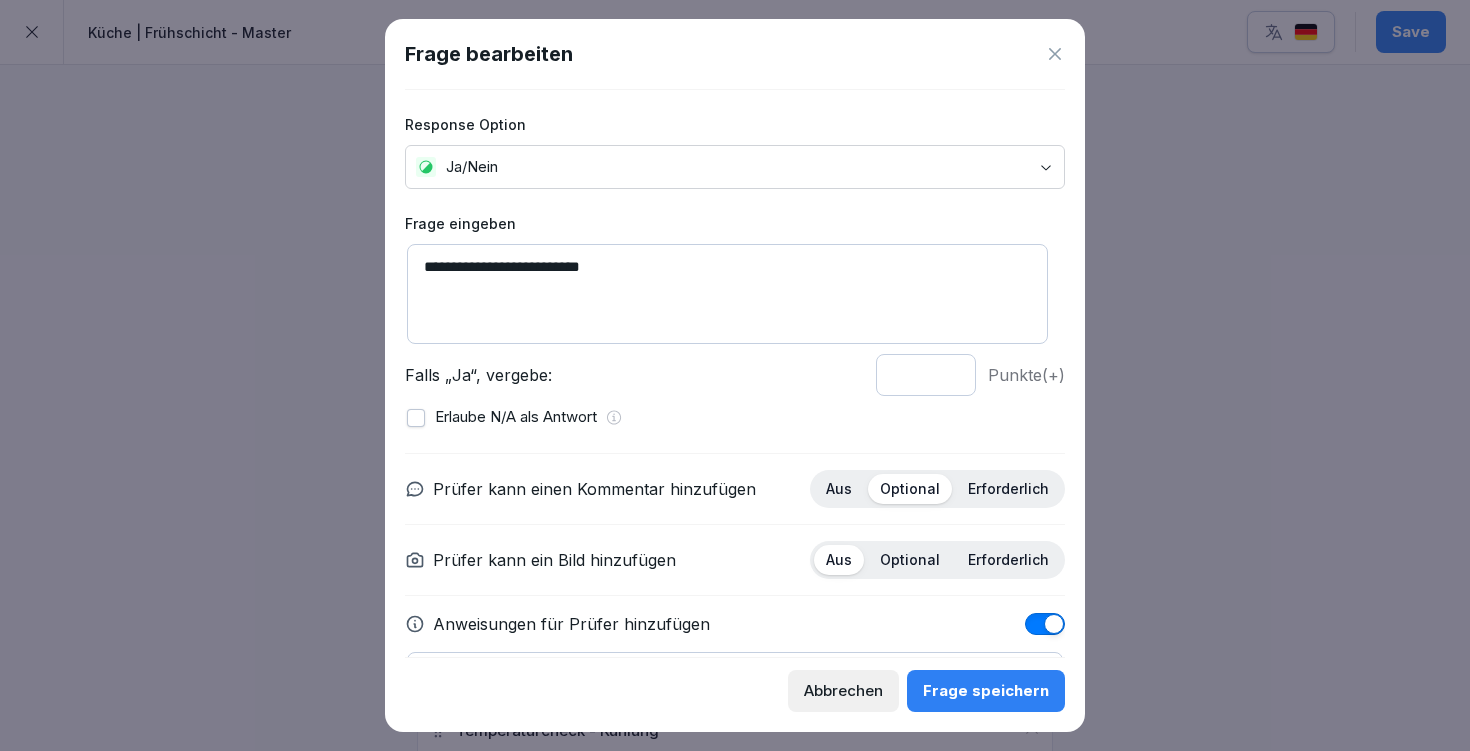 scroll, scrollTop: 127, scrollLeft: 0, axis: vertical 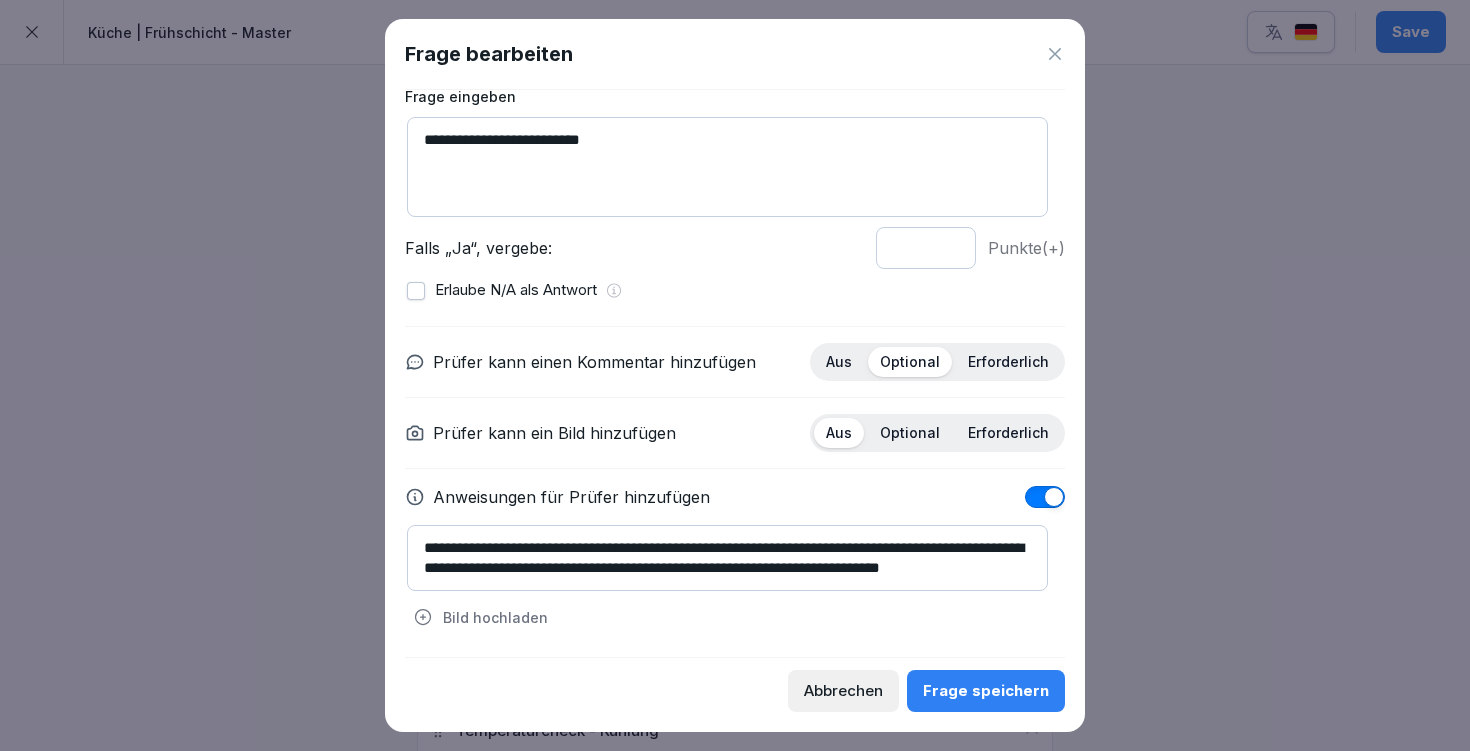drag, startPoint x: 628, startPoint y: 541, endPoint x: 690, endPoint y: 593, distance: 80.919716 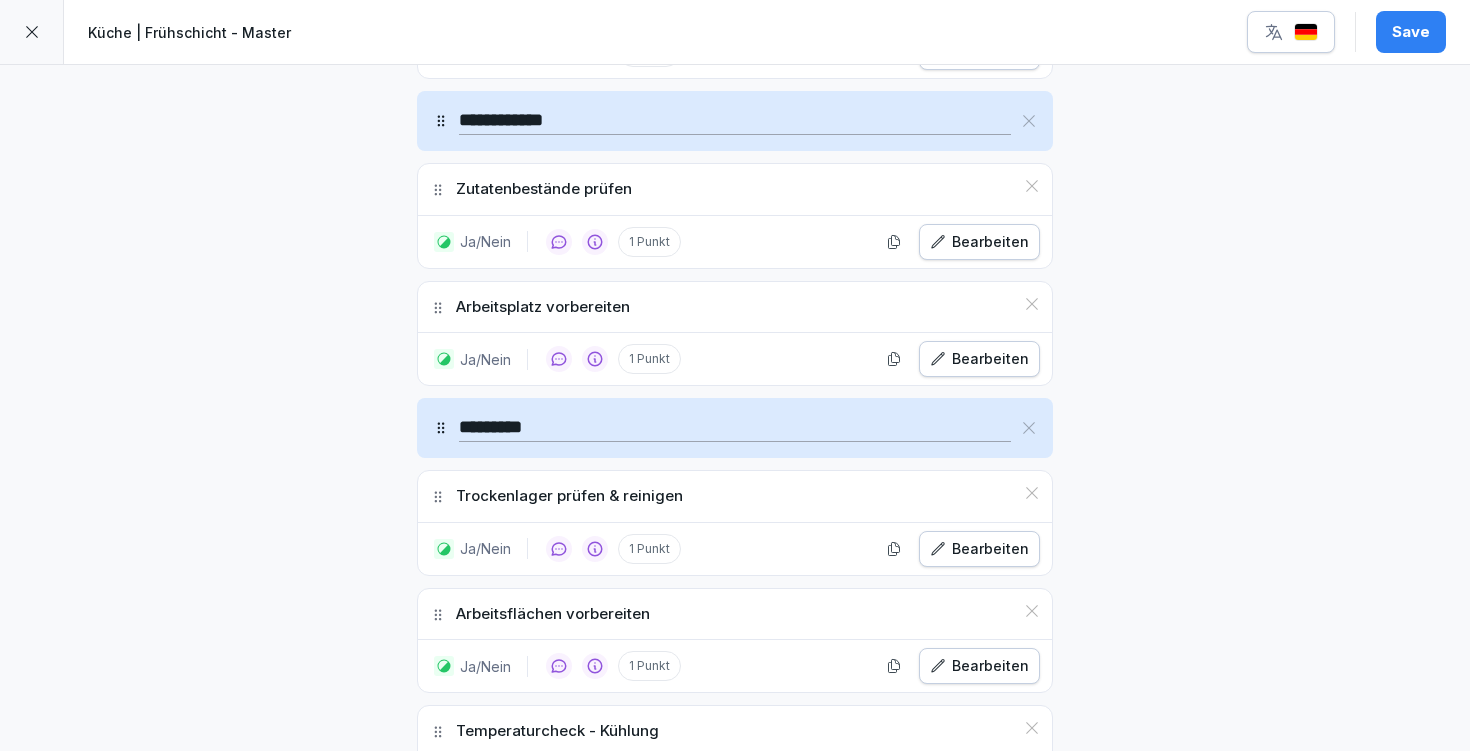 click on "Bearbeiten" at bounding box center (979, 359) 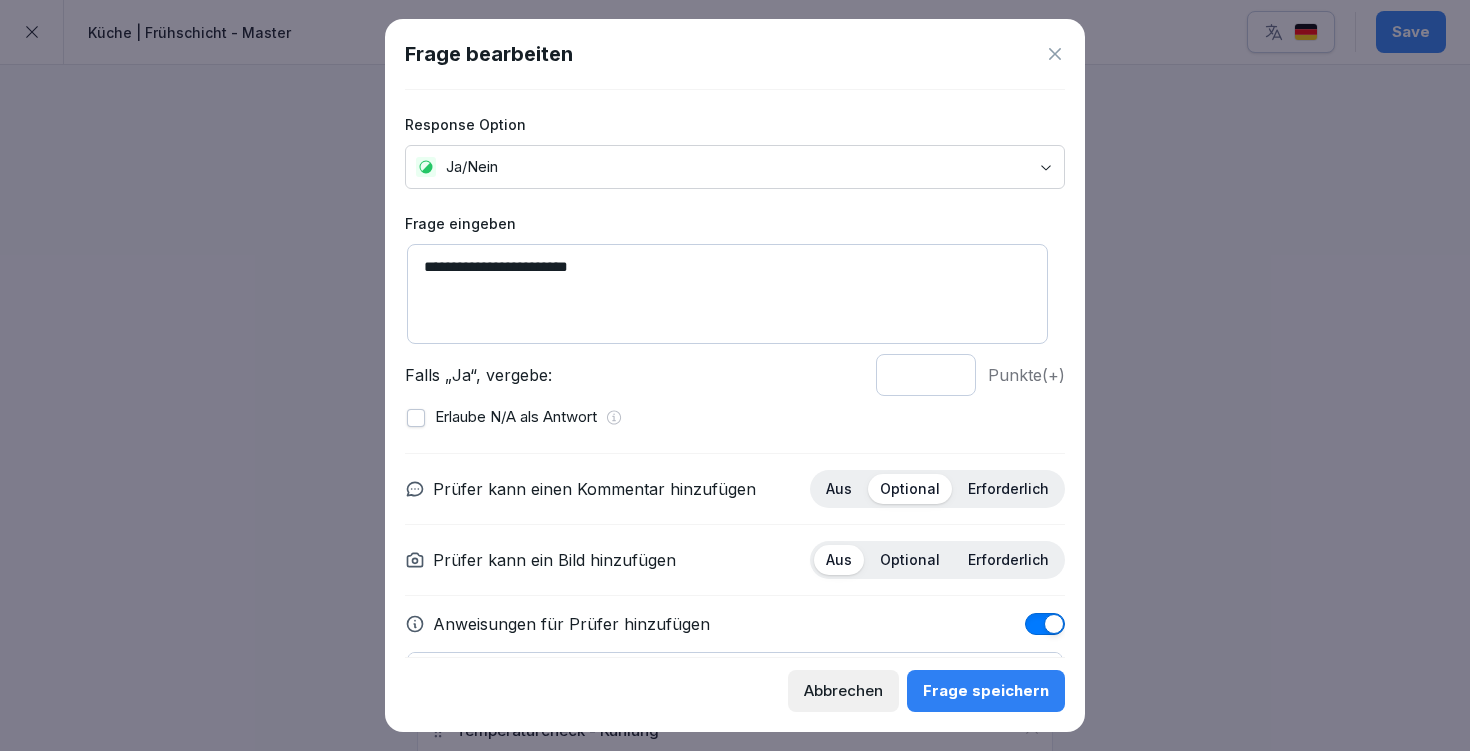 scroll, scrollTop: 127, scrollLeft: 0, axis: vertical 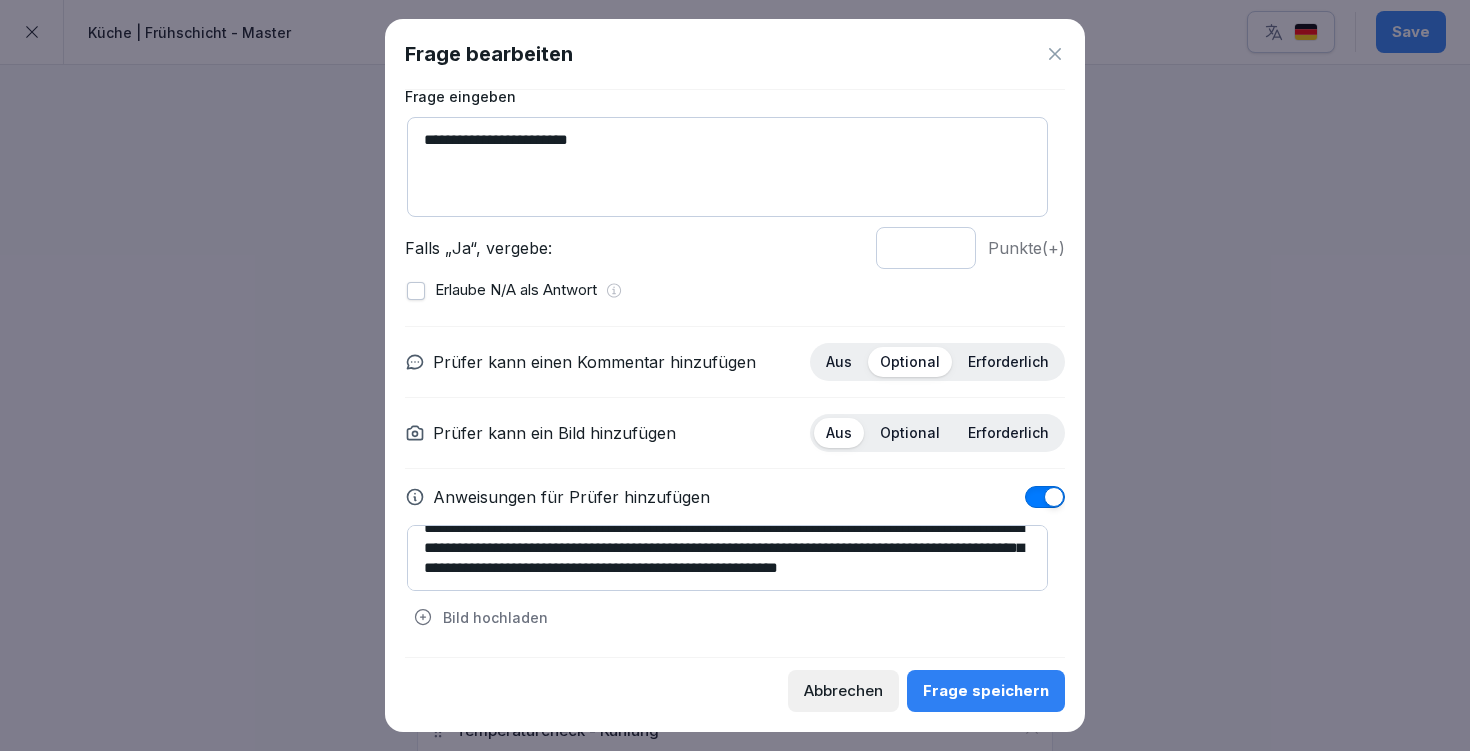 click on "**********" at bounding box center [727, 558] 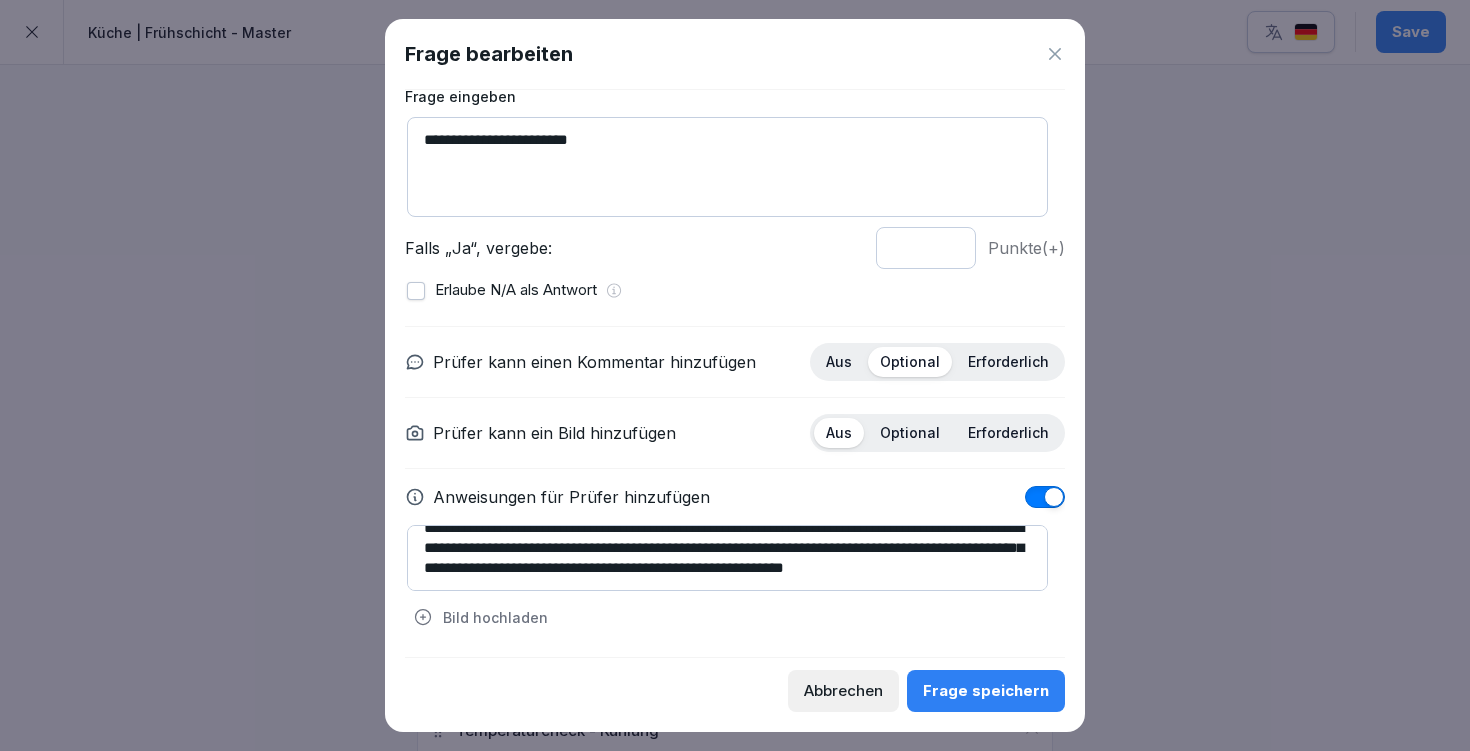 paste on "**********" 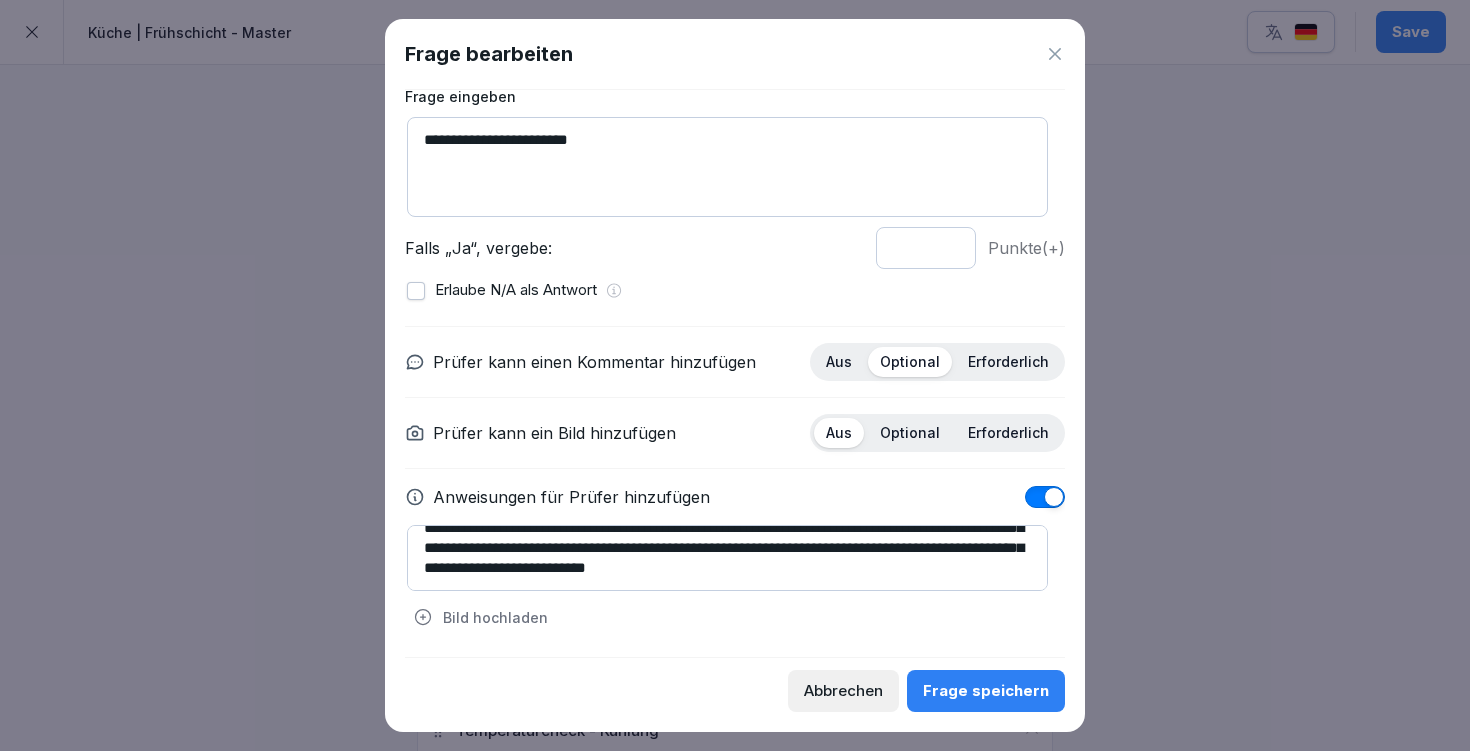 scroll, scrollTop: 60, scrollLeft: 0, axis: vertical 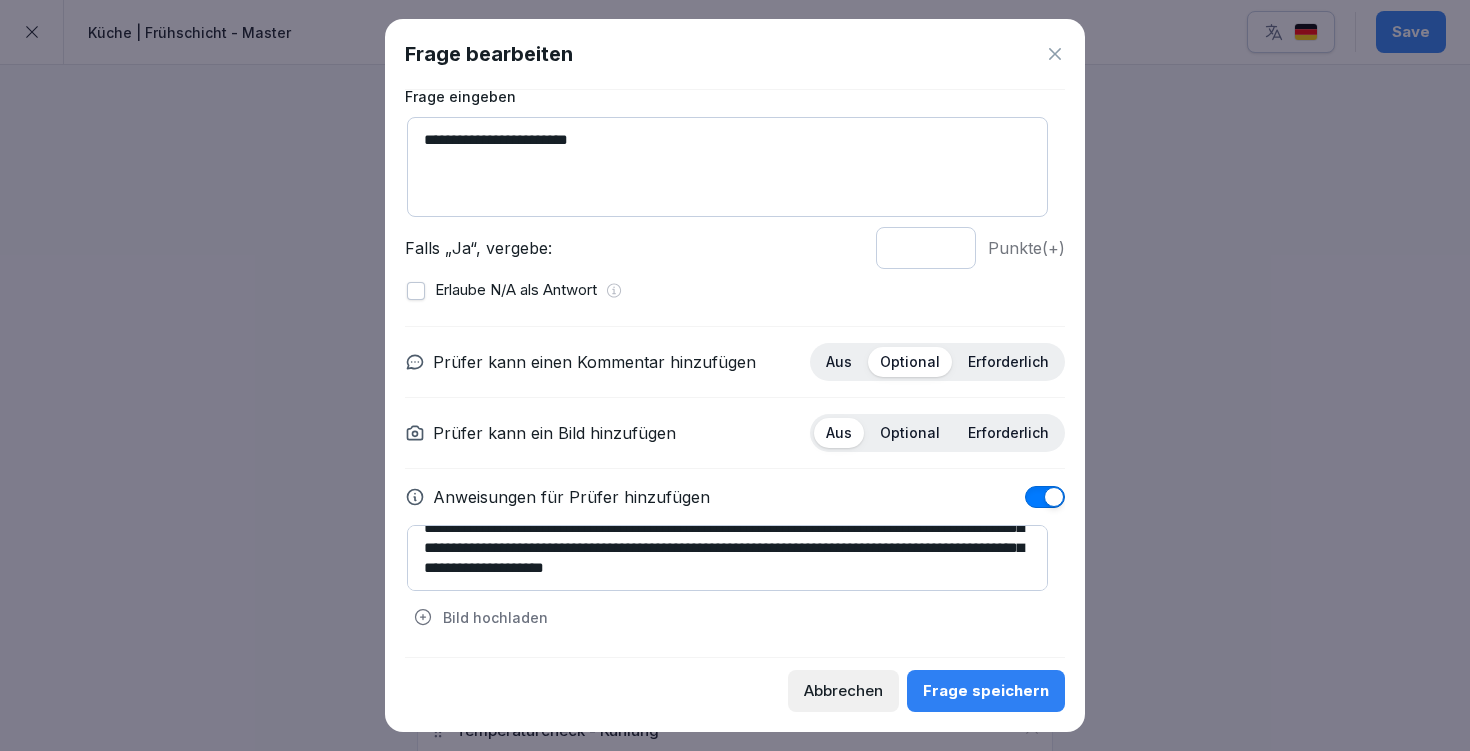 drag, startPoint x: 720, startPoint y: 546, endPoint x: 734, endPoint y: 543, distance: 14.3178215 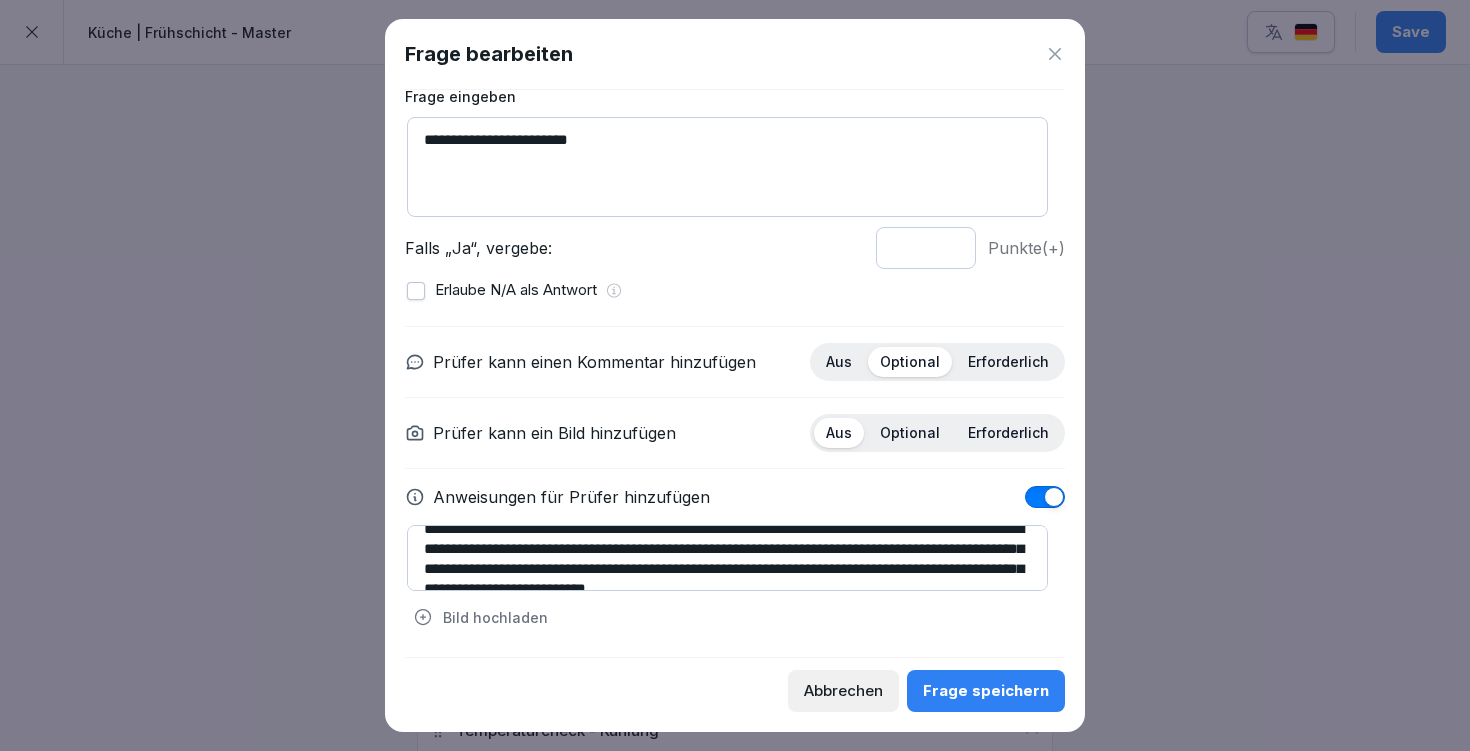 scroll, scrollTop: 0, scrollLeft: 0, axis: both 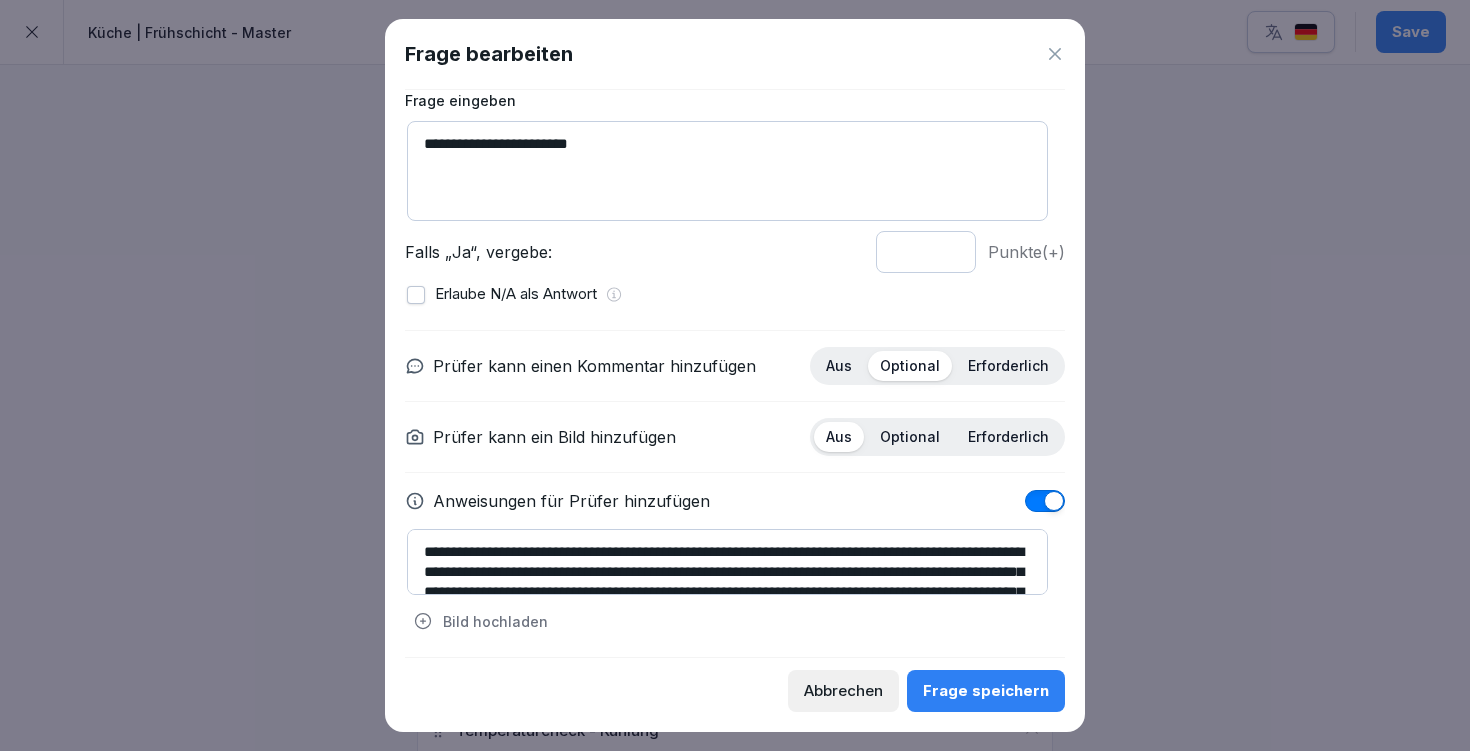 type on "**********" 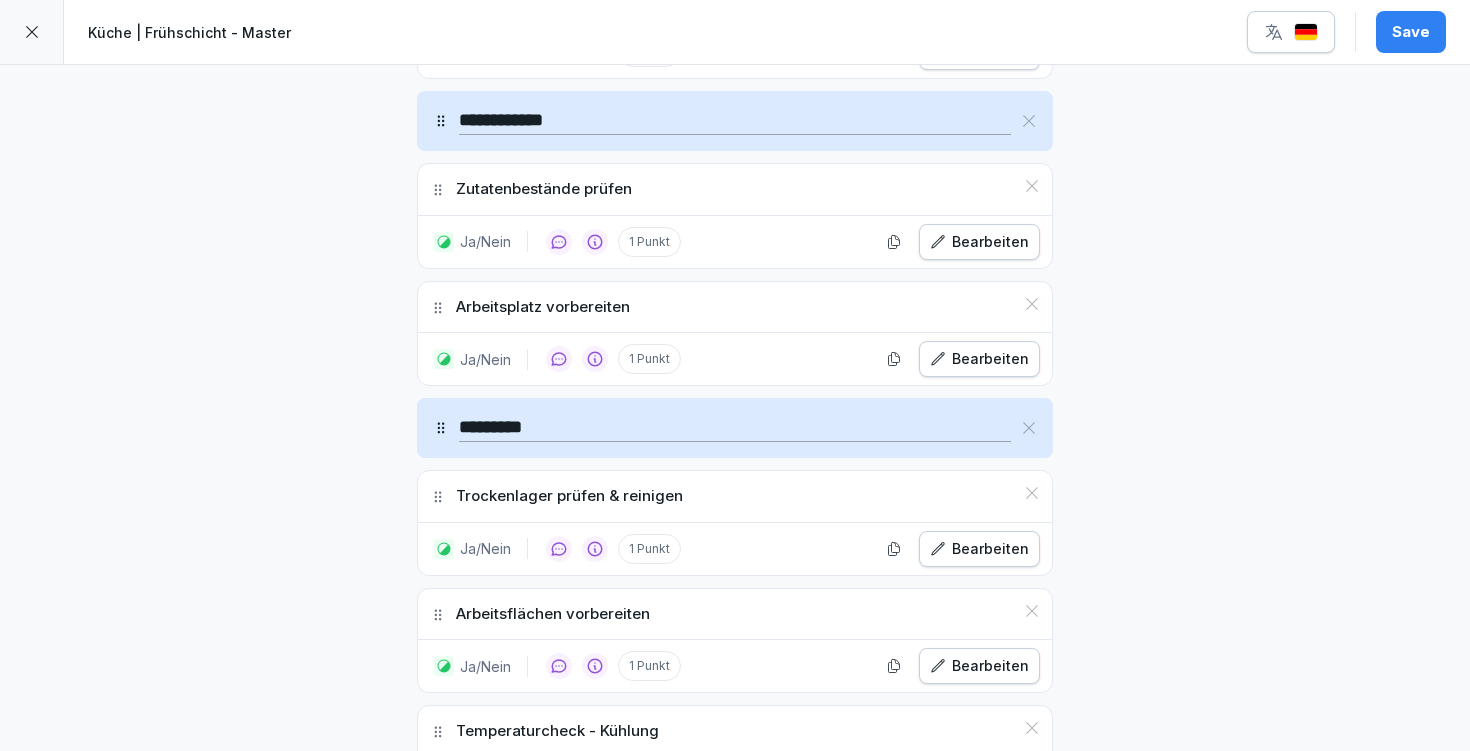 click on "Save" at bounding box center [1411, 32] 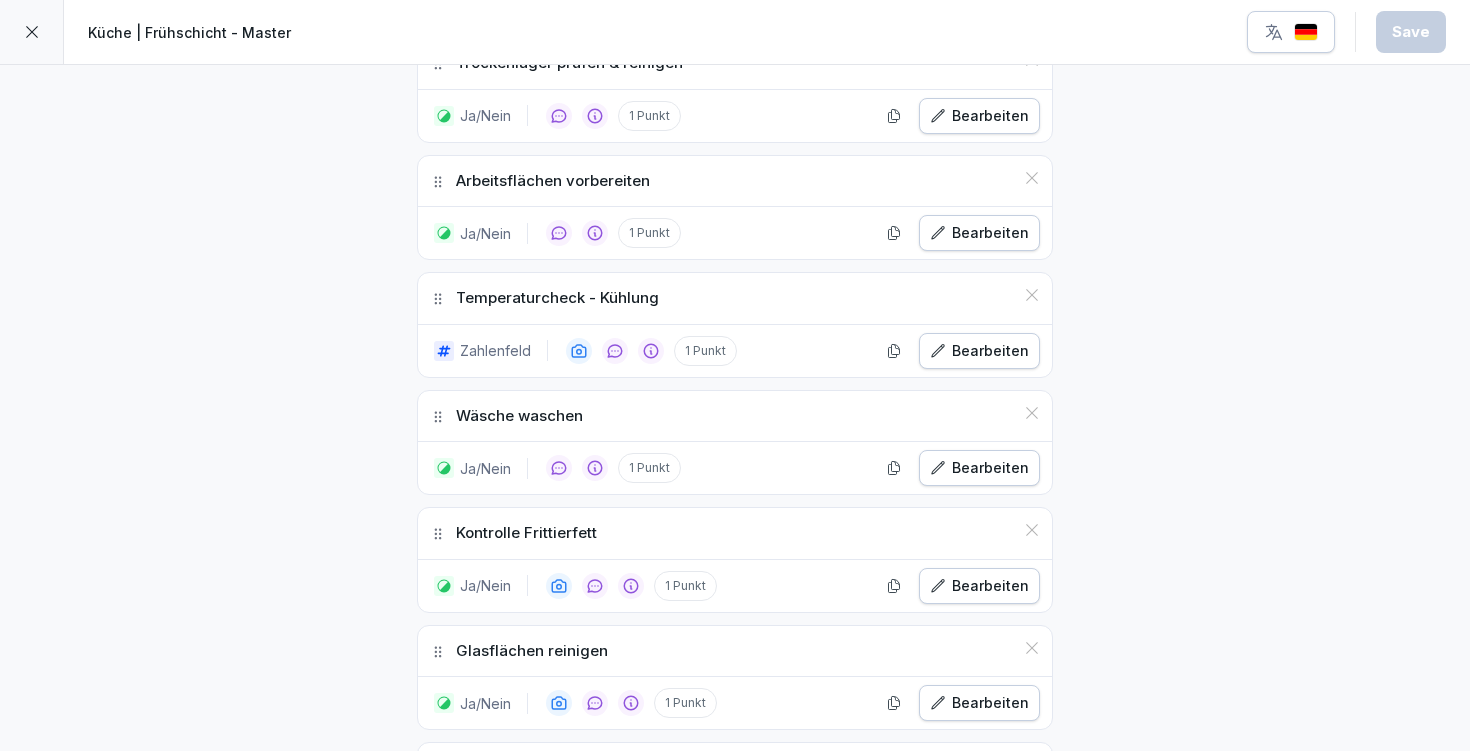 scroll, scrollTop: 1273, scrollLeft: 0, axis: vertical 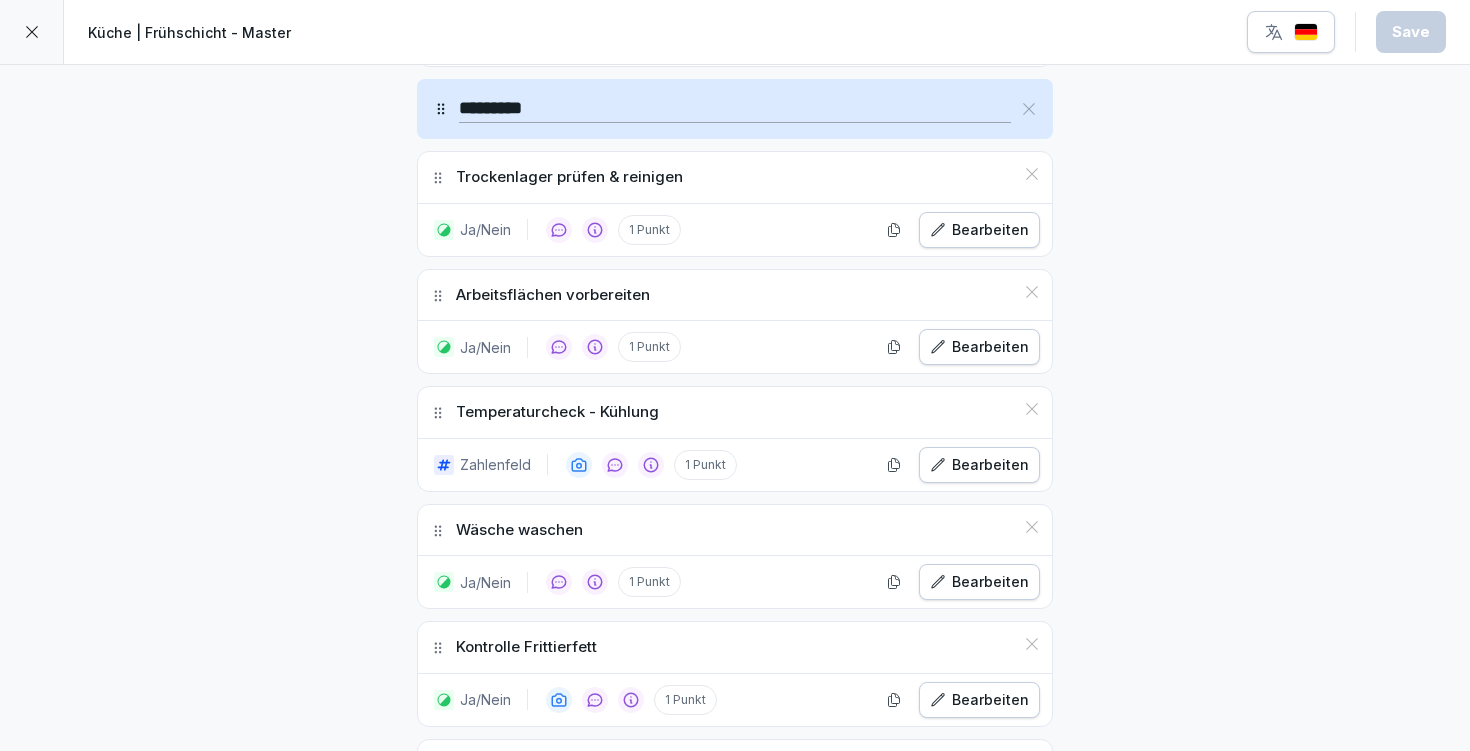 click 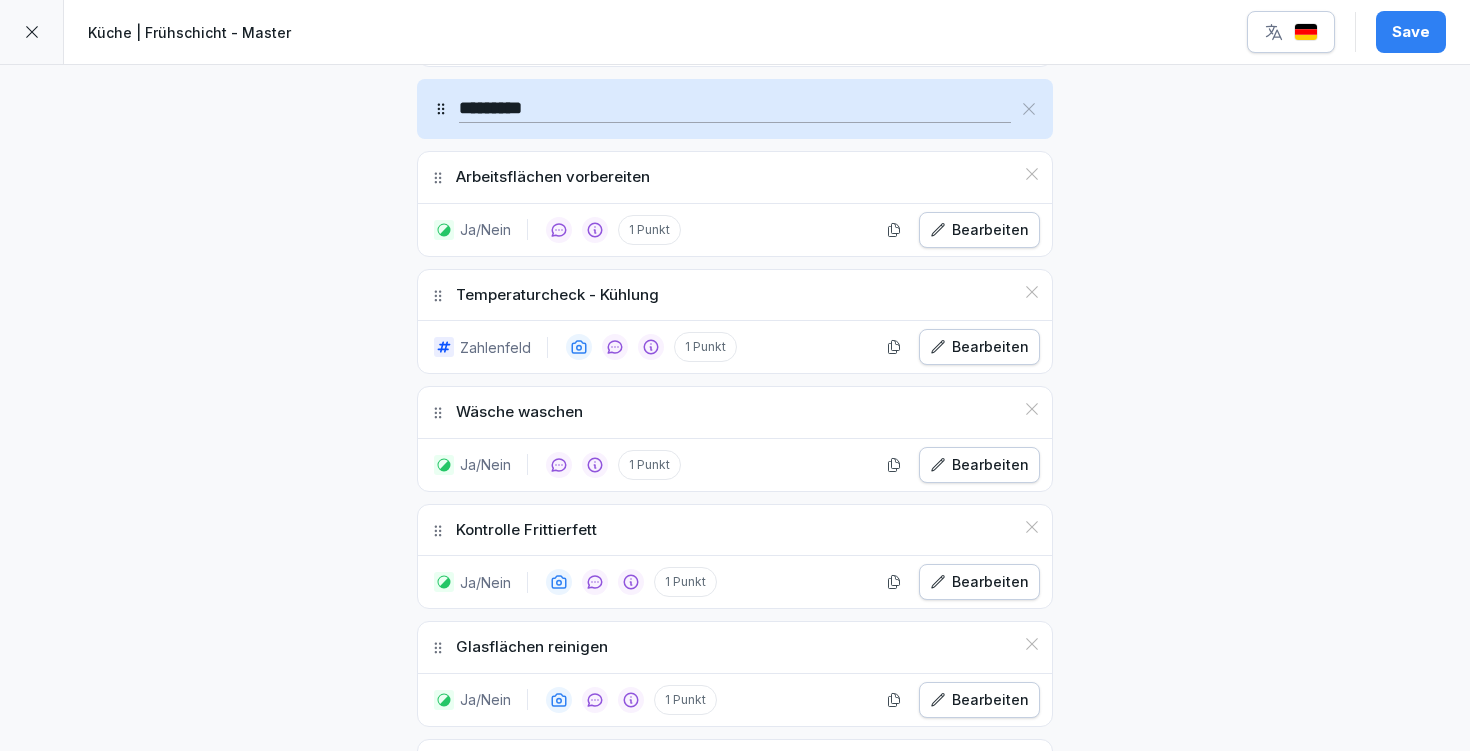 click 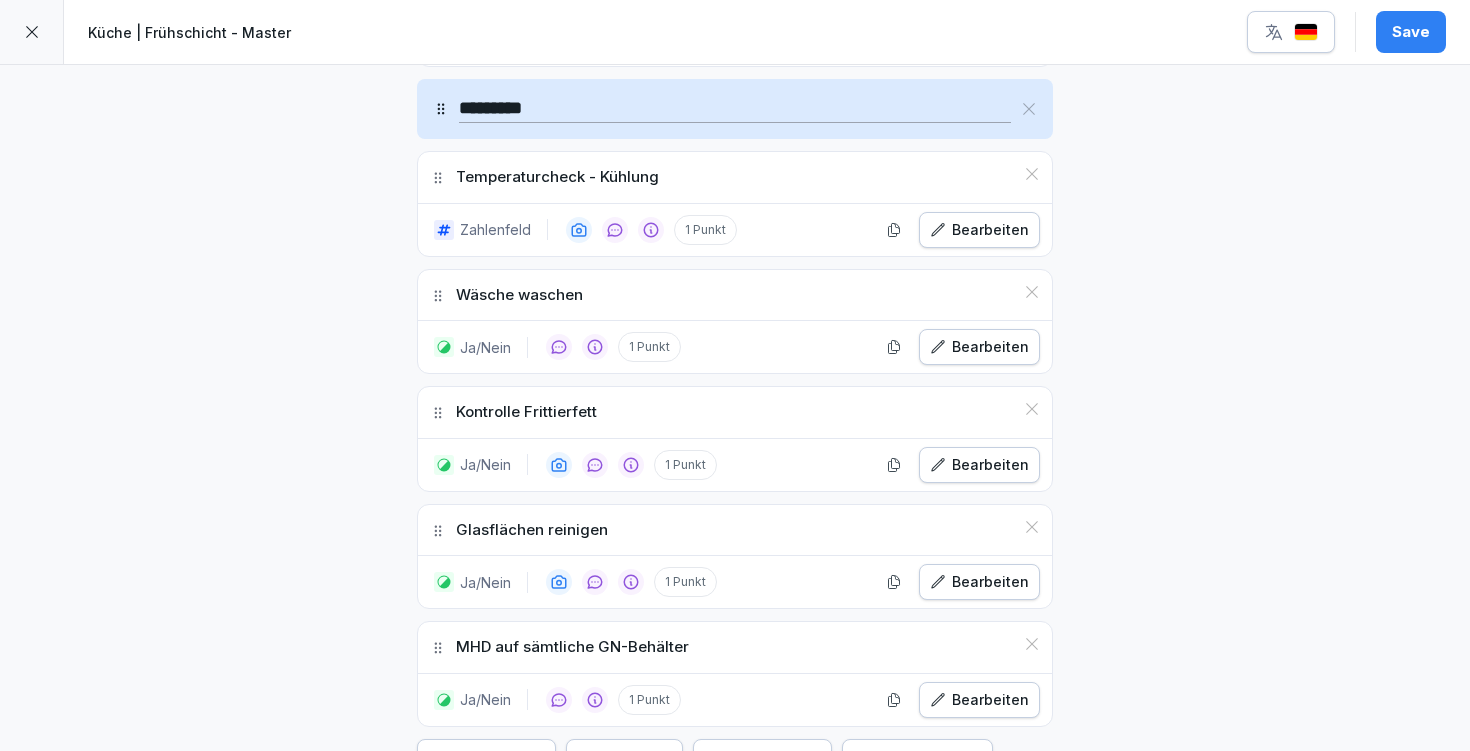 click 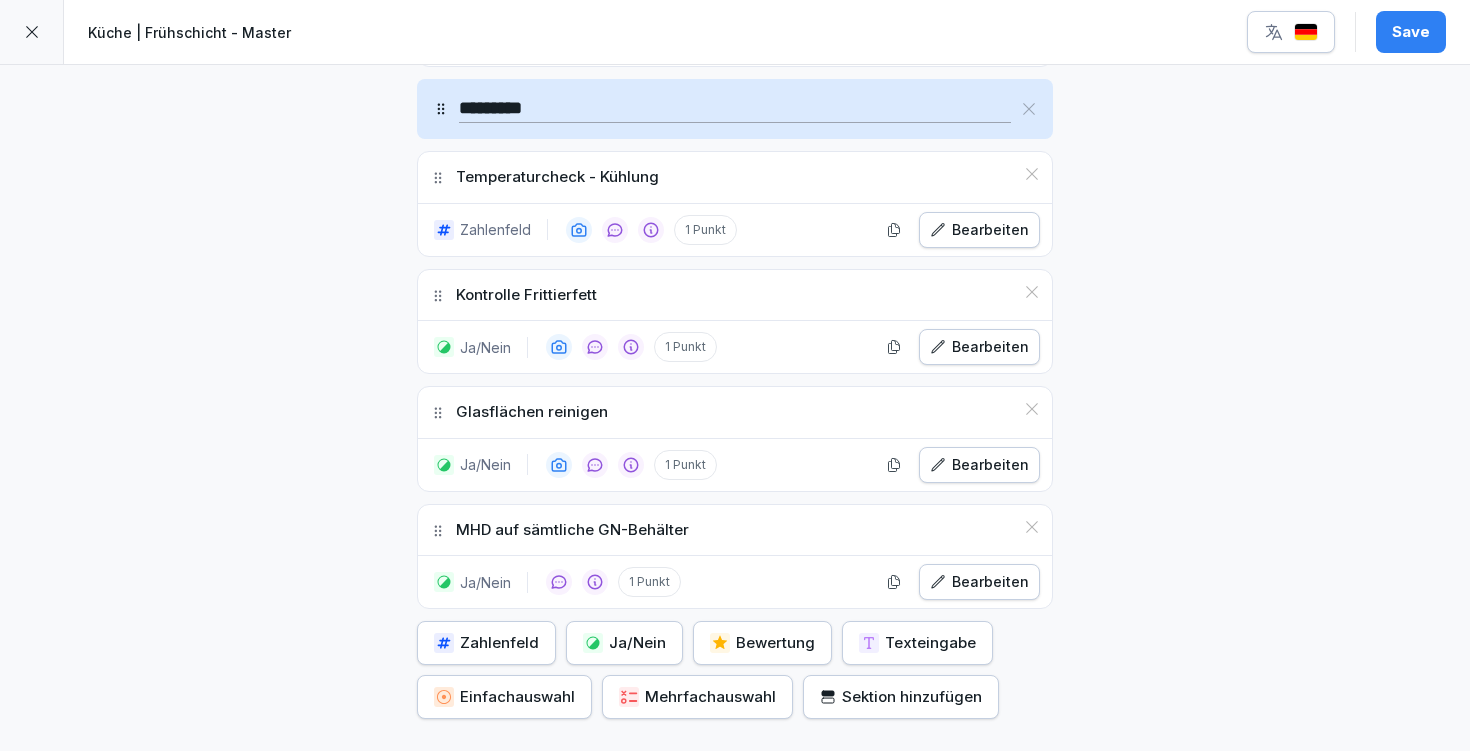 click 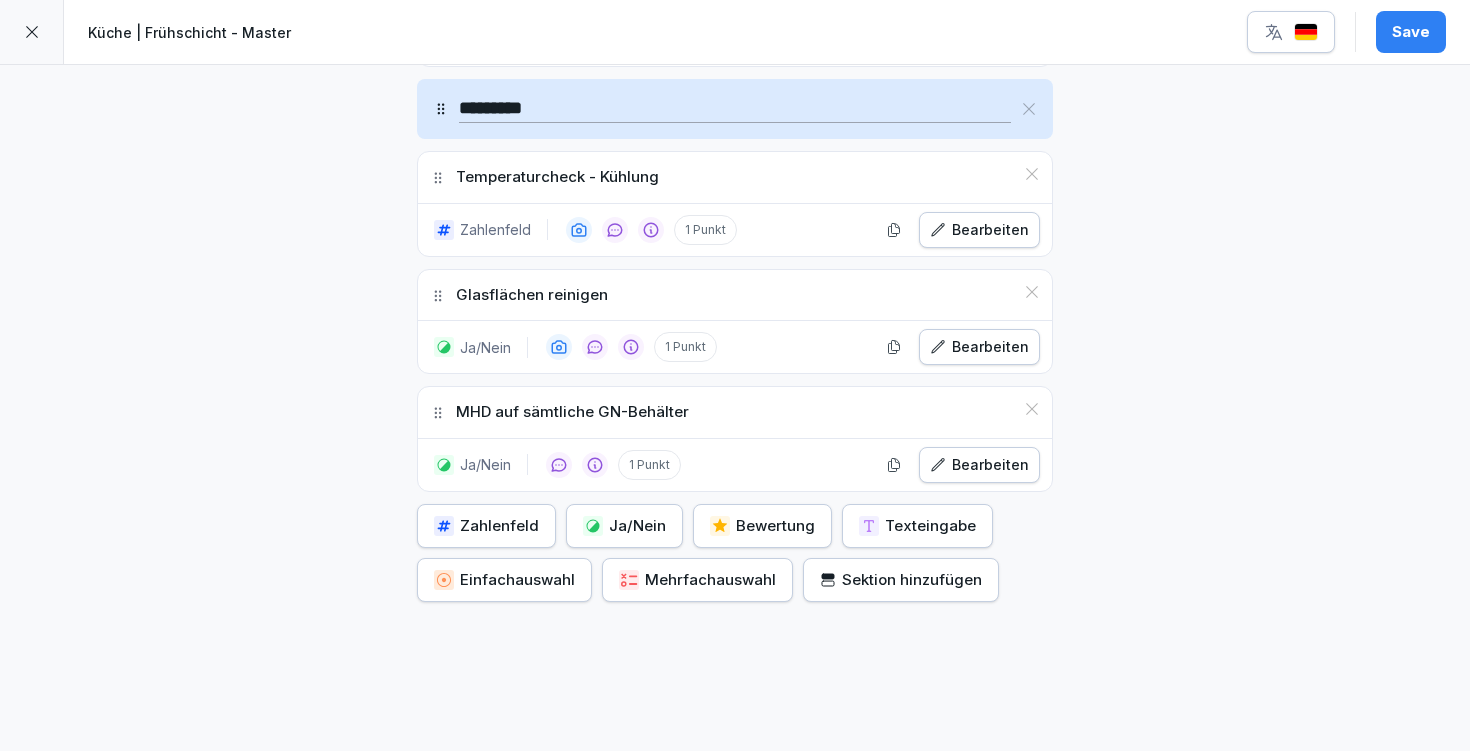 click 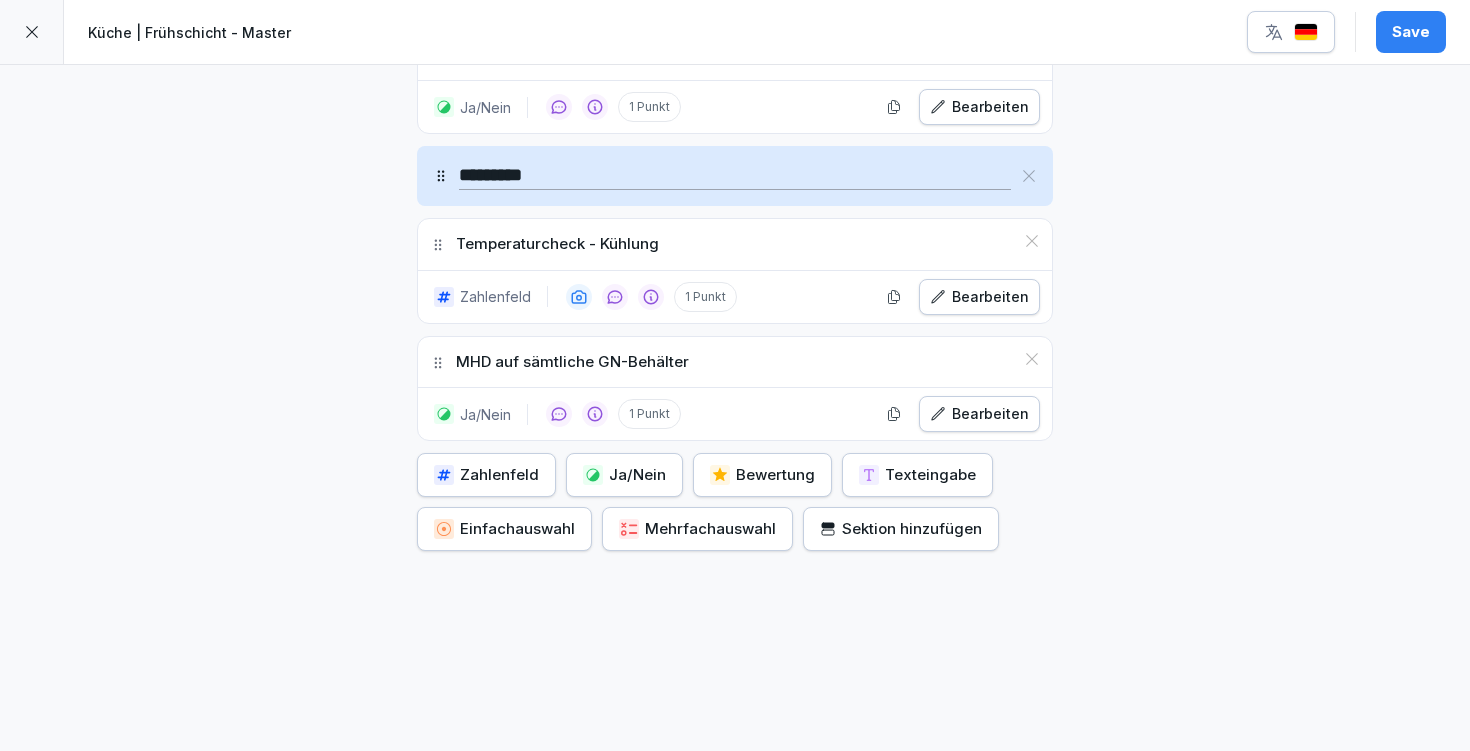 scroll, scrollTop: 1218, scrollLeft: 0, axis: vertical 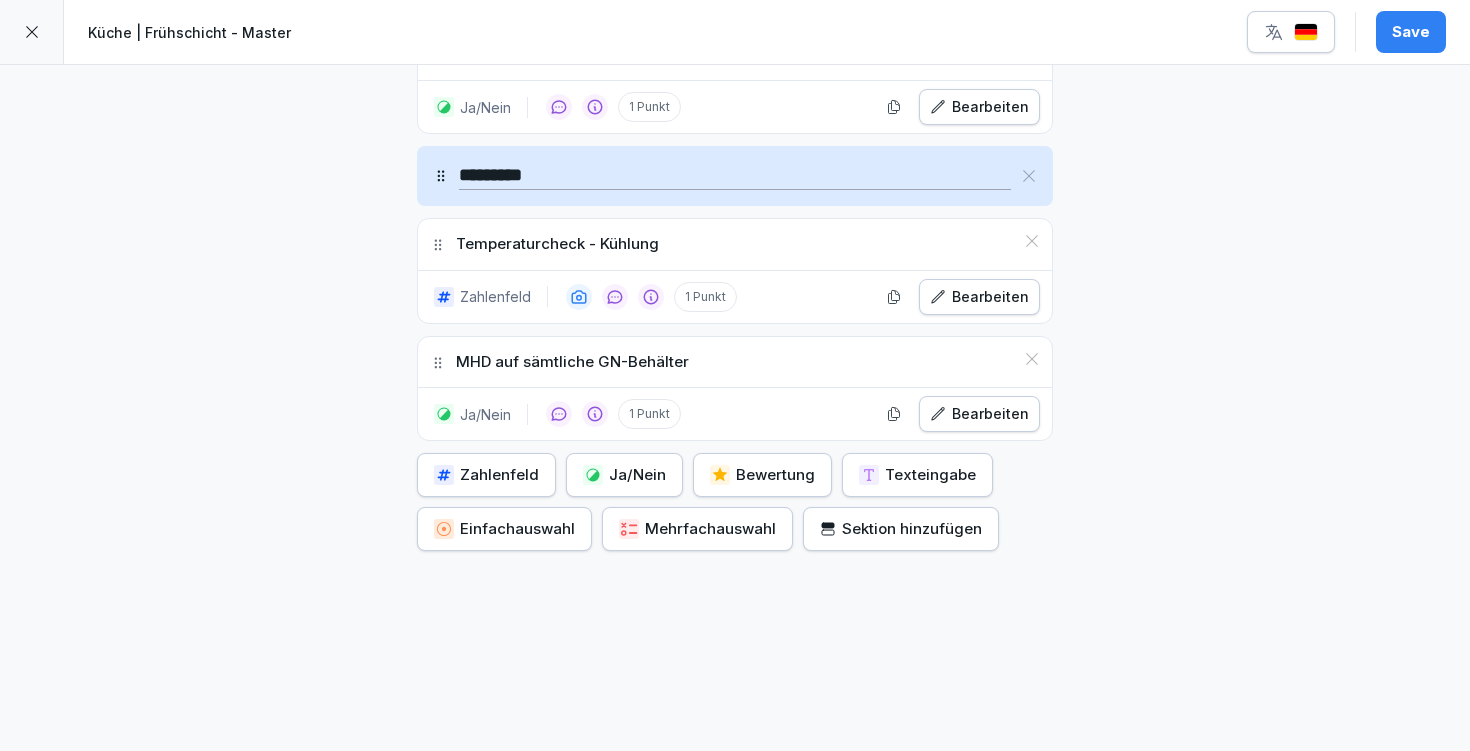 click 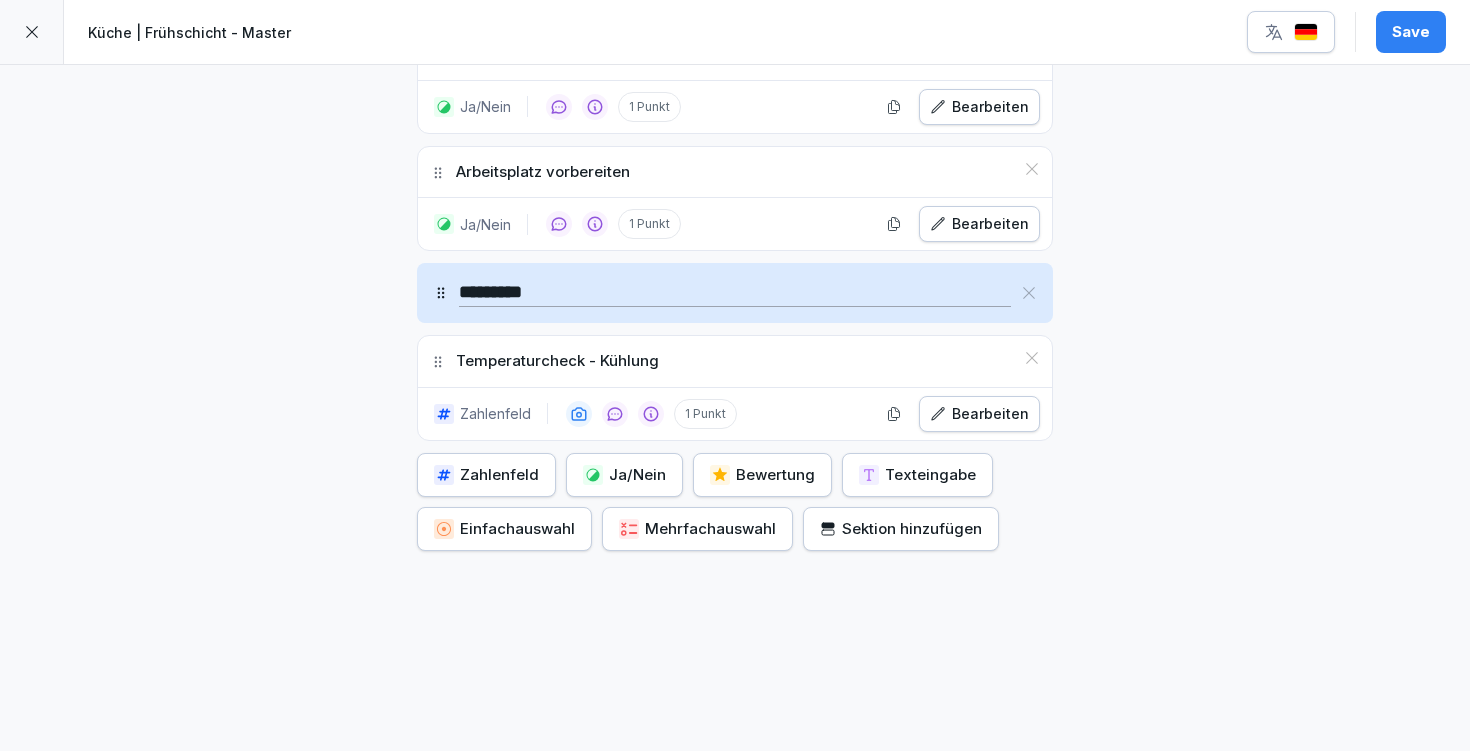 click on "Save" at bounding box center (1411, 32) 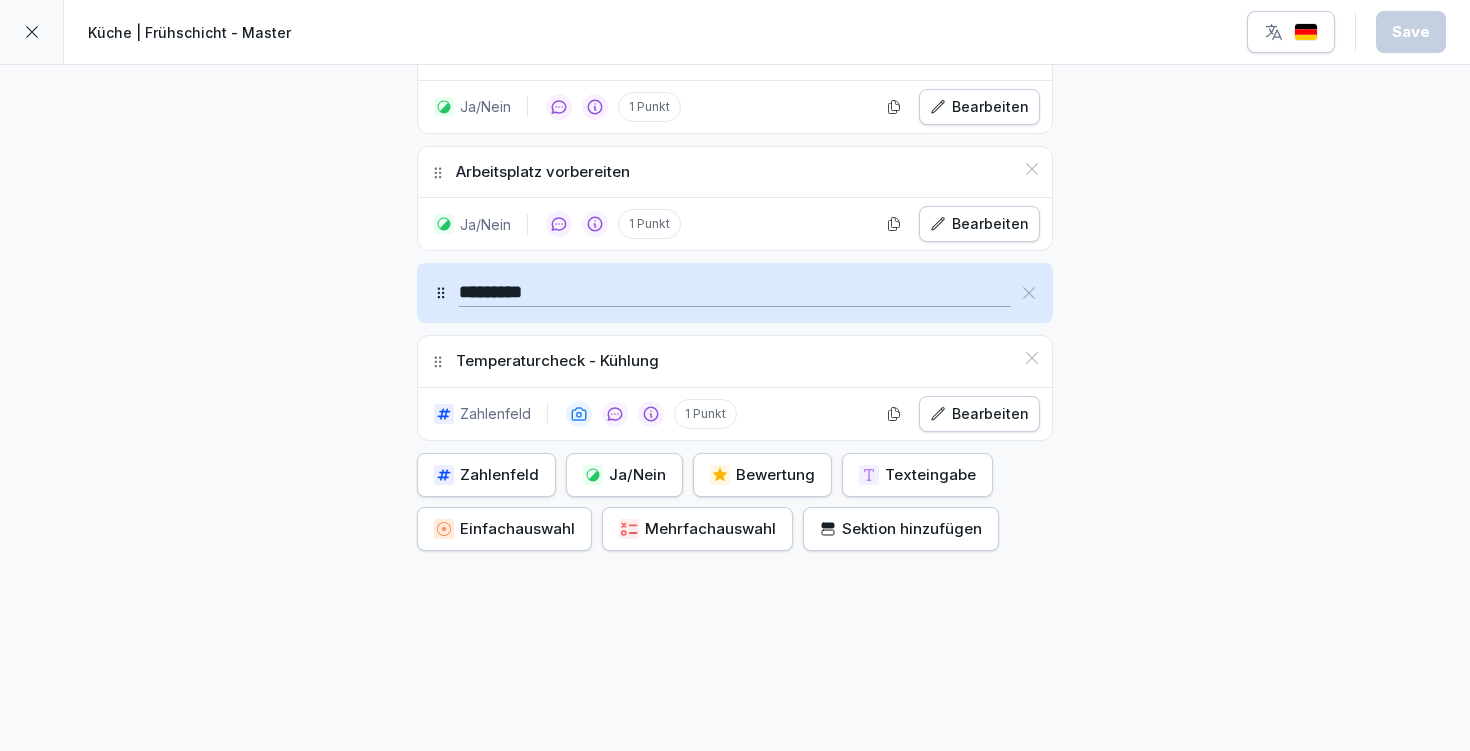 click 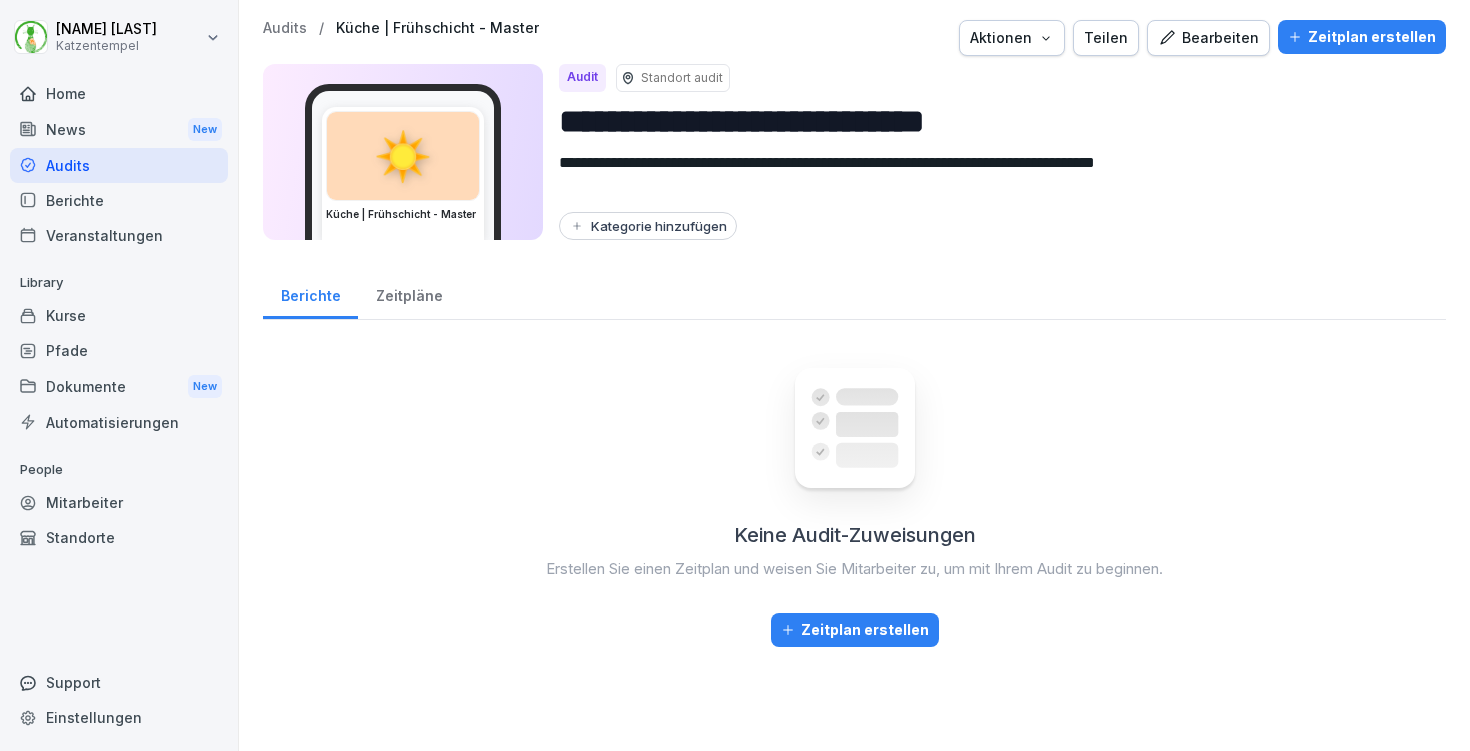click on "Bearbeiten" at bounding box center (1208, 38) 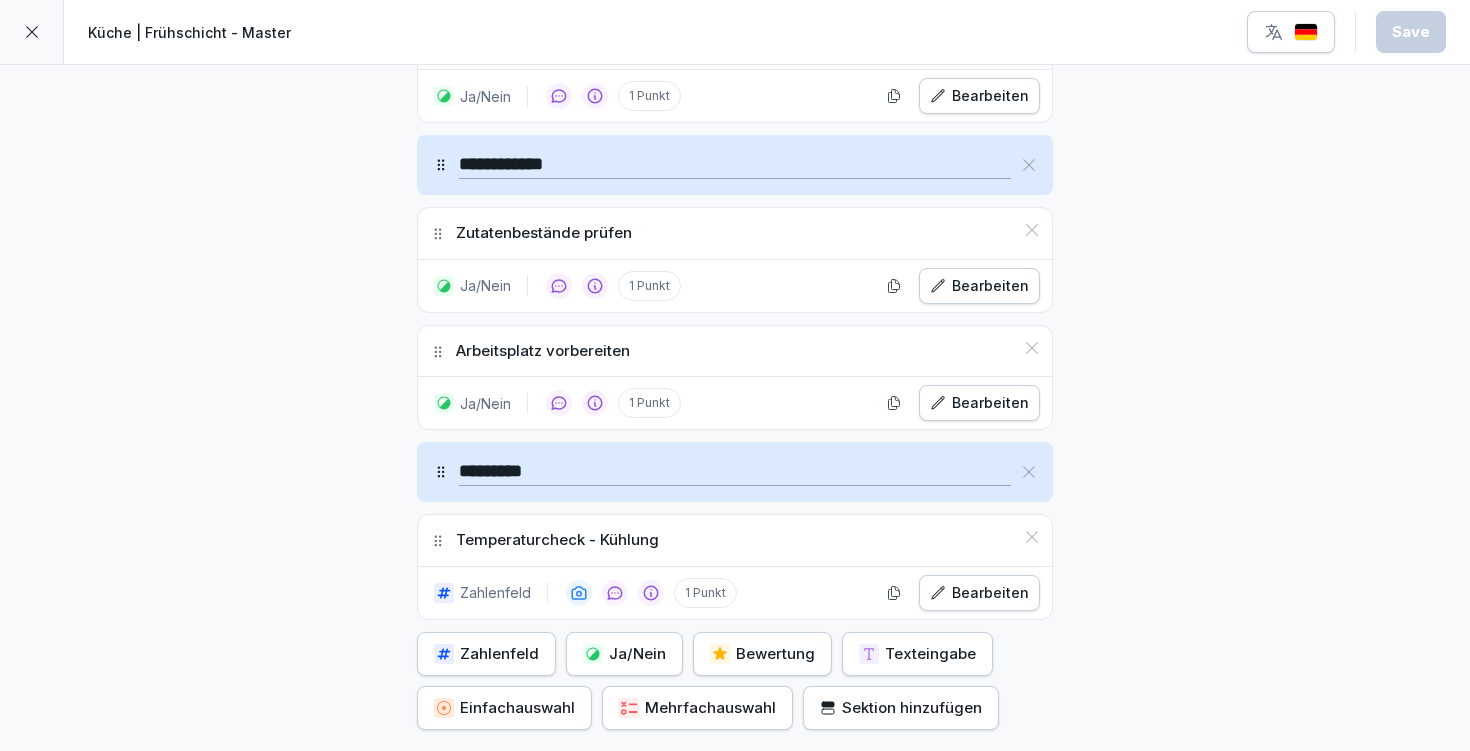 scroll, scrollTop: 979, scrollLeft: 0, axis: vertical 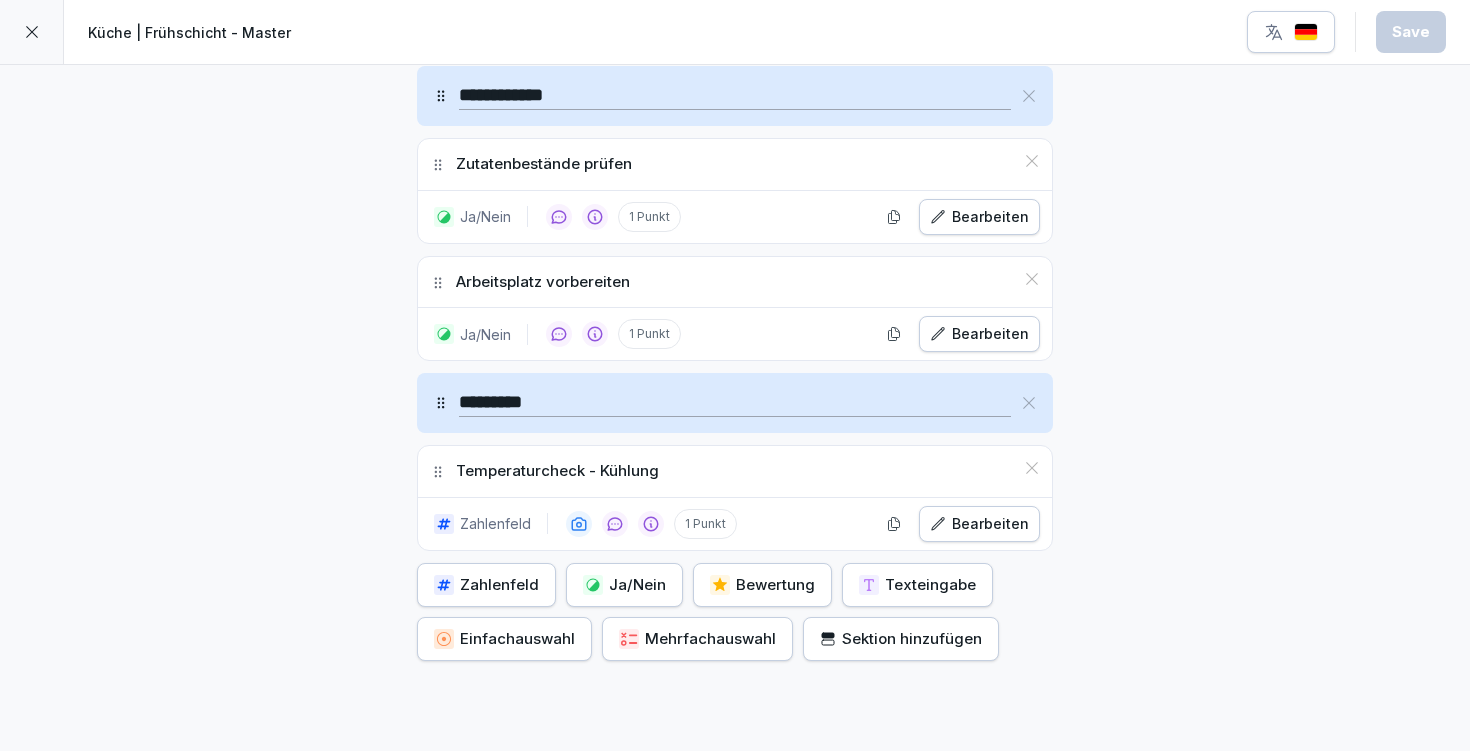 click on "Ja/Nein" at bounding box center (624, 585) 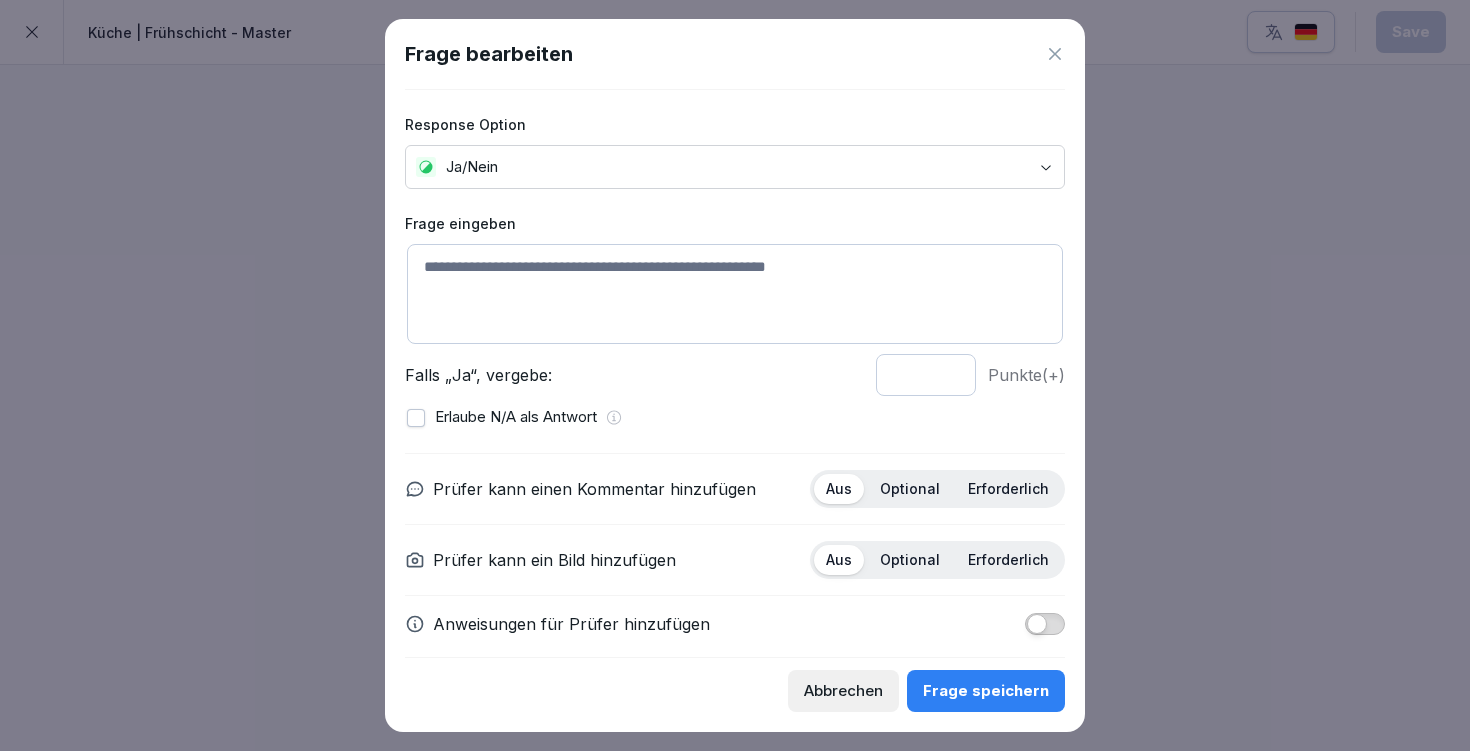 click at bounding box center (735, 294) 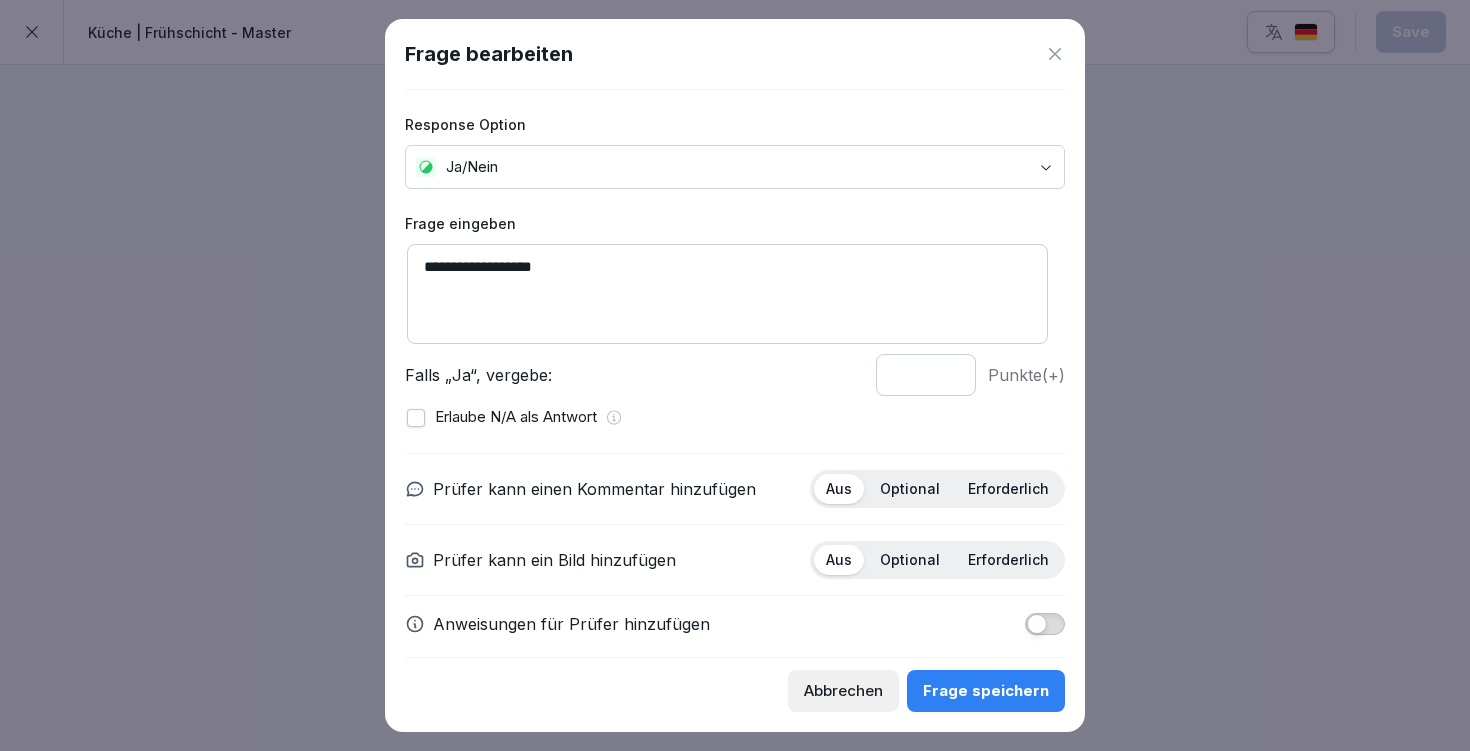 type on "**********" 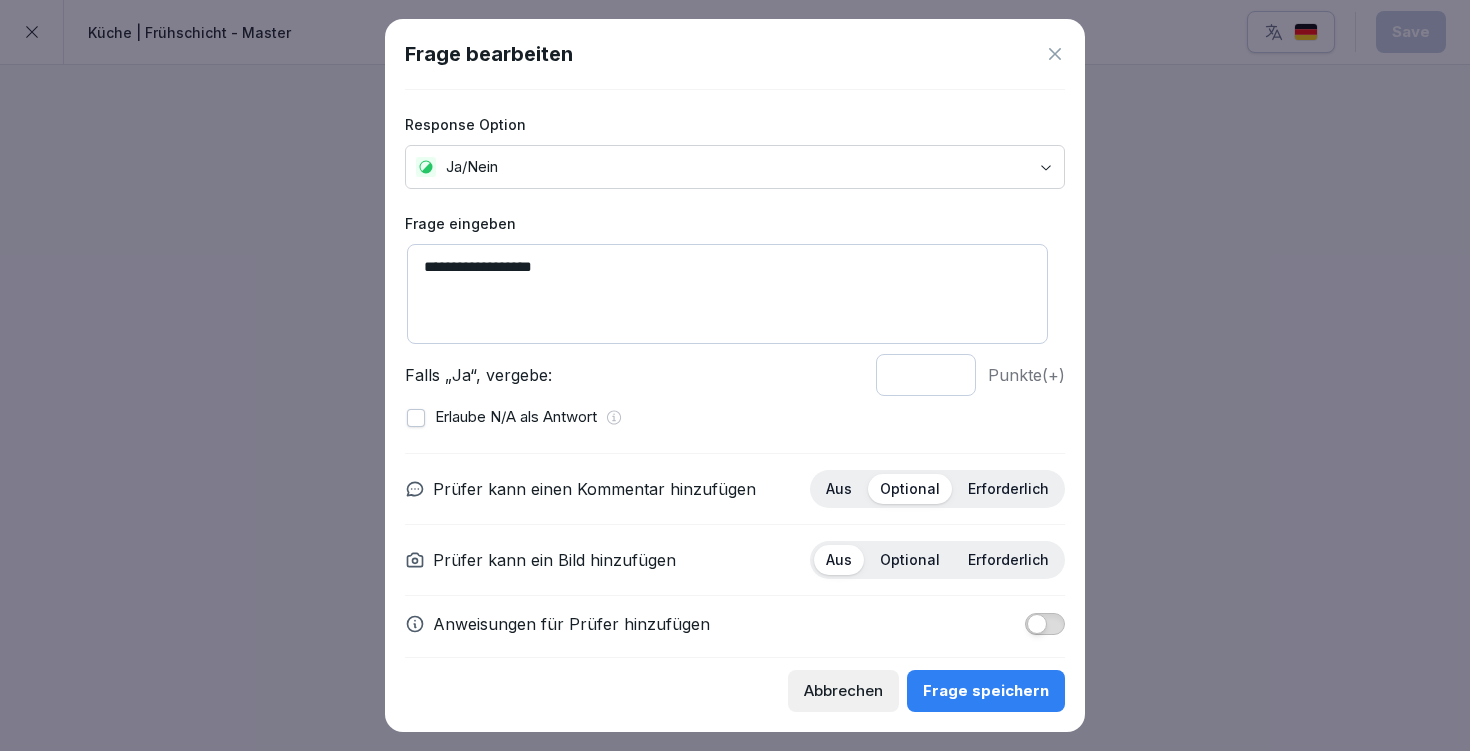 click at bounding box center [1037, 624] 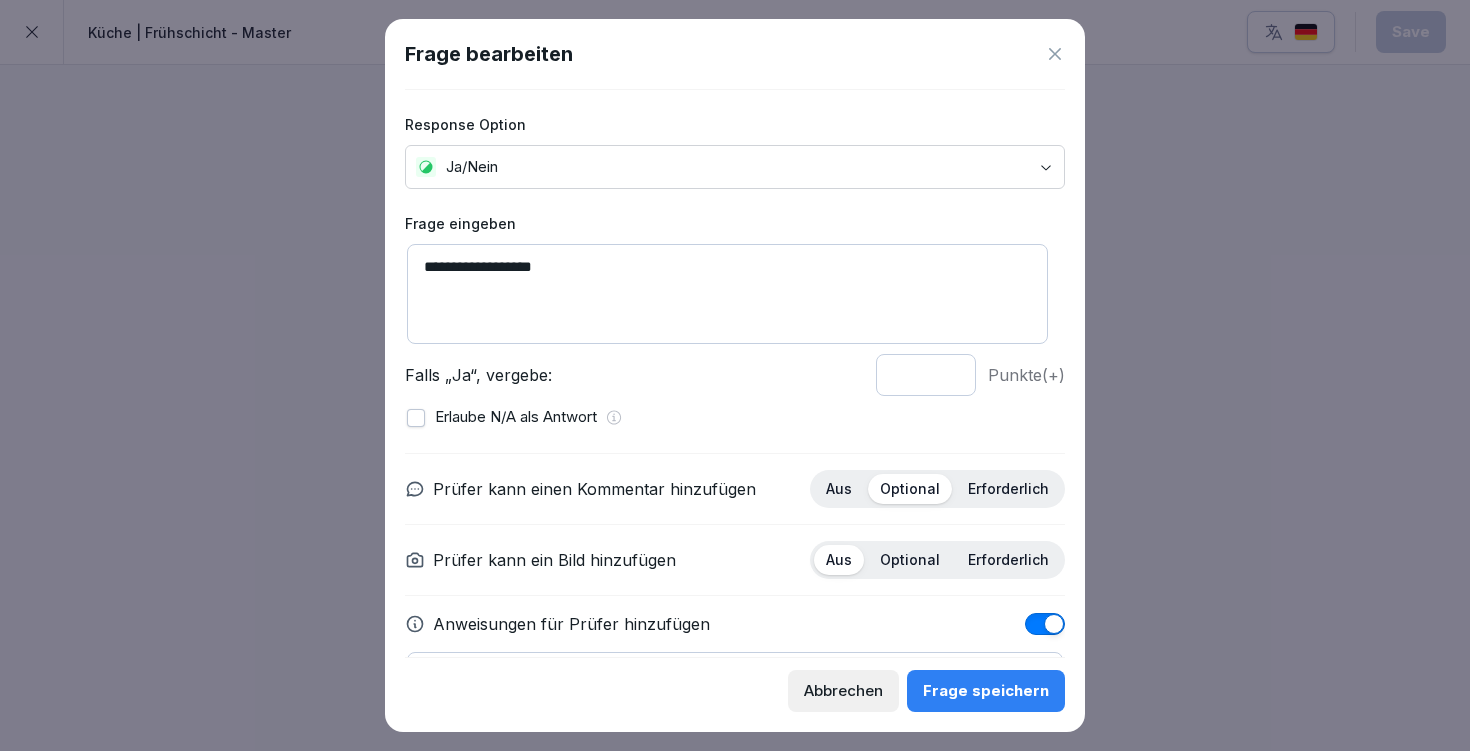 scroll, scrollTop: 127, scrollLeft: 0, axis: vertical 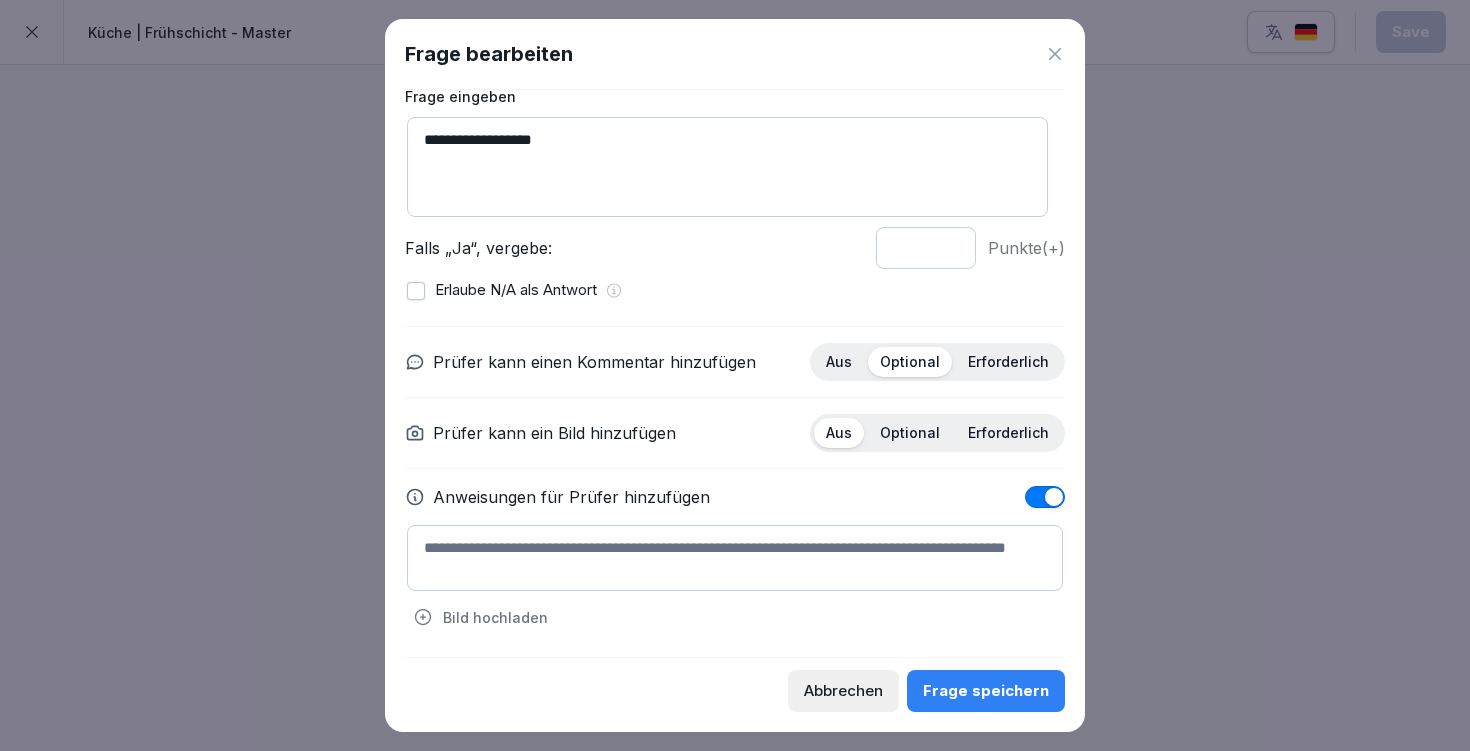 click at bounding box center [735, 558] 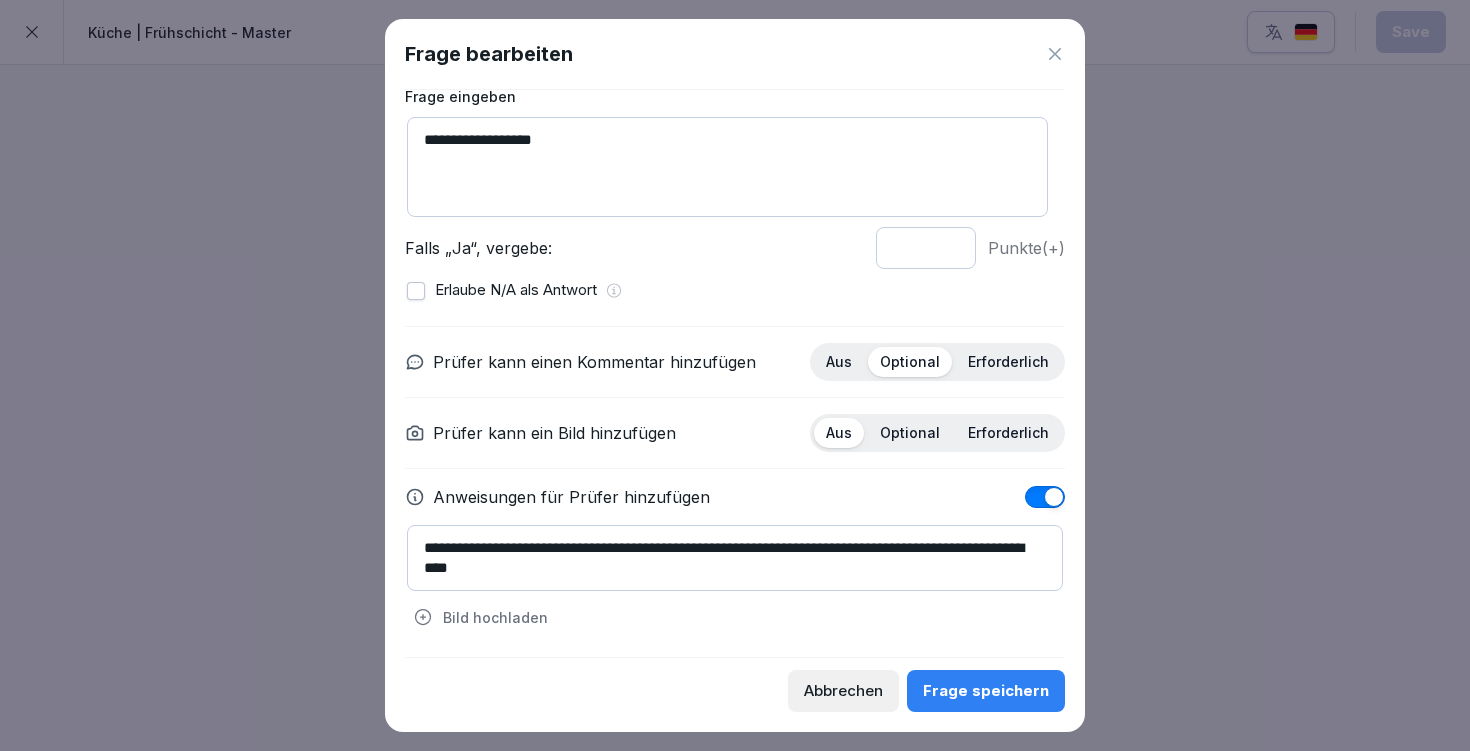 type on "**********" 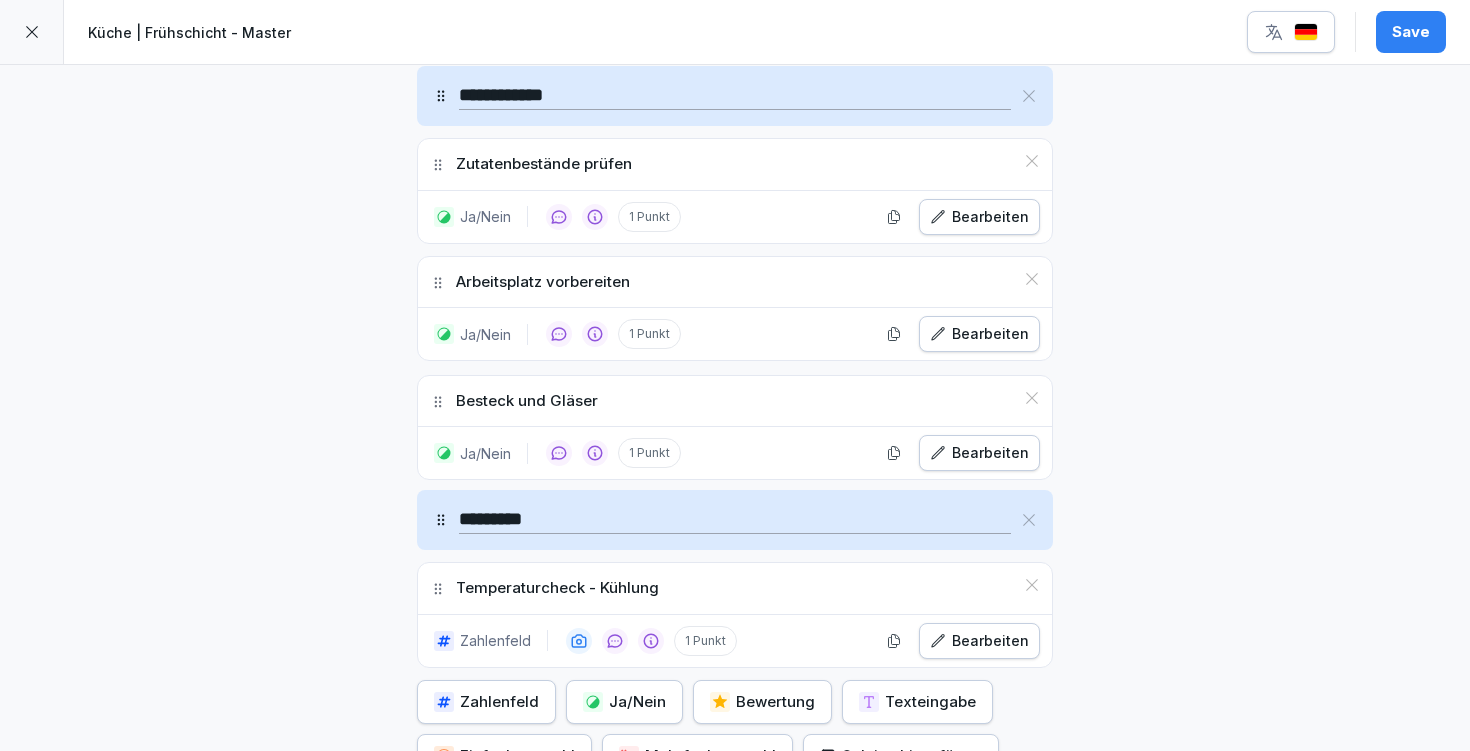 drag, startPoint x: 425, startPoint y: 591, endPoint x: 432, endPoint y: 403, distance: 188.13028 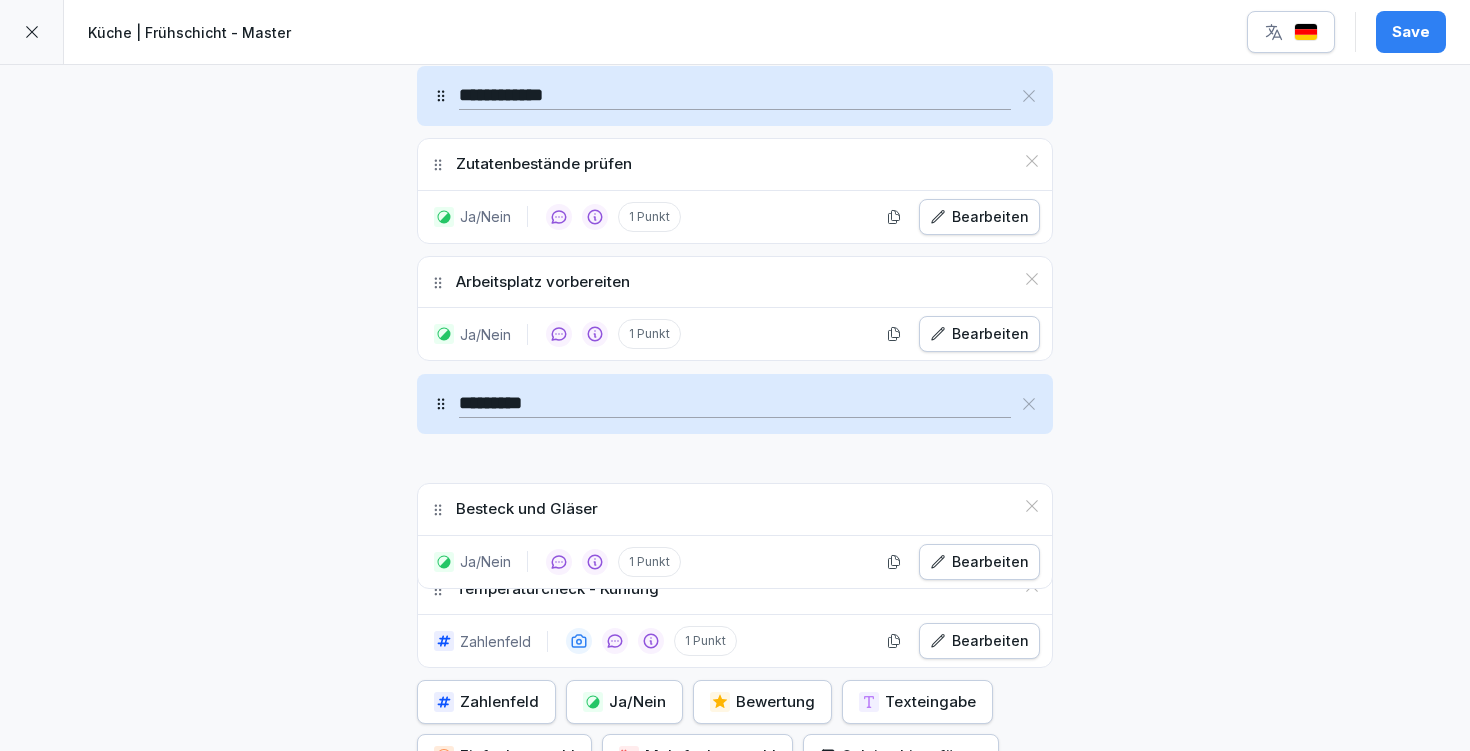 drag, startPoint x: 429, startPoint y: 397, endPoint x: 432, endPoint y: 507, distance: 110.0409 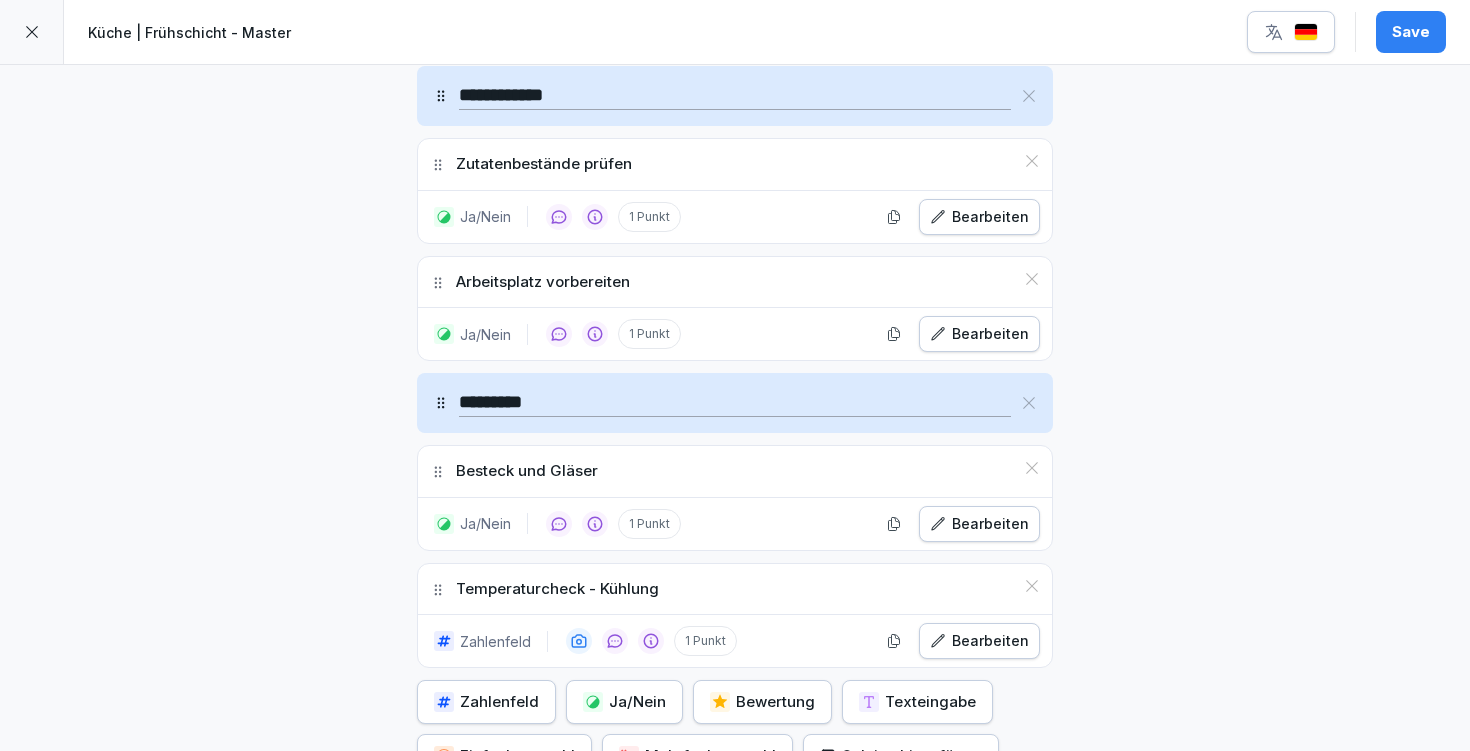 click on "Save" at bounding box center [1411, 32] 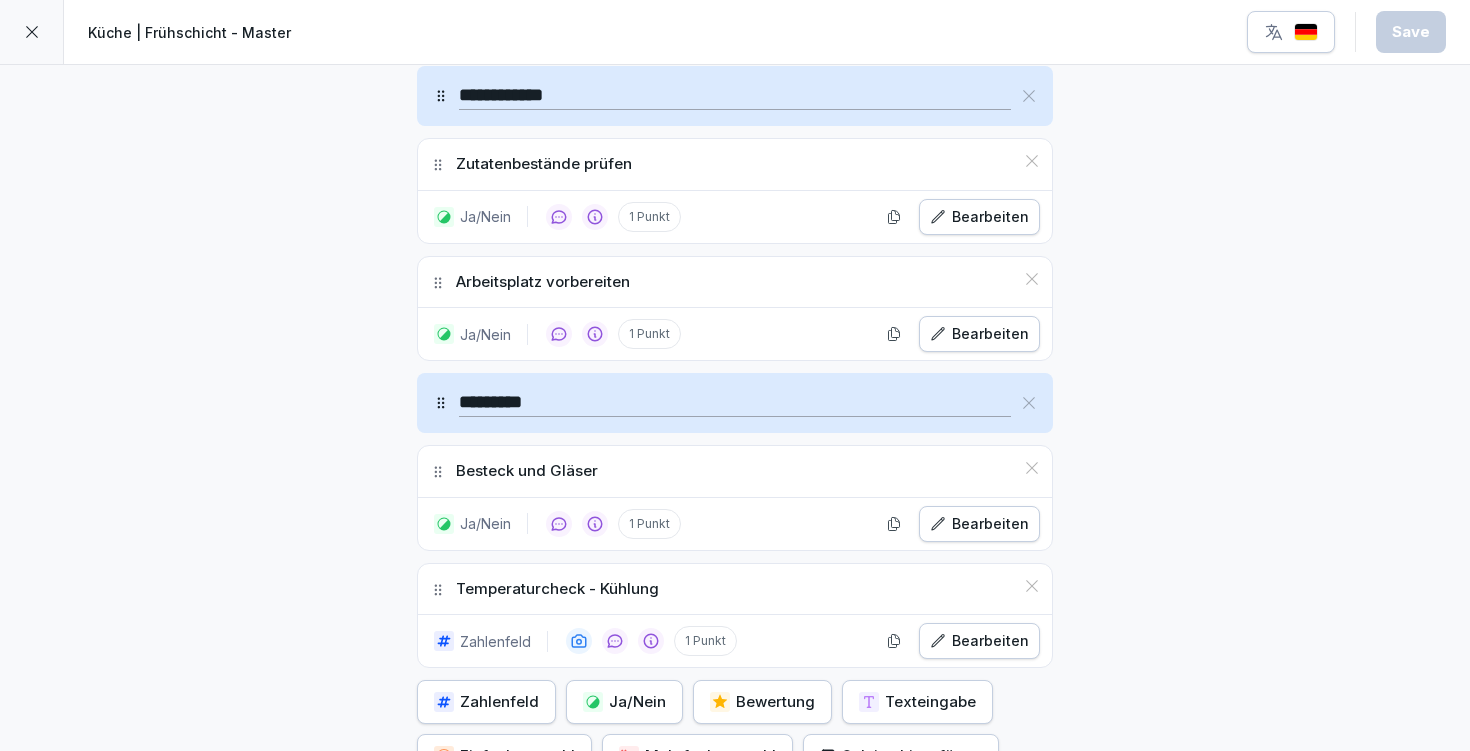 click on "Ja/Nein" at bounding box center (624, 702) 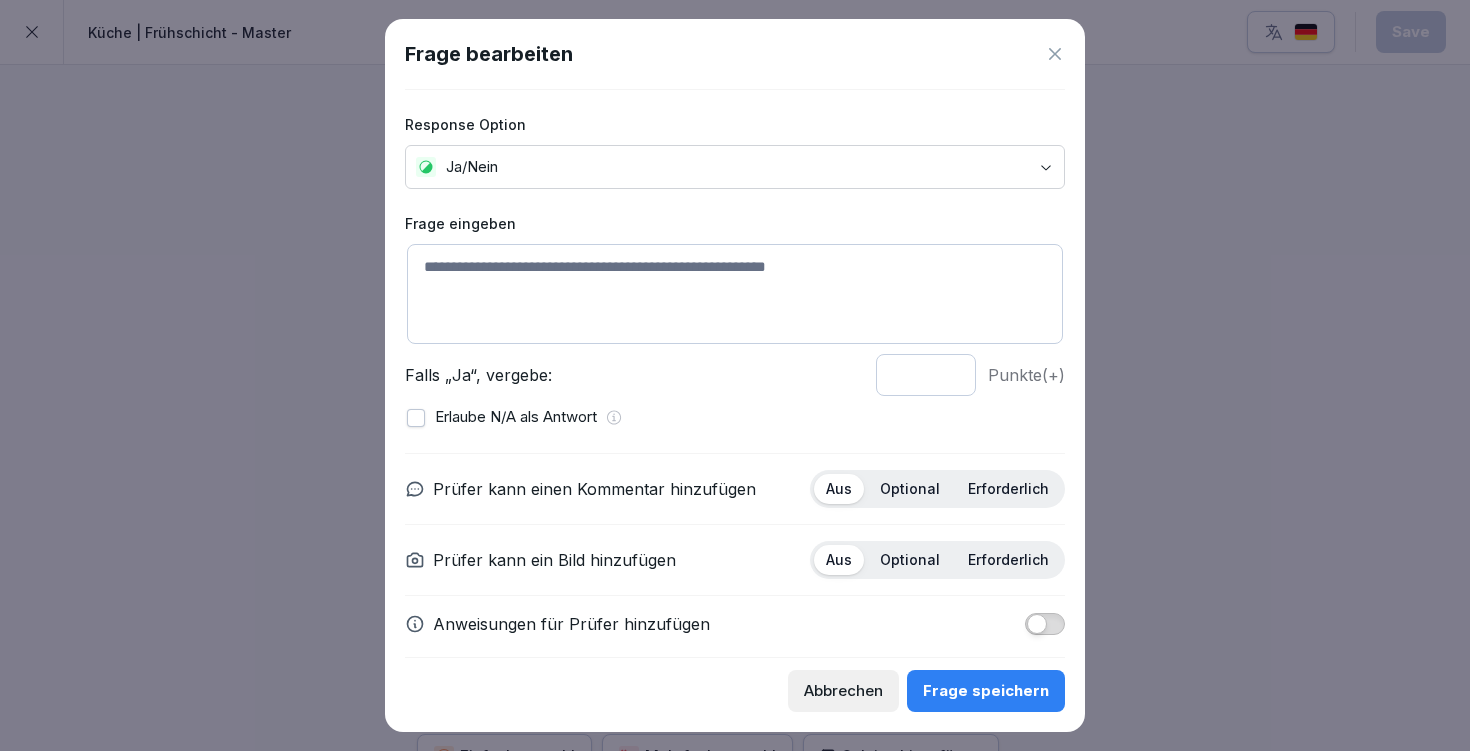 click at bounding box center (735, 294) 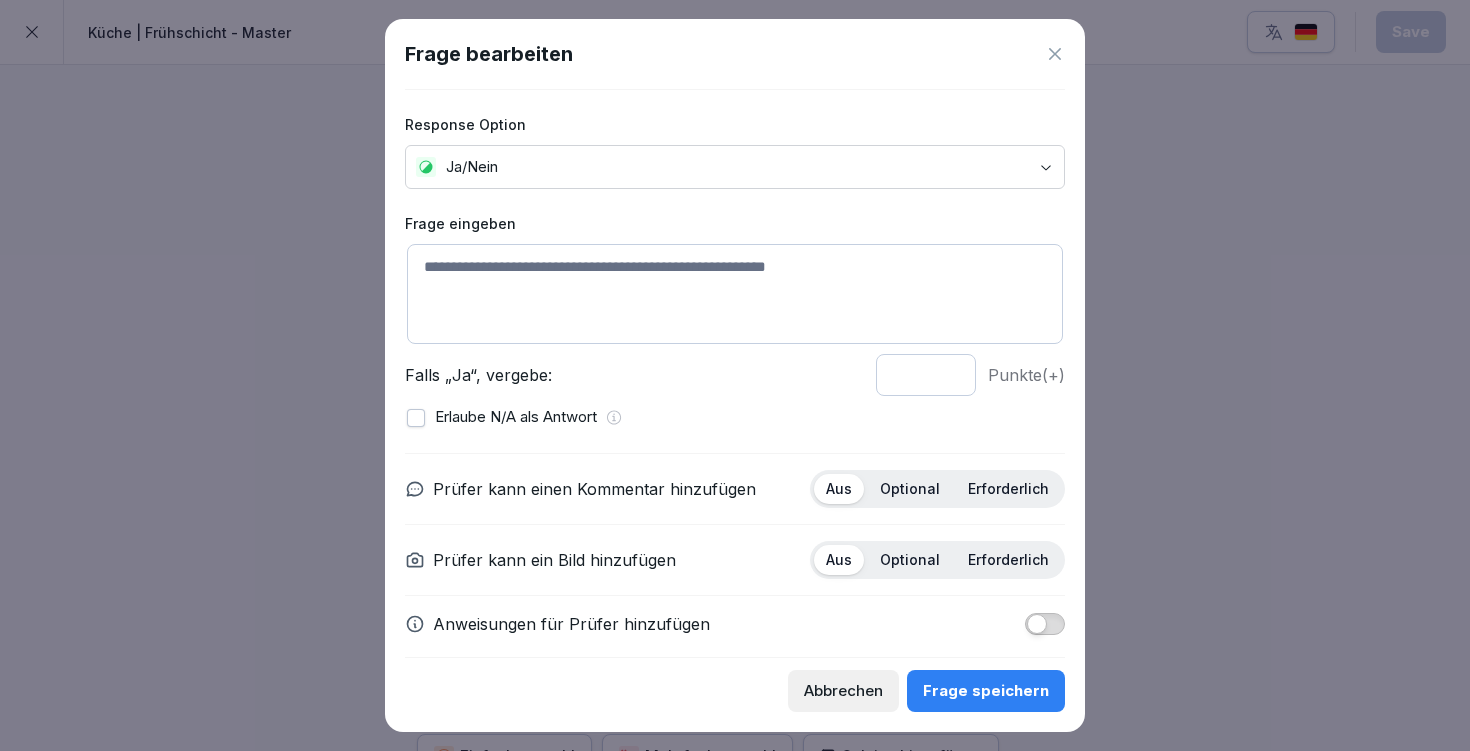 paste on "**********" 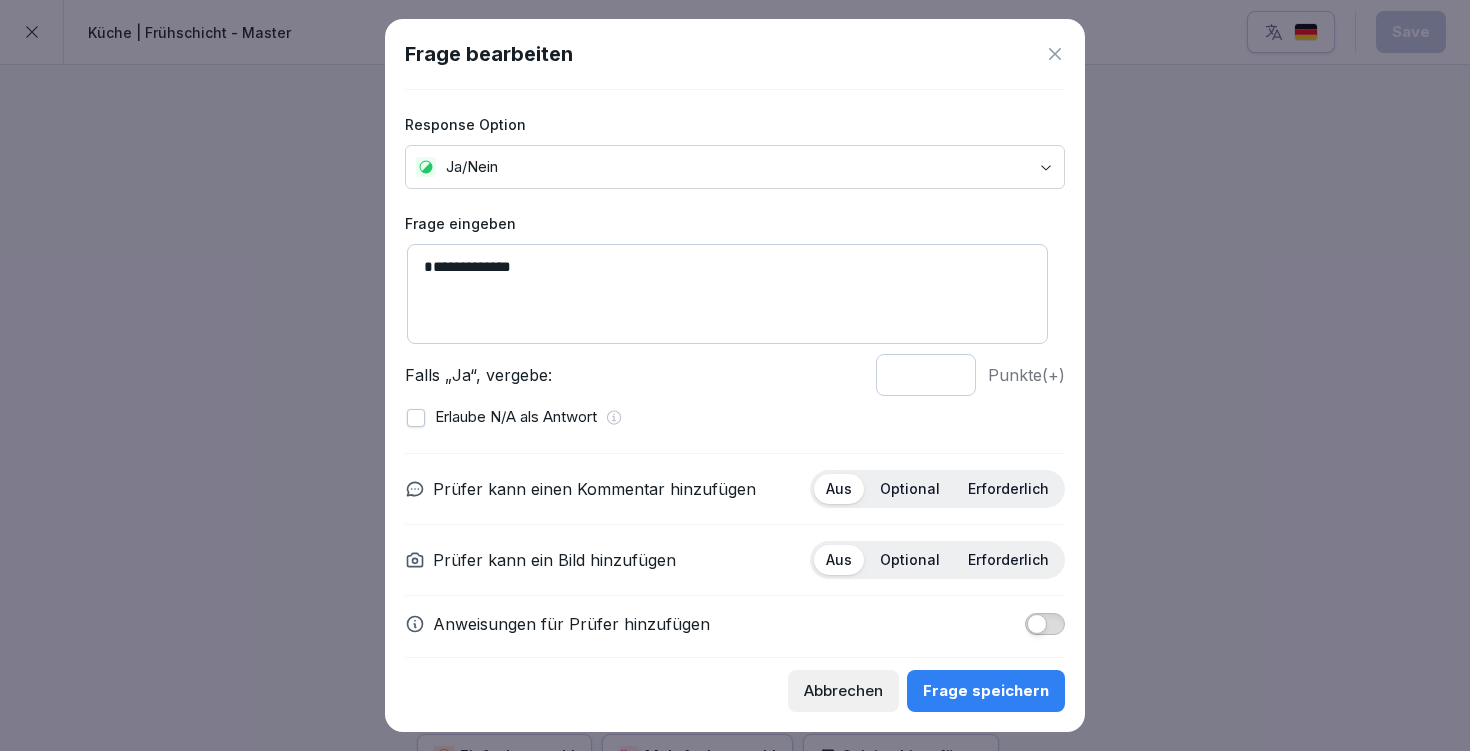 click on "**********" at bounding box center [727, 294] 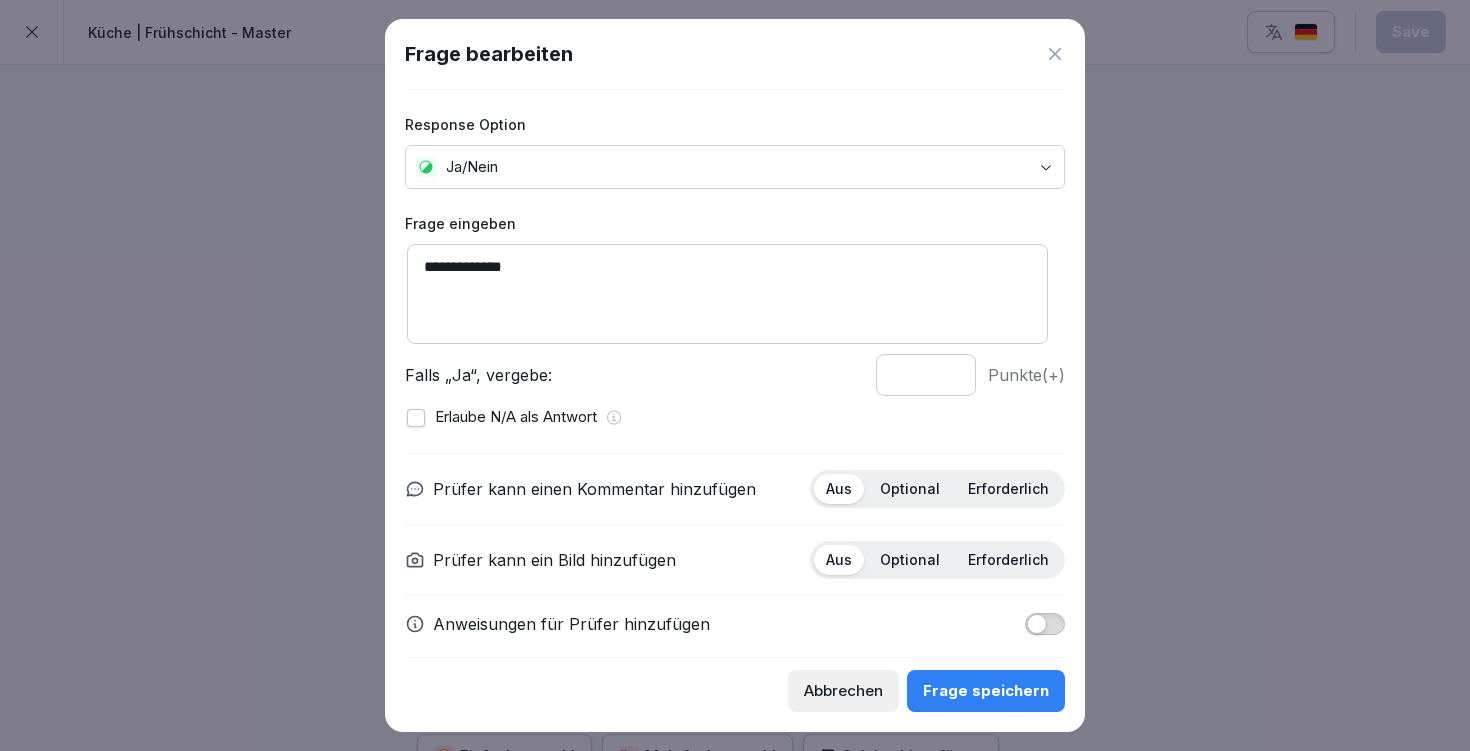 type on "**********" 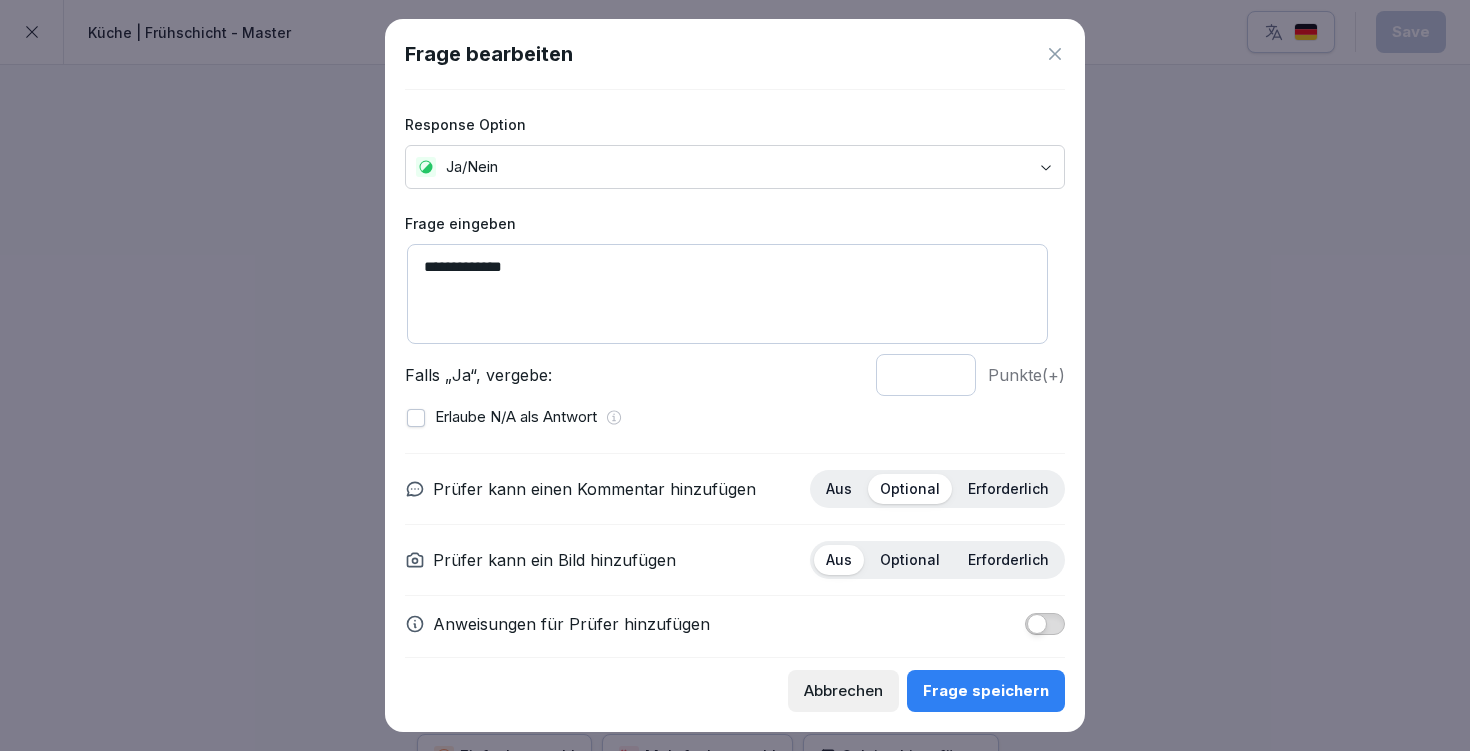 click at bounding box center (1037, 624) 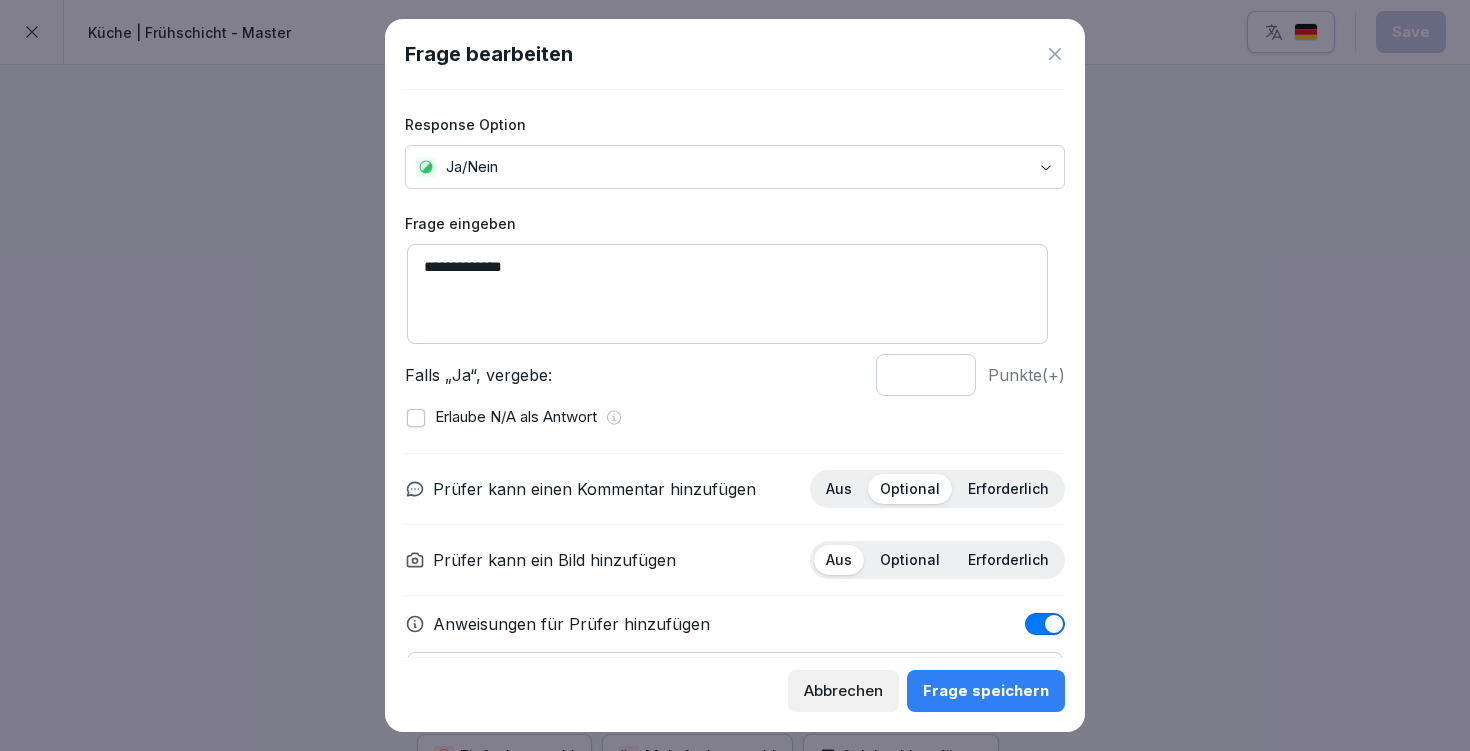scroll, scrollTop: 127, scrollLeft: 0, axis: vertical 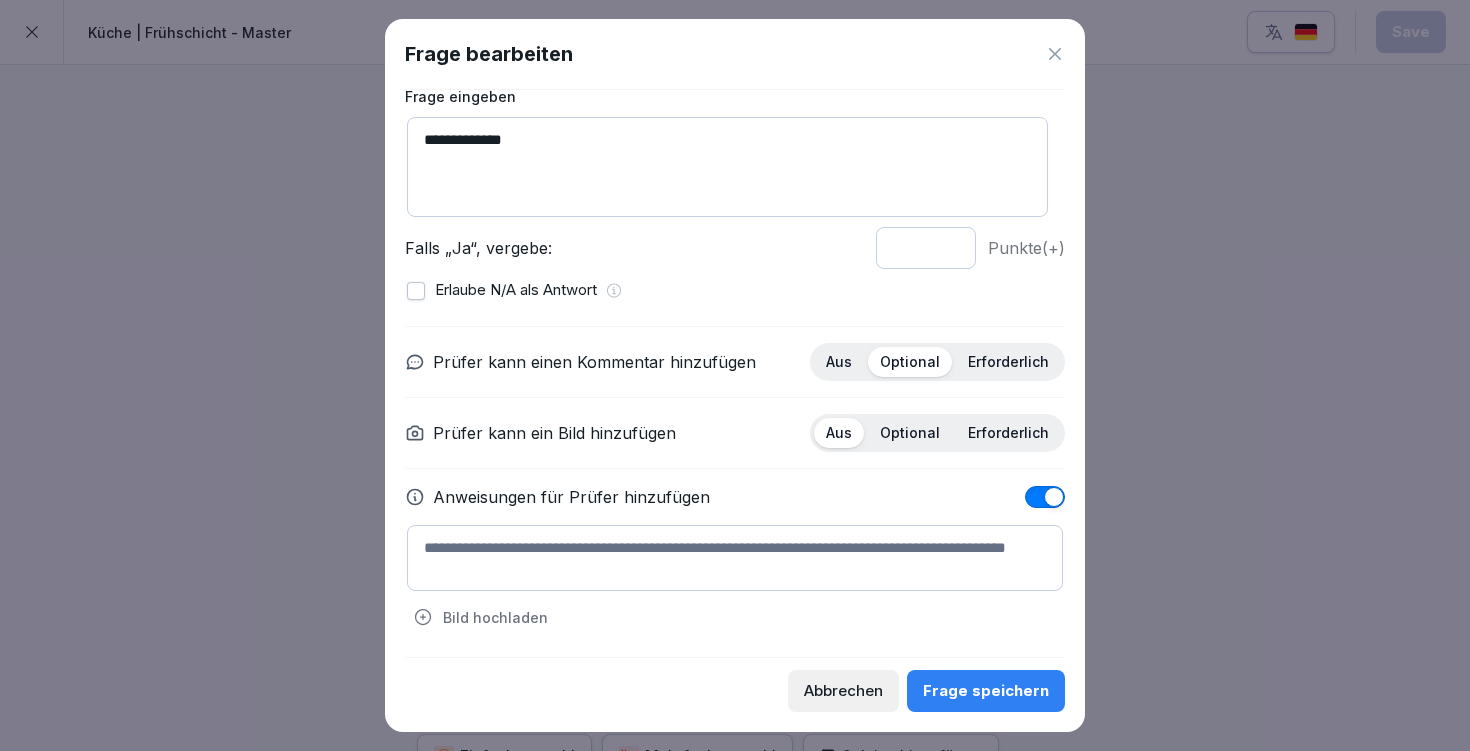 click at bounding box center (735, 558) 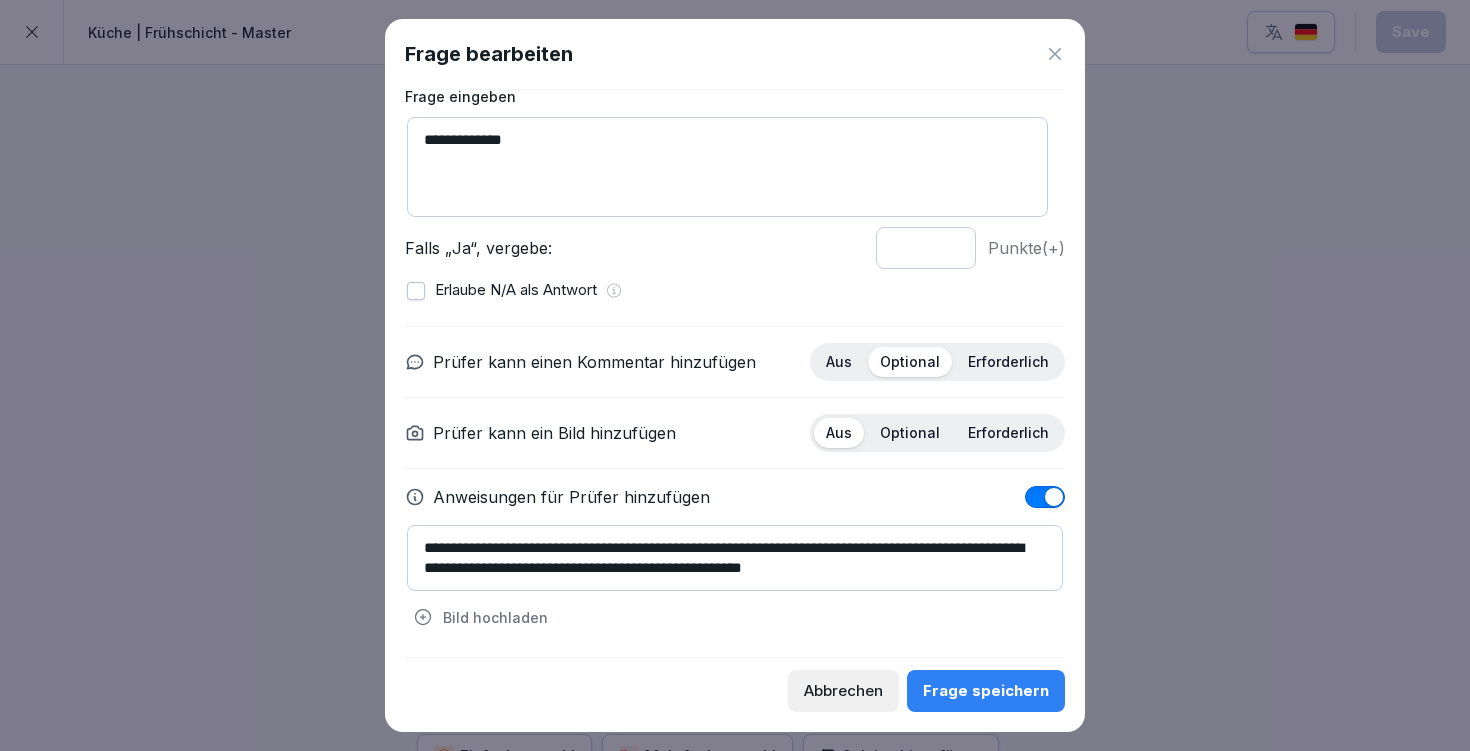 type on "**********" 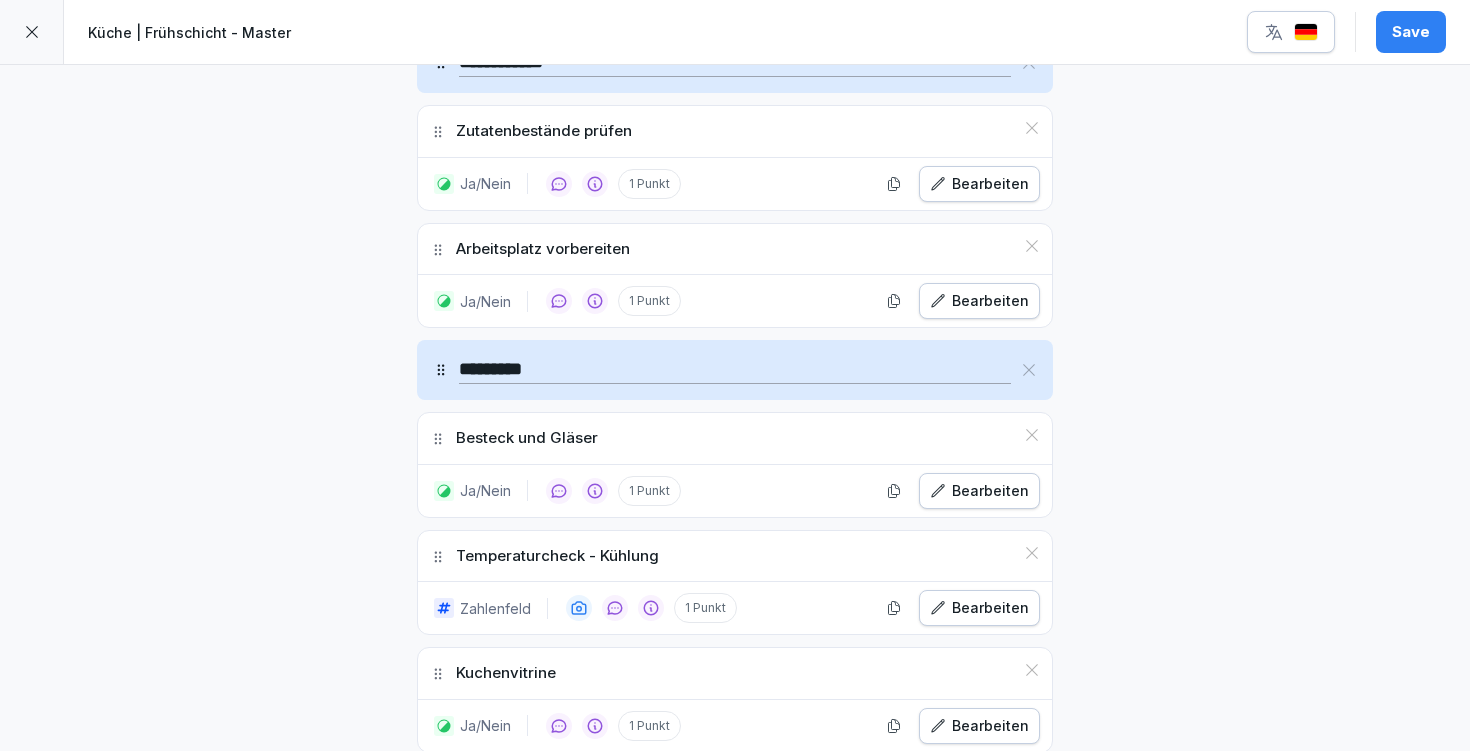 scroll, scrollTop: 1041, scrollLeft: 0, axis: vertical 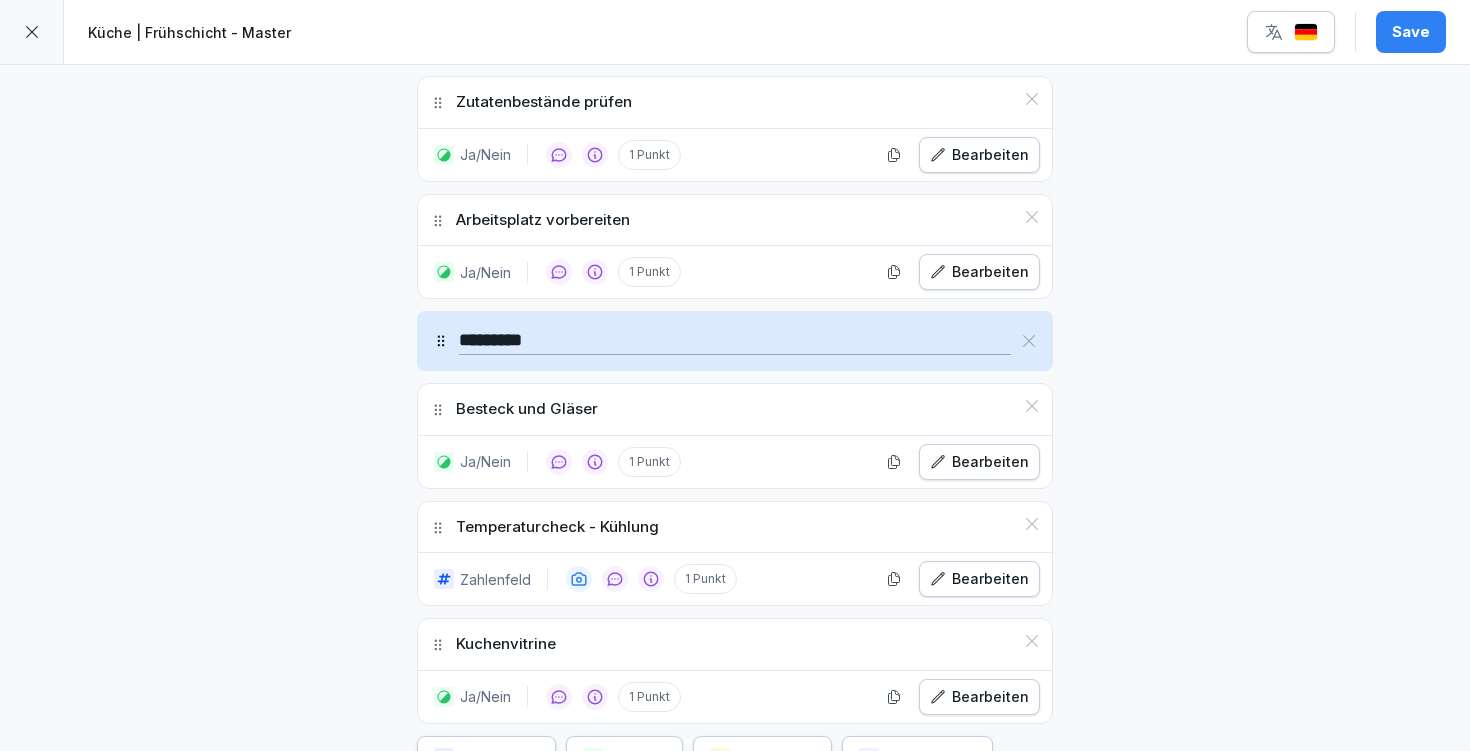 click on "Bearbeiten" at bounding box center (979, 579) 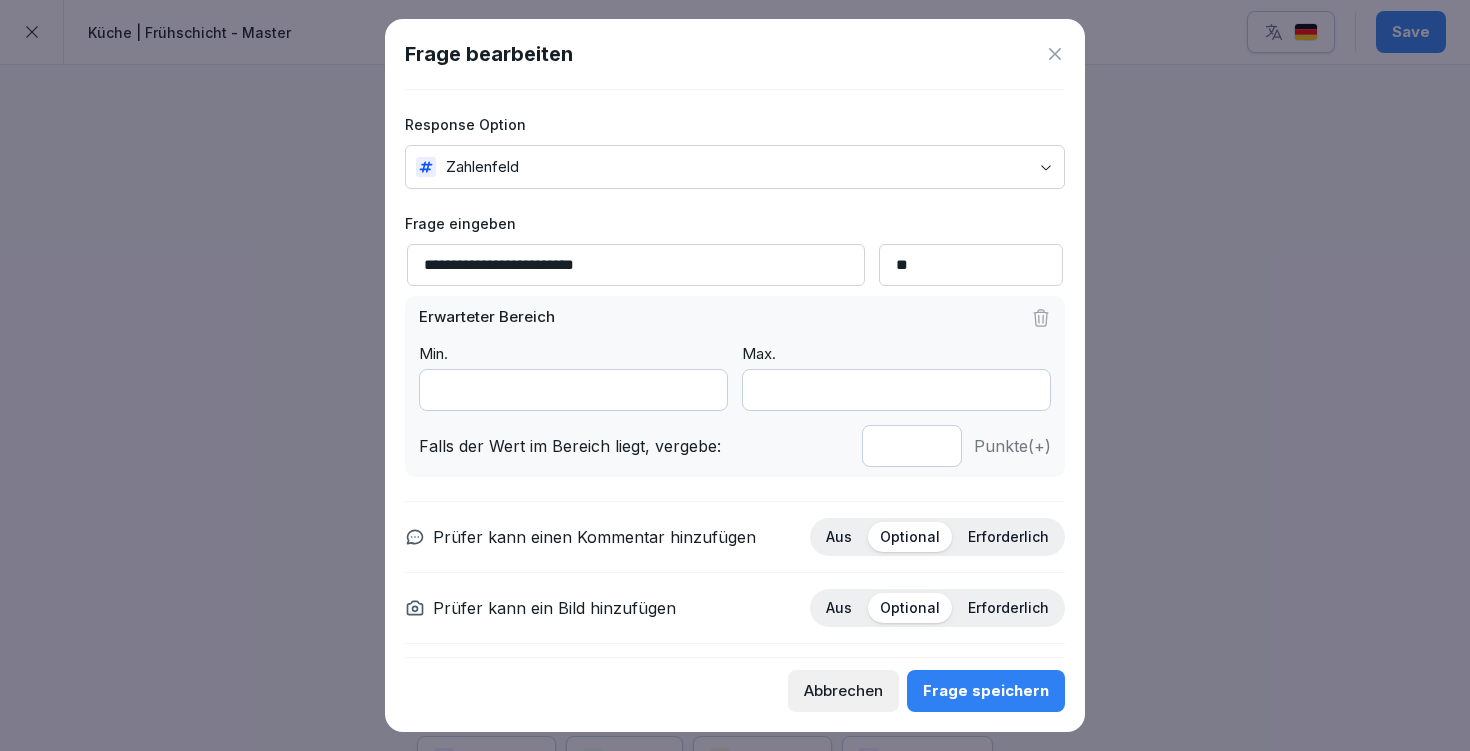 click 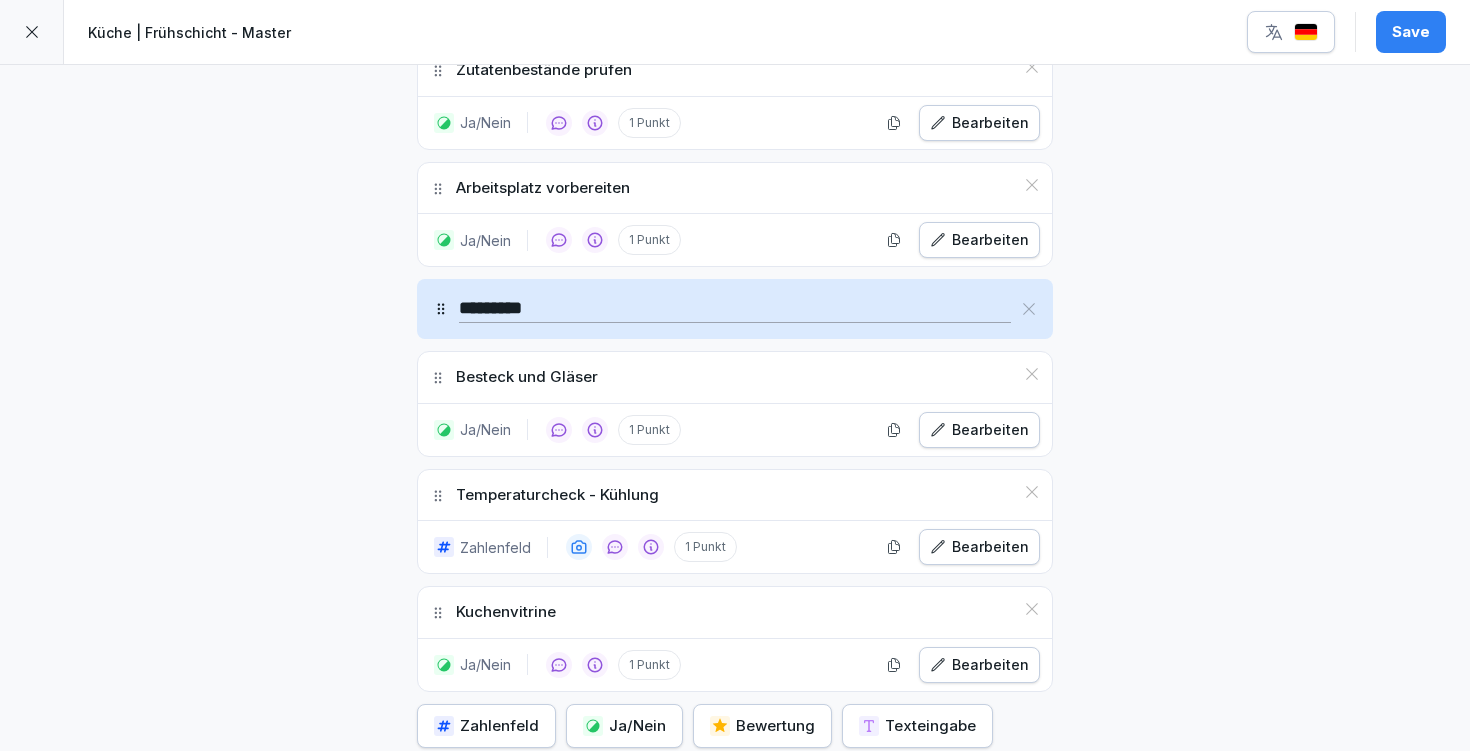 scroll, scrollTop: 1156, scrollLeft: 0, axis: vertical 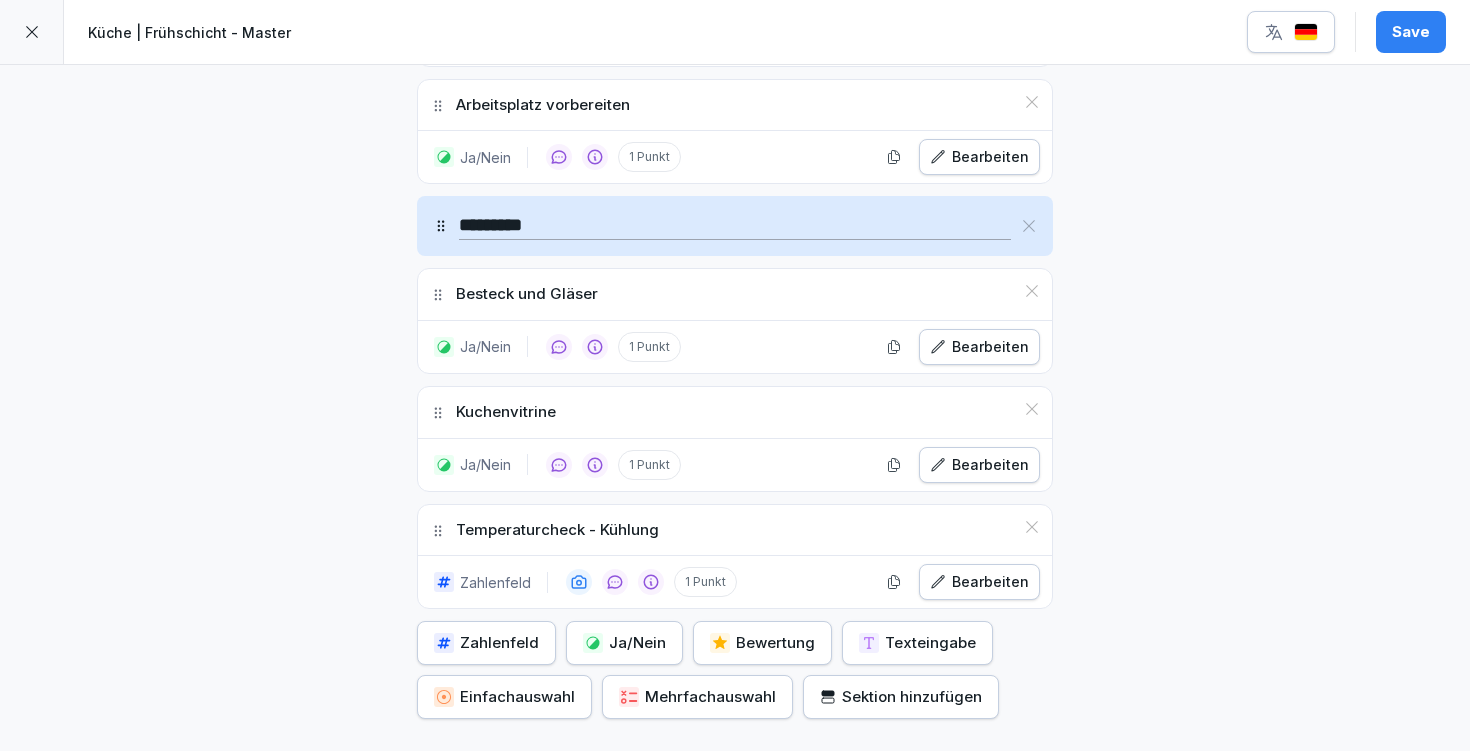 drag, startPoint x: 427, startPoint y: 406, endPoint x: 442, endPoint y: 519, distance: 113.99123 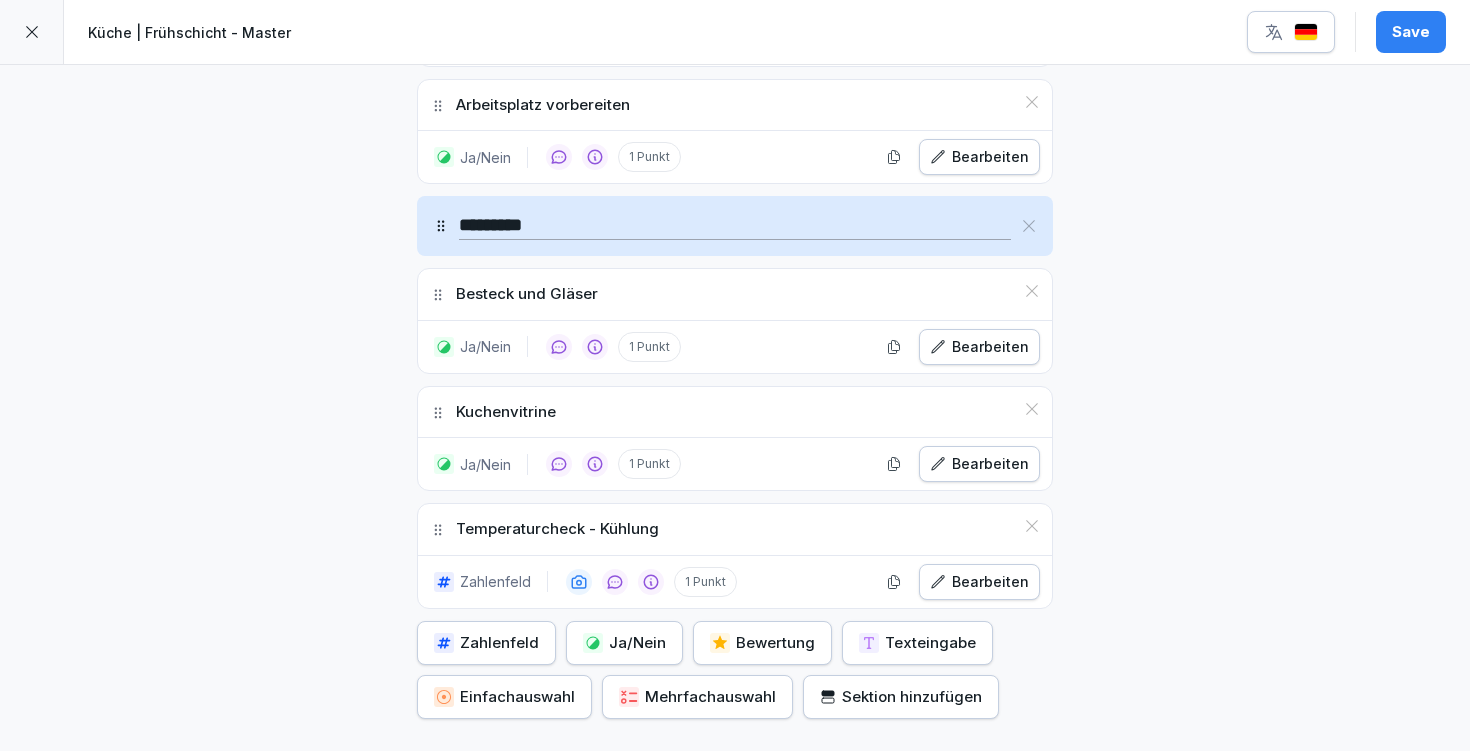 click on "Ja/Nein" at bounding box center (624, 643) 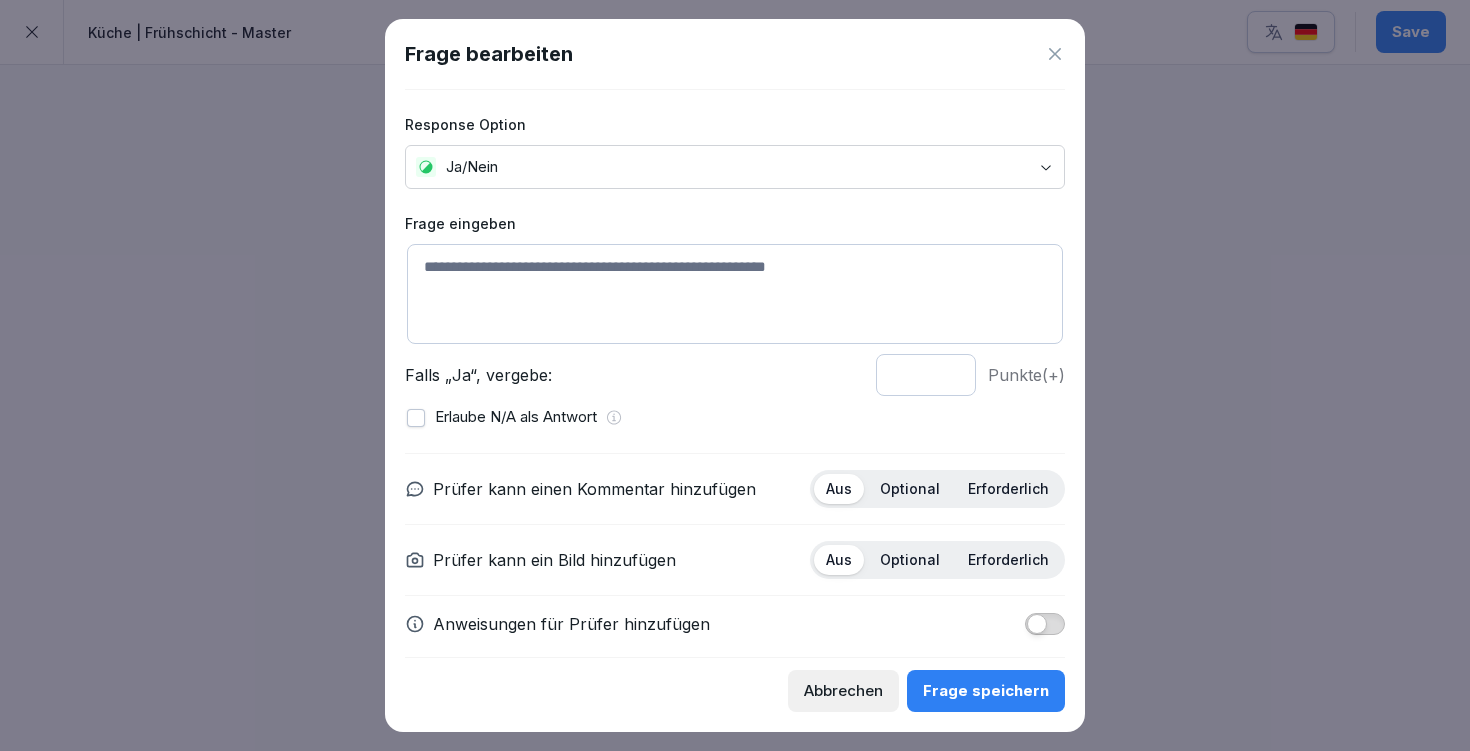 click at bounding box center [735, 294] 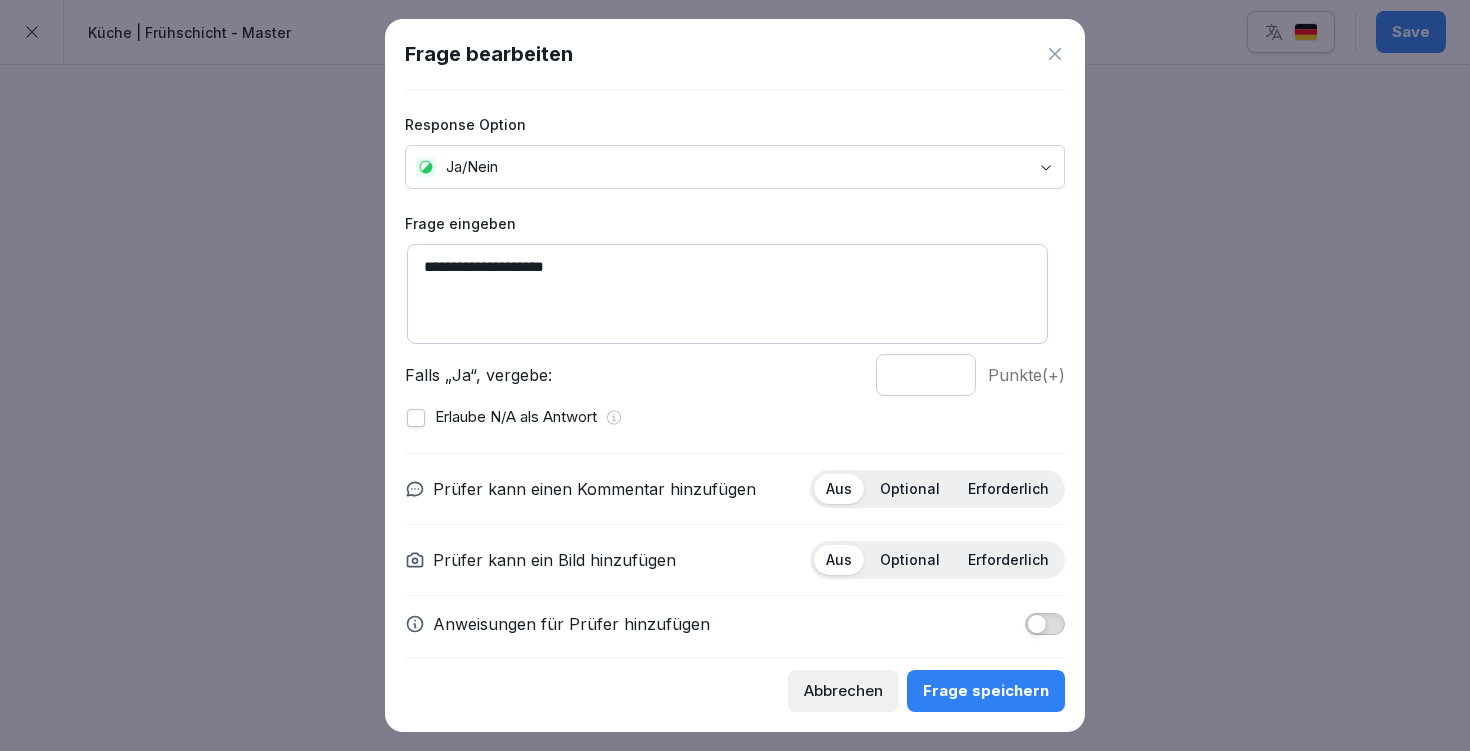type on "**********" 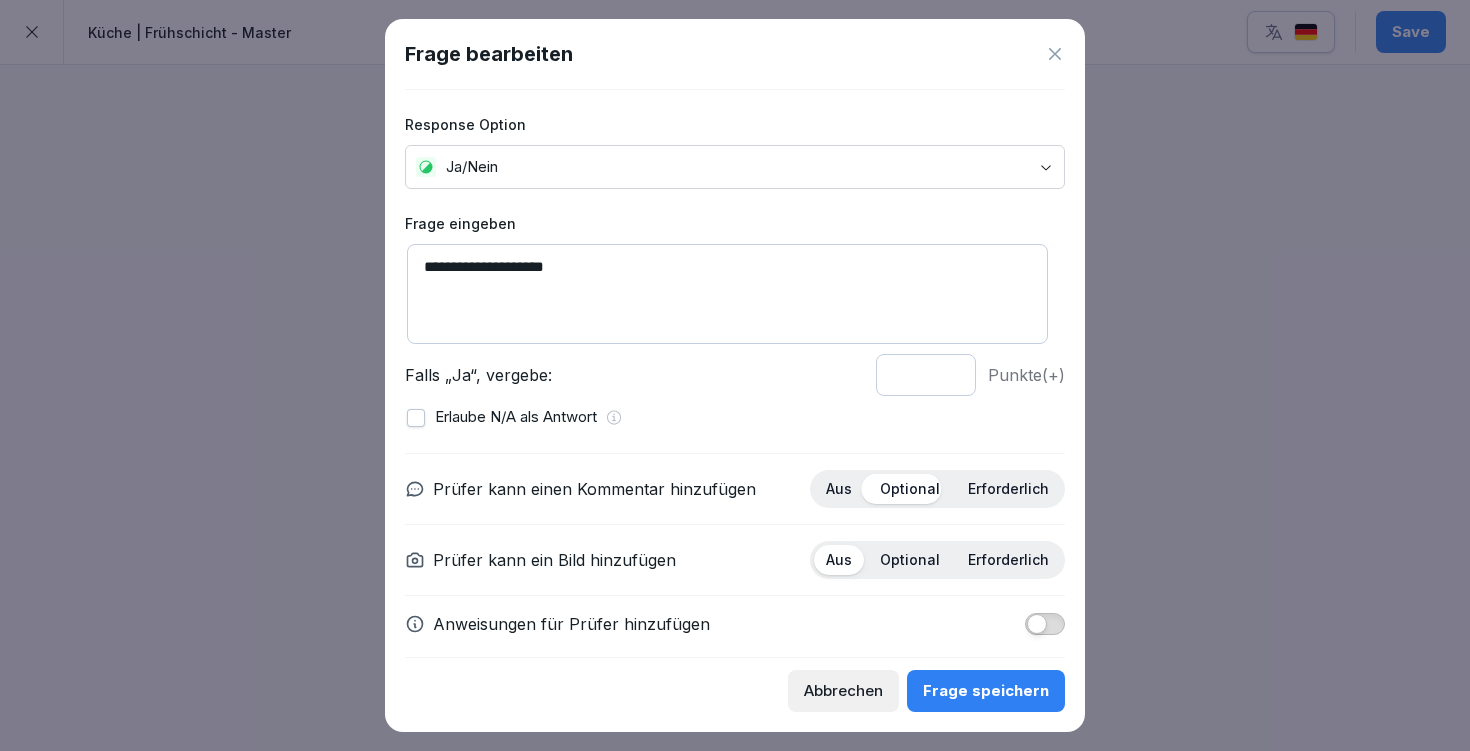 scroll, scrollTop: 18, scrollLeft: 0, axis: vertical 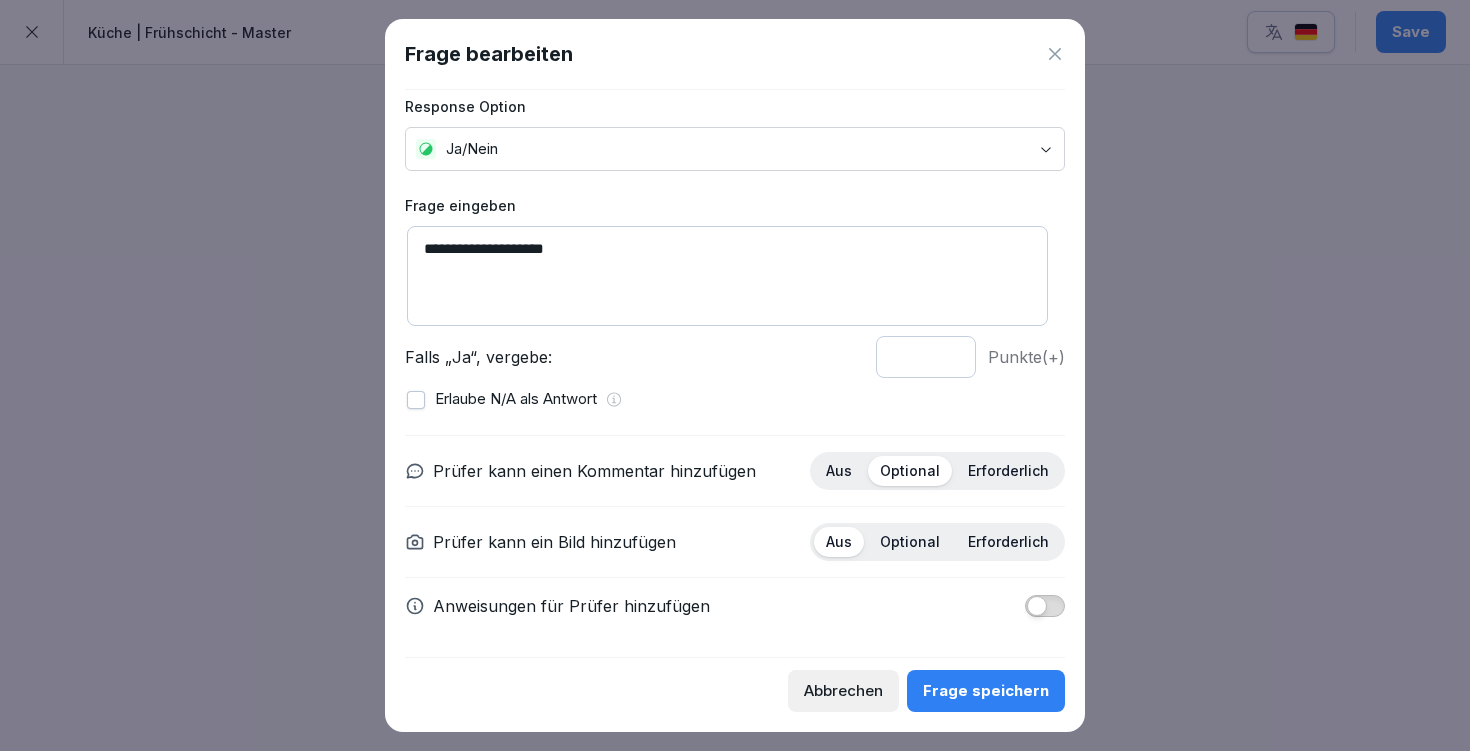click at bounding box center [1037, 606] 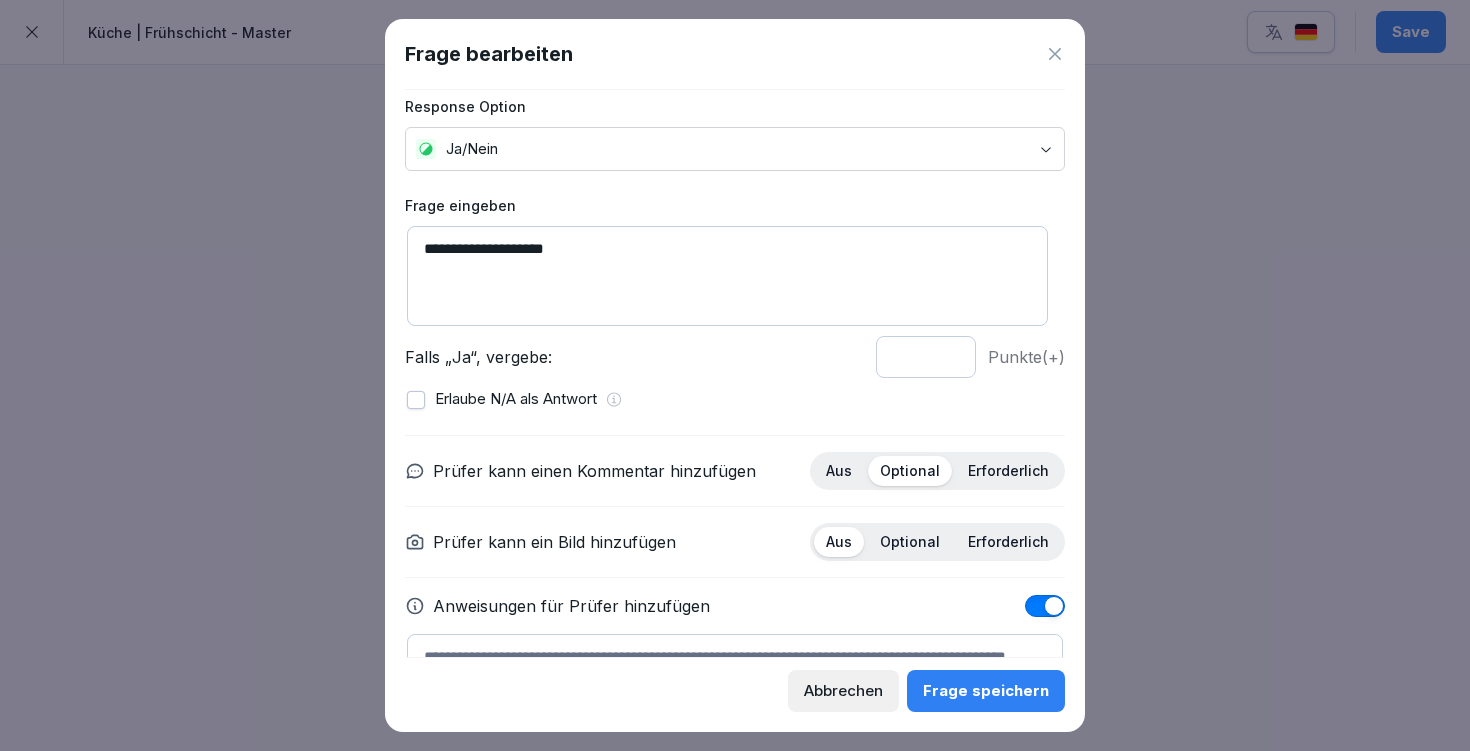 scroll, scrollTop: 127, scrollLeft: 0, axis: vertical 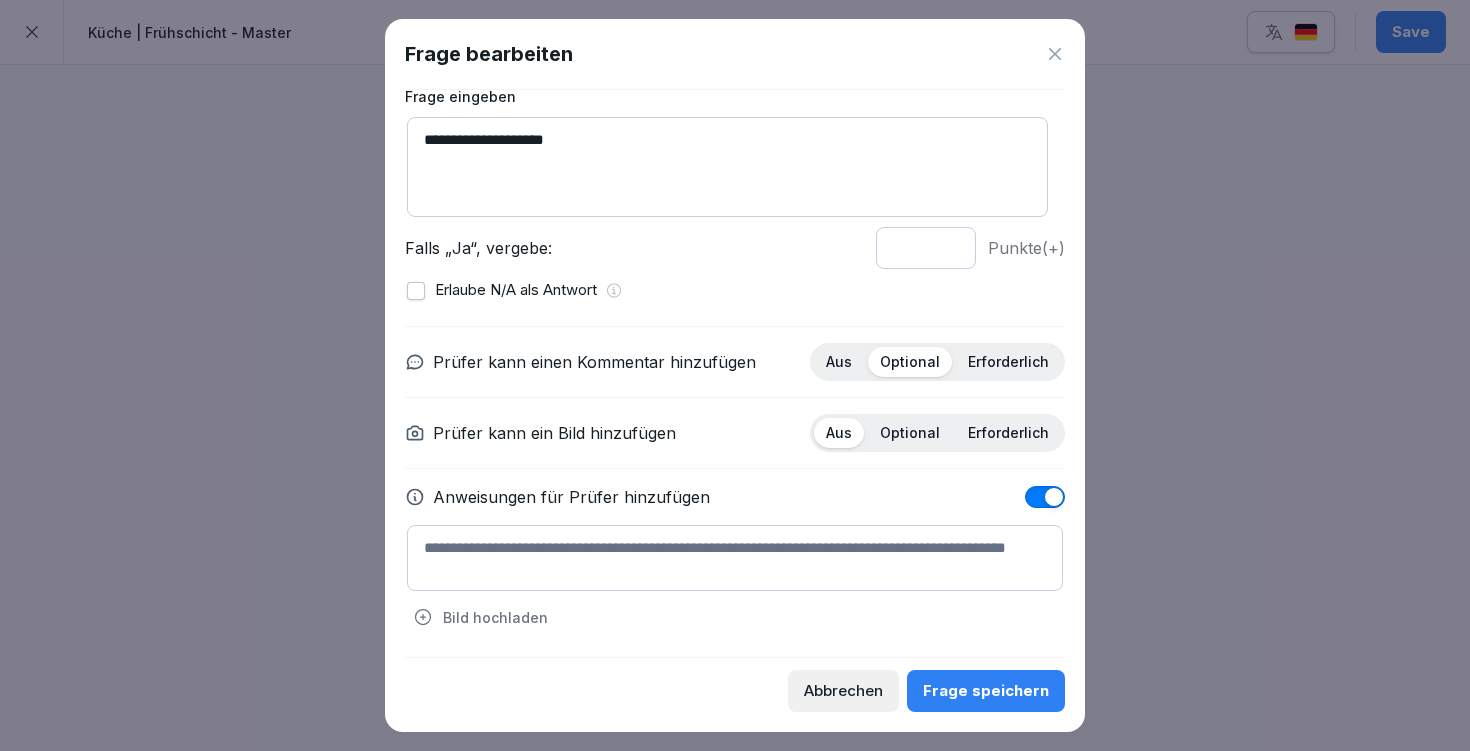 click at bounding box center [735, 558] 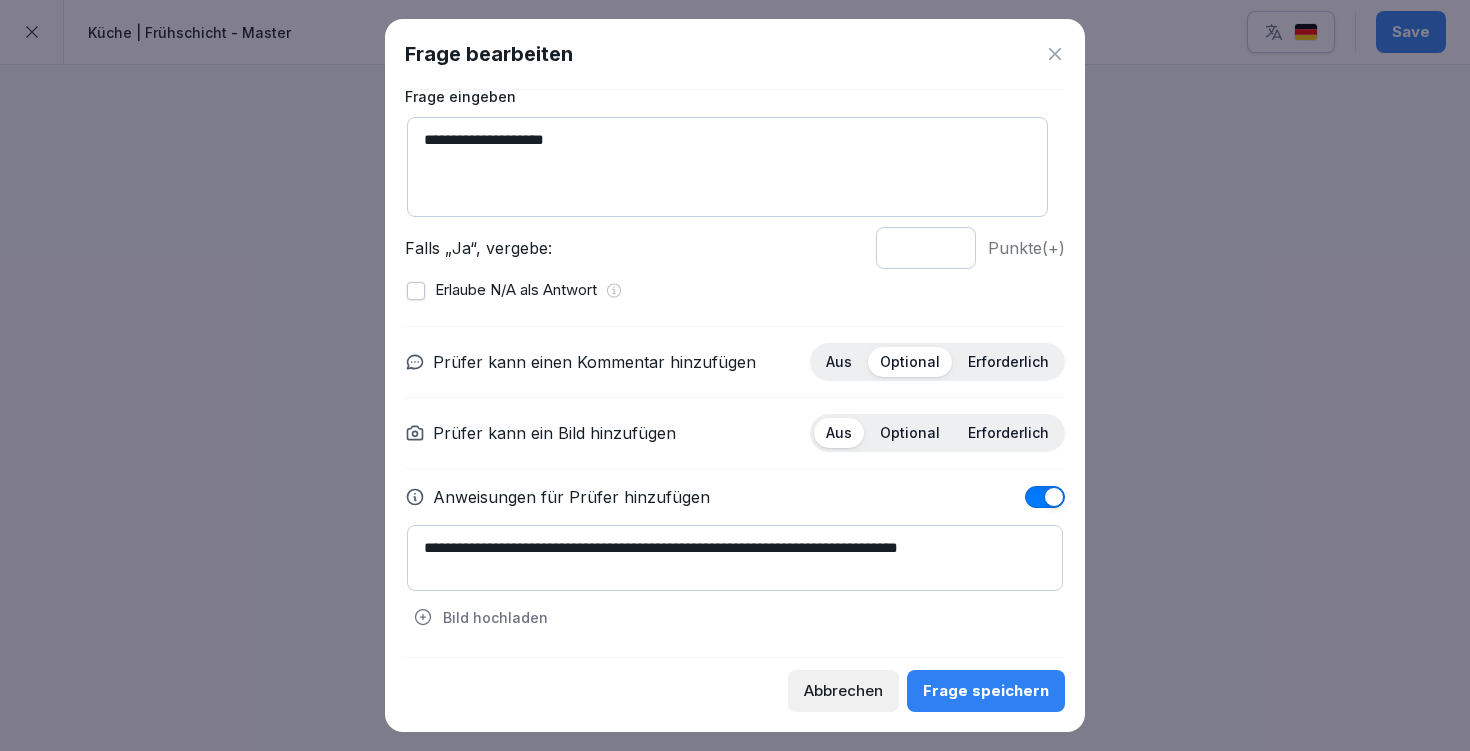 type on "**********" 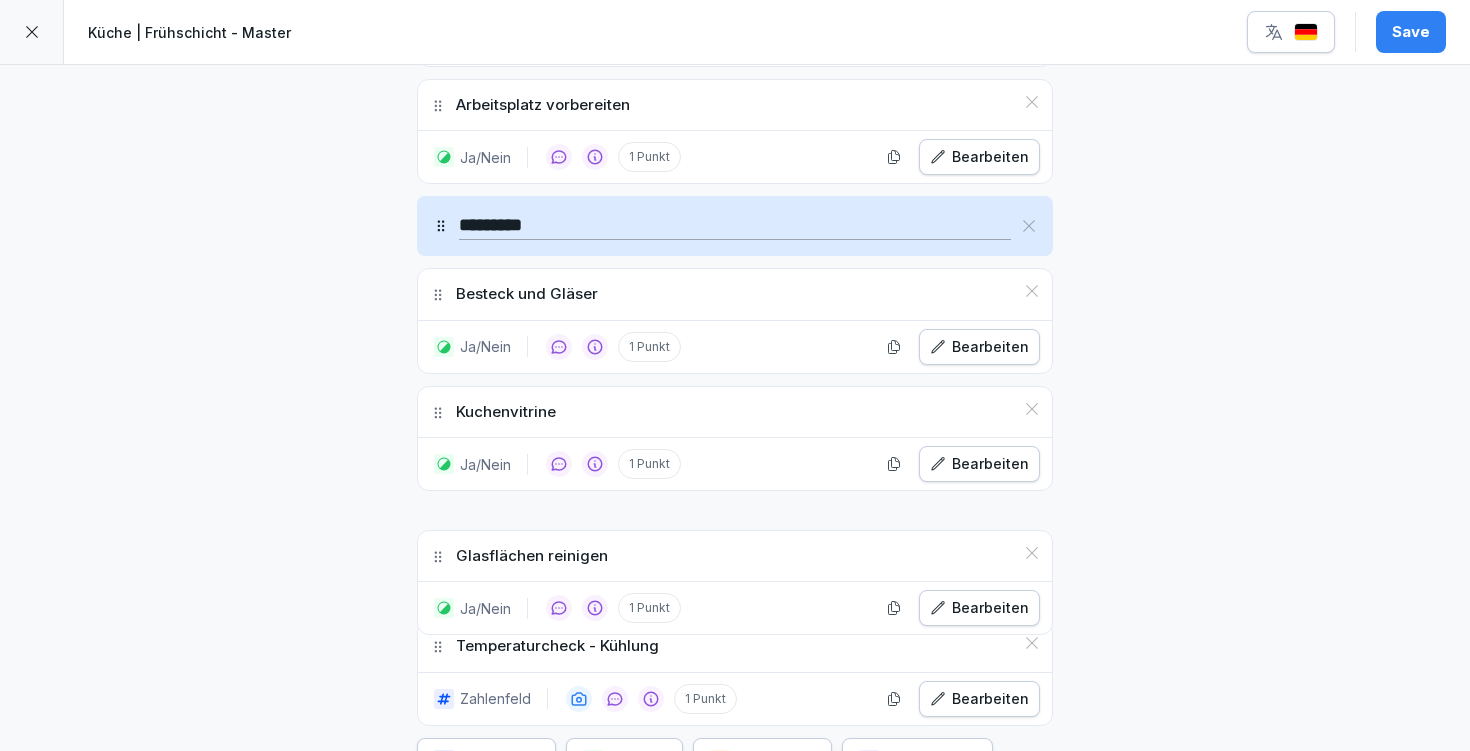 drag, startPoint x: 430, startPoint y: 643, endPoint x: 435, endPoint y: 552, distance: 91.13726 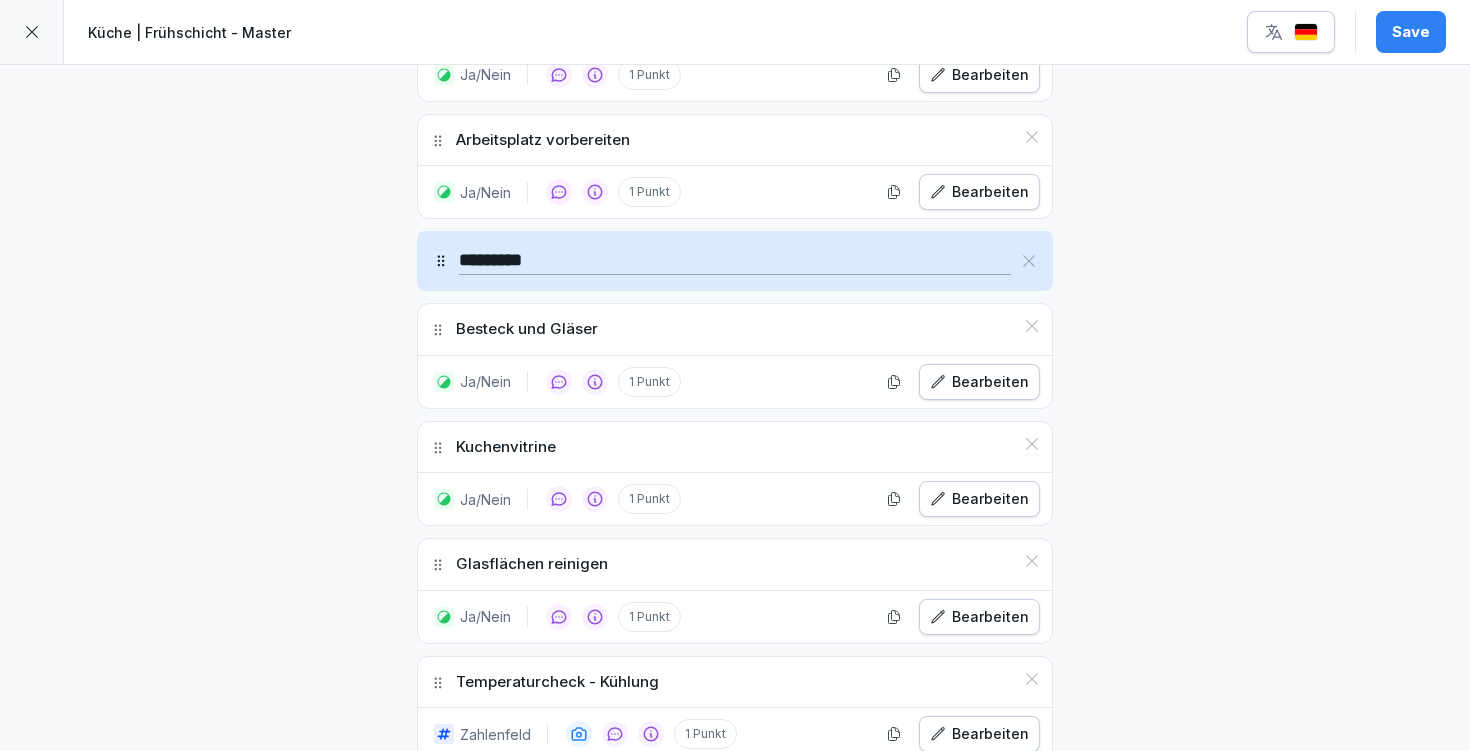 scroll, scrollTop: 1117, scrollLeft: 0, axis: vertical 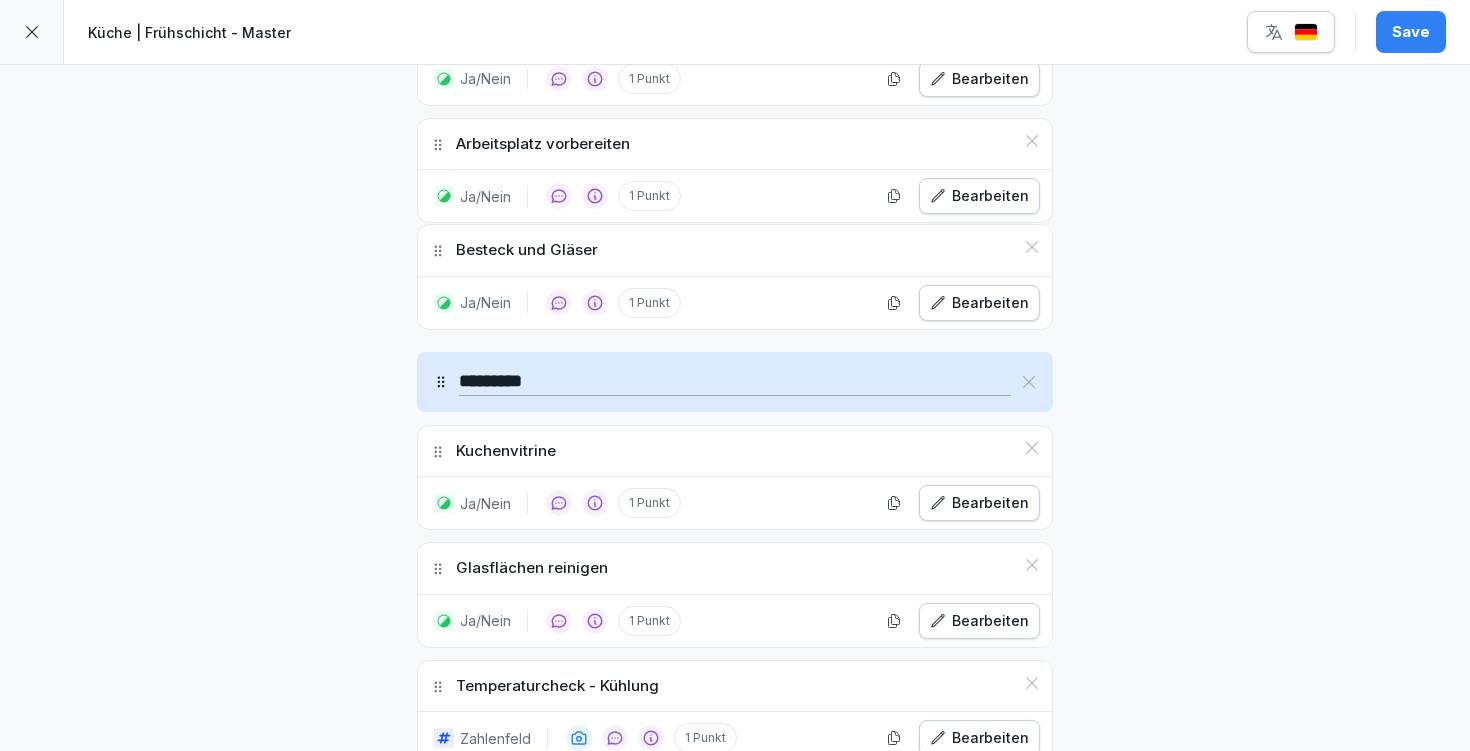 drag, startPoint x: 431, startPoint y: 332, endPoint x: 438, endPoint y: 249, distance: 83.294655 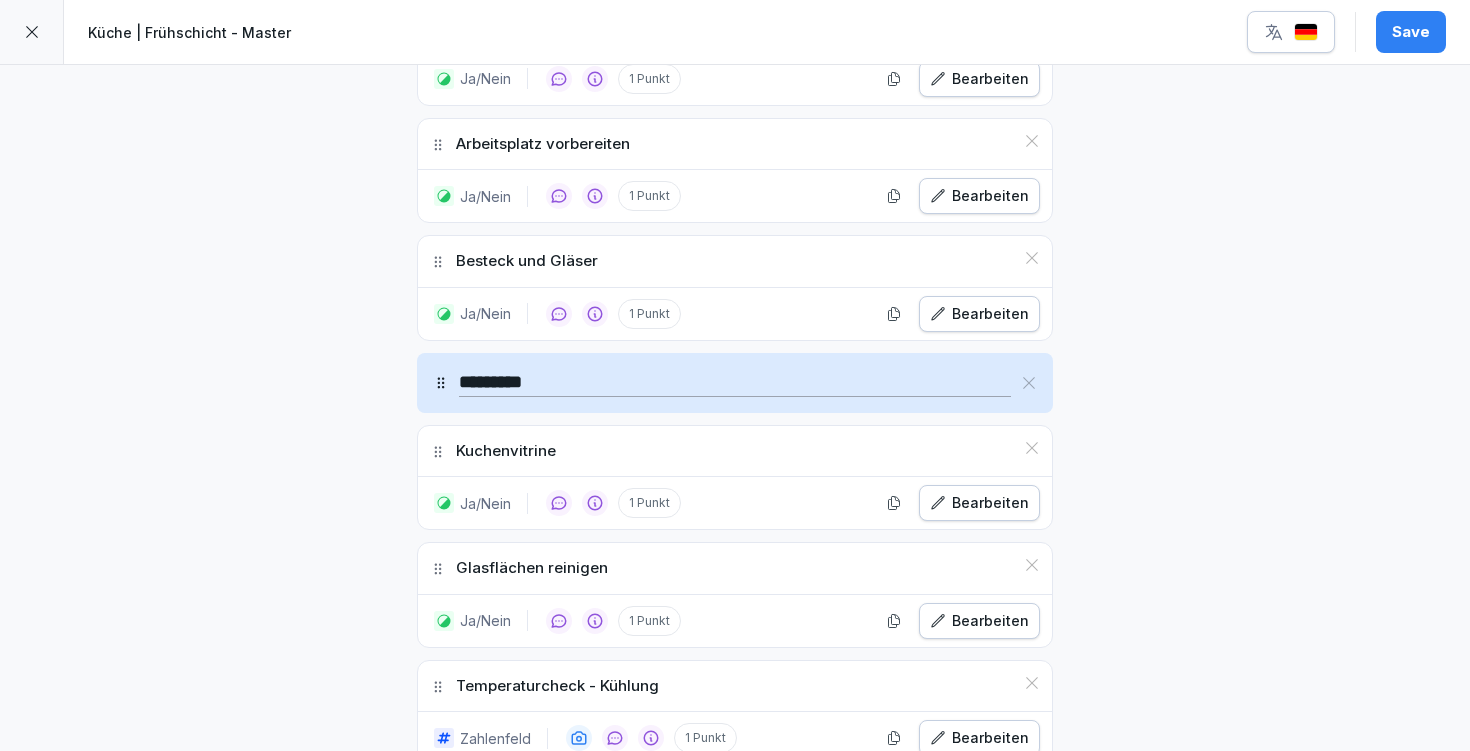 scroll, scrollTop: 1350, scrollLeft: 0, axis: vertical 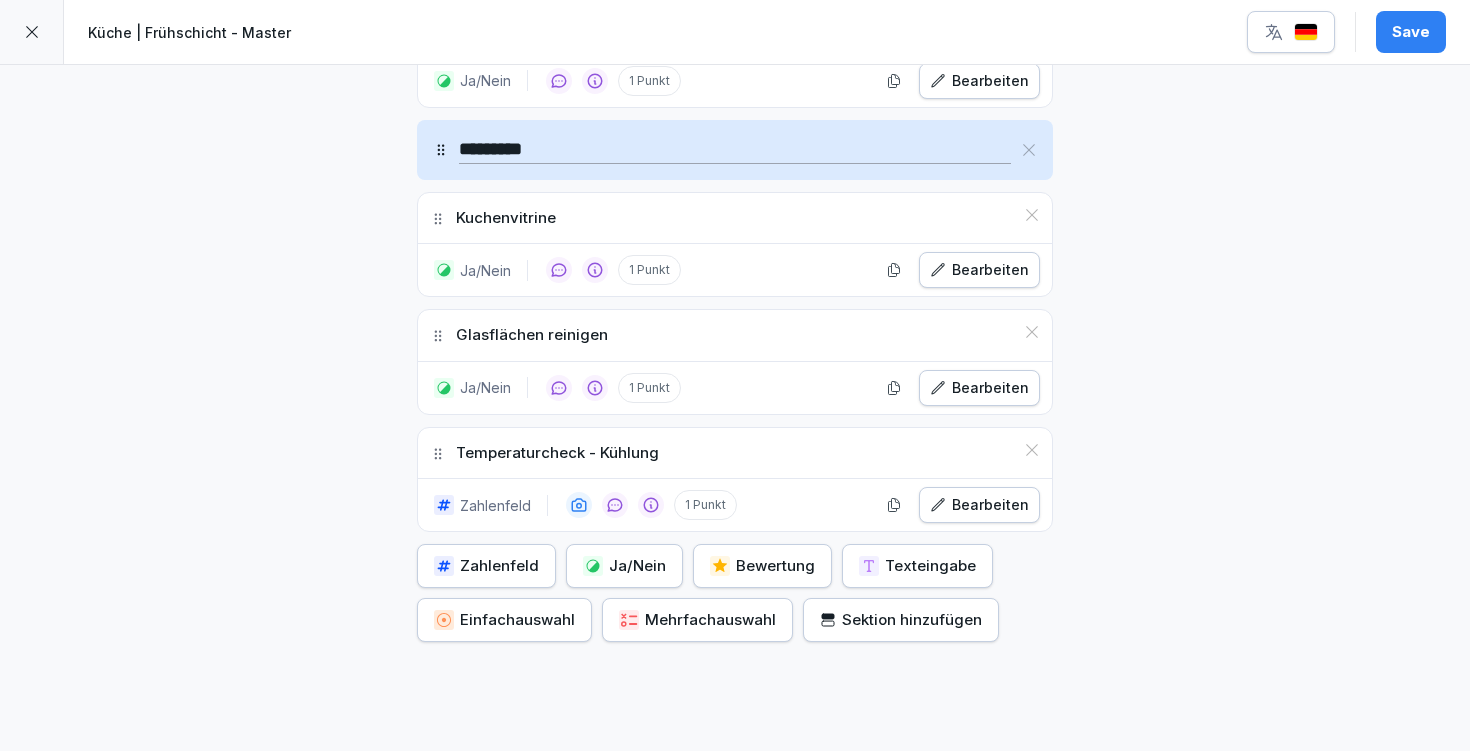 click on "Save" at bounding box center [1411, 32] 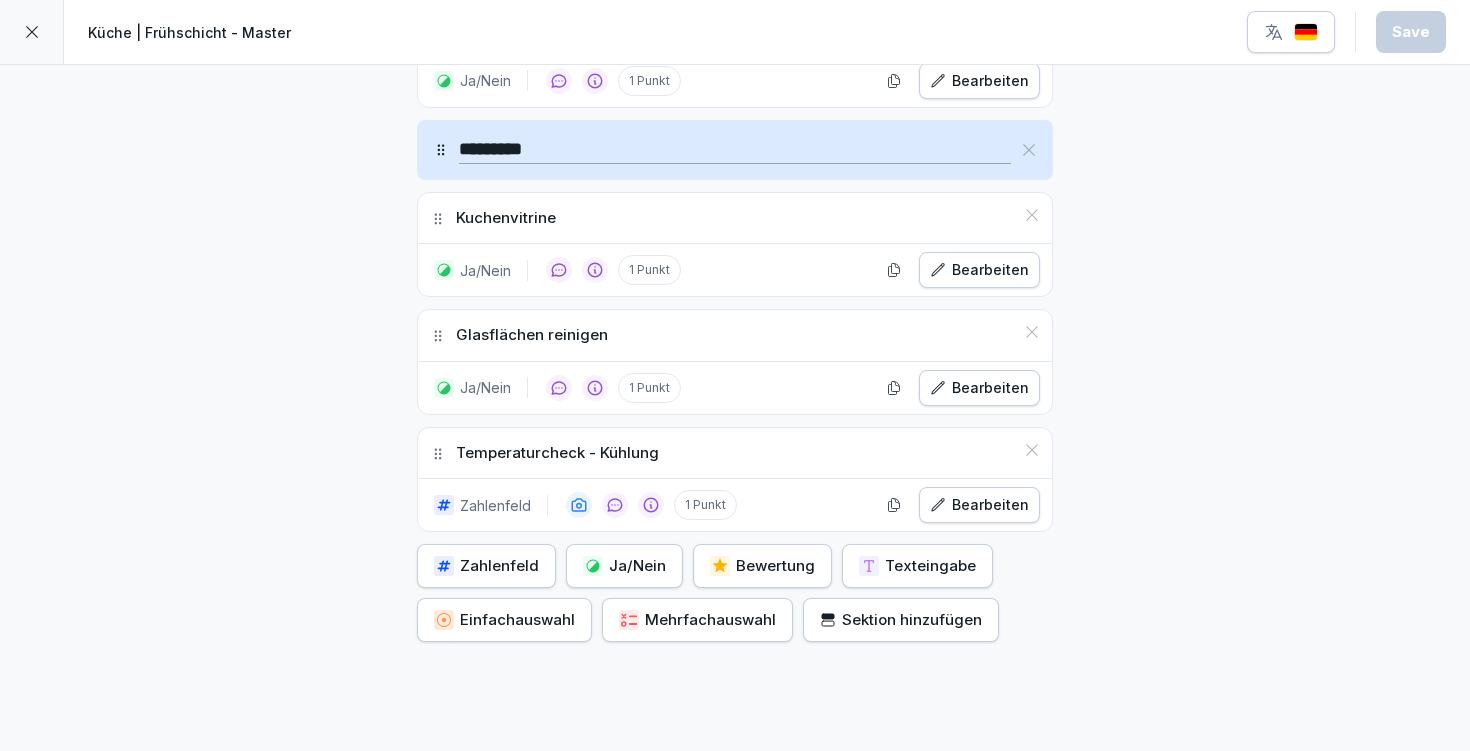 click on "Zahlenfeld" at bounding box center (486, 566) 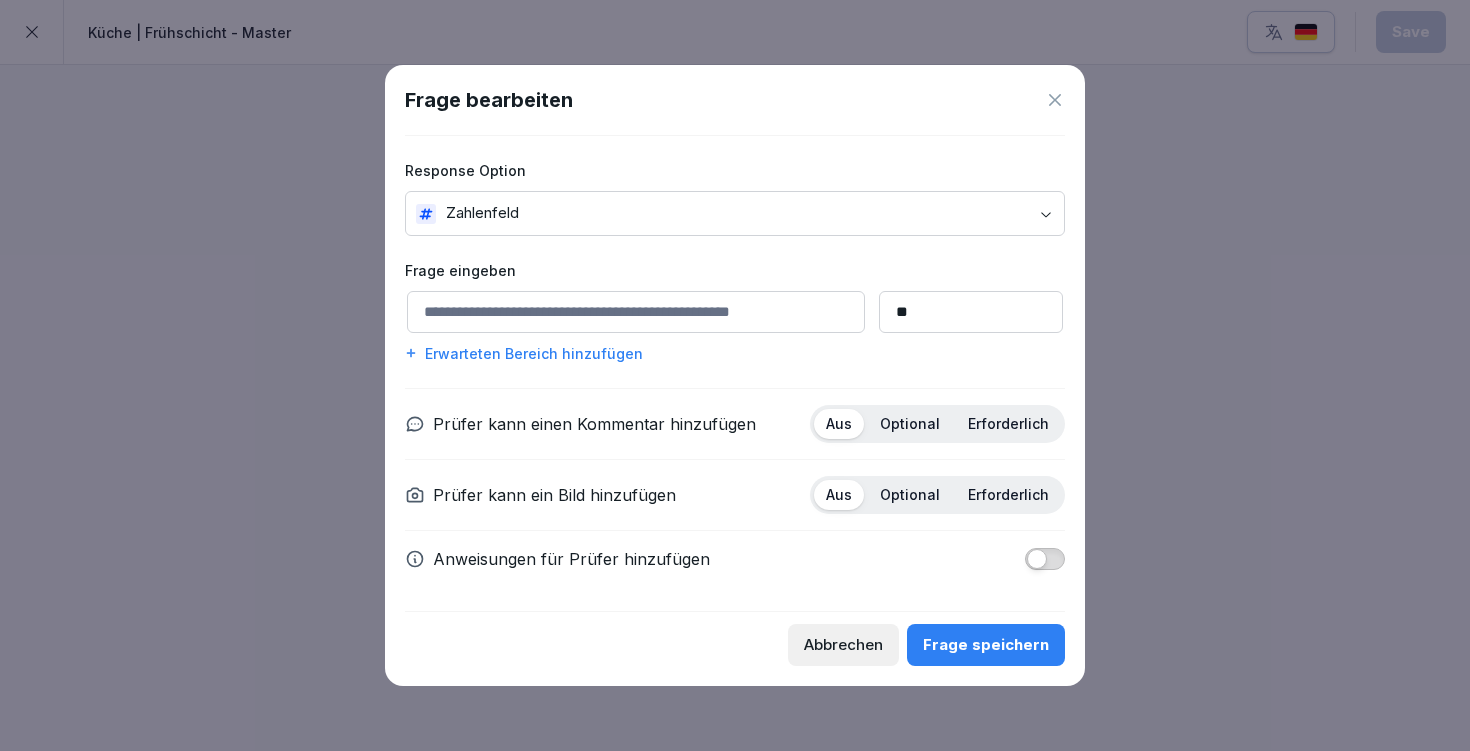 click at bounding box center [636, 312] 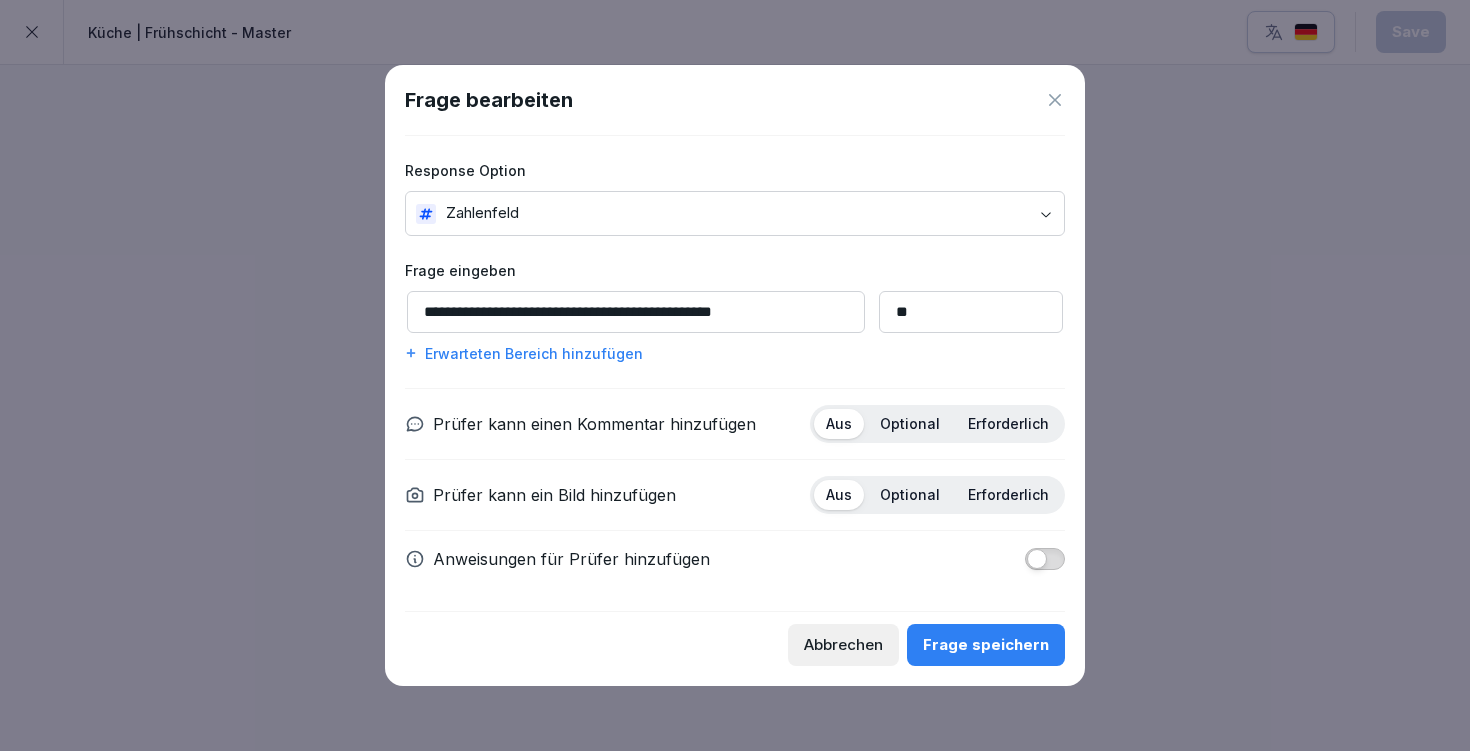 type on "**********" 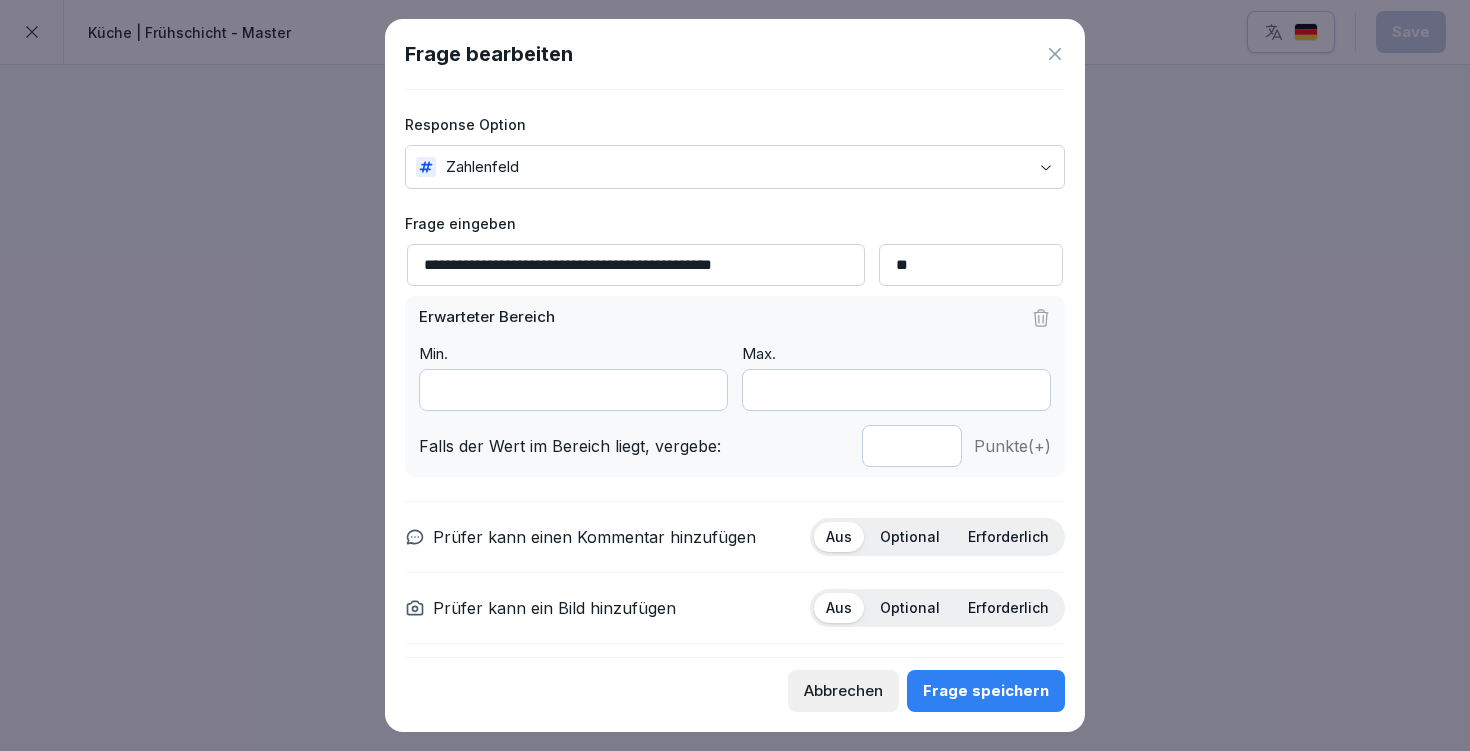 drag, startPoint x: 577, startPoint y: 381, endPoint x: 403, endPoint y: 384, distance: 174.02586 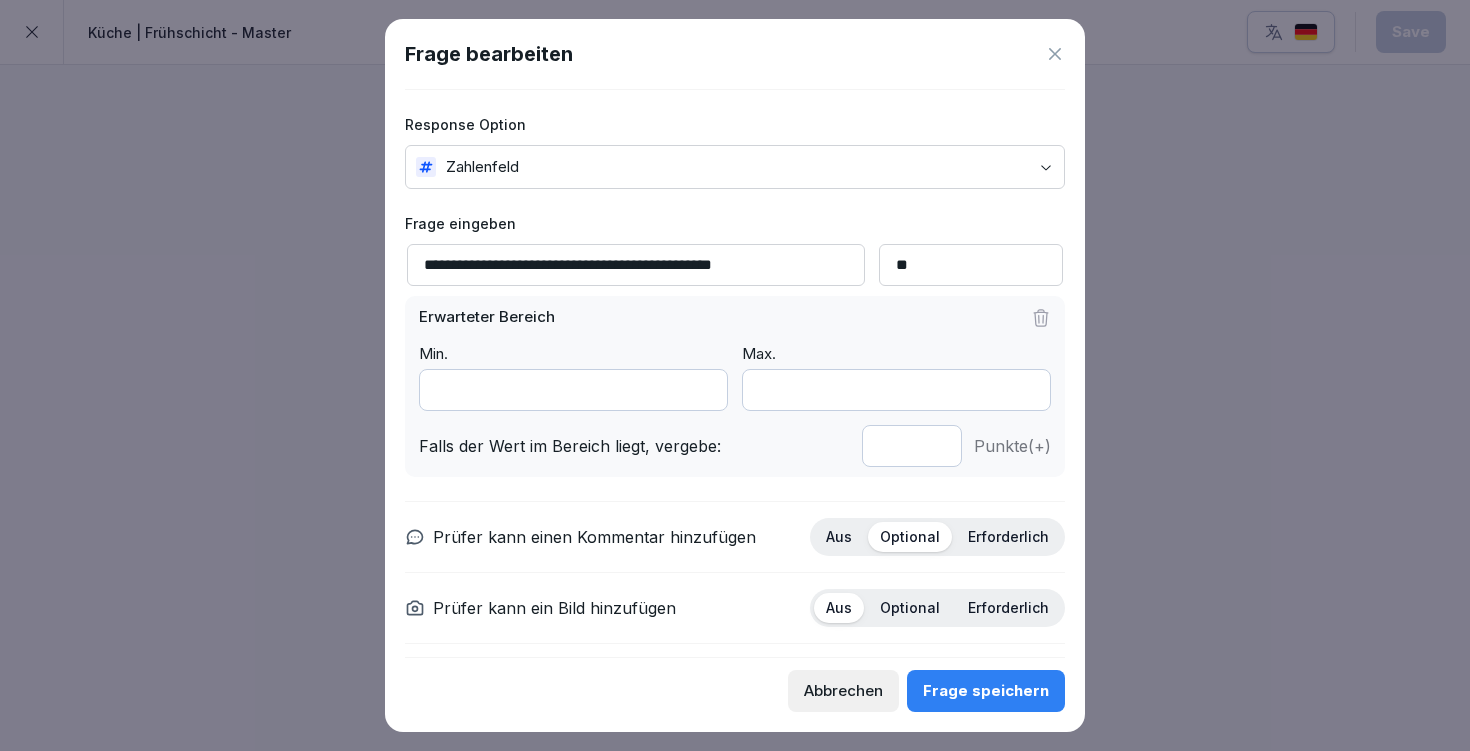 scroll, scrollTop: 66, scrollLeft: 0, axis: vertical 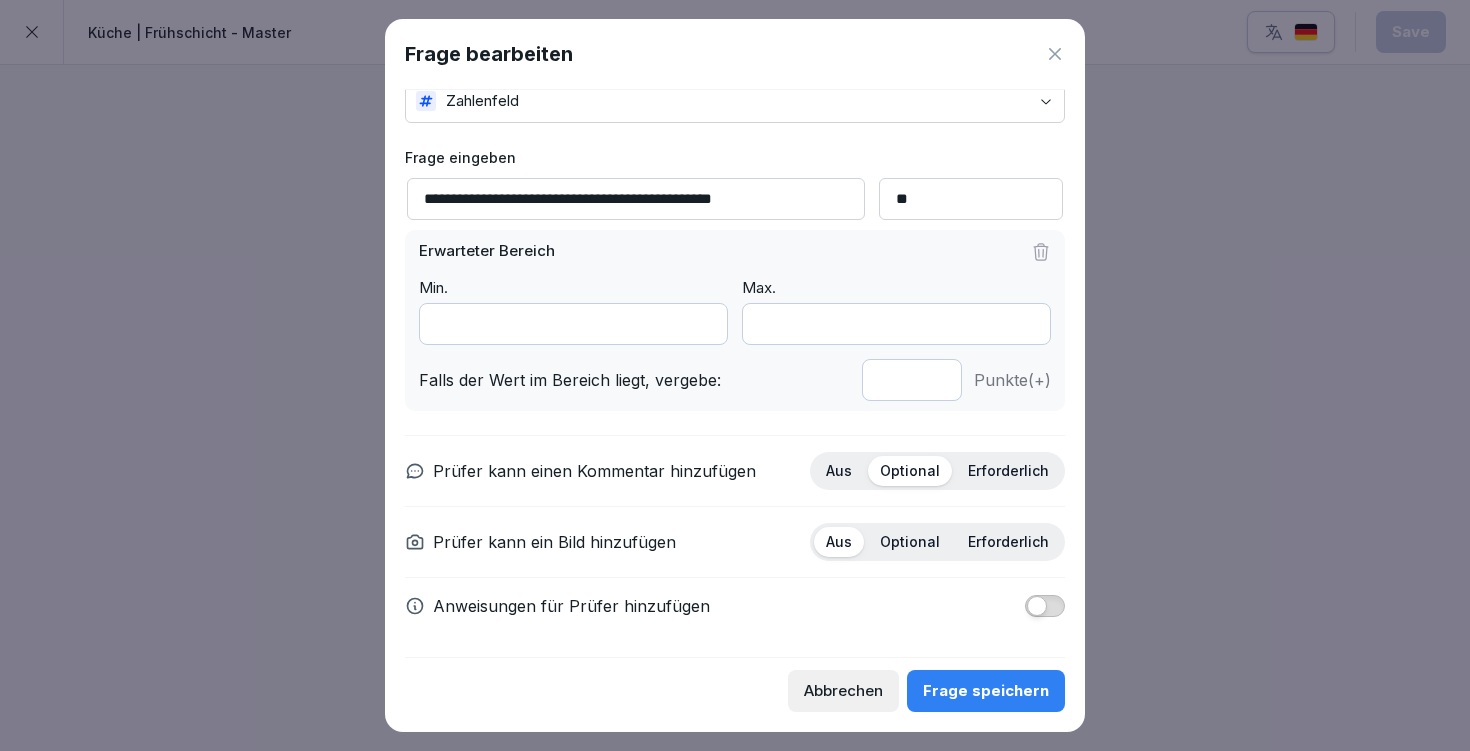 click at bounding box center [1037, 606] 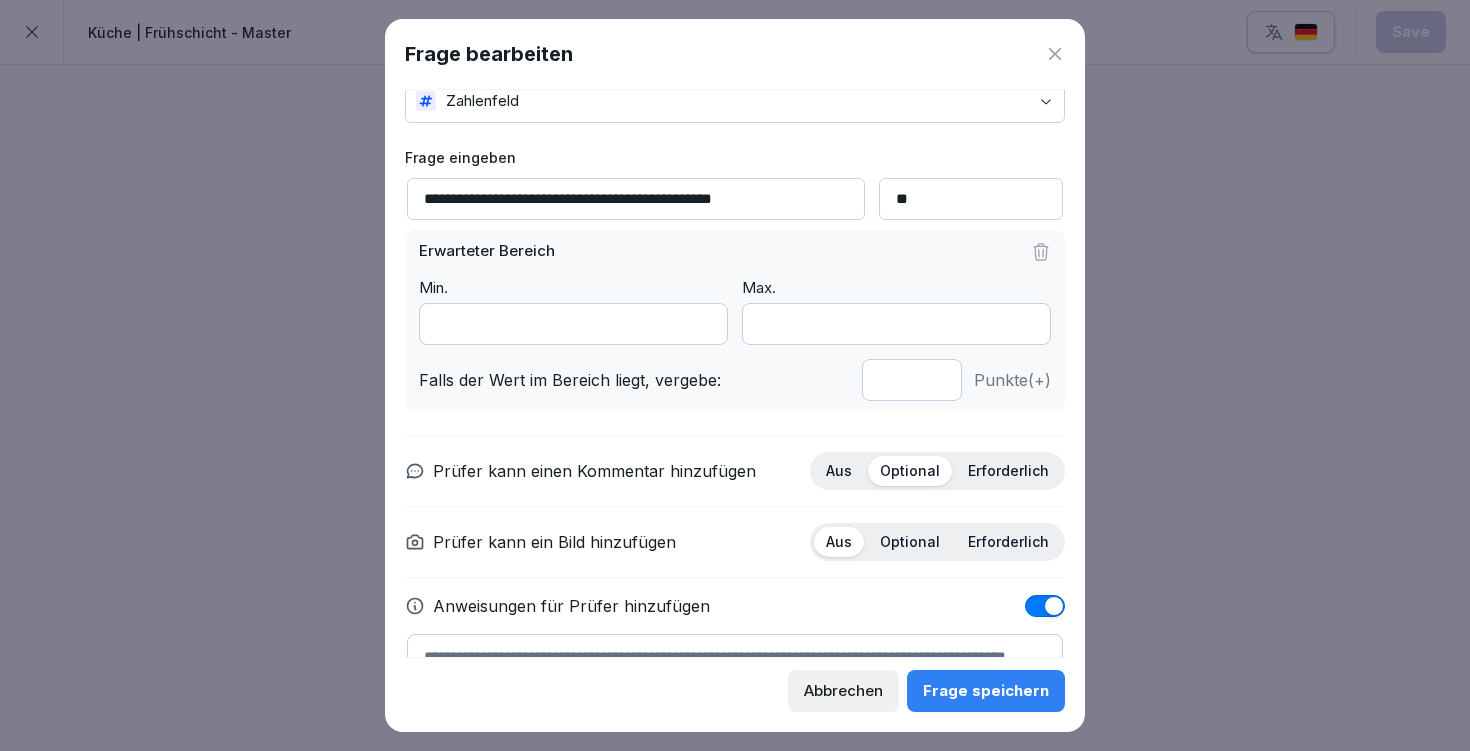 scroll, scrollTop: 175, scrollLeft: 0, axis: vertical 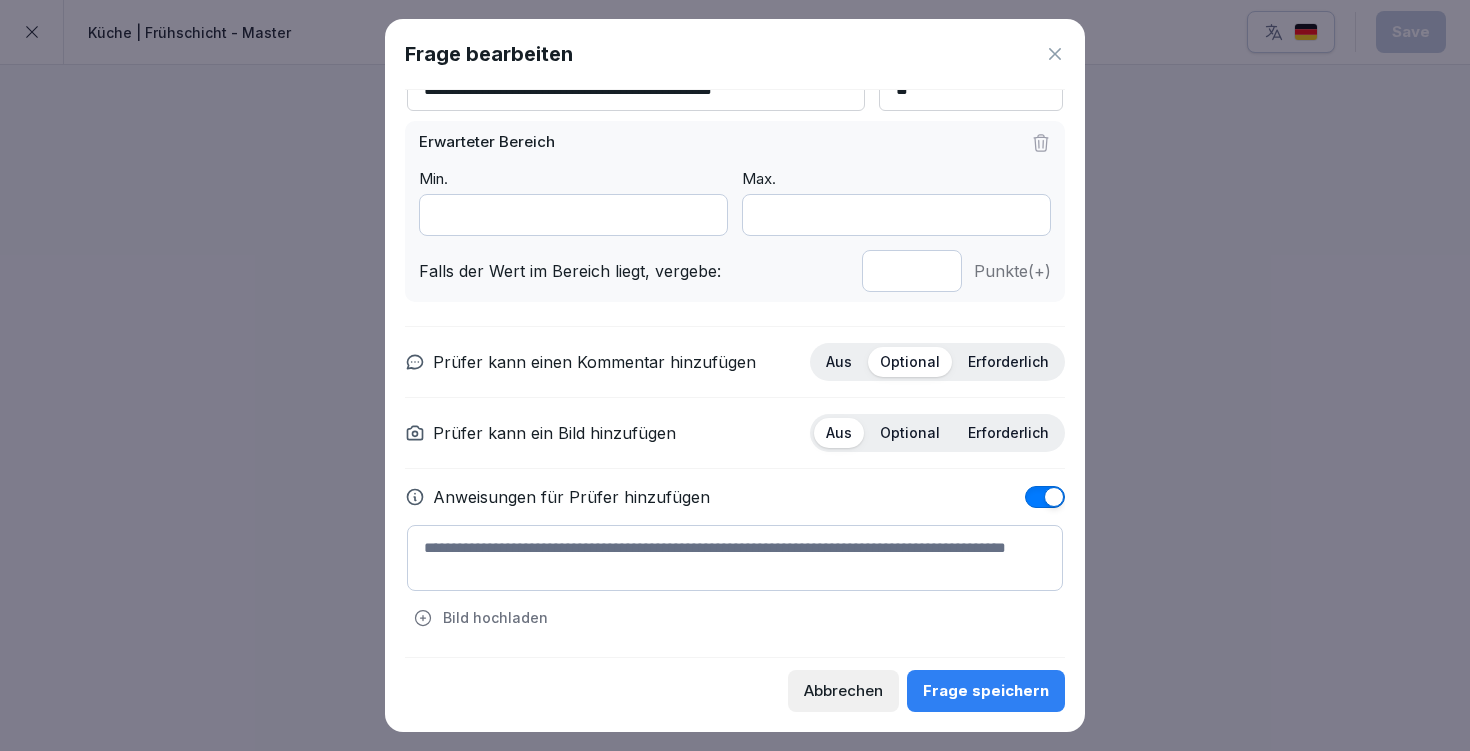 click at bounding box center [735, 558] 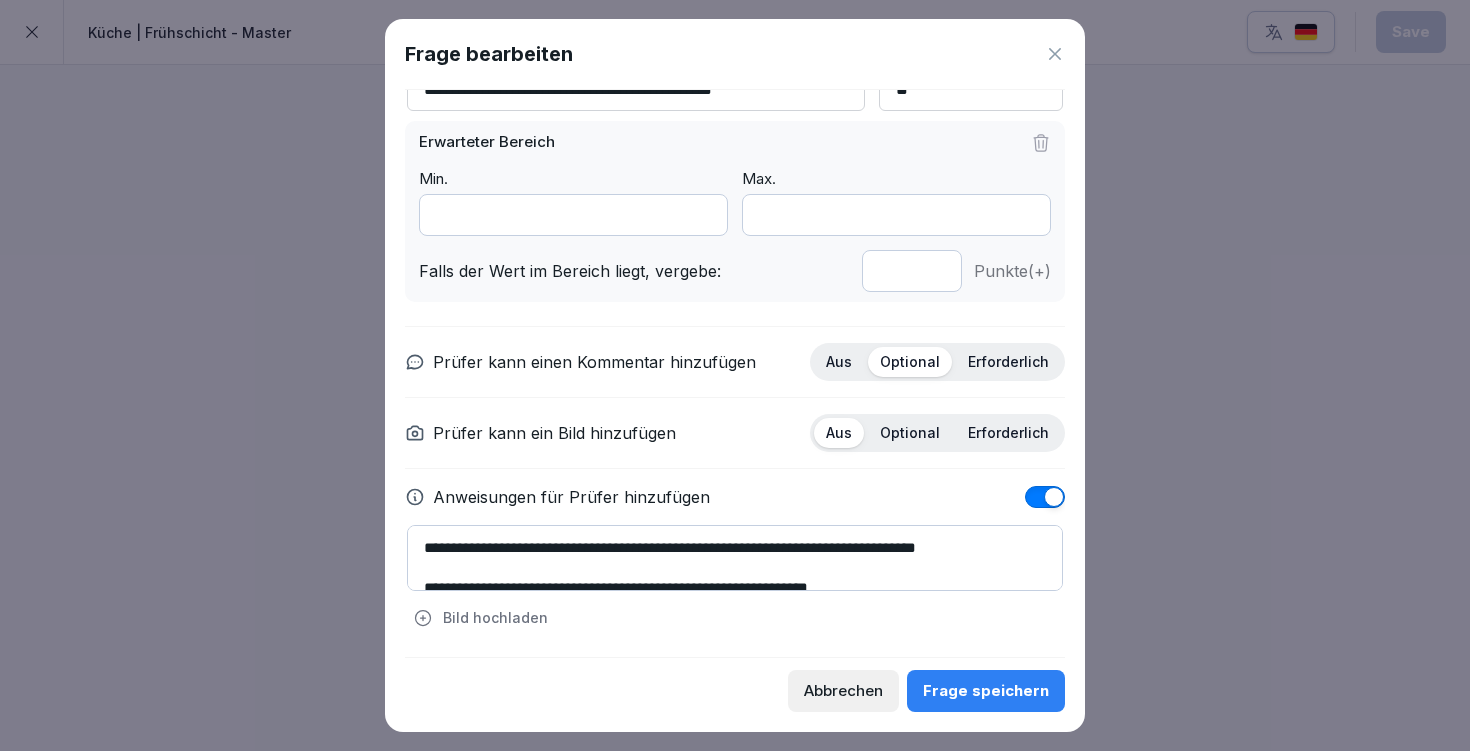 scroll, scrollTop: 40, scrollLeft: 0, axis: vertical 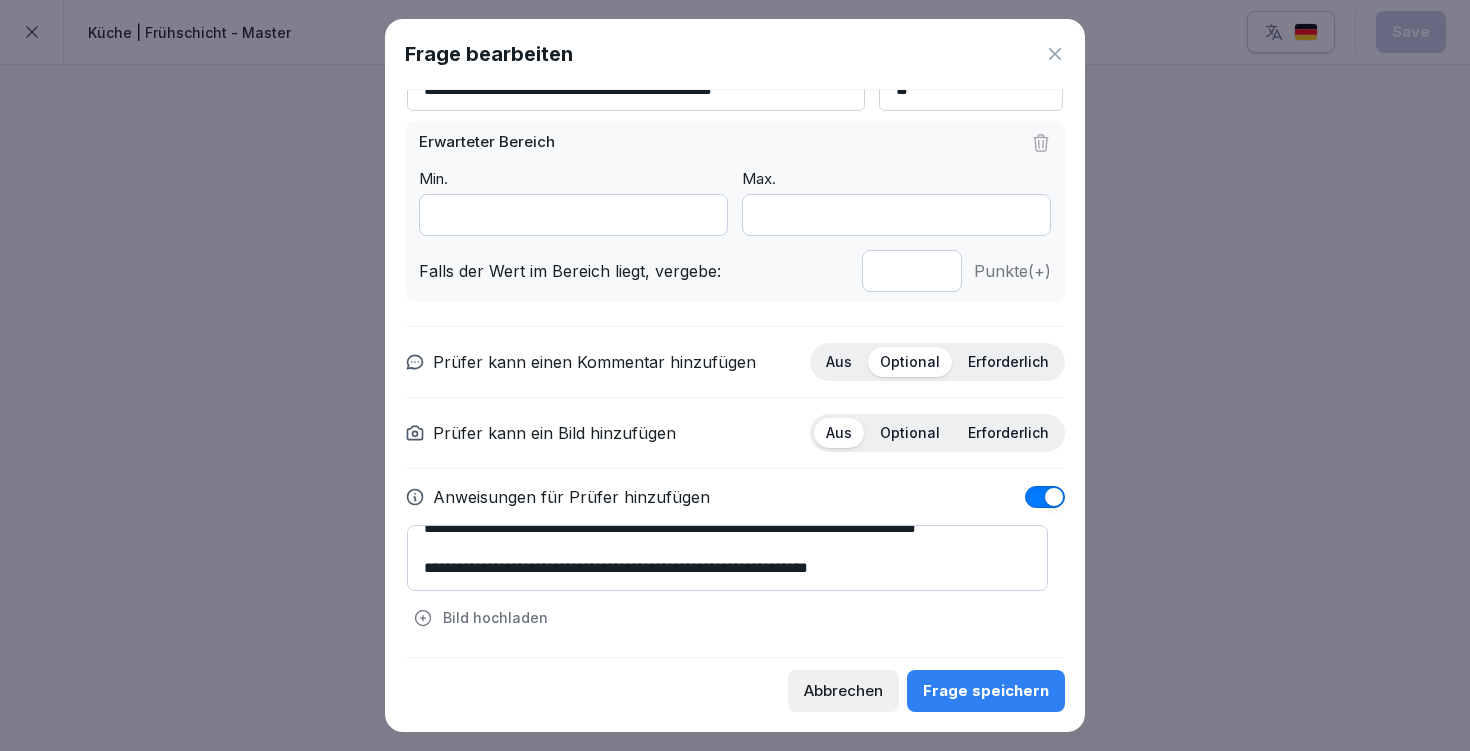 click on "**********" at bounding box center (727, 558) 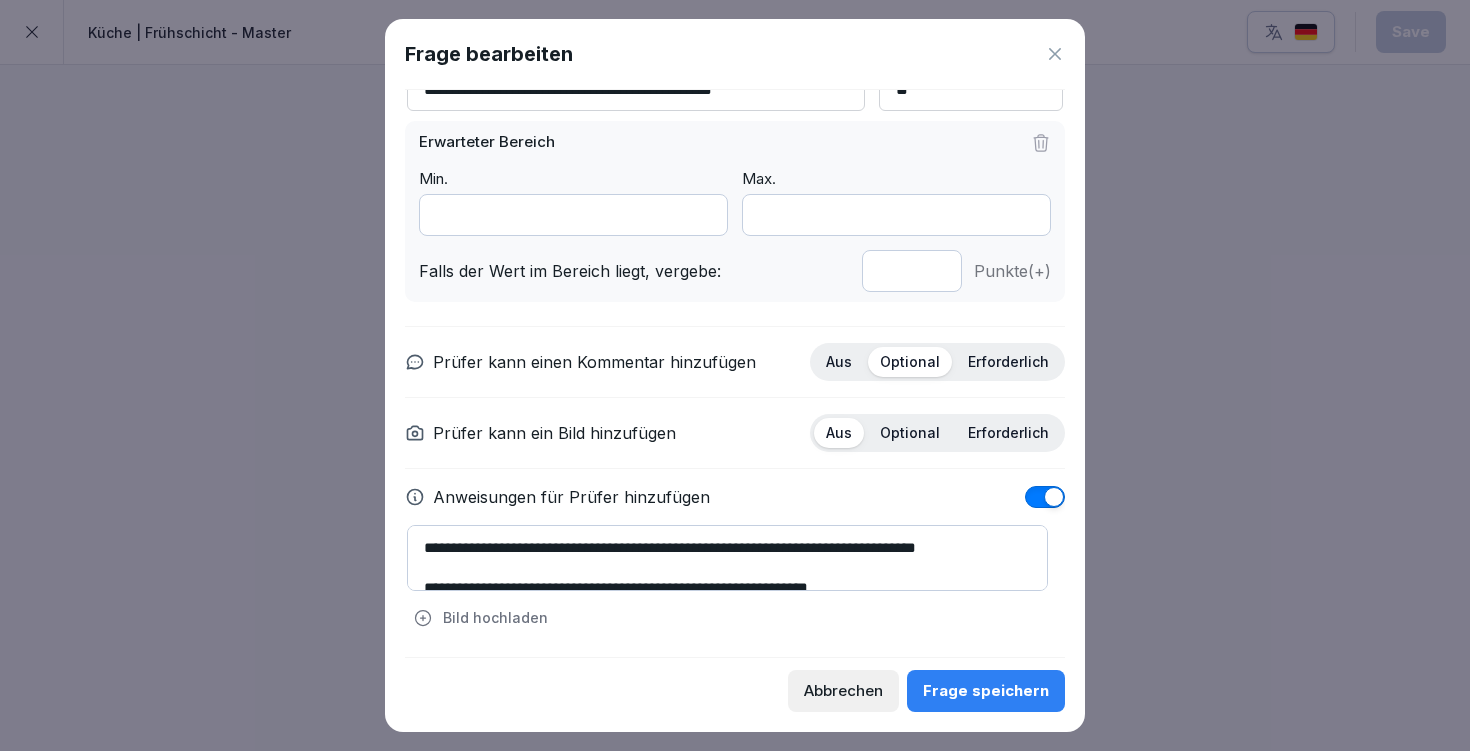 scroll, scrollTop: 40, scrollLeft: 0, axis: vertical 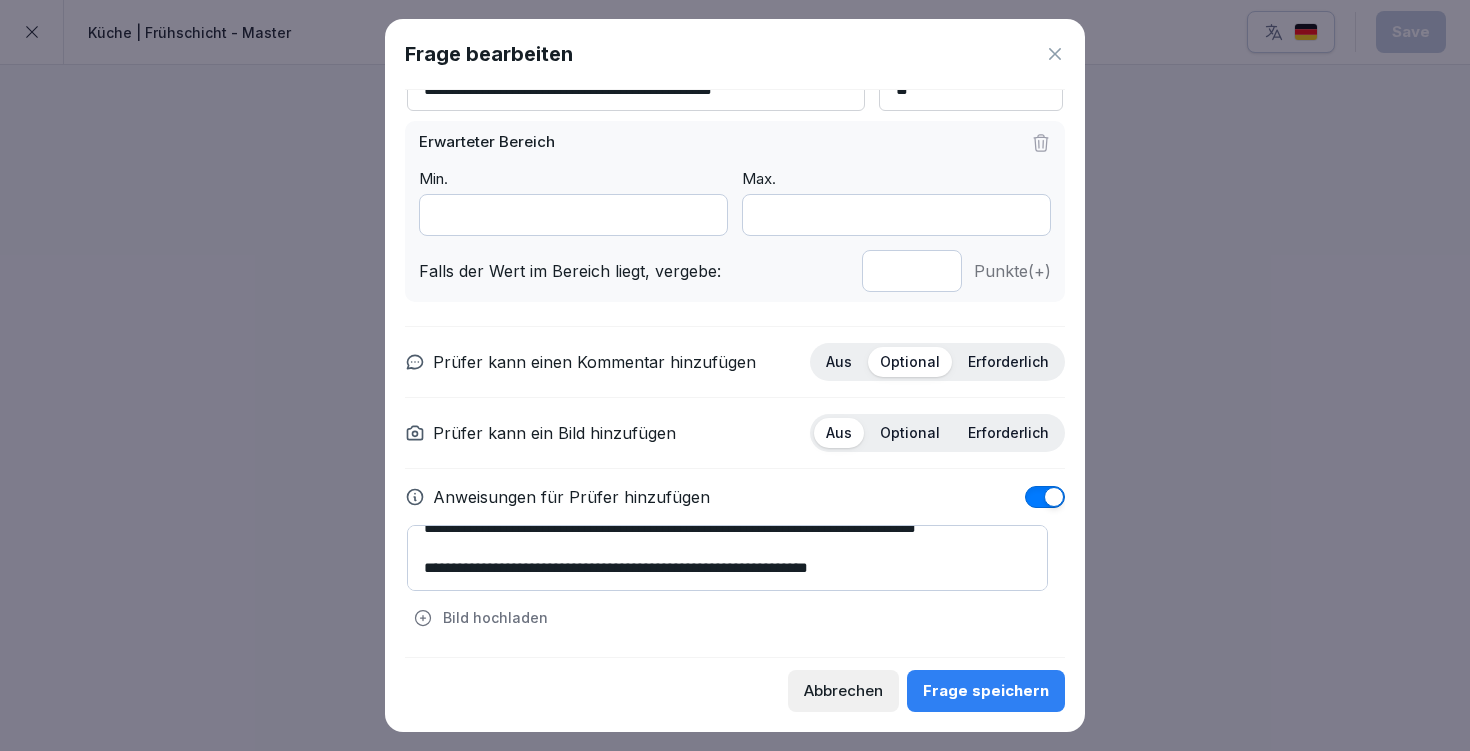 click on "**********" at bounding box center (727, 558) 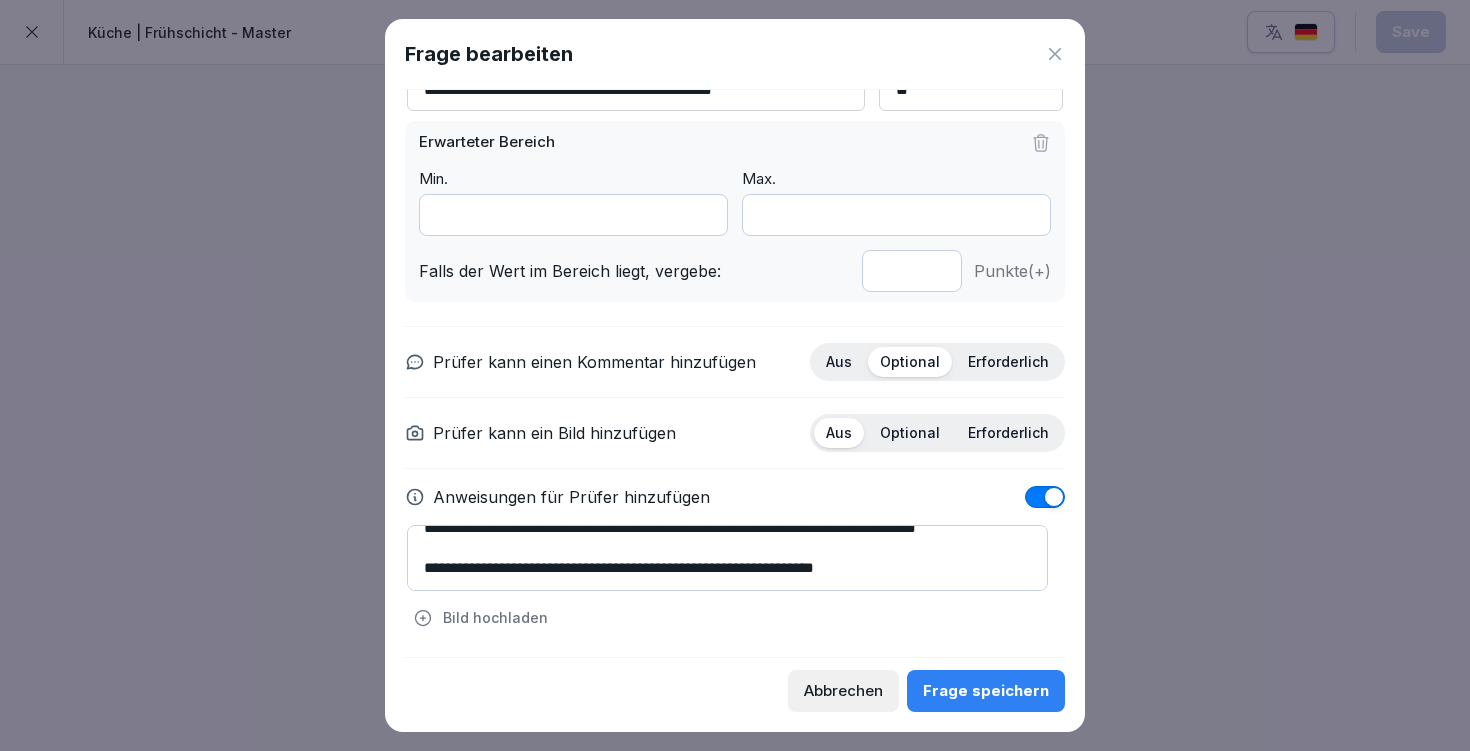 type on "**********" 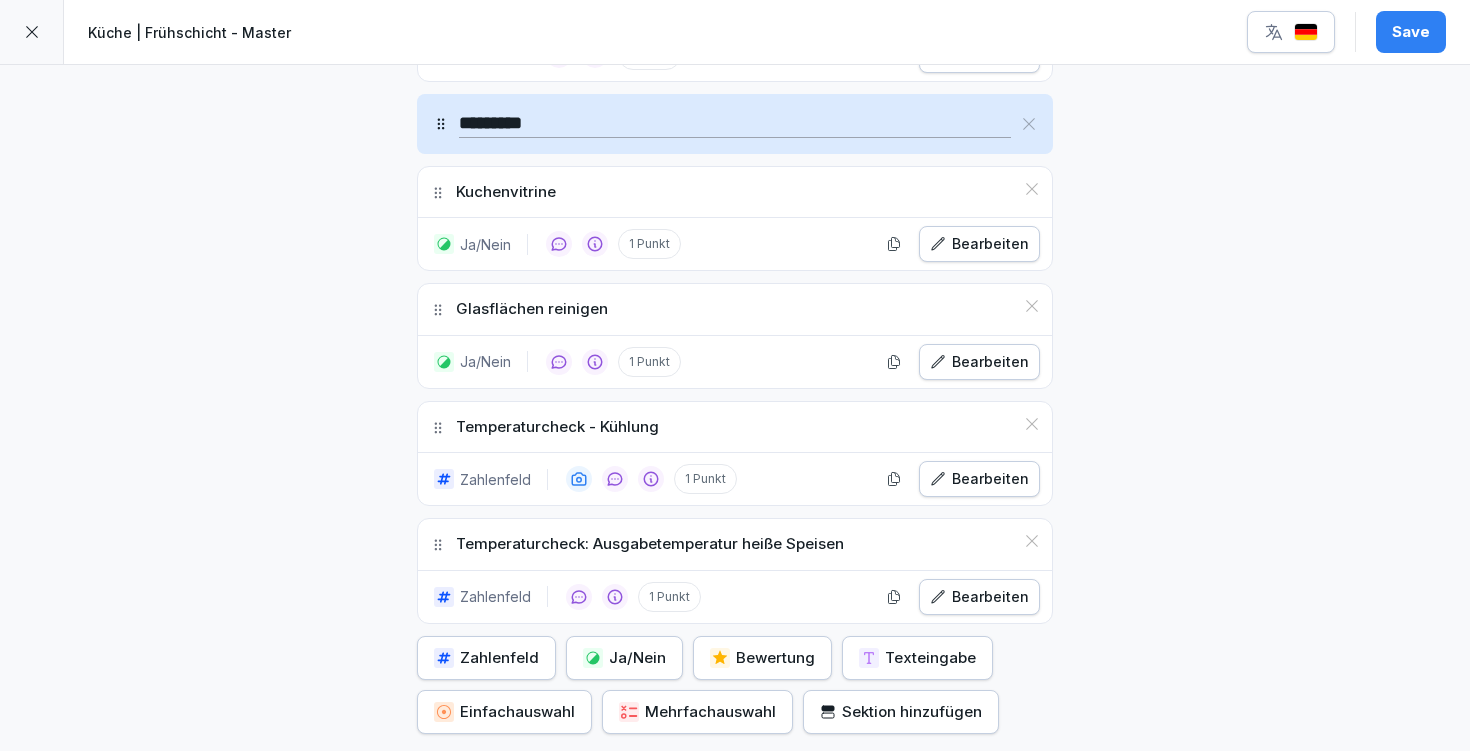 scroll, scrollTop: 1487, scrollLeft: 0, axis: vertical 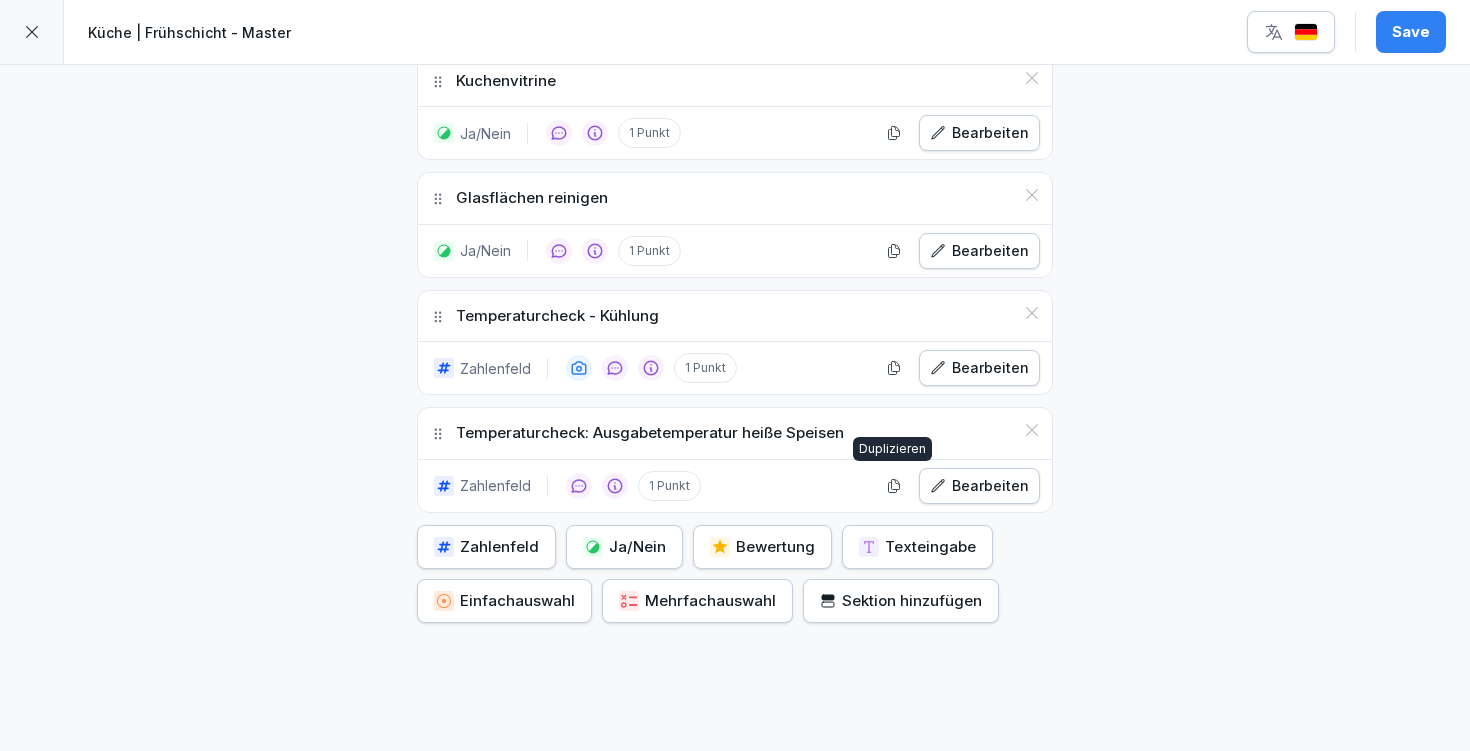 click 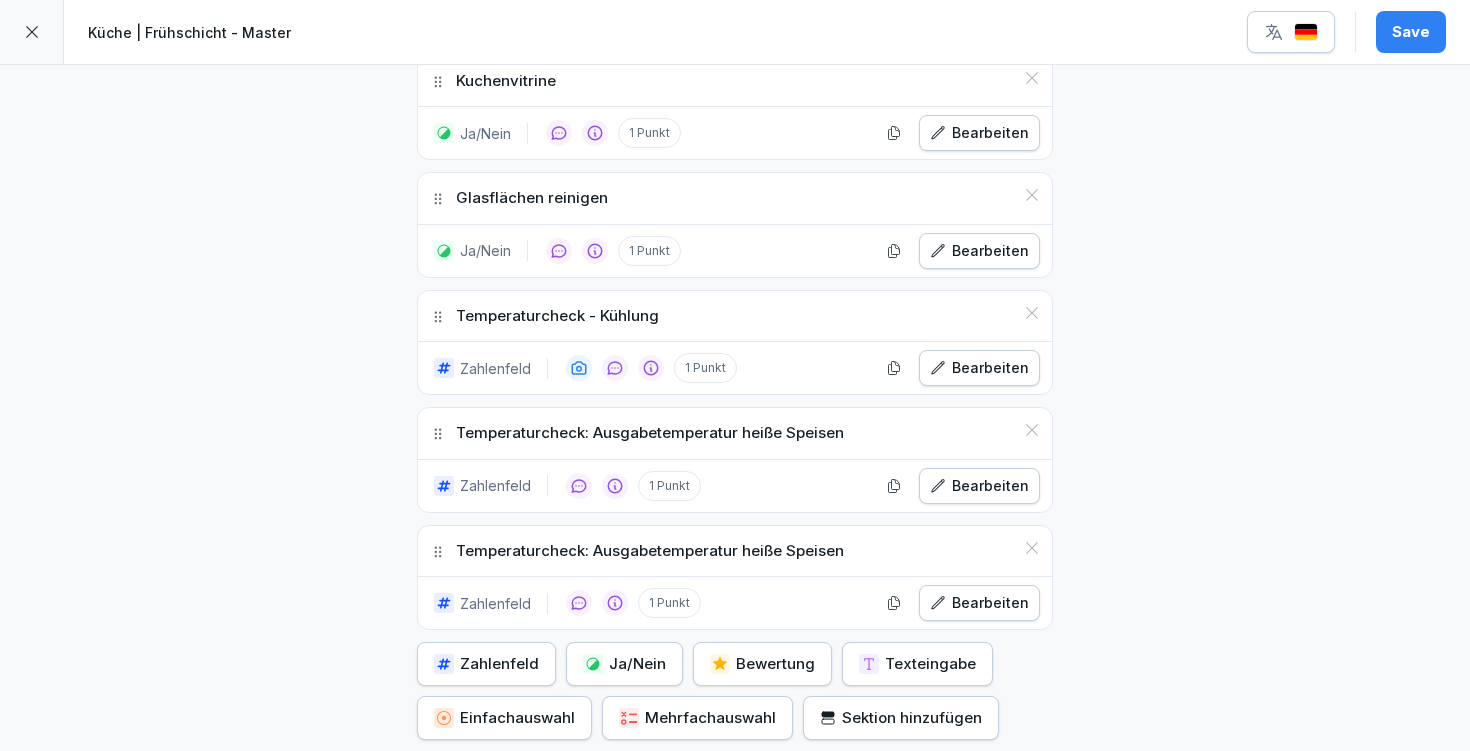 click on "Bearbeiten" at bounding box center [979, 603] 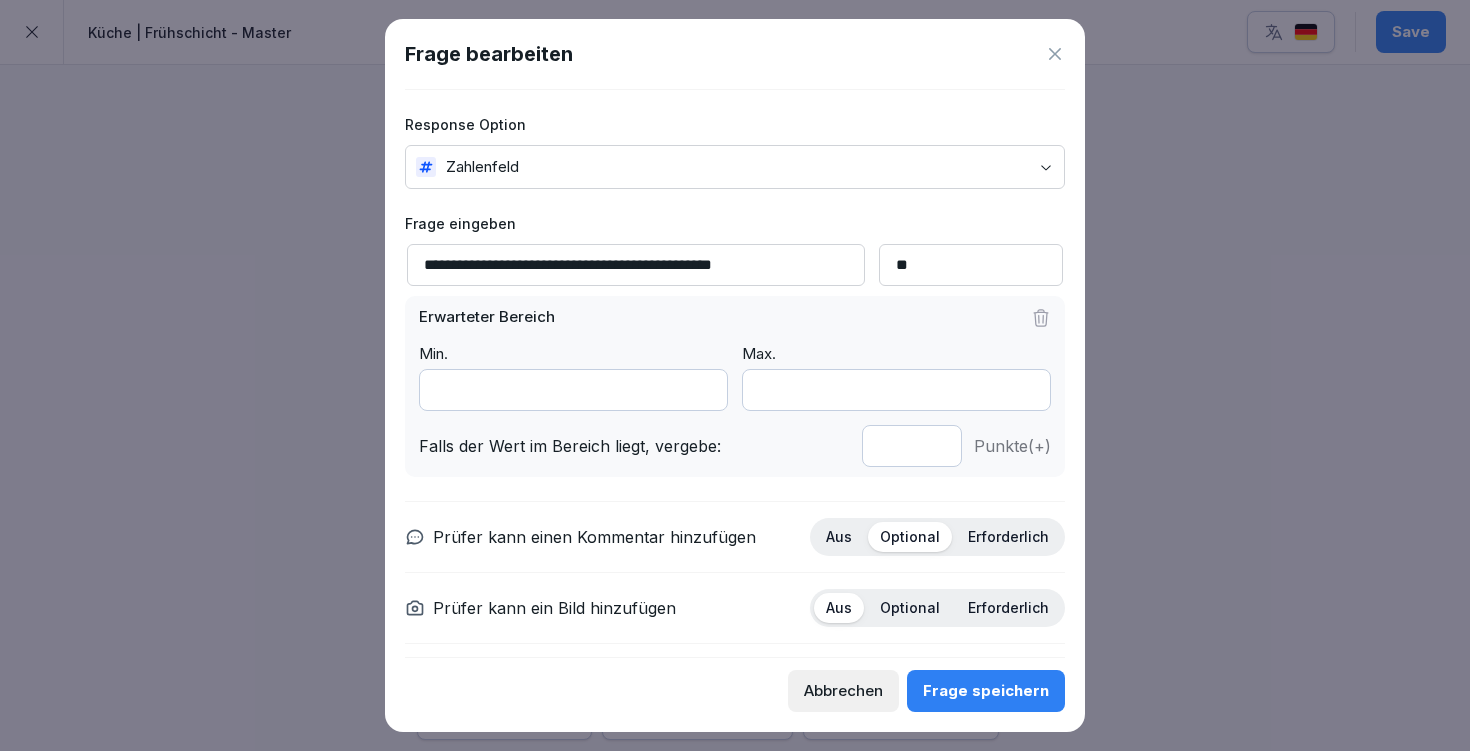 click on "**********" at bounding box center [636, 265] 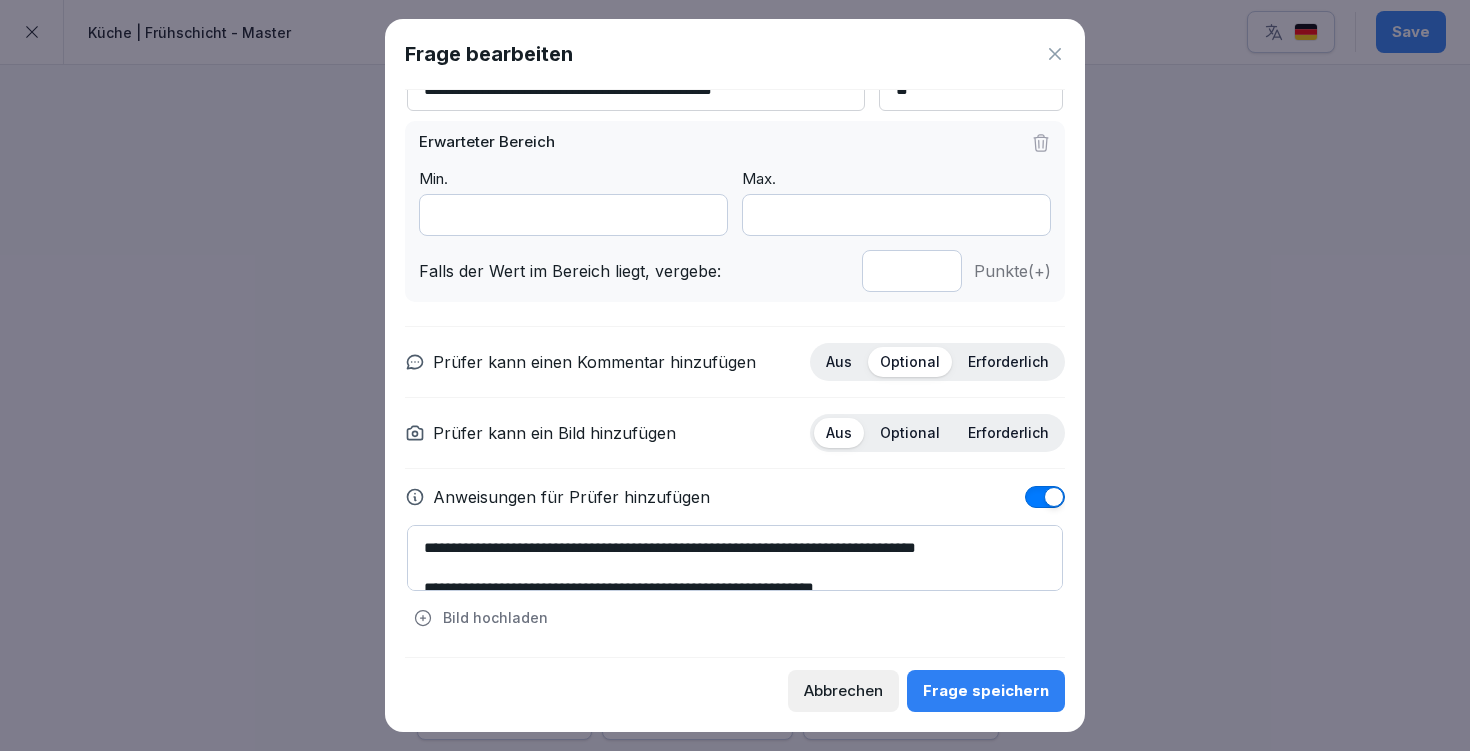 type on "**********" 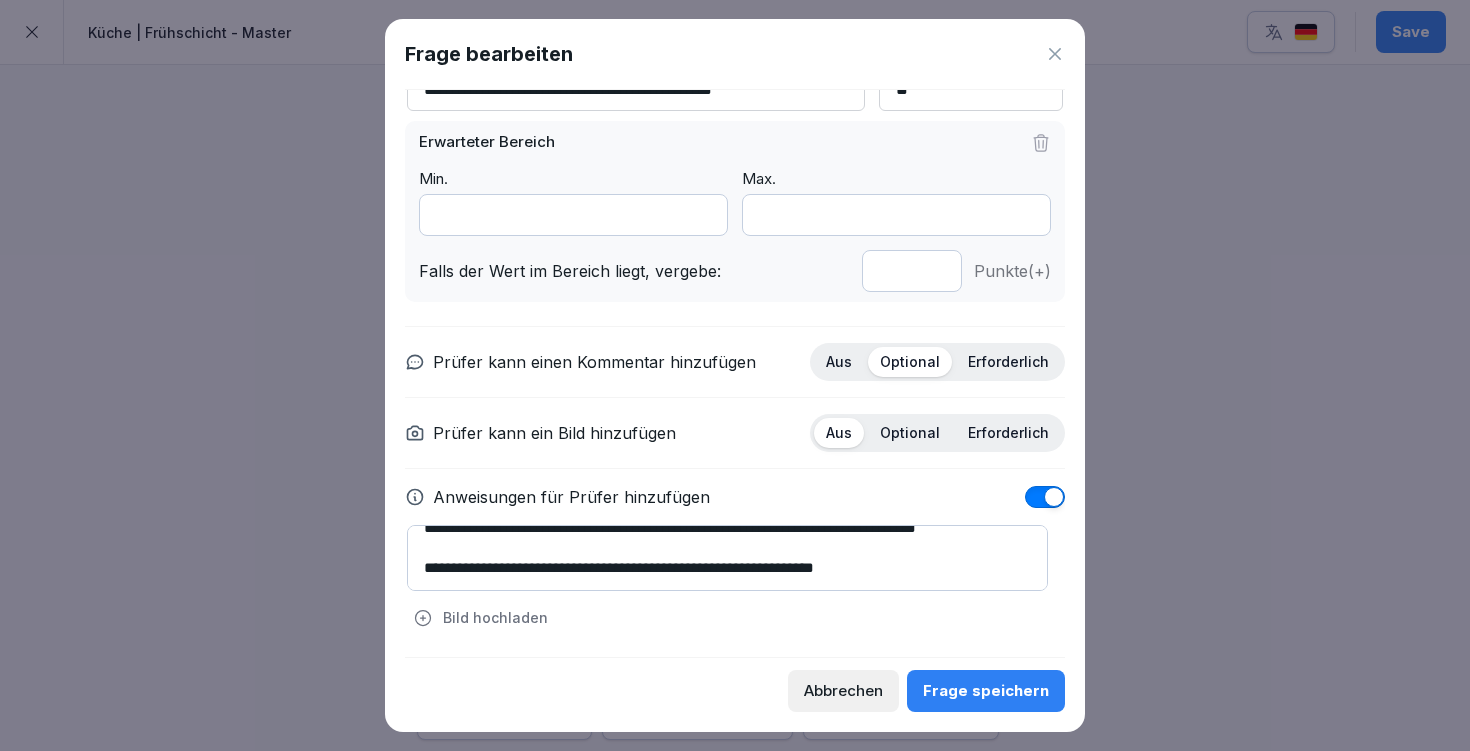 drag, startPoint x: 443, startPoint y: 566, endPoint x: 945, endPoint y: 594, distance: 502.78027 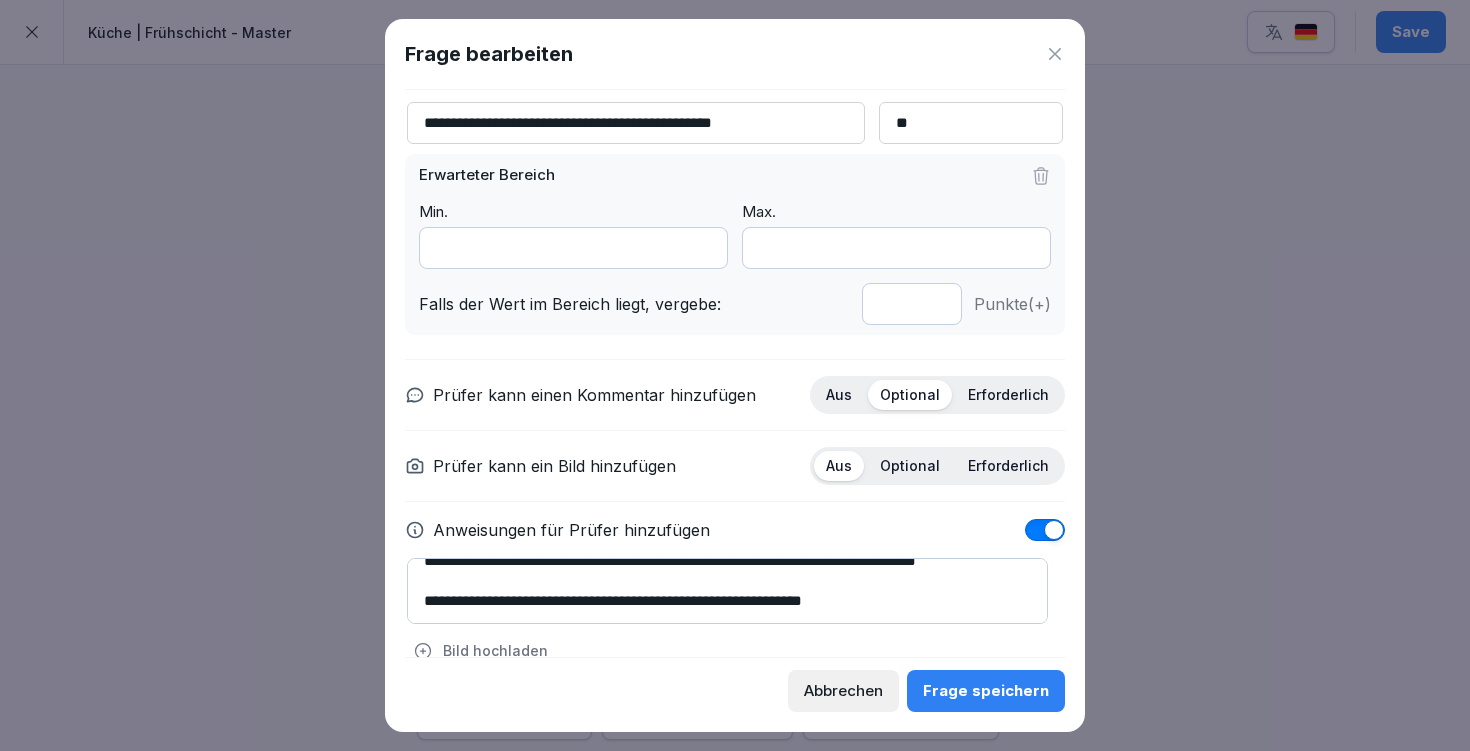 scroll, scrollTop: 84, scrollLeft: 0, axis: vertical 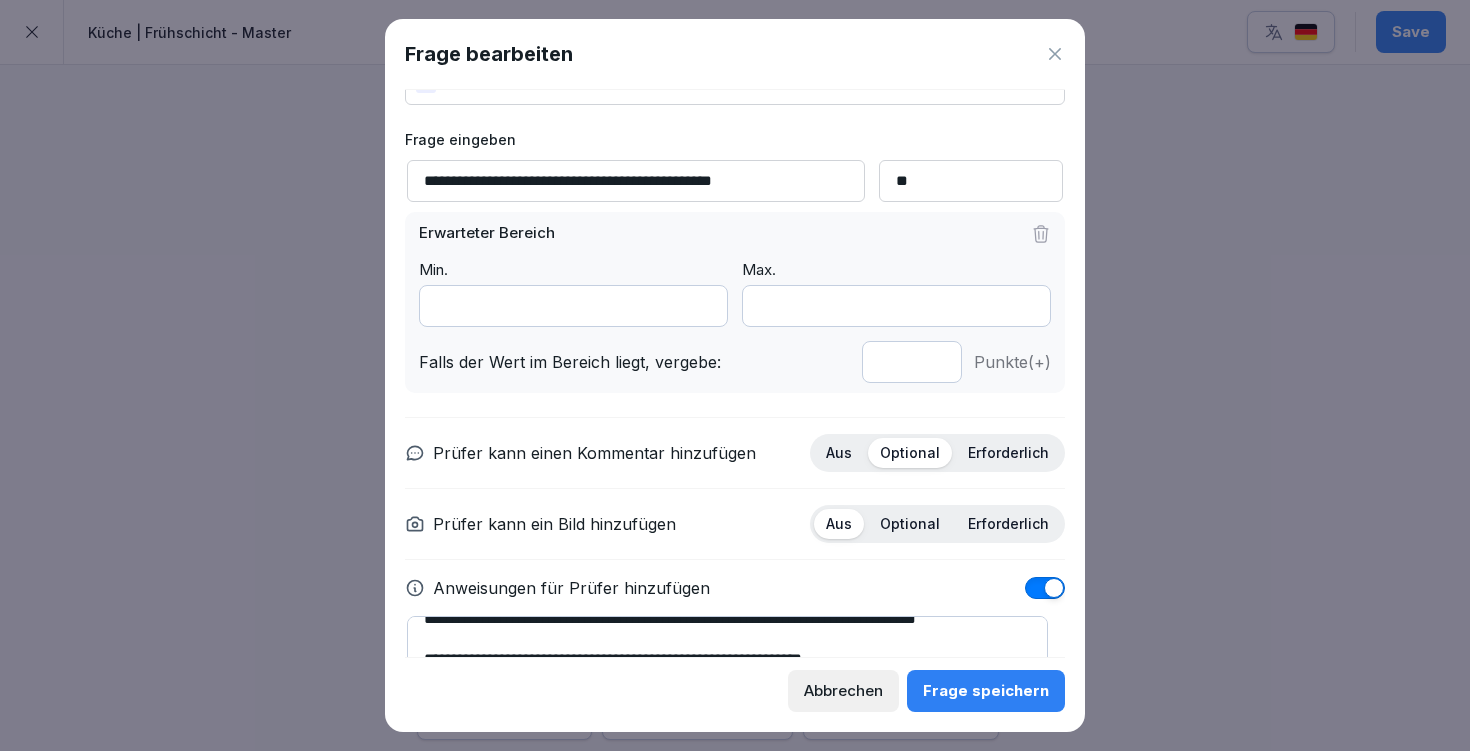 type on "**********" 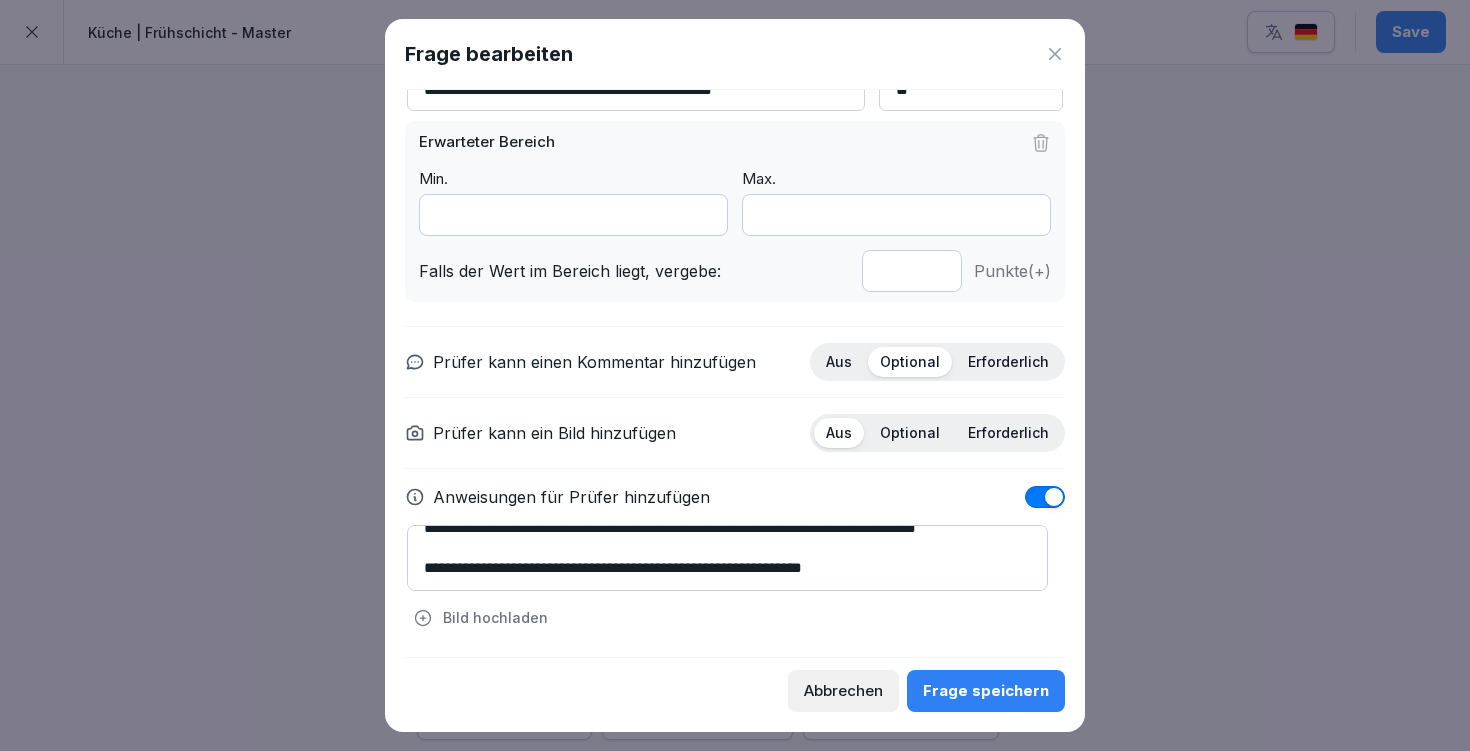 click on "Frage speichern" at bounding box center (986, 691) 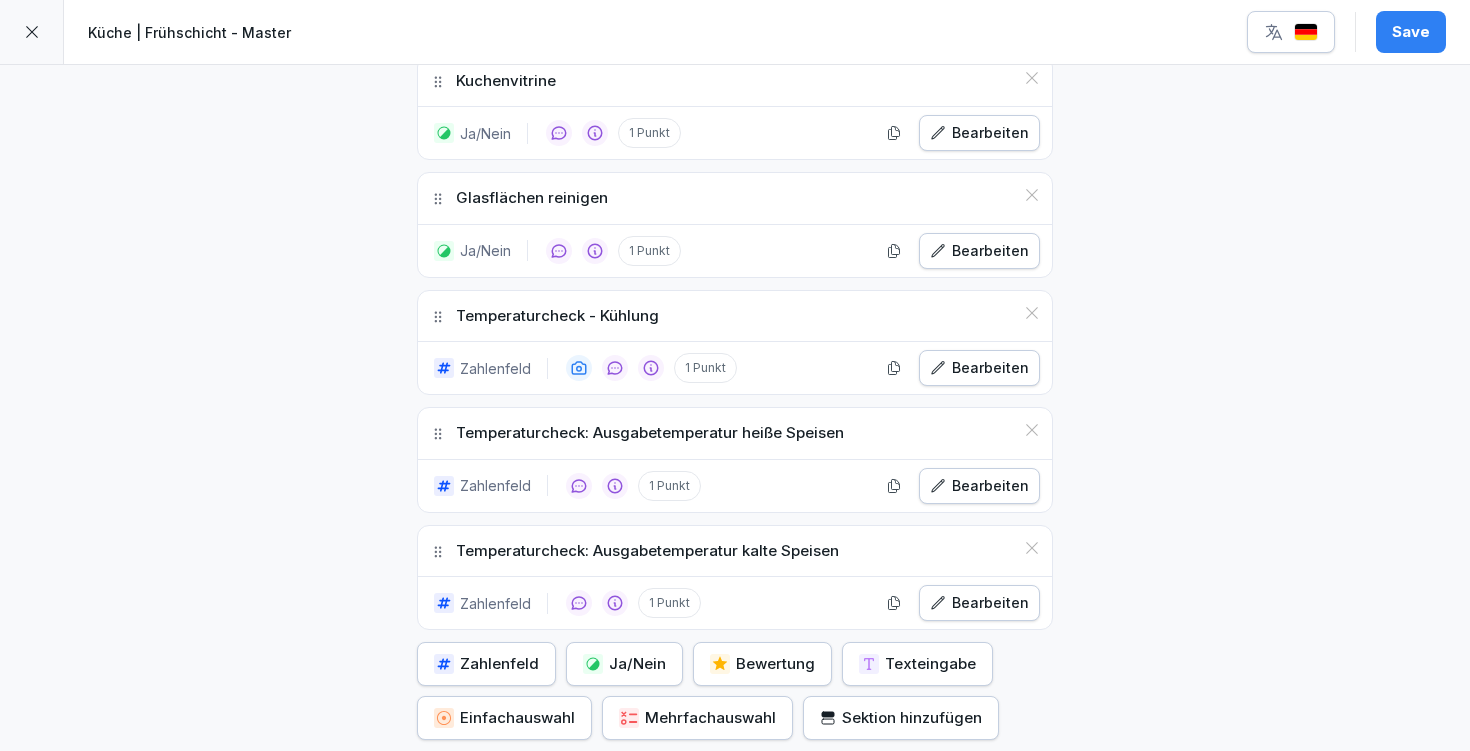 scroll, scrollTop: 1526, scrollLeft: 0, axis: vertical 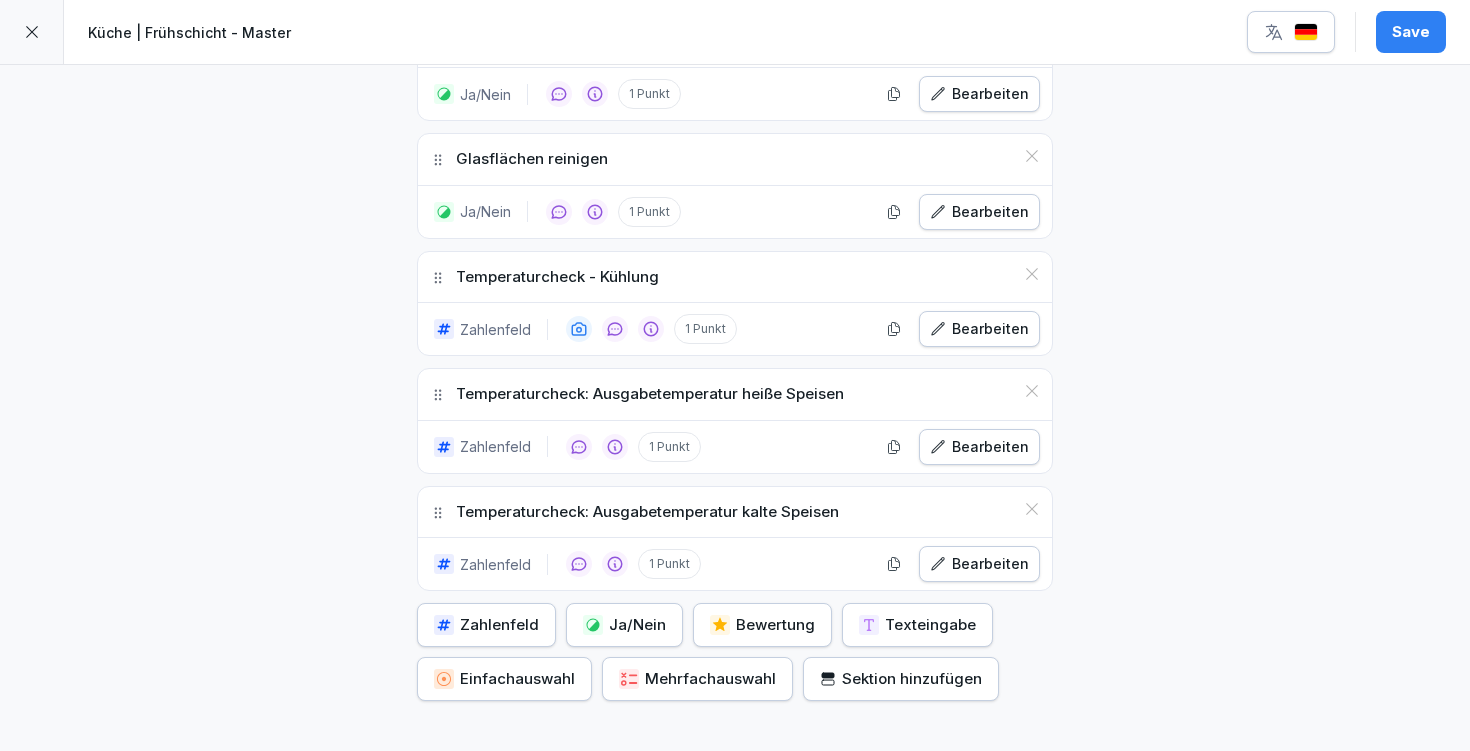 click on "Save" at bounding box center [1411, 32] 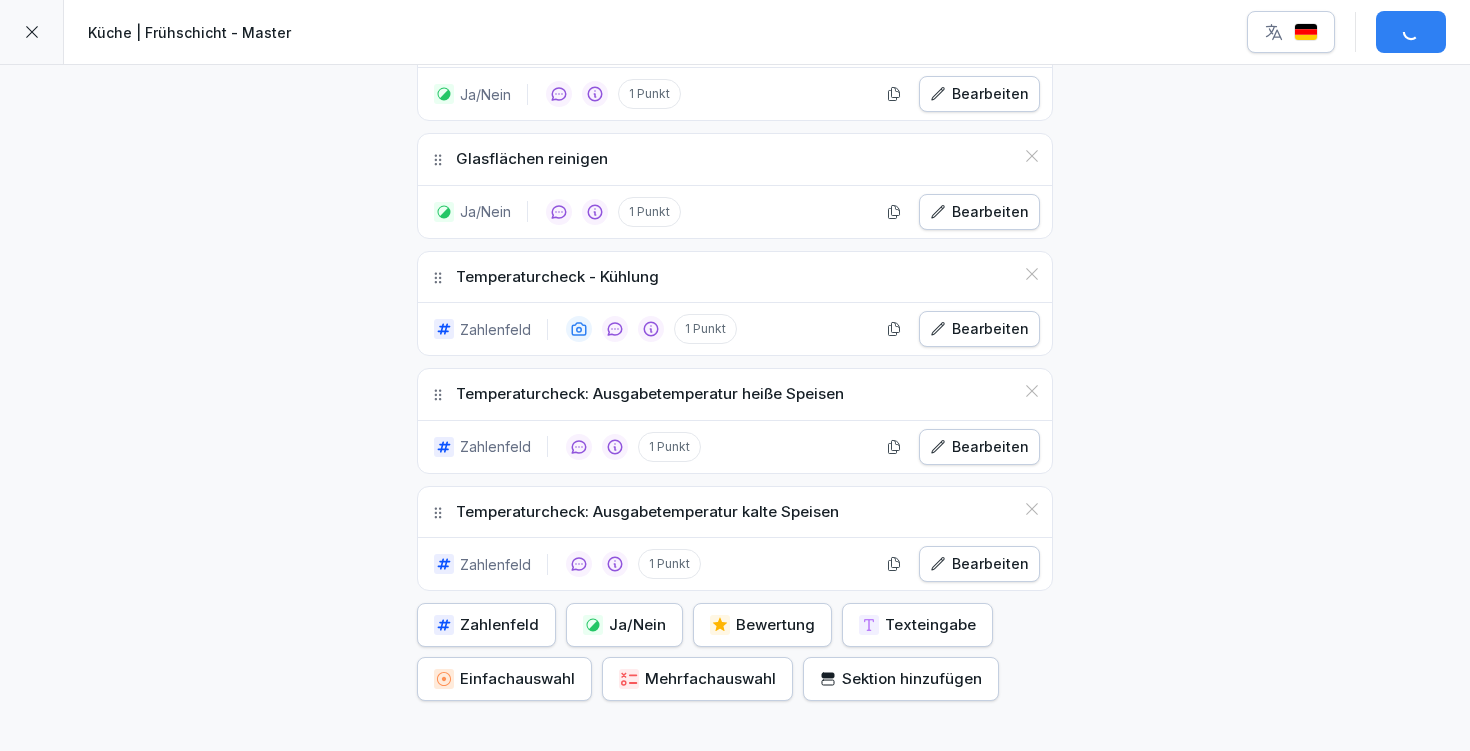 click on "Save" at bounding box center (1346, 32) 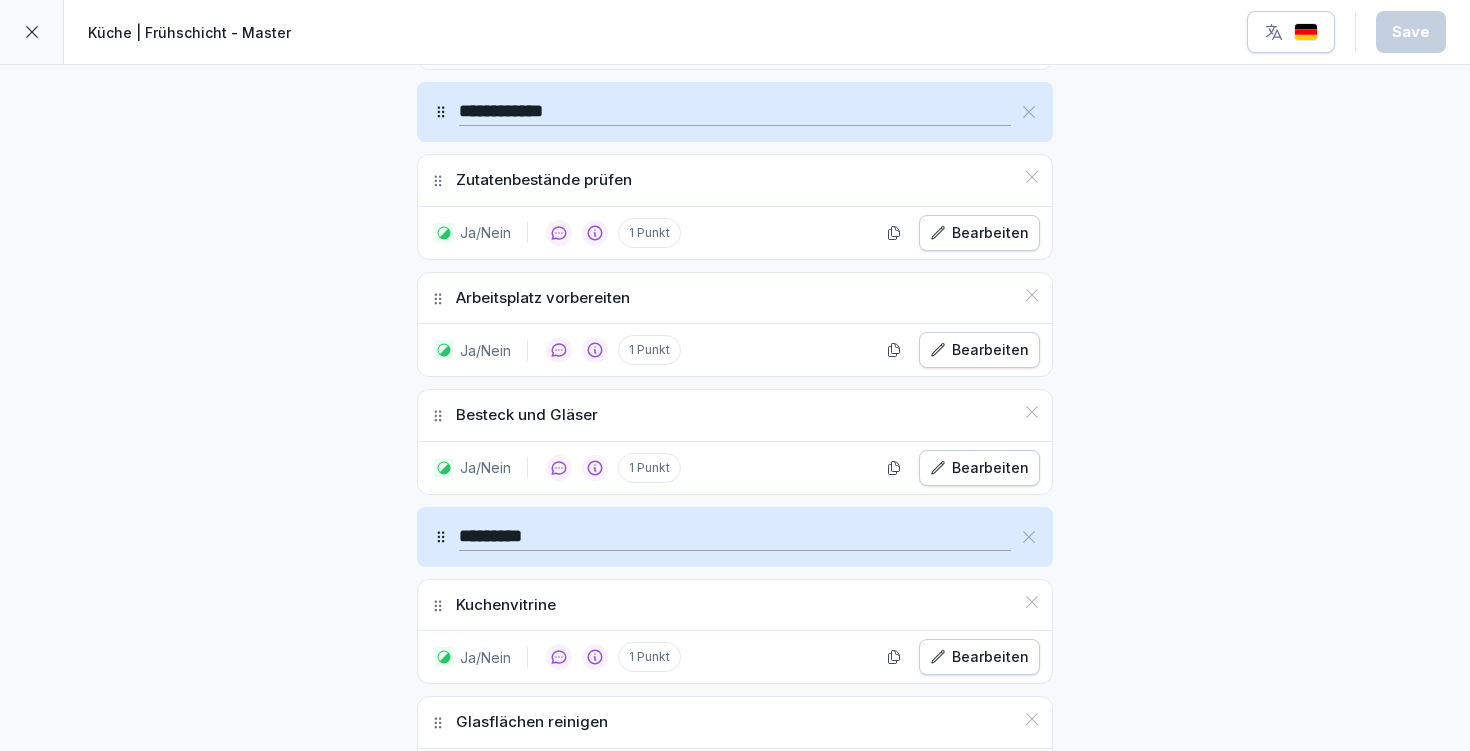 scroll, scrollTop: 1686, scrollLeft: 0, axis: vertical 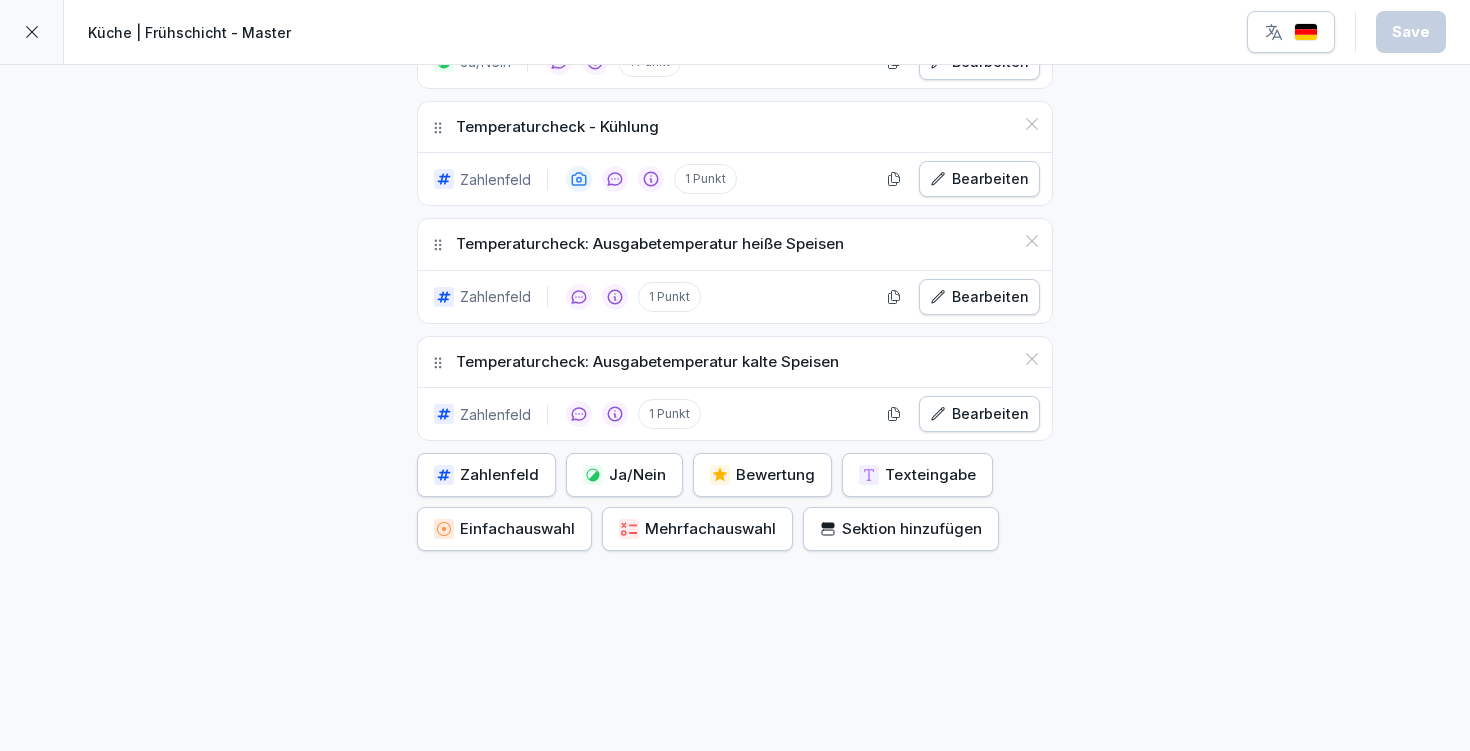 click on "**********" at bounding box center [735, -430] 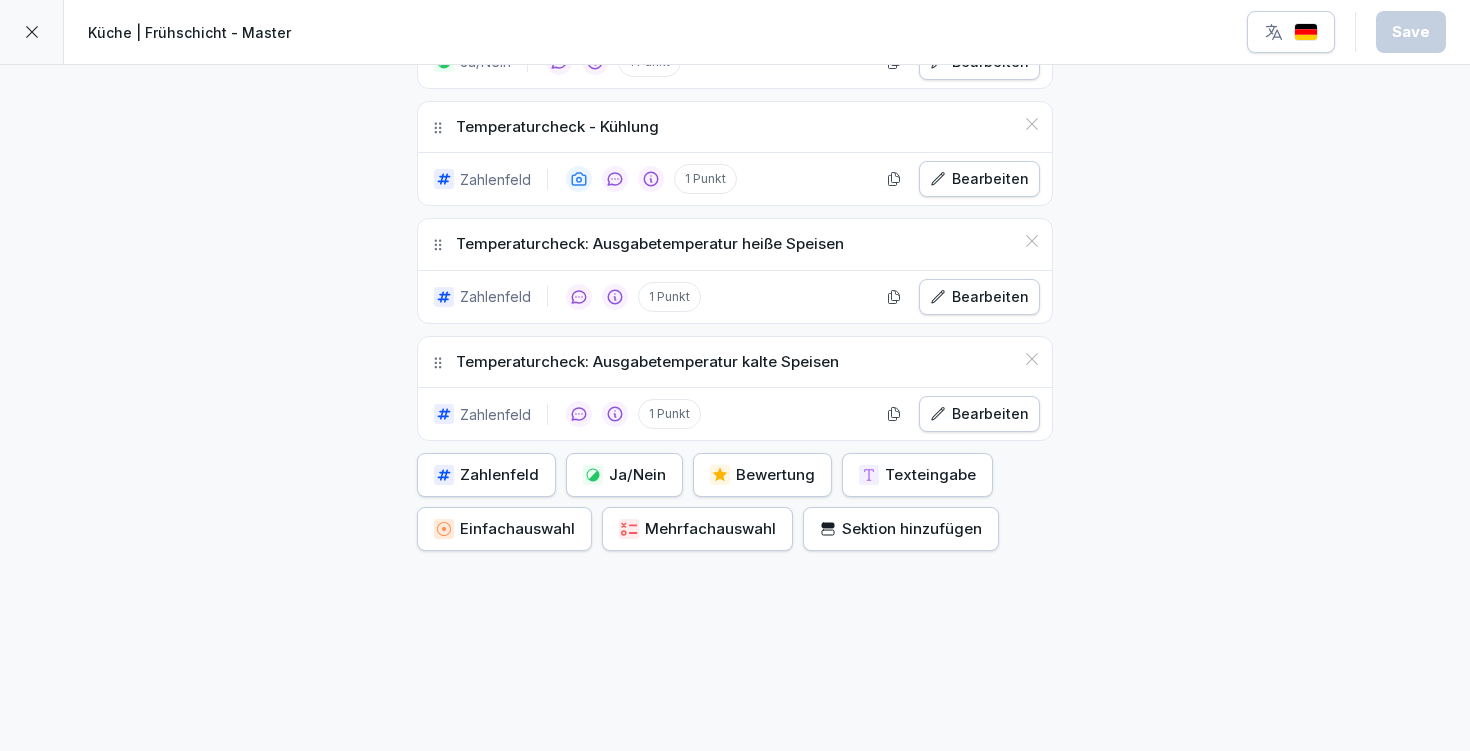 click on "Ja/Nein" at bounding box center (624, 475) 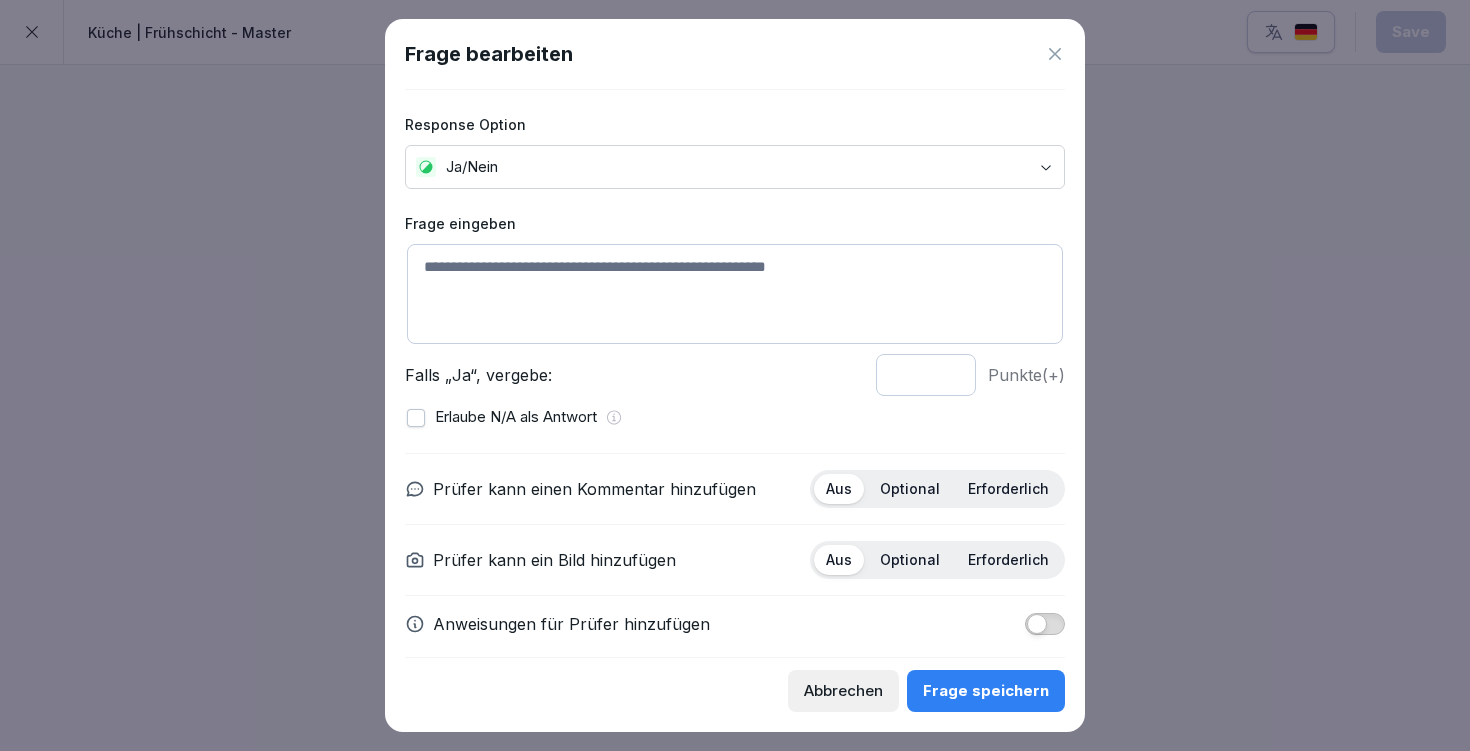 click at bounding box center [735, 294] 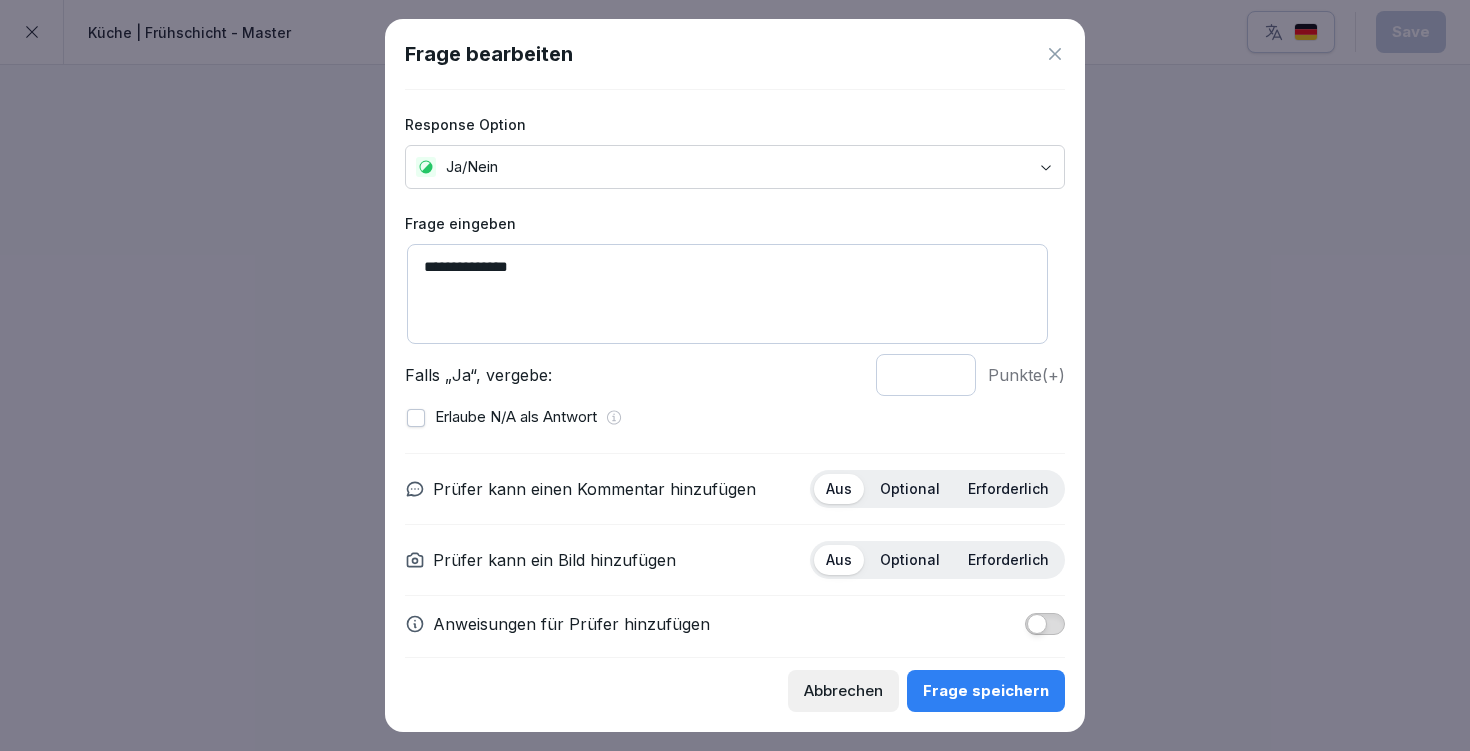 scroll, scrollTop: 18, scrollLeft: 0, axis: vertical 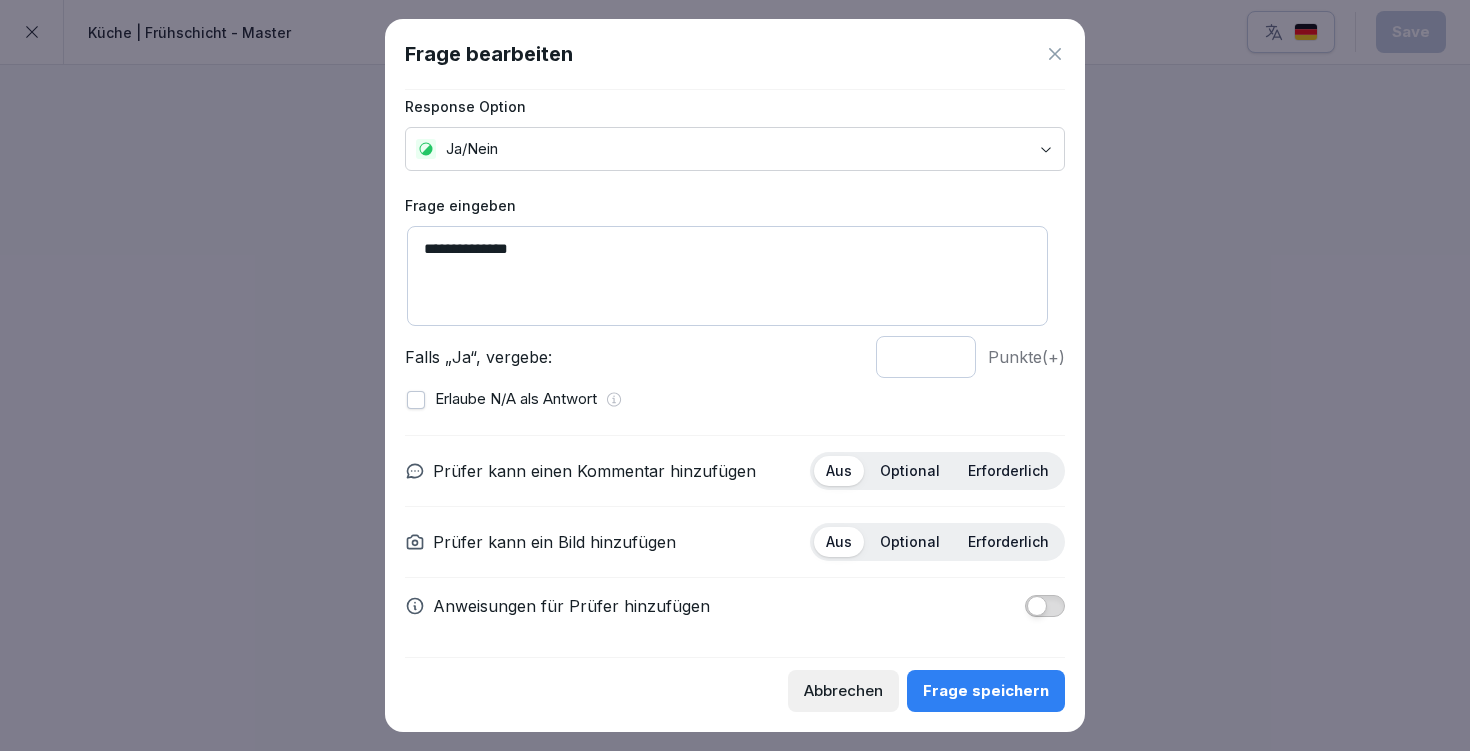 type on "**********" 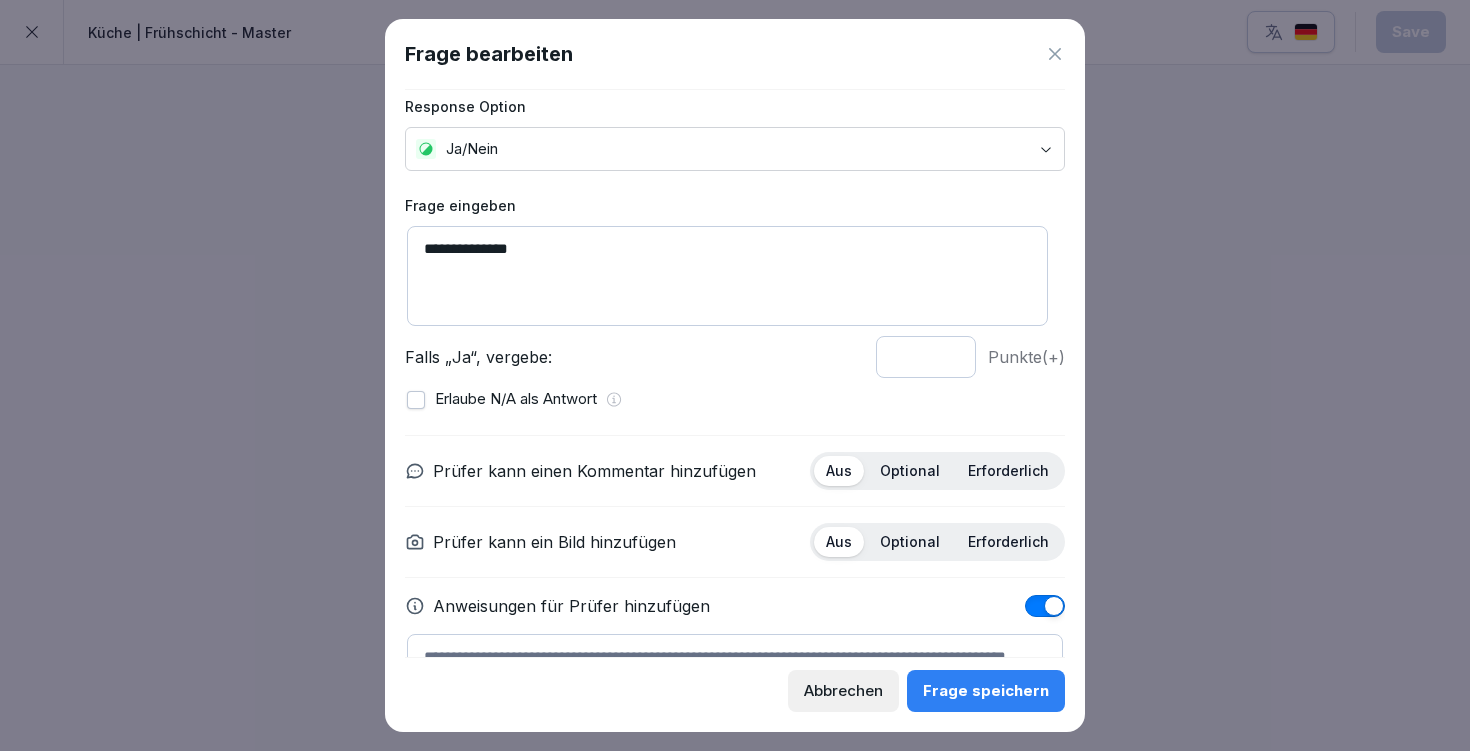 scroll, scrollTop: 127, scrollLeft: 0, axis: vertical 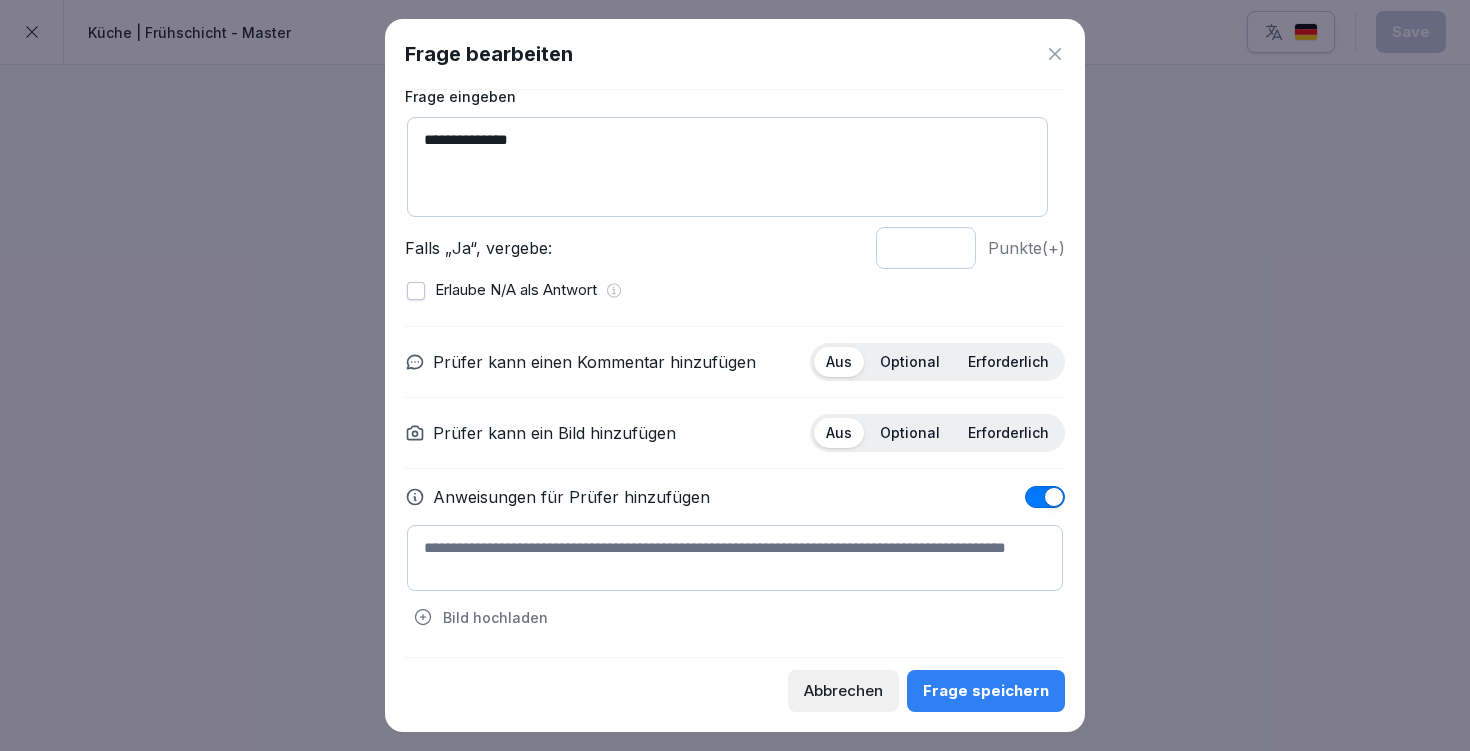 click at bounding box center [735, 558] 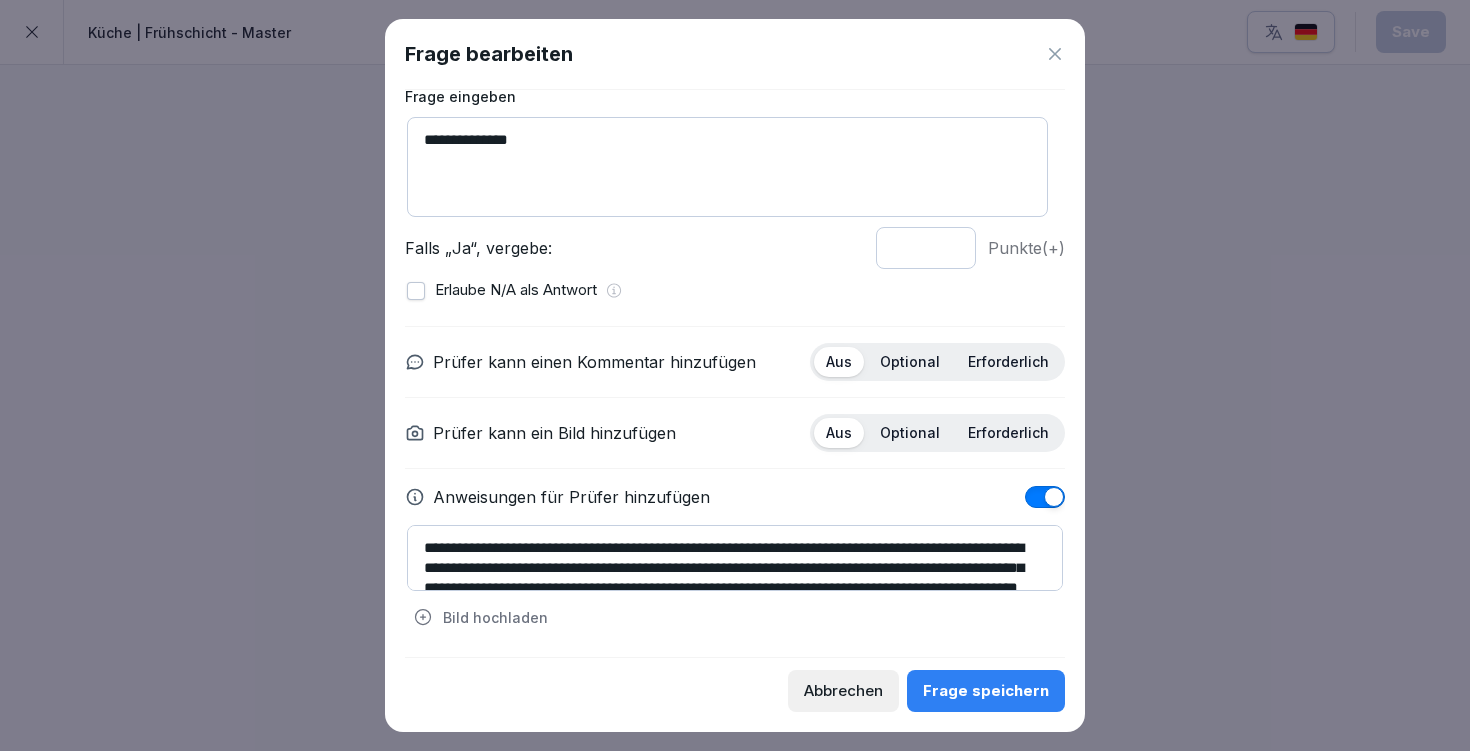 scroll, scrollTop: 40, scrollLeft: 0, axis: vertical 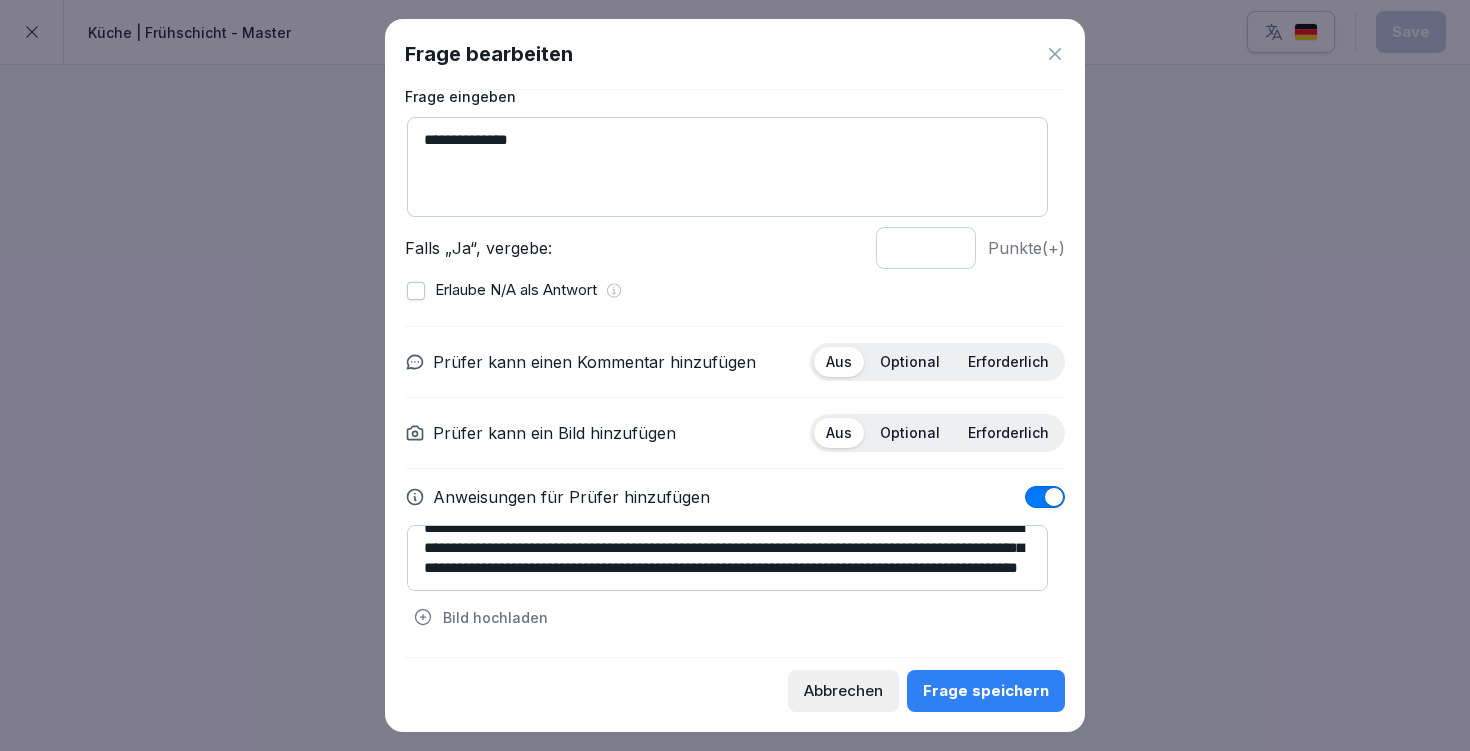 type on "**********" 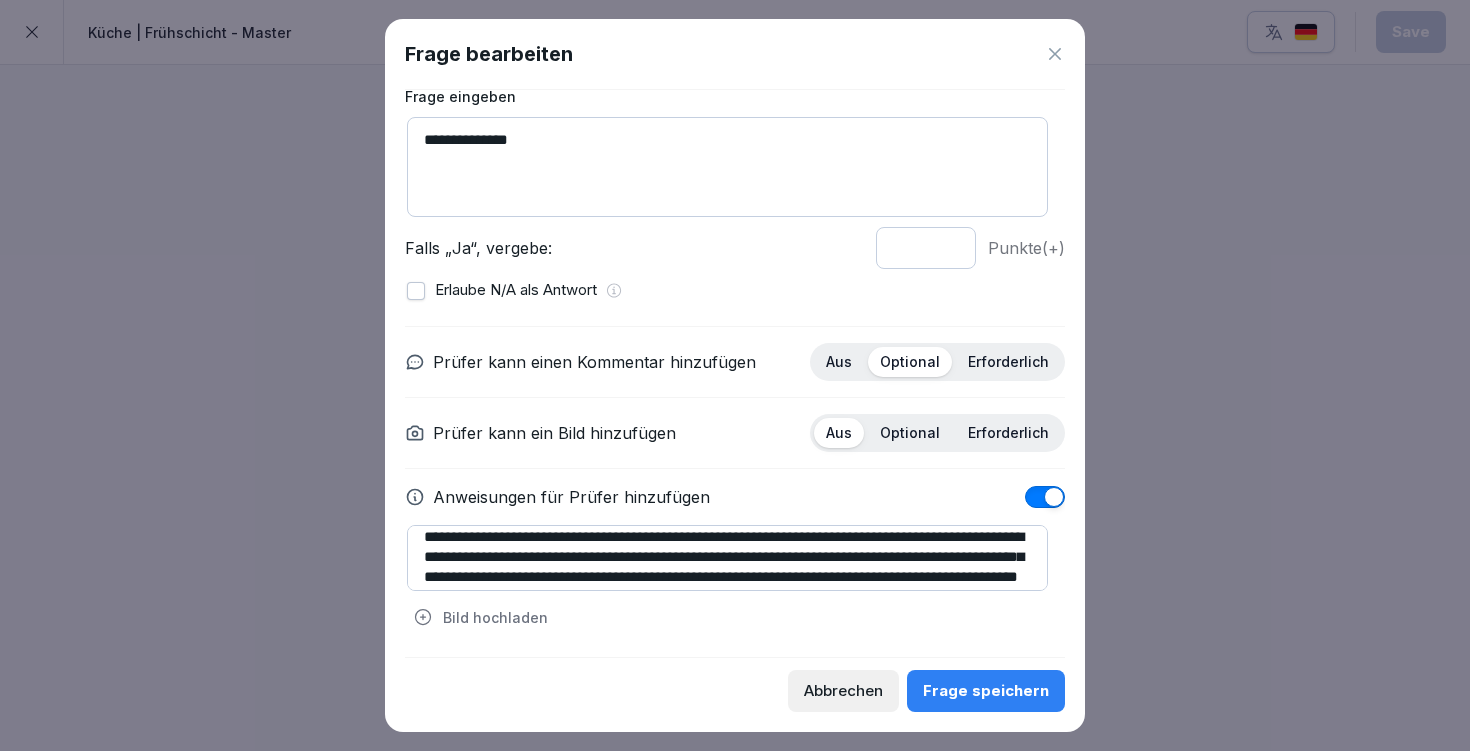 scroll, scrollTop: 0, scrollLeft: 0, axis: both 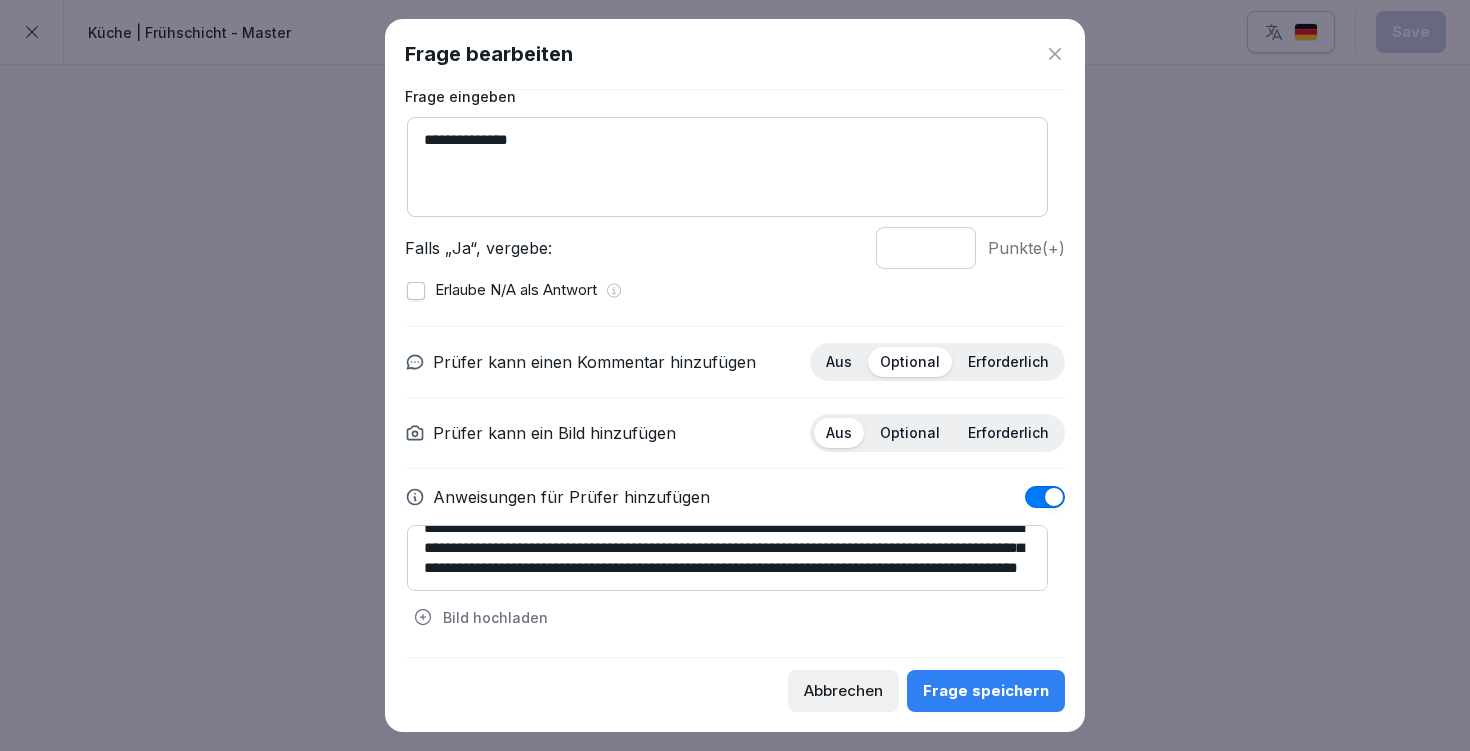 click on "Frage speichern" at bounding box center (986, 691) 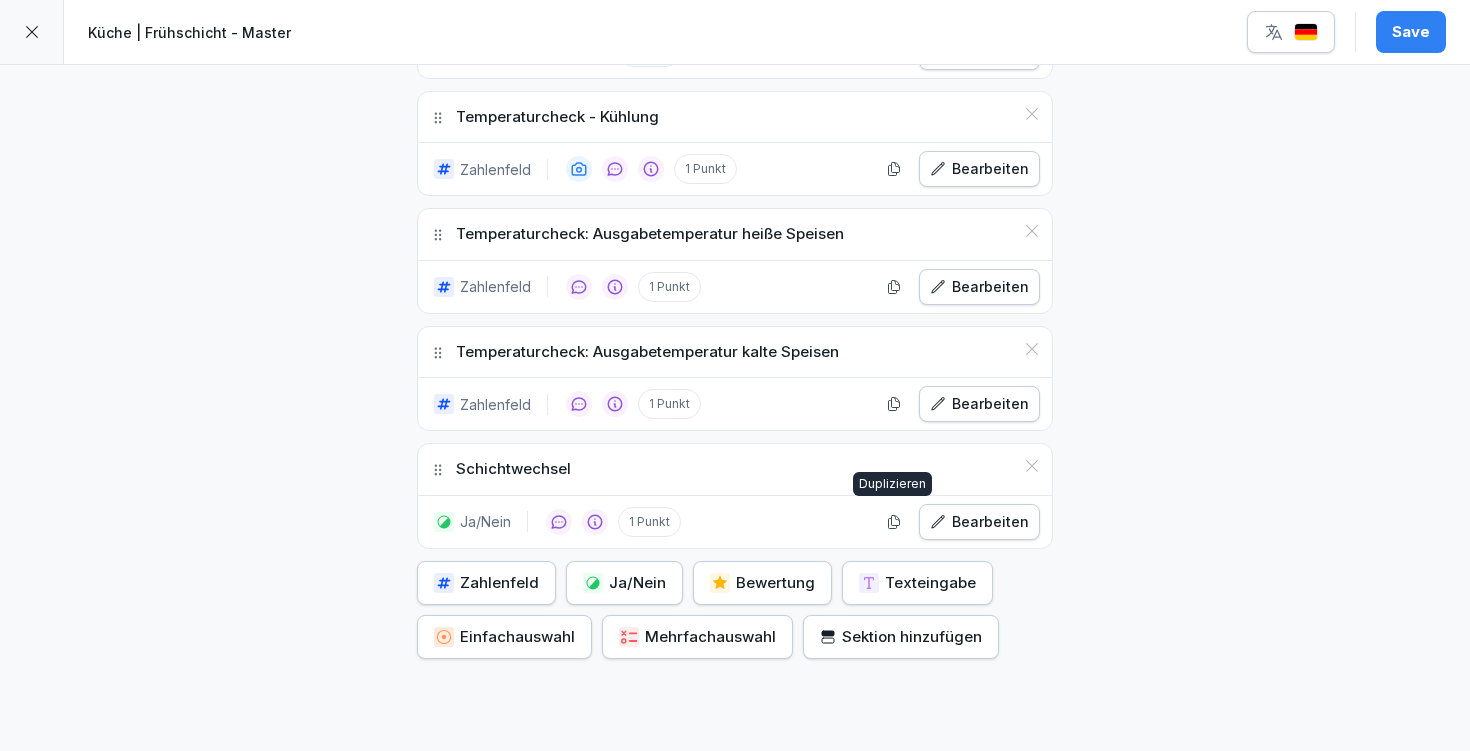 click on "Bearbeiten" at bounding box center (979, 522) 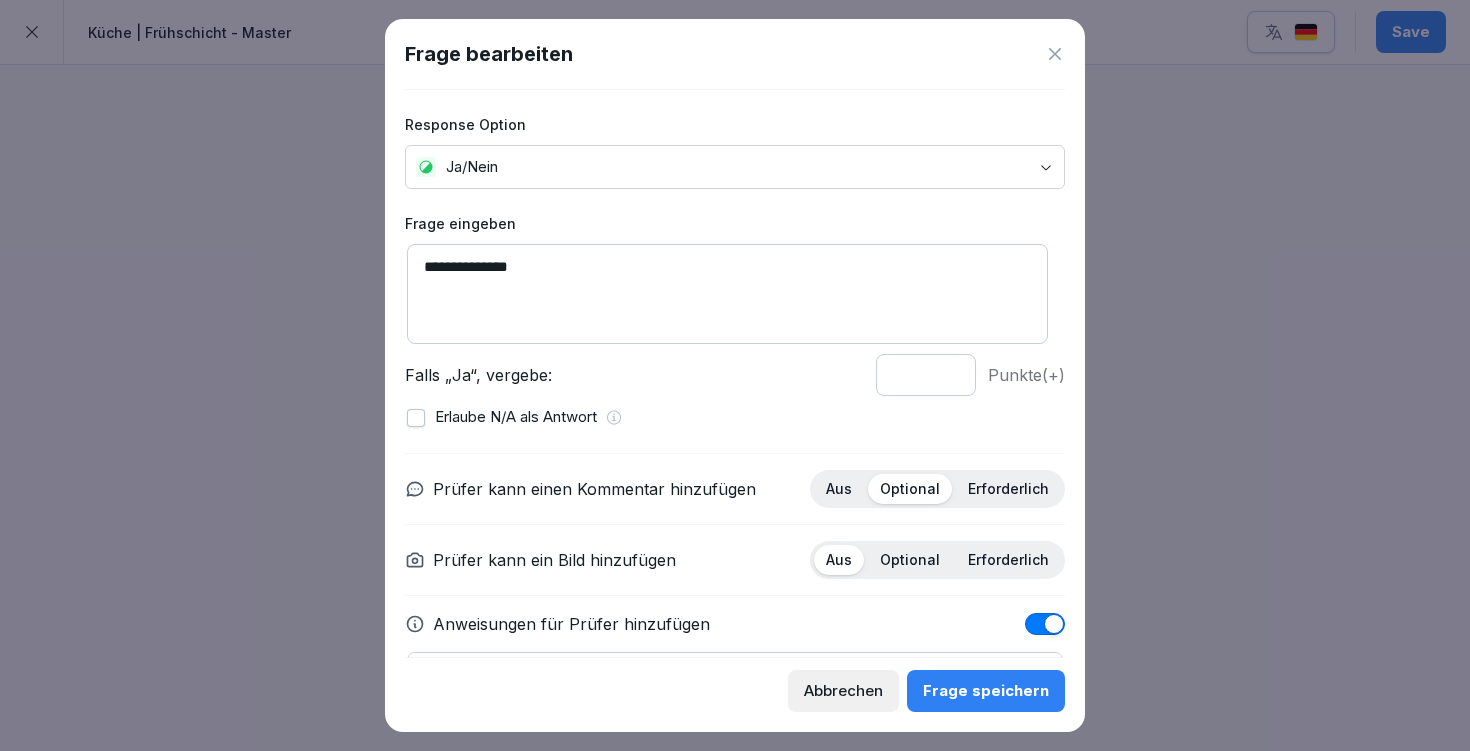 click on "**********" at bounding box center (727, 294) 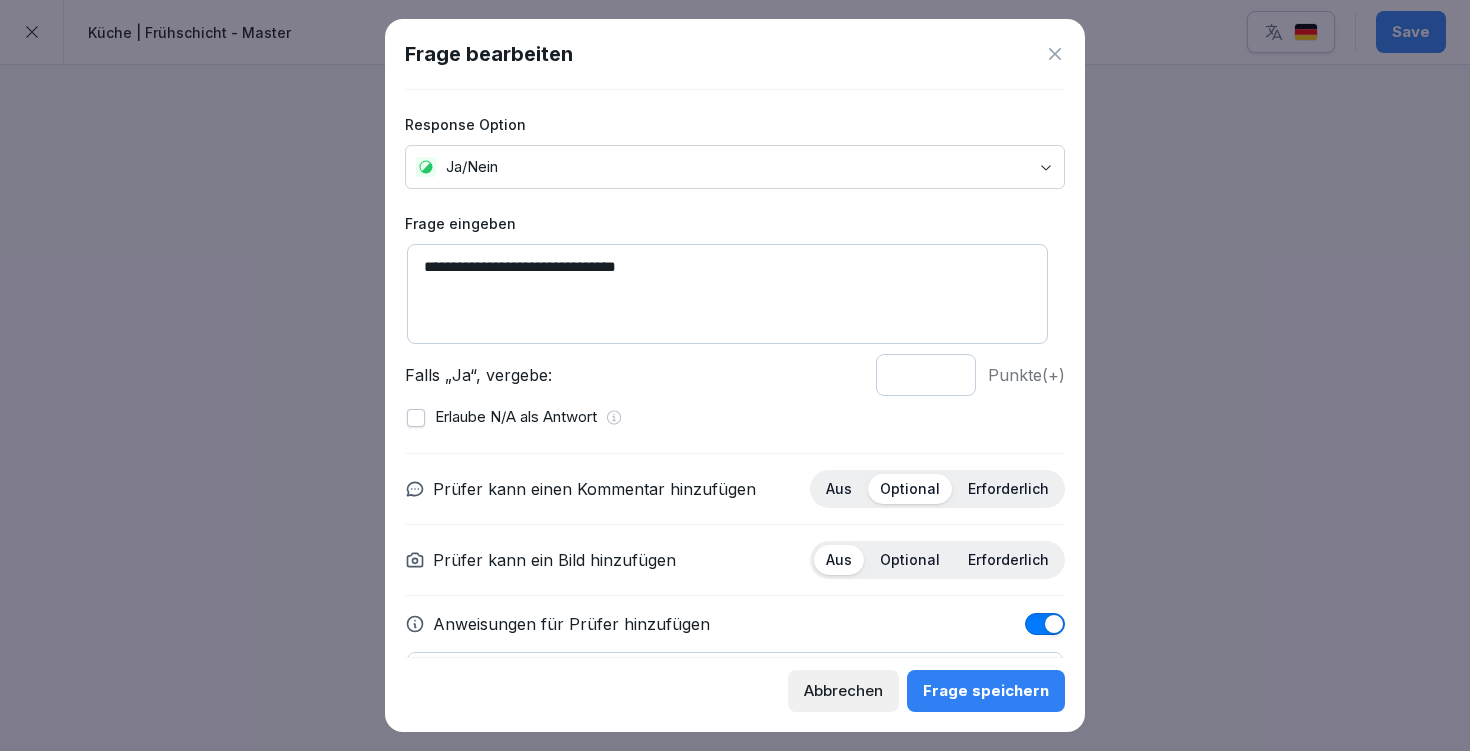 type on "**********" 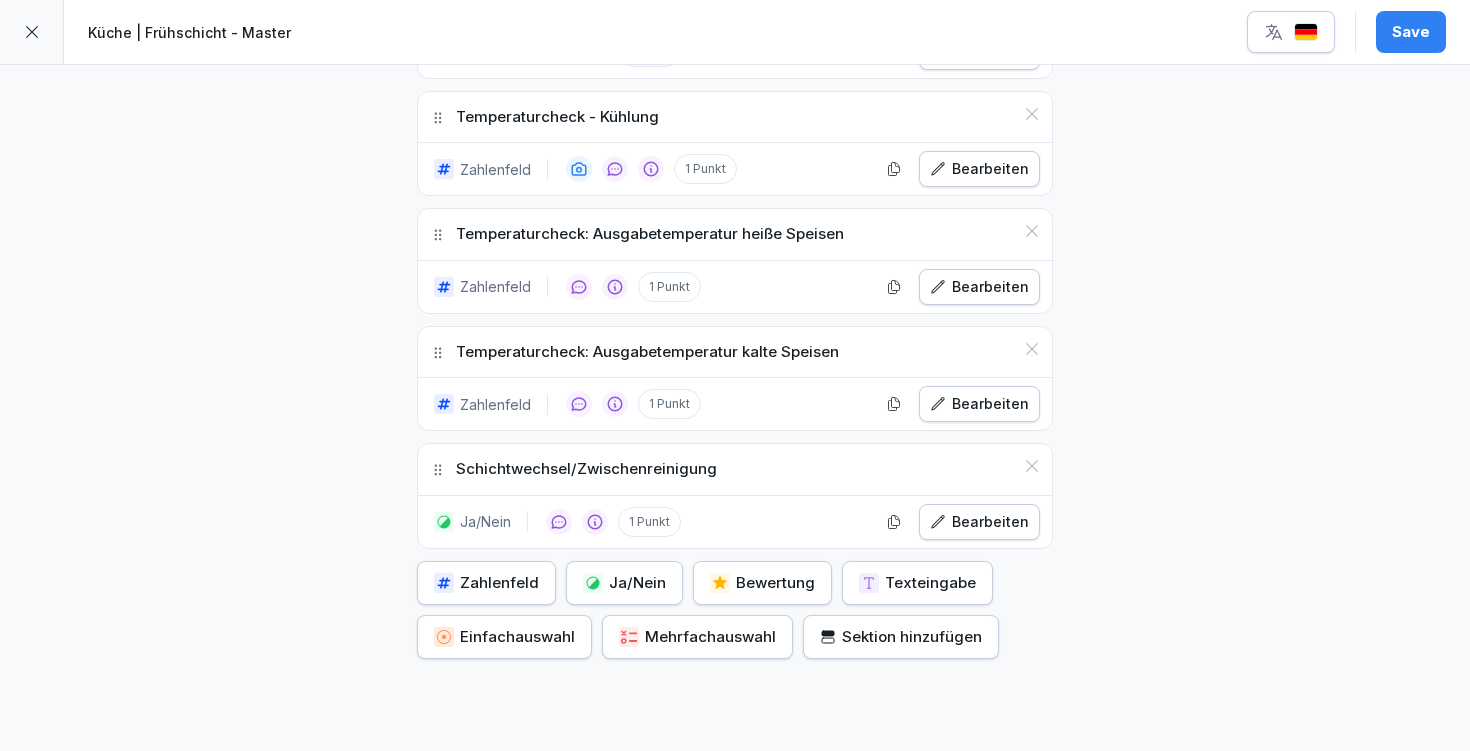 click on "Save" at bounding box center (1411, 32) 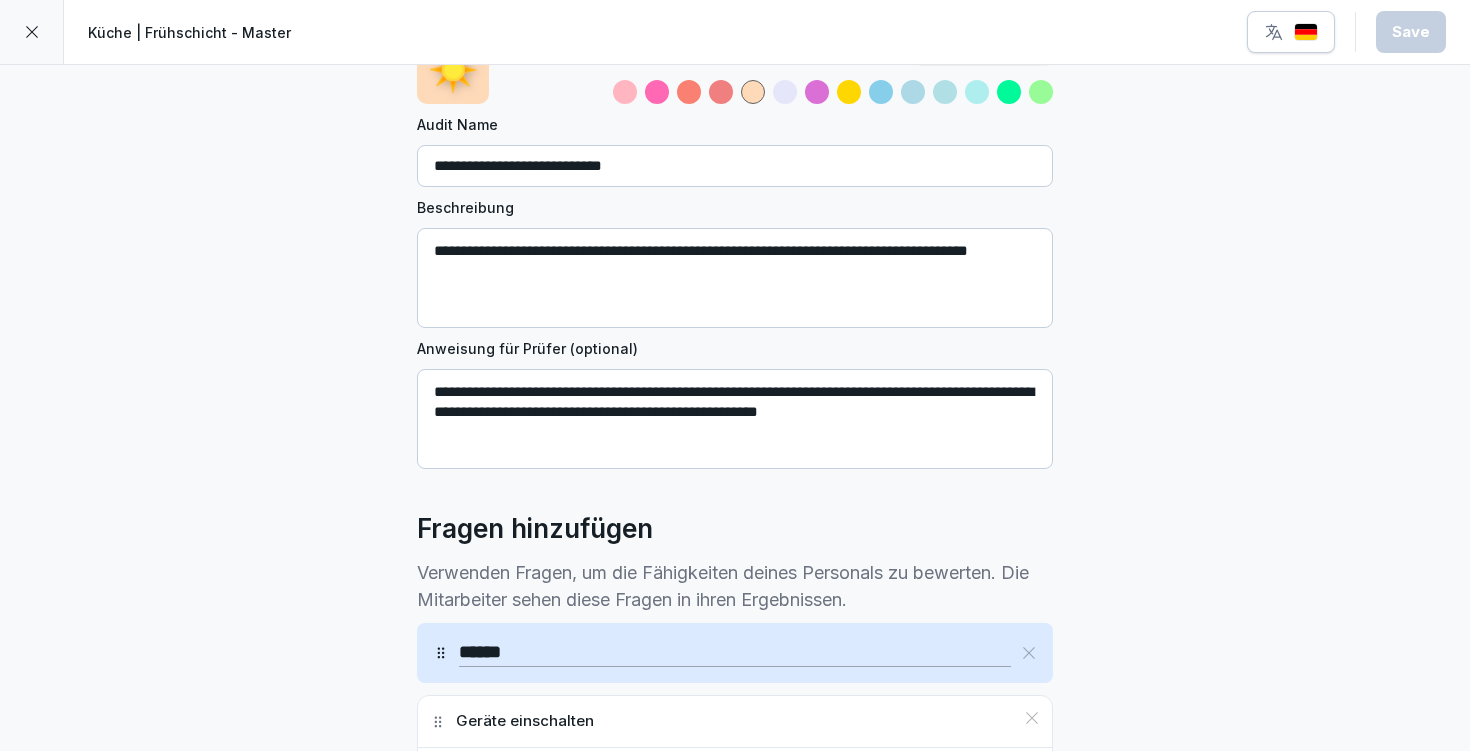 scroll, scrollTop: 0, scrollLeft: 0, axis: both 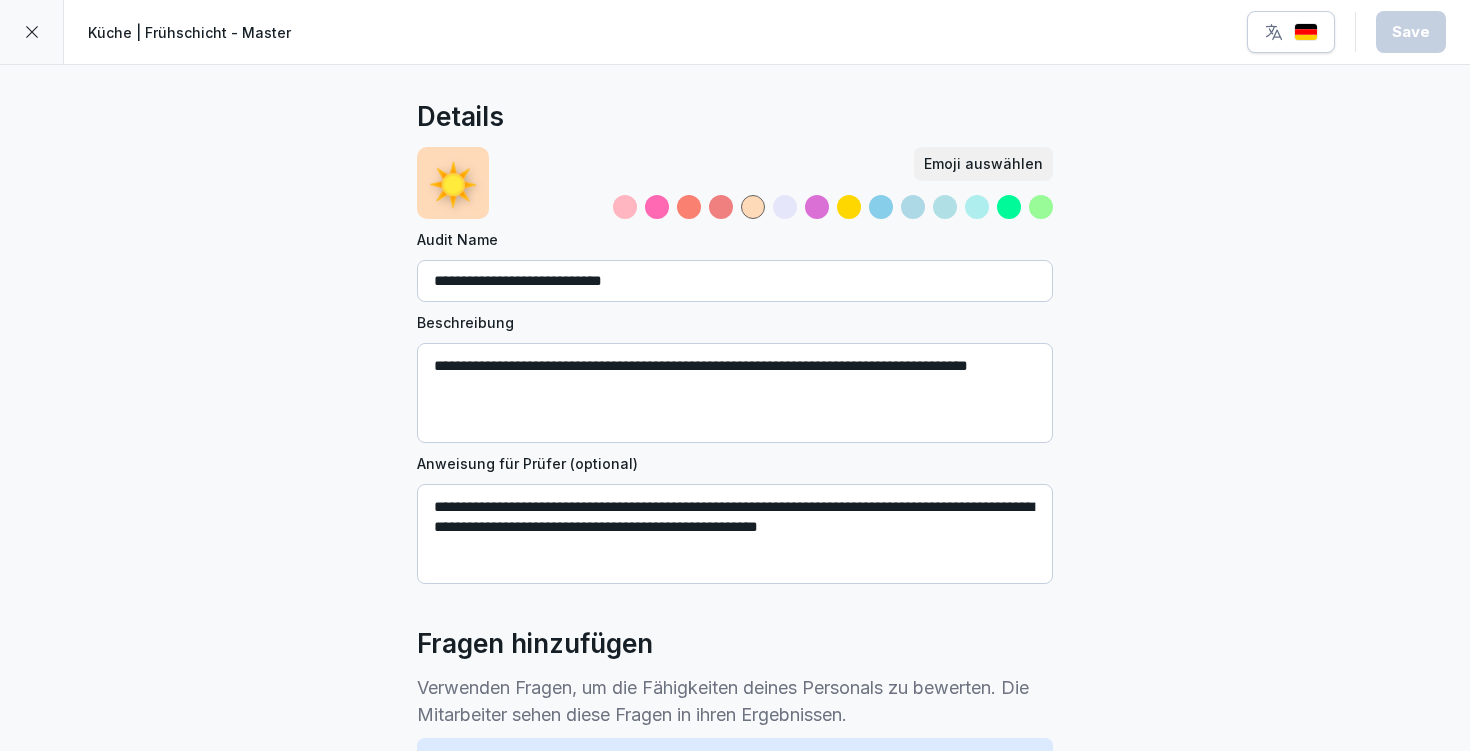 click at bounding box center (32, 32) 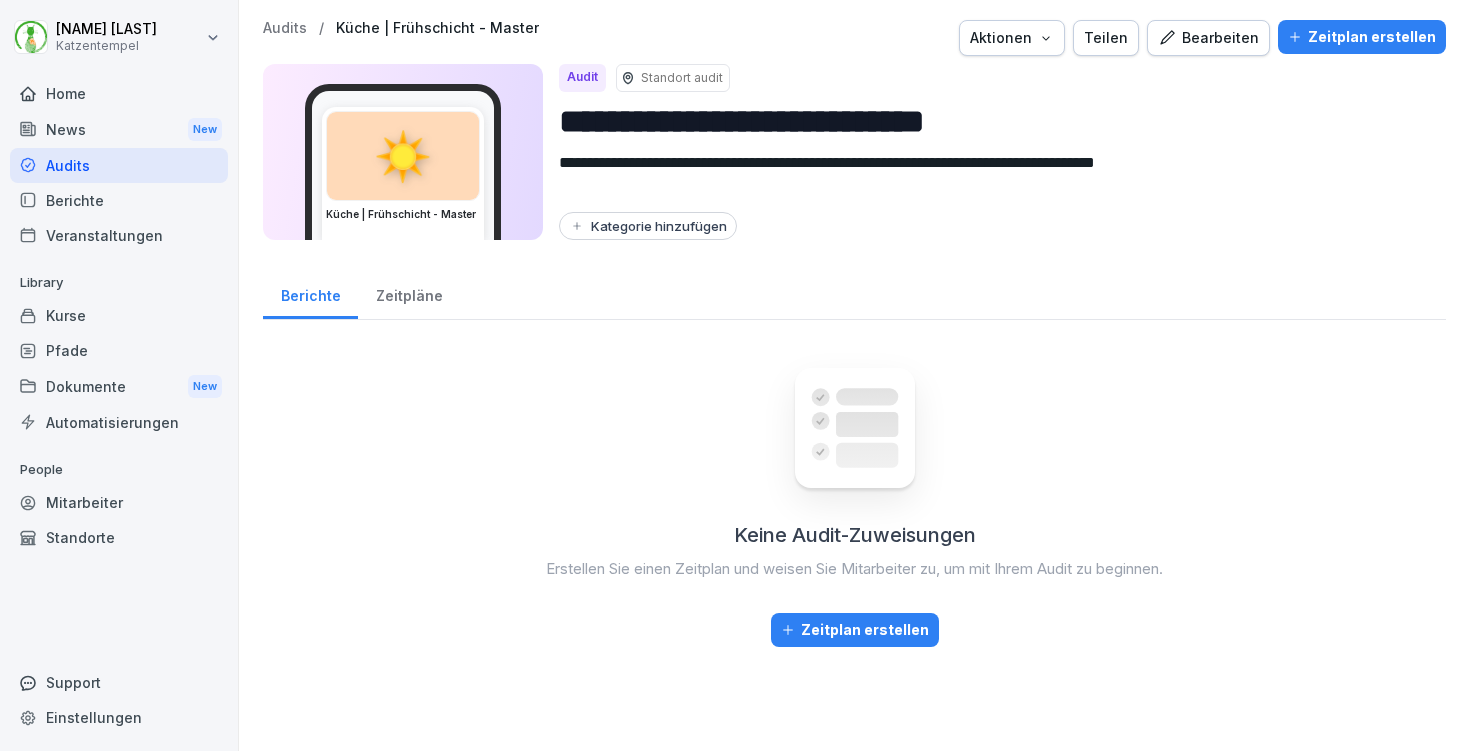 click on "Audits" at bounding box center [285, 28] 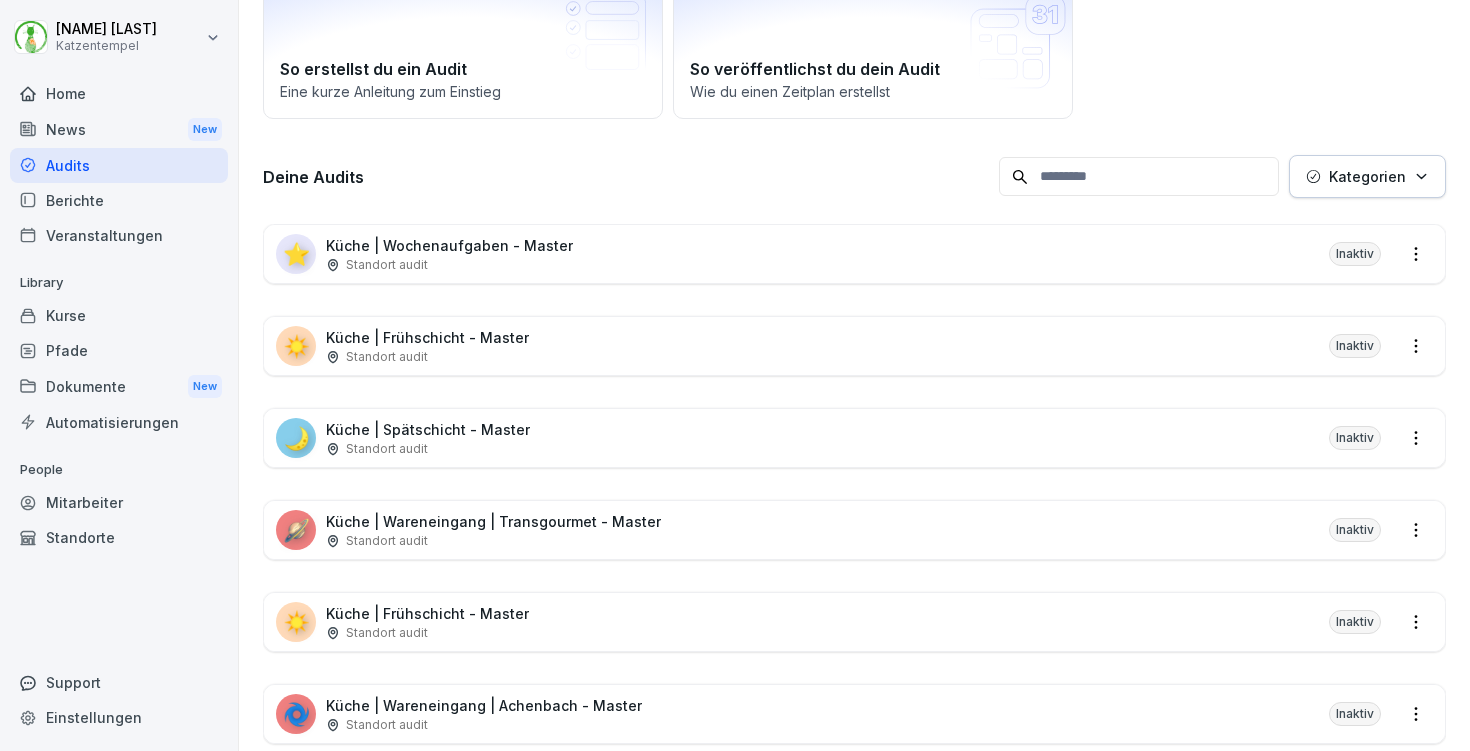 scroll, scrollTop: 165, scrollLeft: 0, axis: vertical 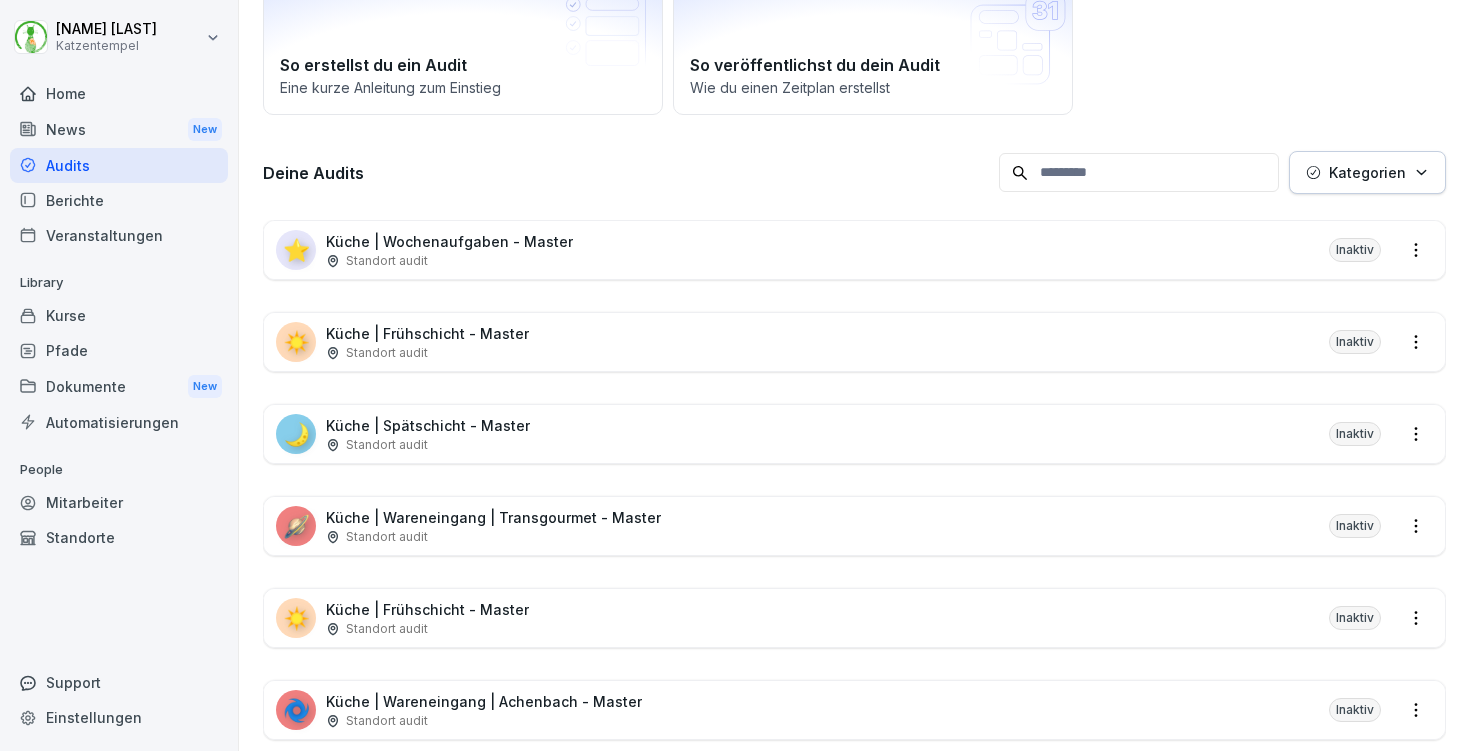 click on "☀️ Küche | Frühschicht - Master Standort audit Inaktiv" at bounding box center (854, 618) 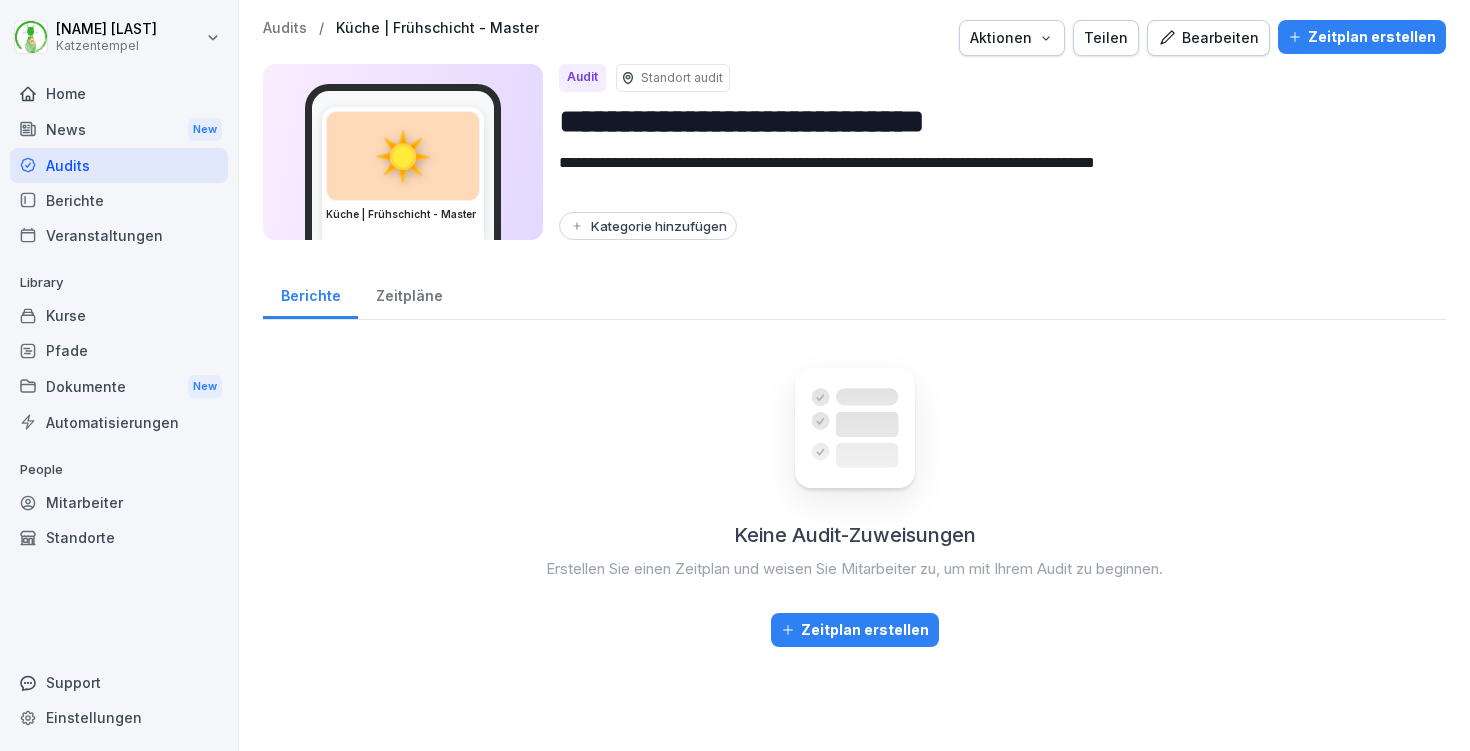scroll, scrollTop: 0, scrollLeft: 0, axis: both 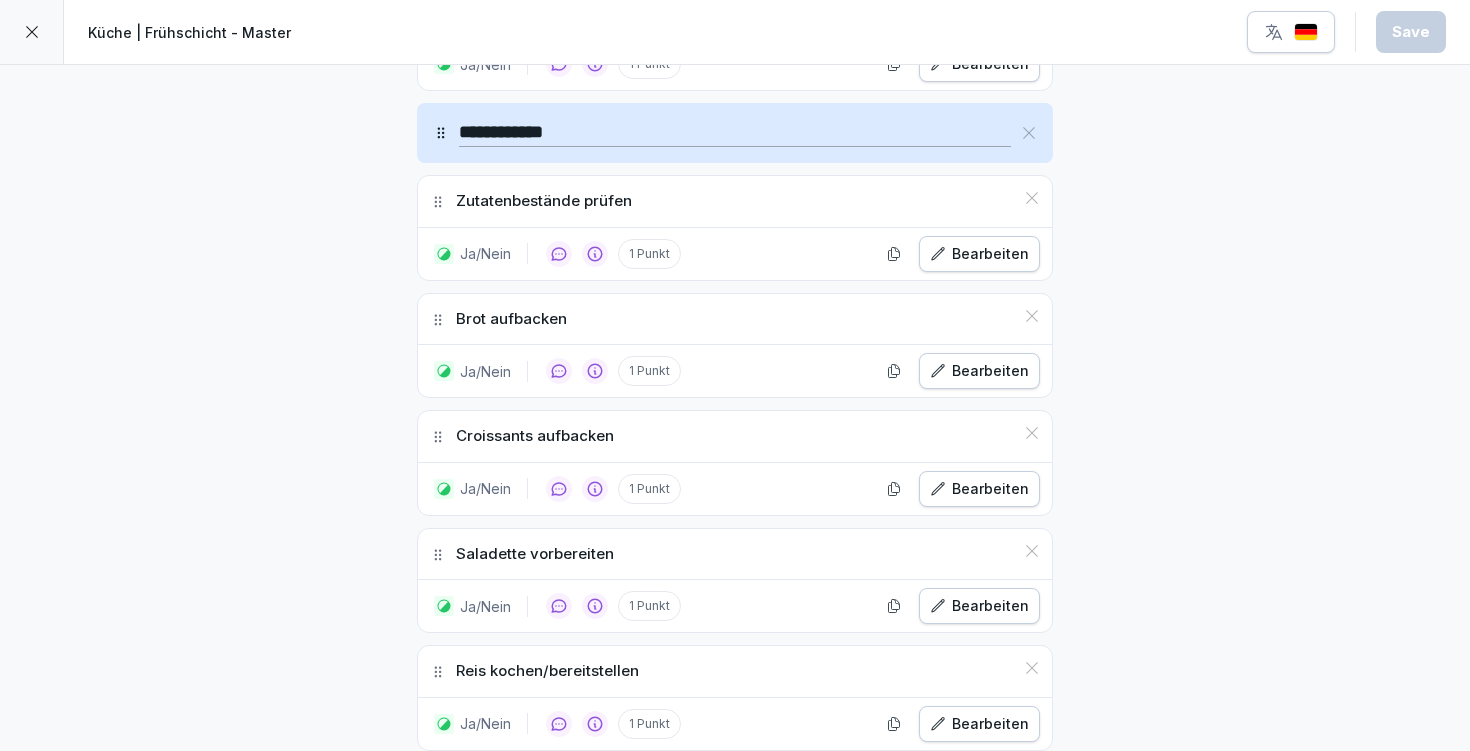 click at bounding box center [32, 32] 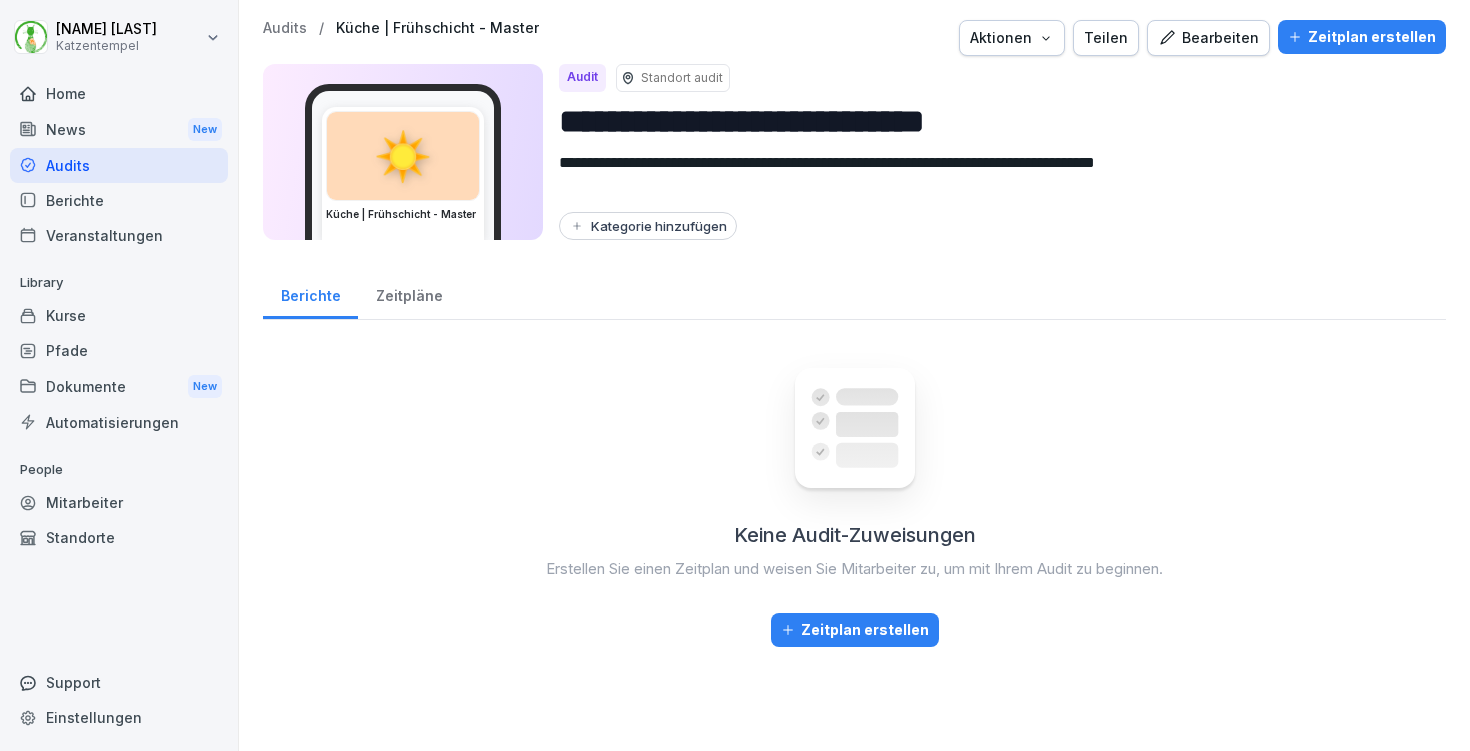 click on "Audits" at bounding box center (285, 28) 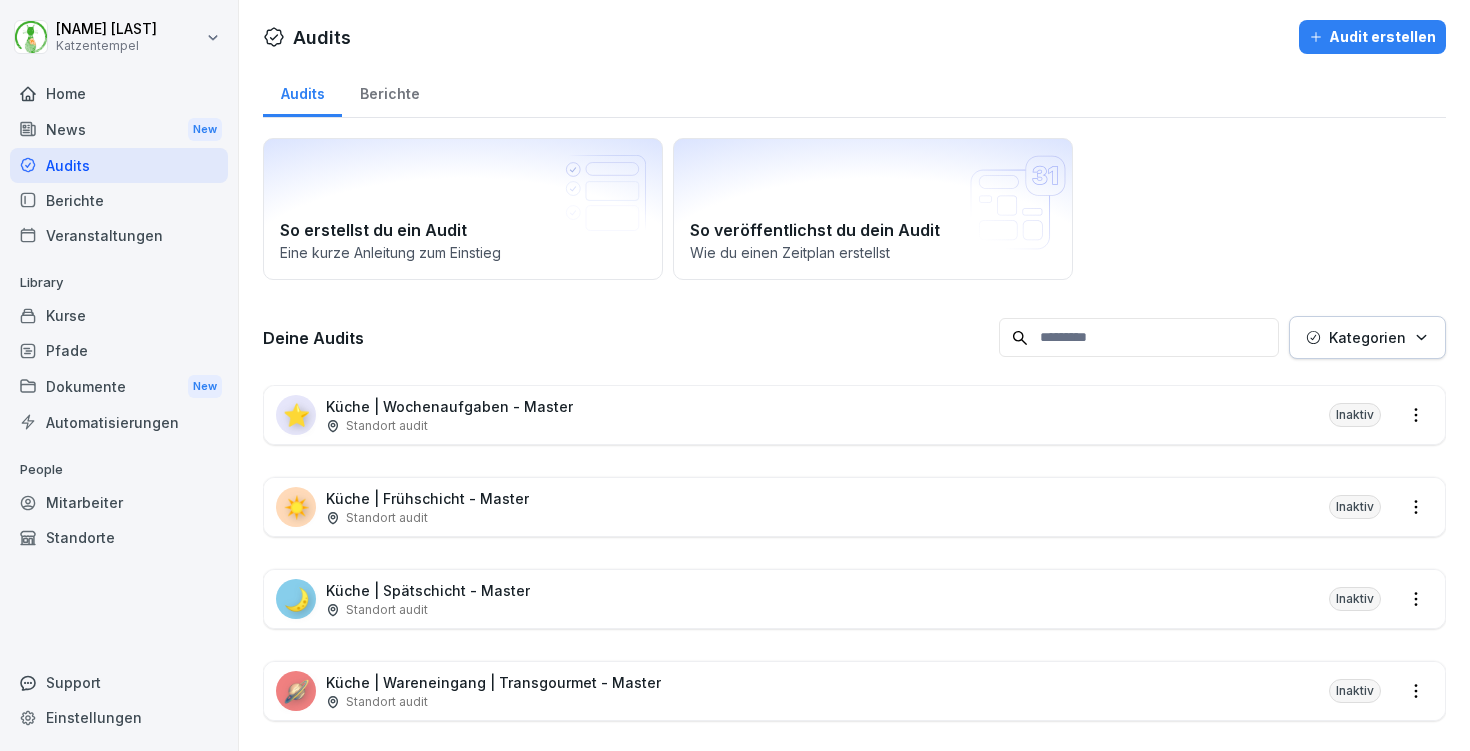 click on "☀️ Küche | Frühschicht - Master Standort audit Inaktiv" at bounding box center [854, 507] 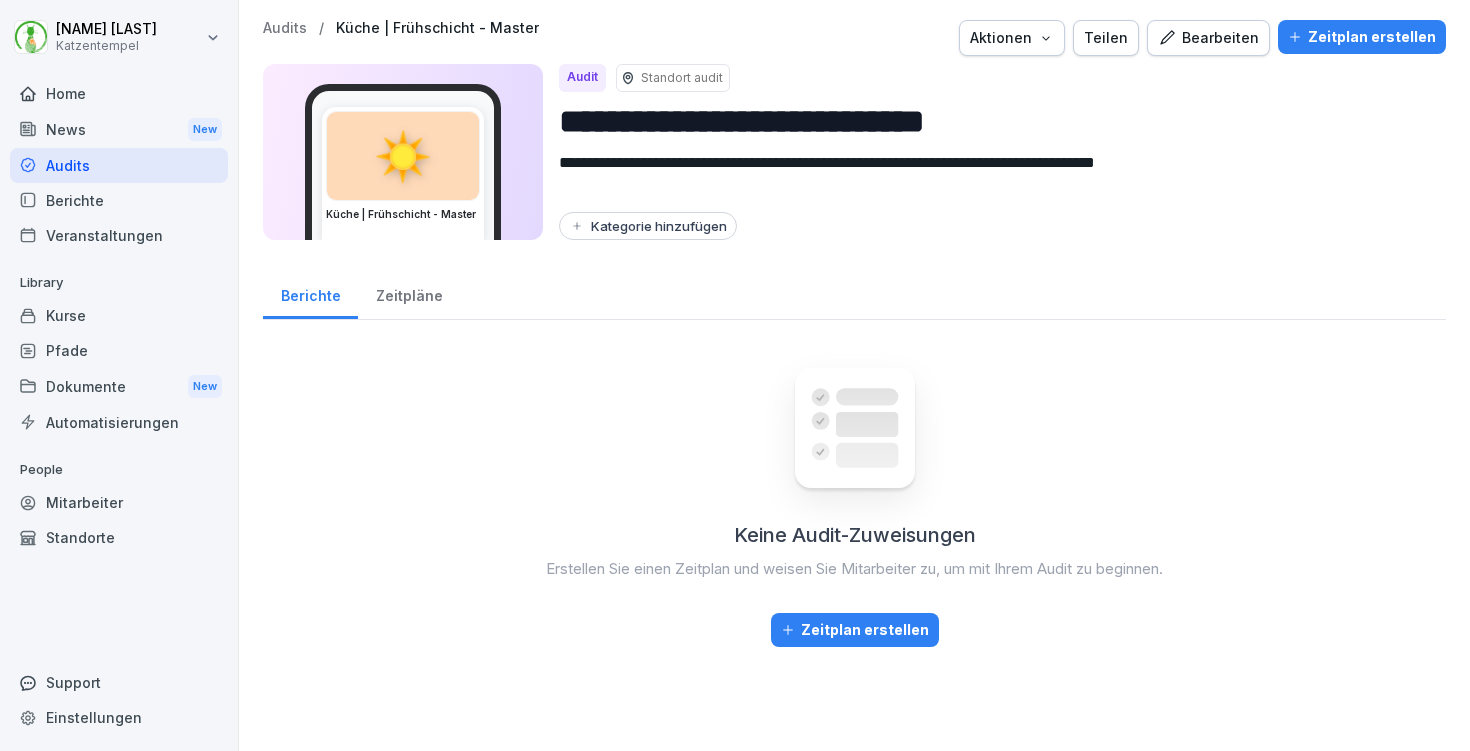 click on "Bearbeiten" at bounding box center [1208, 38] 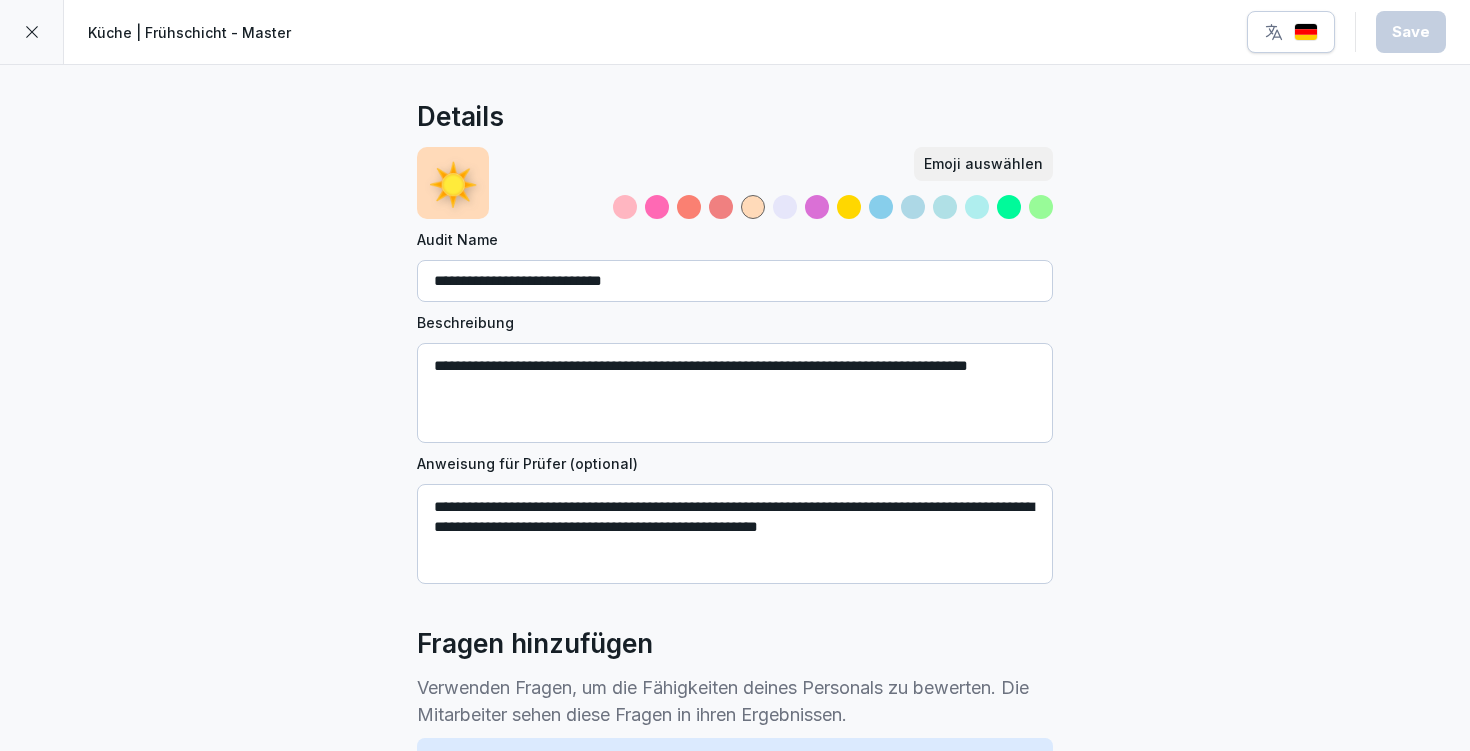 click on "**********" at bounding box center (735, 281) 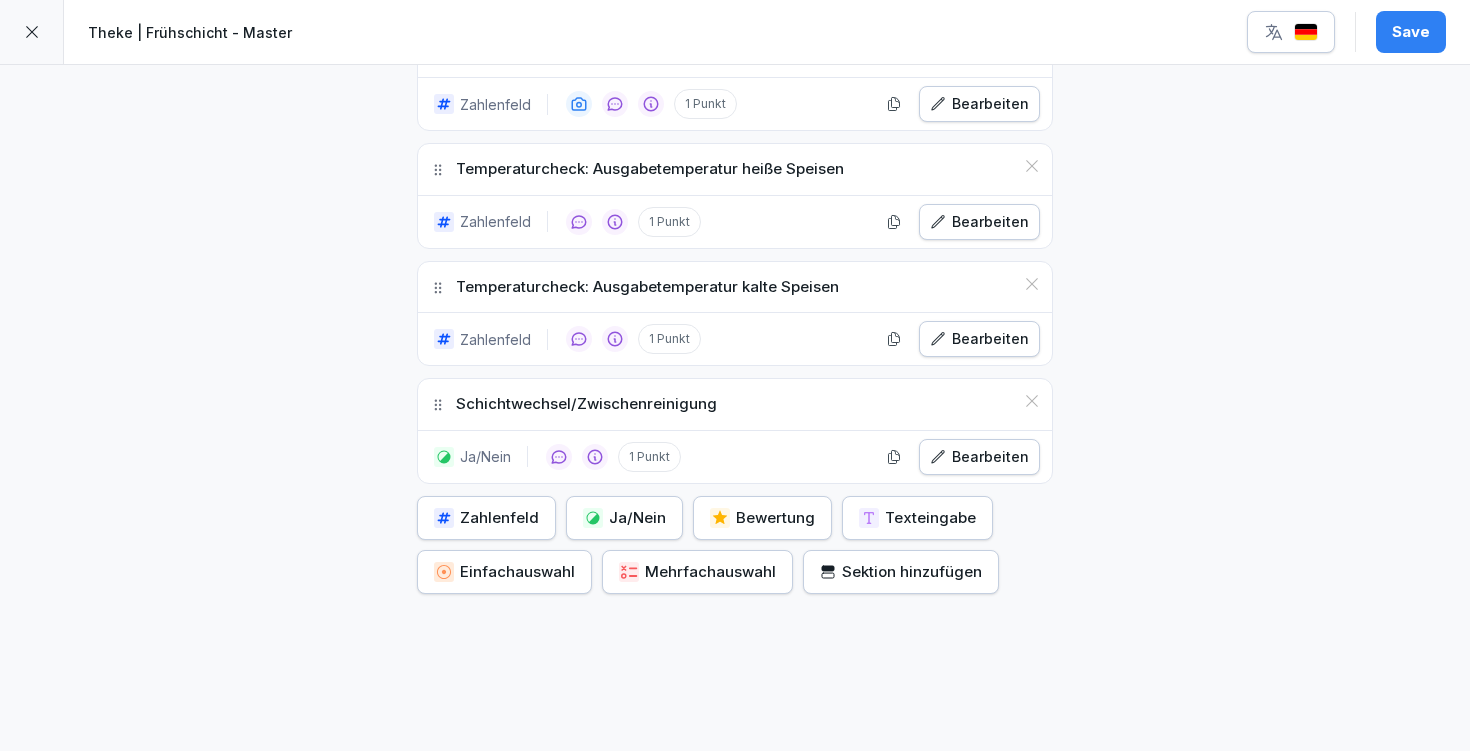 scroll, scrollTop: 1803, scrollLeft: 0, axis: vertical 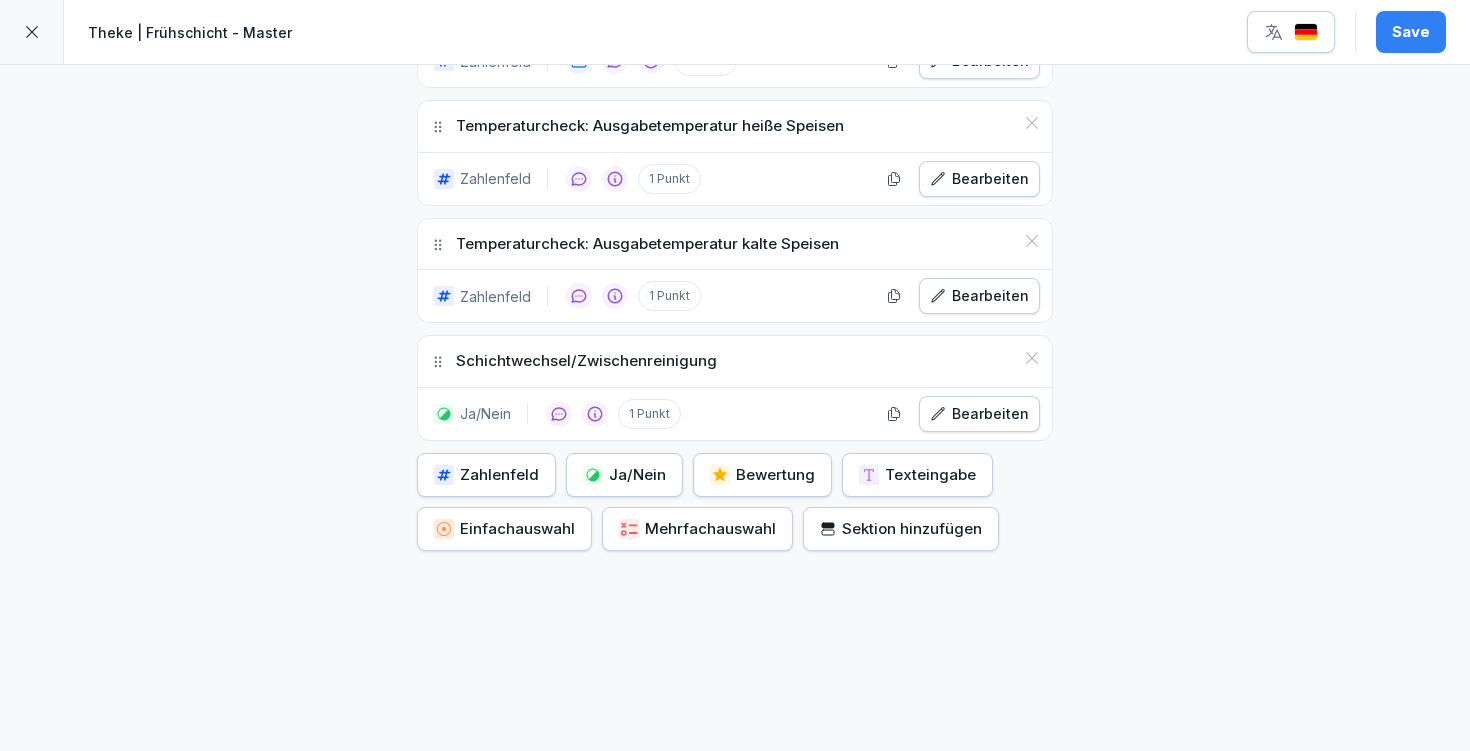 type on "**********" 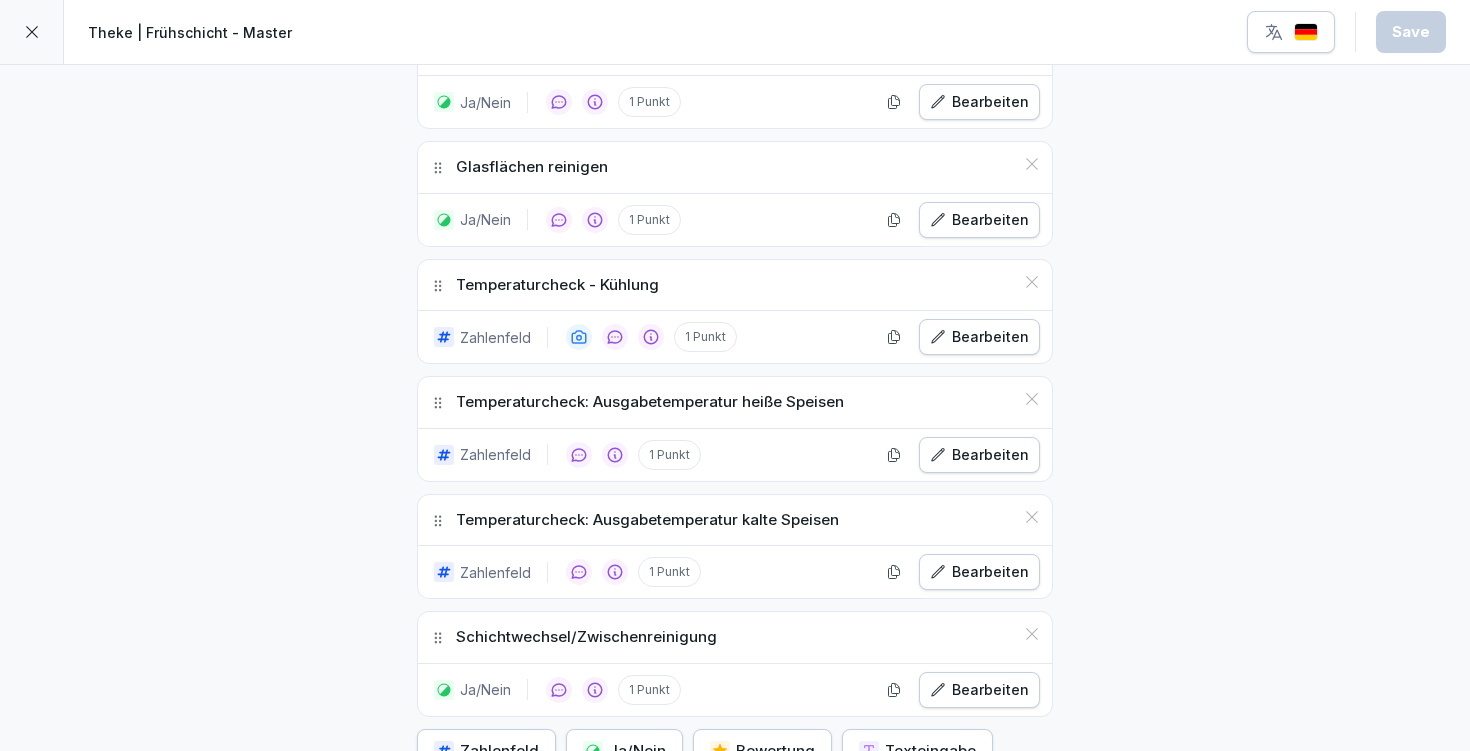 scroll, scrollTop: 1683, scrollLeft: 0, axis: vertical 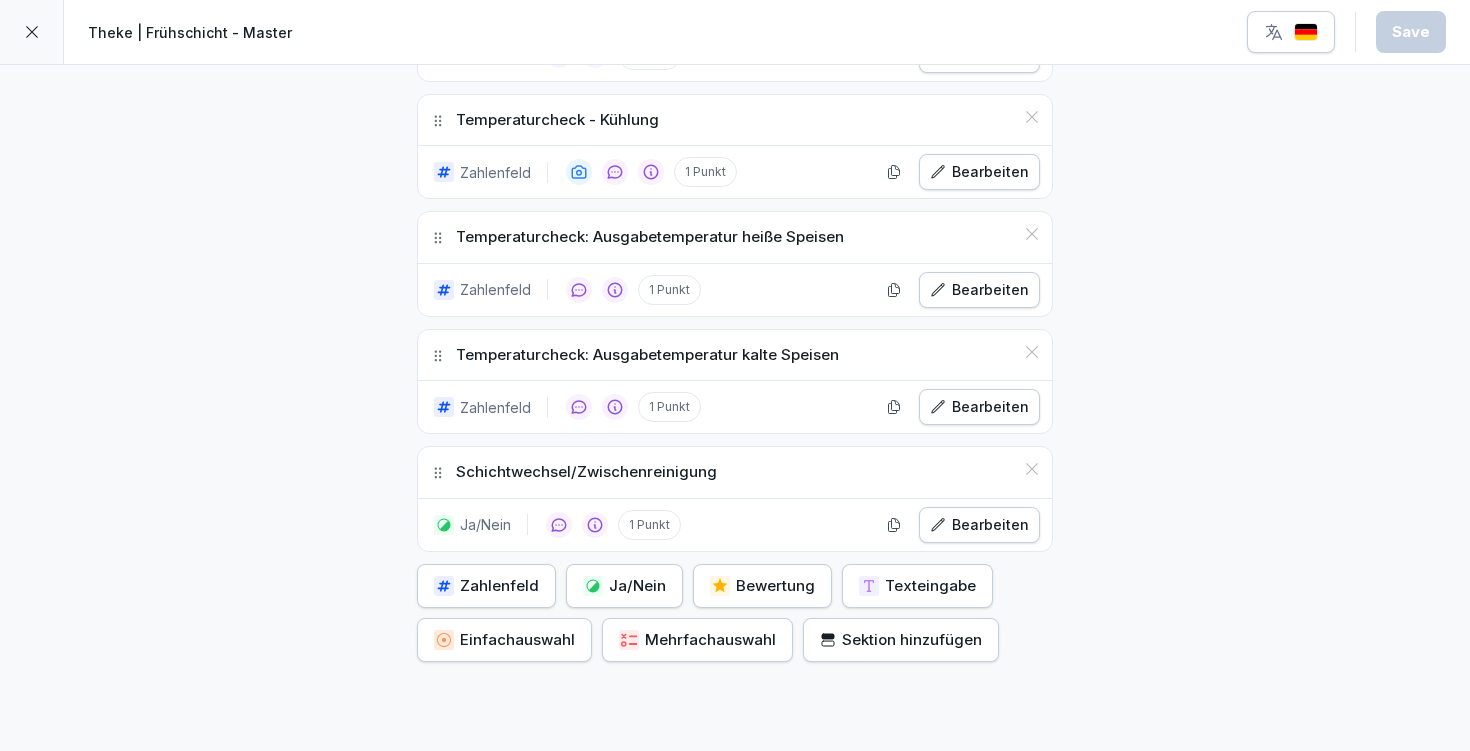 click on "Ja/Nein" at bounding box center [624, 586] 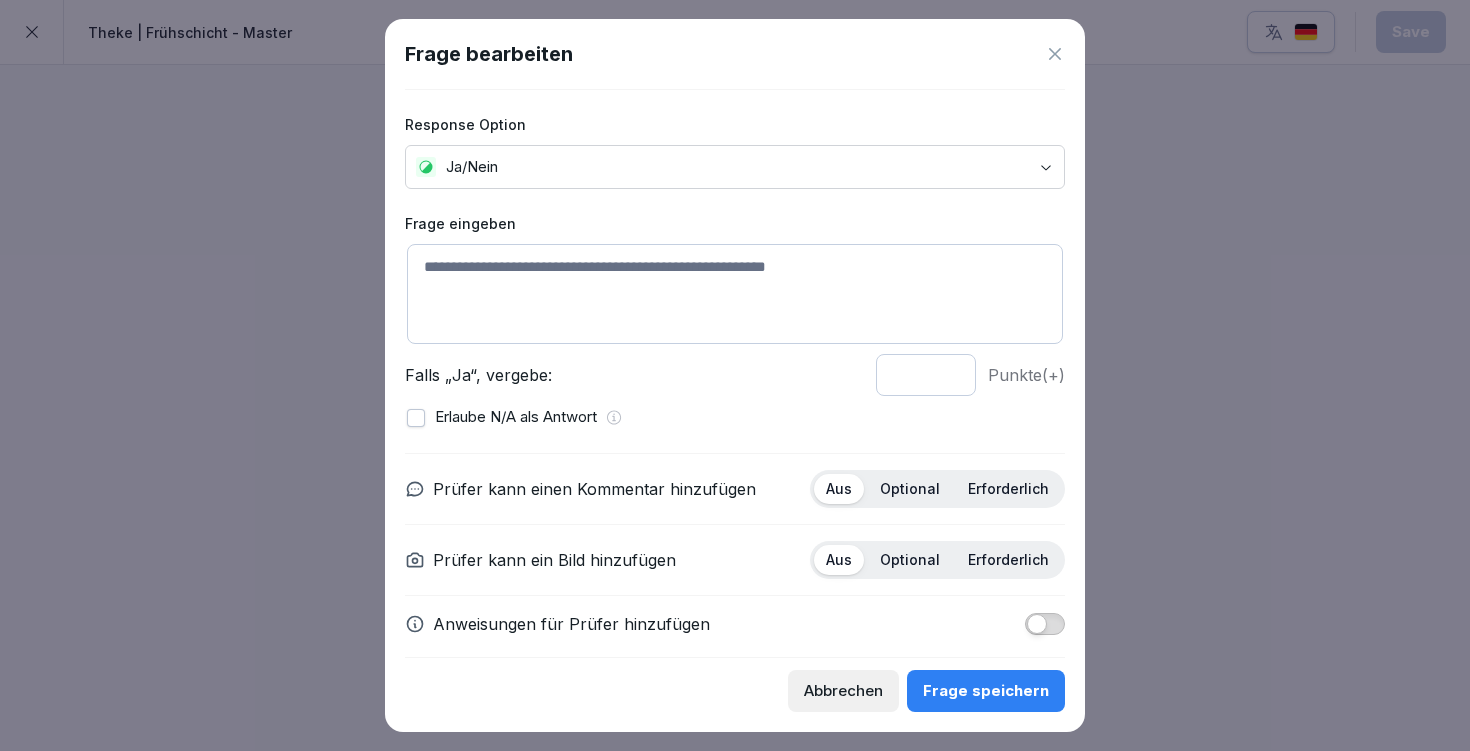 click at bounding box center (735, 294) 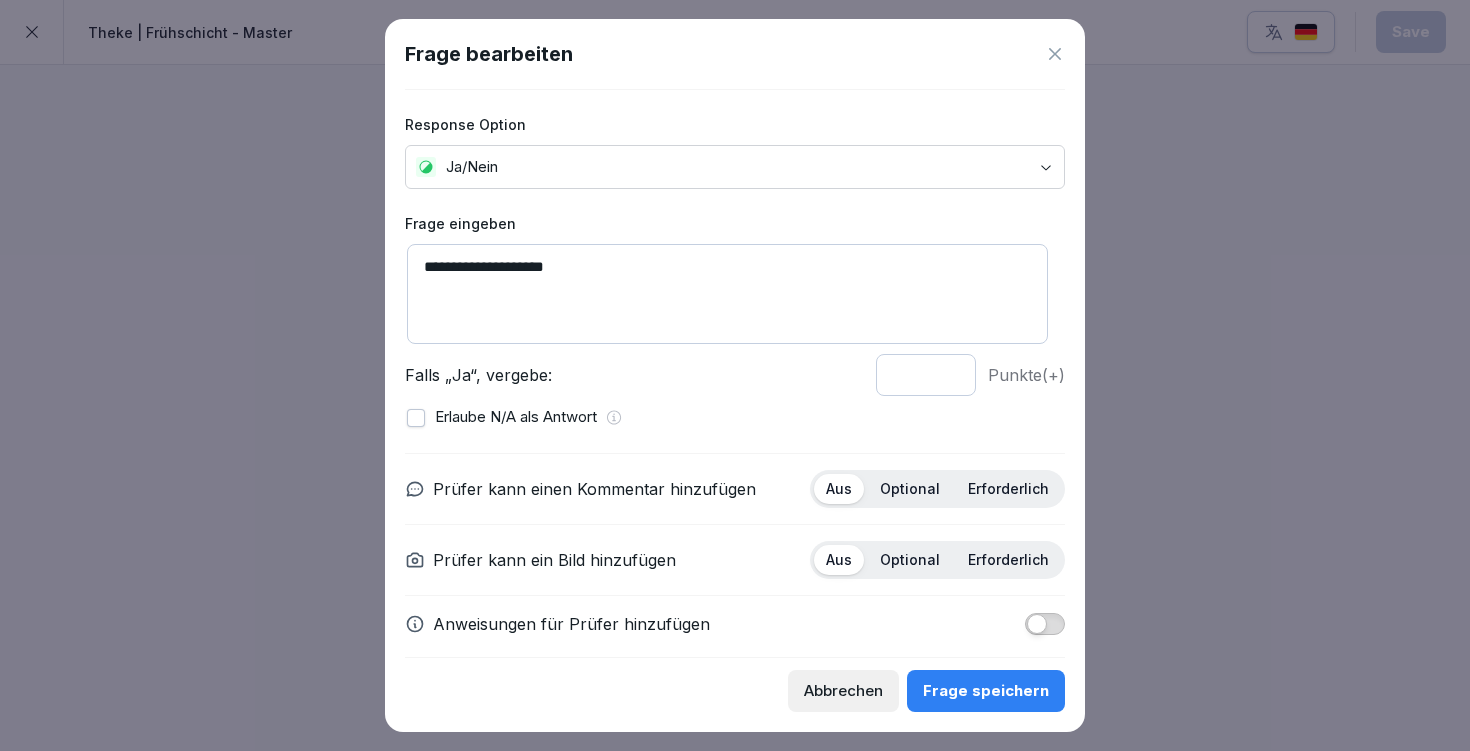 type on "**********" 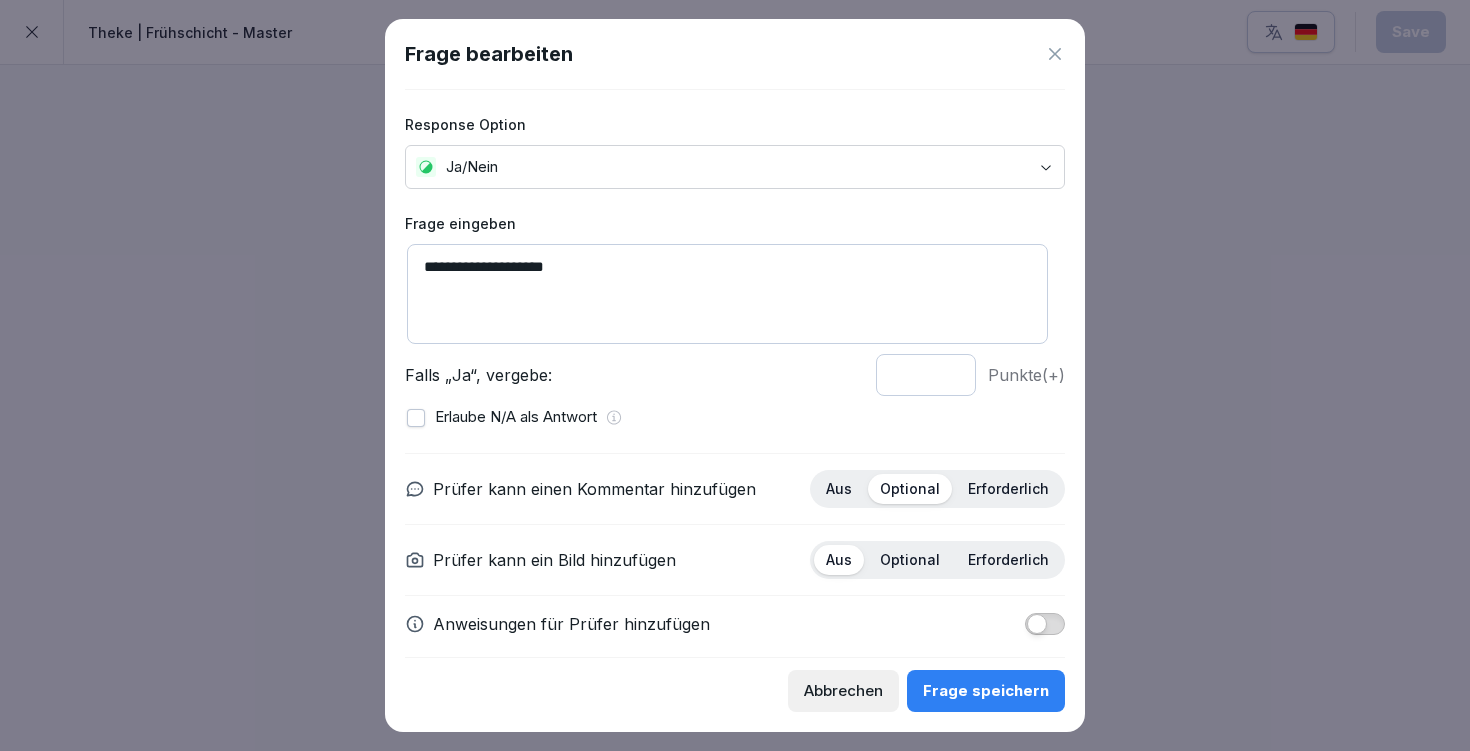 click at bounding box center [1037, 624] 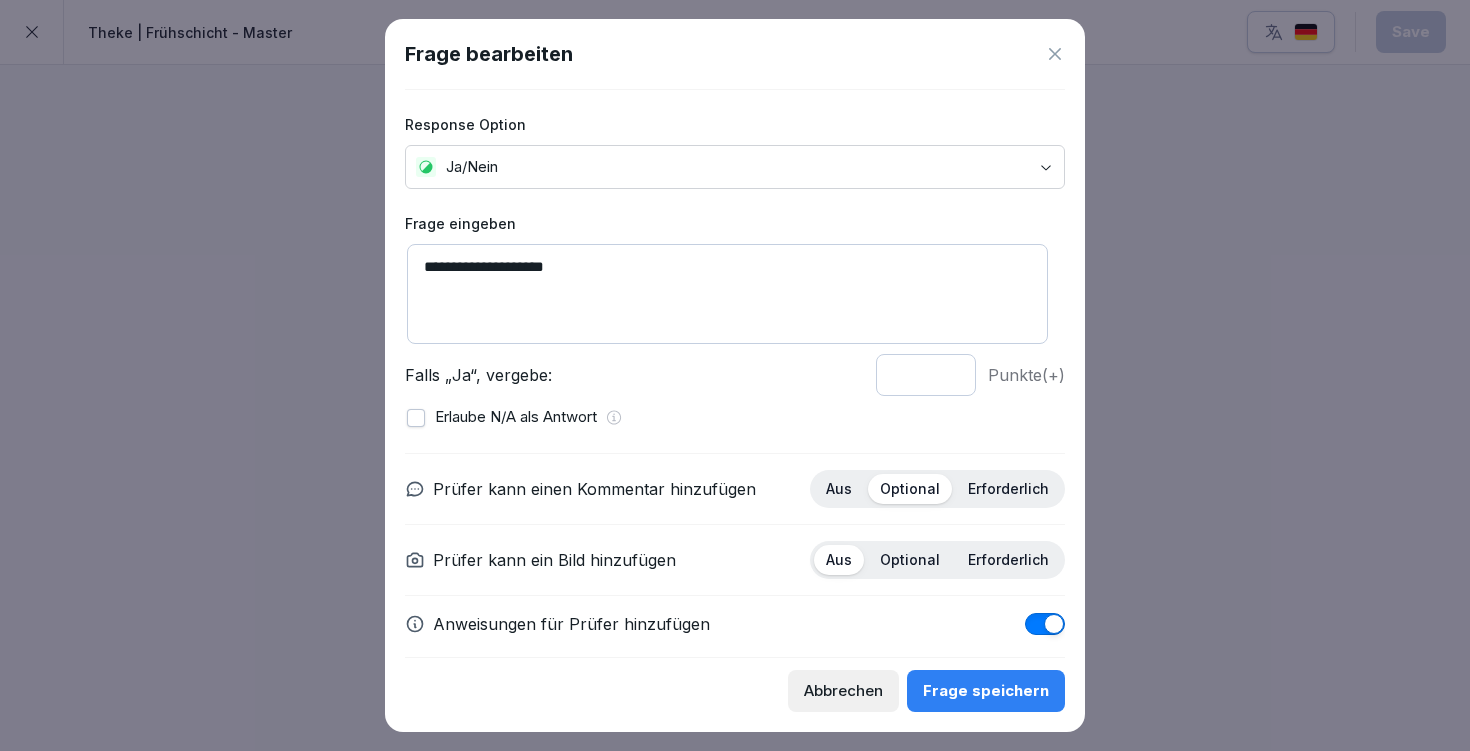 scroll, scrollTop: 127, scrollLeft: 0, axis: vertical 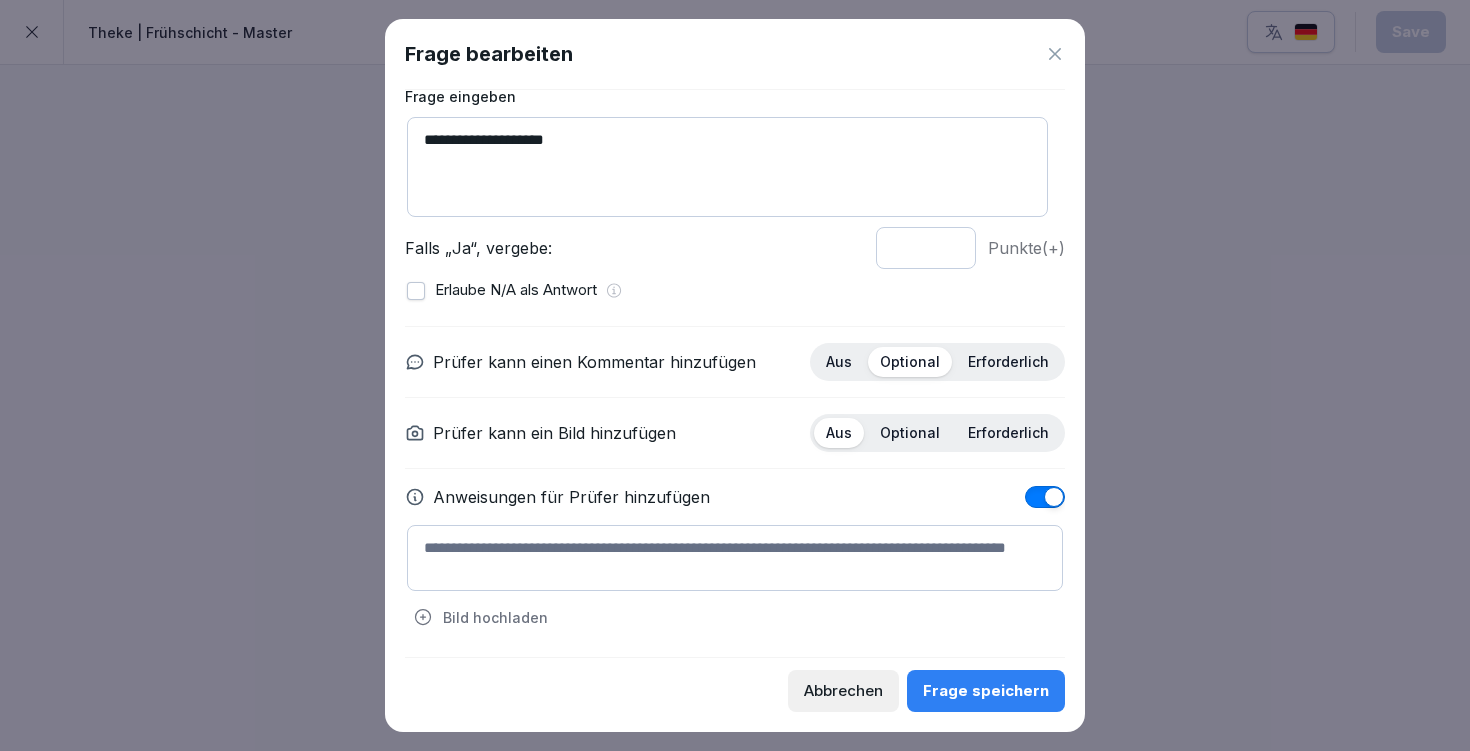 click at bounding box center (735, 558) 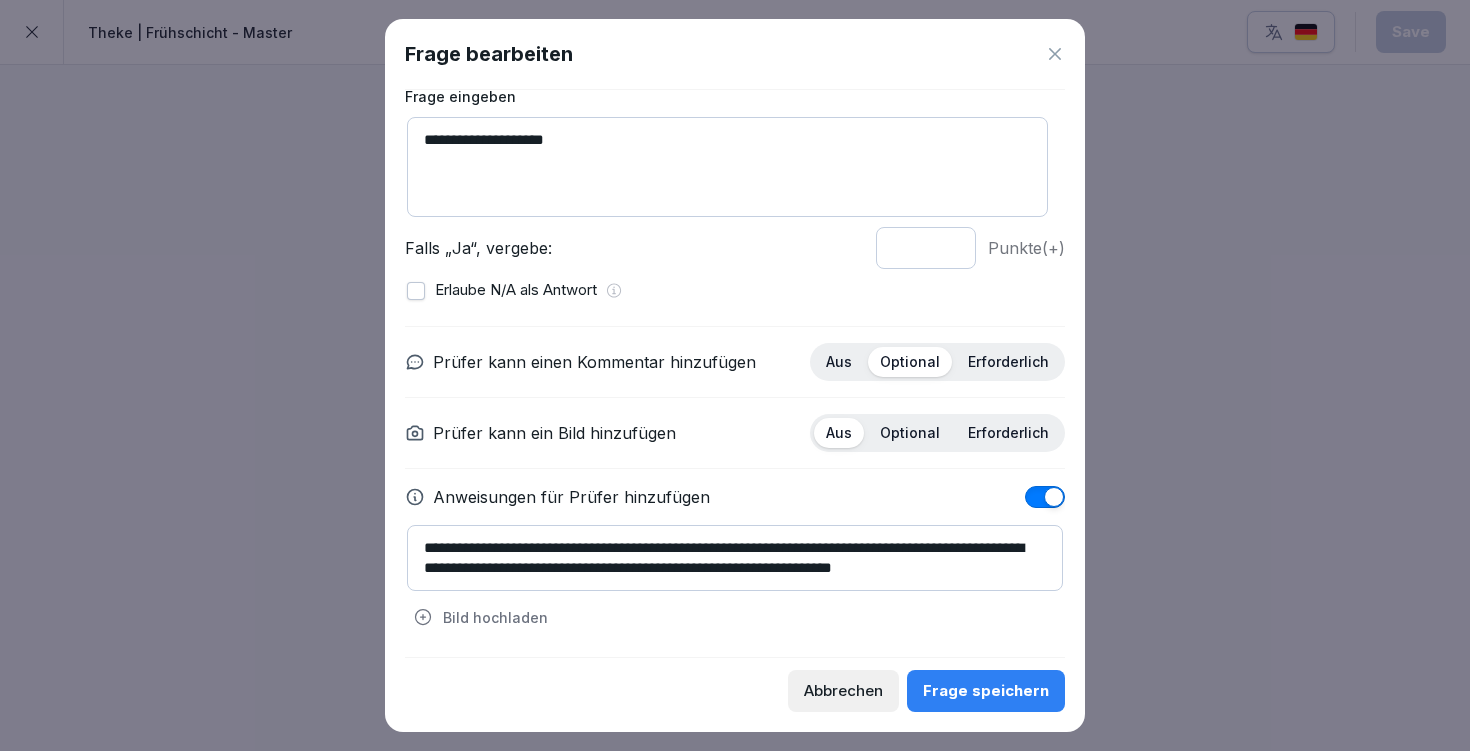 scroll, scrollTop: 7, scrollLeft: 0, axis: vertical 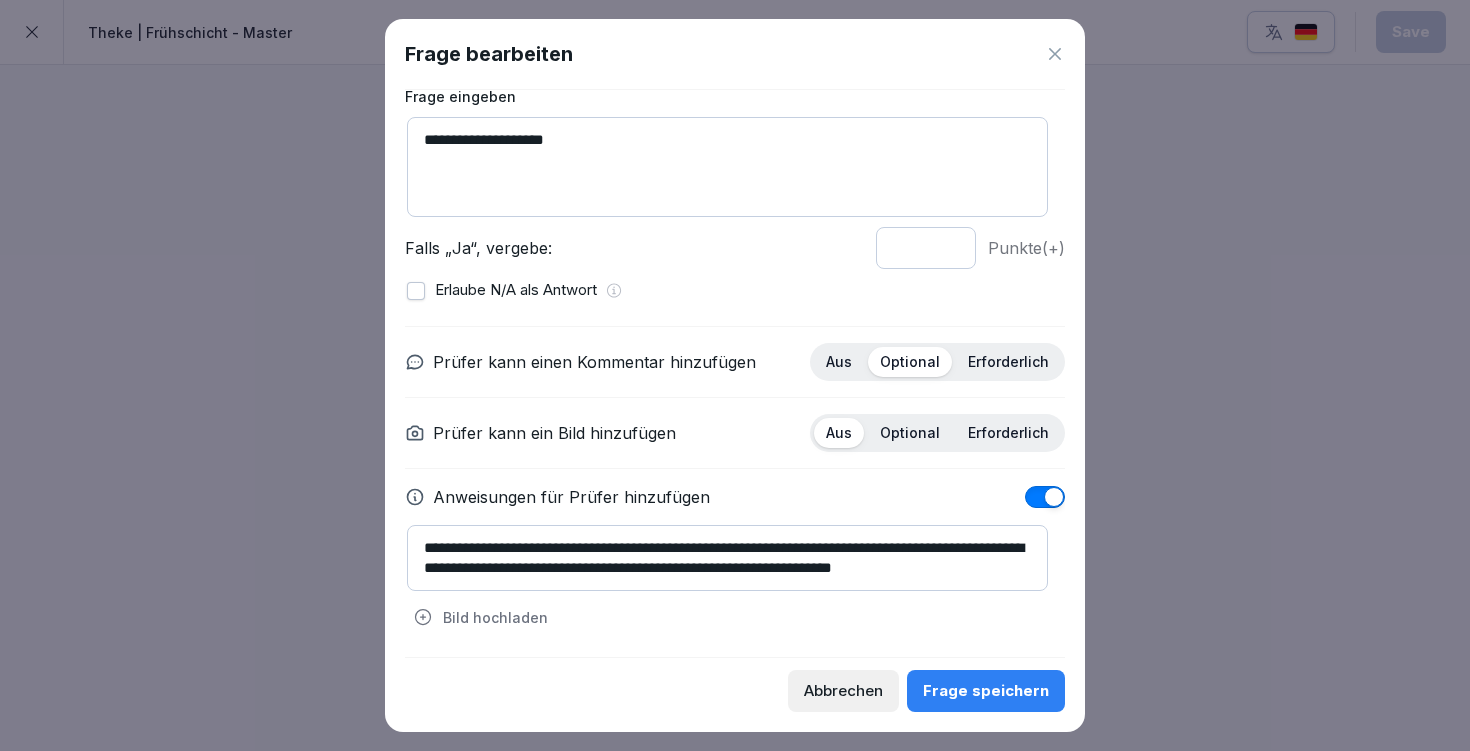 click on "**********" at bounding box center (727, 558) 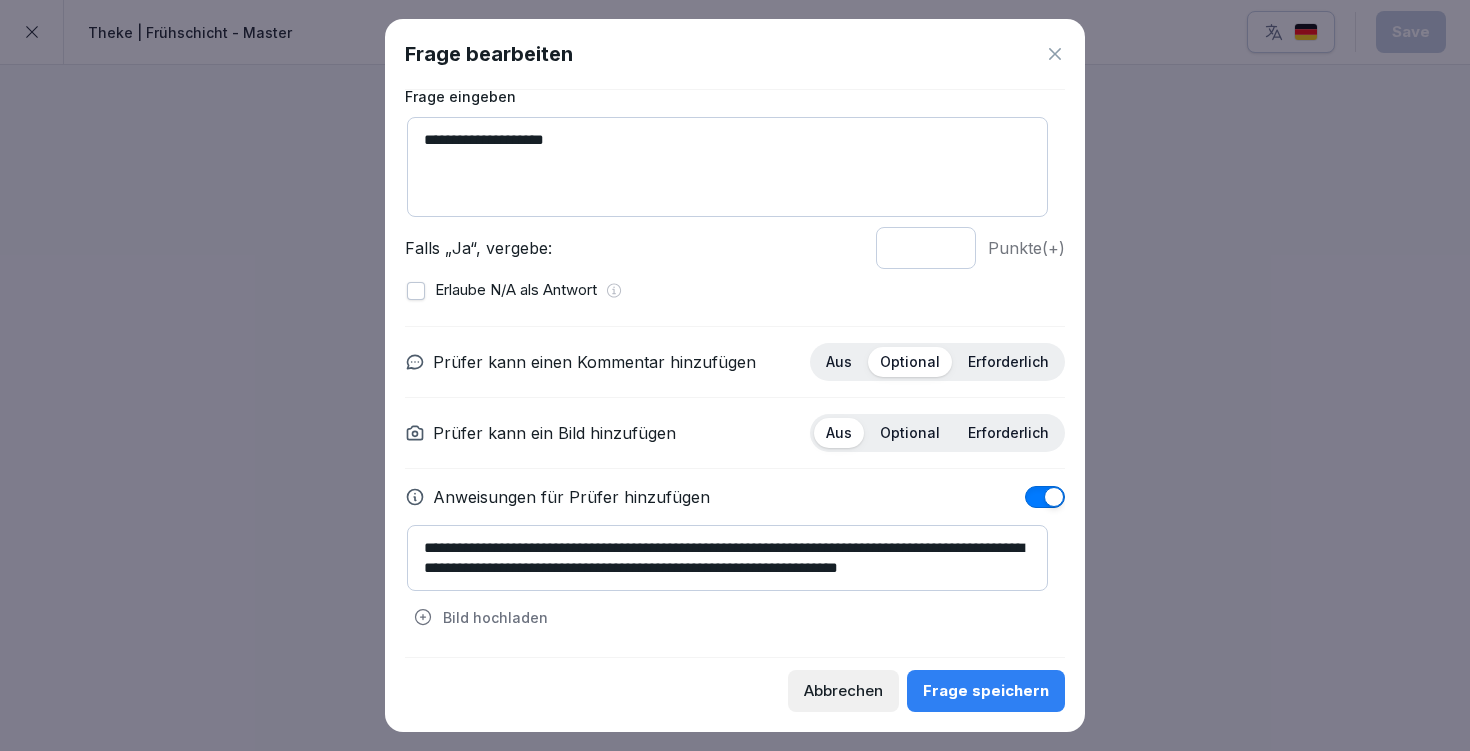 type on "**********" 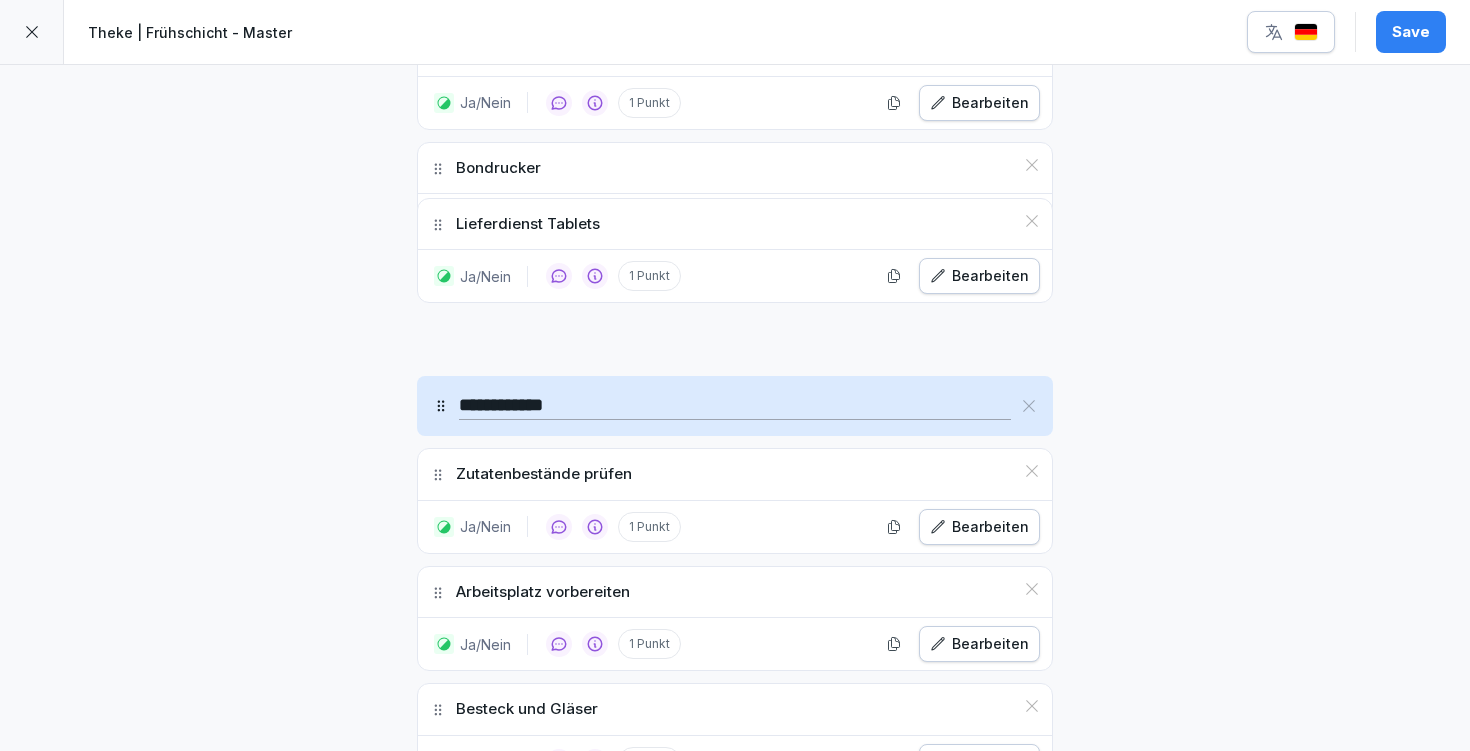 scroll, scrollTop: 773, scrollLeft: 0, axis: vertical 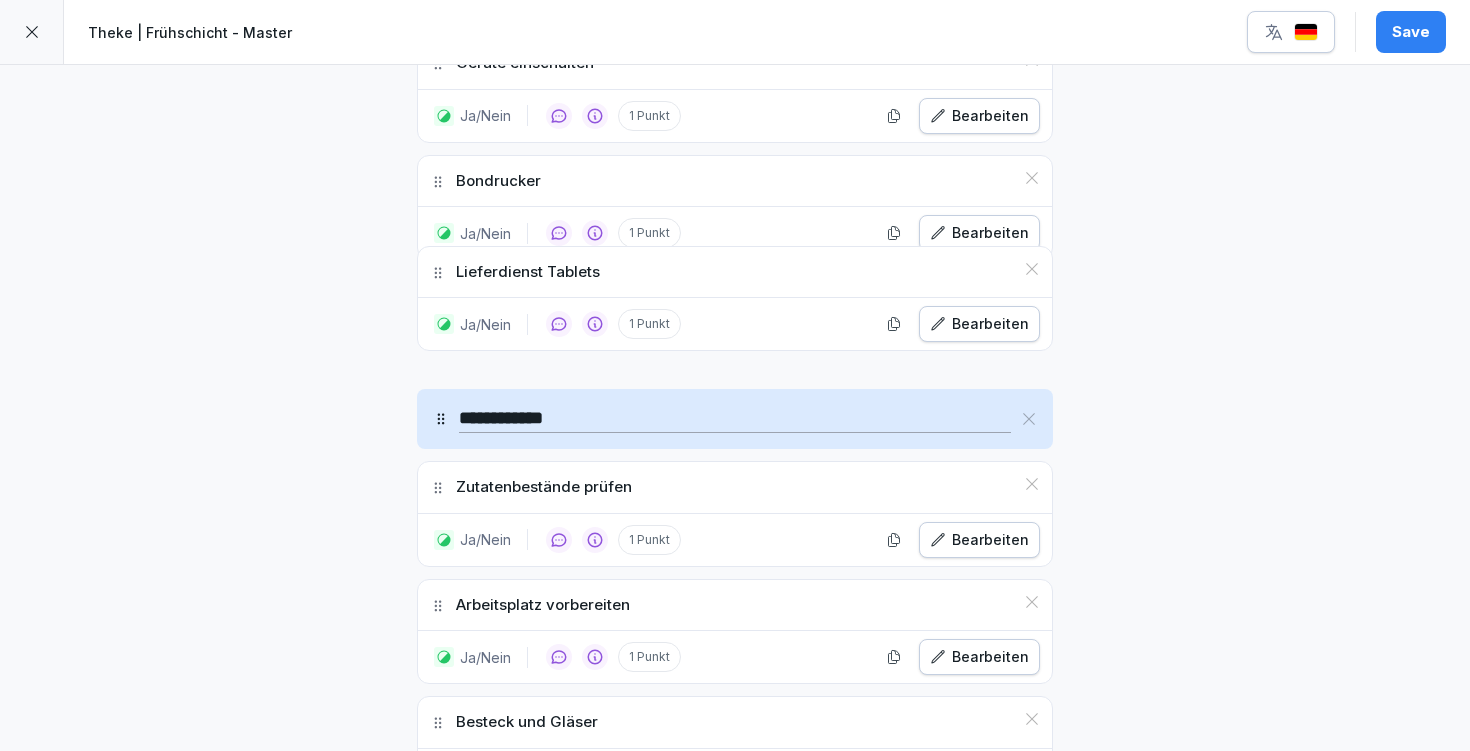 drag, startPoint x: 432, startPoint y: 586, endPoint x: 522, endPoint y: 270, distance: 328.5666 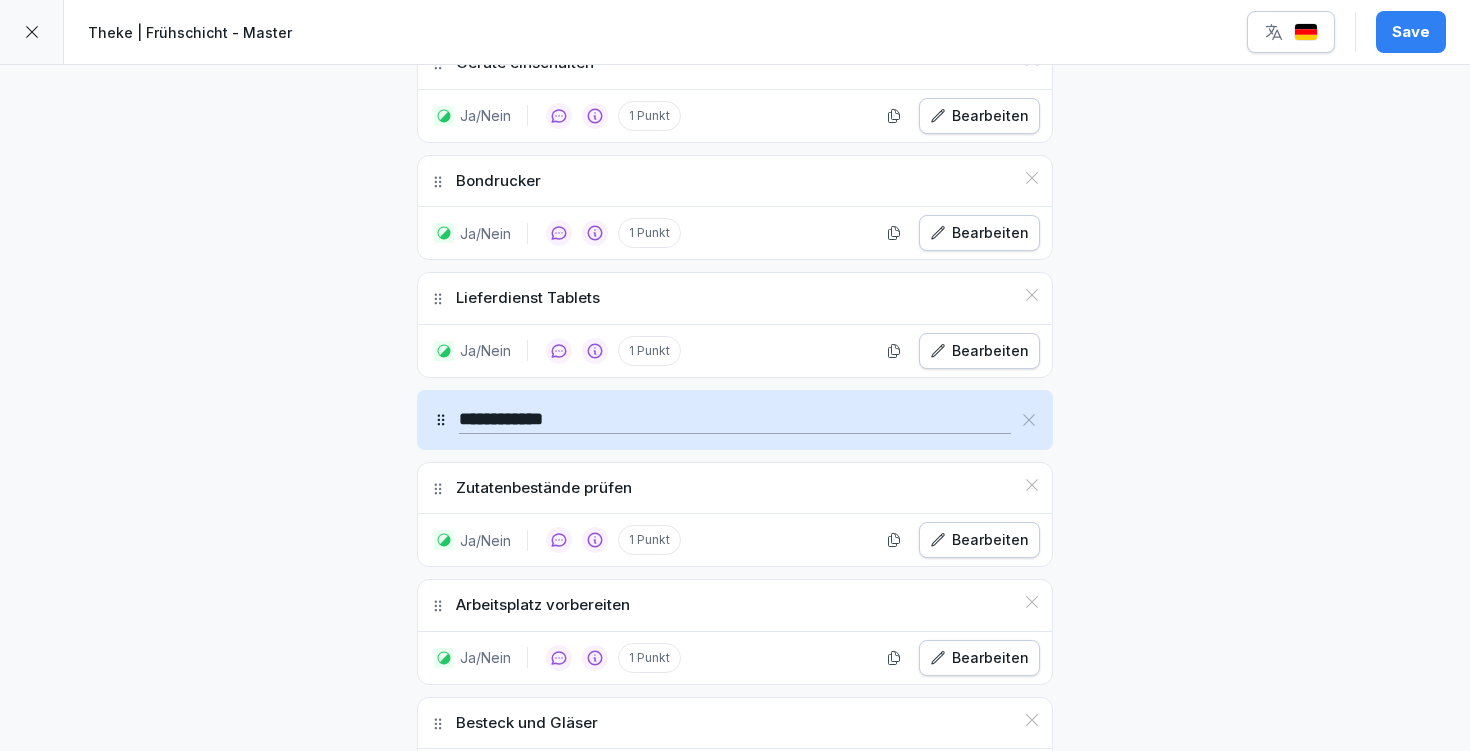 click on "Save" at bounding box center [1411, 32] 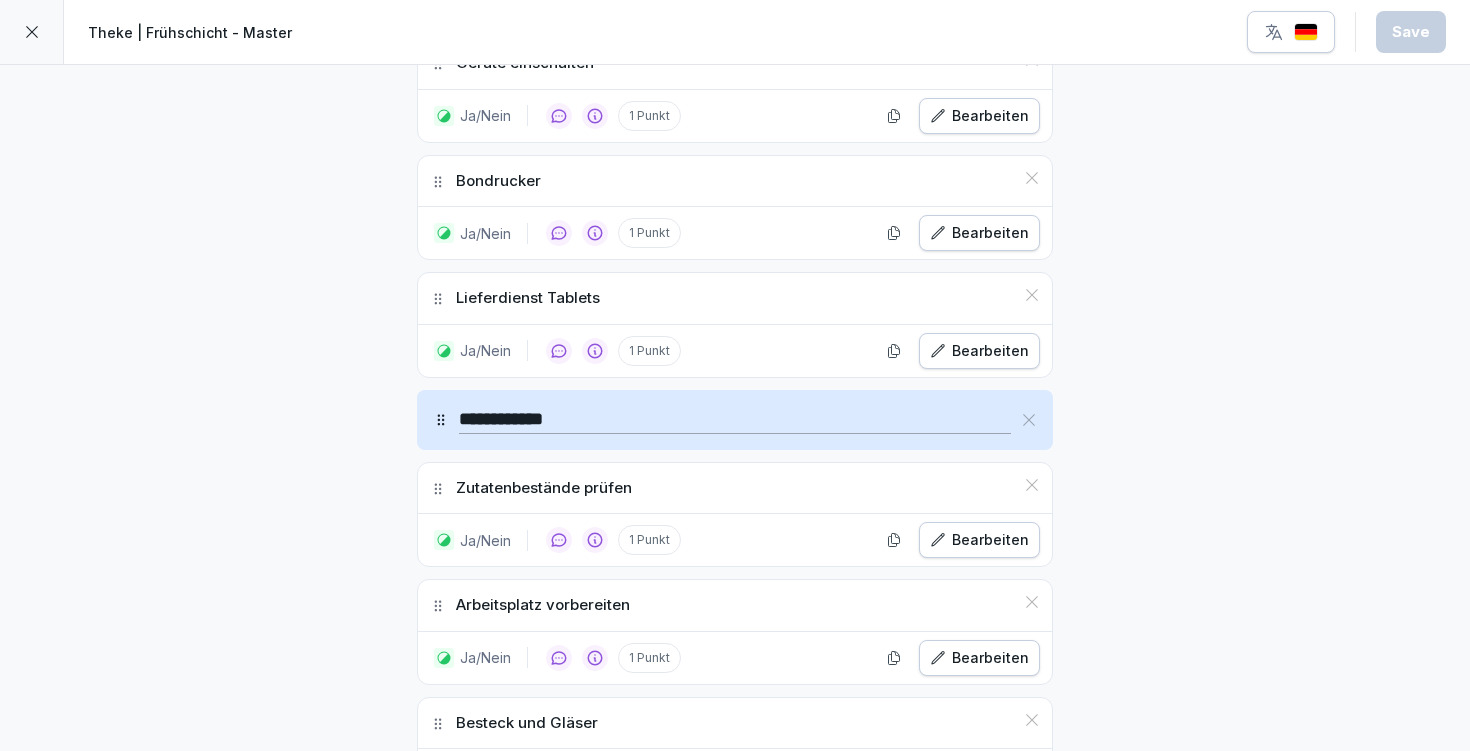 click 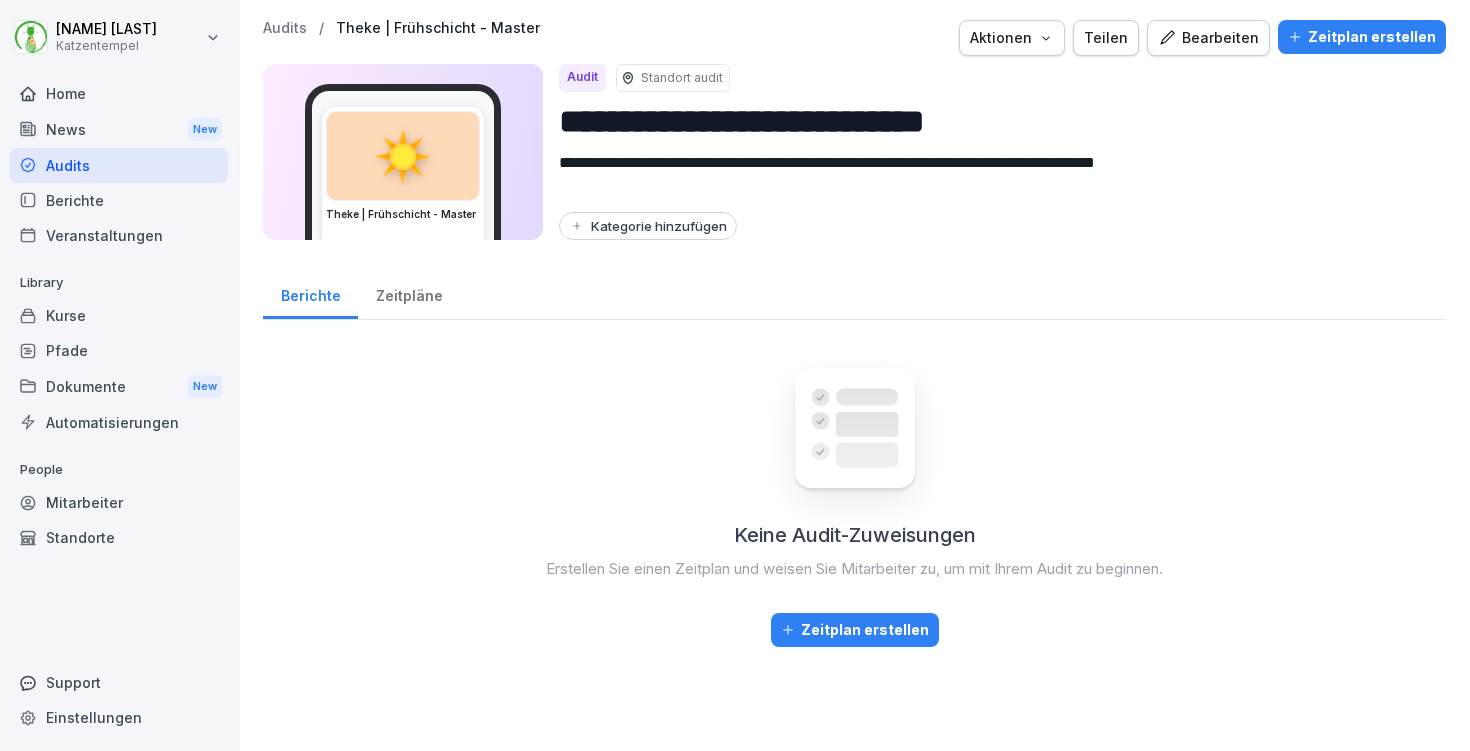 click on "**********" at bounding box center (854, 136) 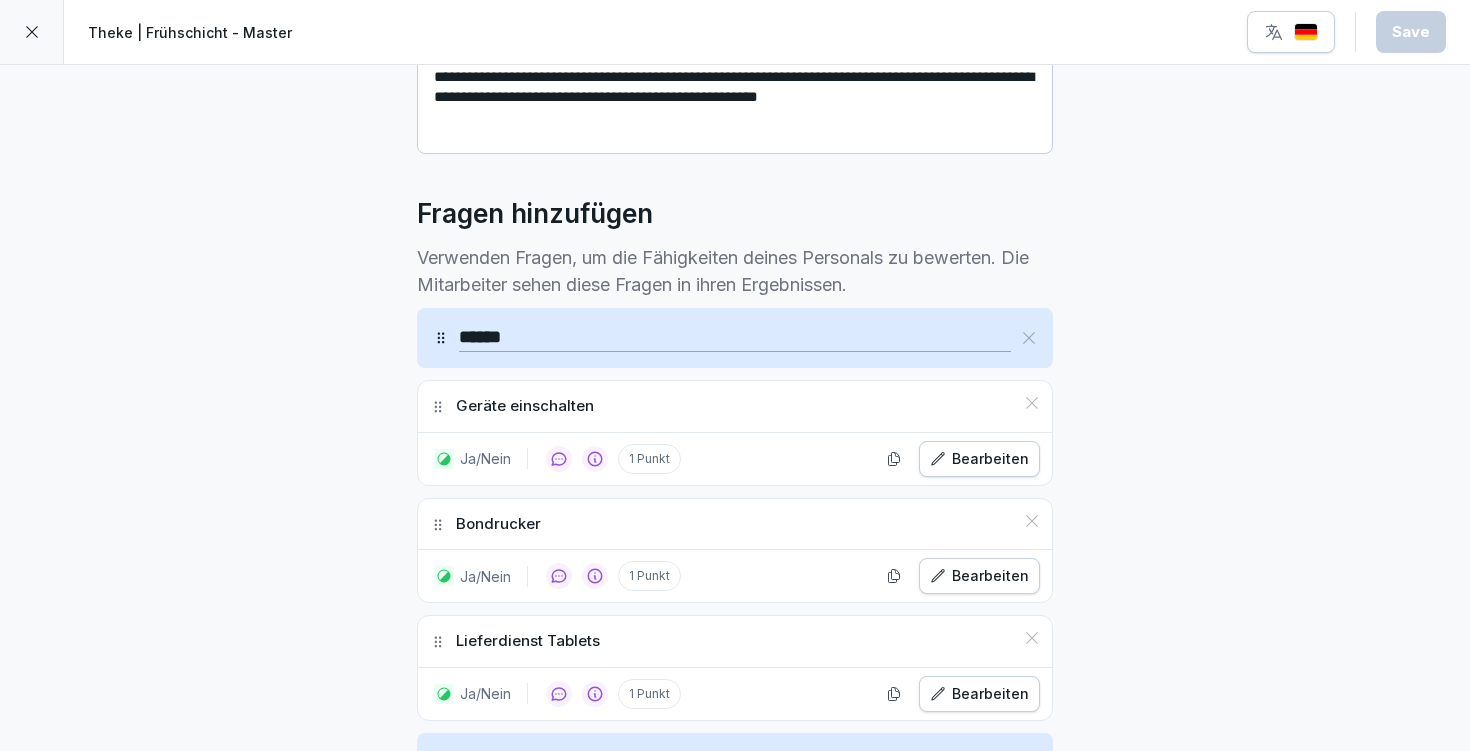 scroll, scrollTop: 488, scrollLeft: 0, axis: vertical 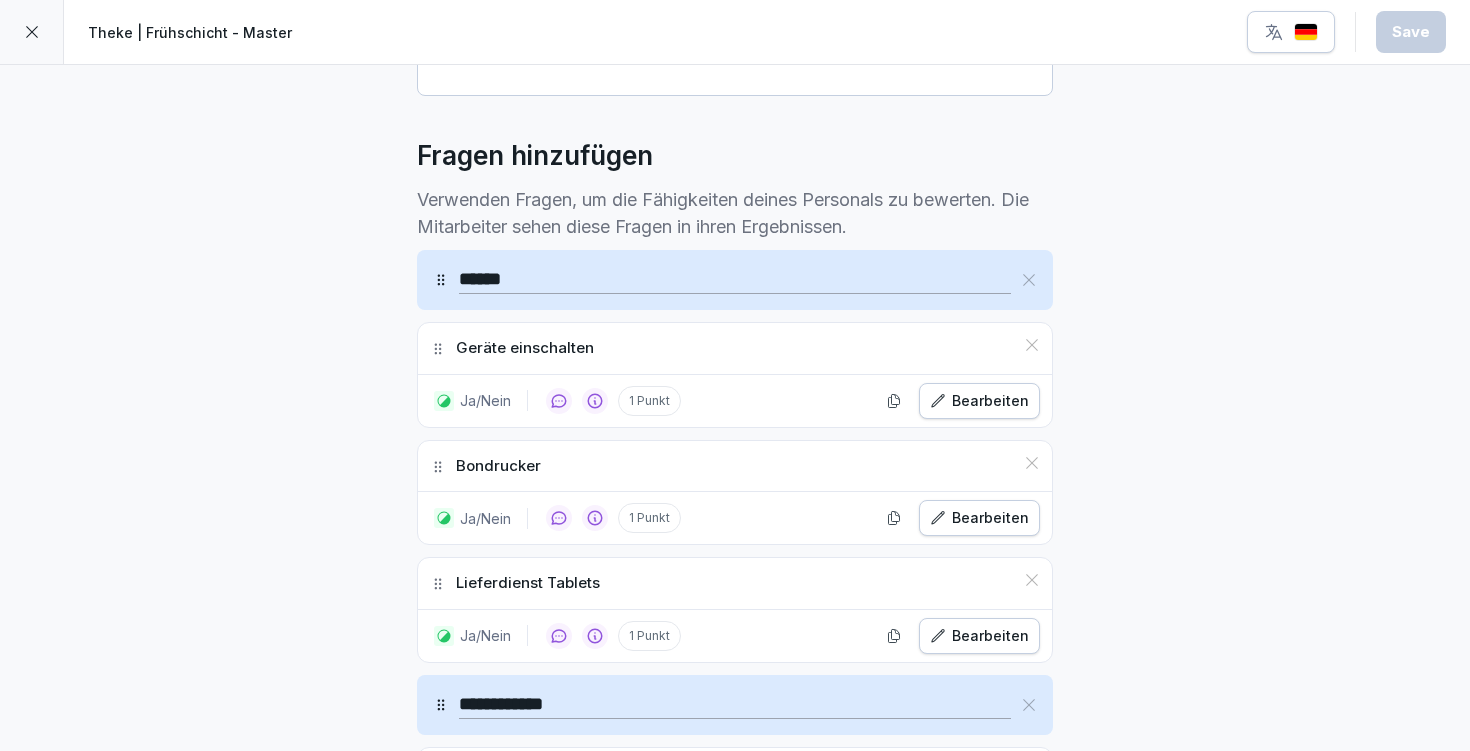 click on "Bearbeiten" at bounding box center [979, 401] 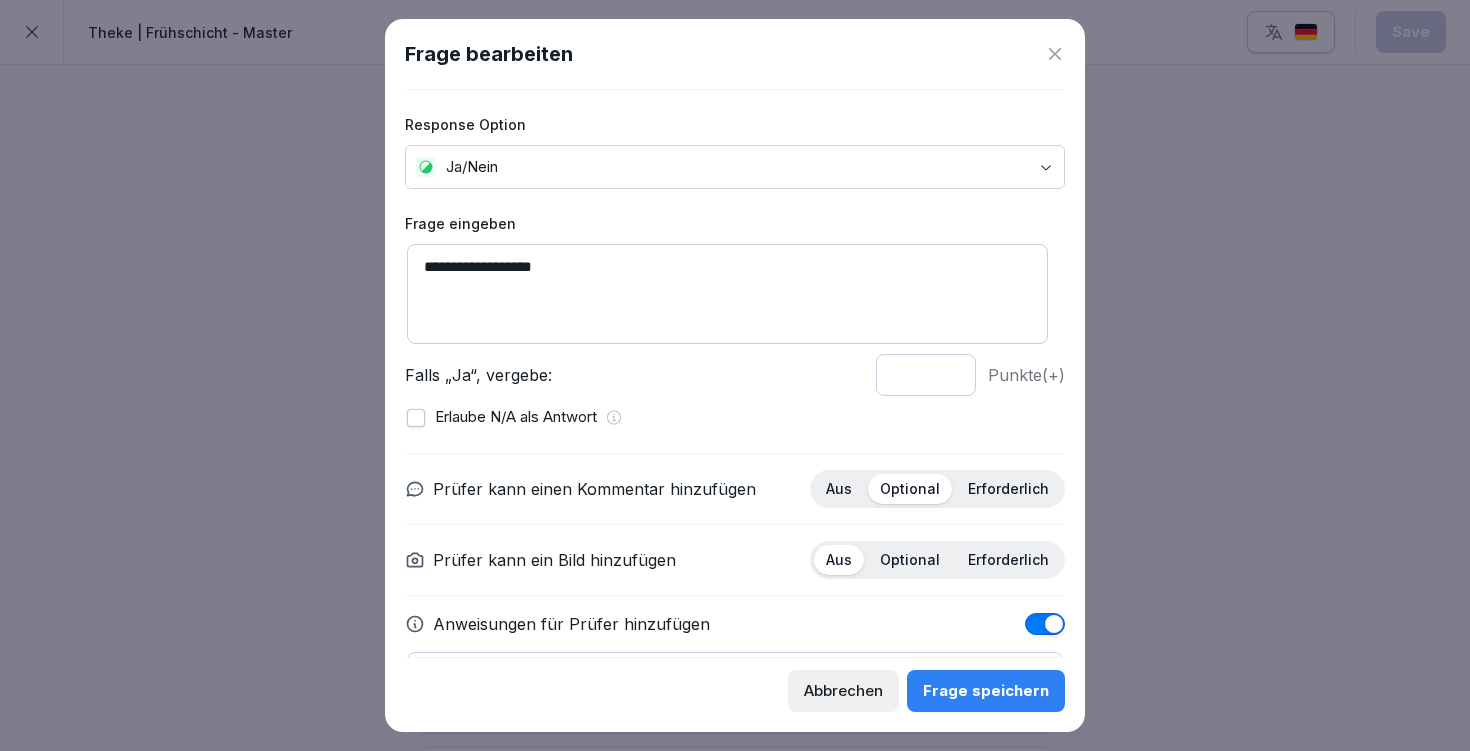 scroll, scrollTop: 127, scrollLeft: 0, axis: vertical 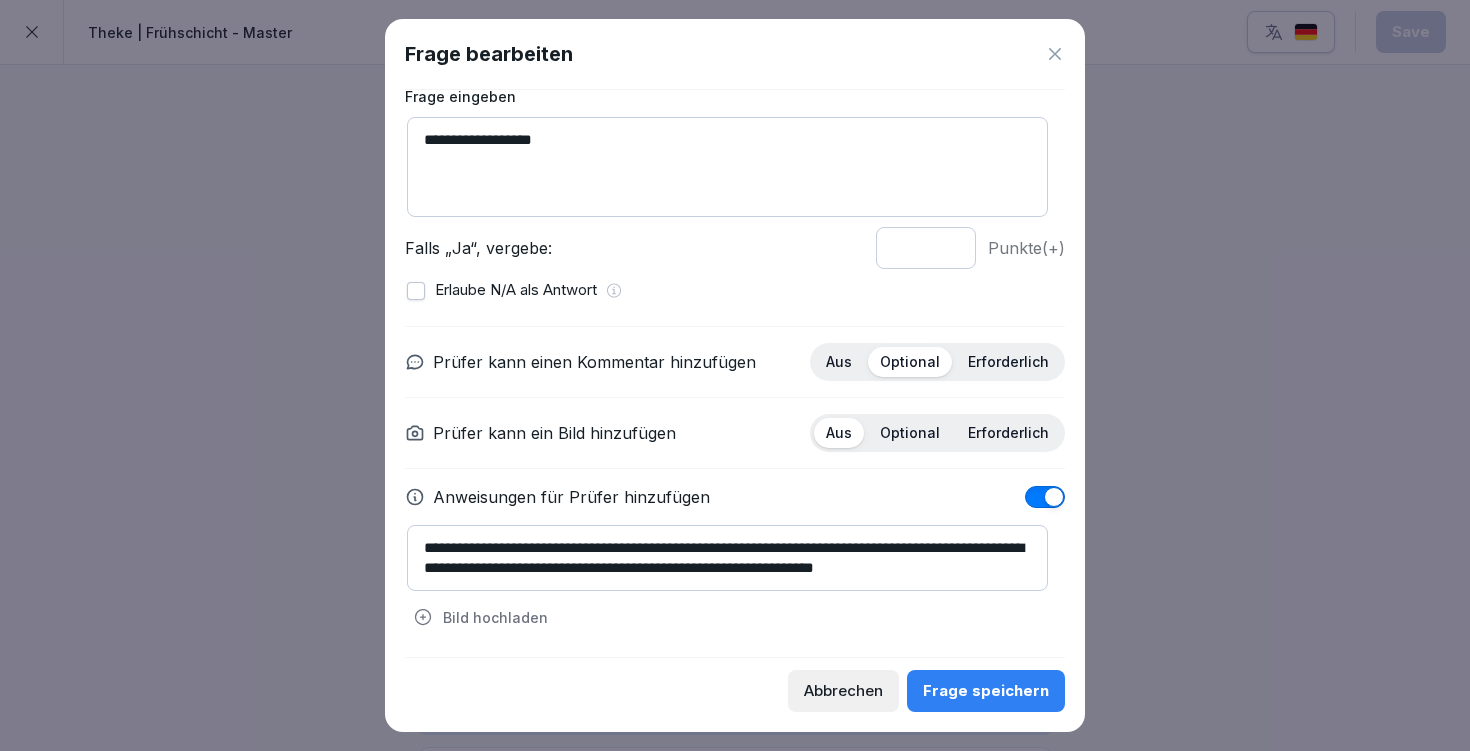 click 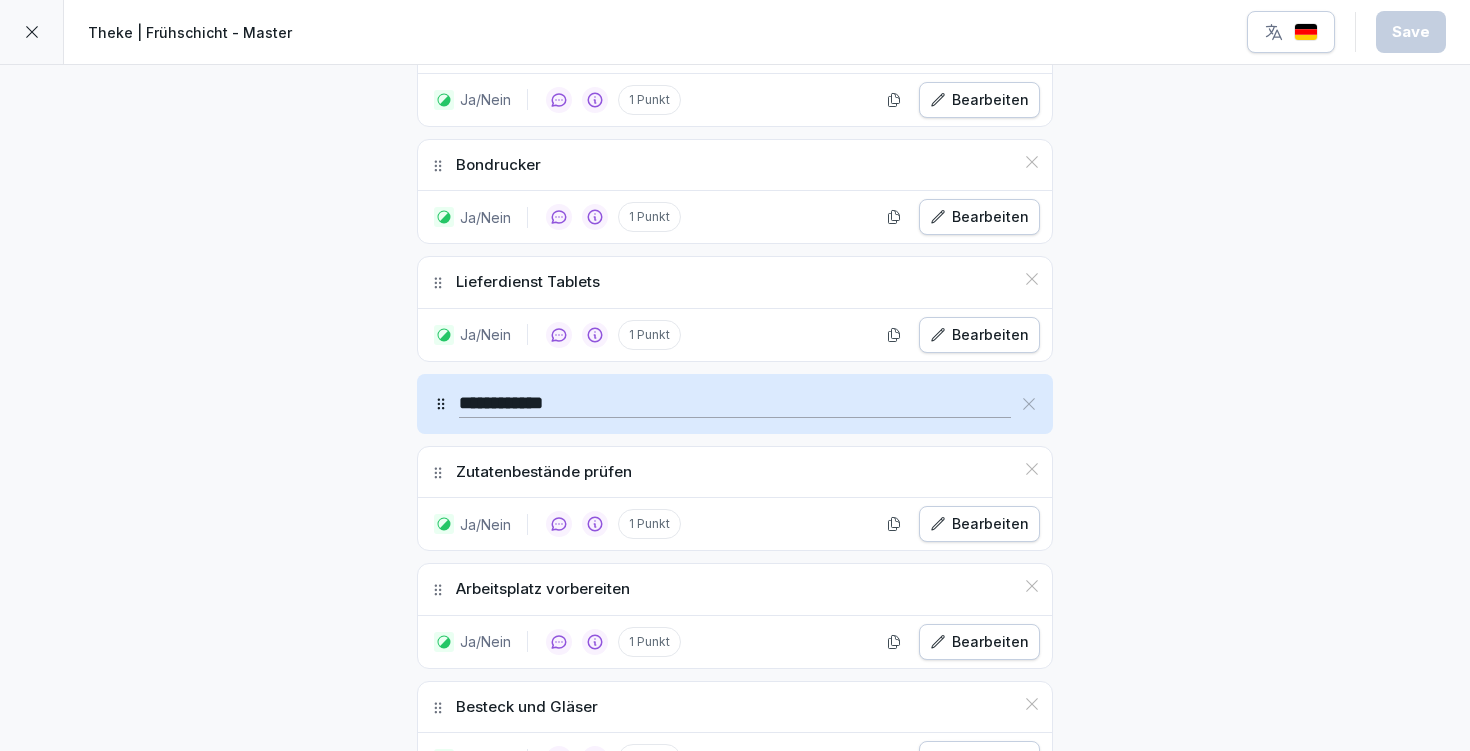 scroll, scrollTop: 793, scrollLeft: 0, axis: vertical 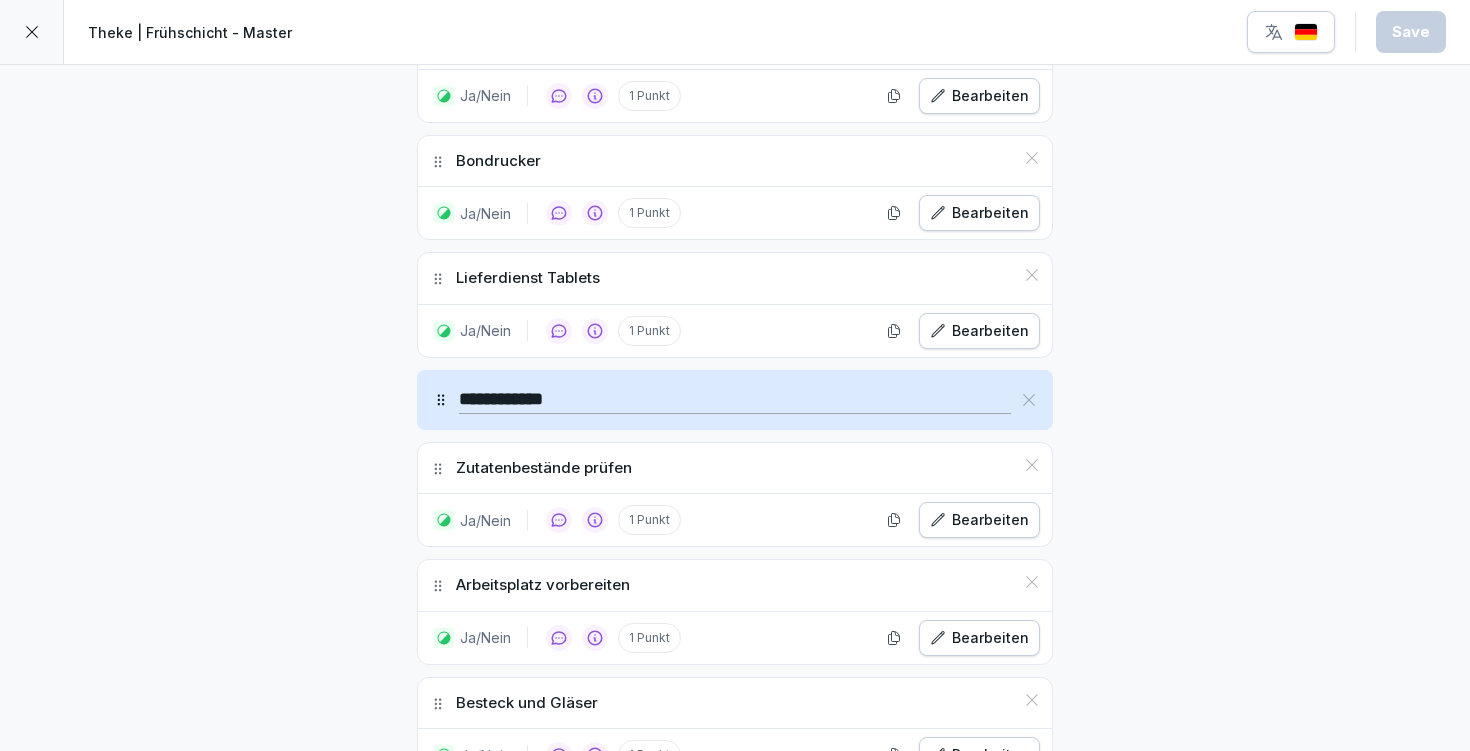 click on "Bearbeiten" at bounding box center [979, 638] 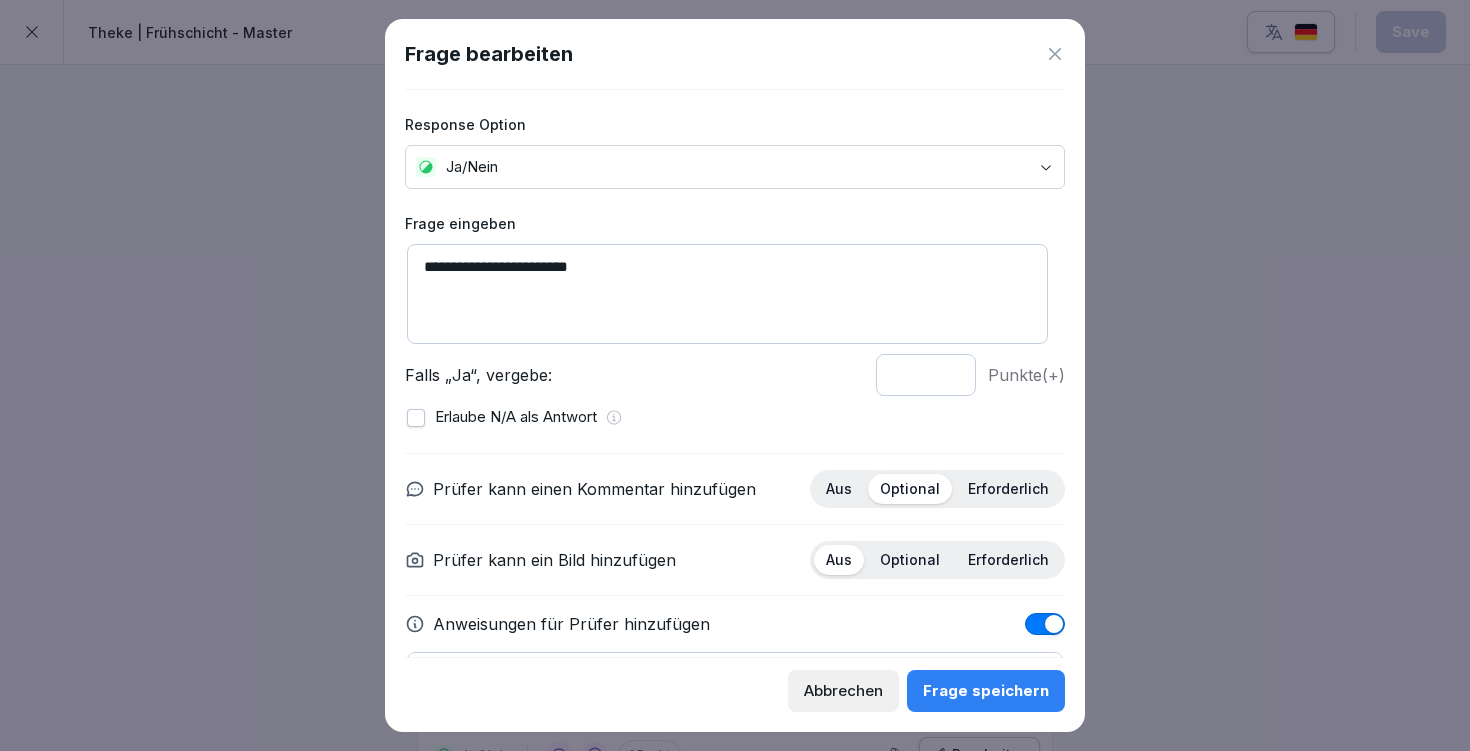 scroll, scrollTop: 127, scrollLeft: 0, axis: vertical 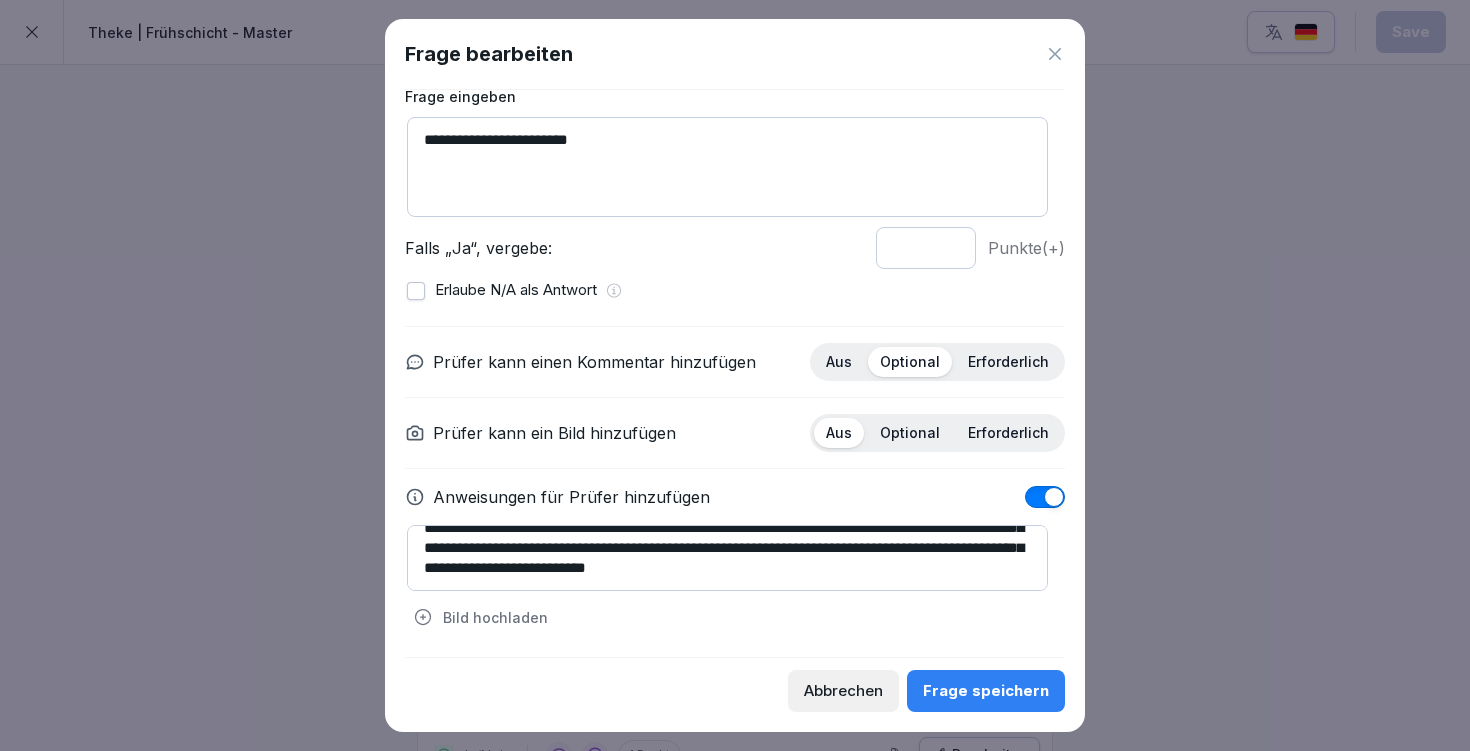 click 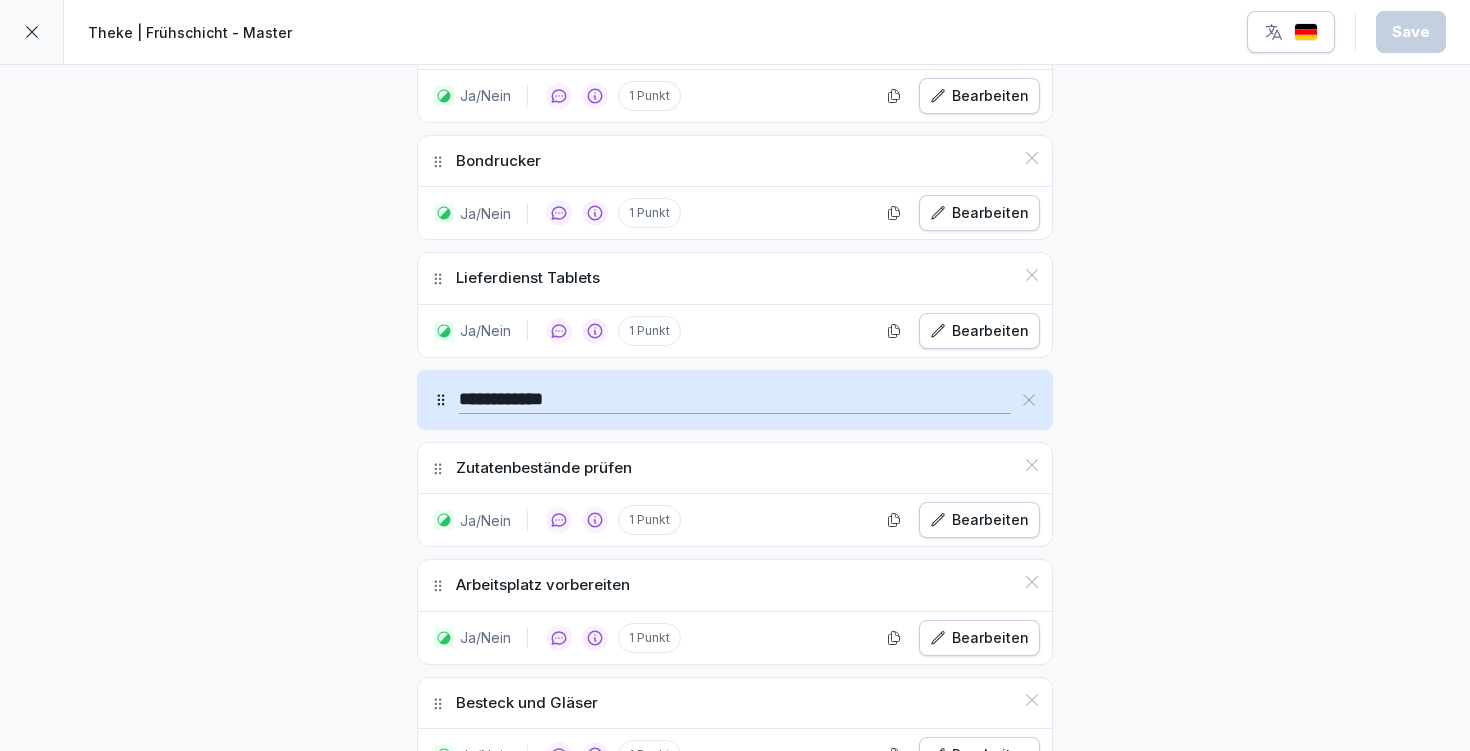 click at bounding box center [32, 32] 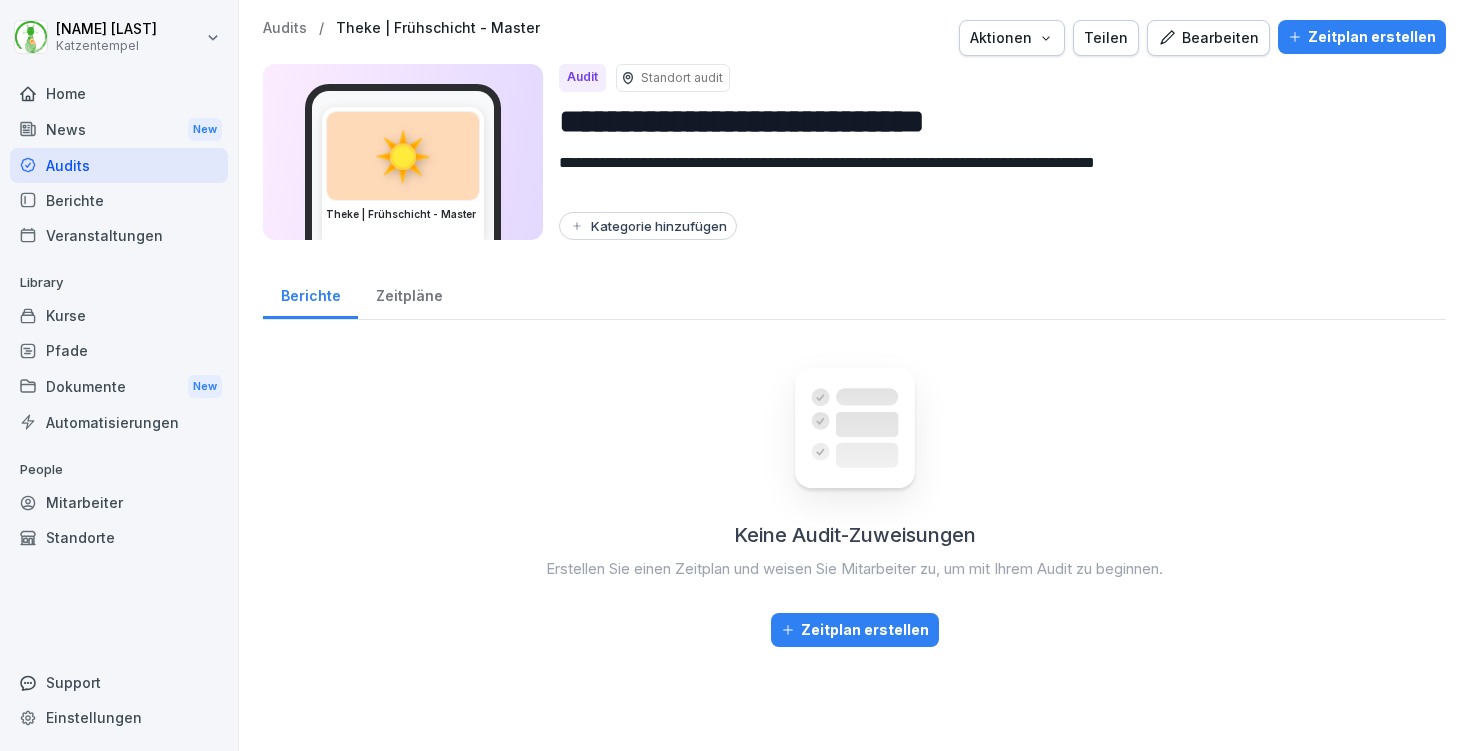 click on "Bearbeiten" at bounding box center [1208, 38] 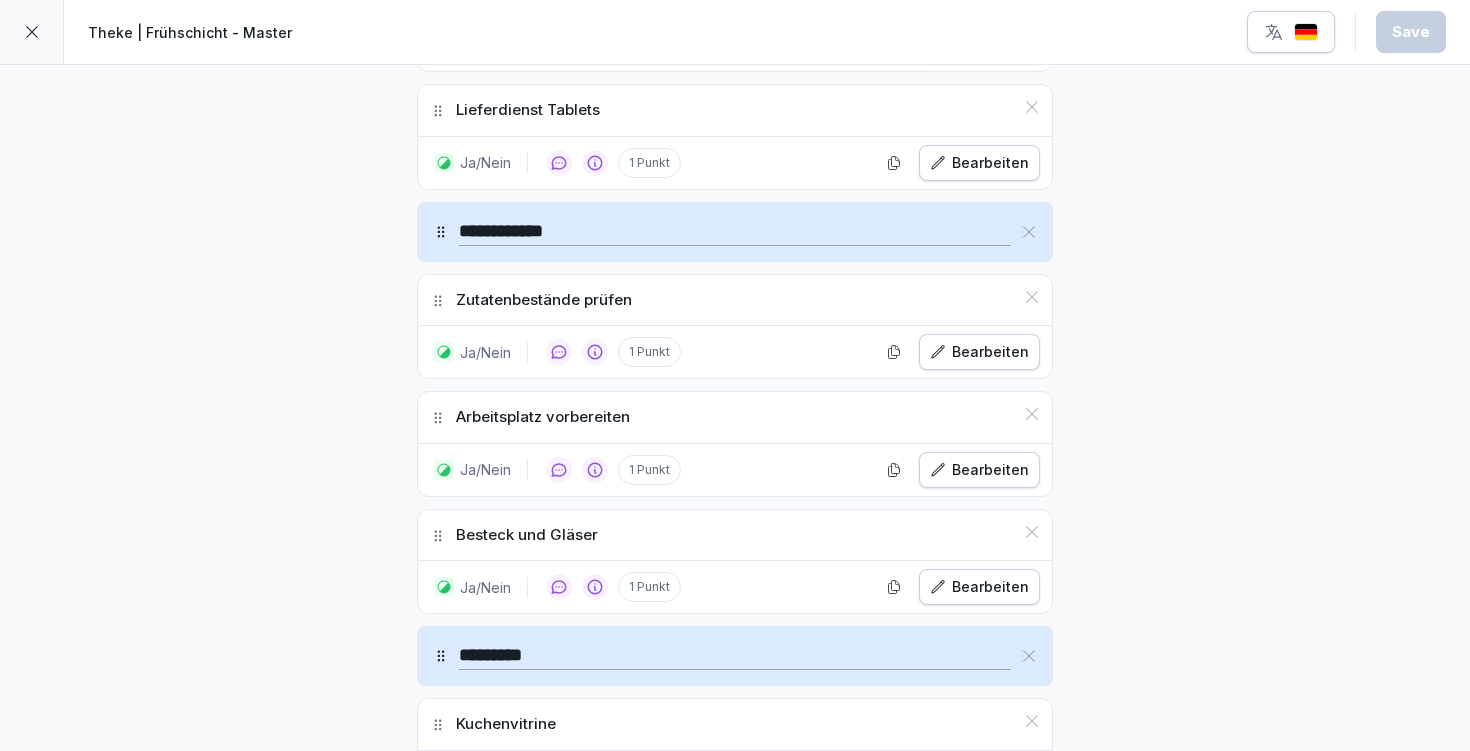 scroll, scrollTop: 1920, scrollLeft: 0, axis: vertical 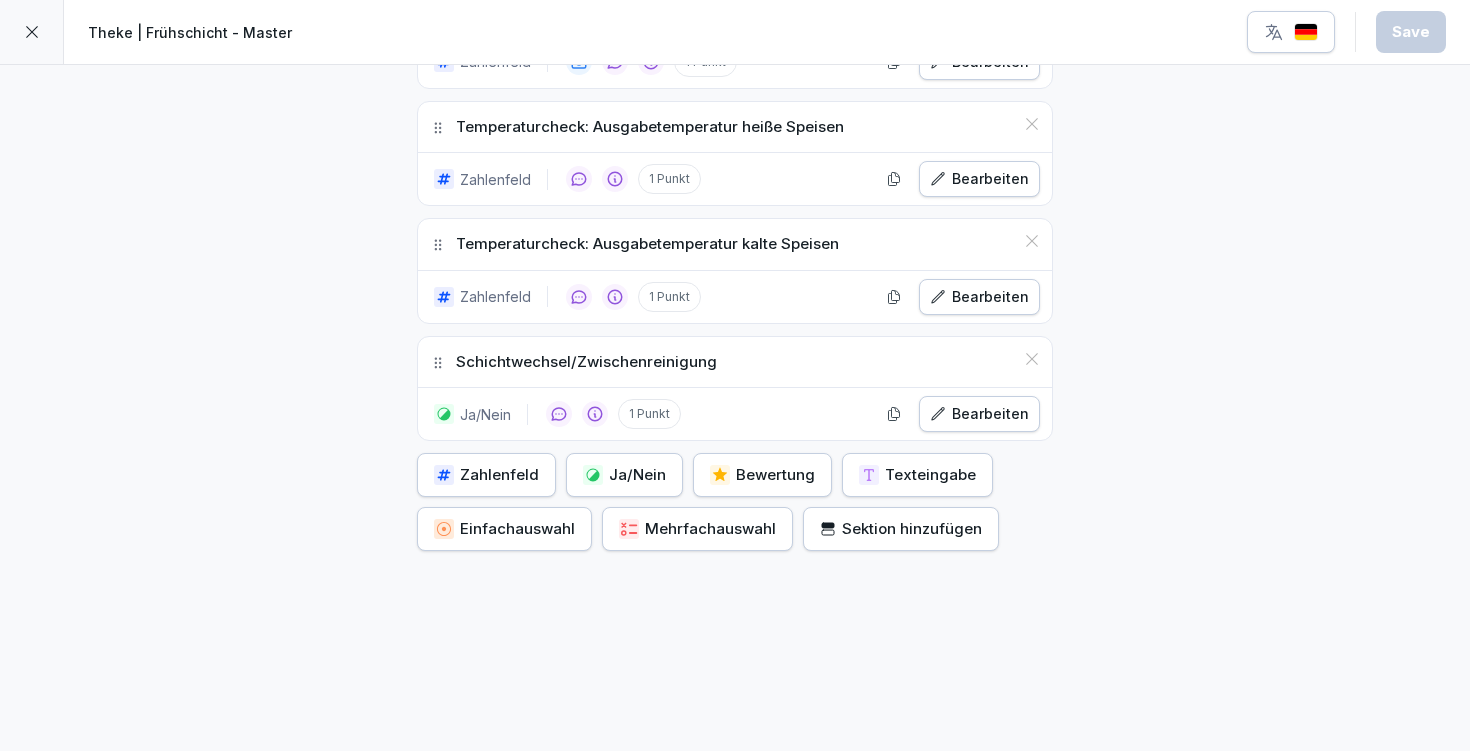 click on "Ja/Nein" at bounding box center (624, 475) 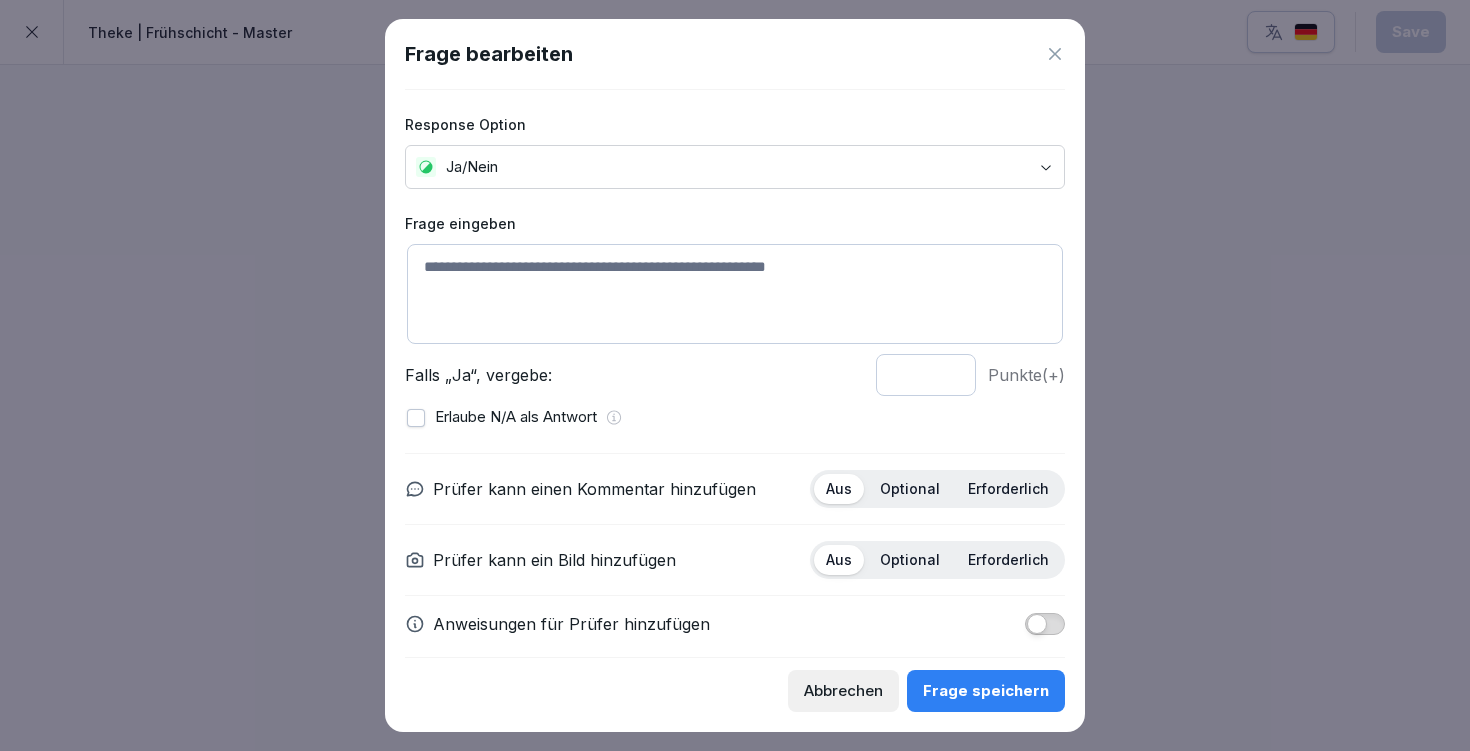 click at bounding box center (735, 294) 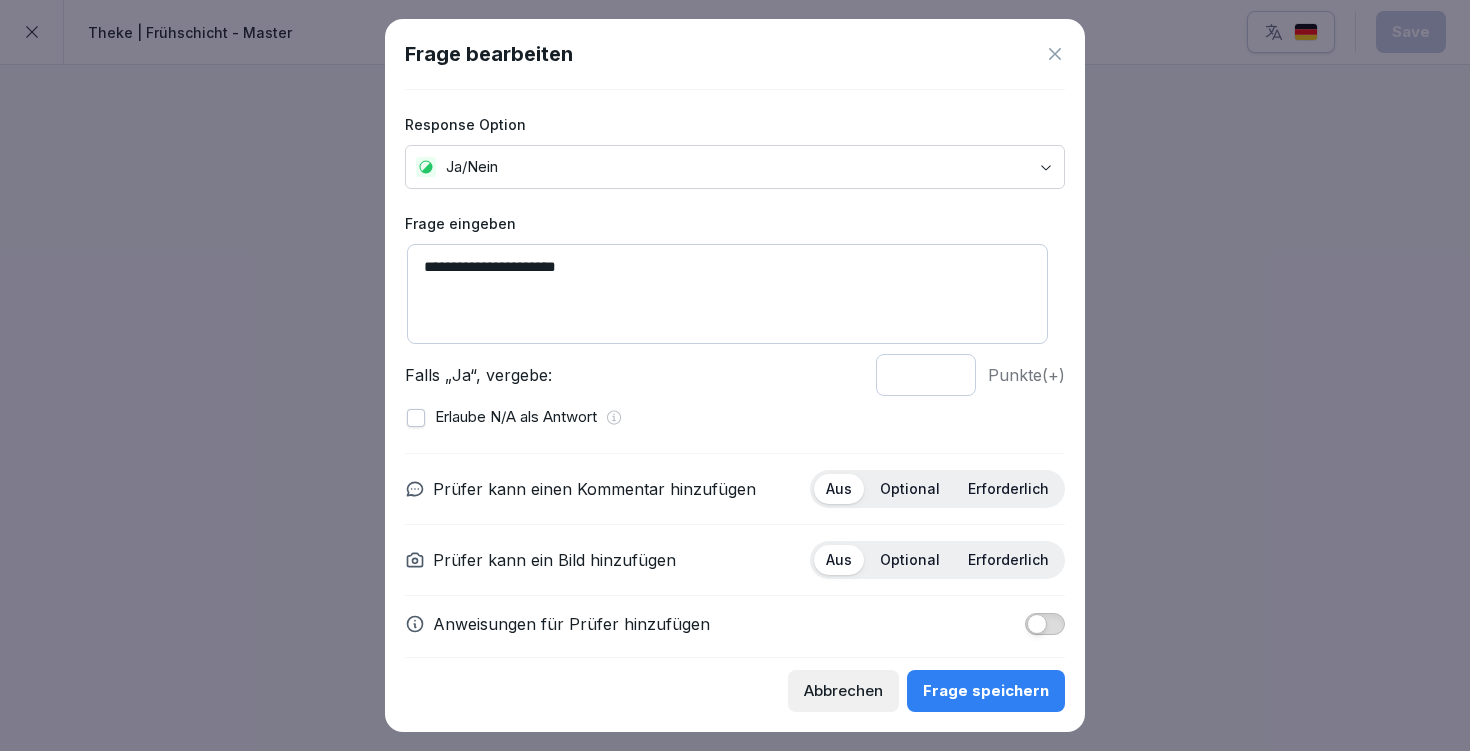 scroll, scrollTop: 4, scrollLeft: 0, axis: vertical 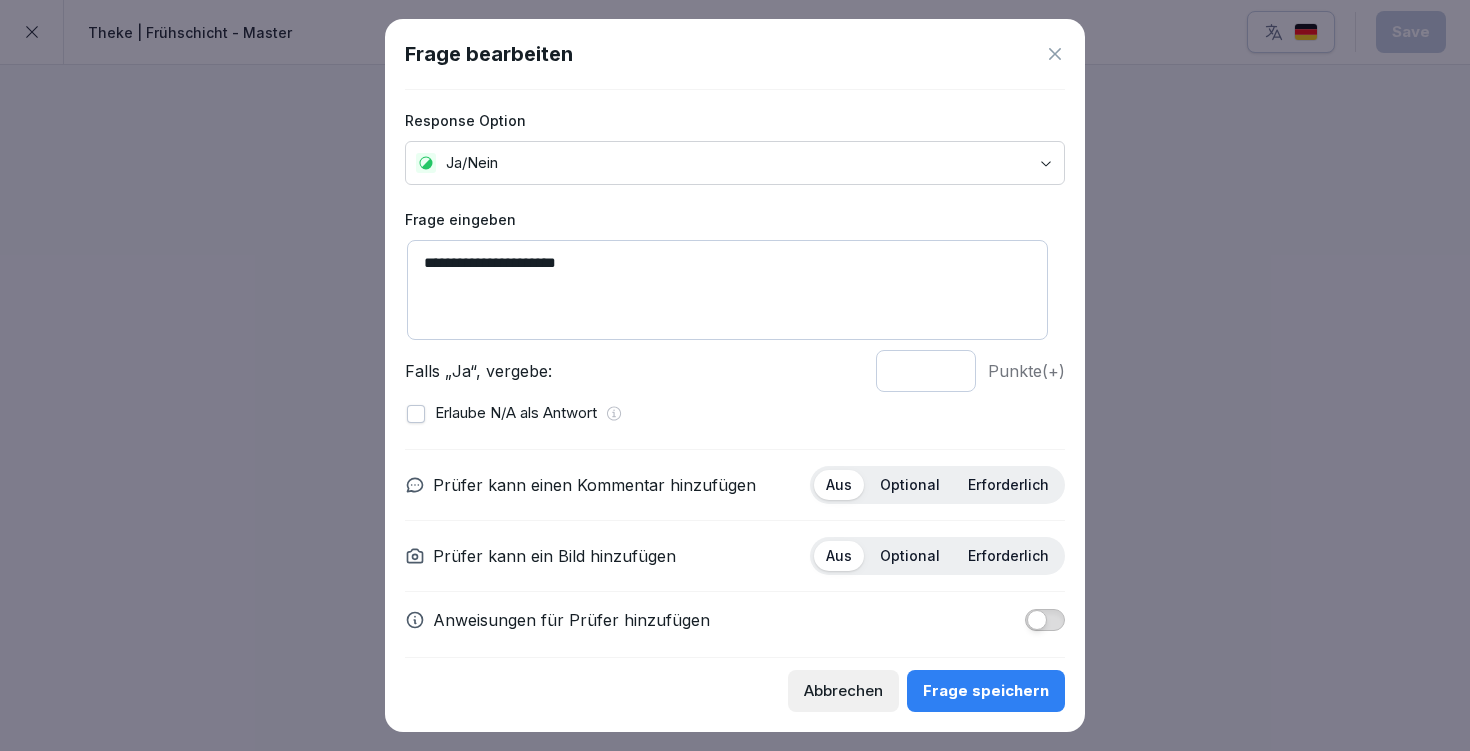 type on "**********" 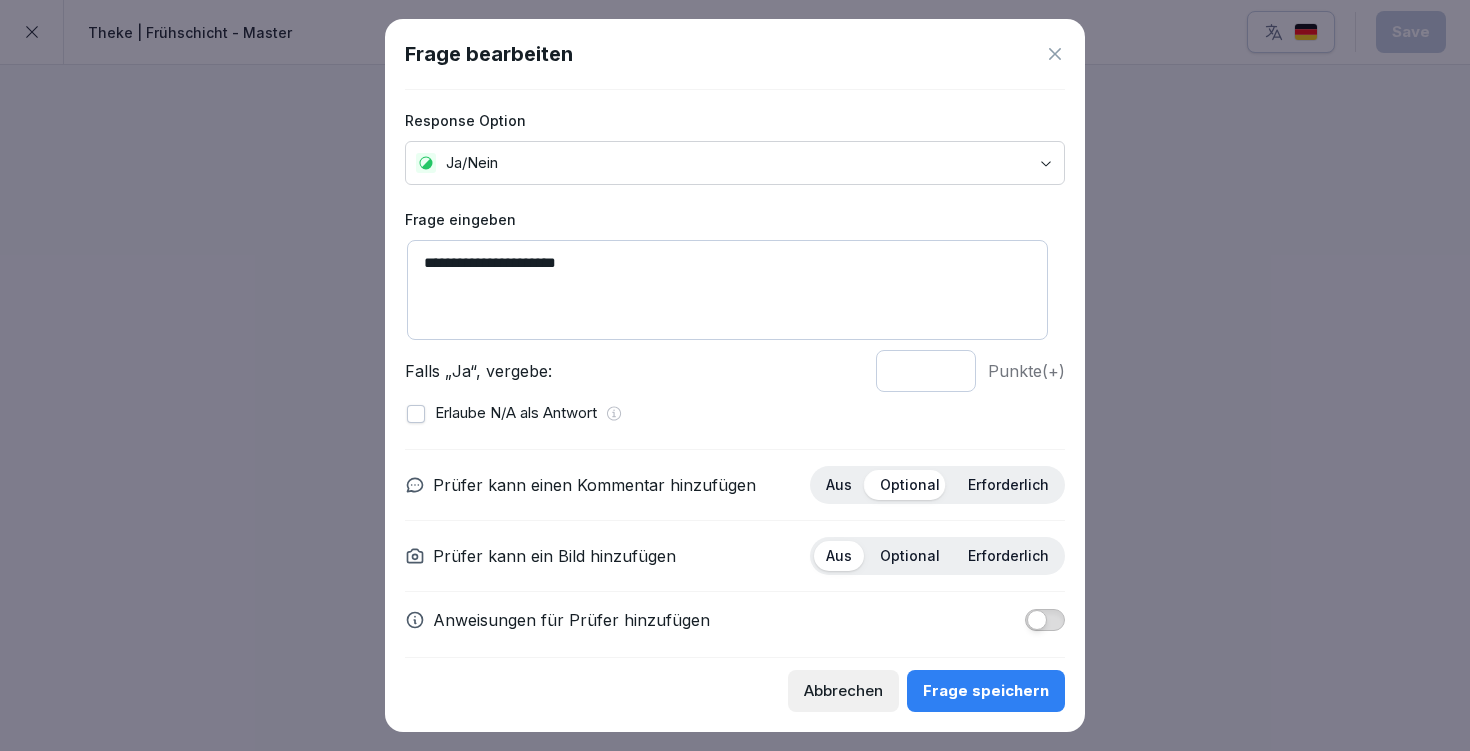 scroll, scrollTop: 18, scrollLeft: 0, axis: vertical 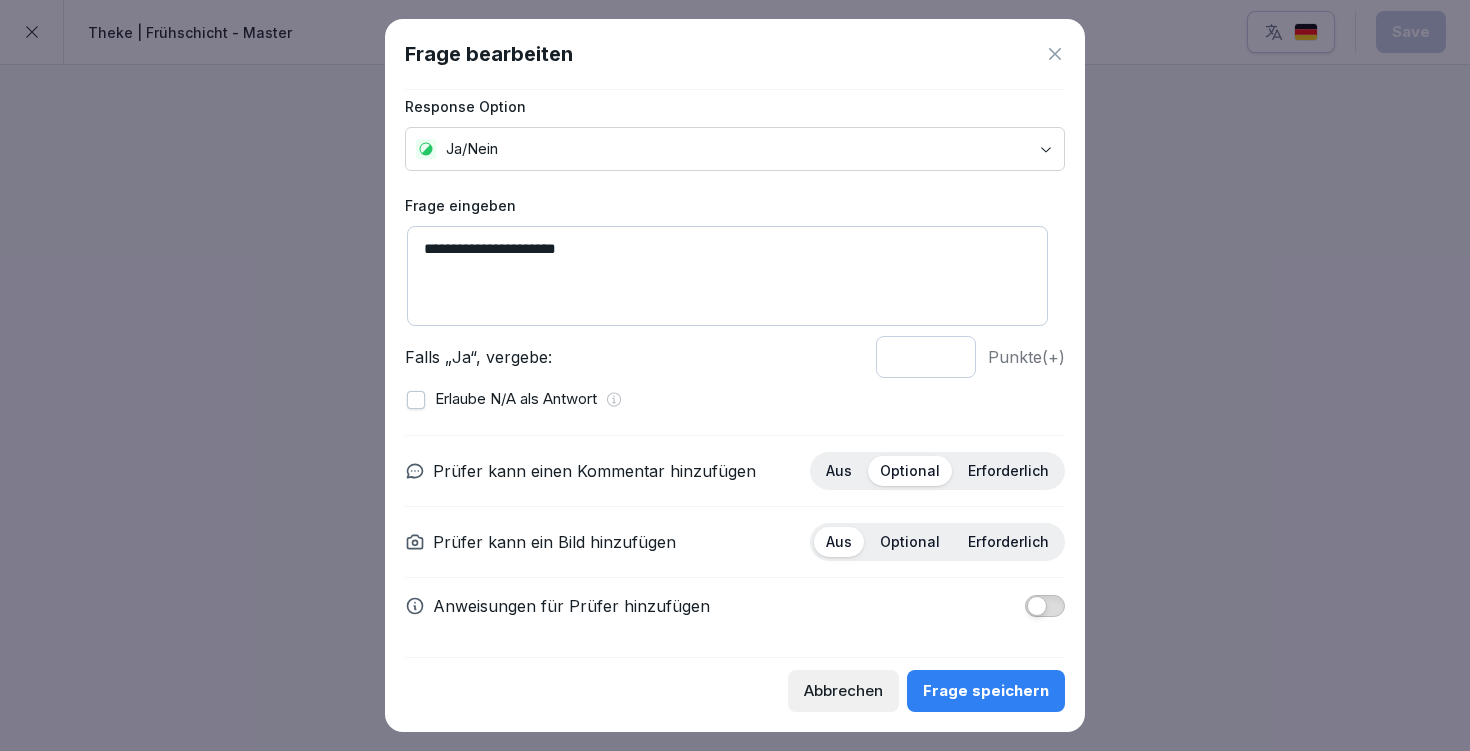 click at bounding box center [1045, 606] 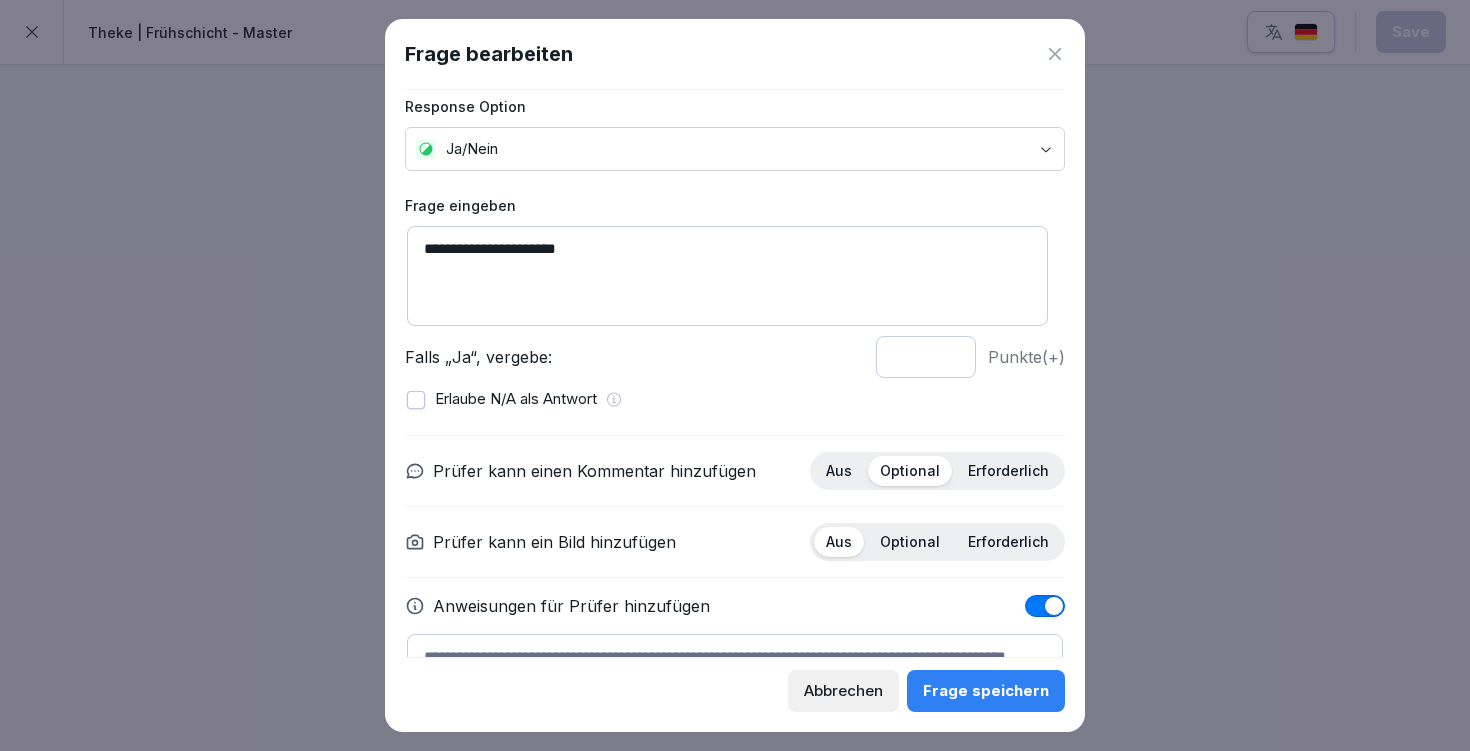 scroll, scrollTop: 127, scrollLeft: 0, axis: vertical 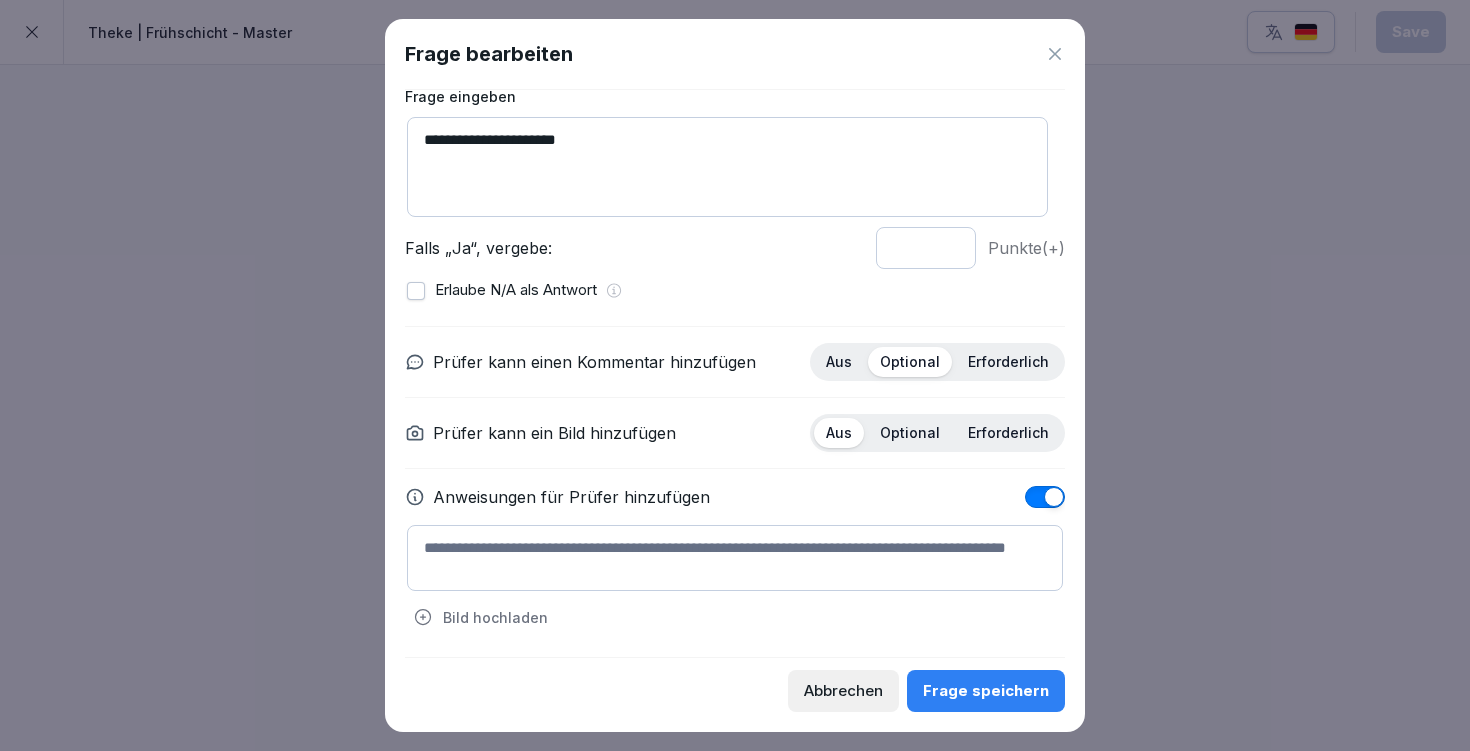 click at bounding box center (735, 558) 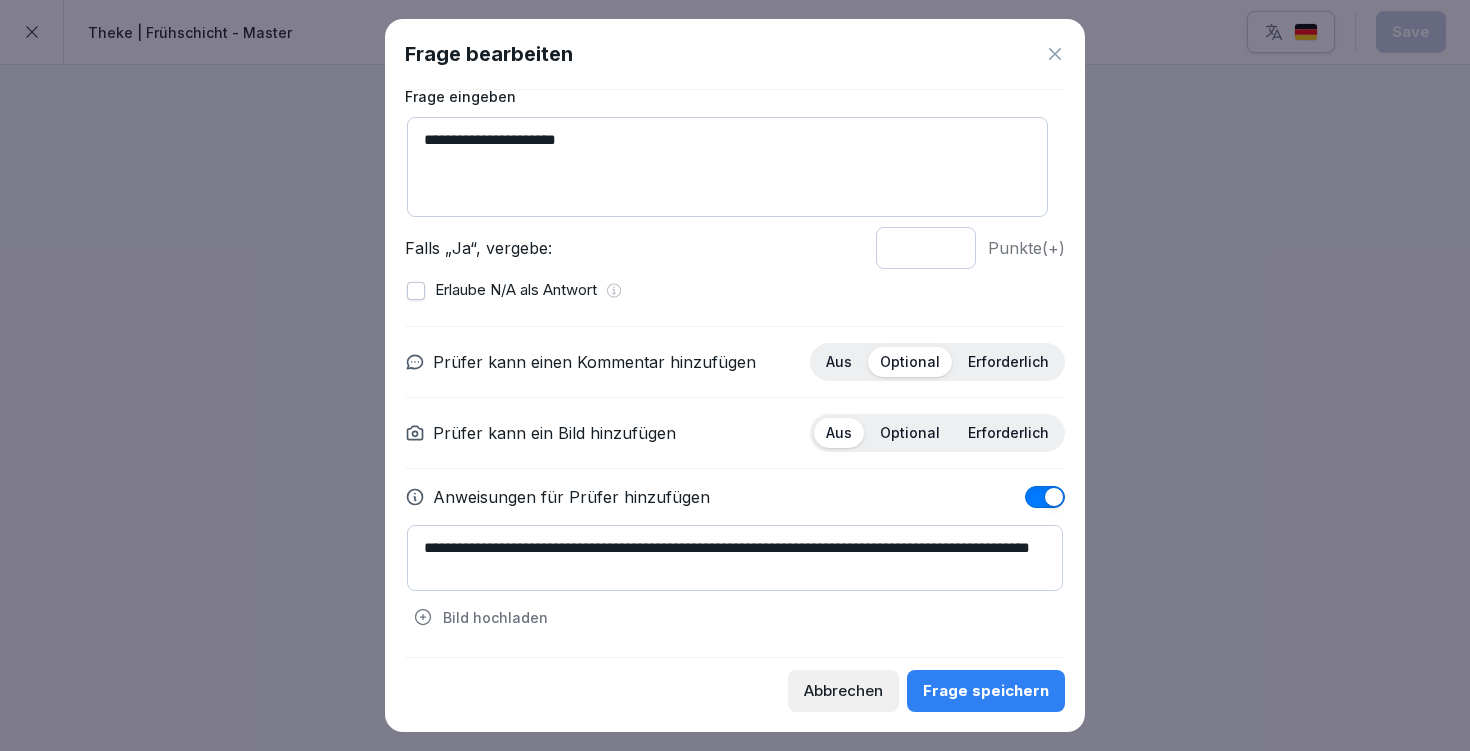 type on "**********" 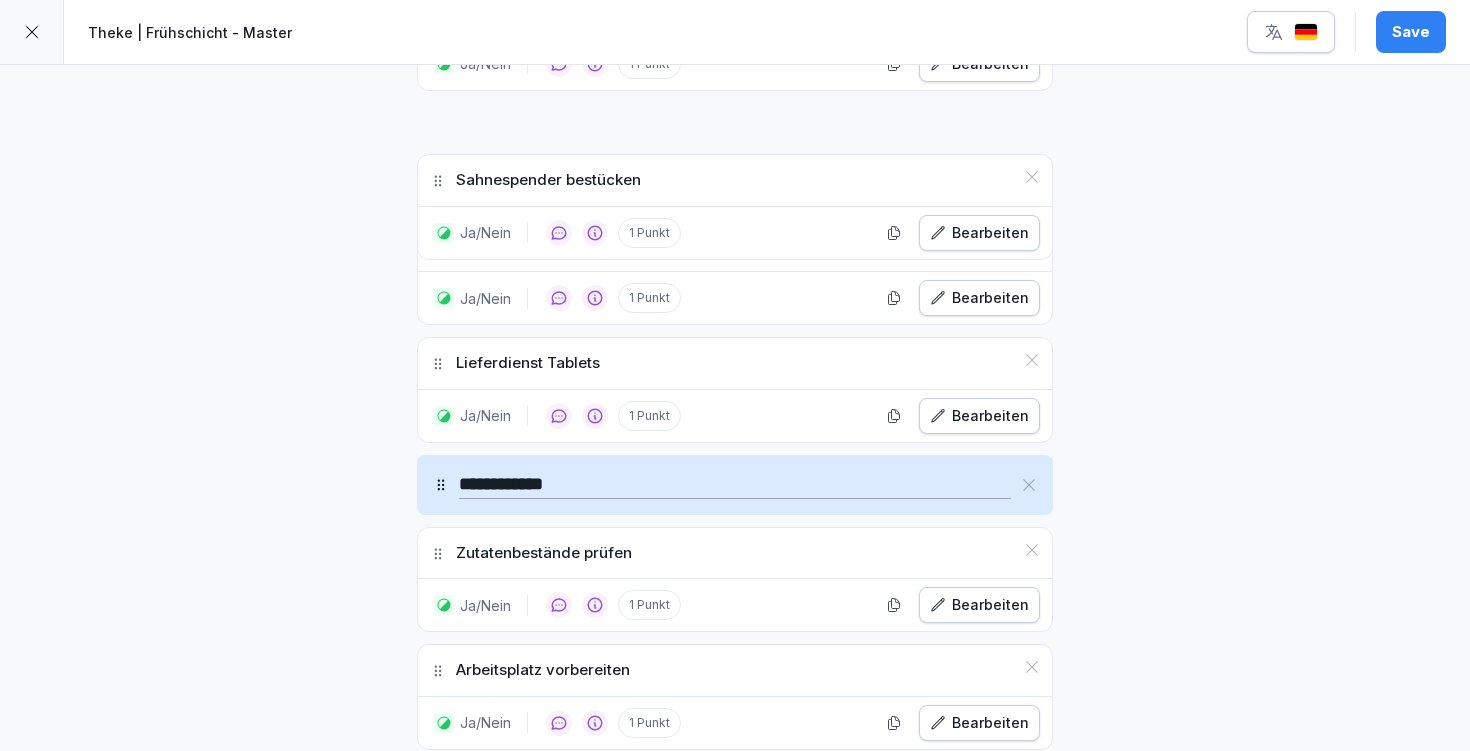 scroll, scrollTop: 789, scrollLeft: 0, axis: vertical 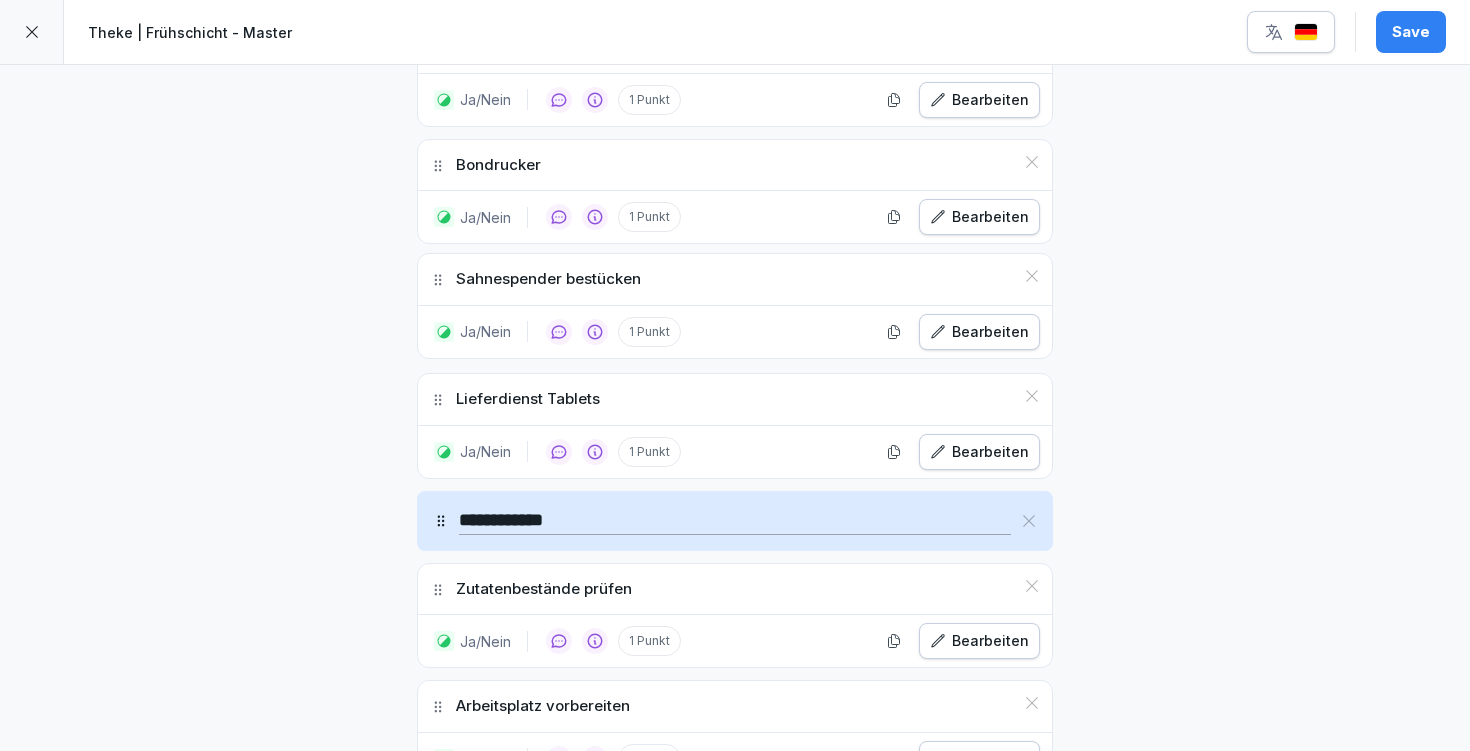 drag, startPoint x: 430, startPoint y: 466, endPoint x: 472, endPoint y: 275, distance: 195.5633 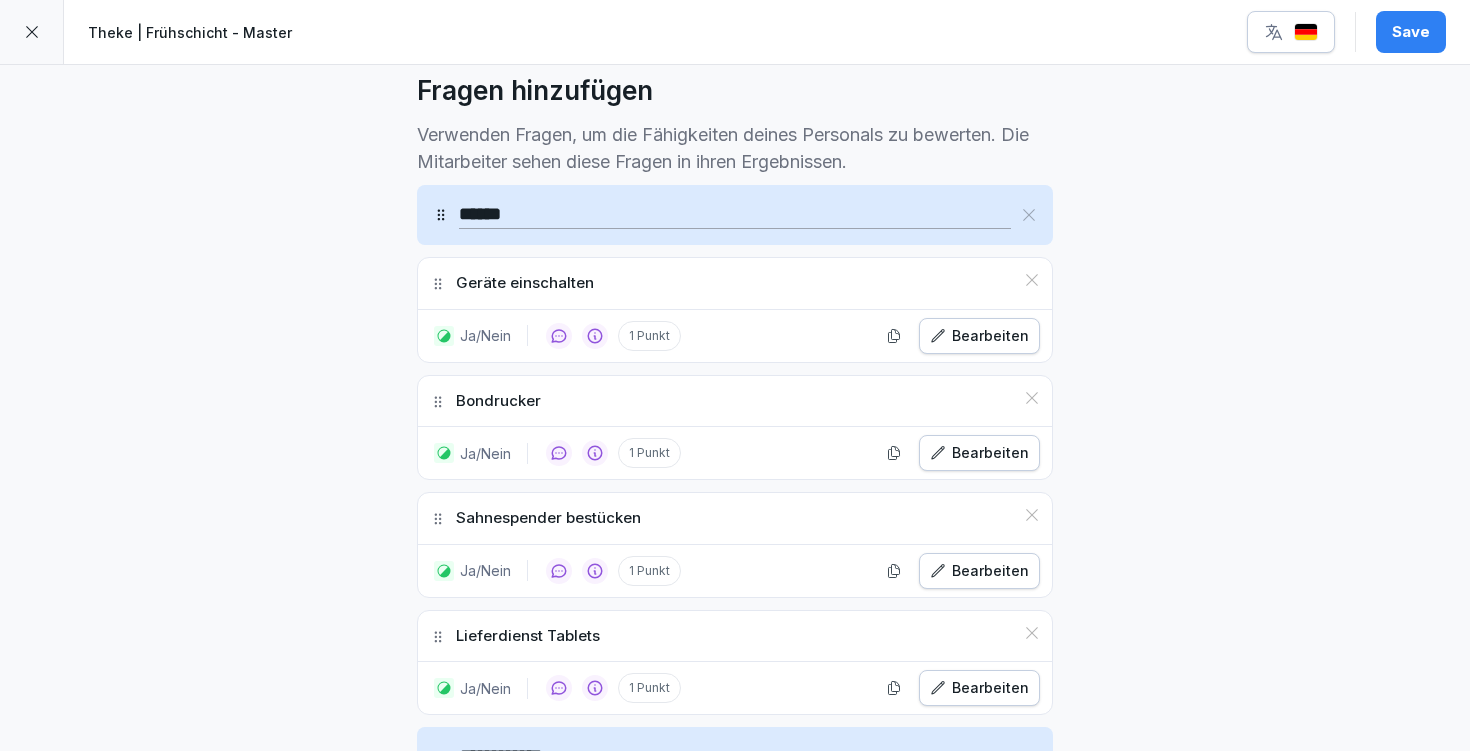 scroll, scrollTop: 699, scrollLeft: 0, axis: vertical 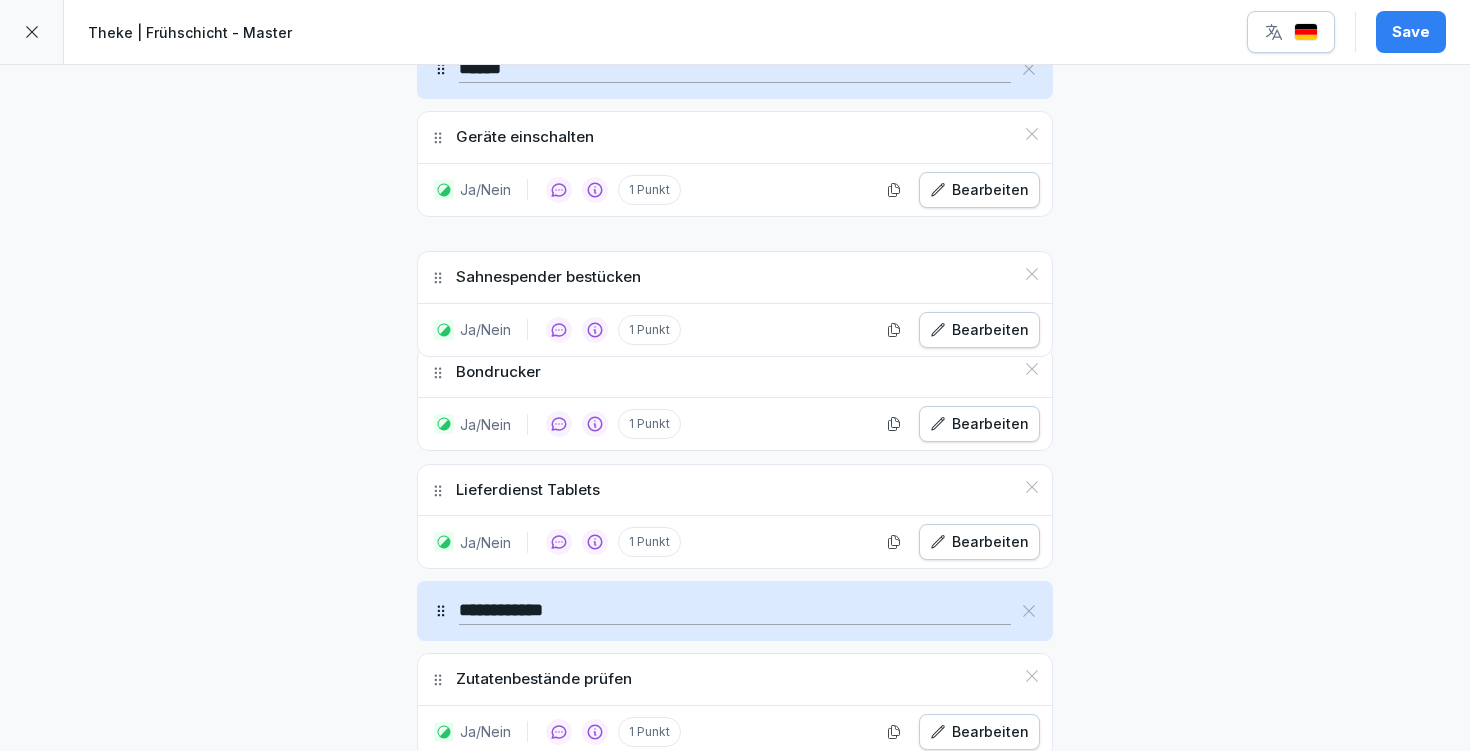 drag, startPoint x: 431, startPoint y: 371, endPoint x: 446, endPoint y: 270, distance: 102.10779 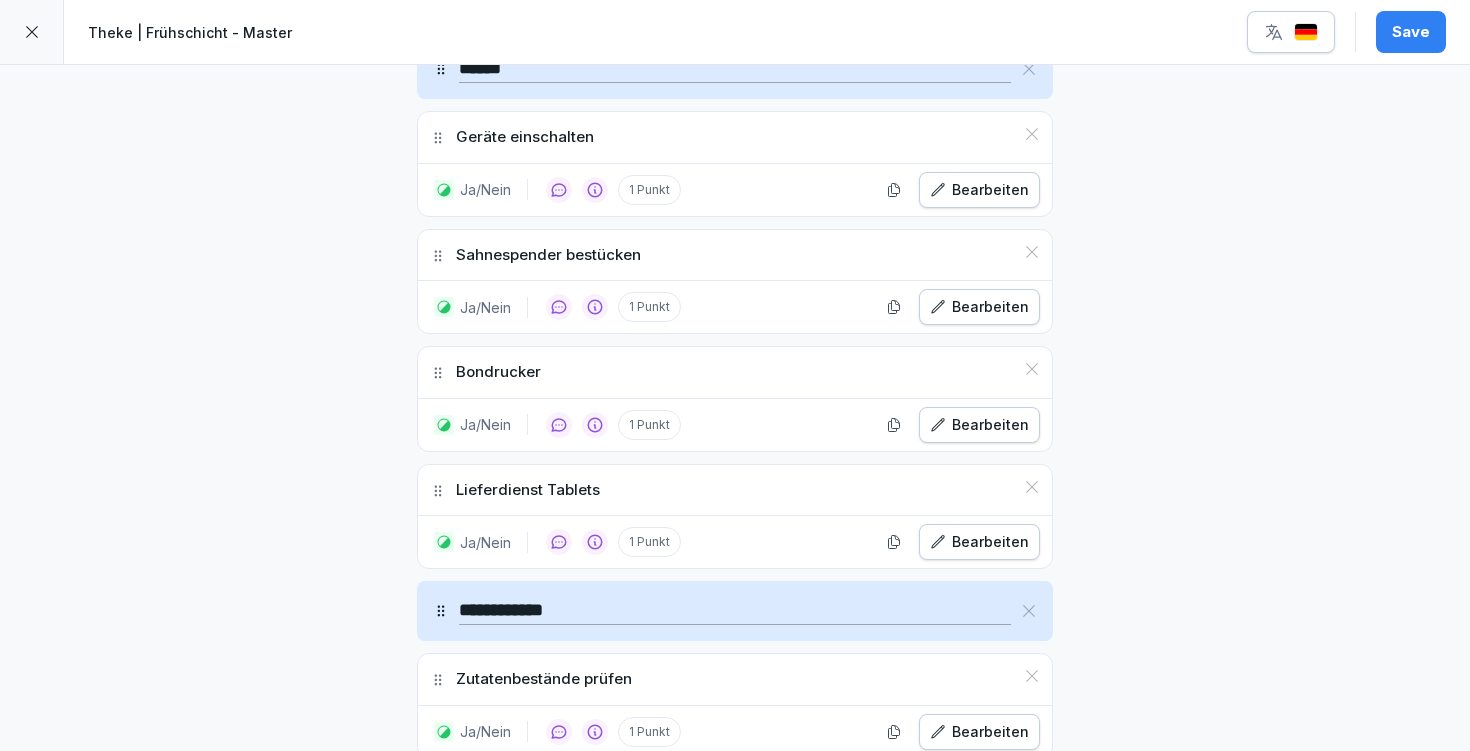 click on "Bearbeiten" at bounding box center [979, 190] 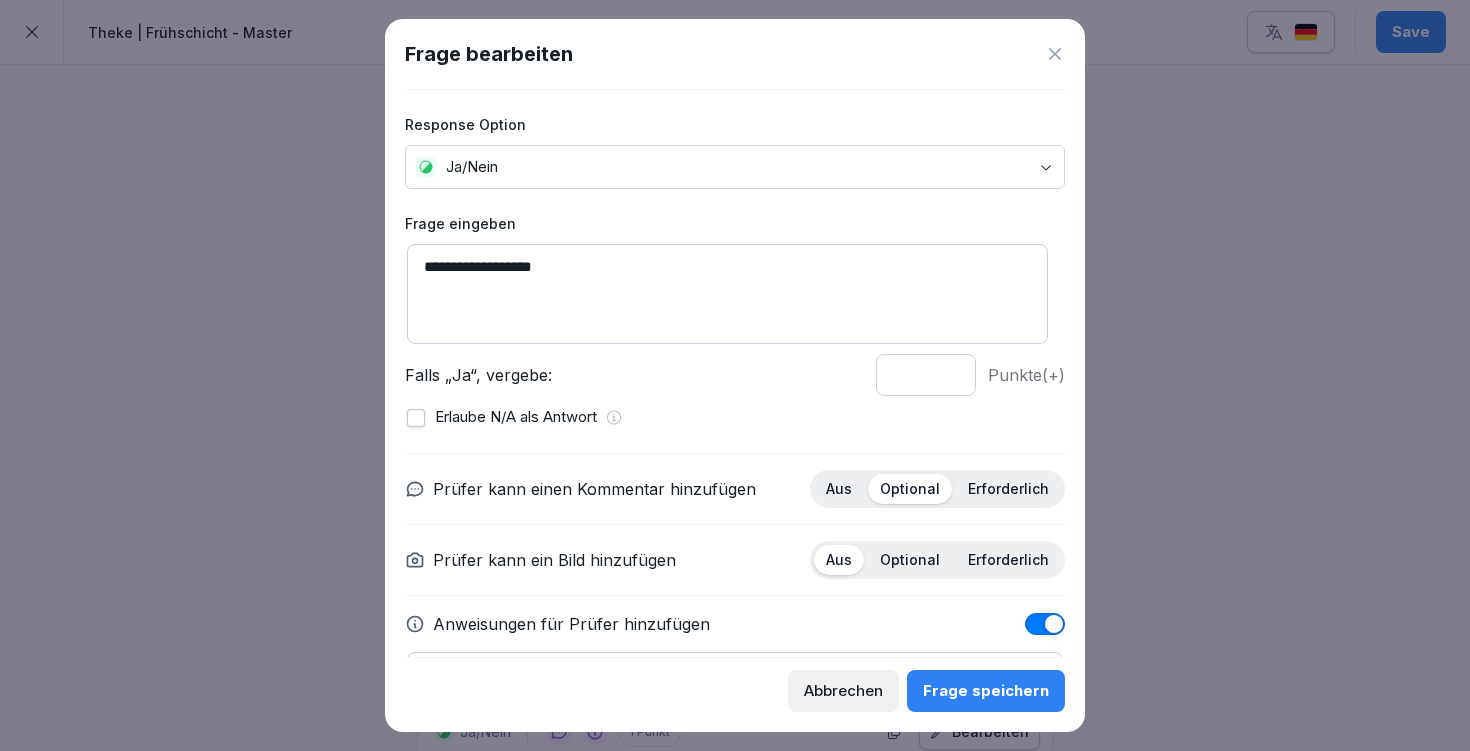 scroll, scrollTop: 127, scrollLeft: 0, axis: vertical 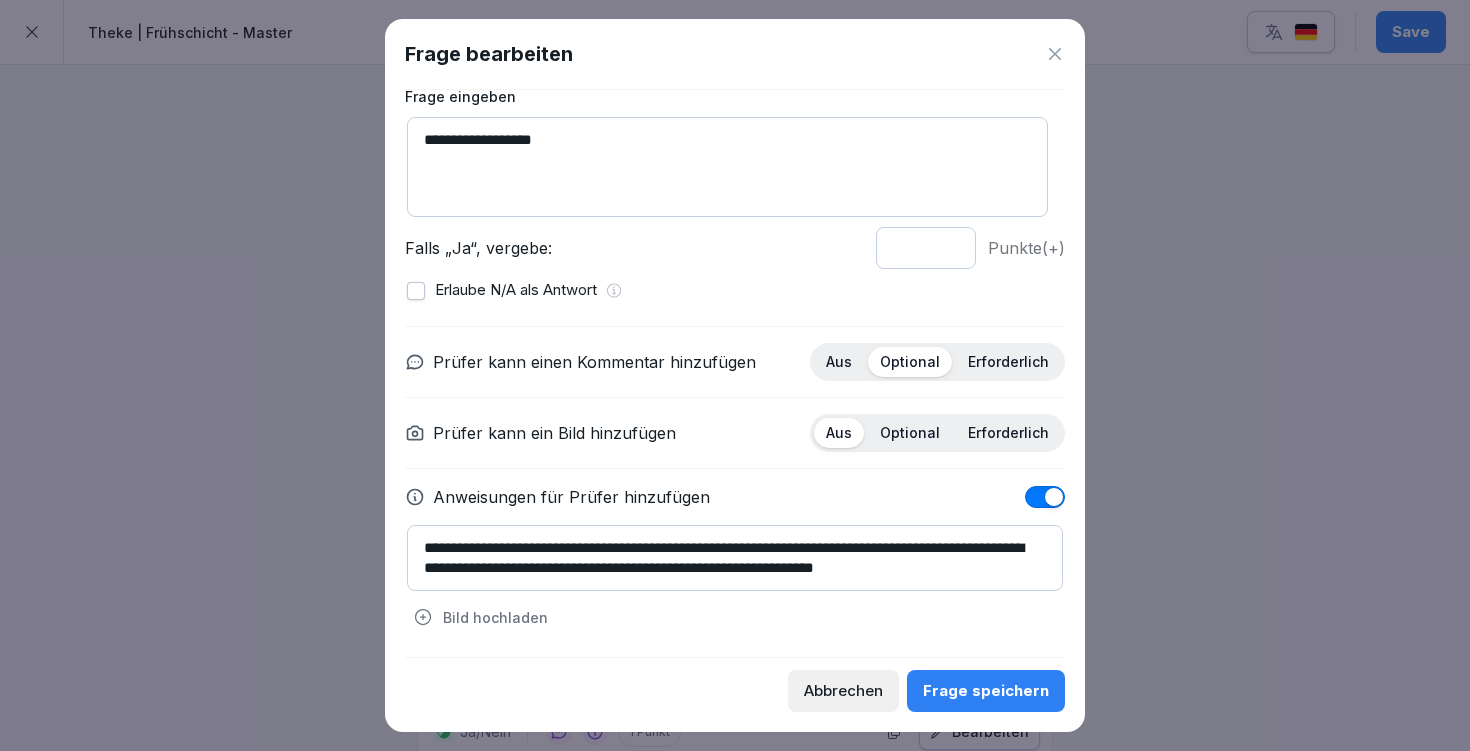 click 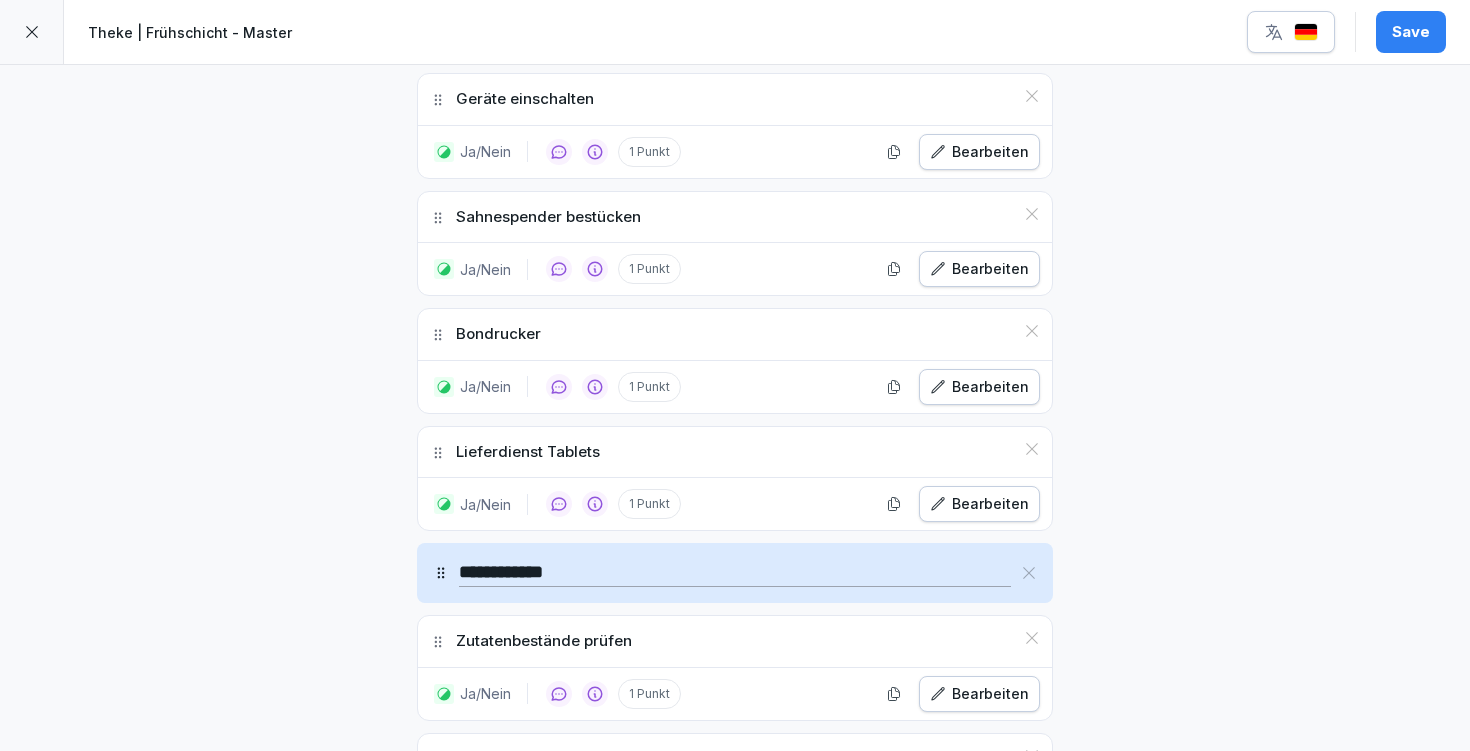 scroll, scrollTop: 1011, scrollLeft: 0, axis: vertical 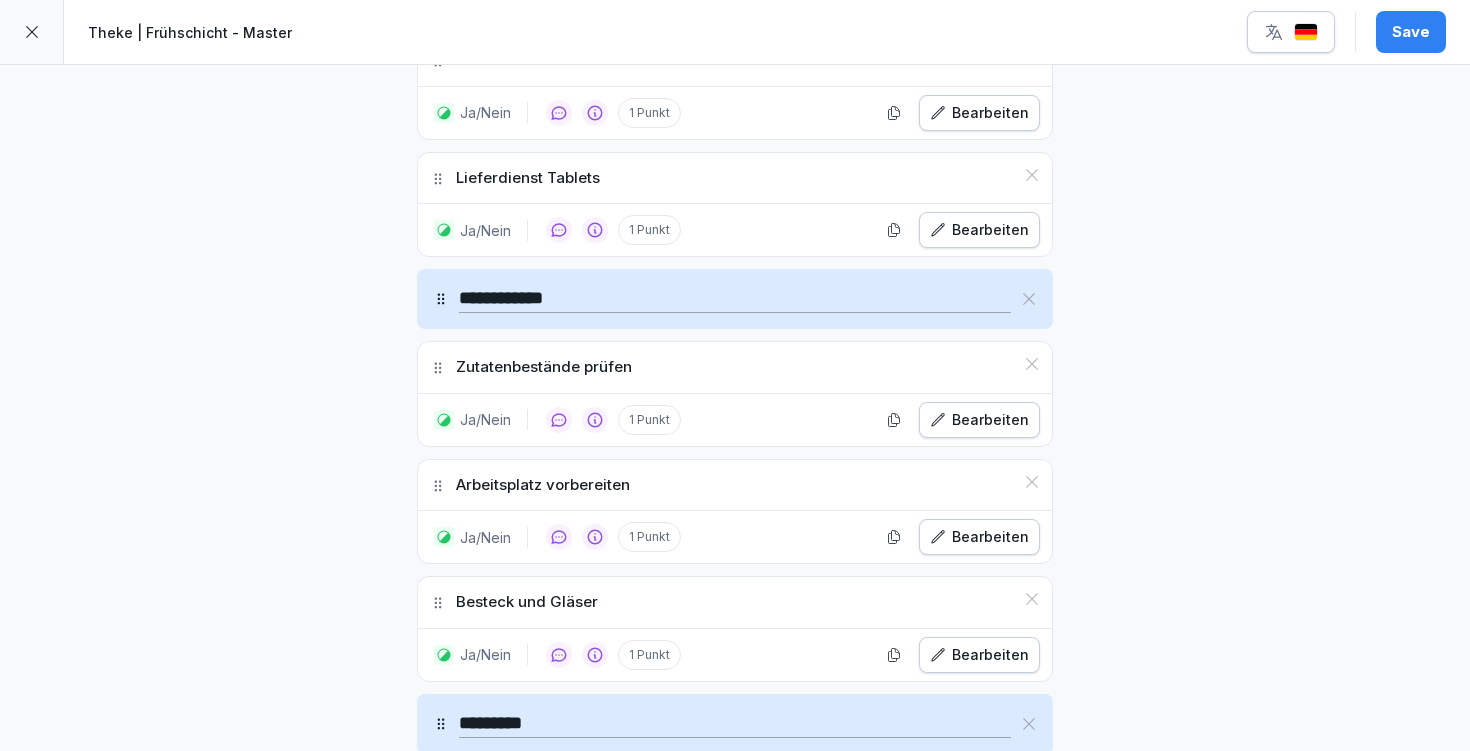click on "Bearbeiten" at bounding box center (979, 537) 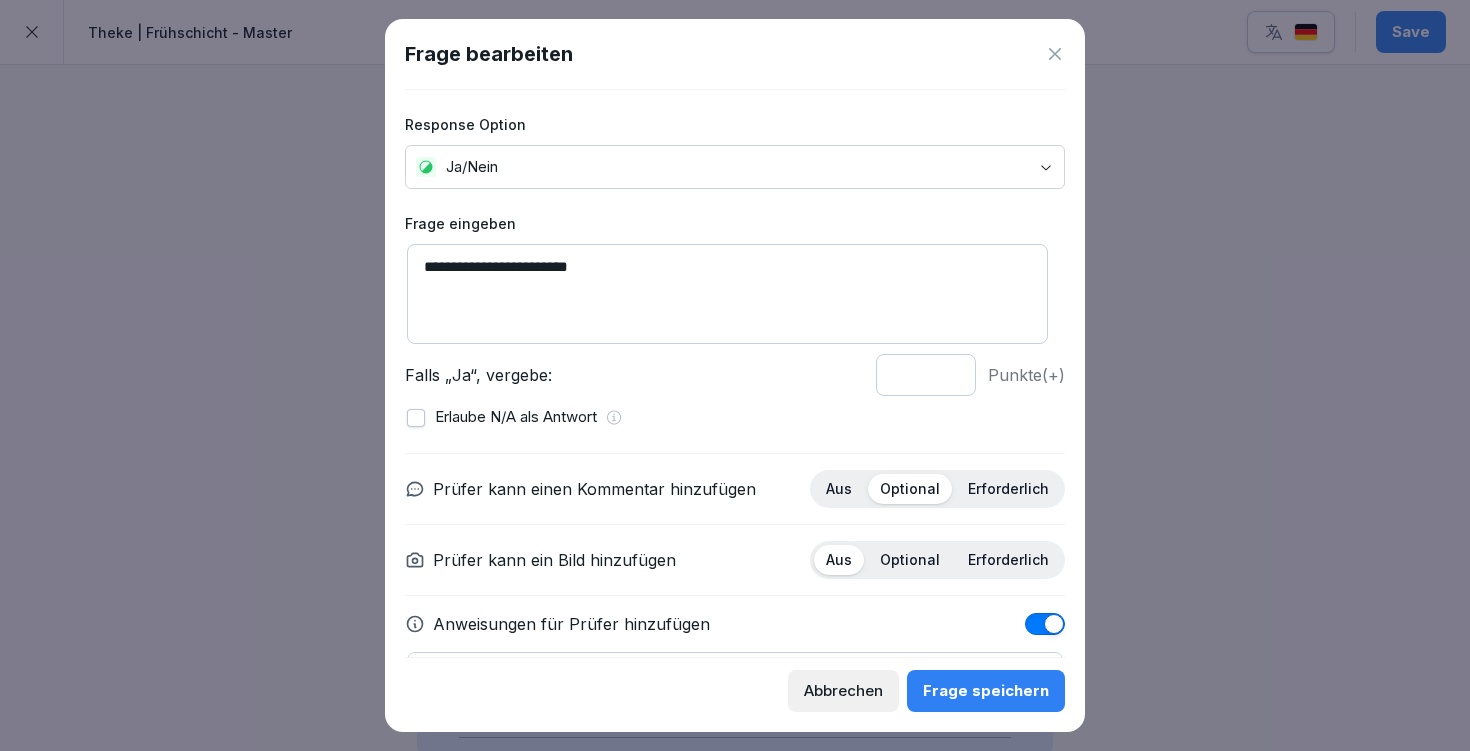 scroll, scrollTop: 127, scrollLeft: 0, axis: vertical 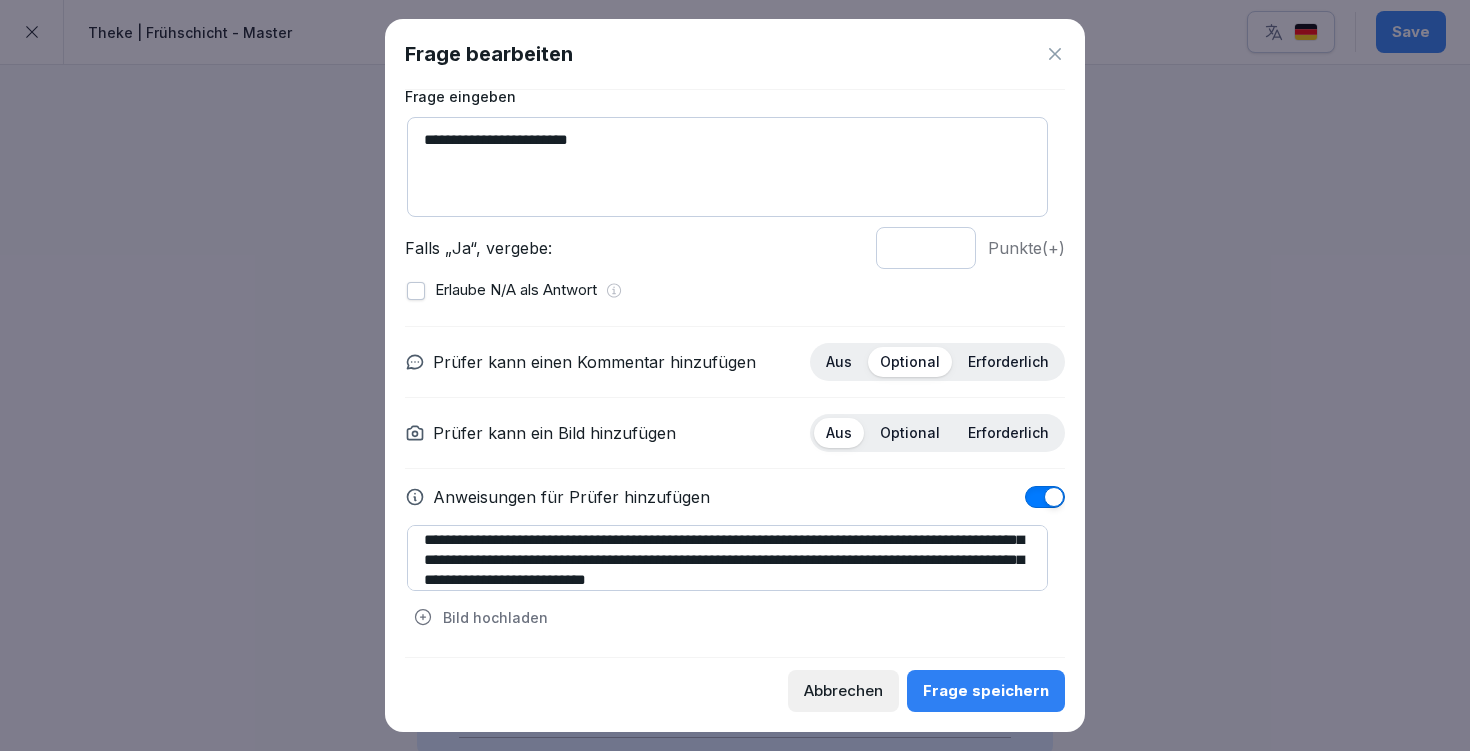 drag, startPoint x: 695, startPoint y: 558, endPoint x: 626, endPoint y: 575, distance: 71.063354 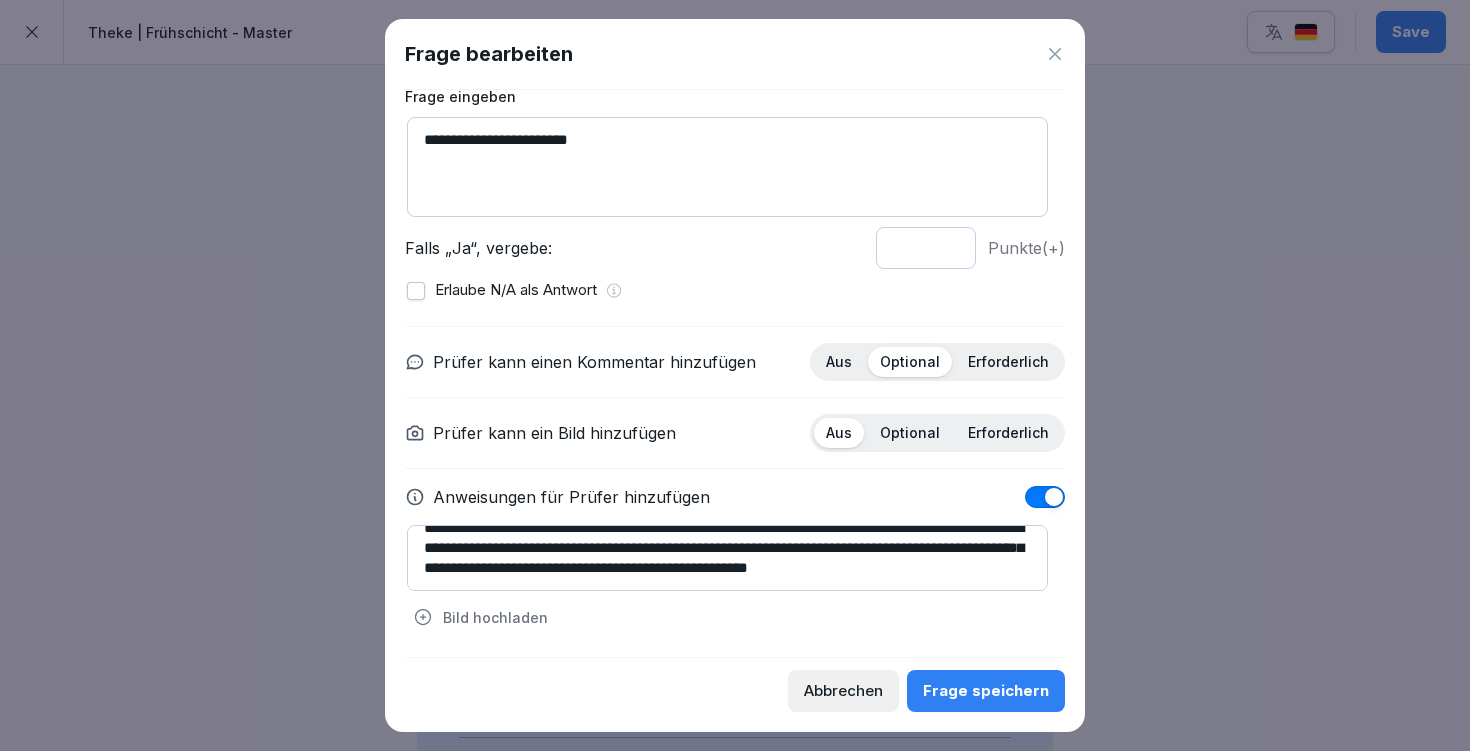 click on "**********" at bounding box center (727, 558) 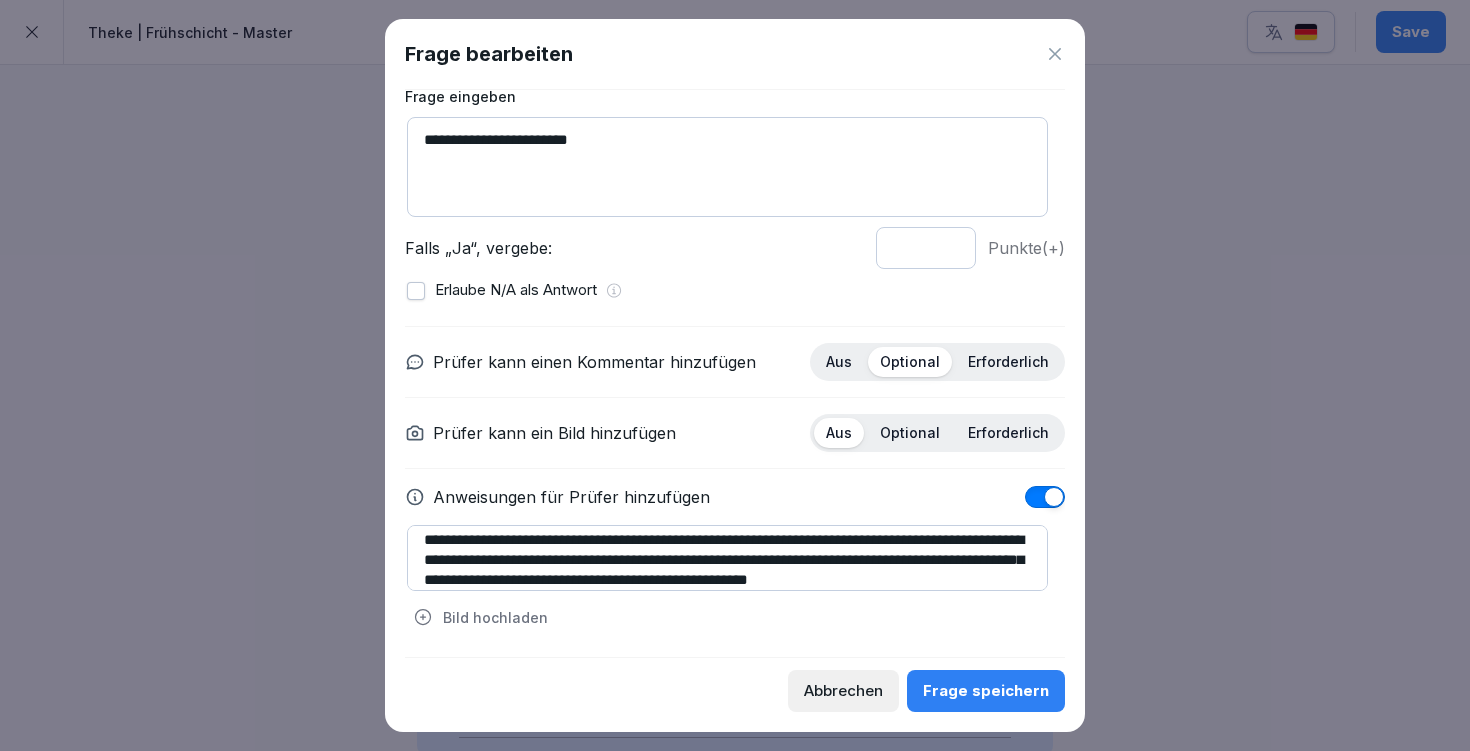 scroll, scrollTop: 12, scrollLeft: 0, axis: vertical 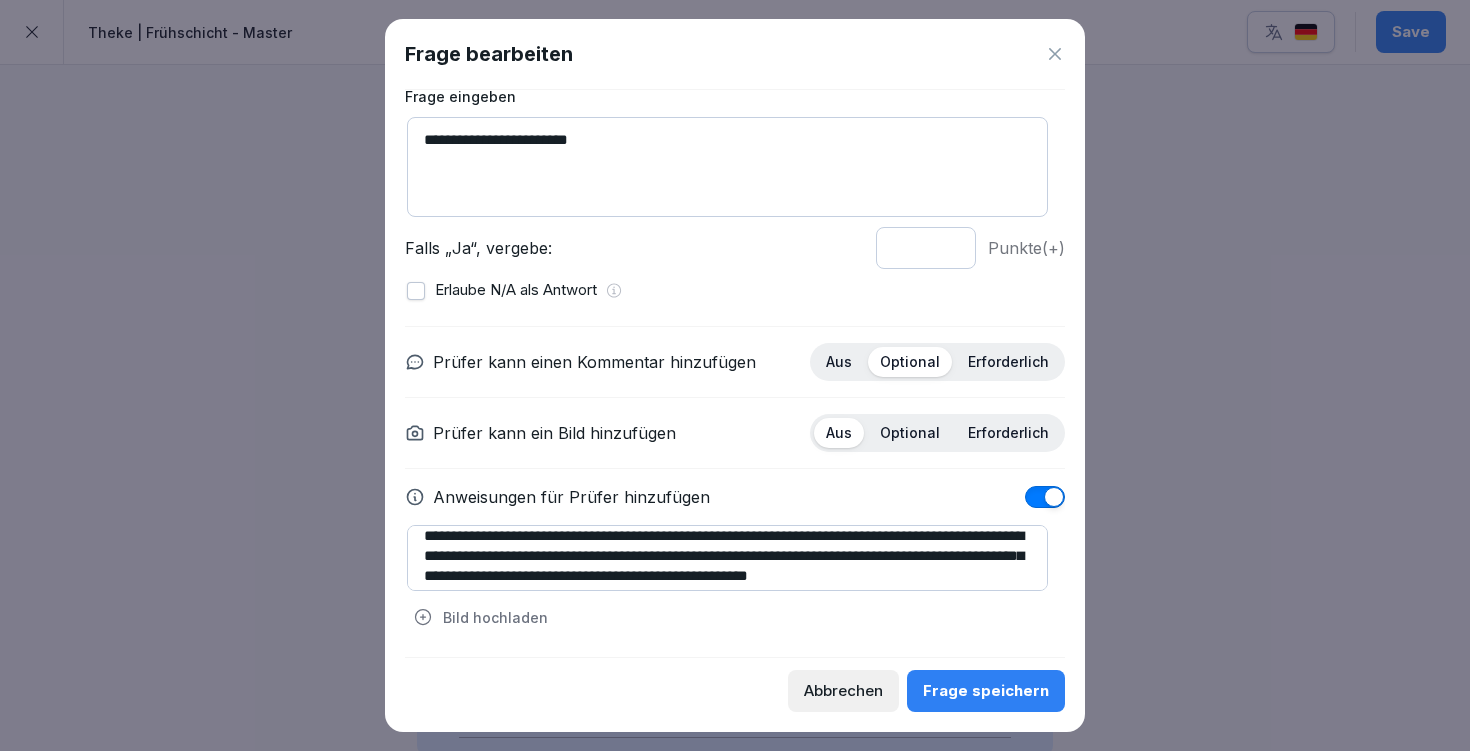 click on "**********" at bounding box center (727, 558) 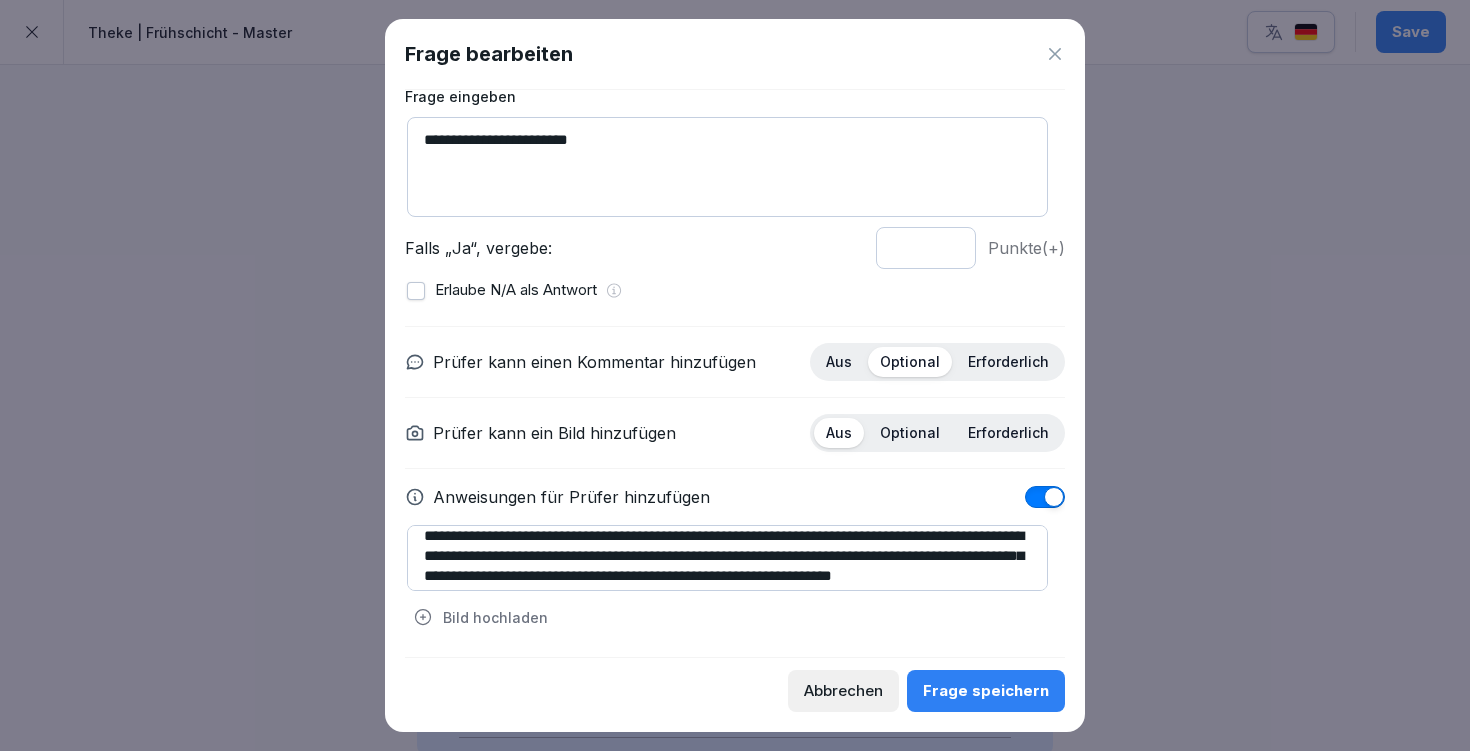 click on "**********" at bounding box center [727, 558] 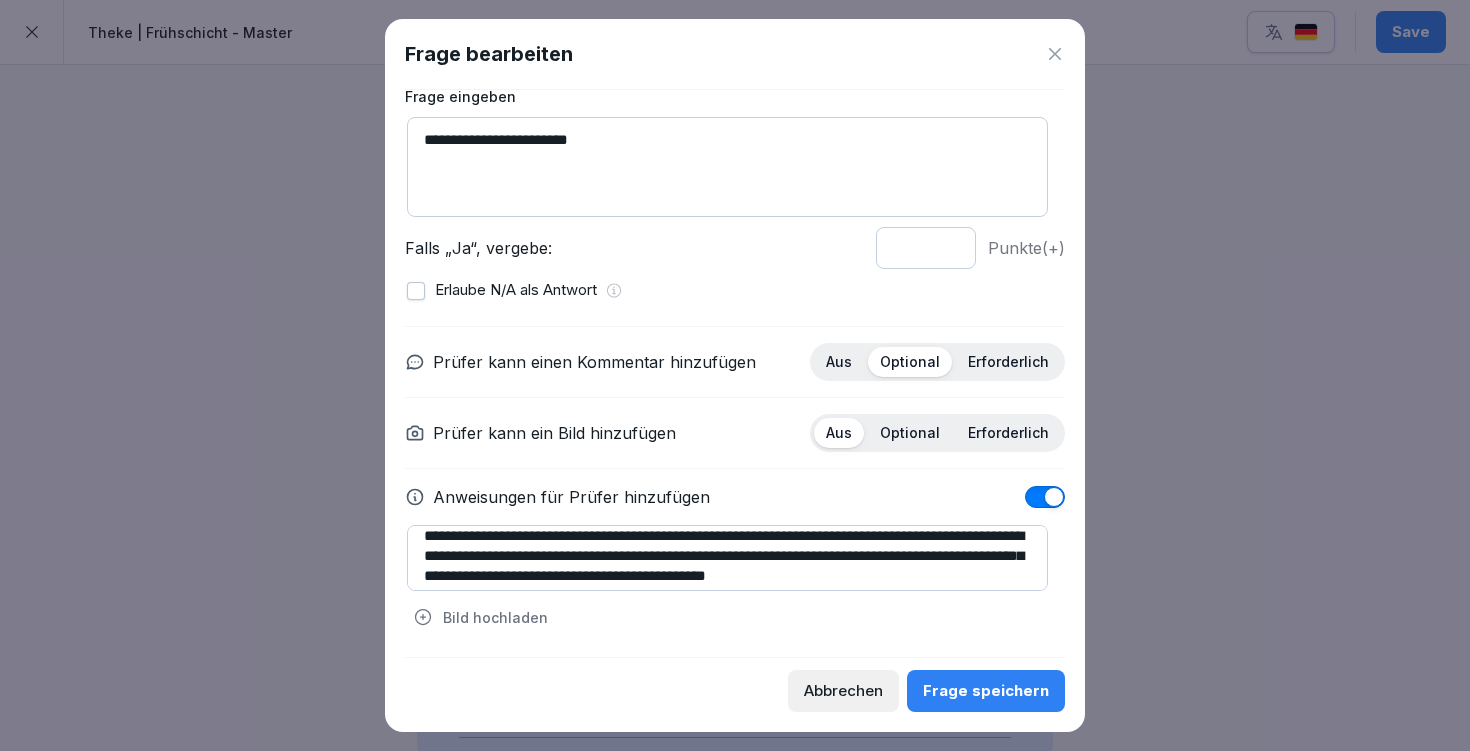 click on "**********" at bounding box center (727, 558) 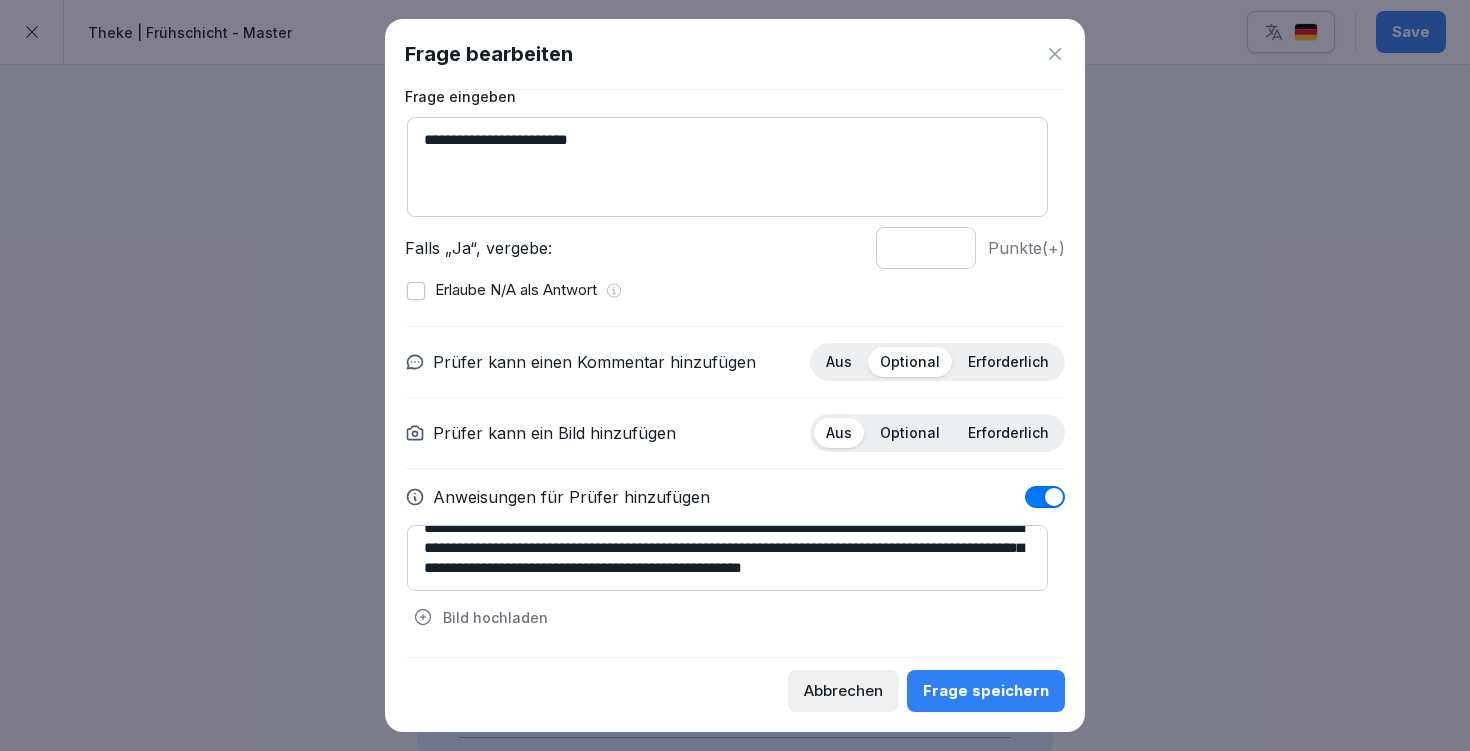 scroll, scrollTop: 0, scrollLeft: 0, axis: both 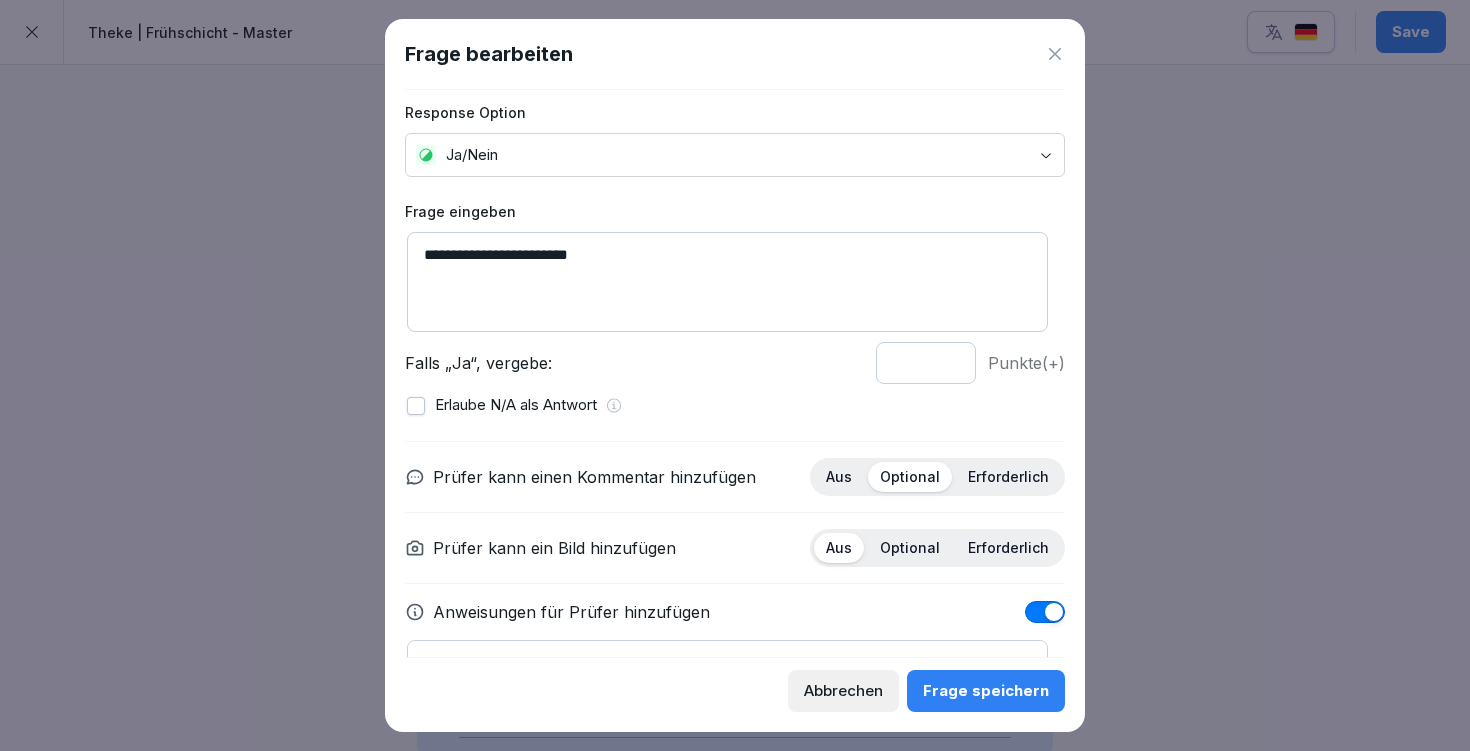 type on "**********" 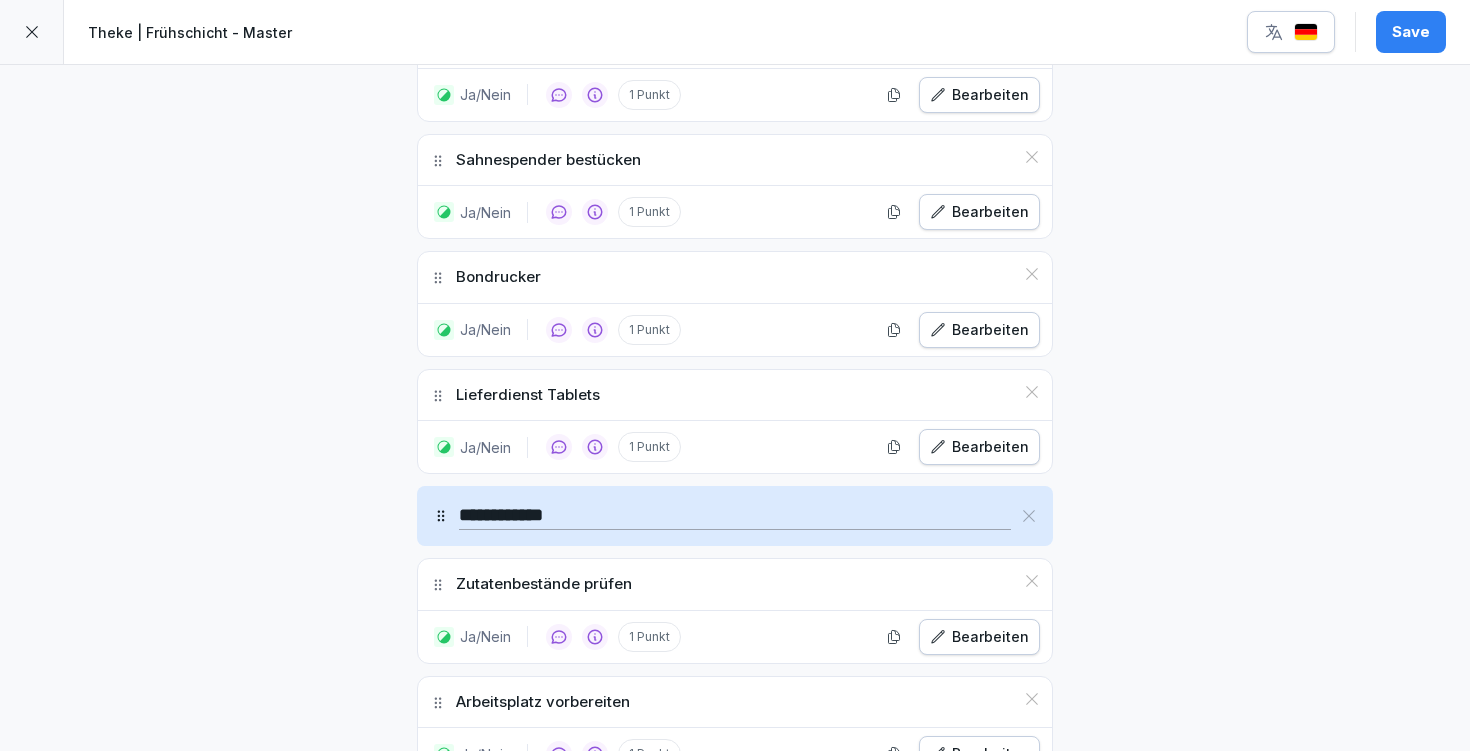 scroll, scrollTop: 745, scrollLeft: 0, axis: vertical 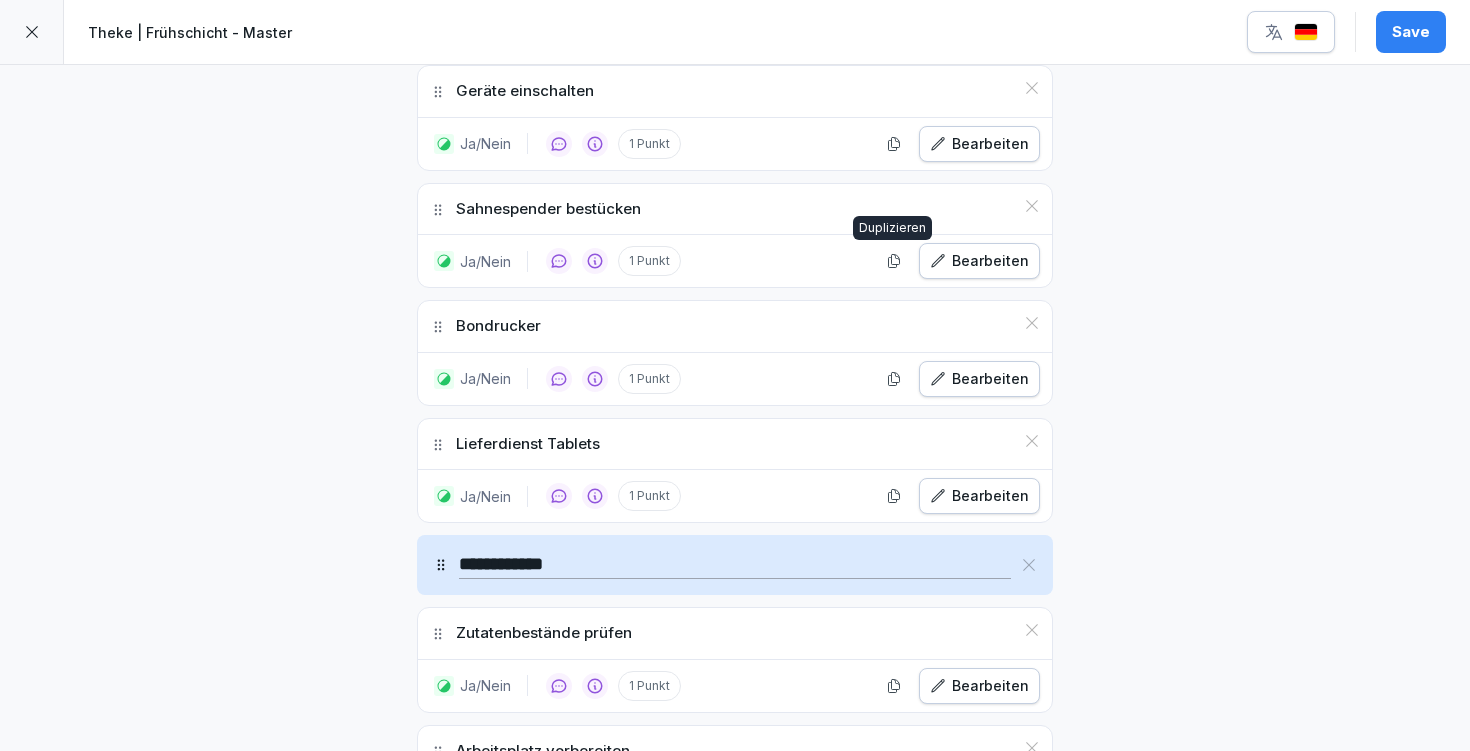 click on "Bearbeiten" at bounding box center (979, 261) 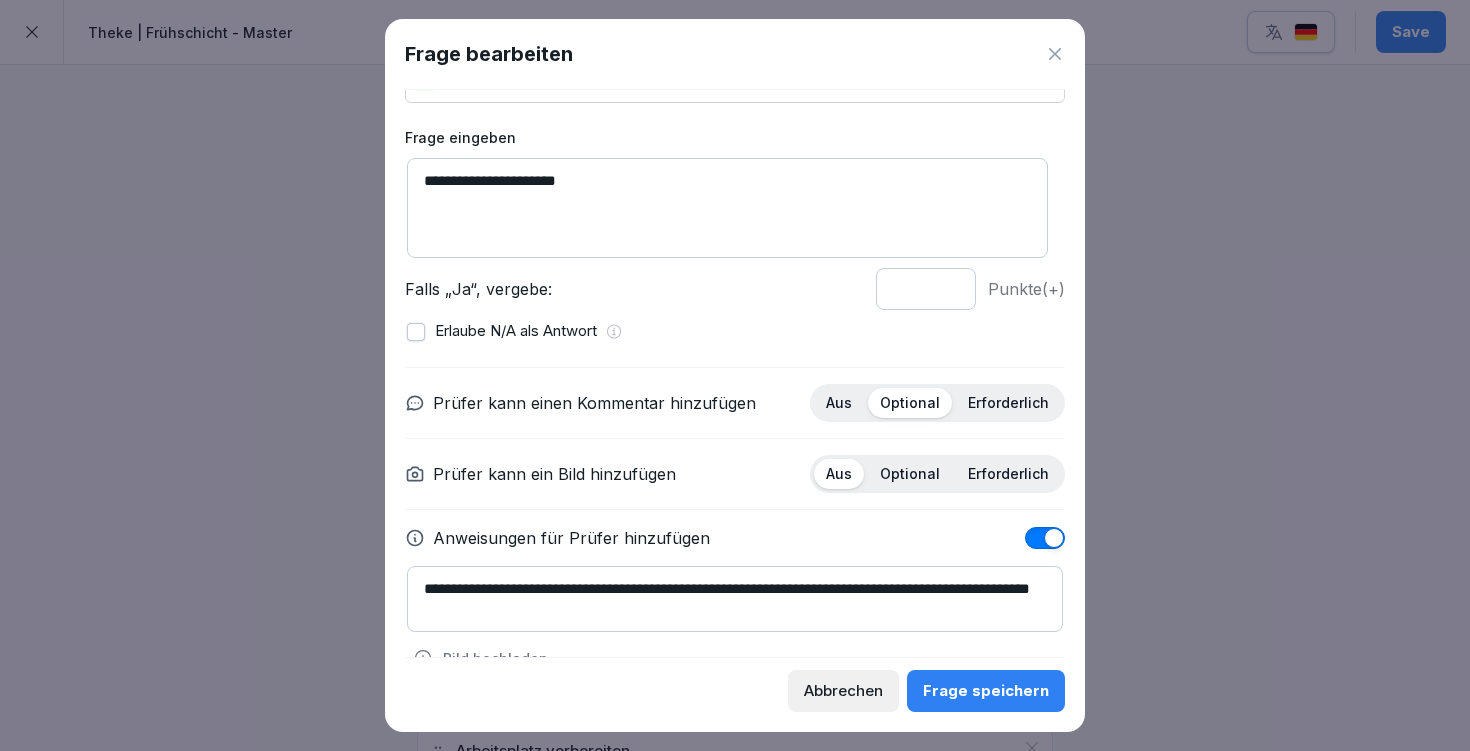 scroll, scrollTop: 127, scrollLeft: 0, axis: vertical 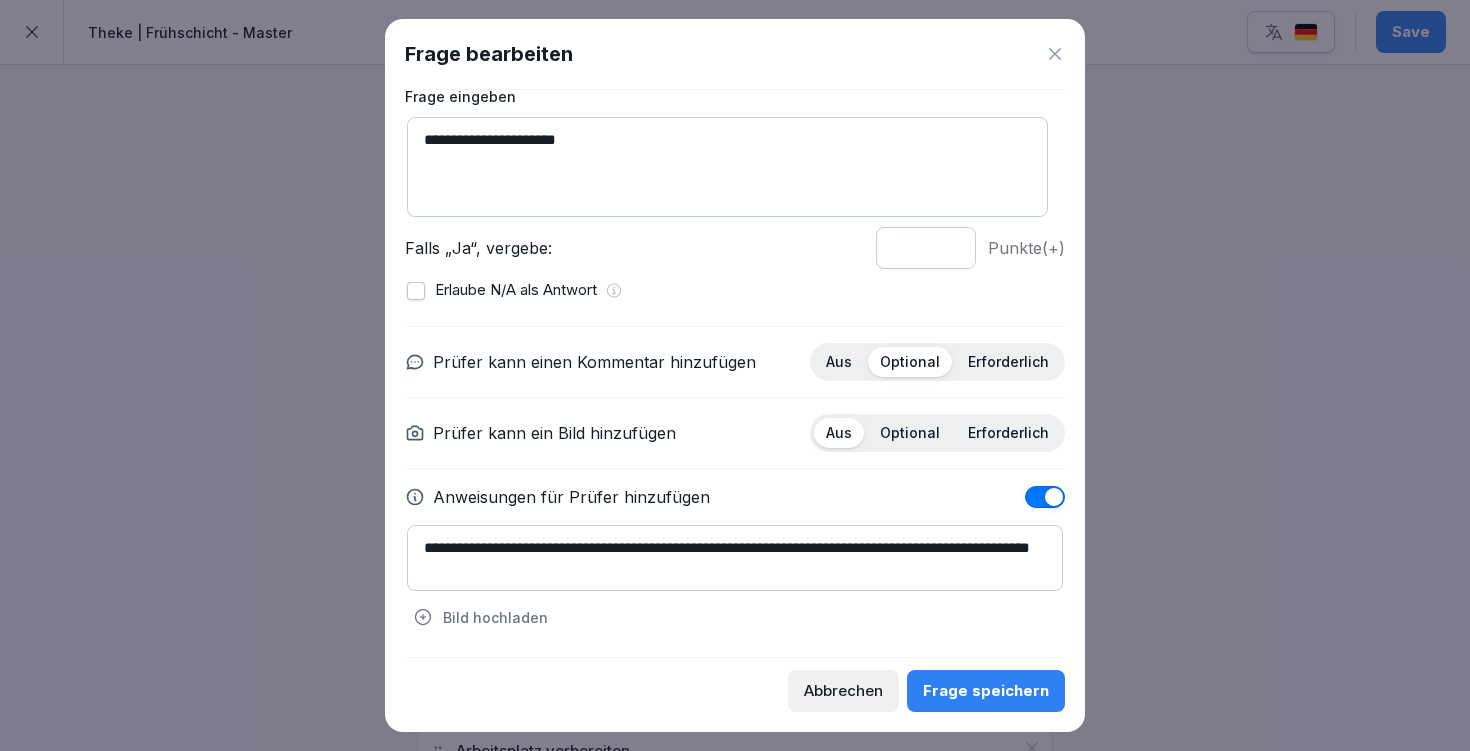 click on "**********" at bounding box center [735, 558] 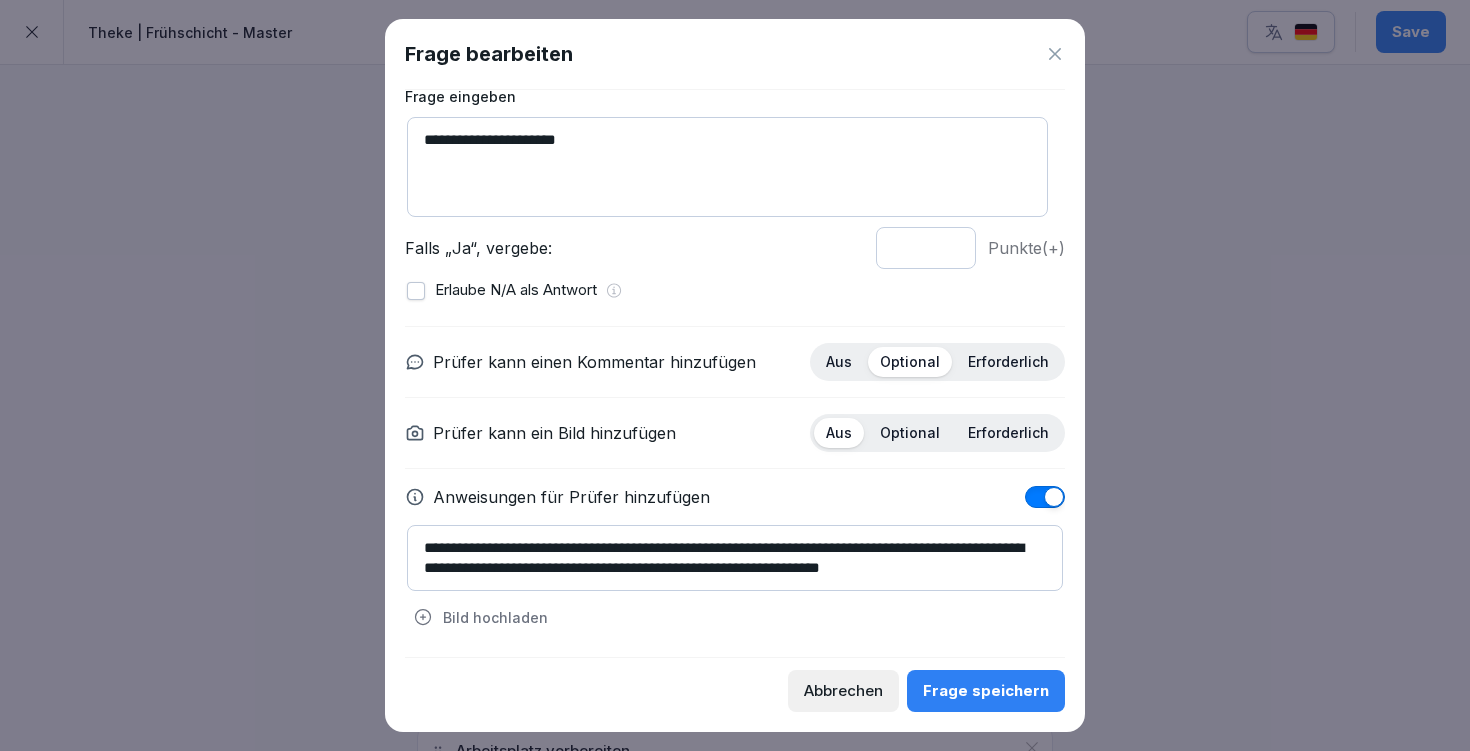 type on "**********" 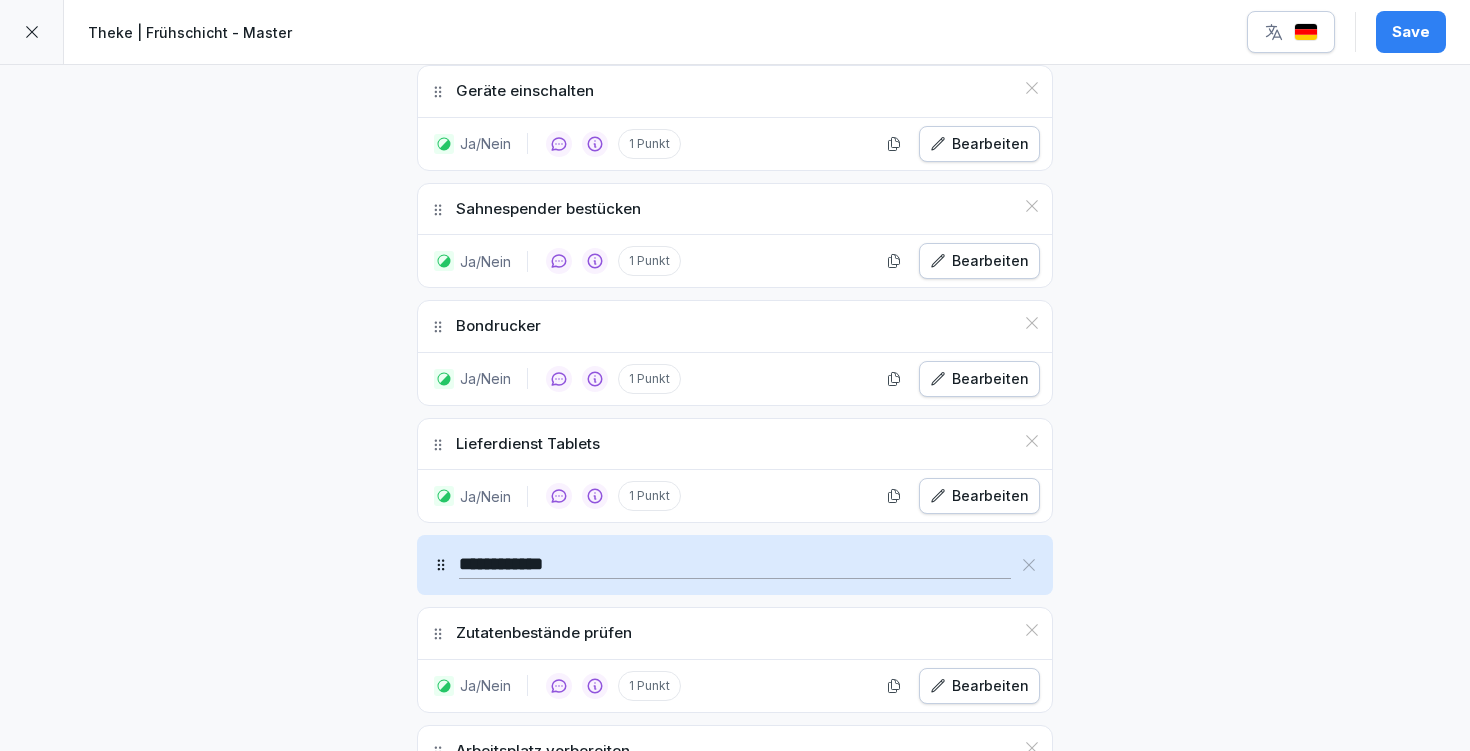 click on "Save" at bounding box center [1411, 32] 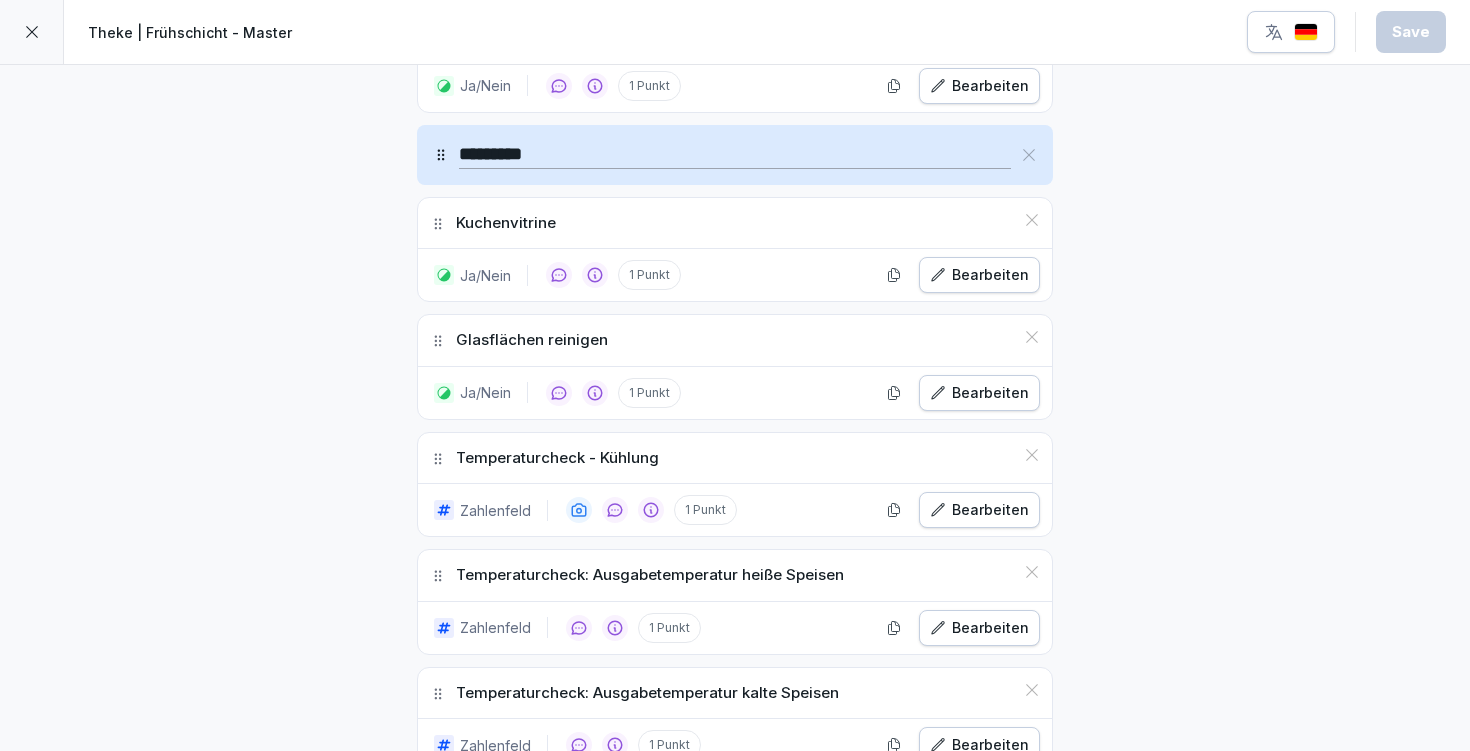 scroll, scrollTop: 2000, scrollLeft: 0, axis: vertical 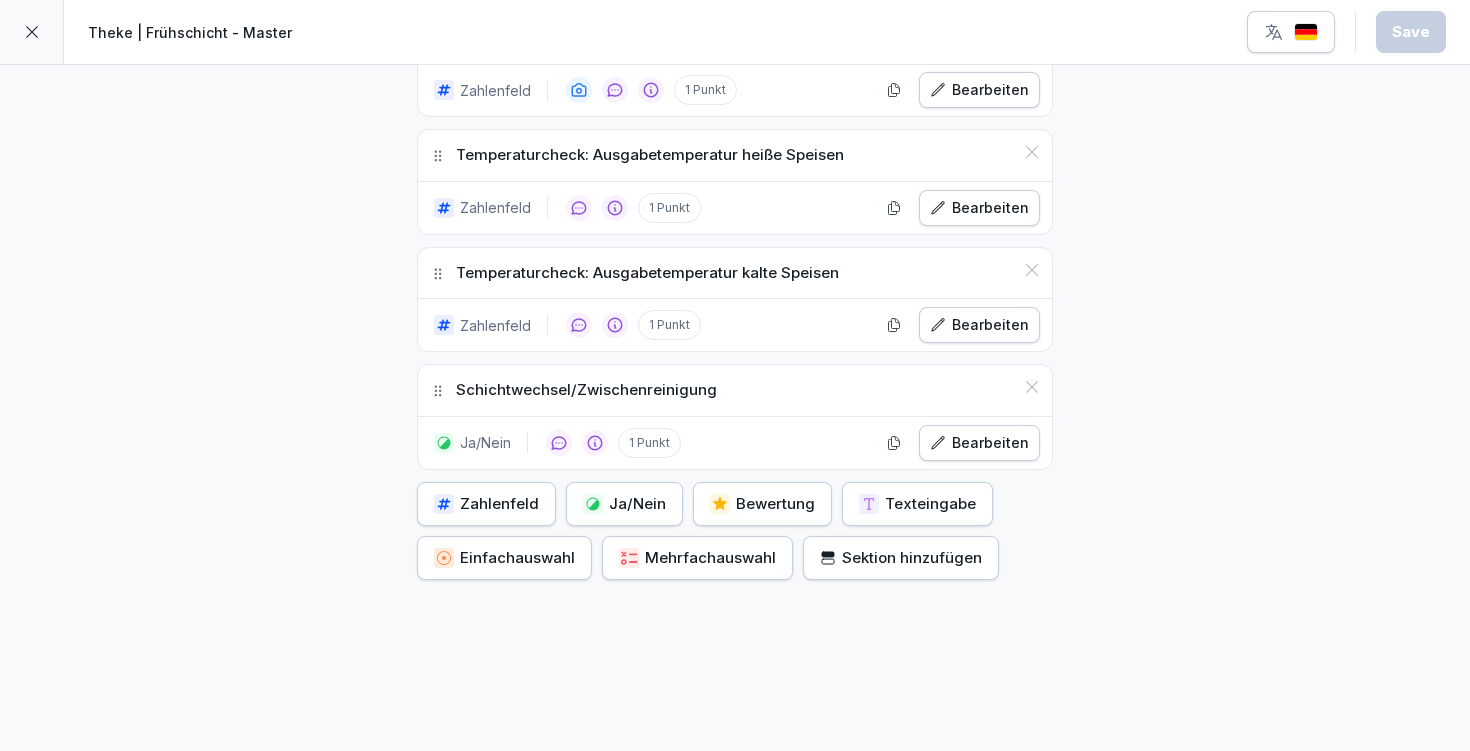 click on "Ja/Nein" at bounding box center (624, 504) 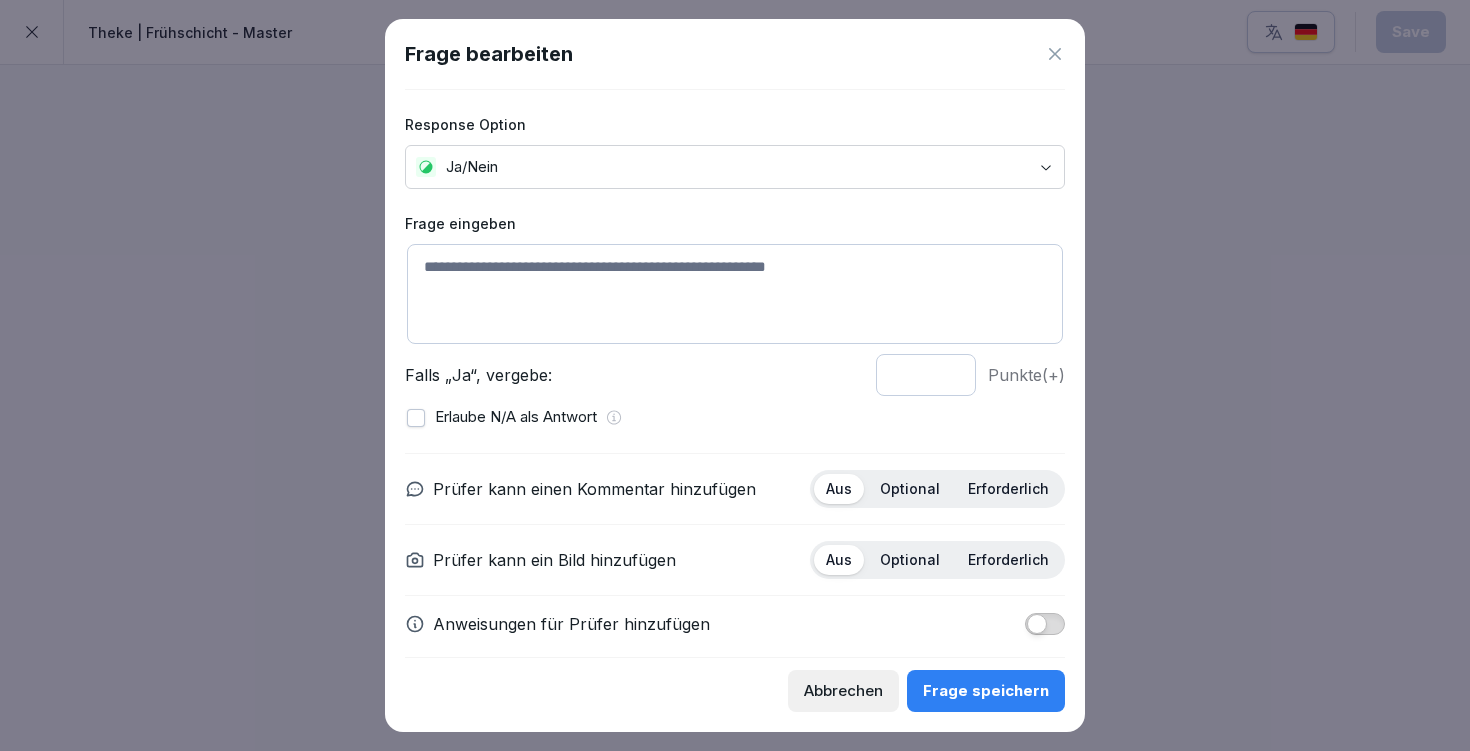 click at bounding box center (735, 294) 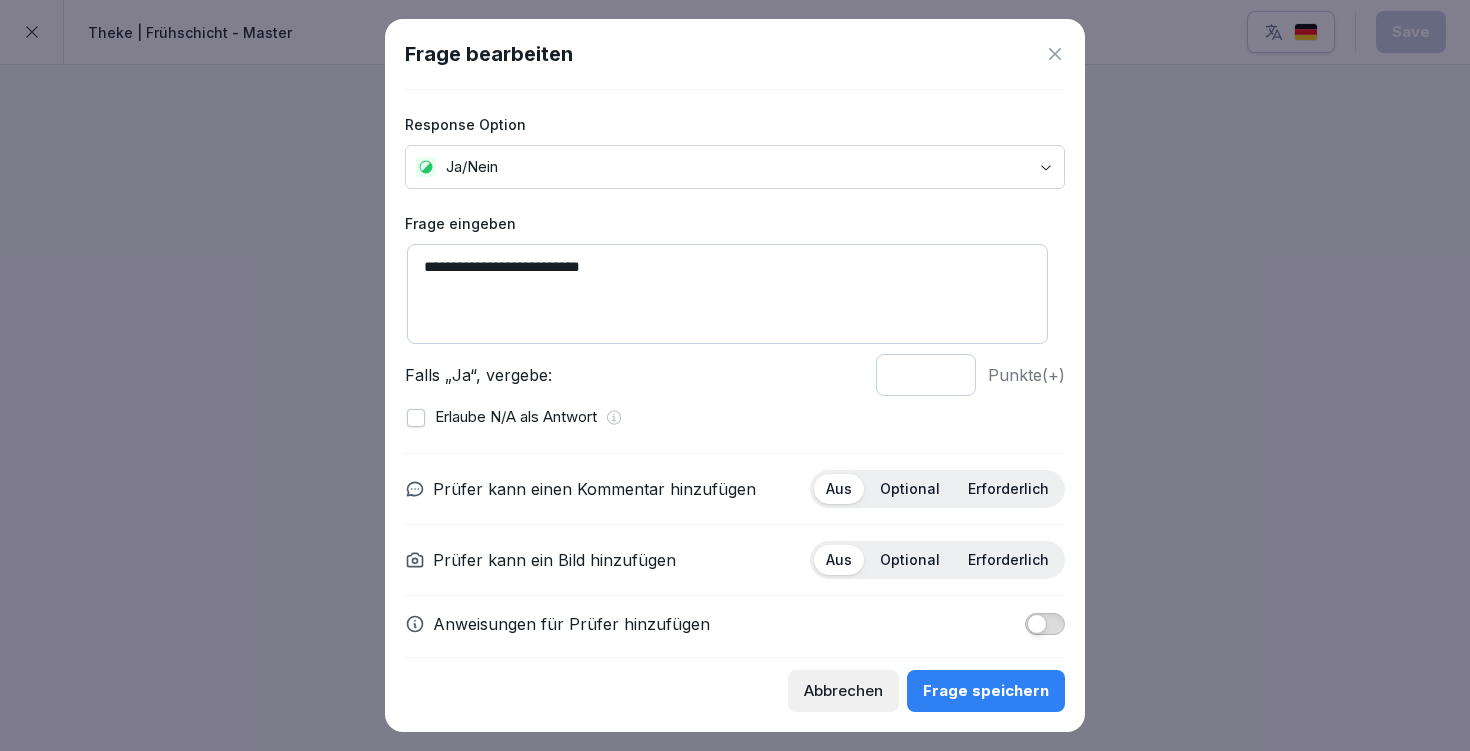 type on "**********" 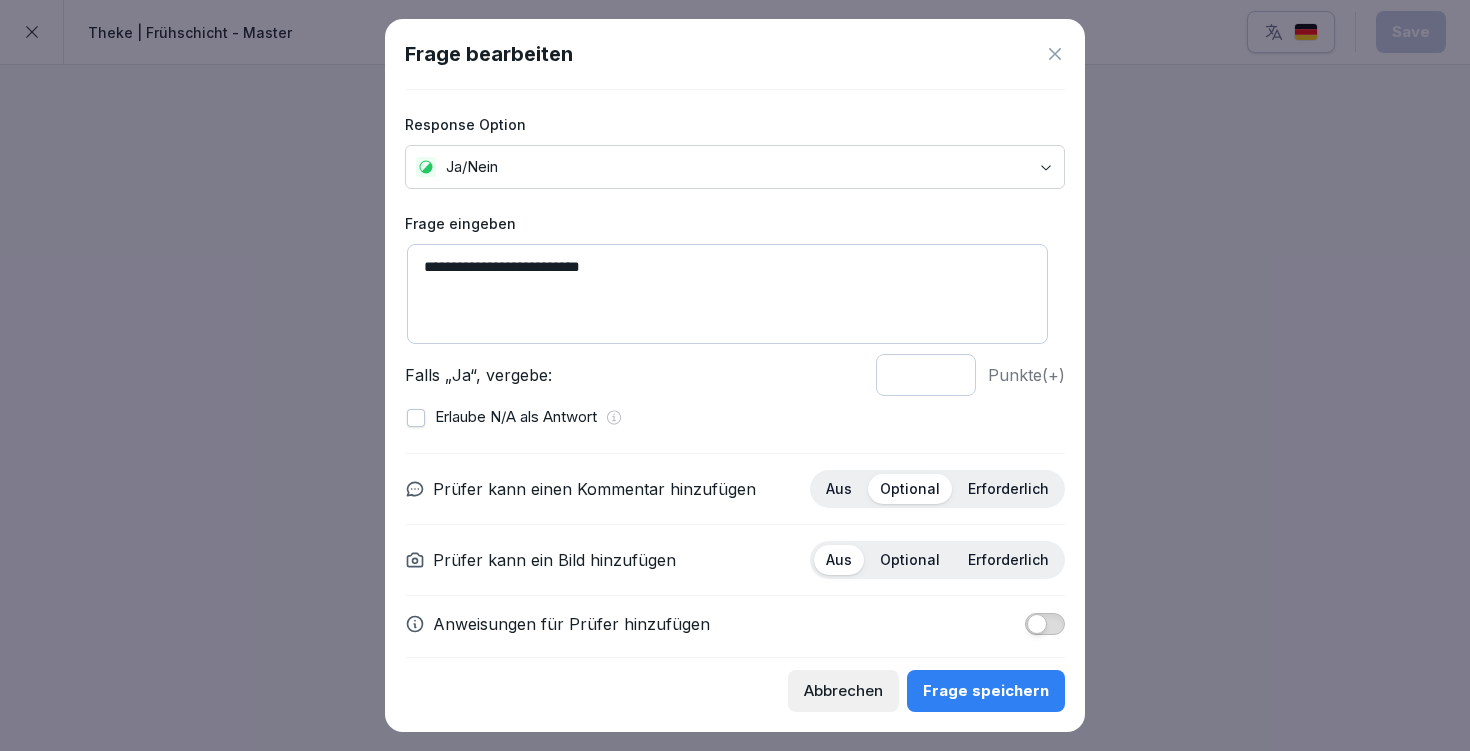 click at bounding box center (1037, 624) 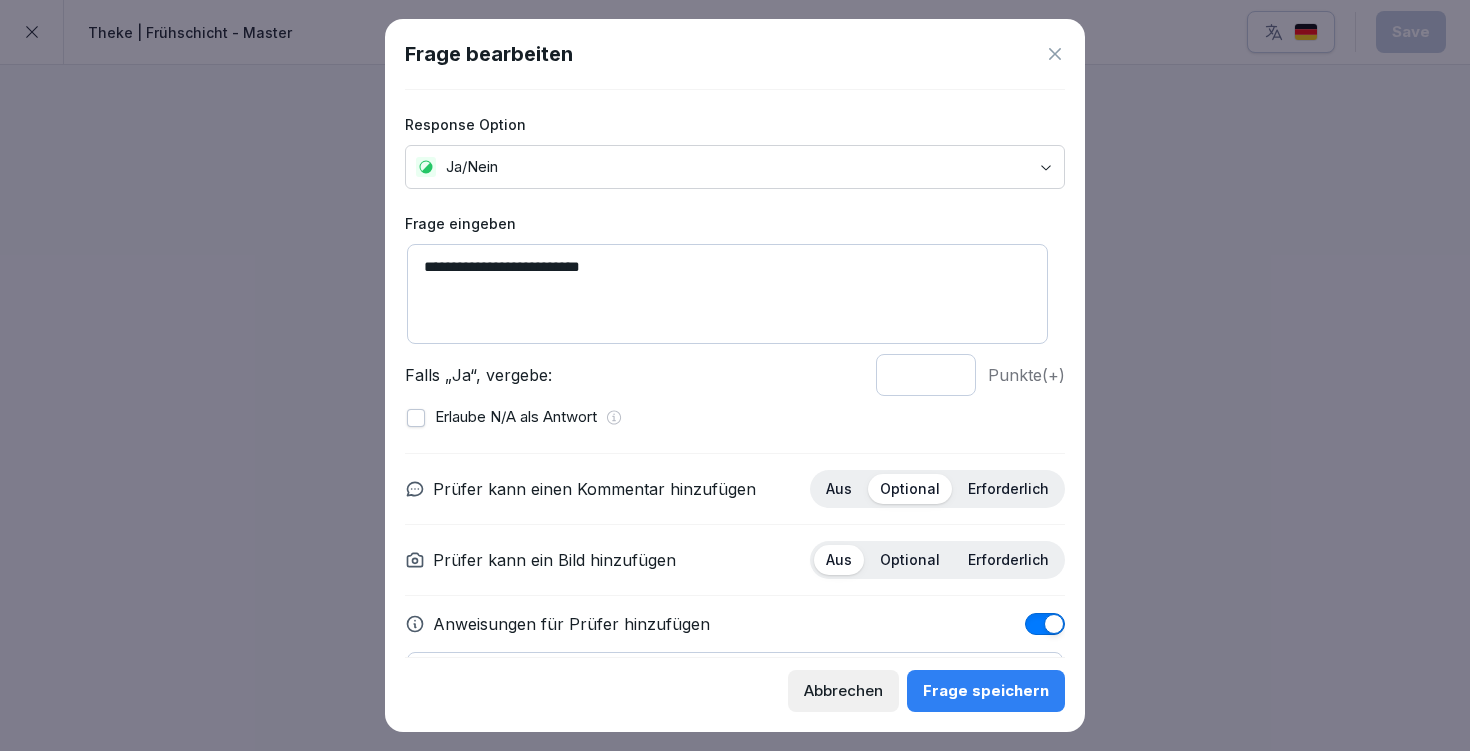scroll, scrollTop: 127, scrollLeft: 0, axis: vertical 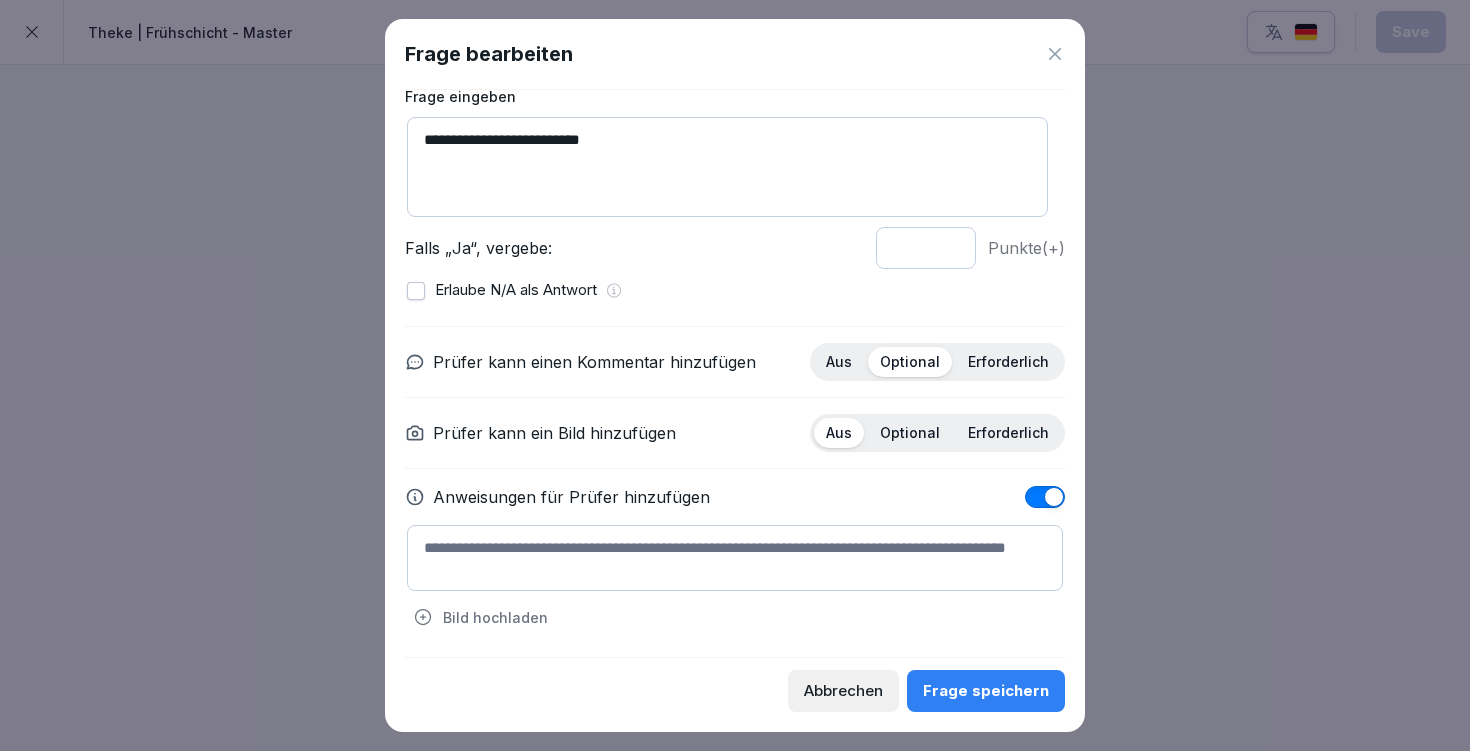 click at bounding box center (735, 558) 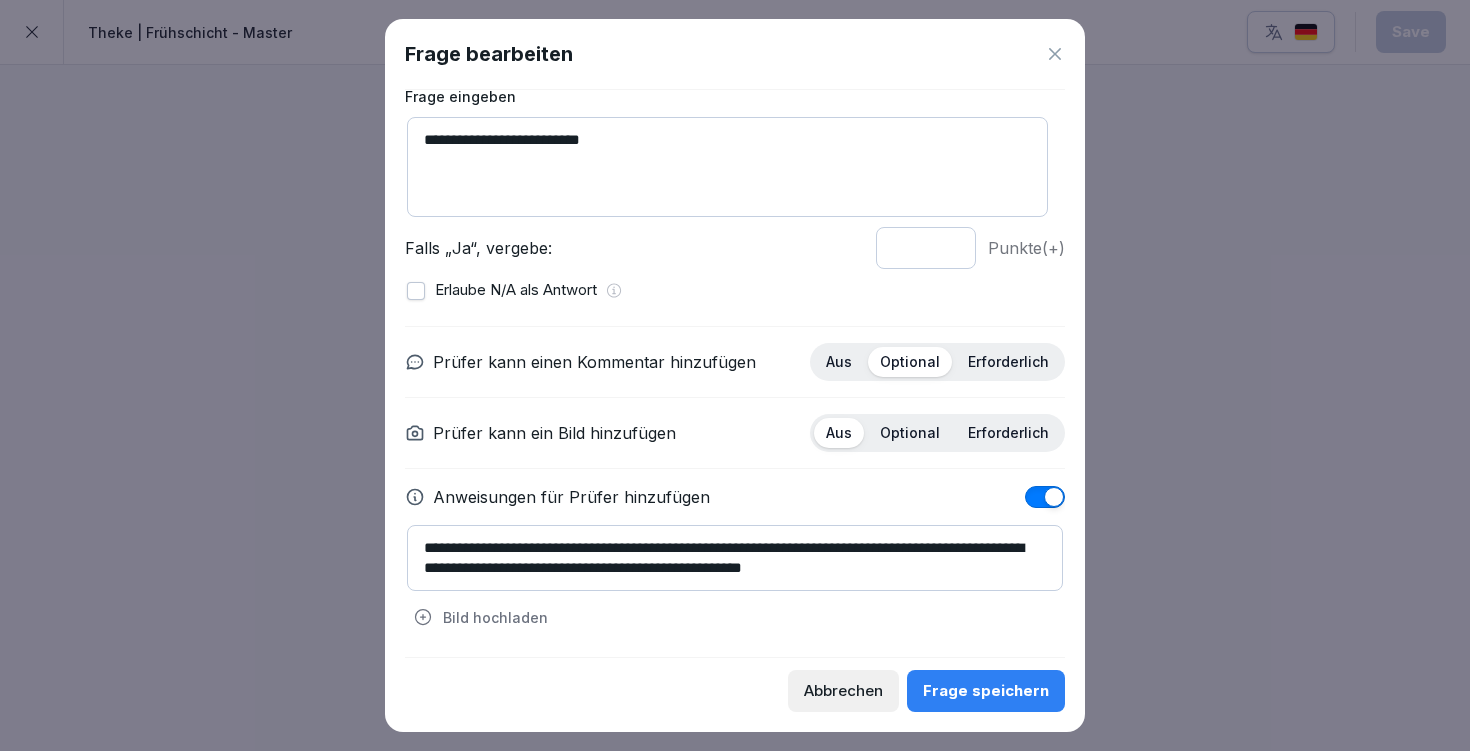 drag, startPoint x: 879, startPoint y: 541, endPoint x: 432, endPoint y: 562, distance: 447.493 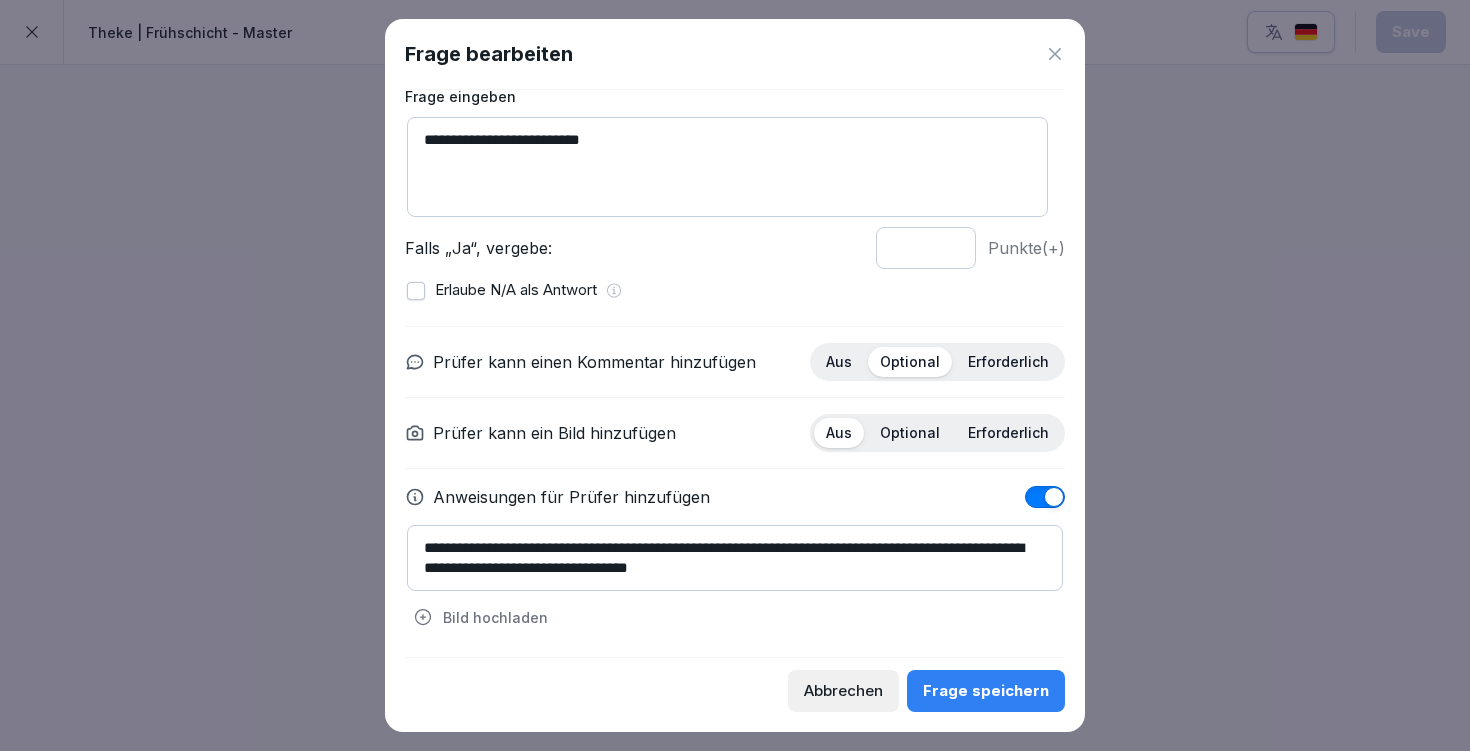 click on "**********" at bounding box center [735, 558] 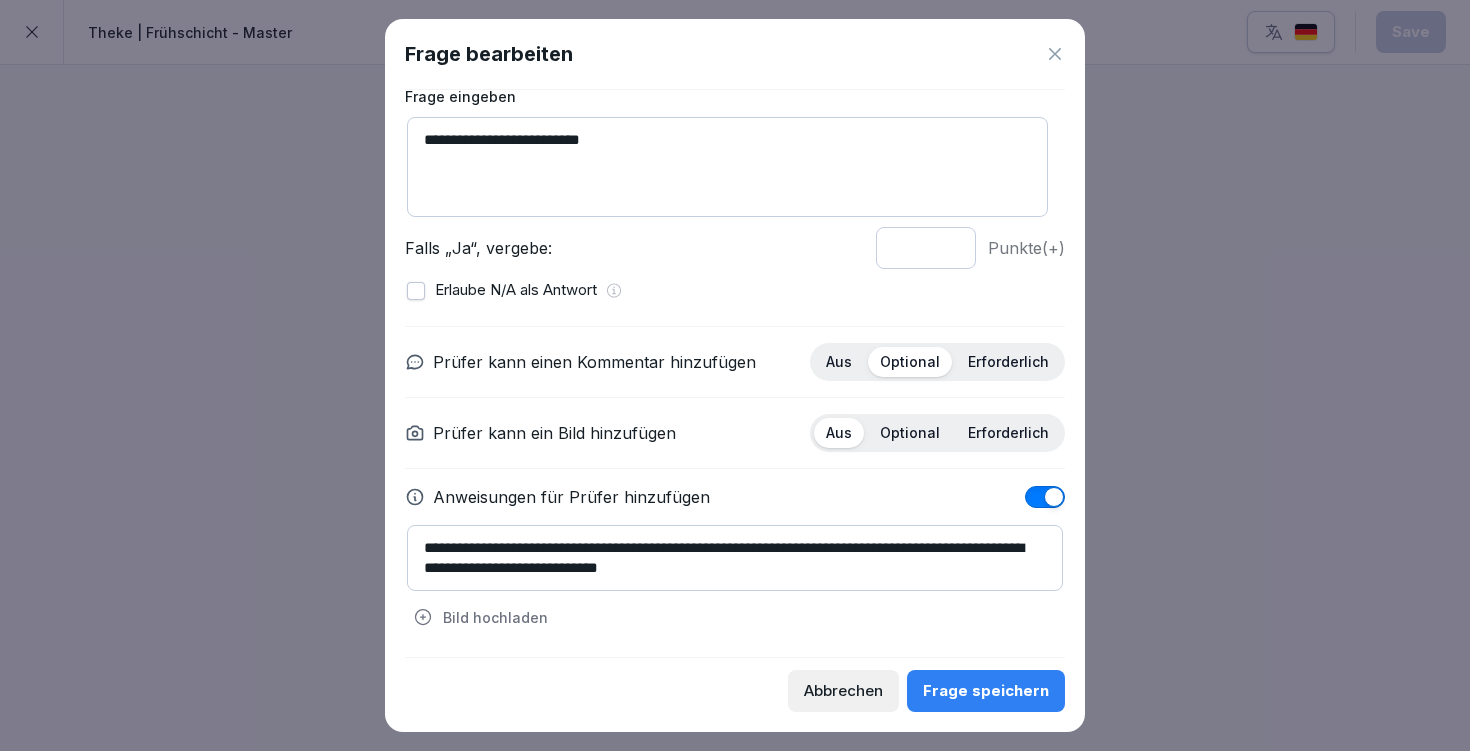 click on "**********" at bounding box center (735, 558) 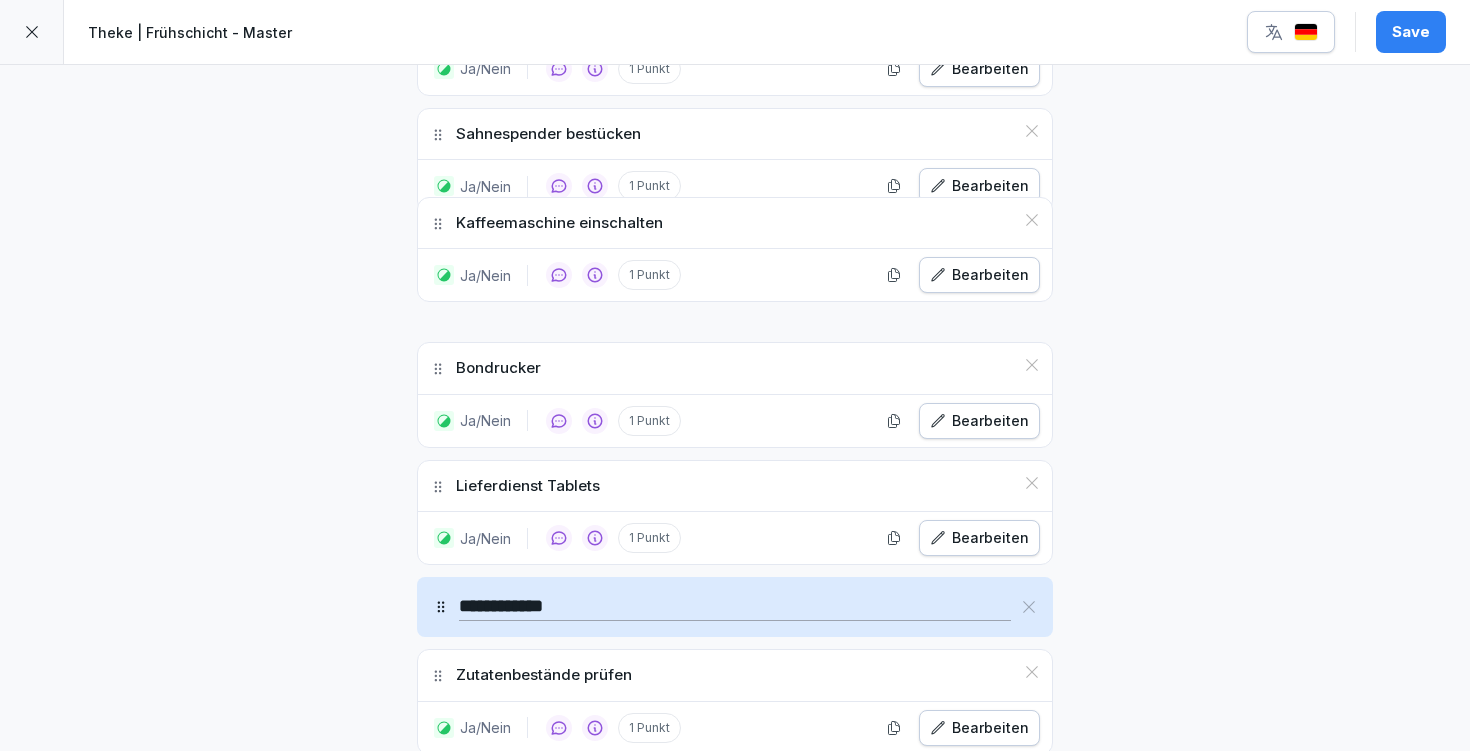 scroll, scrollTop: 786, scrollLeft: 0, axis: vertical 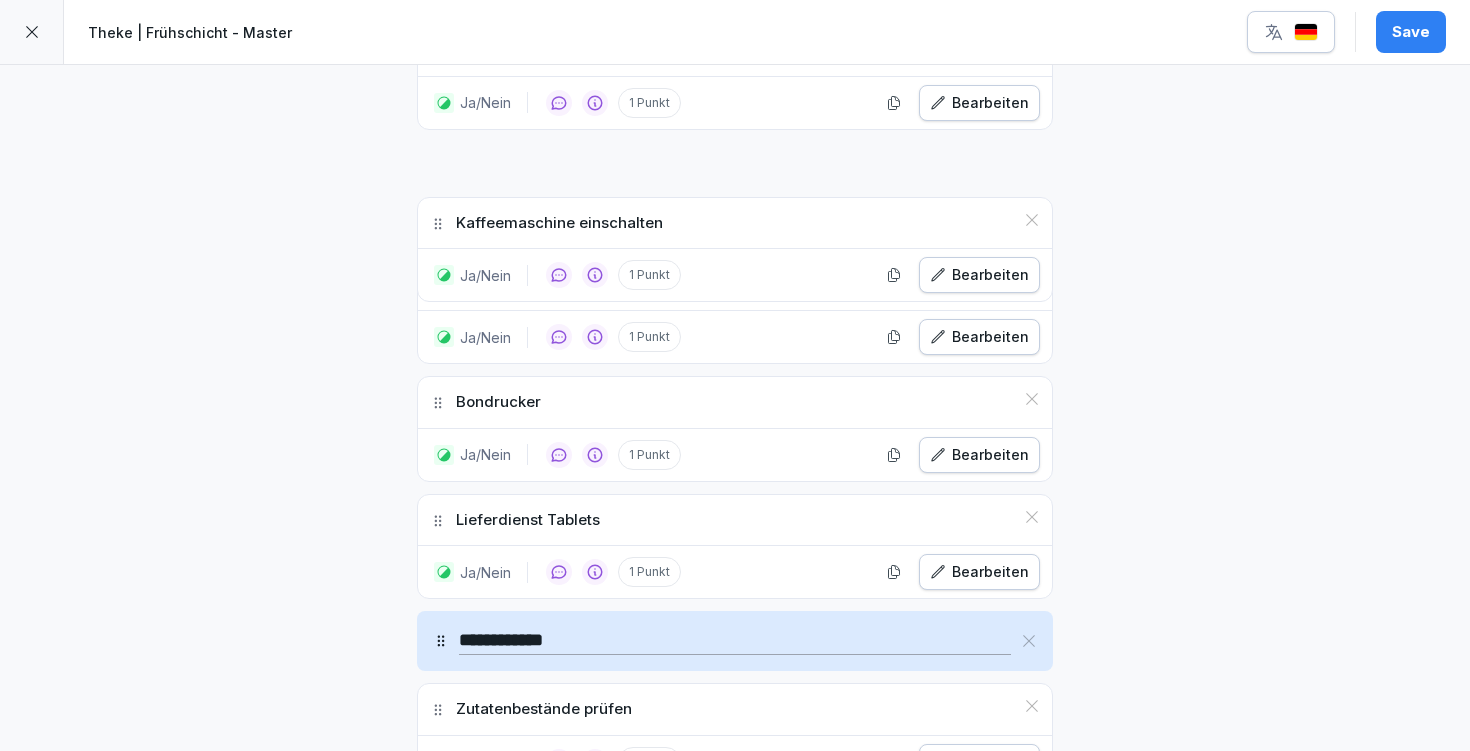drag, startPoint x: 424, startPoint y: 506, endPoint x: 433, endPoint y: 218, distance: 288.1406 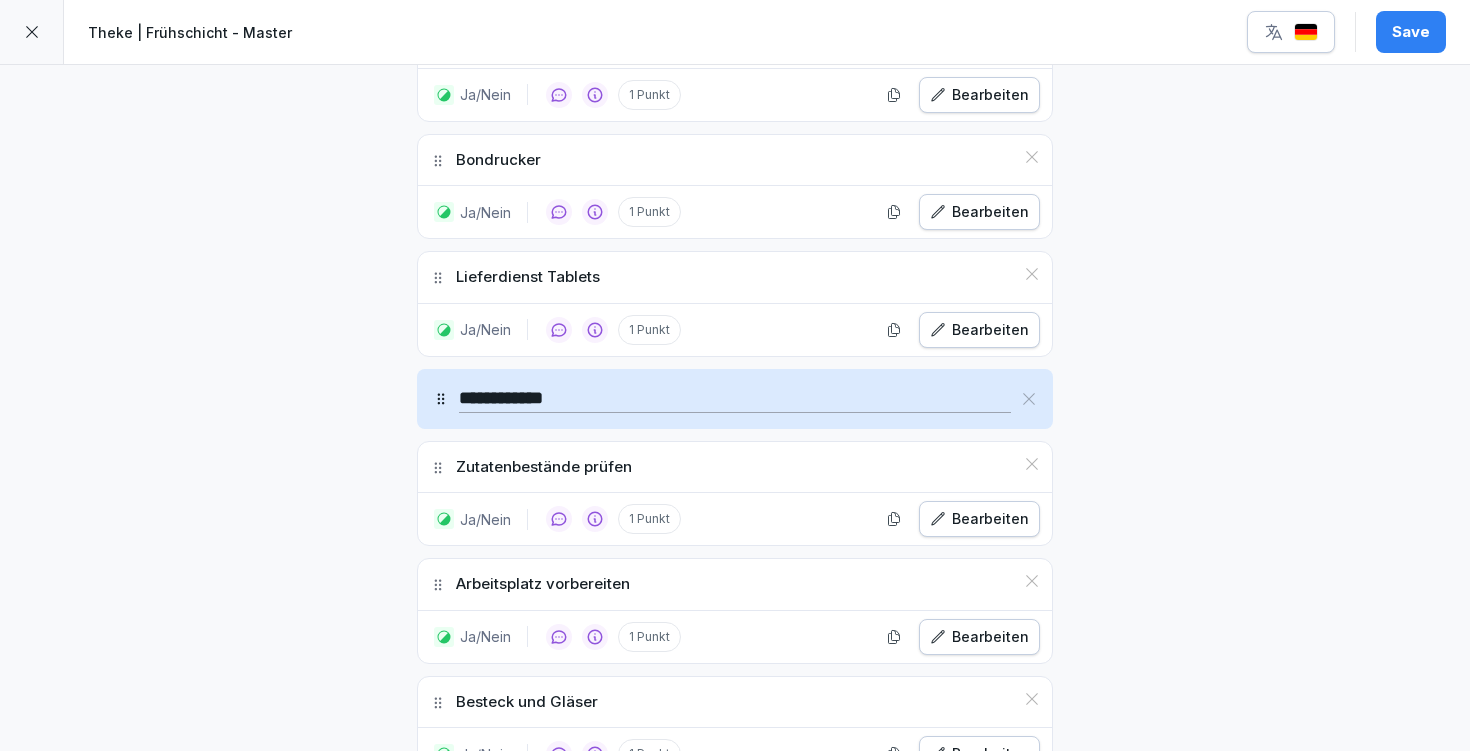 scroll, scrollTop: 1033, scrollLeft: 0, axis: vertical 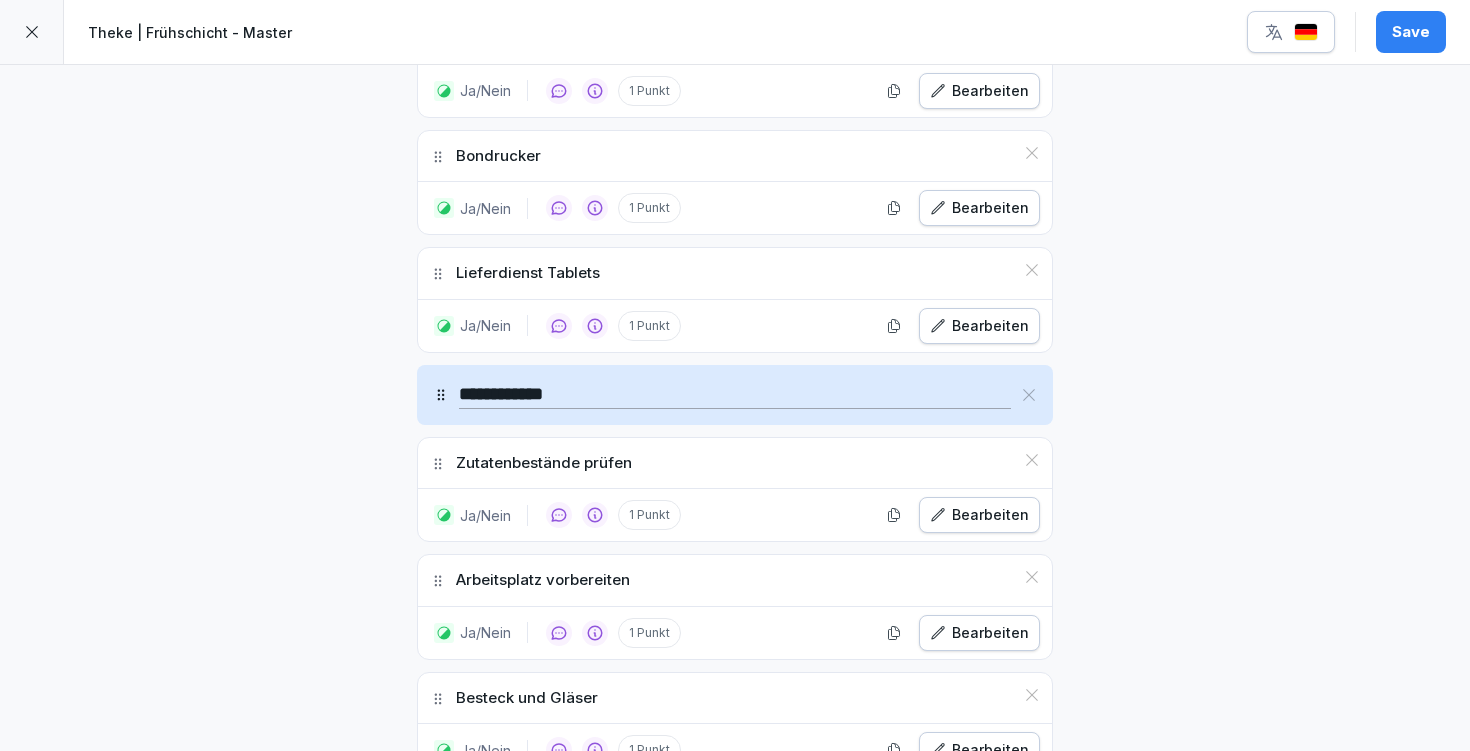 click on "Bearbeiten" at bounding box center [979, 633] 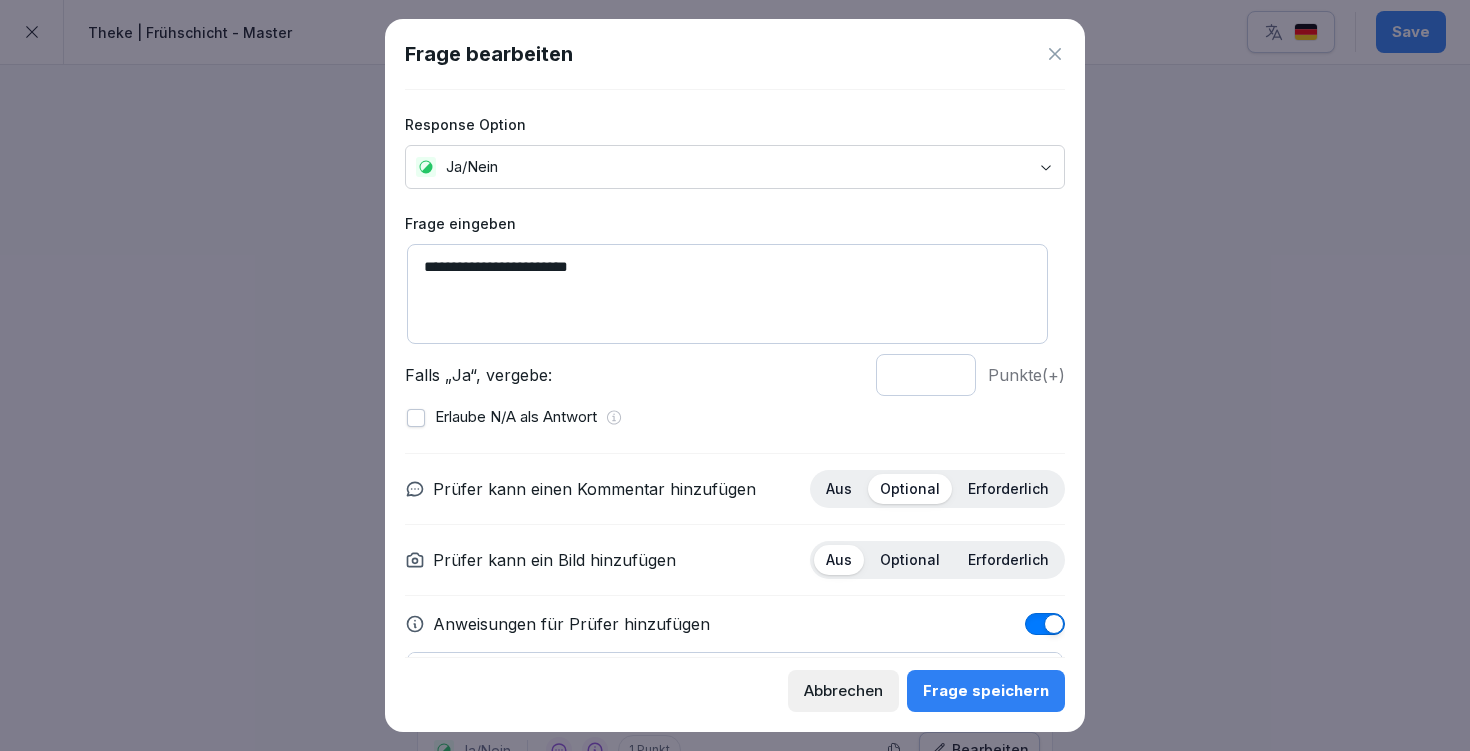scroll, scrollTop: 127, scrollLeft: 0, axis: vertical 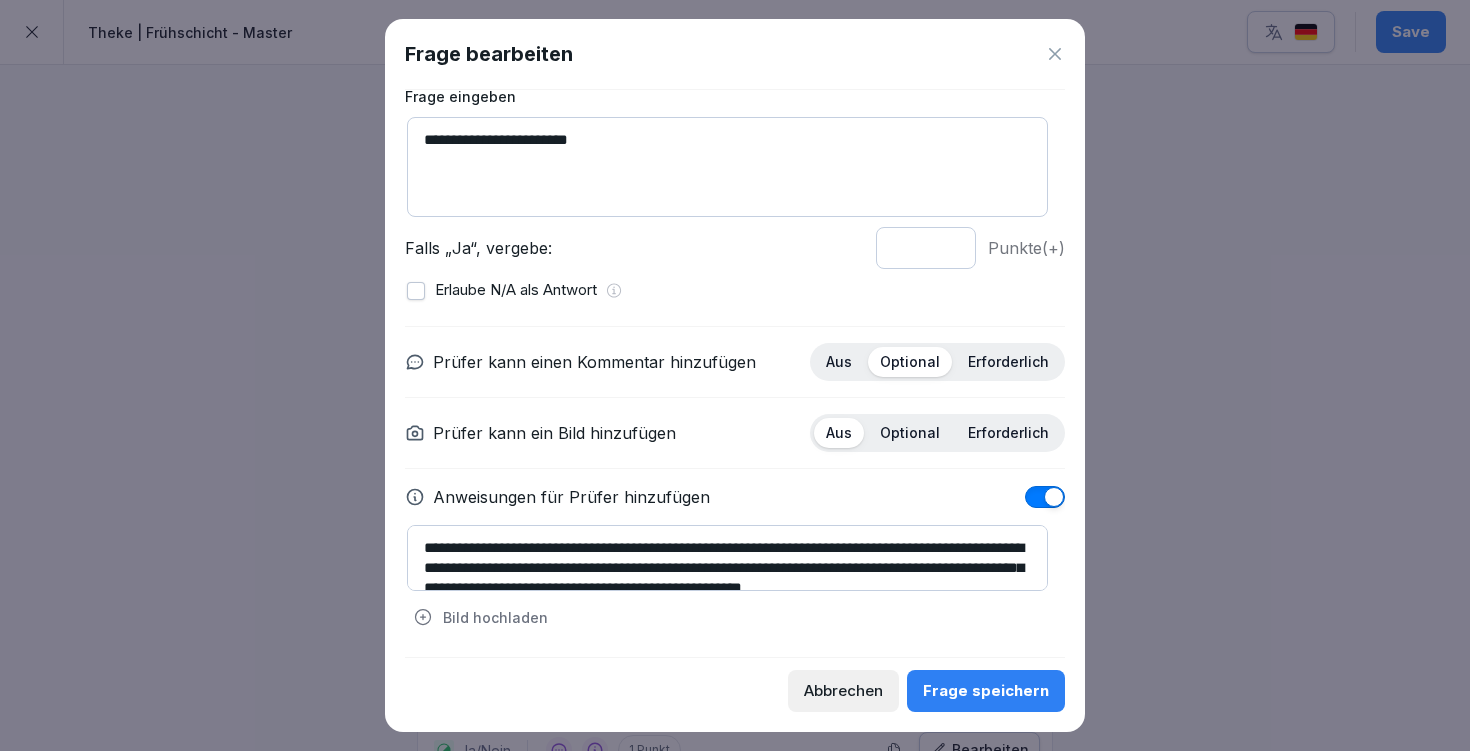 click 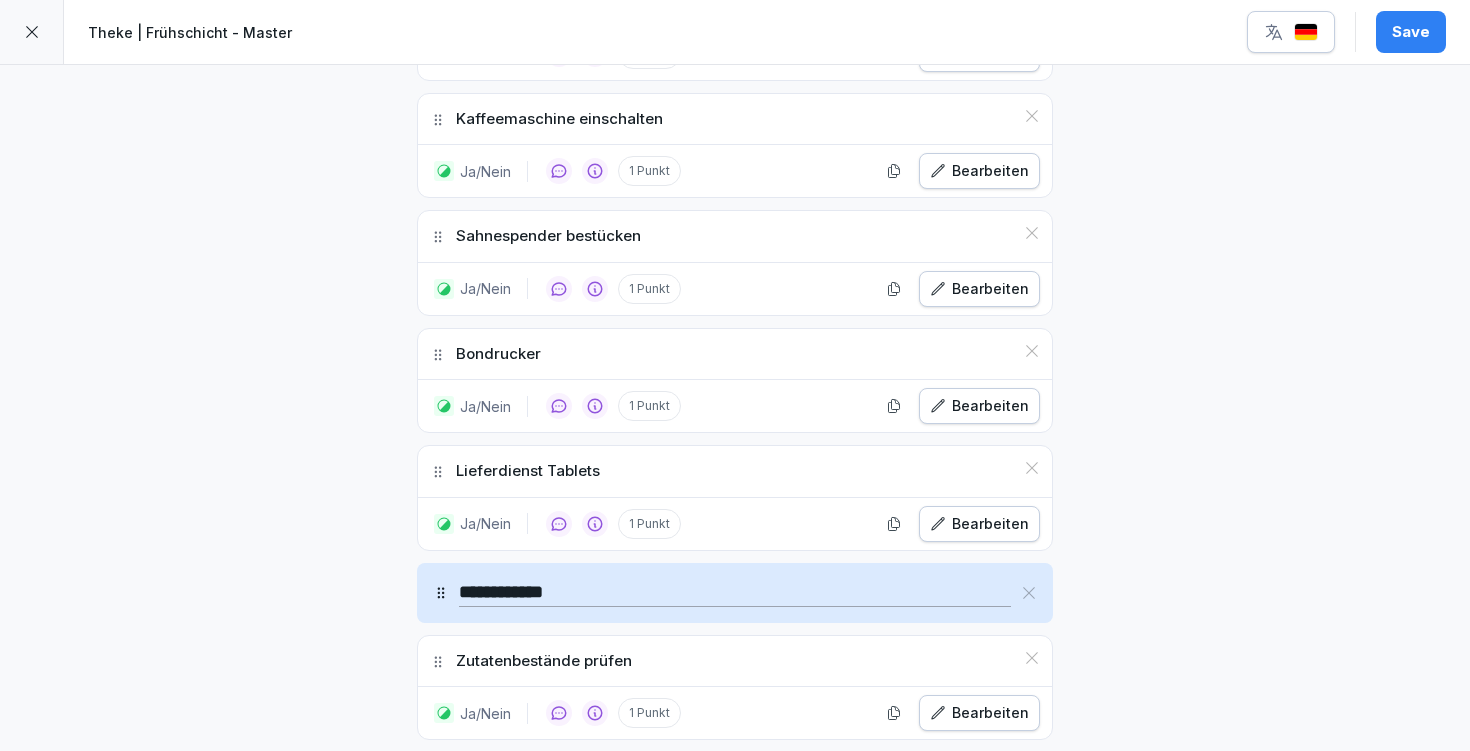 scroll, scrollTop: 593, scrollLeft: 0, axis: vertical 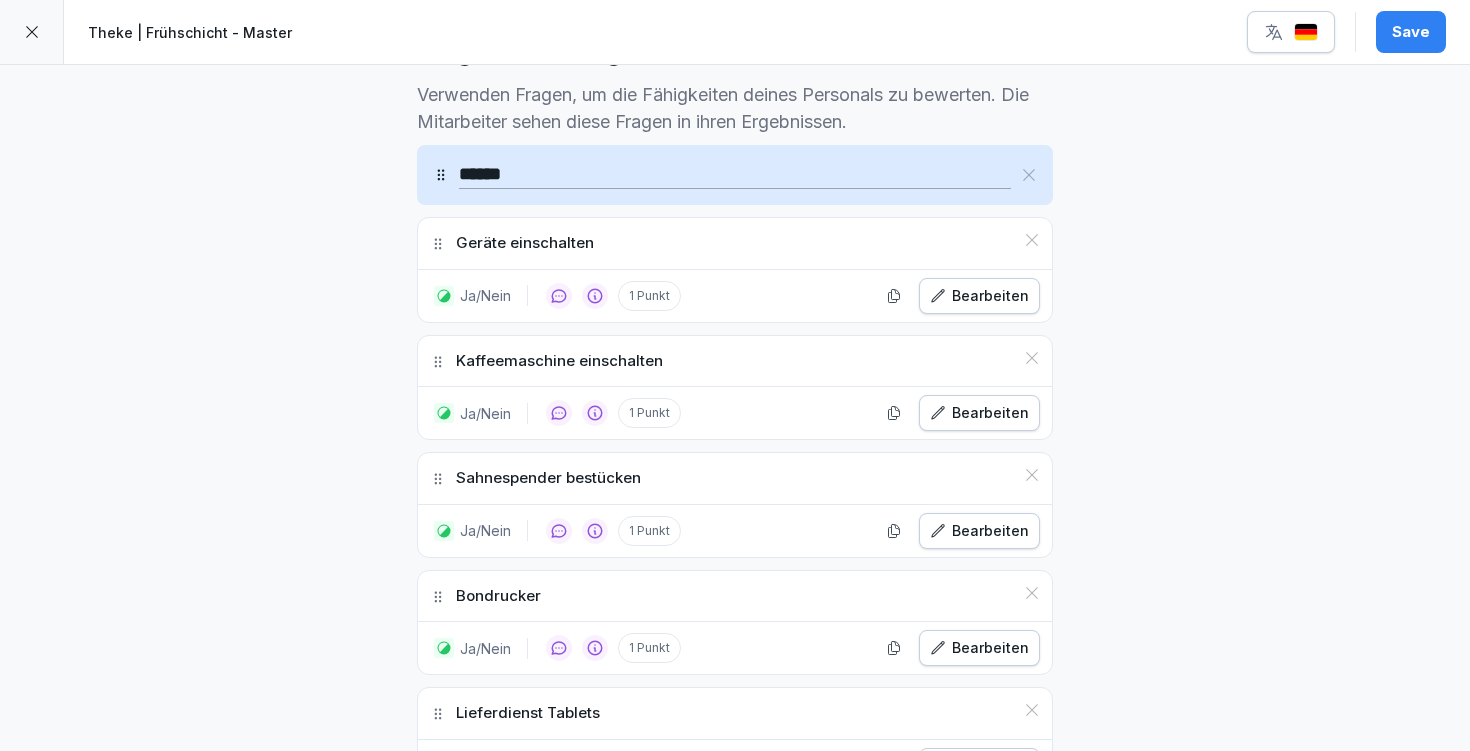 click on "Bearbeiten" at bounding box center (979, 296) 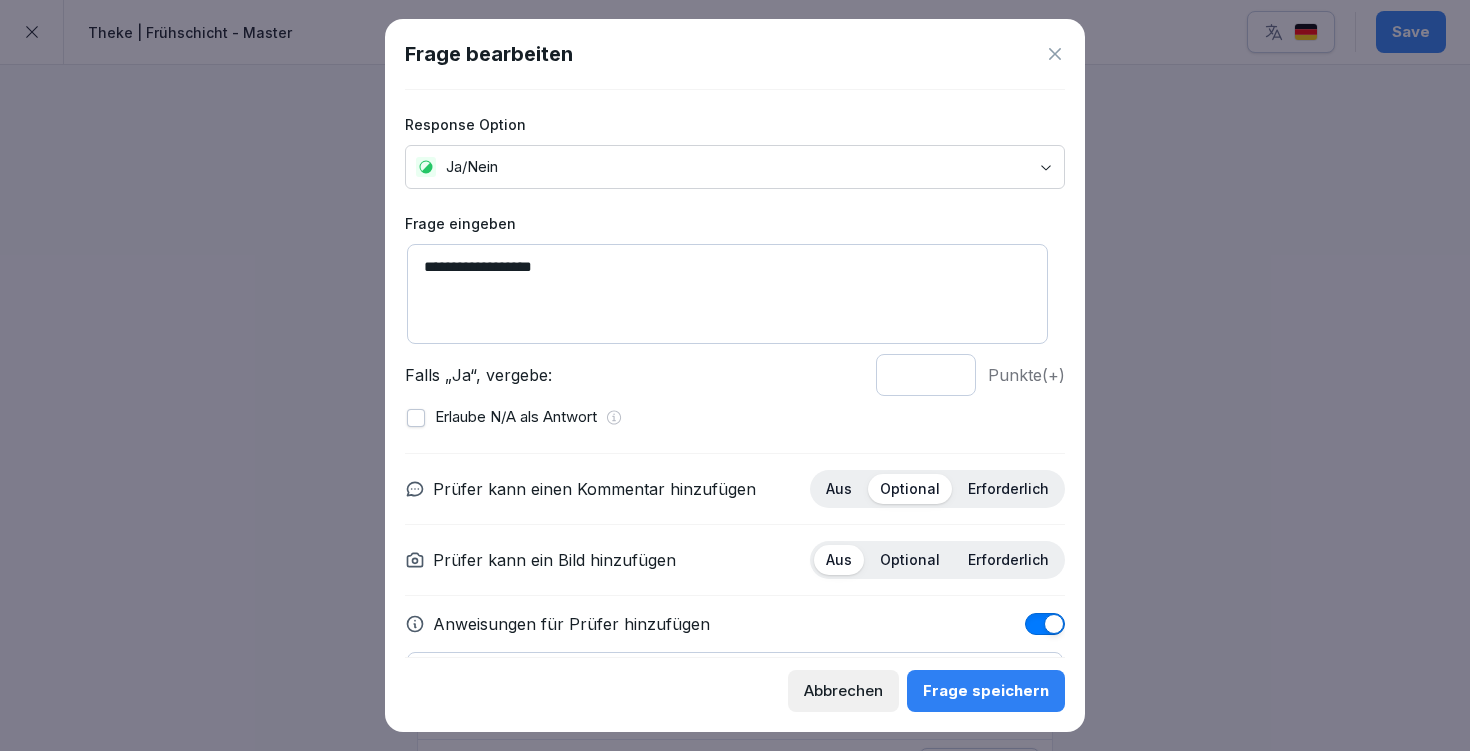 scroll, scrollTop: 127, scrollLeft: 0, axis: vertical 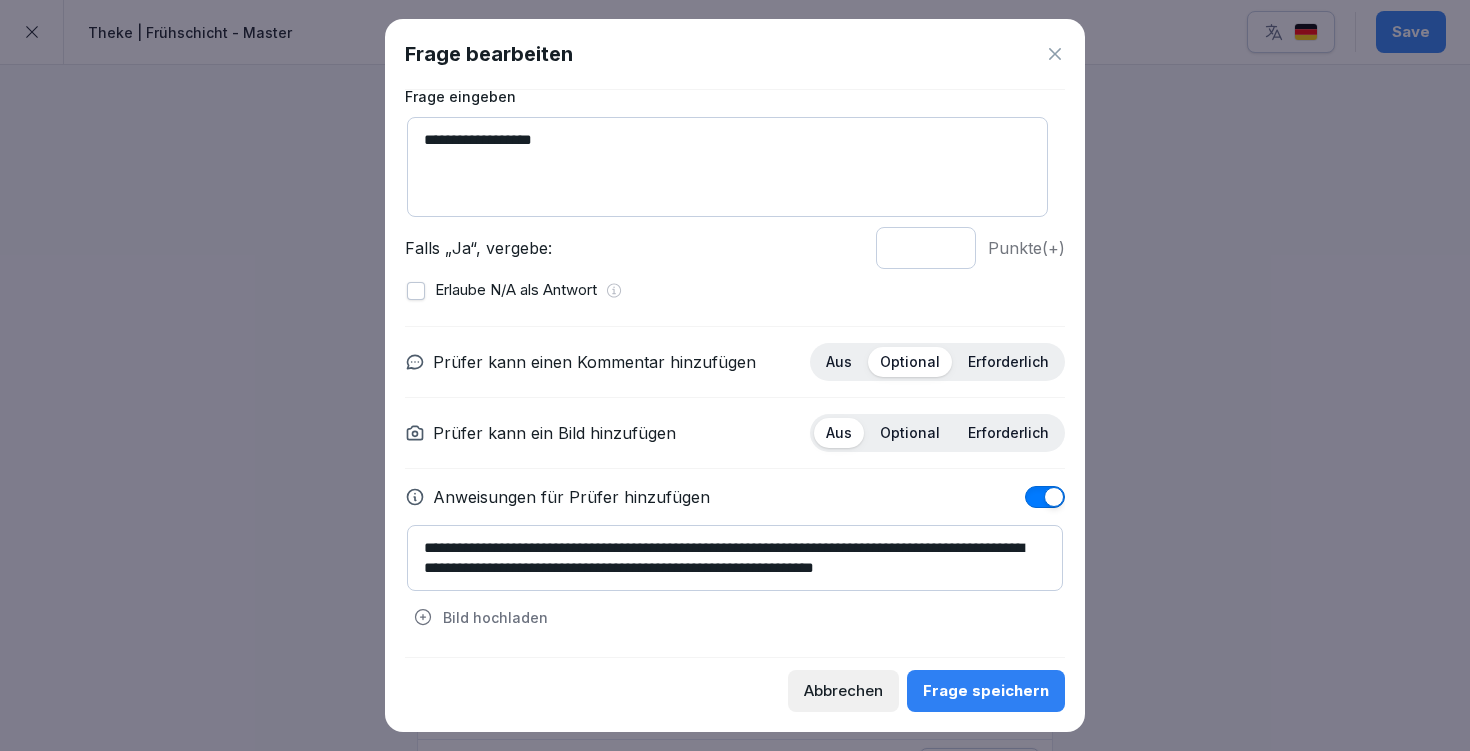 drag, startPoint x: 869, startPoint y: 546, endPoint x: 747, endPoint y: 539, distance: 122.20065 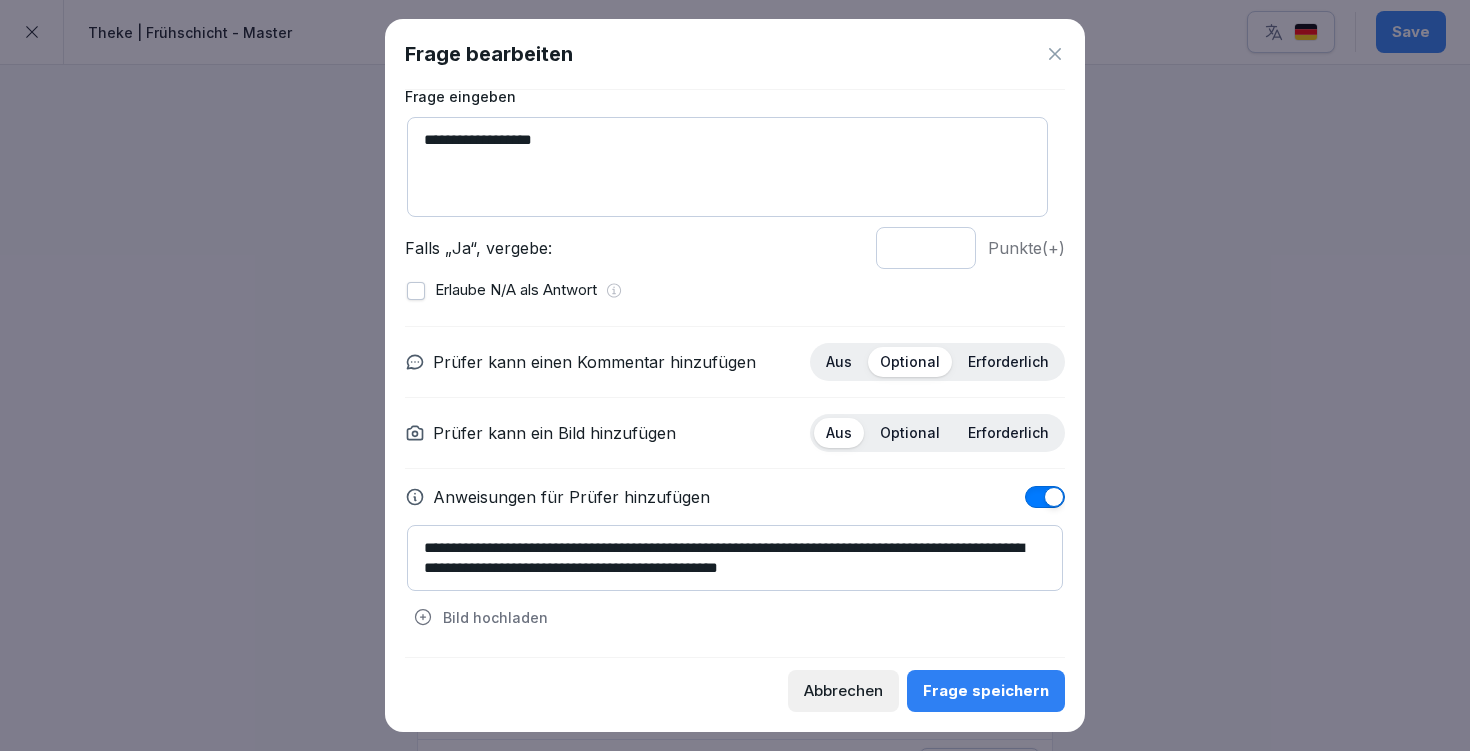 type on "**********" 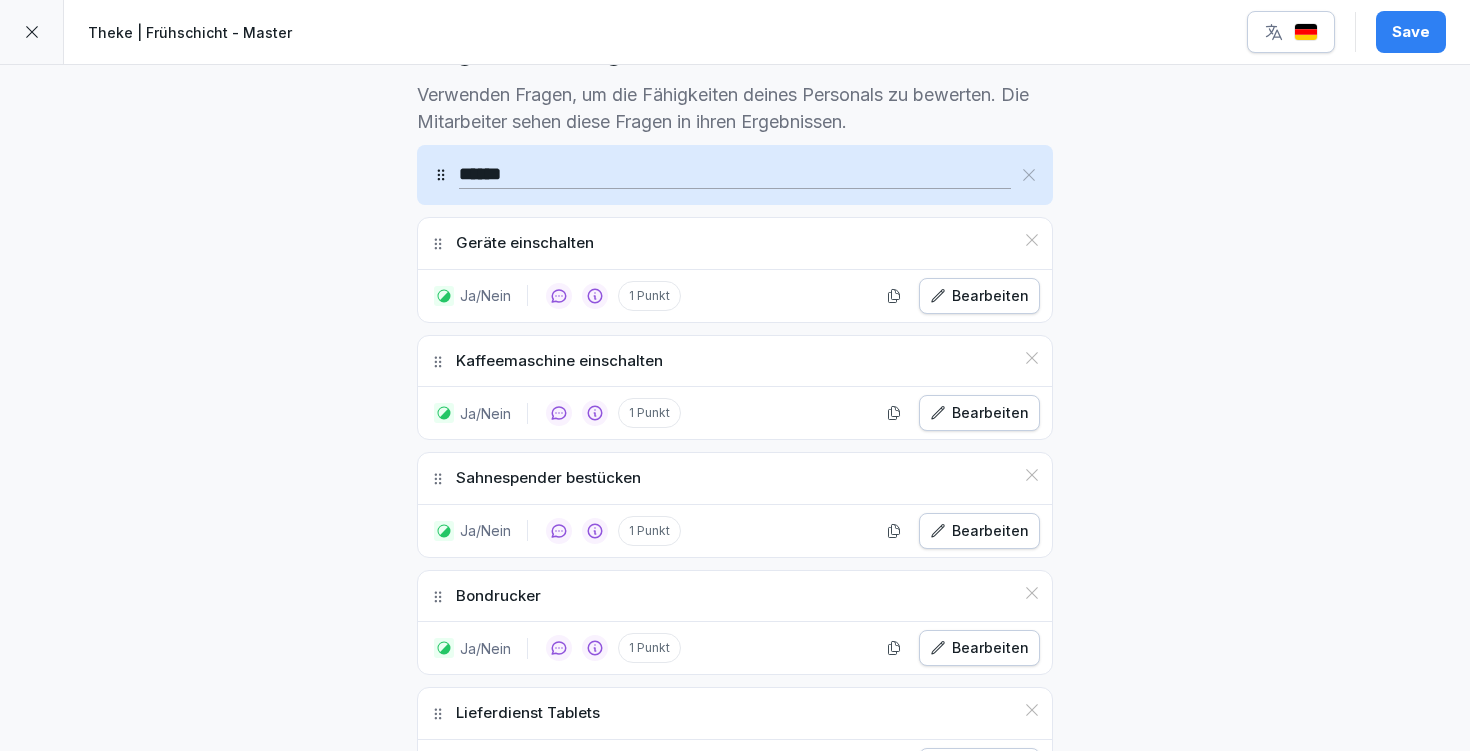 click on "Bearbeiten" at bounding box center (979, 413) 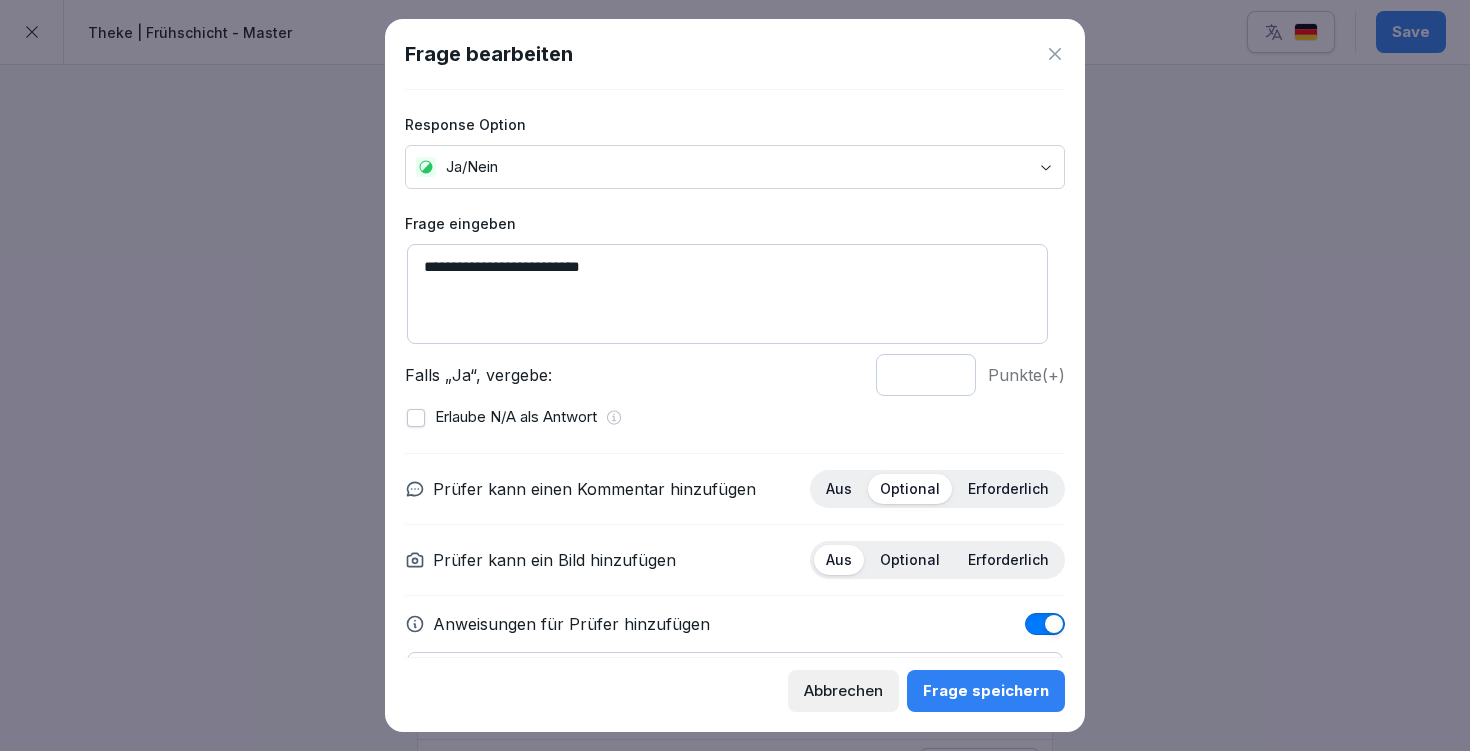 scroll, scrollTop: 127, scrollLeft: 0, axis: vertical 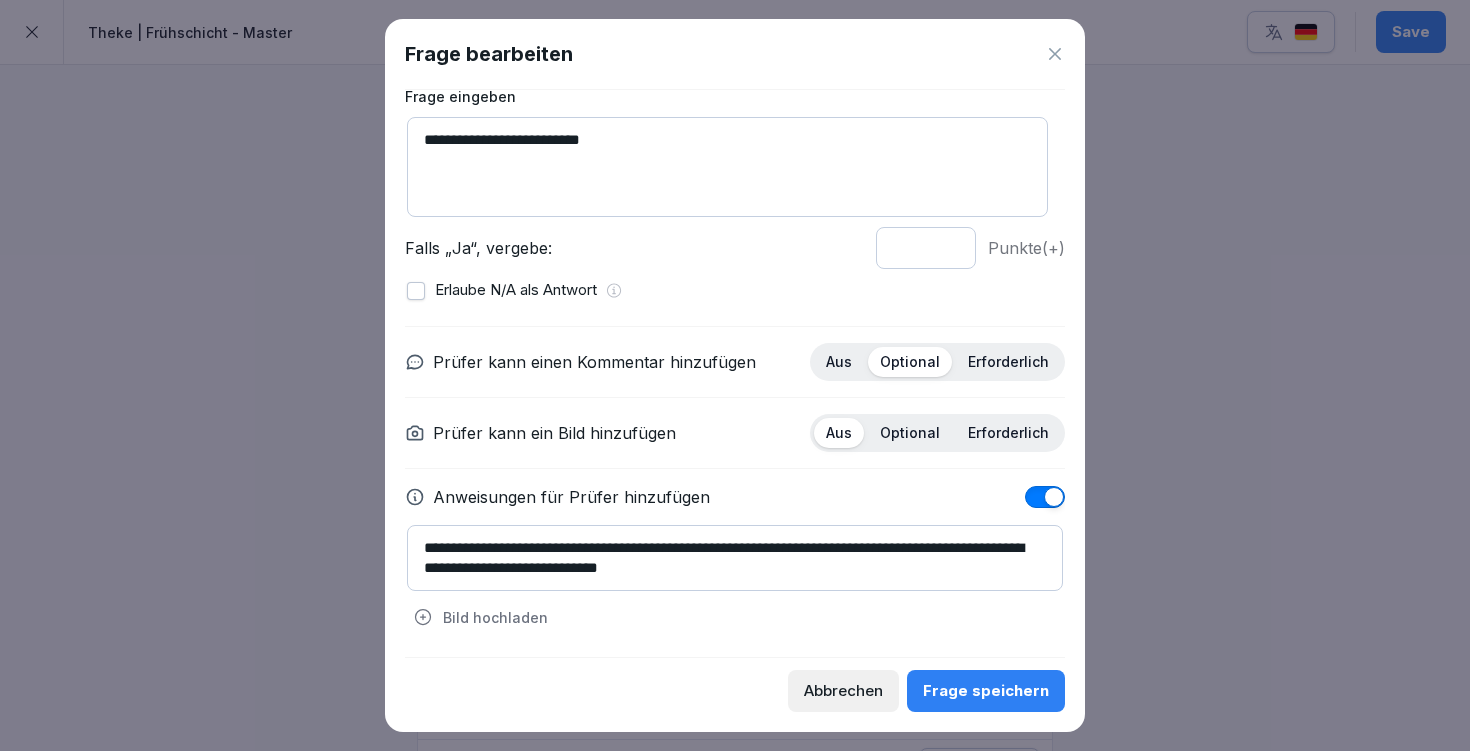 click 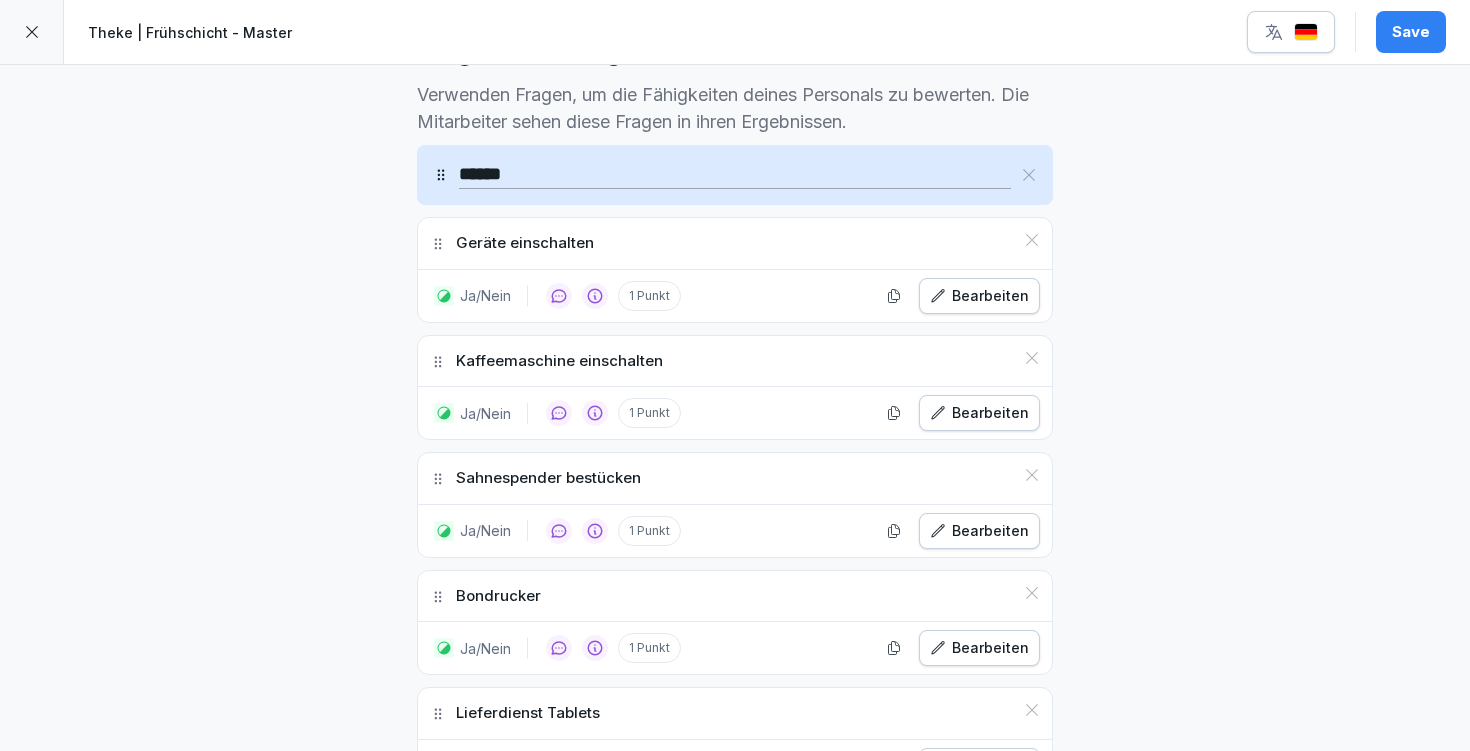 scroll, scrollTop: 597, scrollLeft: 0, axis: vertical 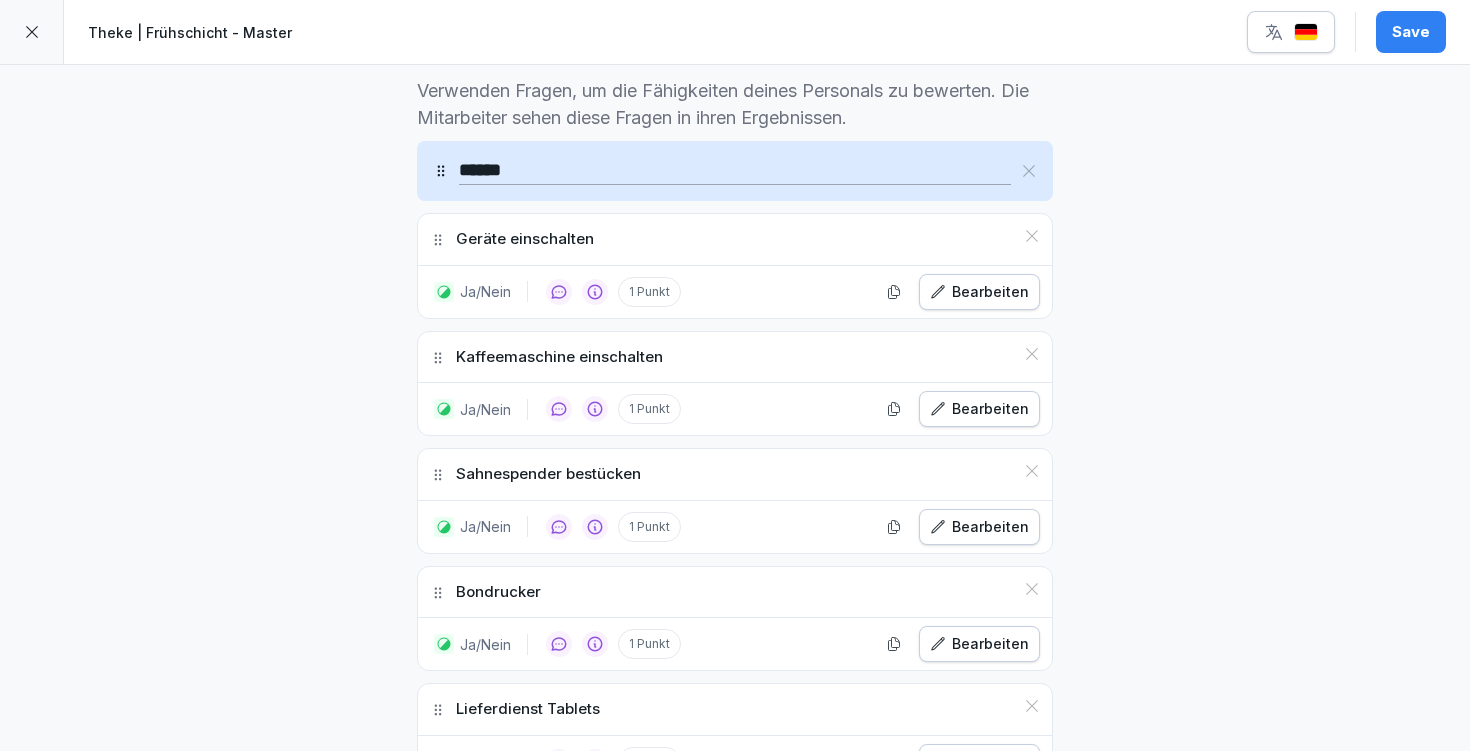 click on "Bearbeiten" at bounding box center (979, 527) 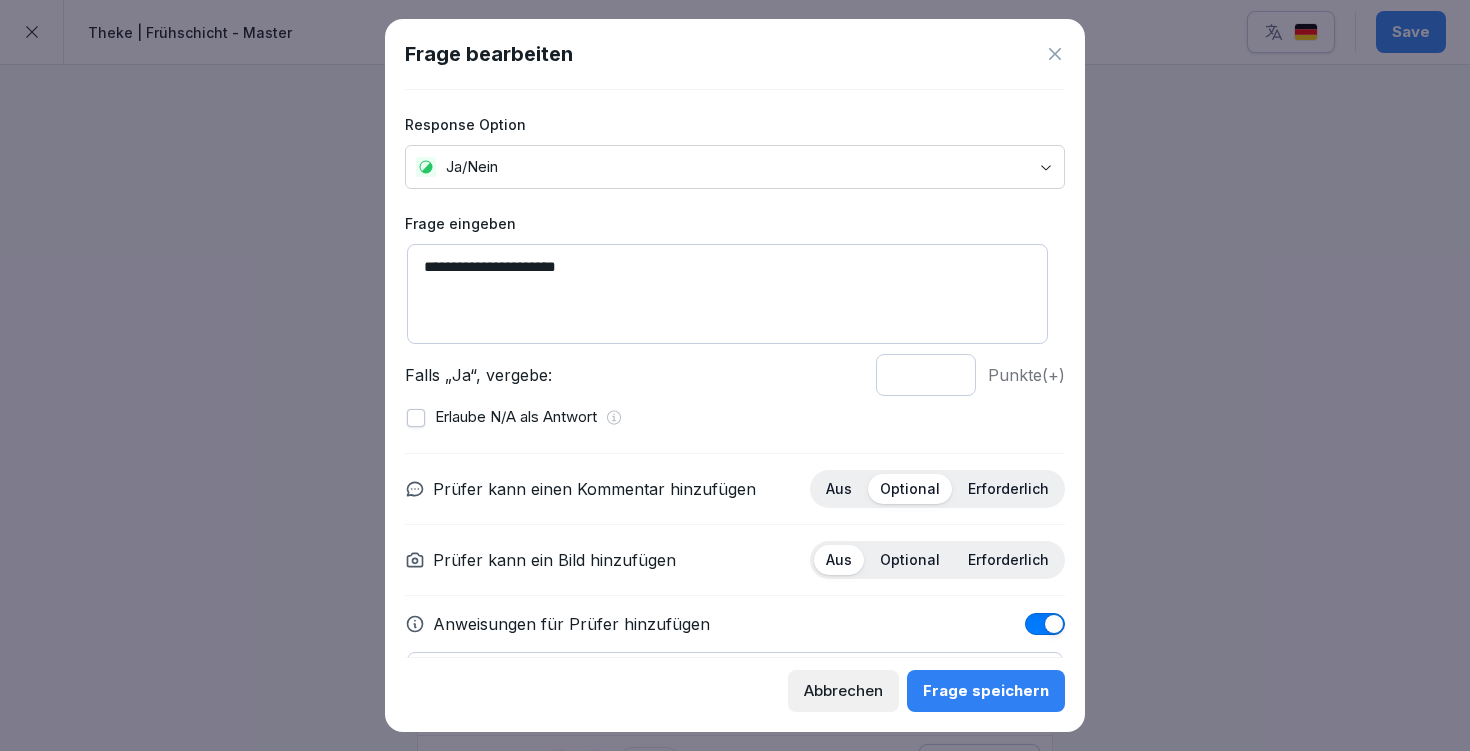 scroll, scrollTop: 127, scrollLeft: 0, axis: vertical 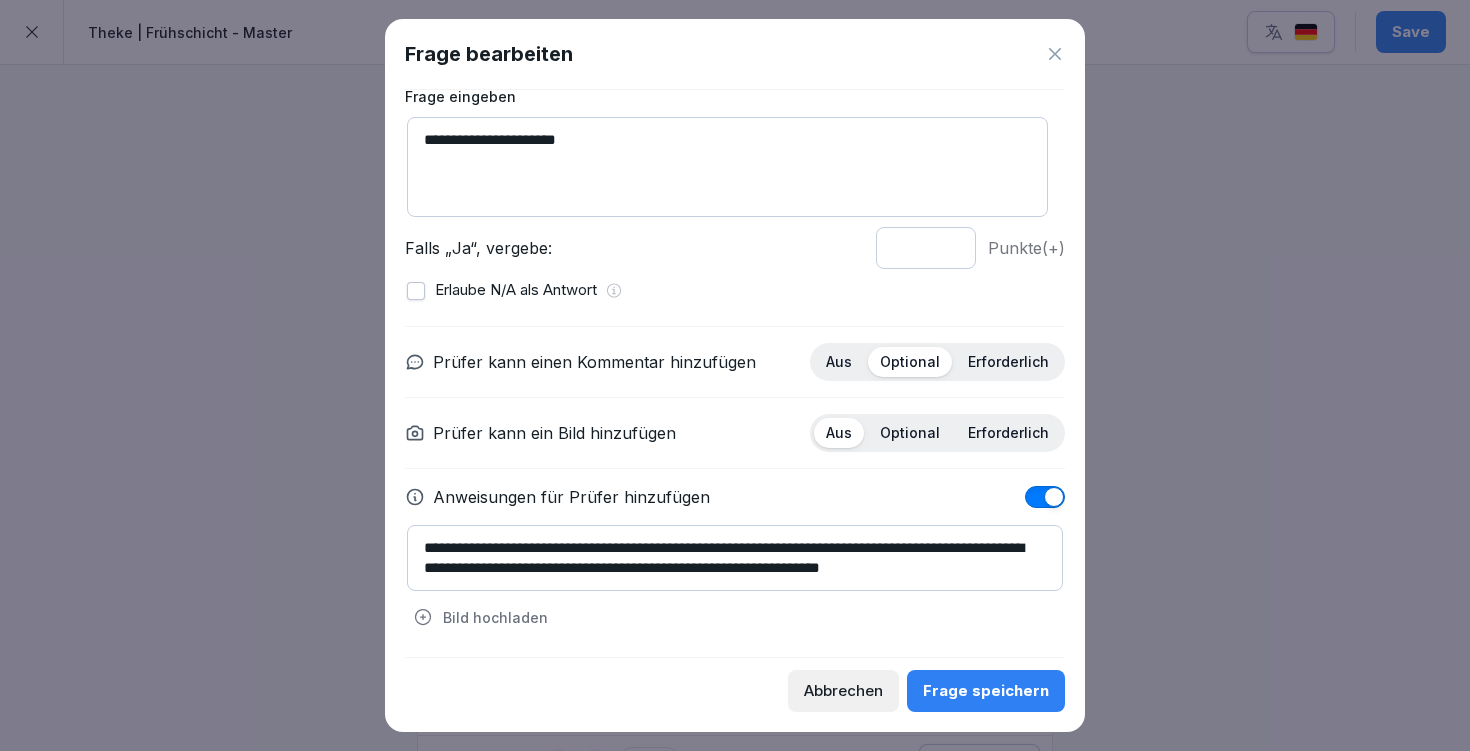 click on "**********" at bounding box center (727, 167) 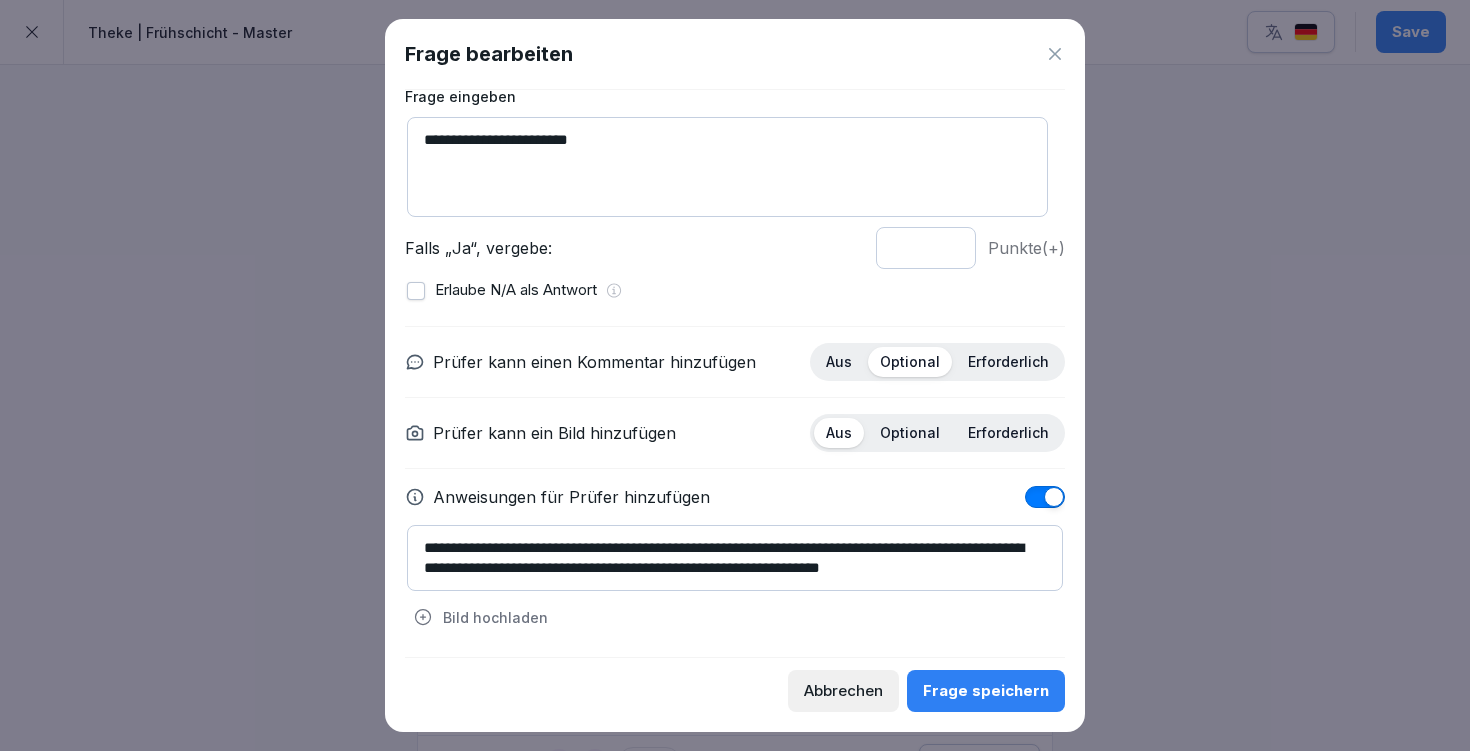click on "**********" at bounding box center [727, 167] 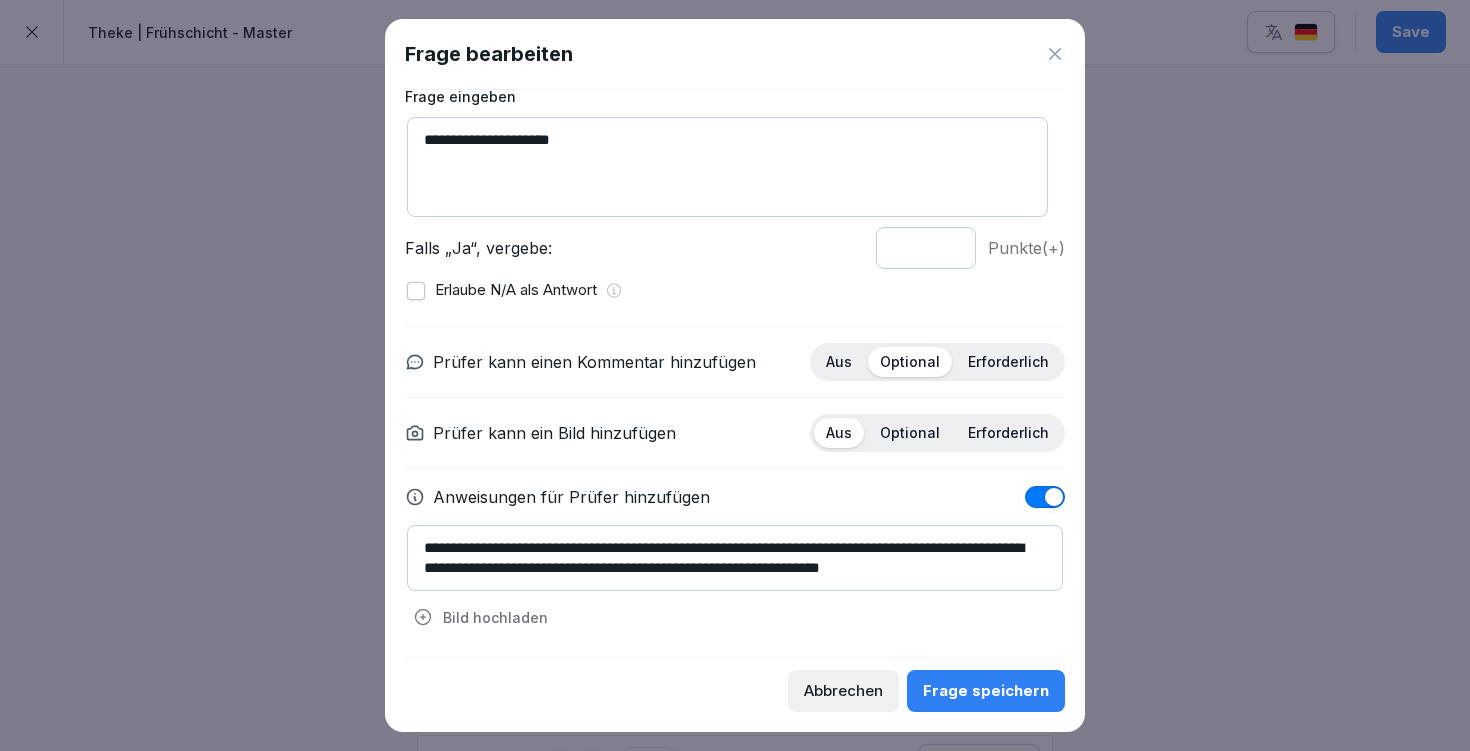 type on "**********" 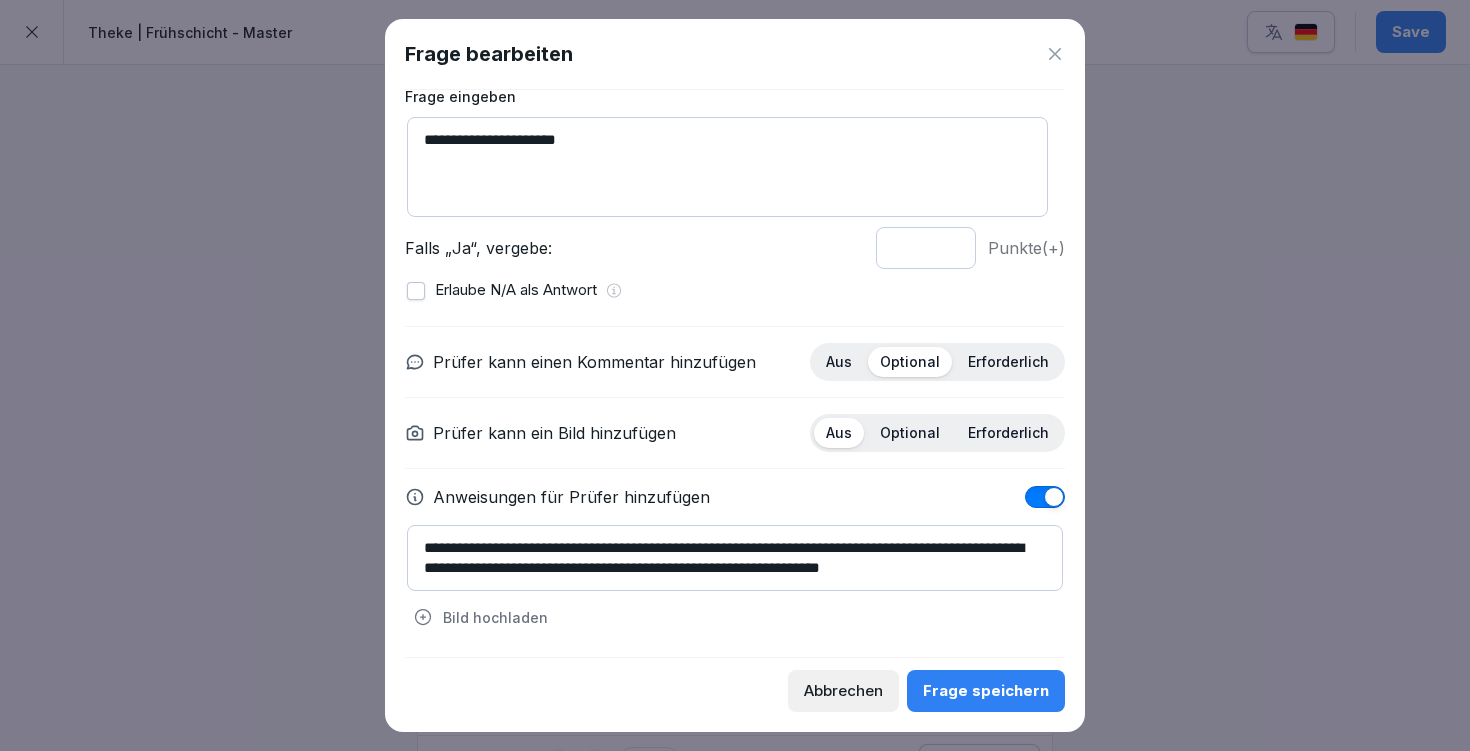 click on "Frage speichern" at bounding box center (986, 691) 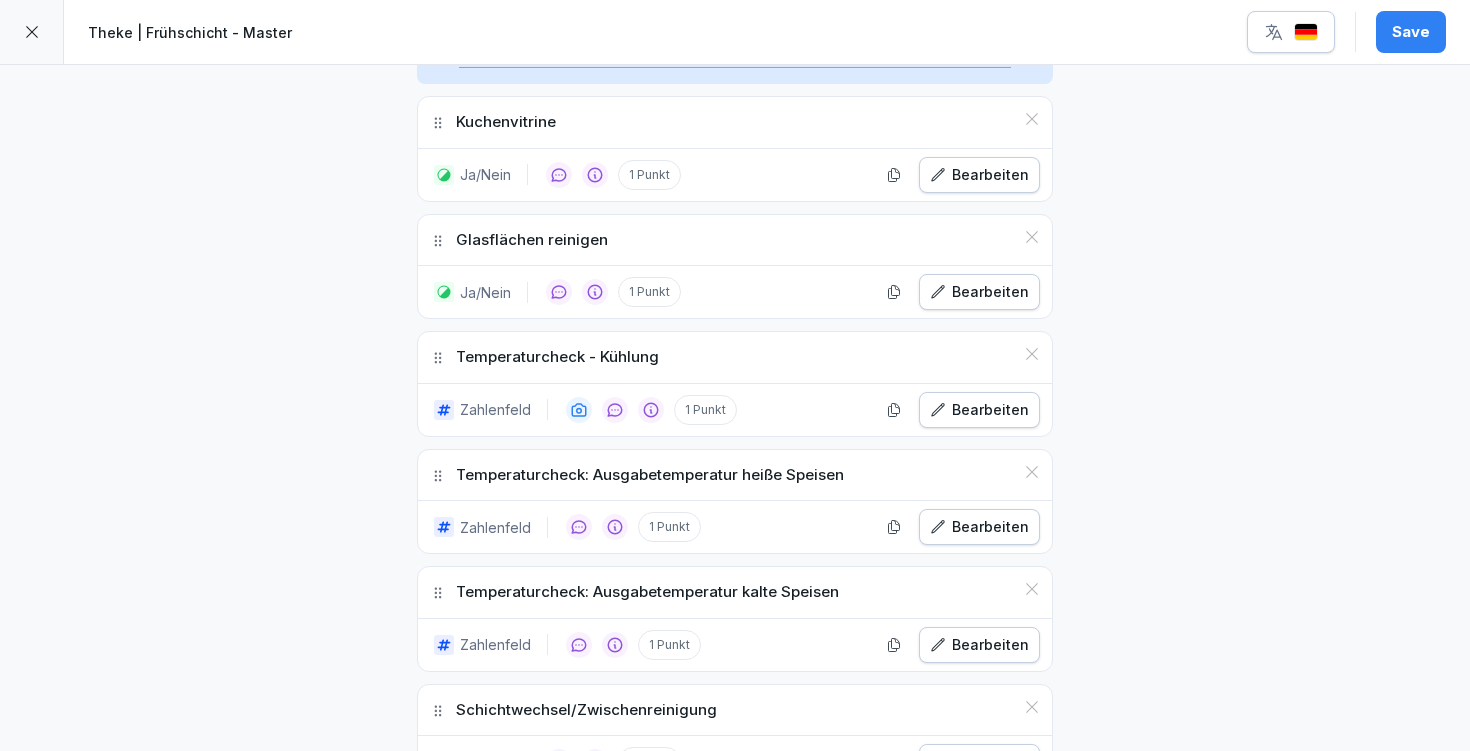 scroll, scrollTop: 2154, scrollLeft: 0, axis: vertical 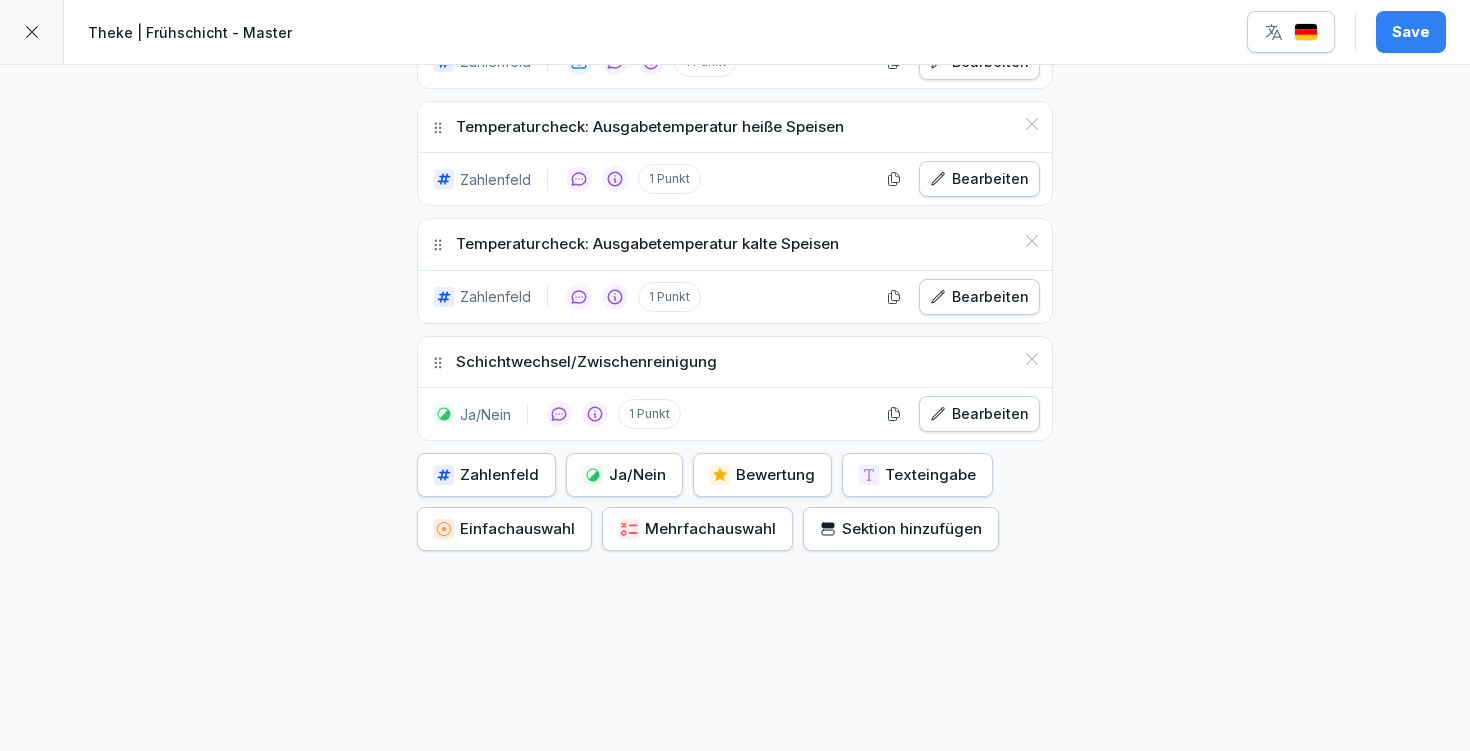 click on "Ja/Nein" at bounding box center [624, 475] 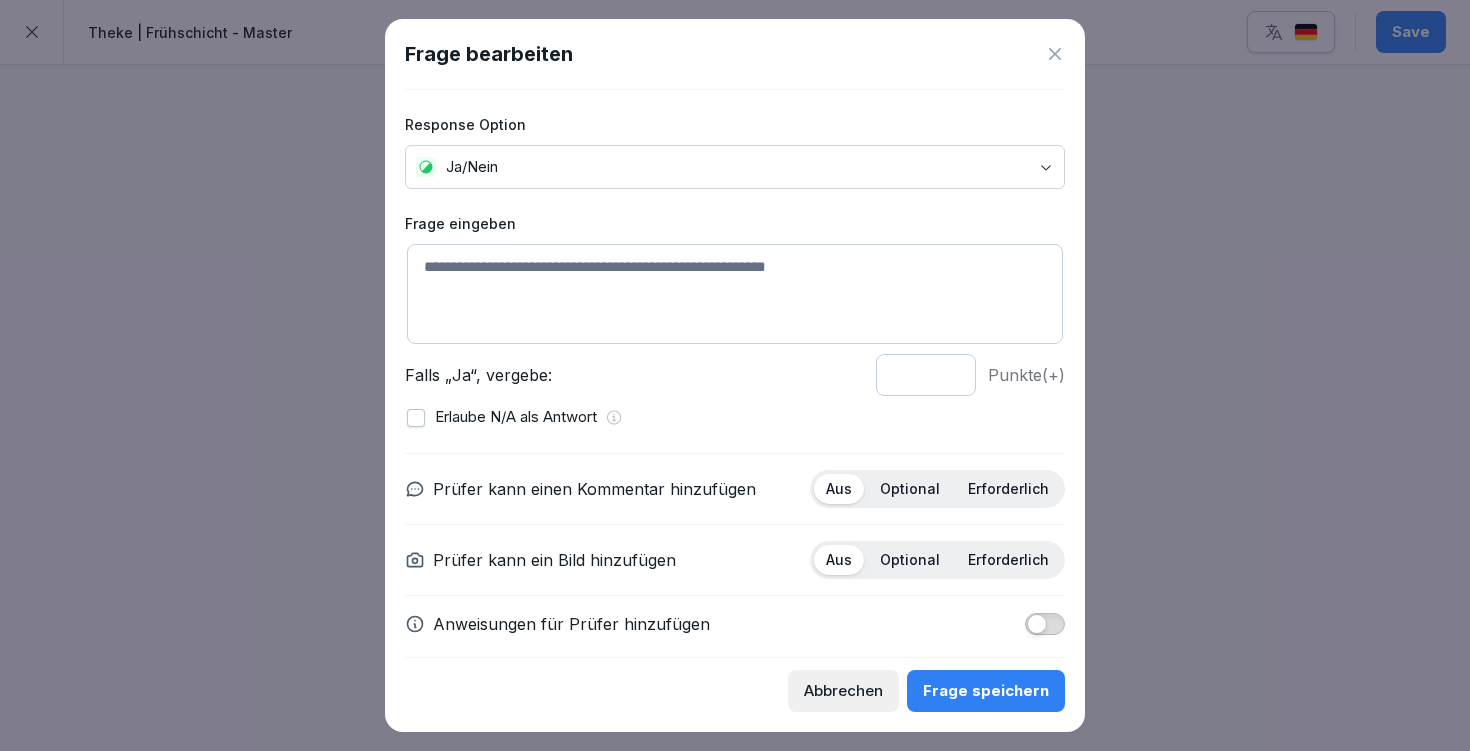 click at bounding box center (735, 294) 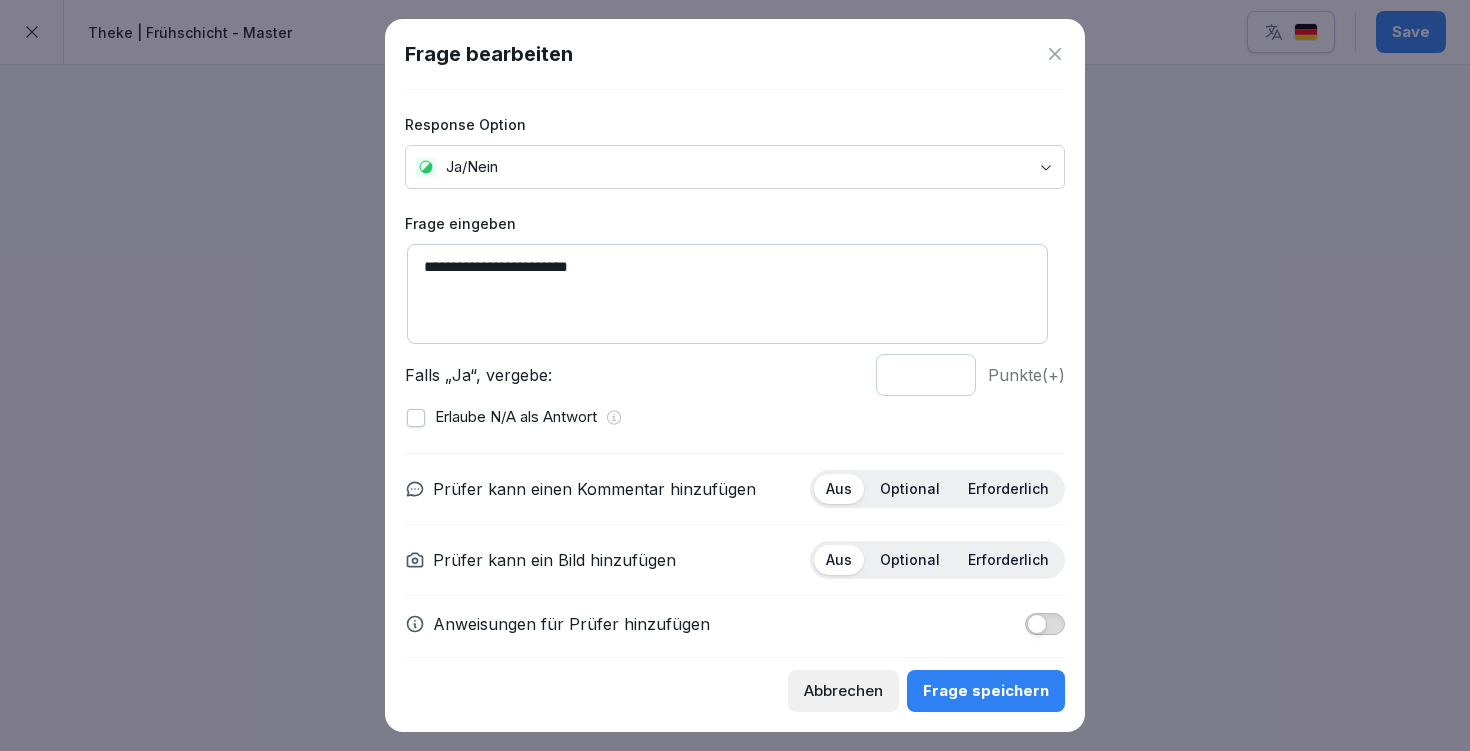 type on "**********" 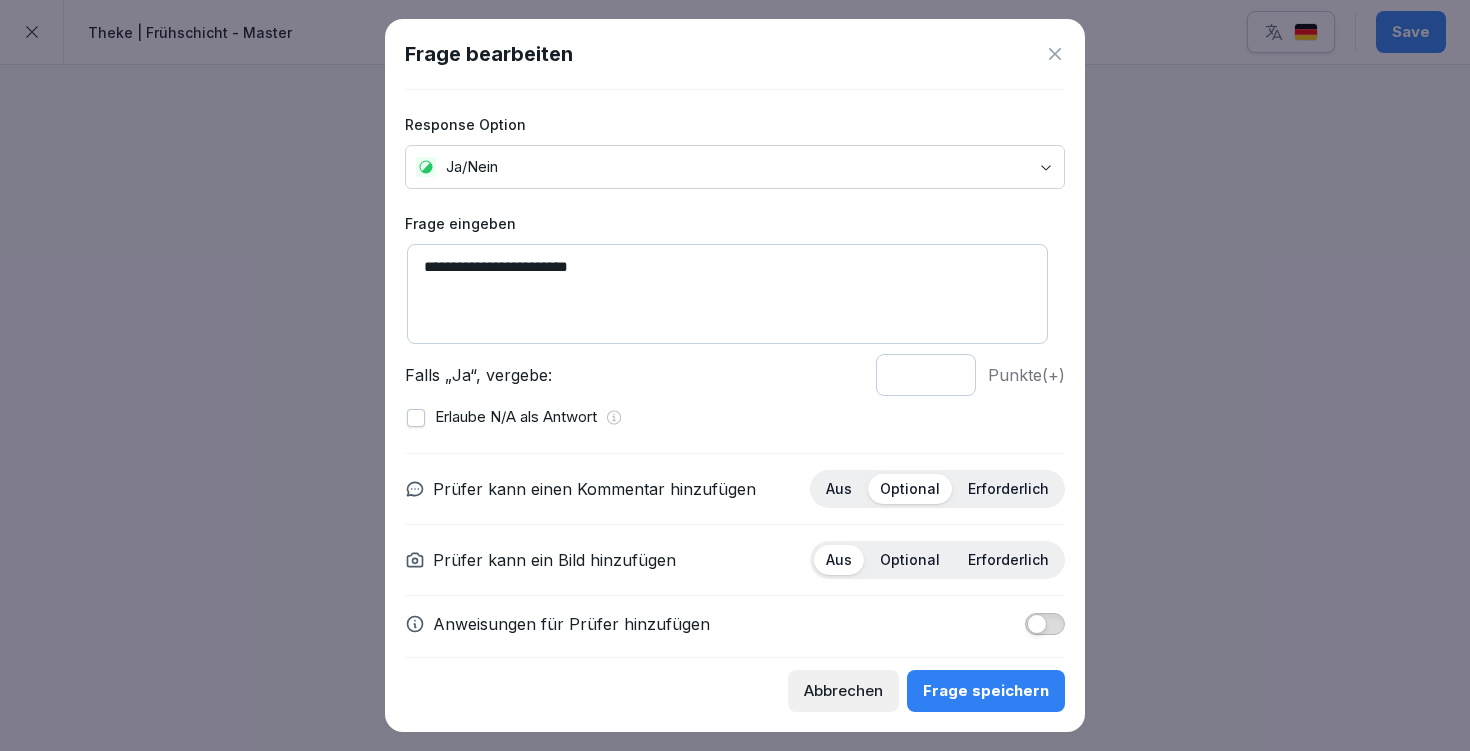 click at bounding box center (1045, 624) 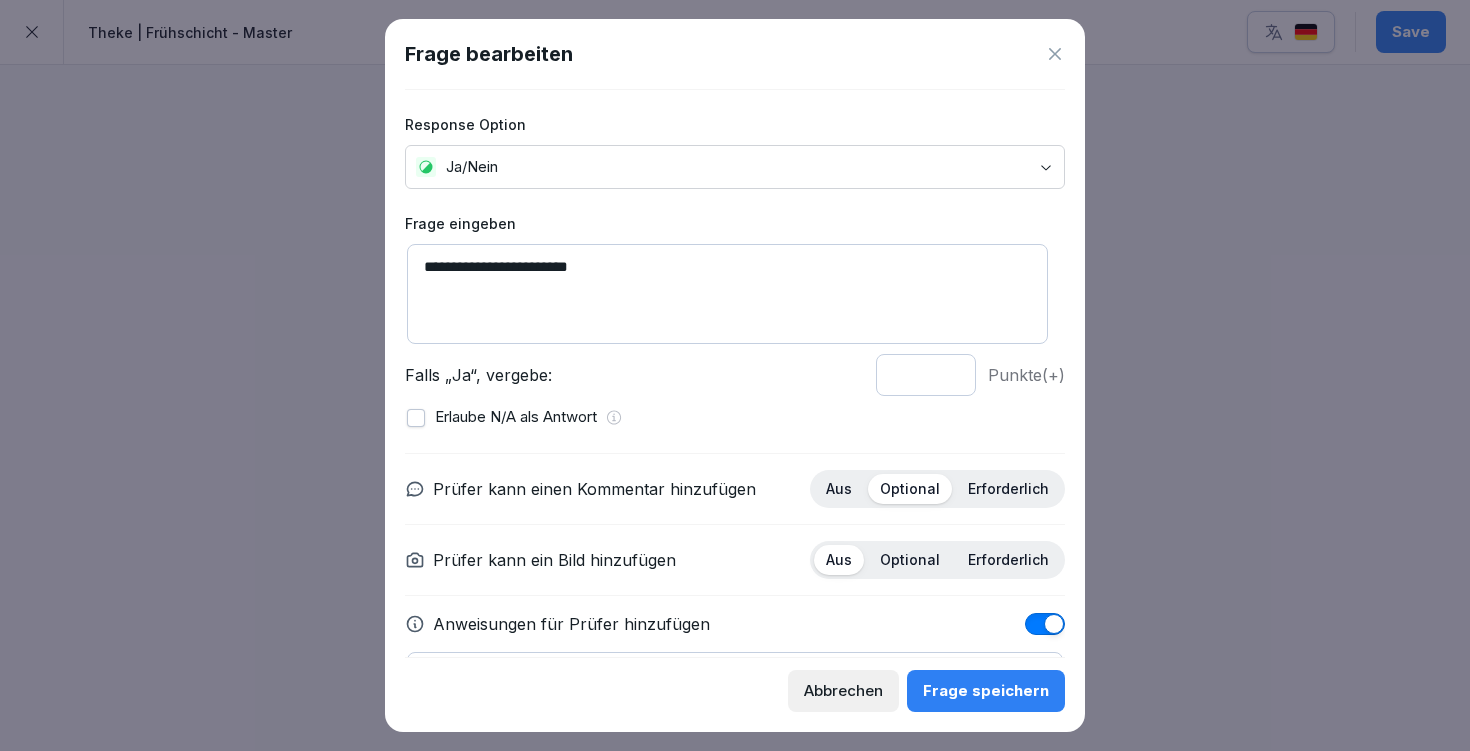 scroll, scrollTop: 127, scrollLeft: 0, axis: vertical 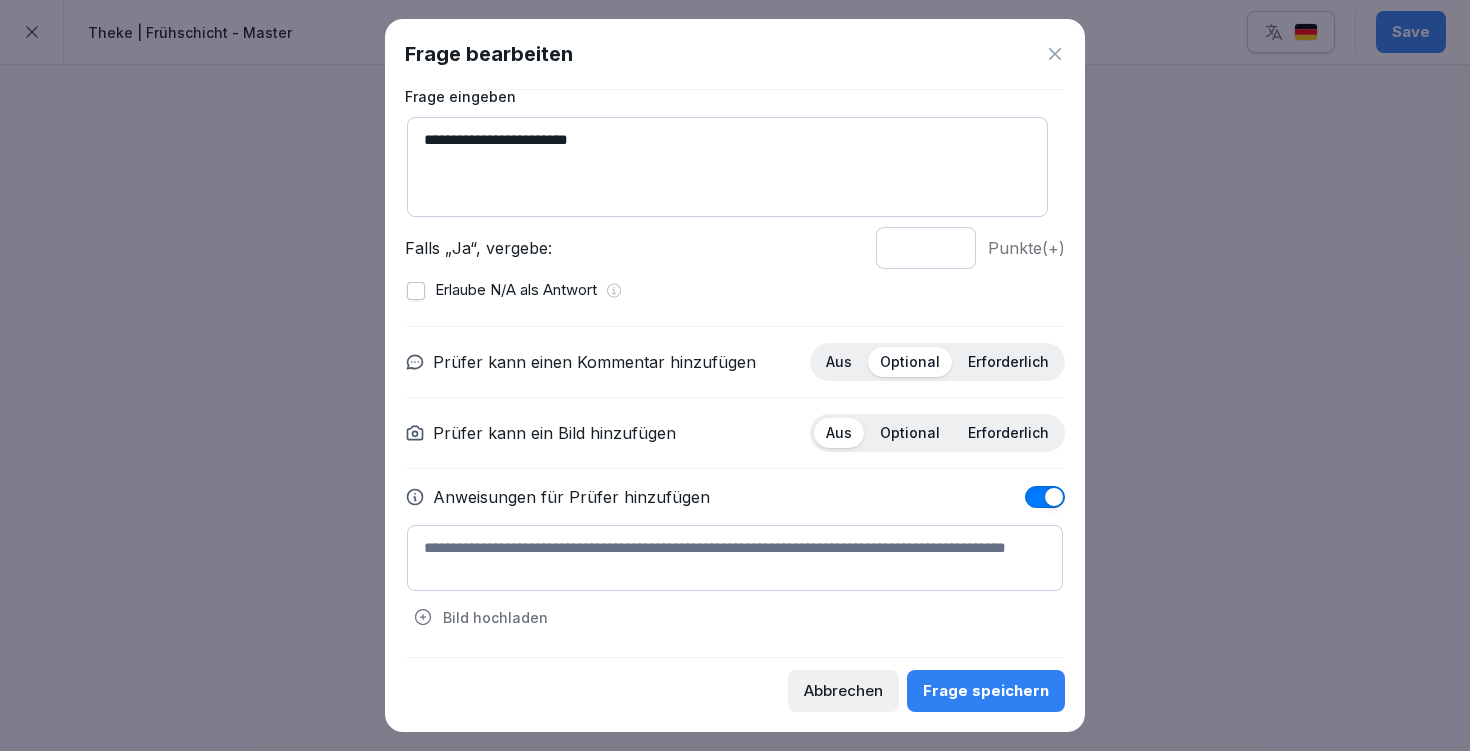 click at bounding box center [735, 558] 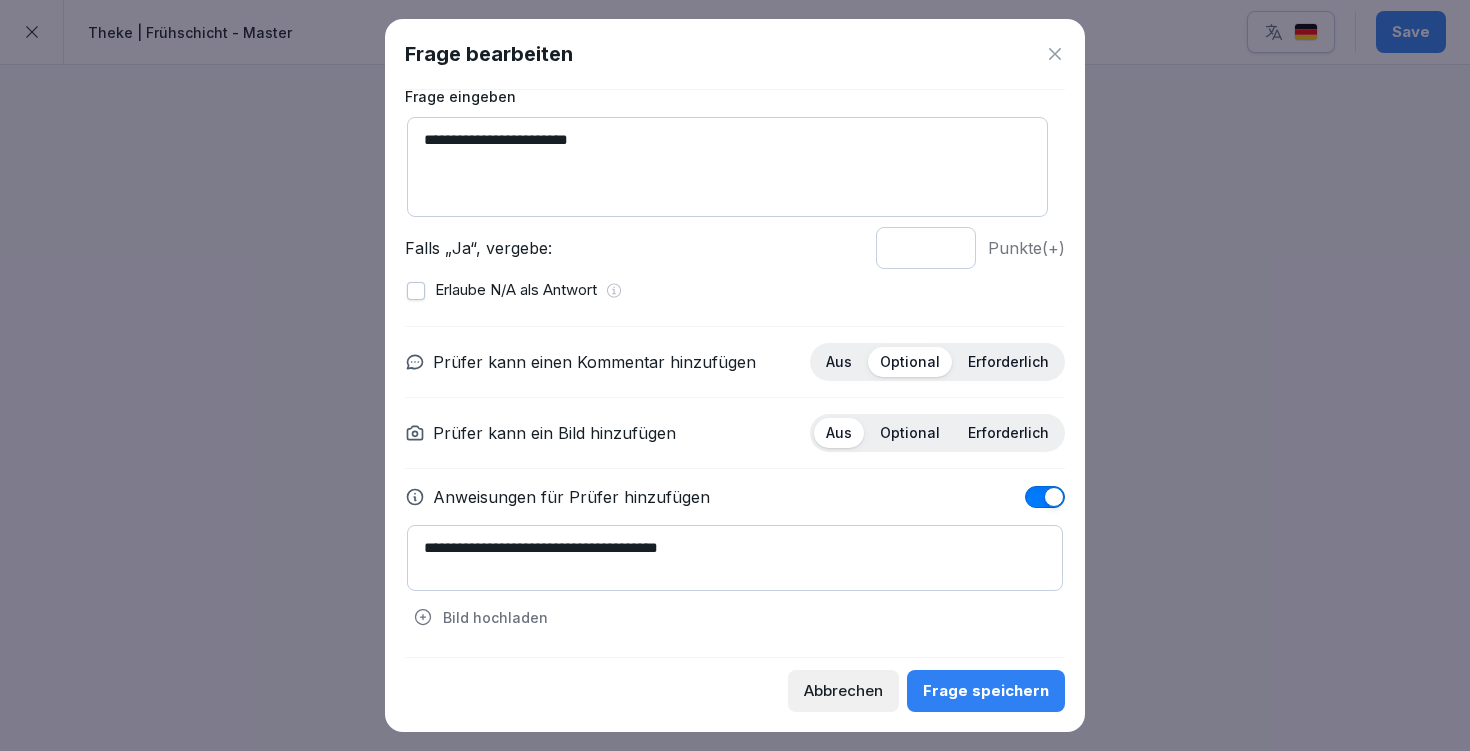 click on "**********" at bounding box center (735, 558) 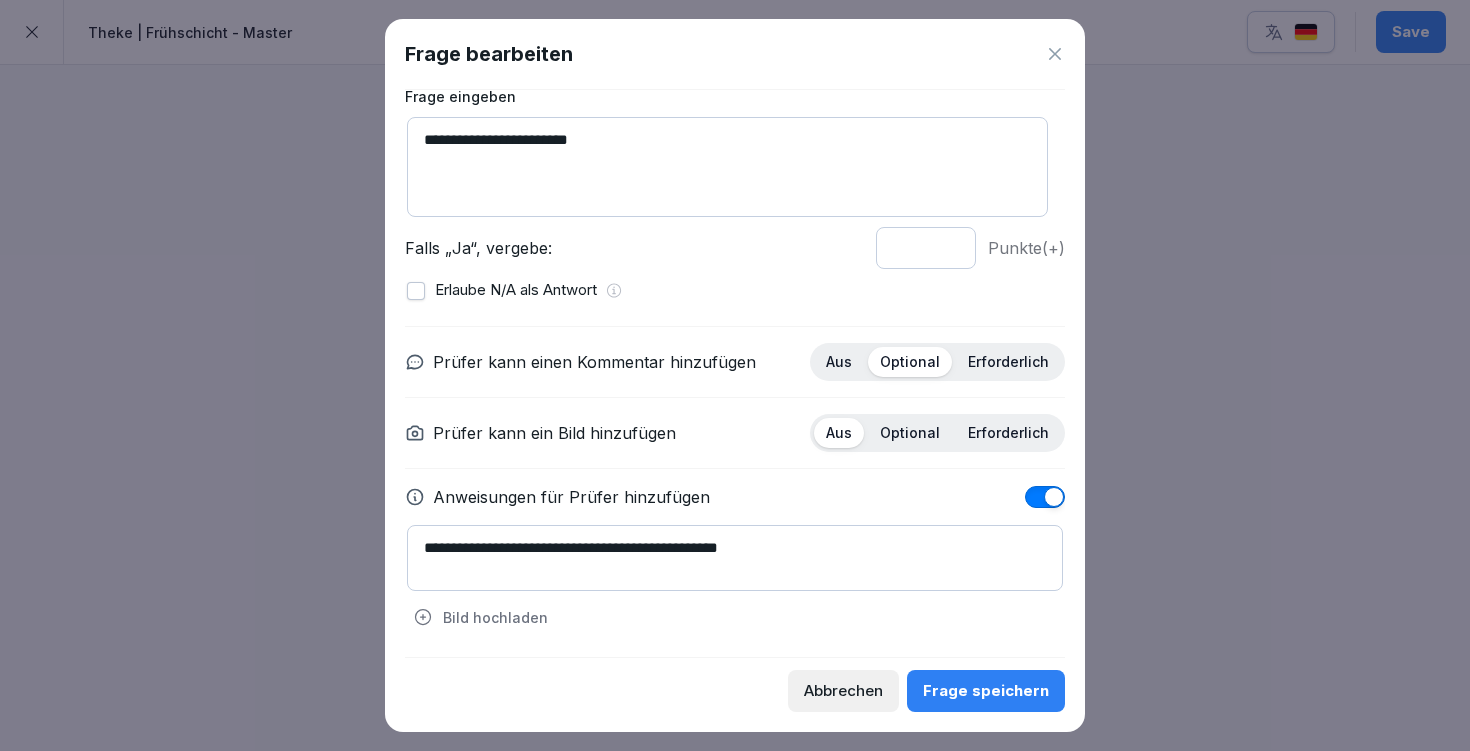 type on "**********" 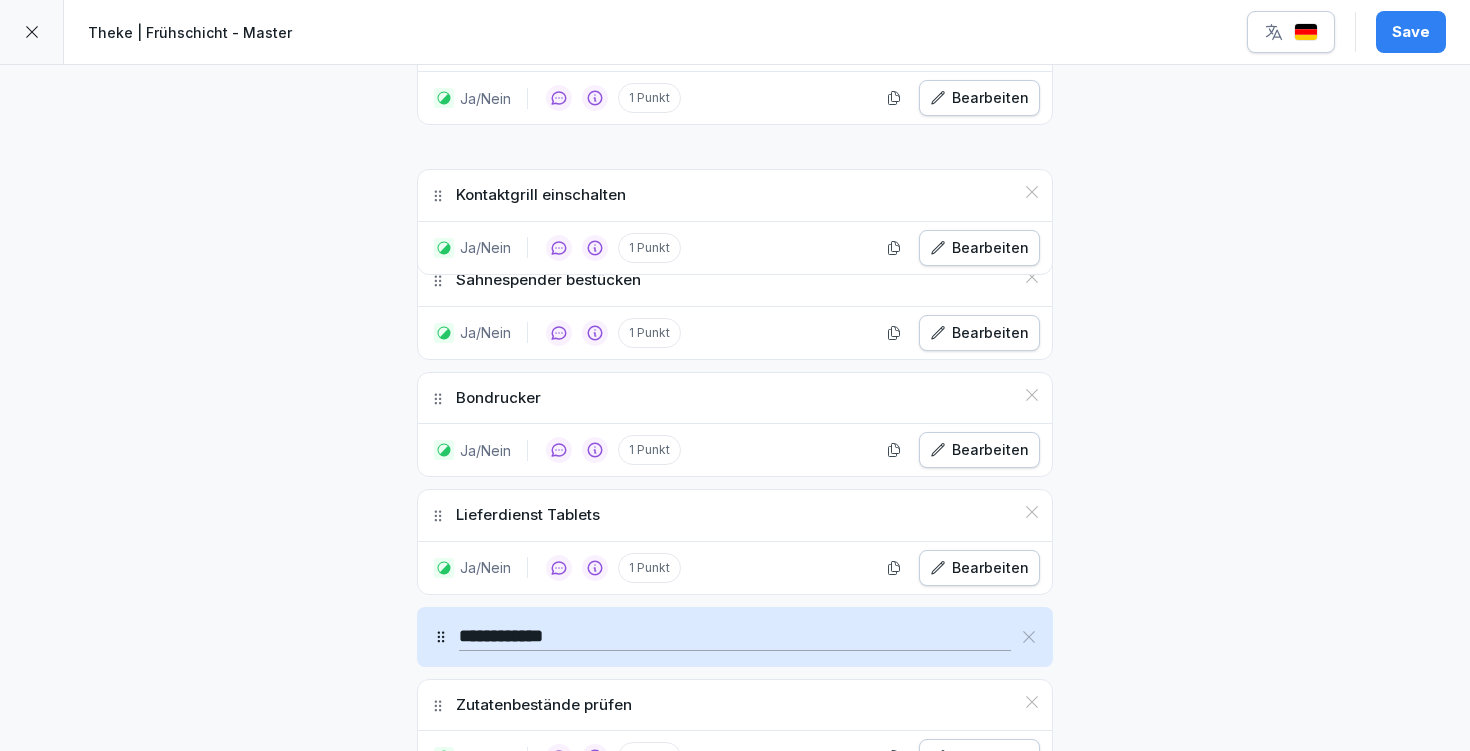 scroll, scrollTop: 893, scrollLeft: 0, axis: vertical 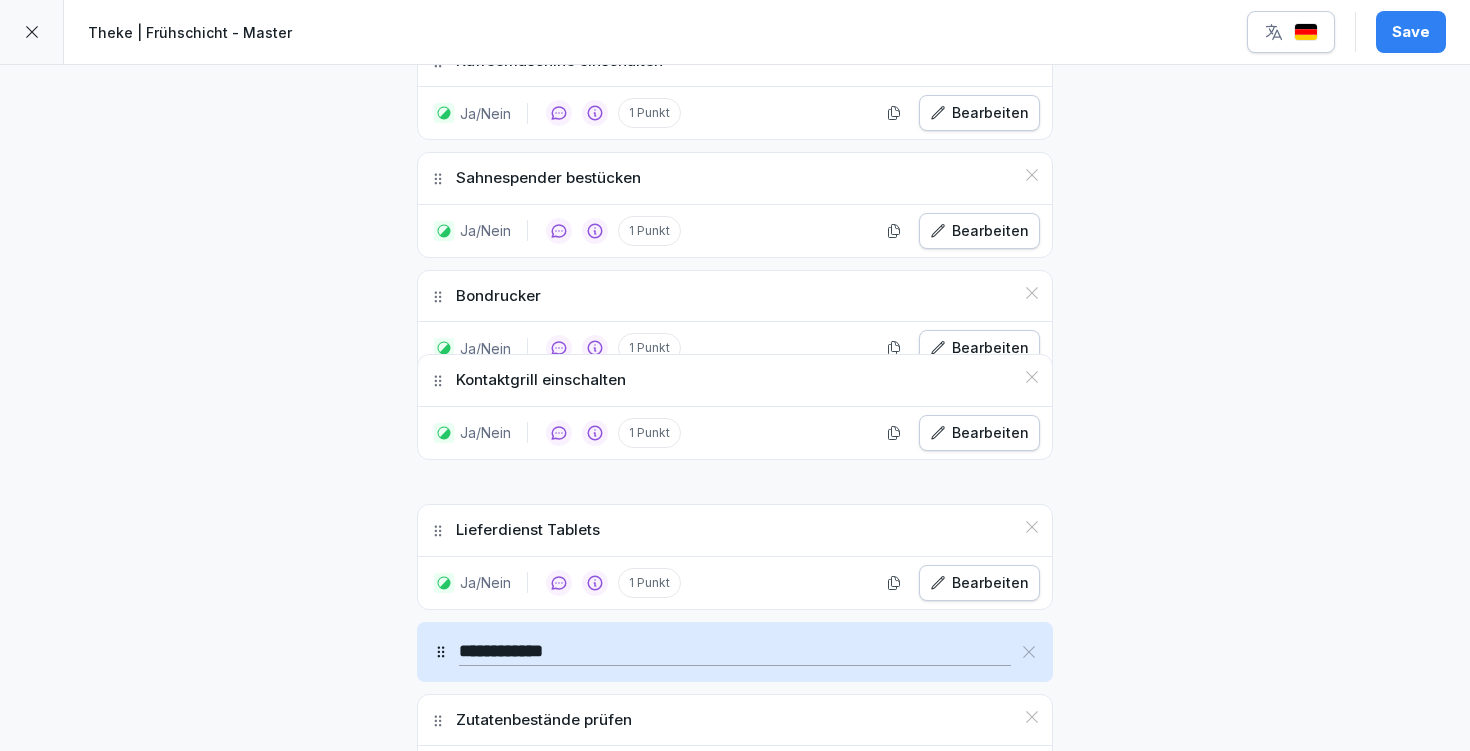 drag, startPoint x: 436, startPoint y: 465, endPoint x: 480, endPoint y: 374, distance: 101.07918 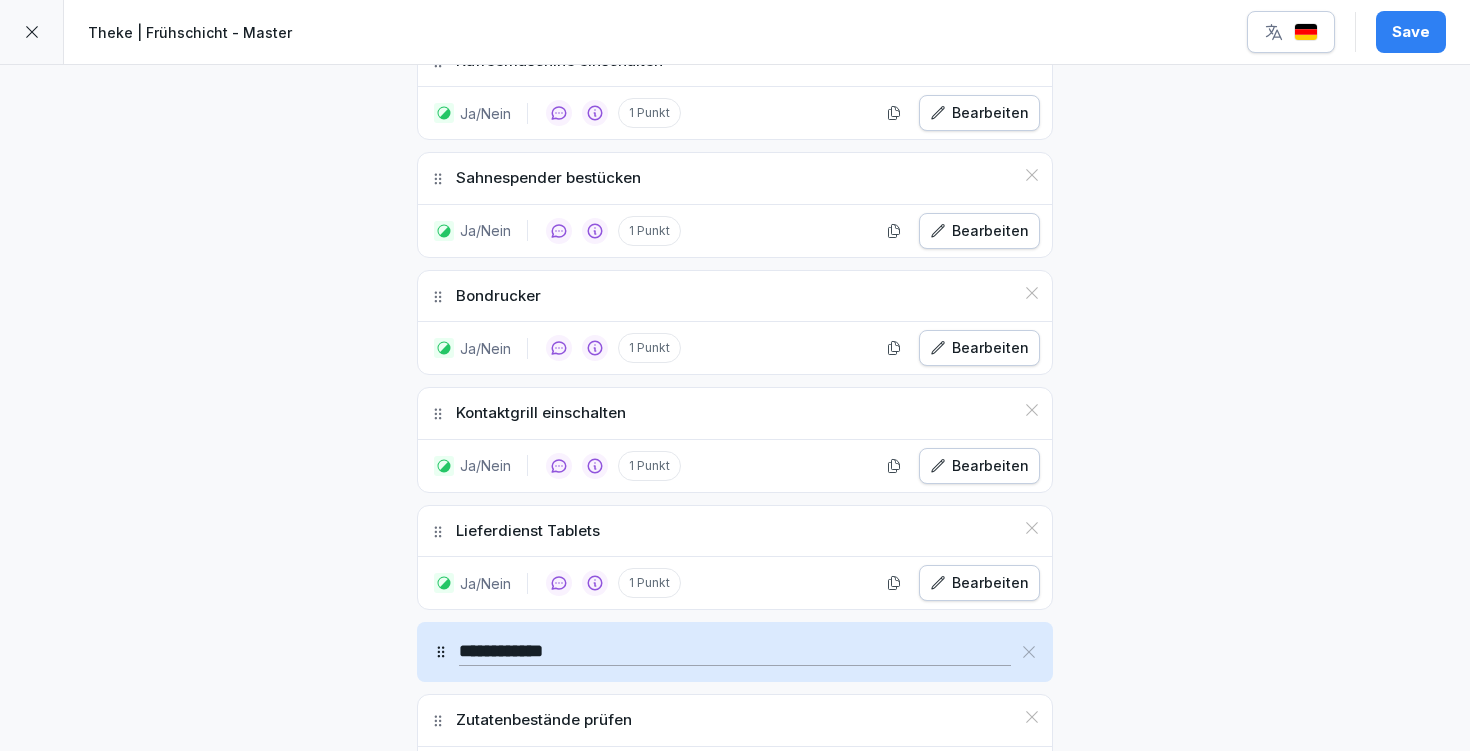 click on "**********" at bounding box center [735, 647] 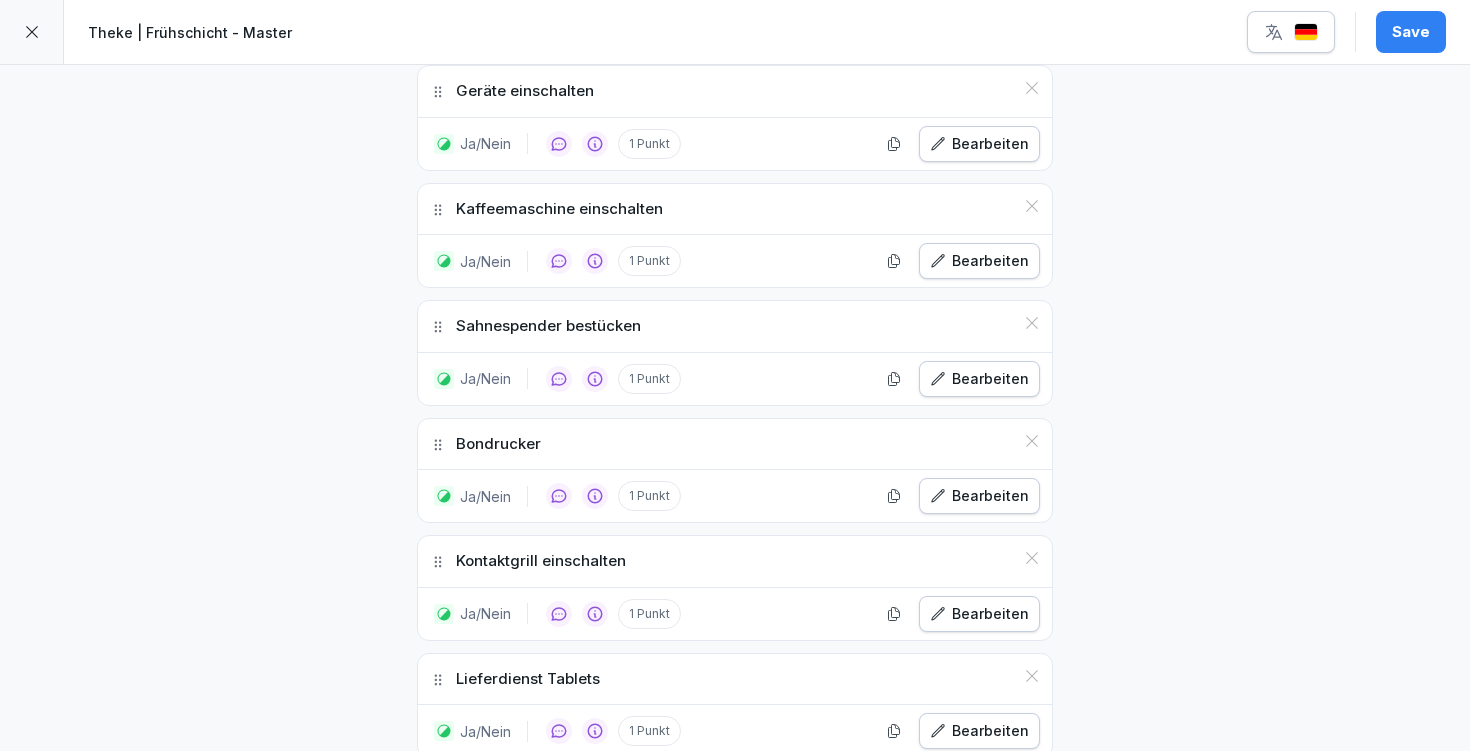 scroll, scrollTop: 712, scrollLeft: 0, axis: vertical 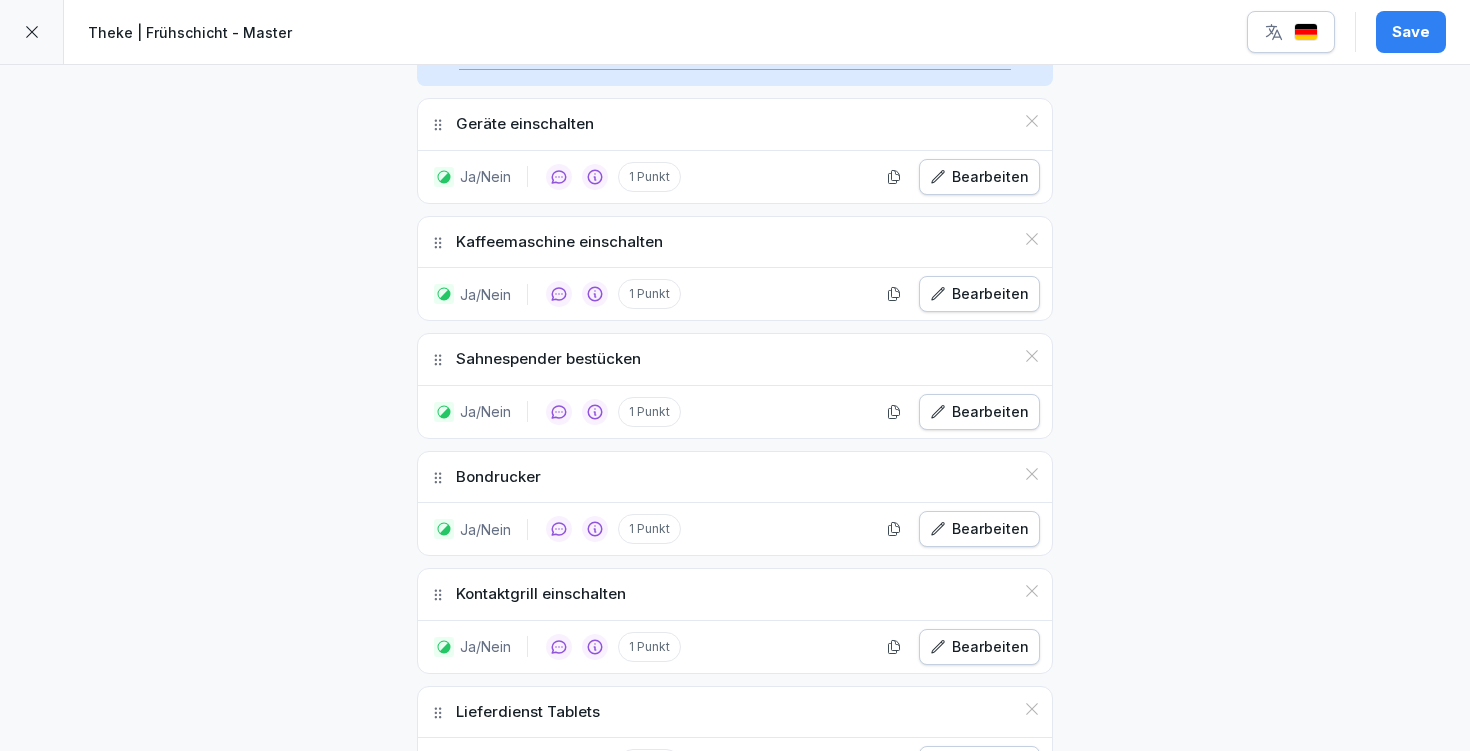 click on "Save" at bounding box center [1411, 32] 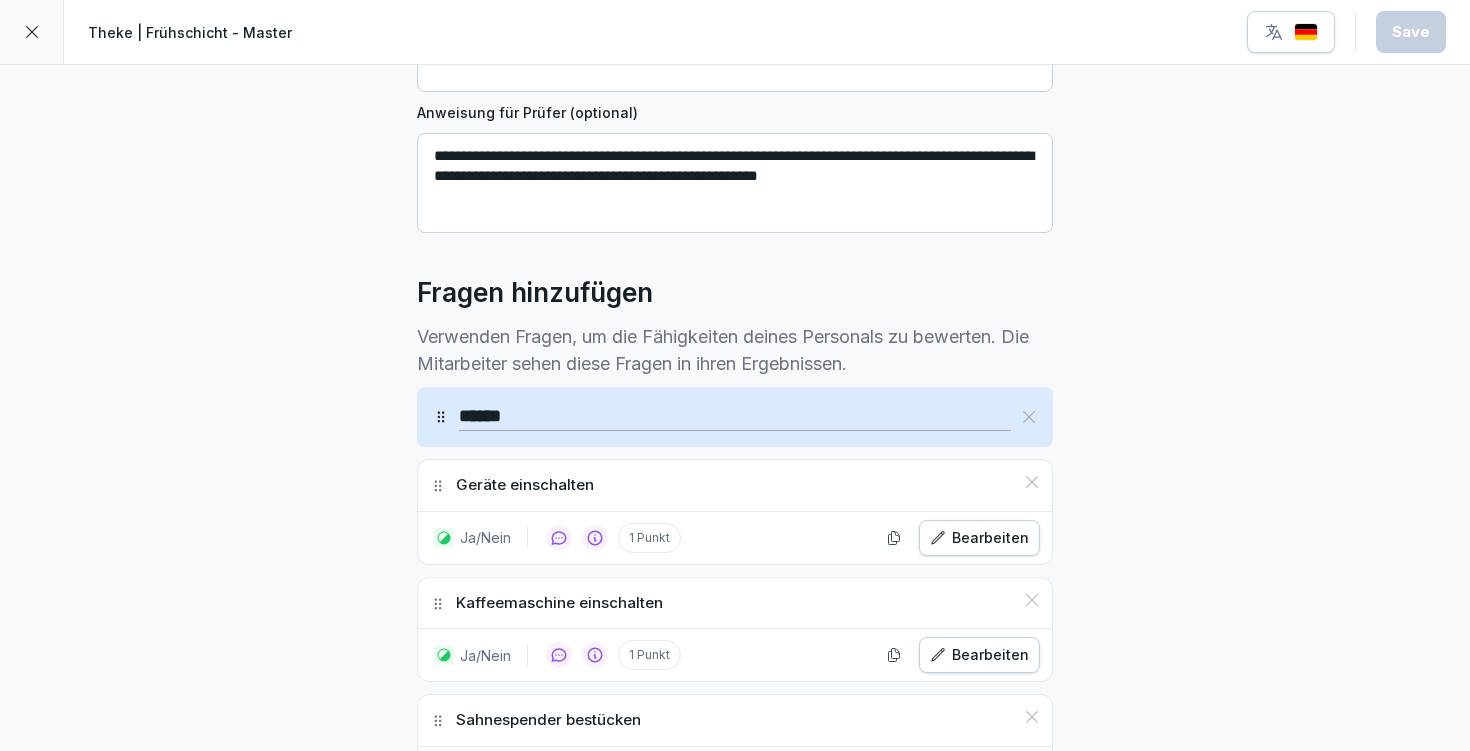 scroll, scrollTop: 0, scrollLeft: 0, axis: both 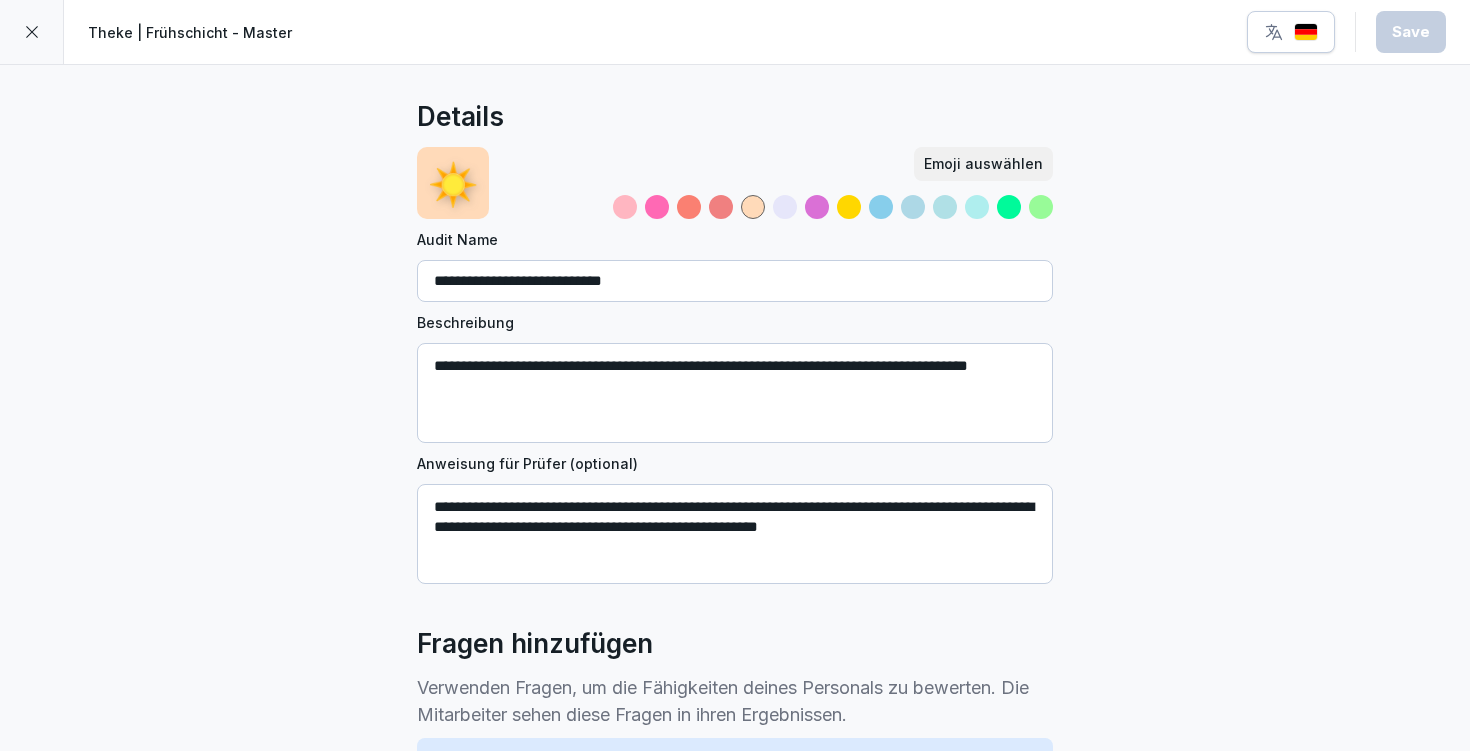 click at bounding box center (32, 32) 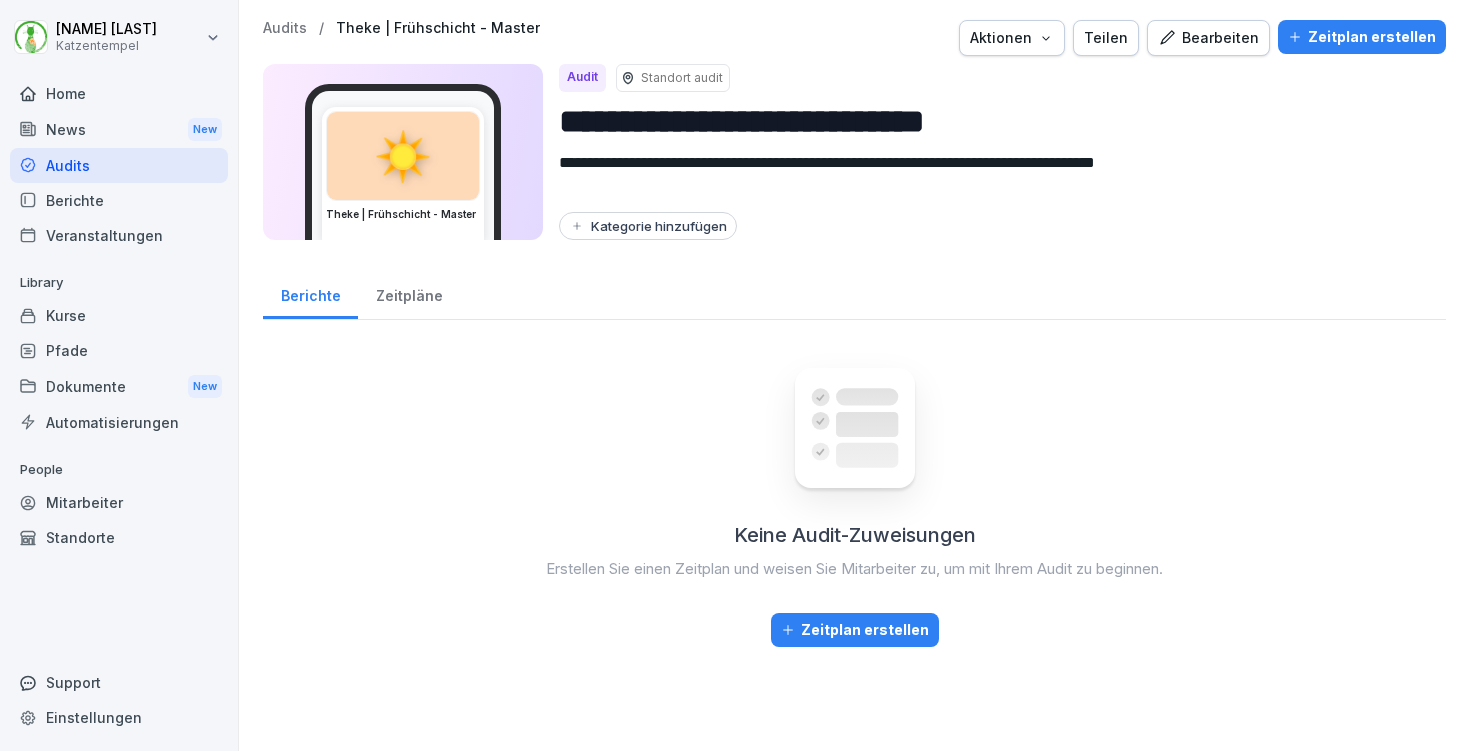click on "Audits" at bounding box center [285, 28] 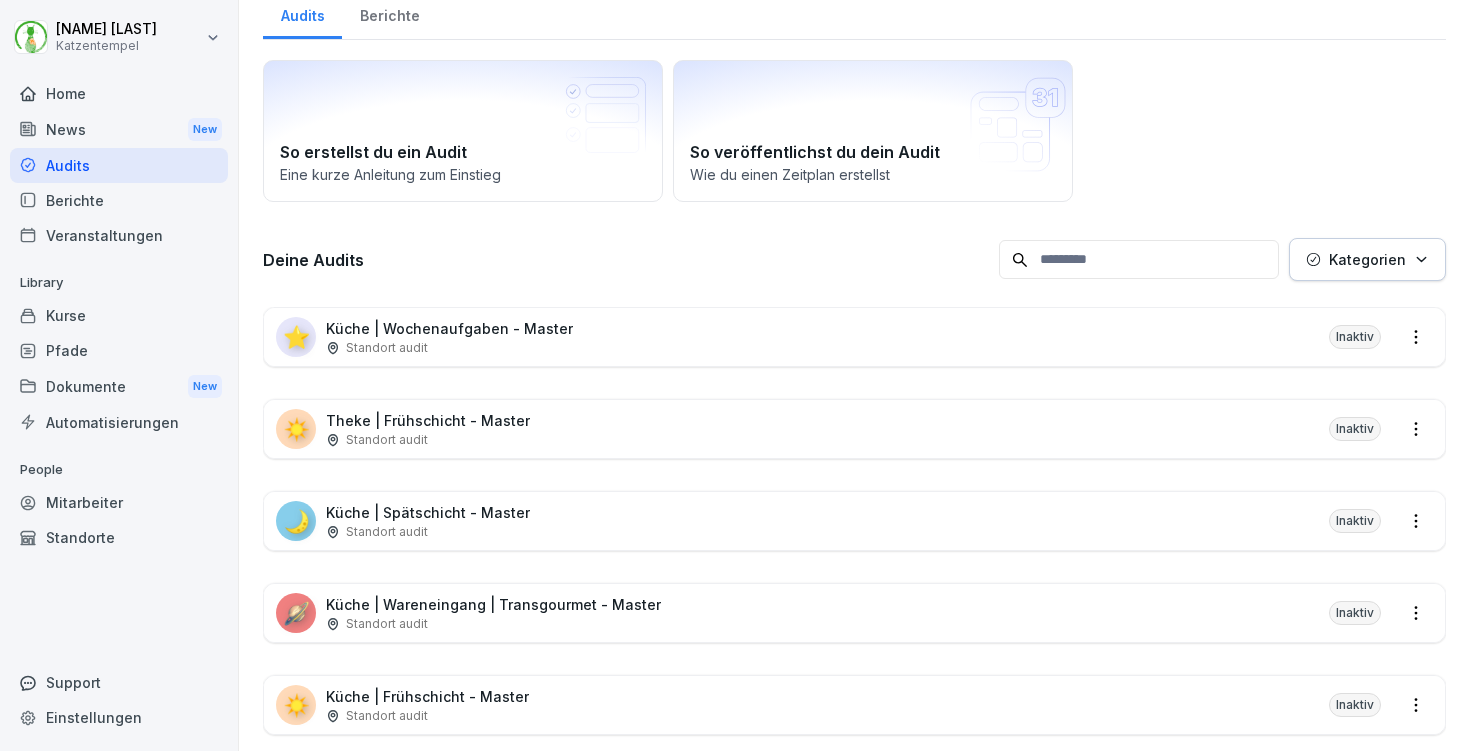 scroll, scrollTop: 82, scrollLeft: 0, axis: vertical 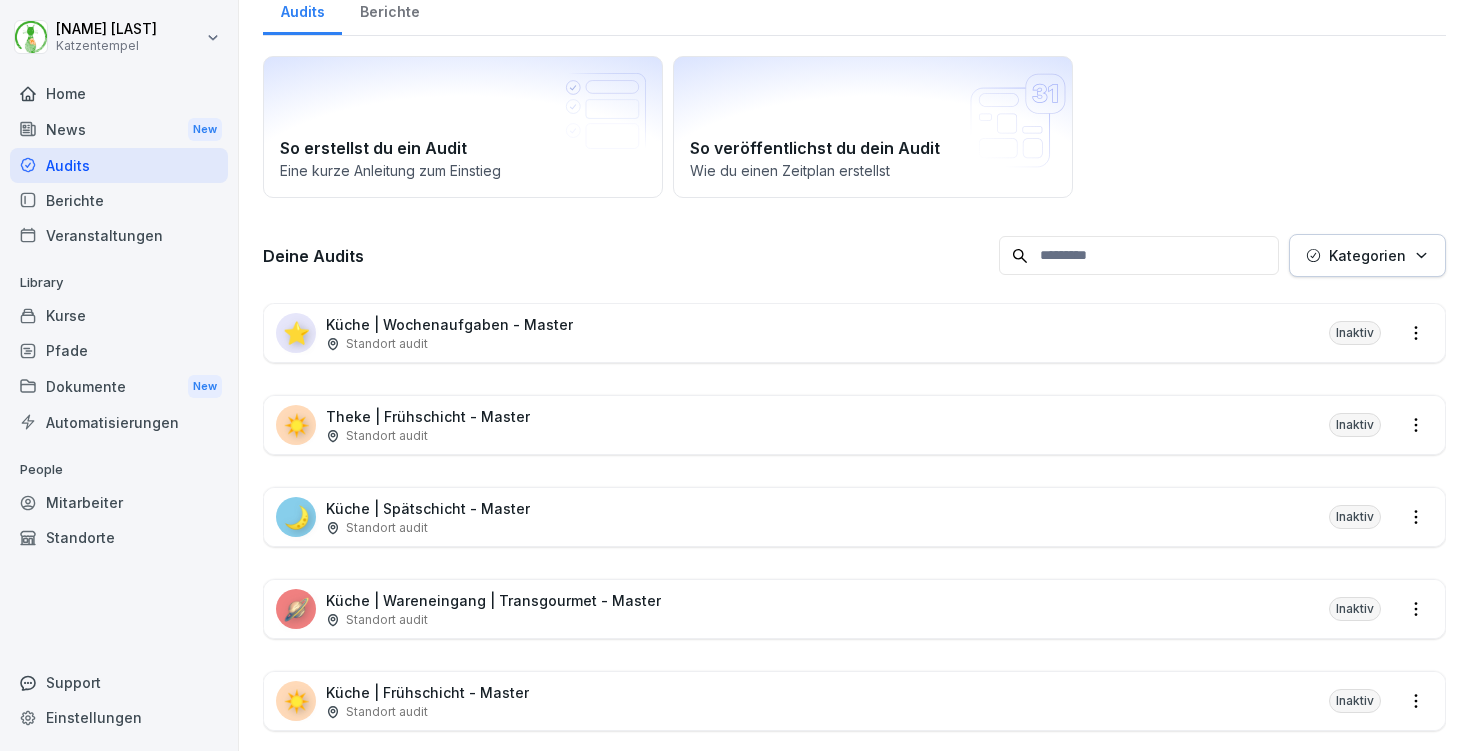 click on "🌙 Küche | Spätschicht - Master Standort audit Inaktiv" at bounding box center [854, 517] 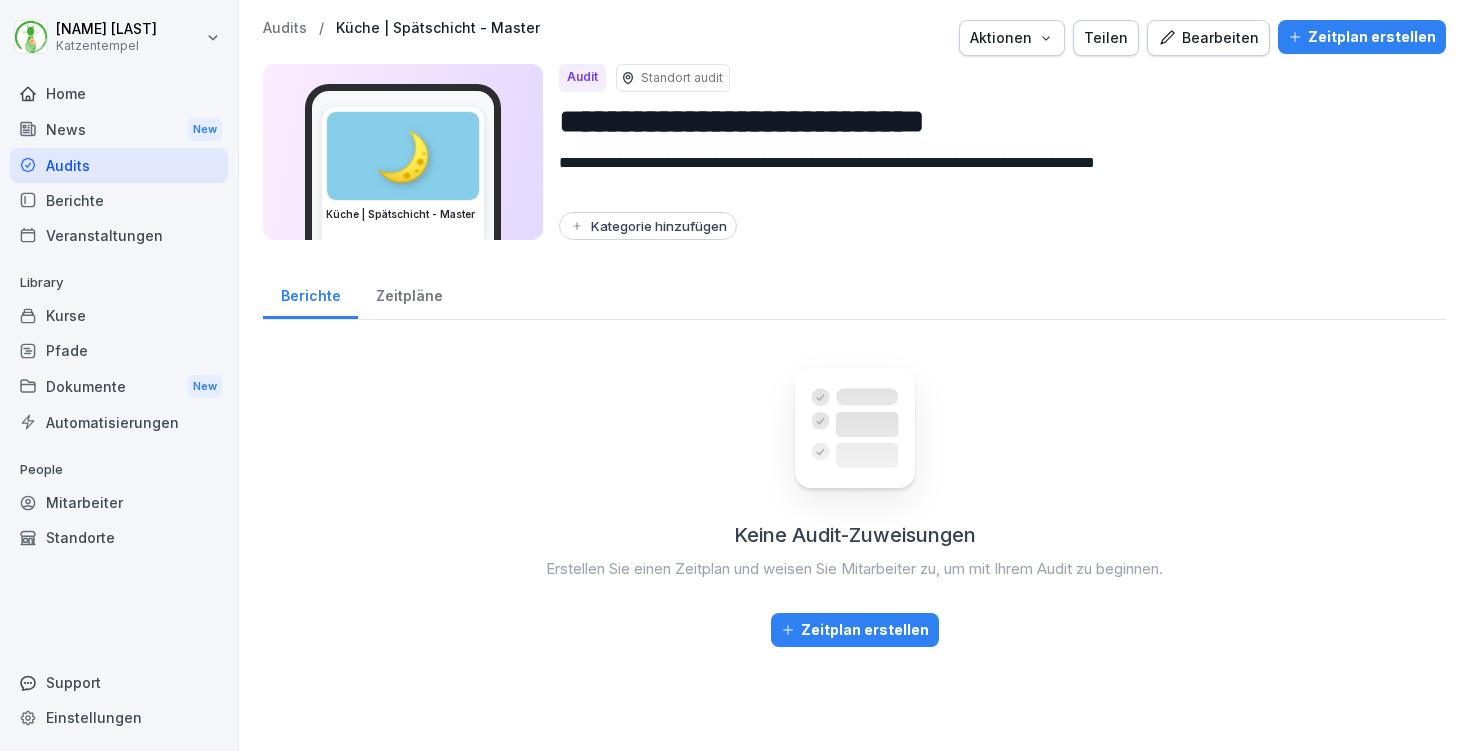 scroll, scrollTop: 0, scrollLeft: 0, axis: both 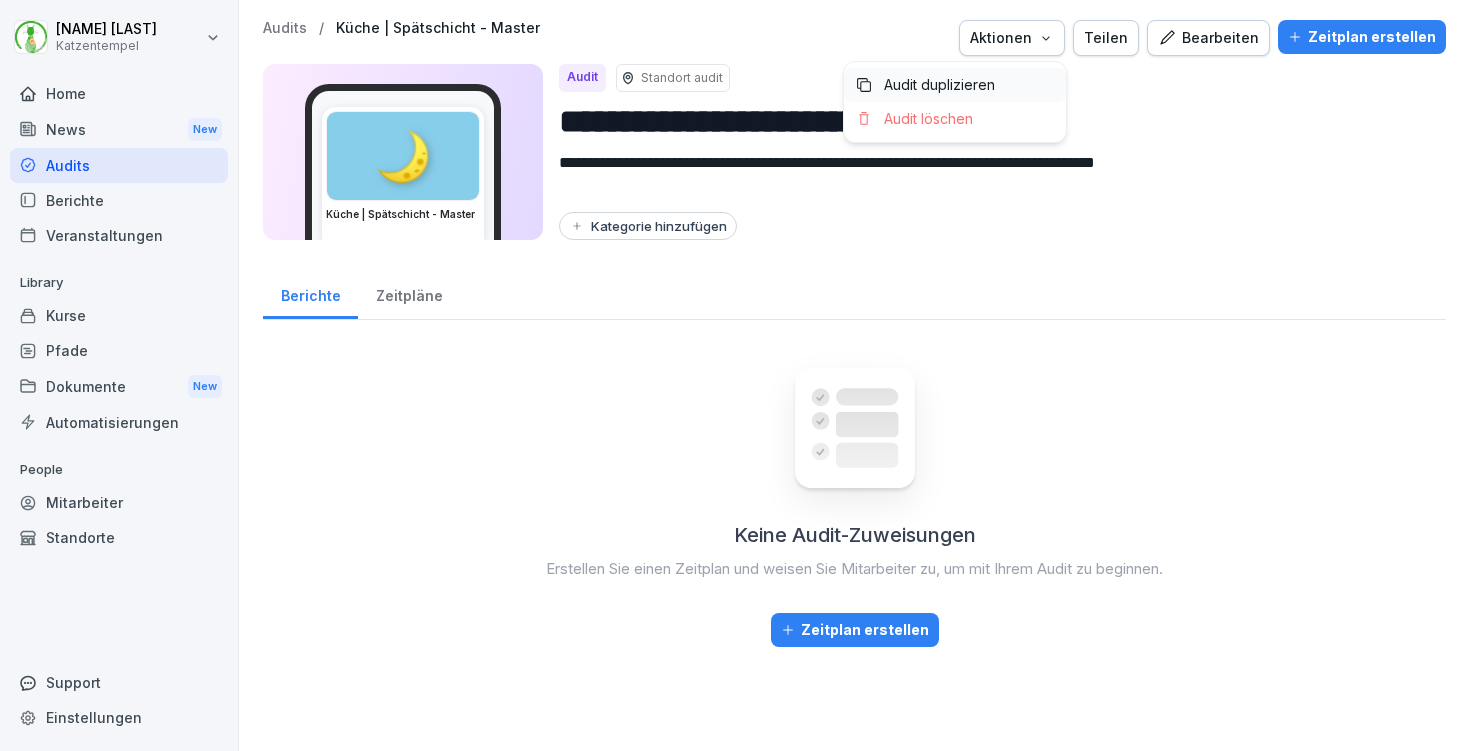 click on "Audit duplizieren" at bounding box center (955, 85) 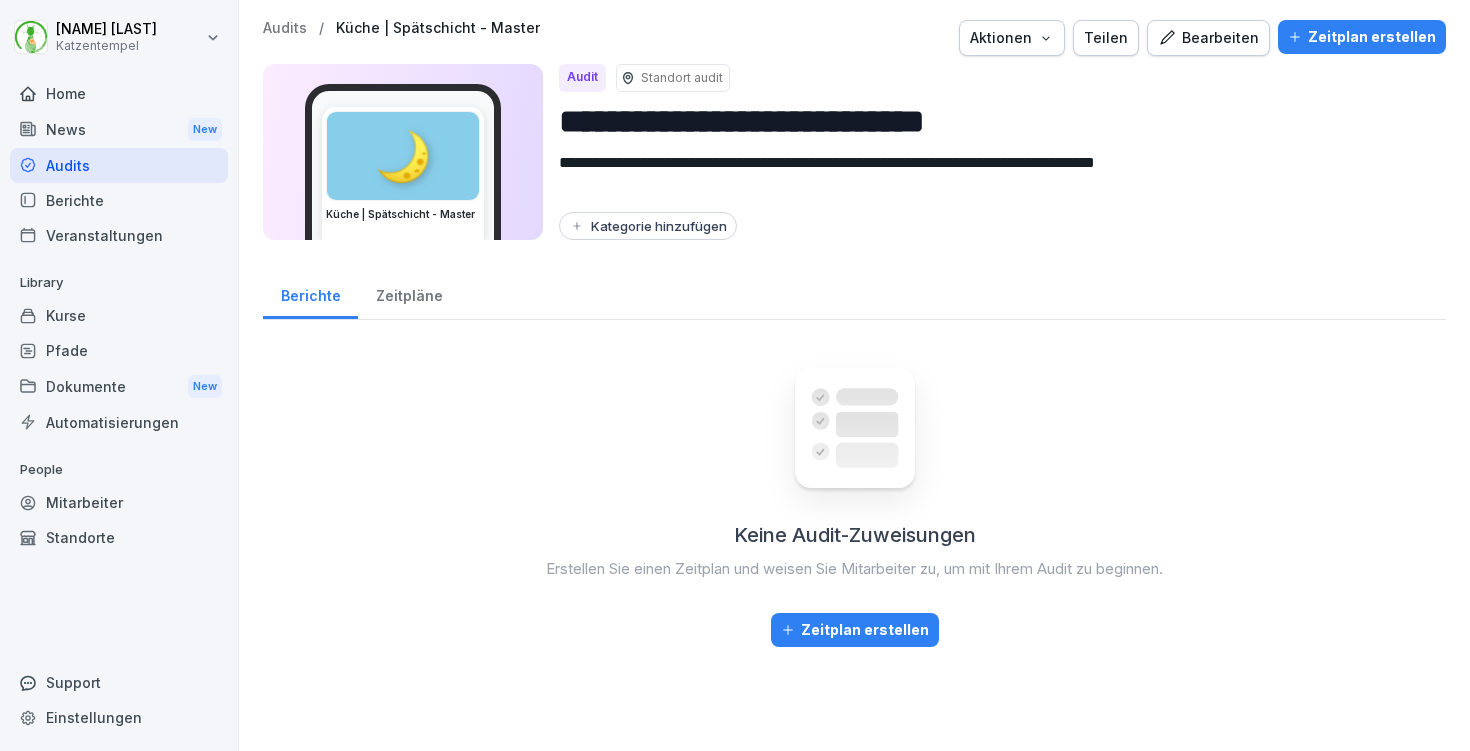 click on "**********" at bounding box center (994, 121) 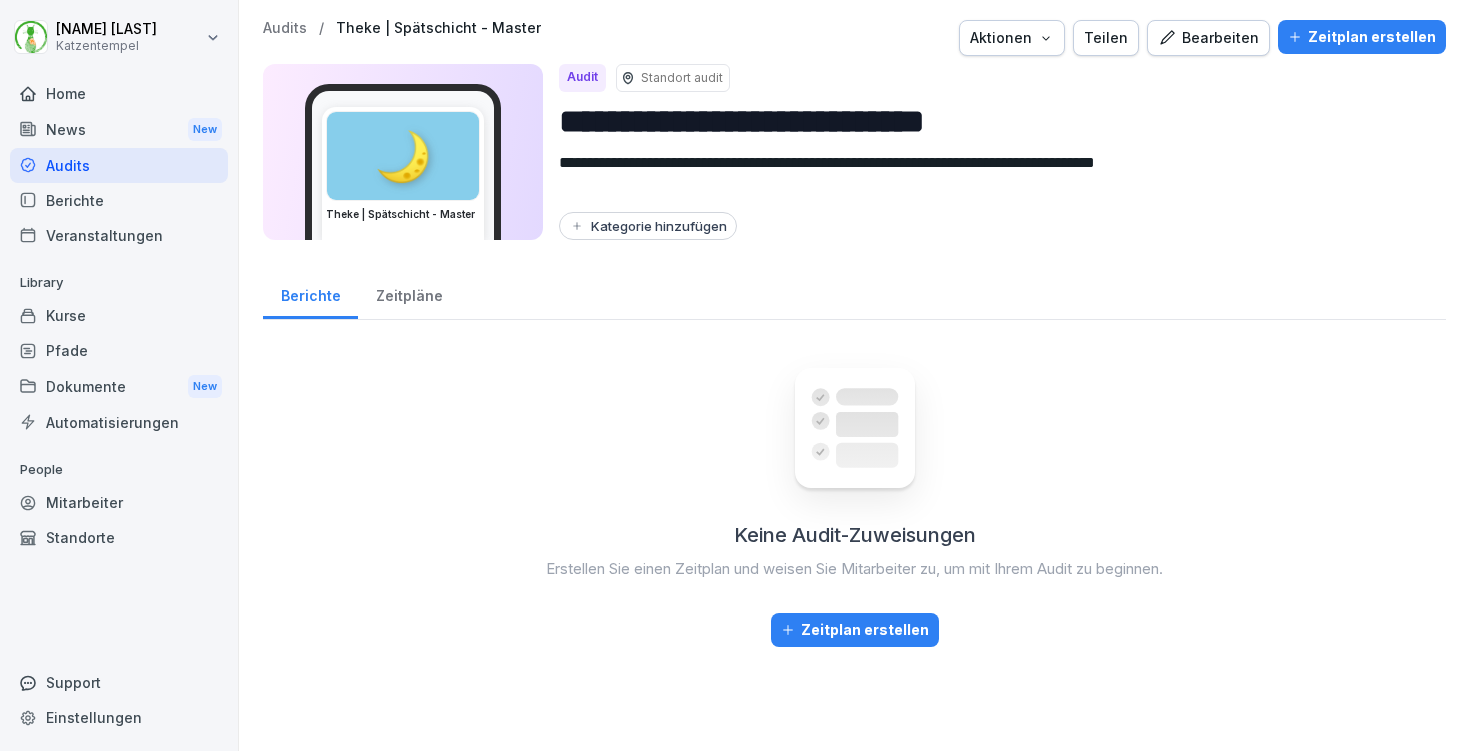 type on "**********" 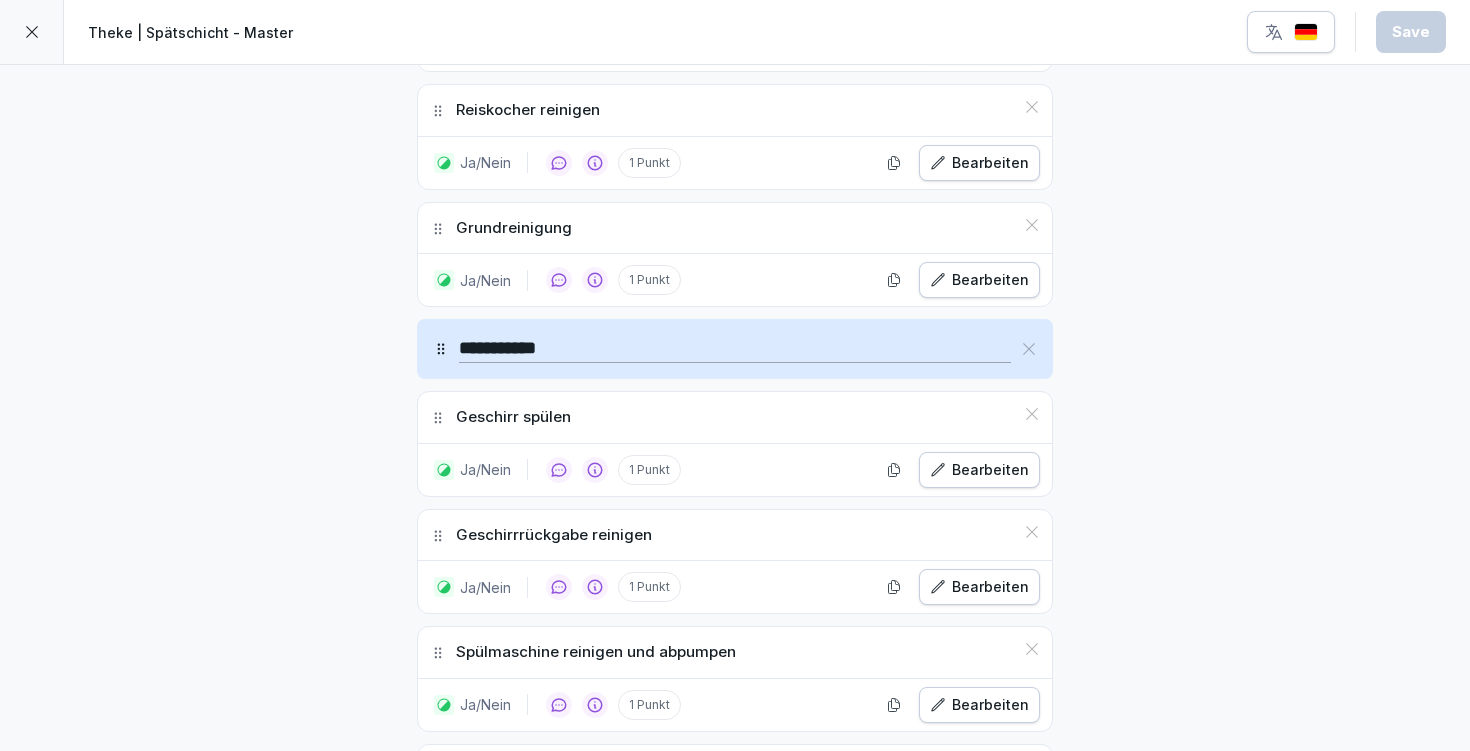 scroll, scrollTop: 1797, scrollLeft: 0, axis: vertical 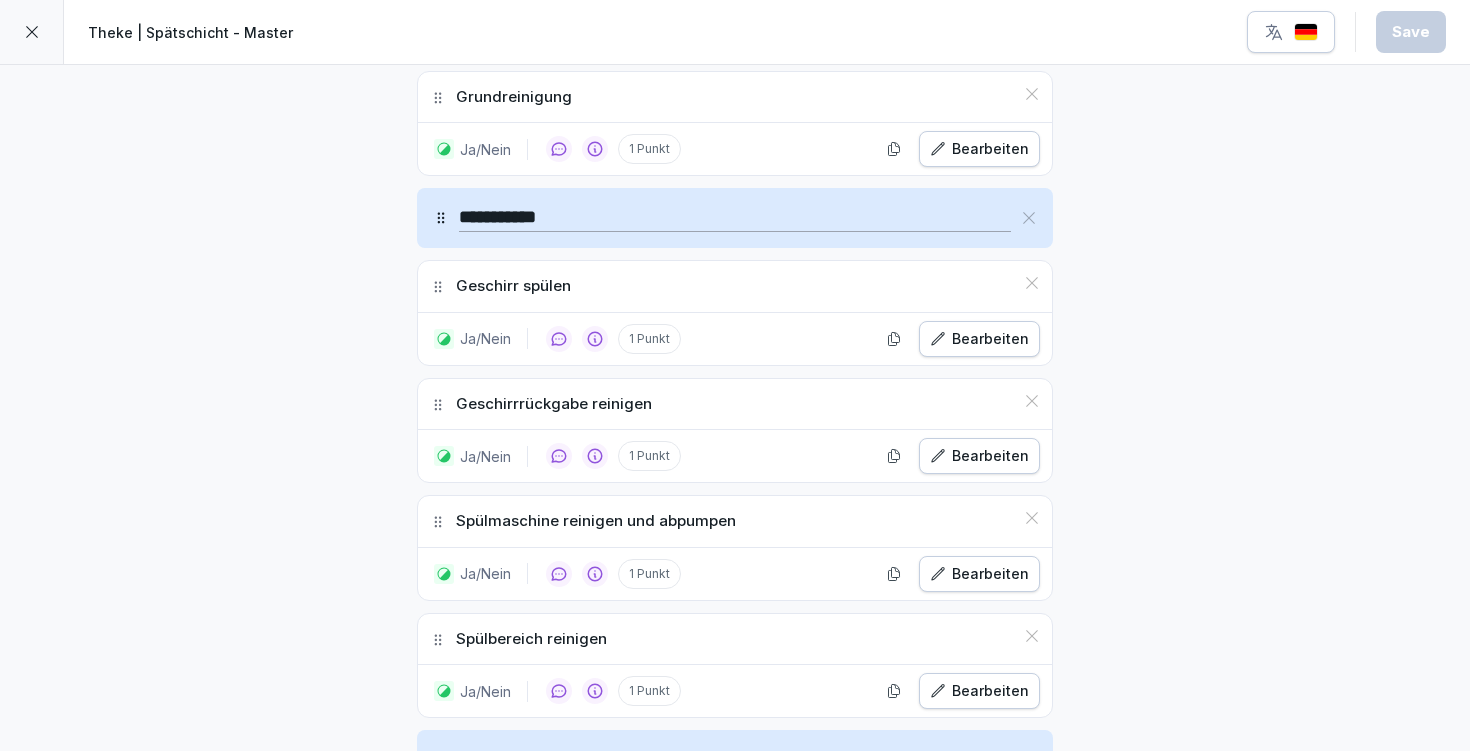 click on "Bearbeiten" at bounding box center [979, 339] 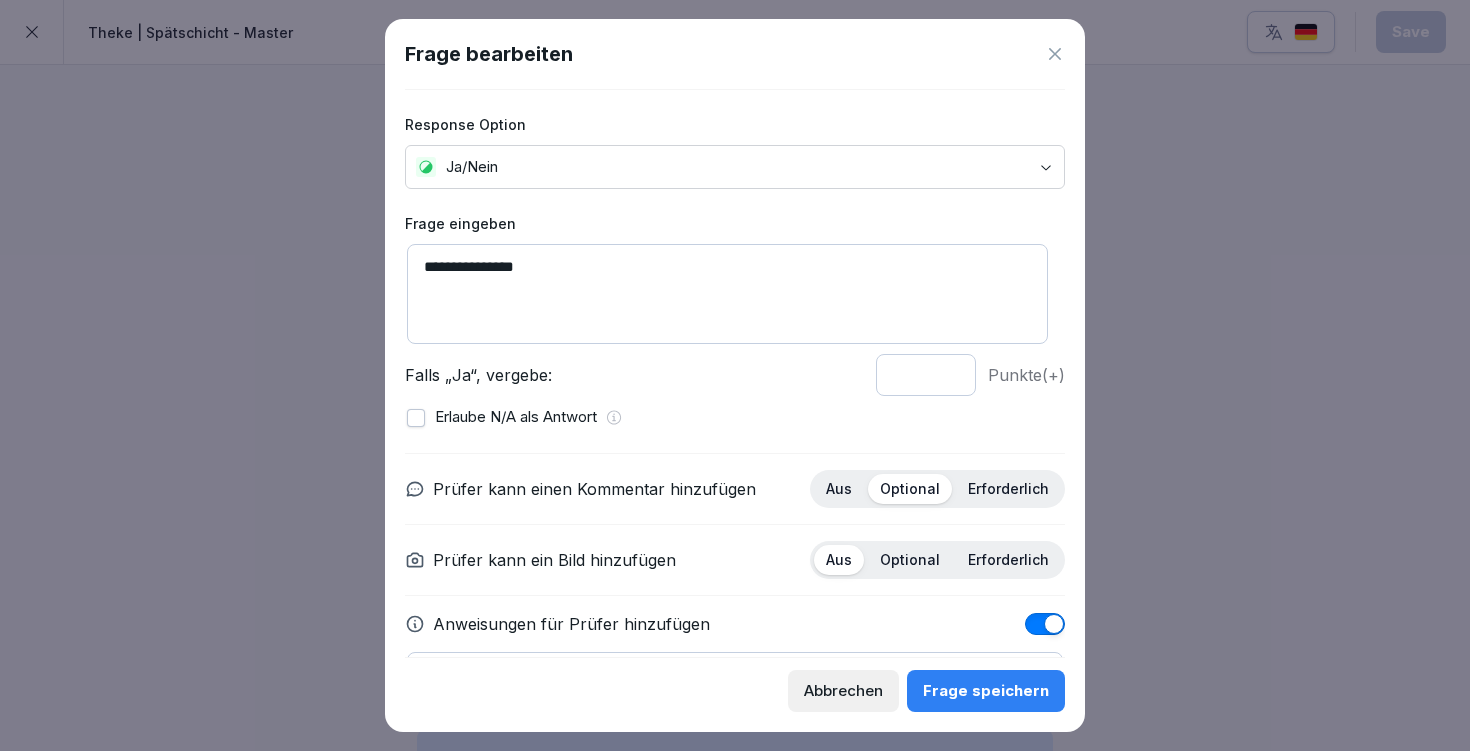 scroll, scrollTop: 127, scrollLeft: 0, axis: vertical 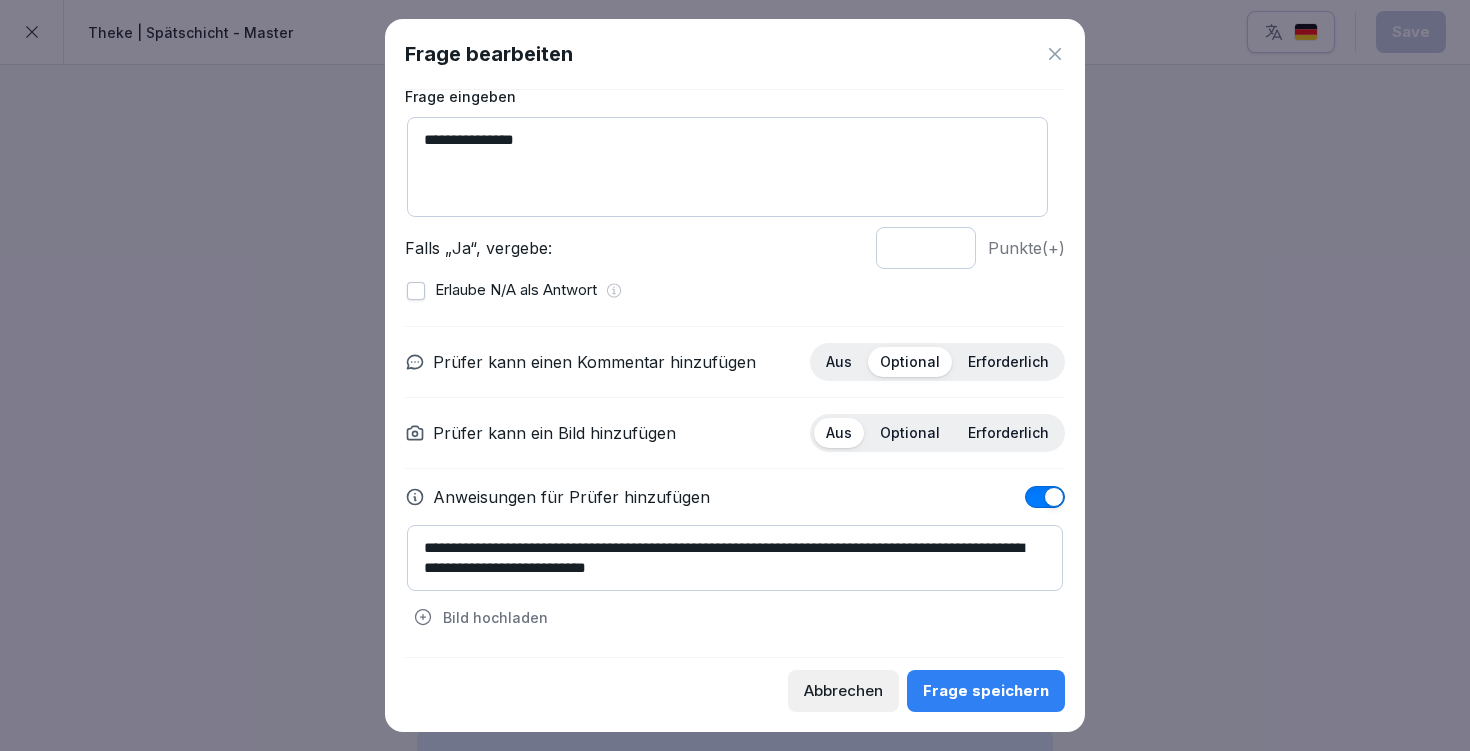 drag, startPoint x: 566, startPoint y: 546, endPoint x: 719, endPoint y: 539, distance: 153.16005 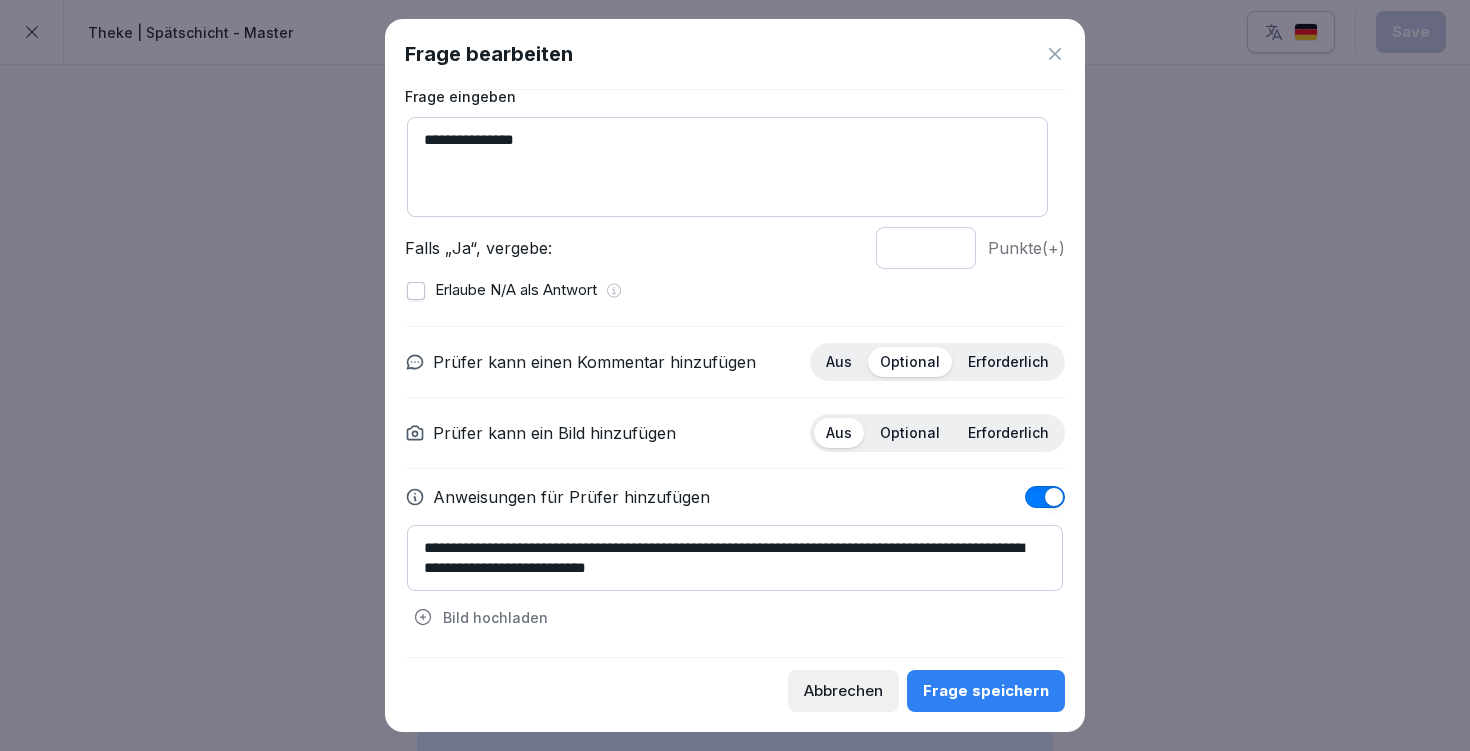 click on "**********" at bounding box center [735, 558] 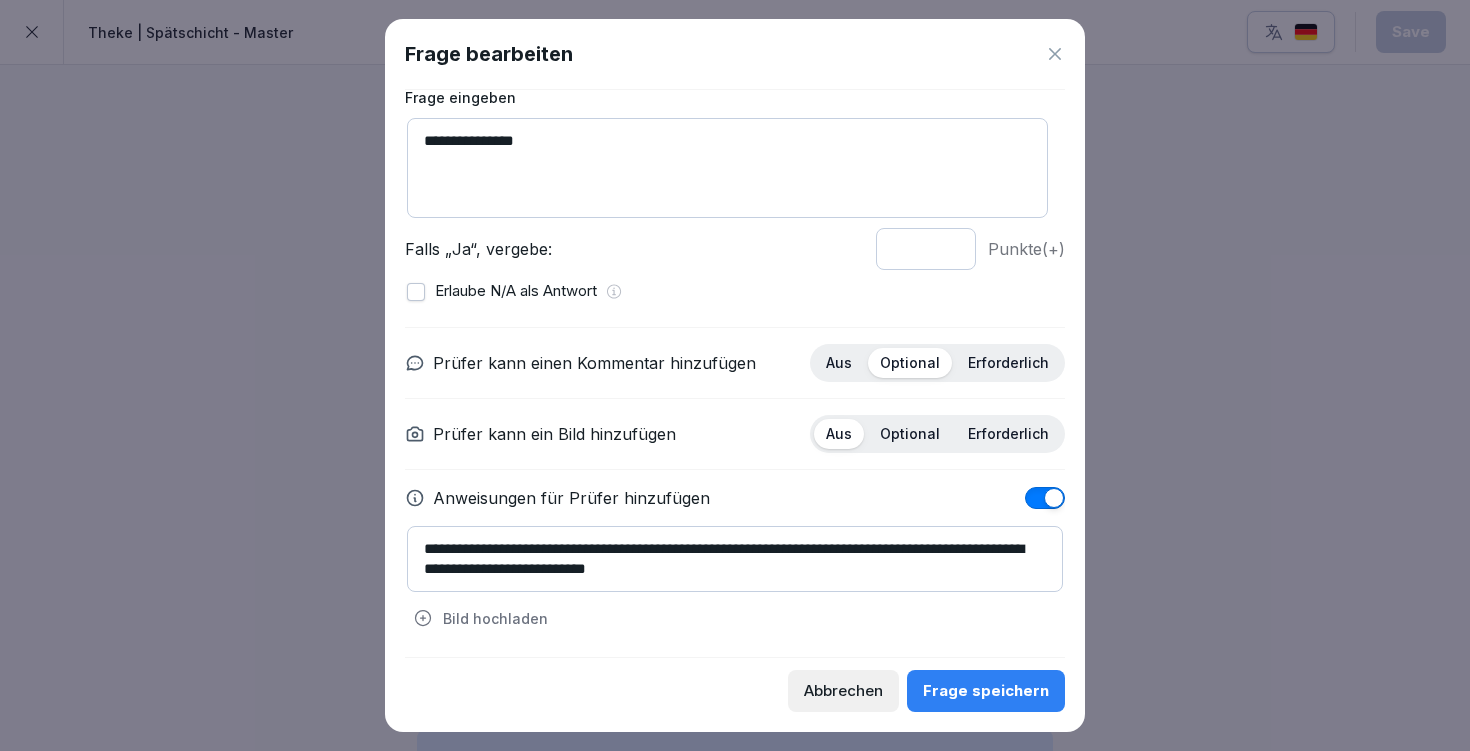 click 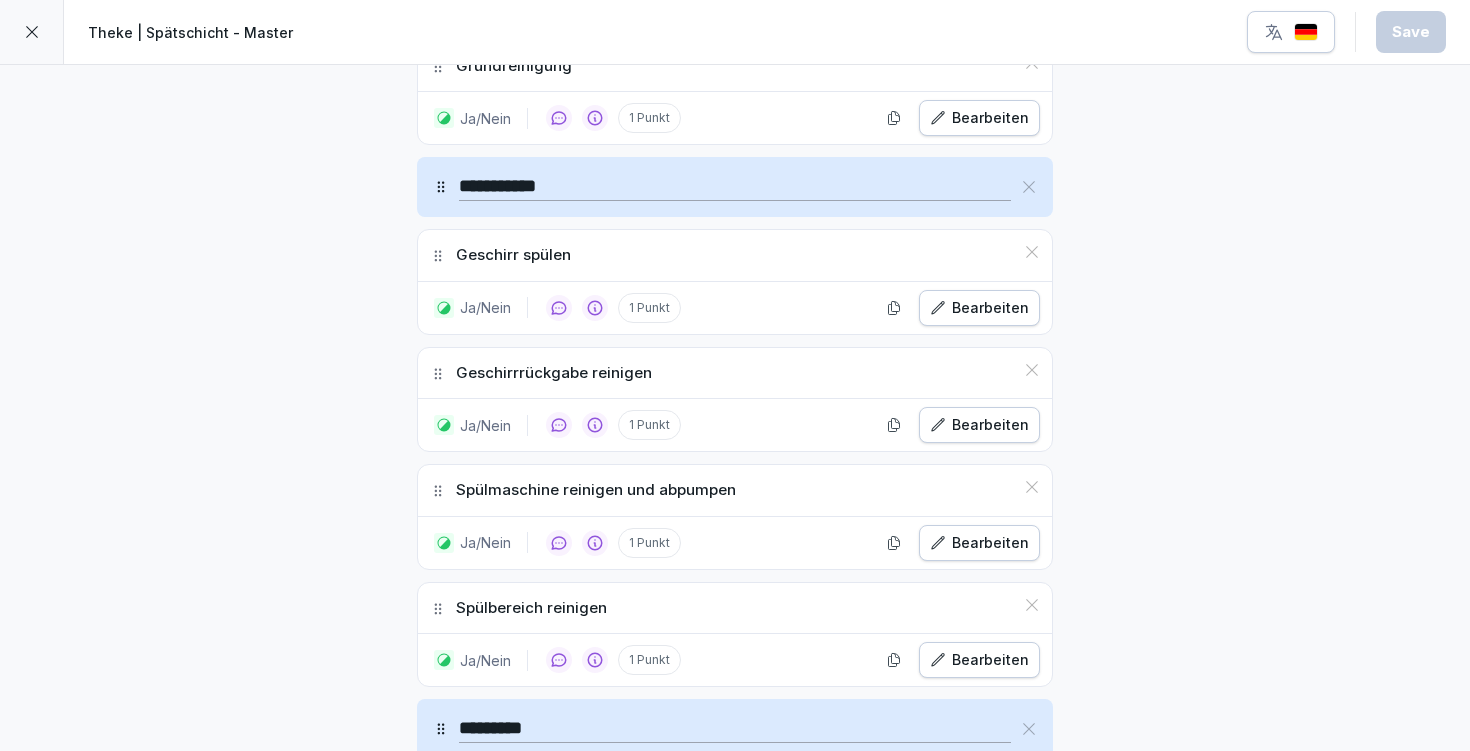 scroll, scrollTop: 1790, scrollLeft: 0, axis: vertical 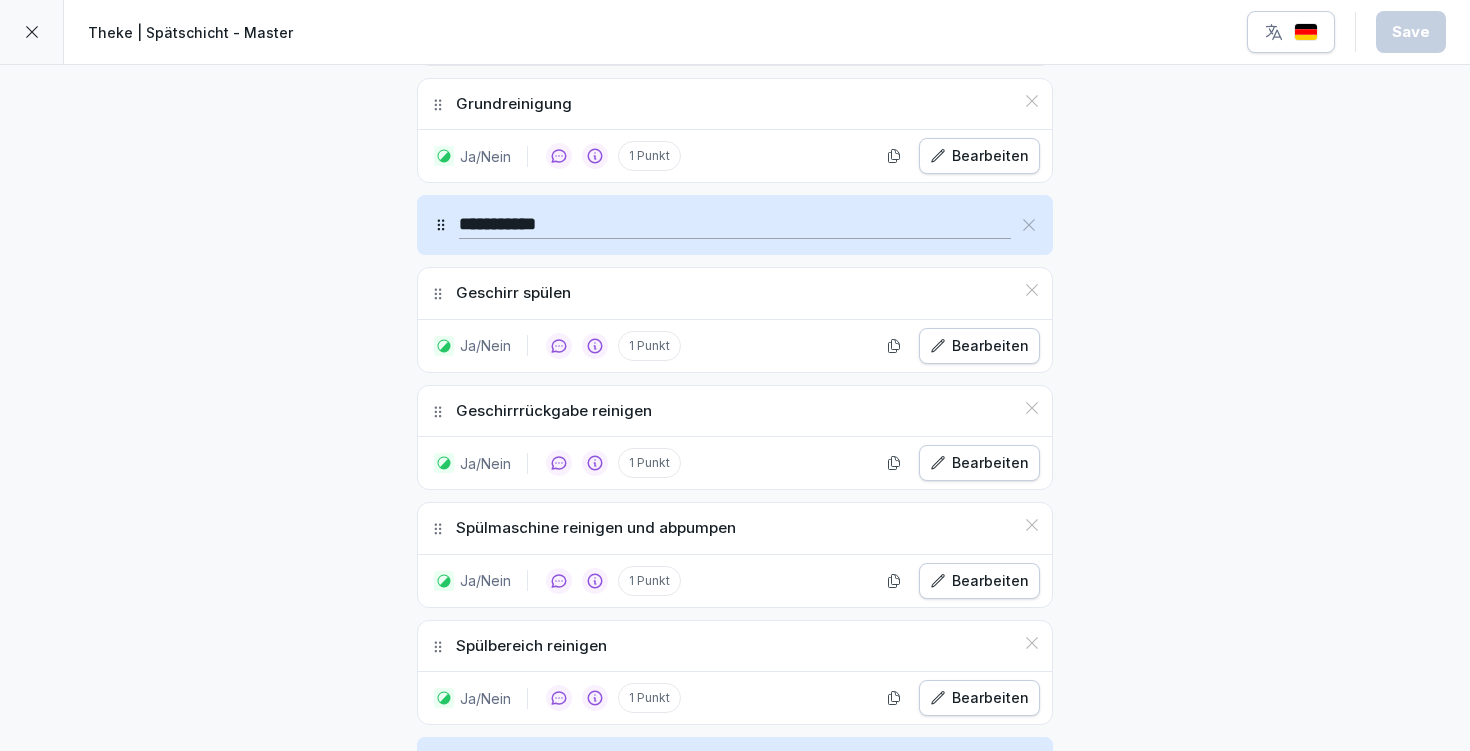 click 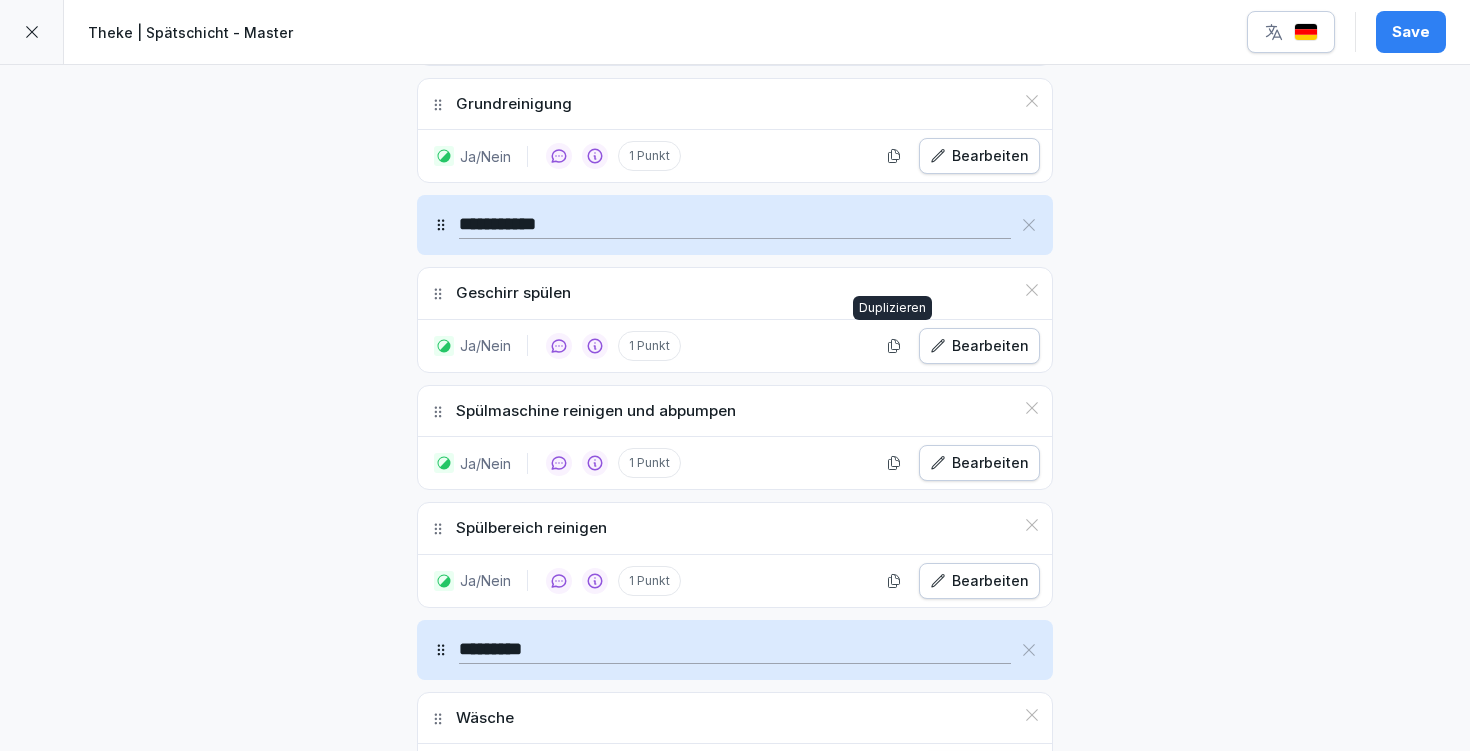 click on "Geschirr spülen" at bounding box center [735, 293] 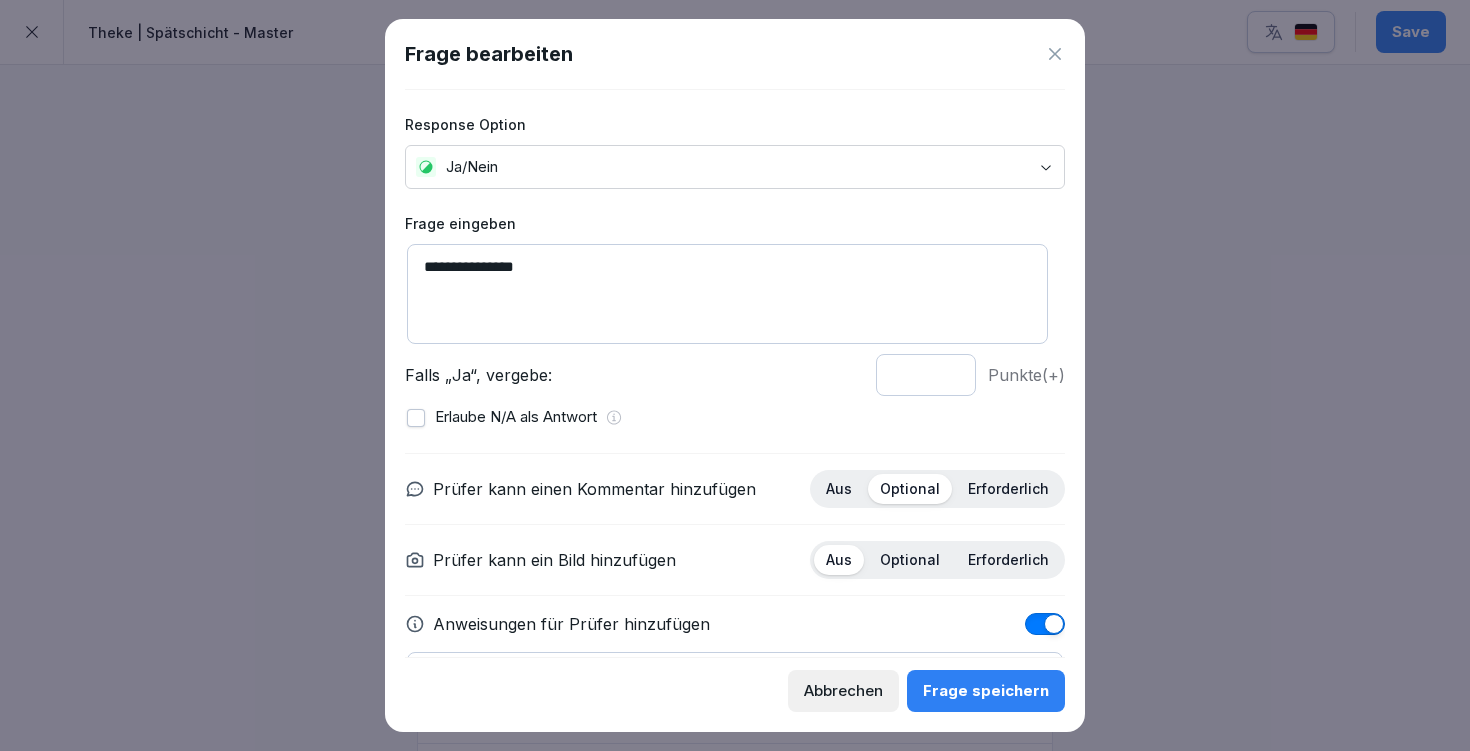 scroll, scrollTop: 127, scrollLeft: 0, axis: vertical 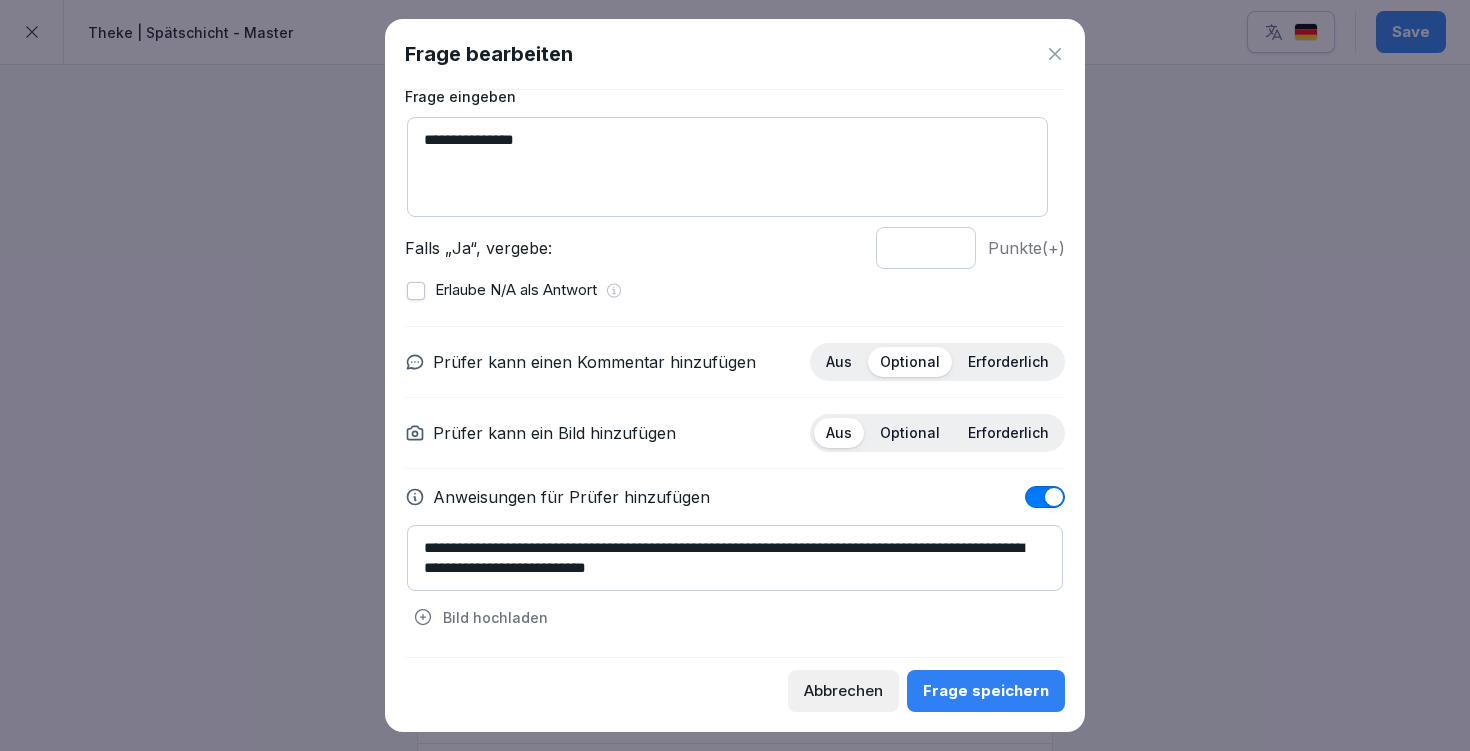 drag, startPoint x: 420, startPoint y: 542, endPoint x: 932, endPoint y: 582, distance: 513.5601 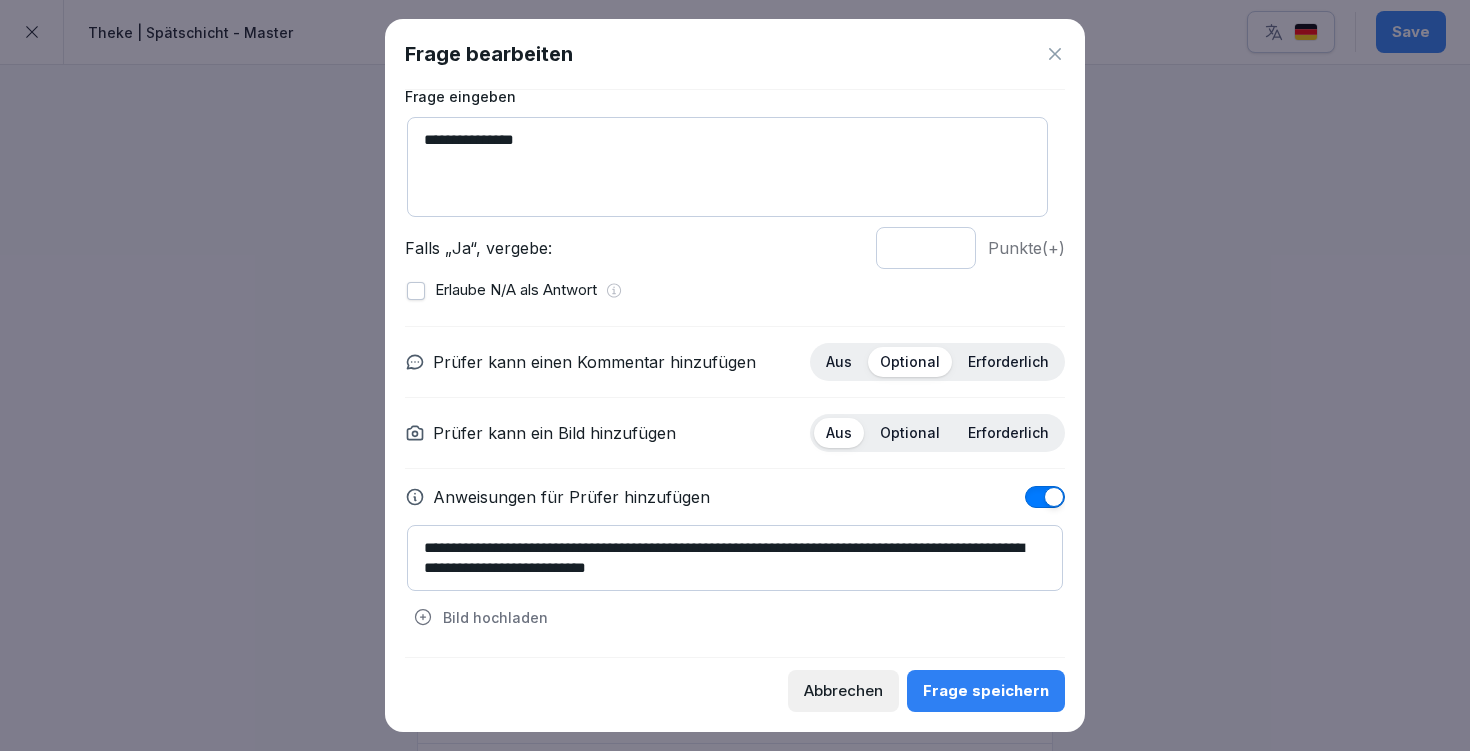 paste 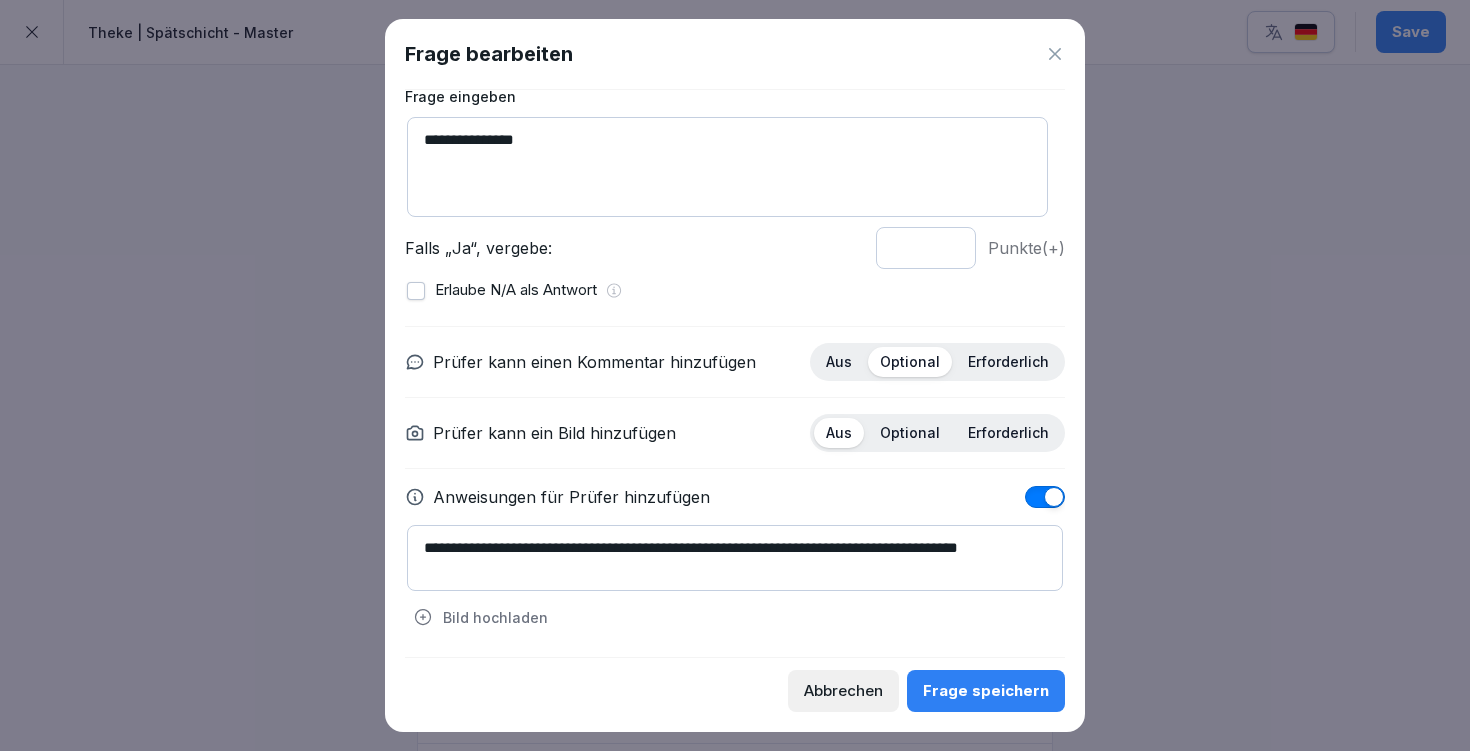 type on "**********" 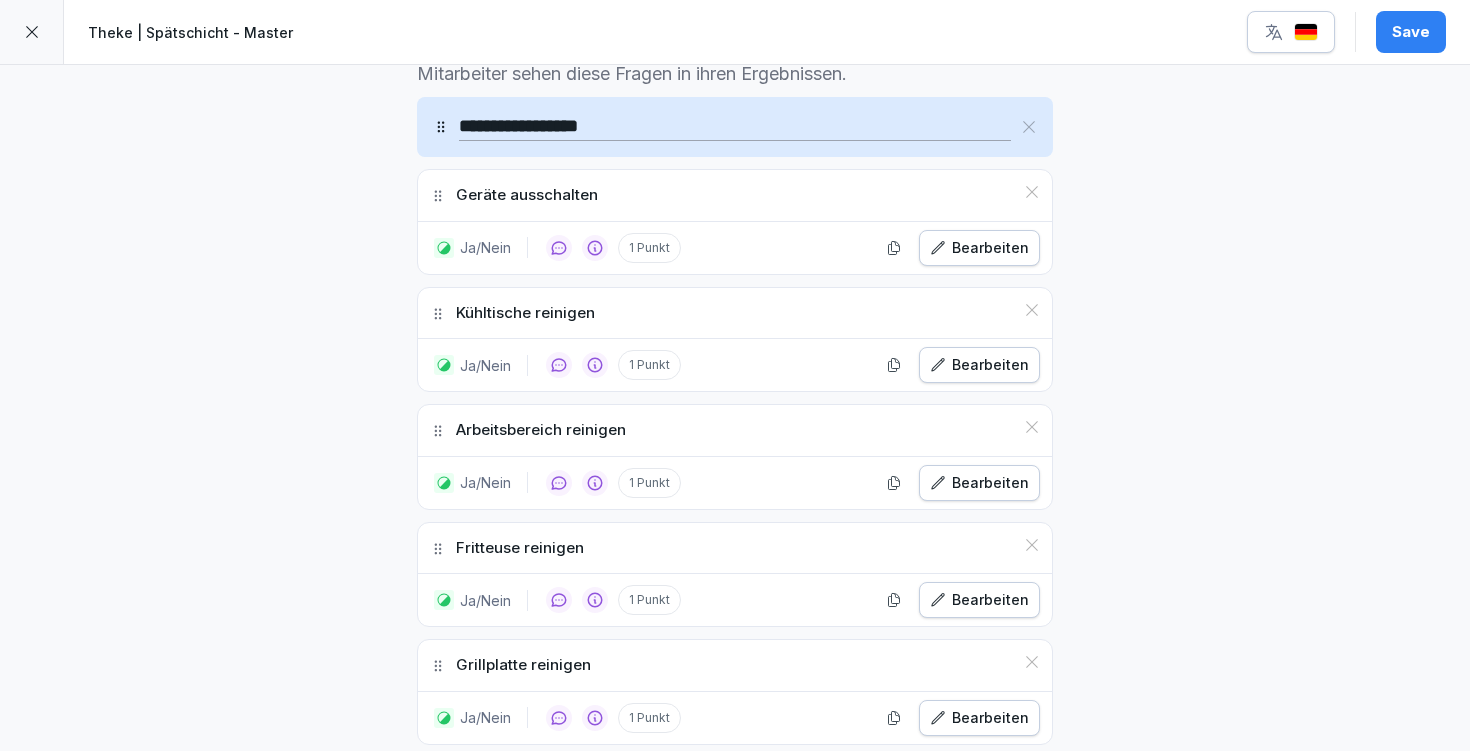 scroll, scrollTop: 443, scrollLeft: 0, axis: vertical 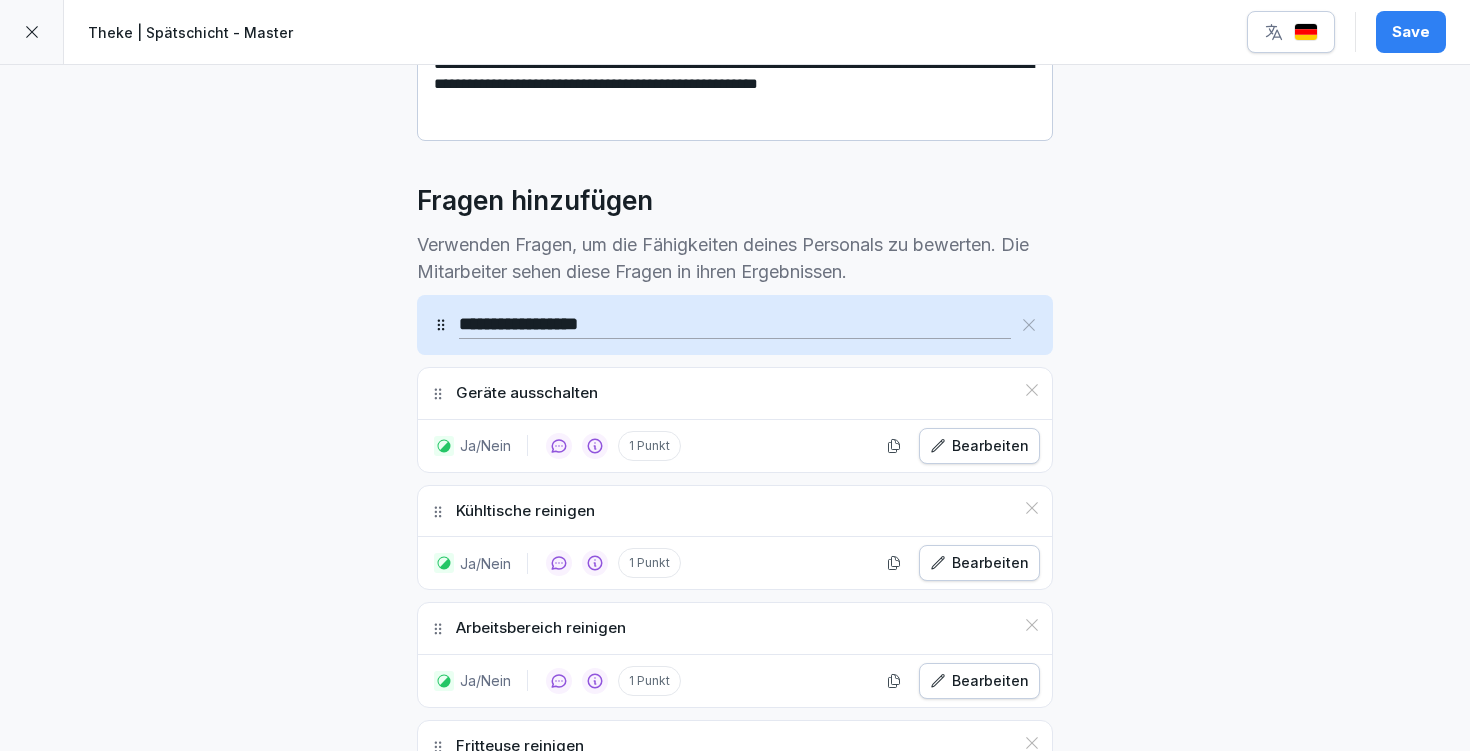 click 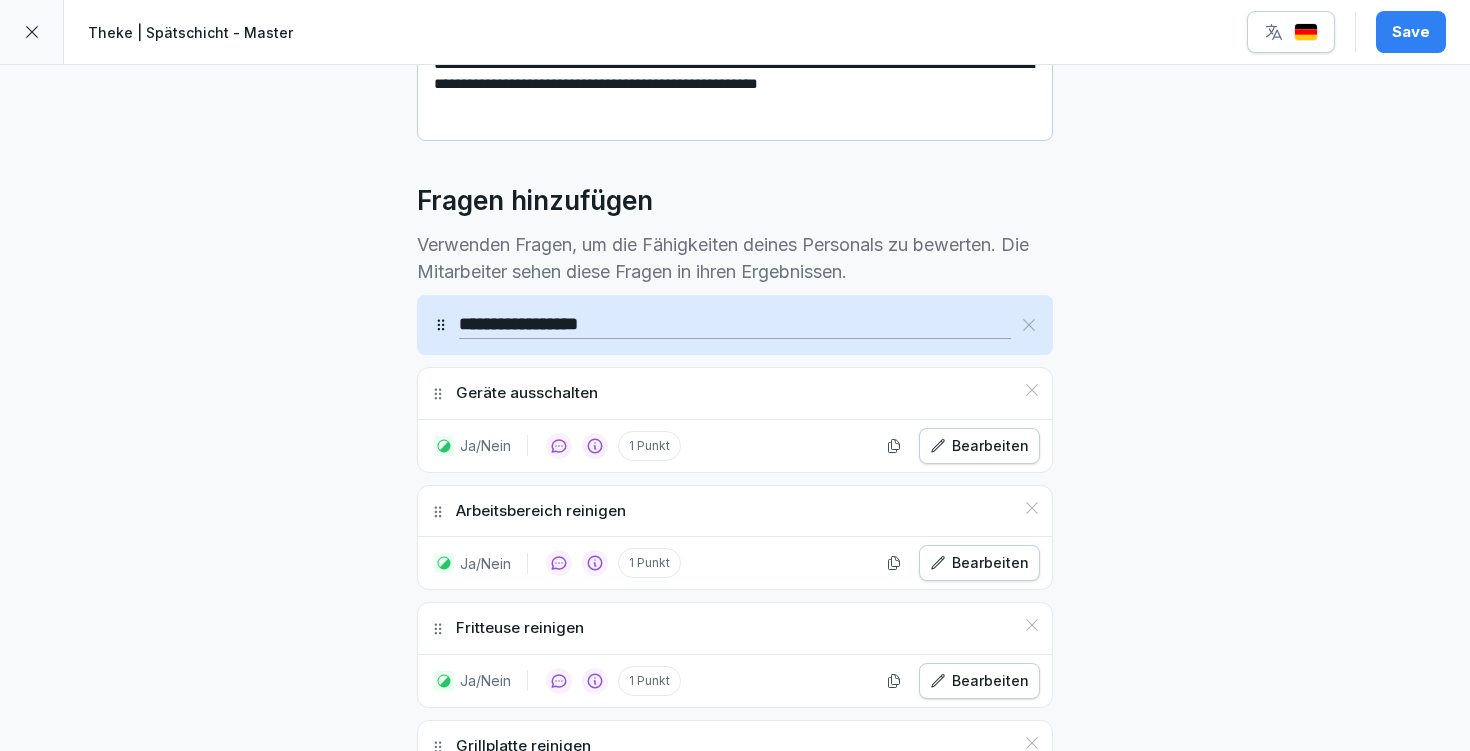 click 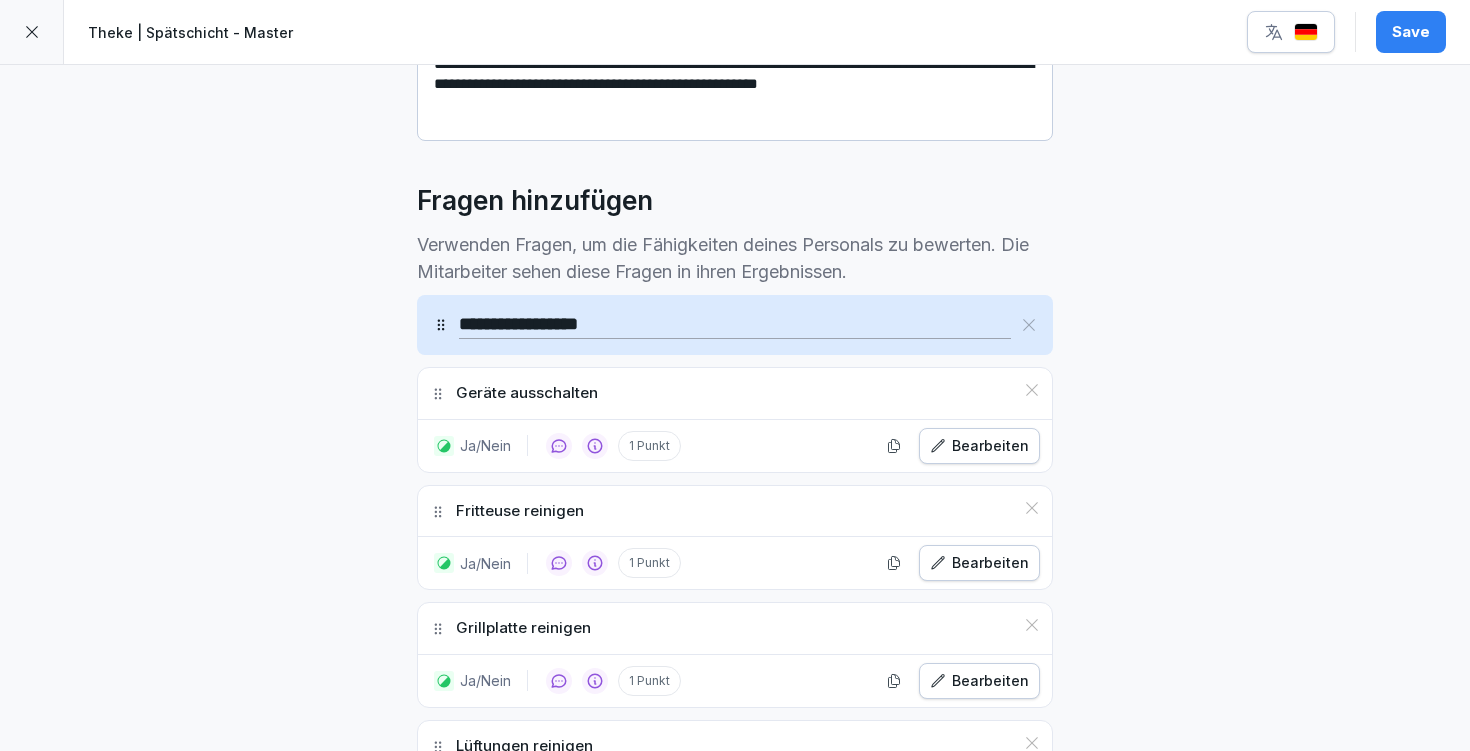 click 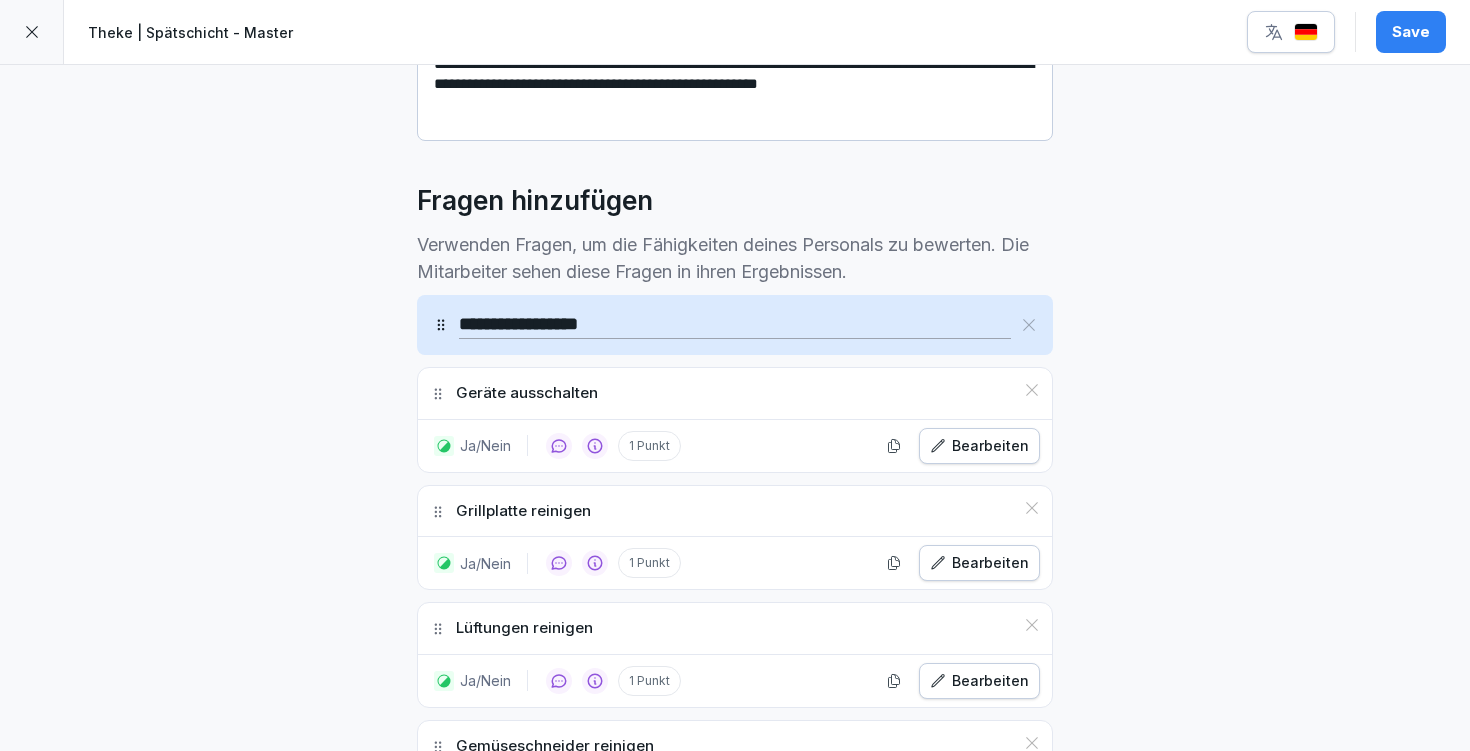 click 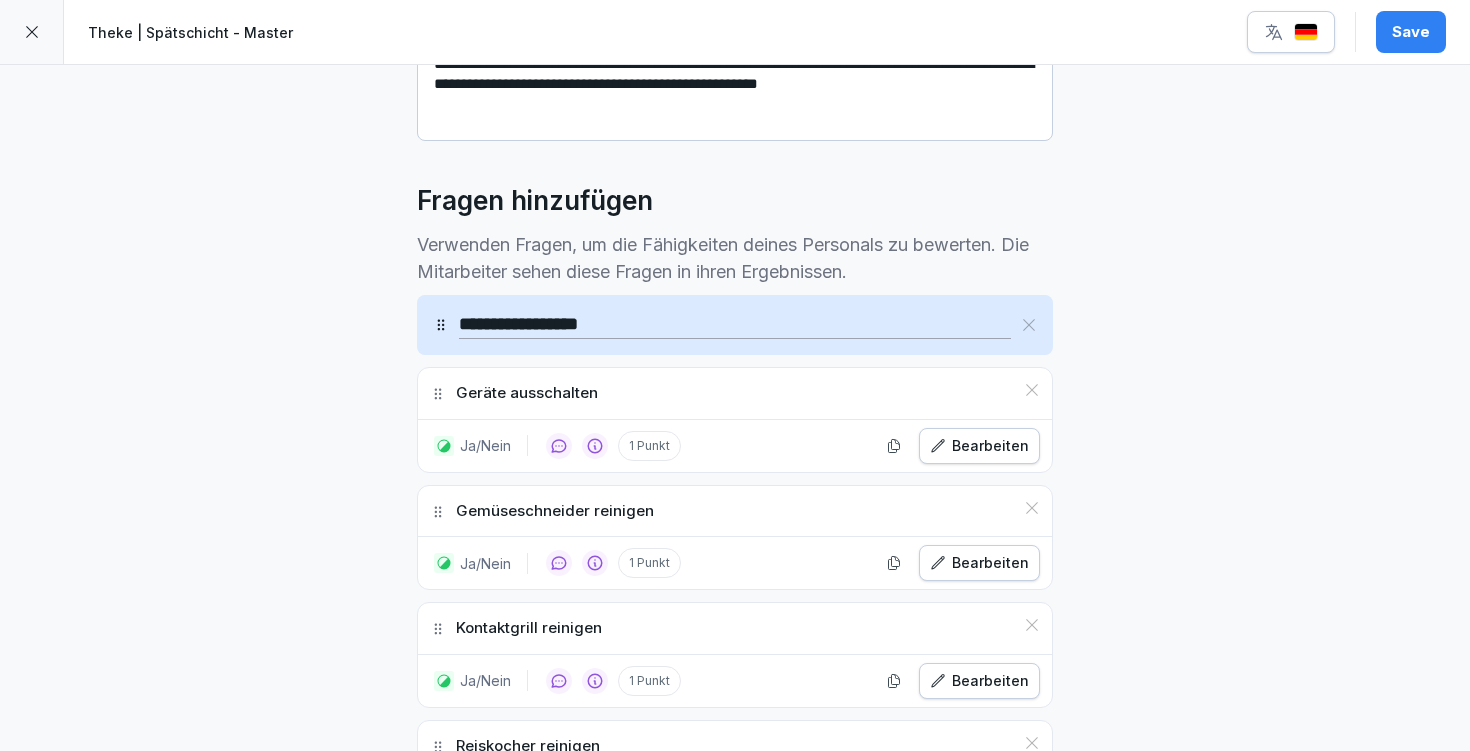 click 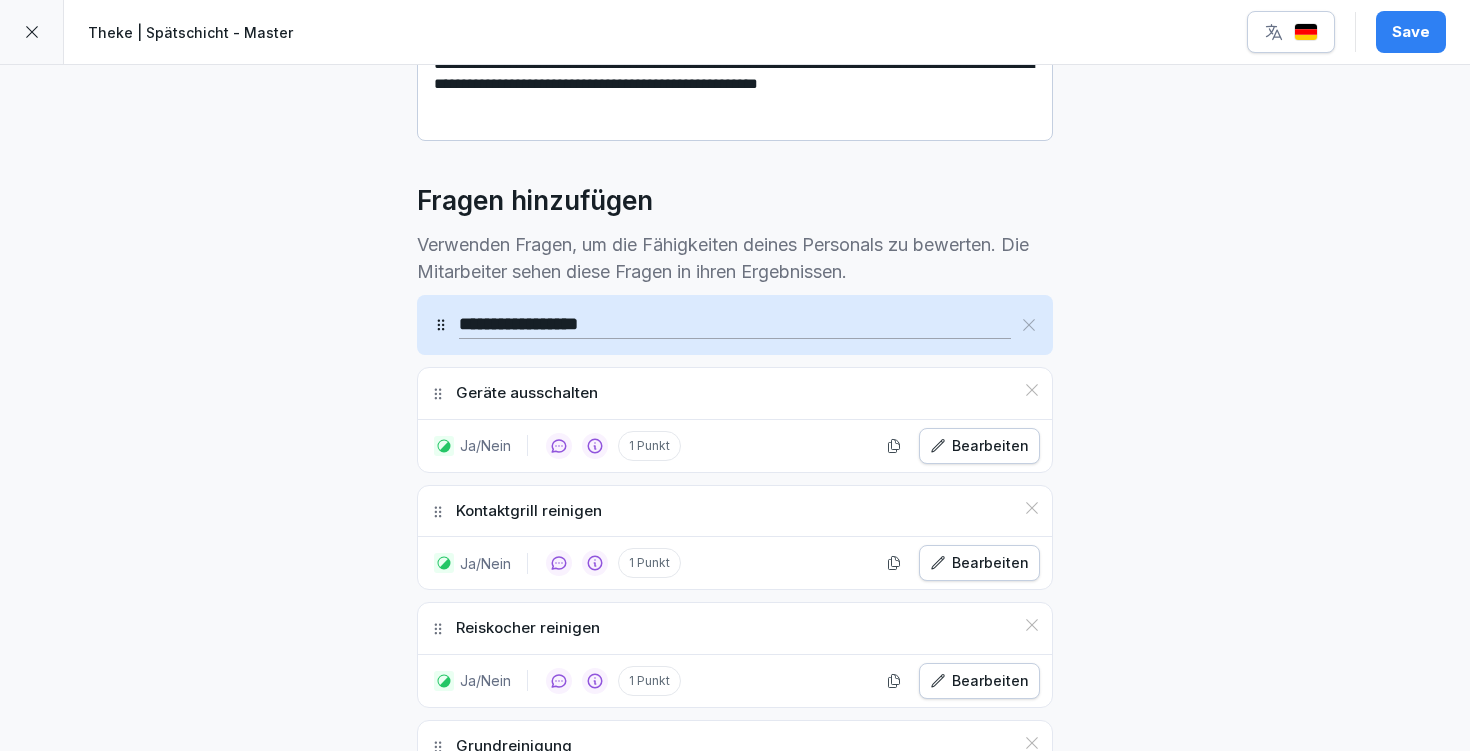 click 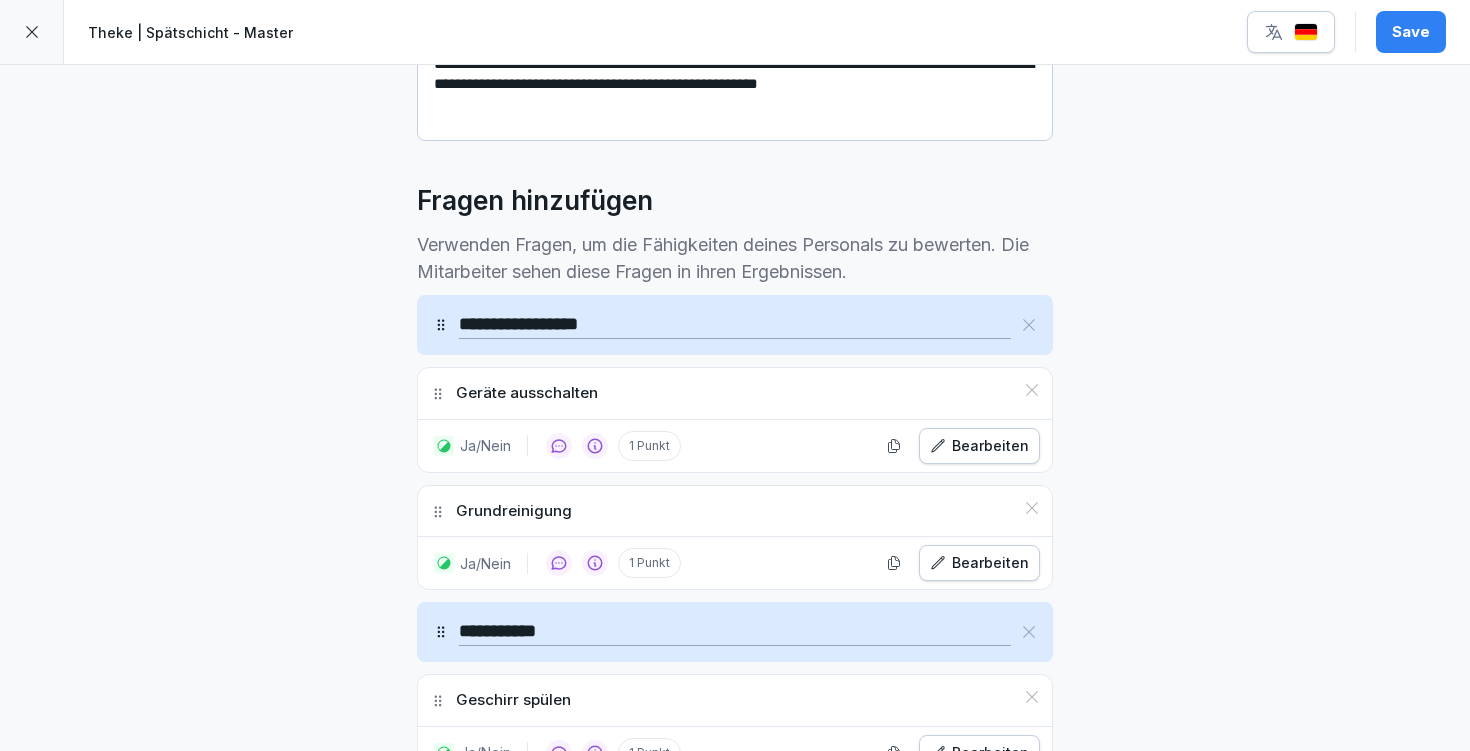 click 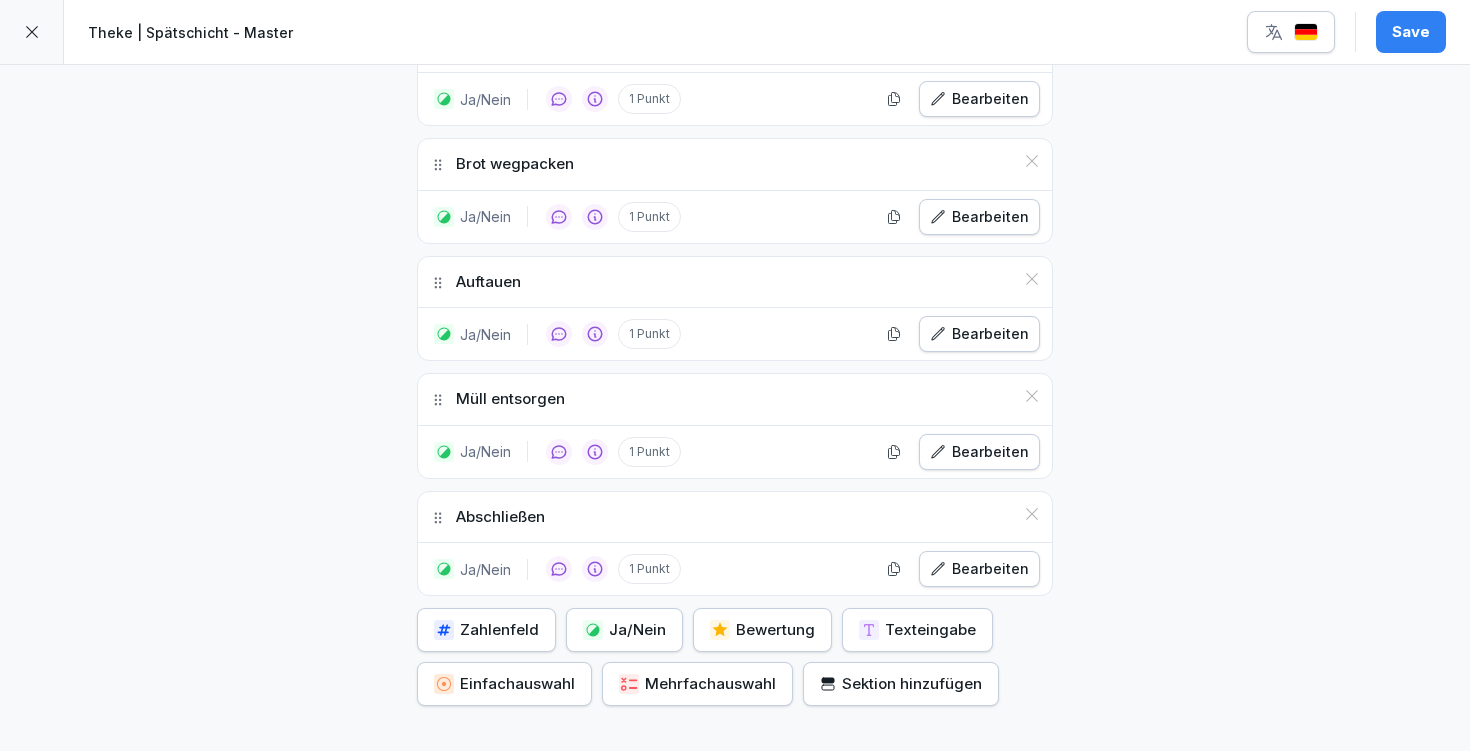 scroll, scrollTop: 1593, scrollLeft: 0, axis: vertical 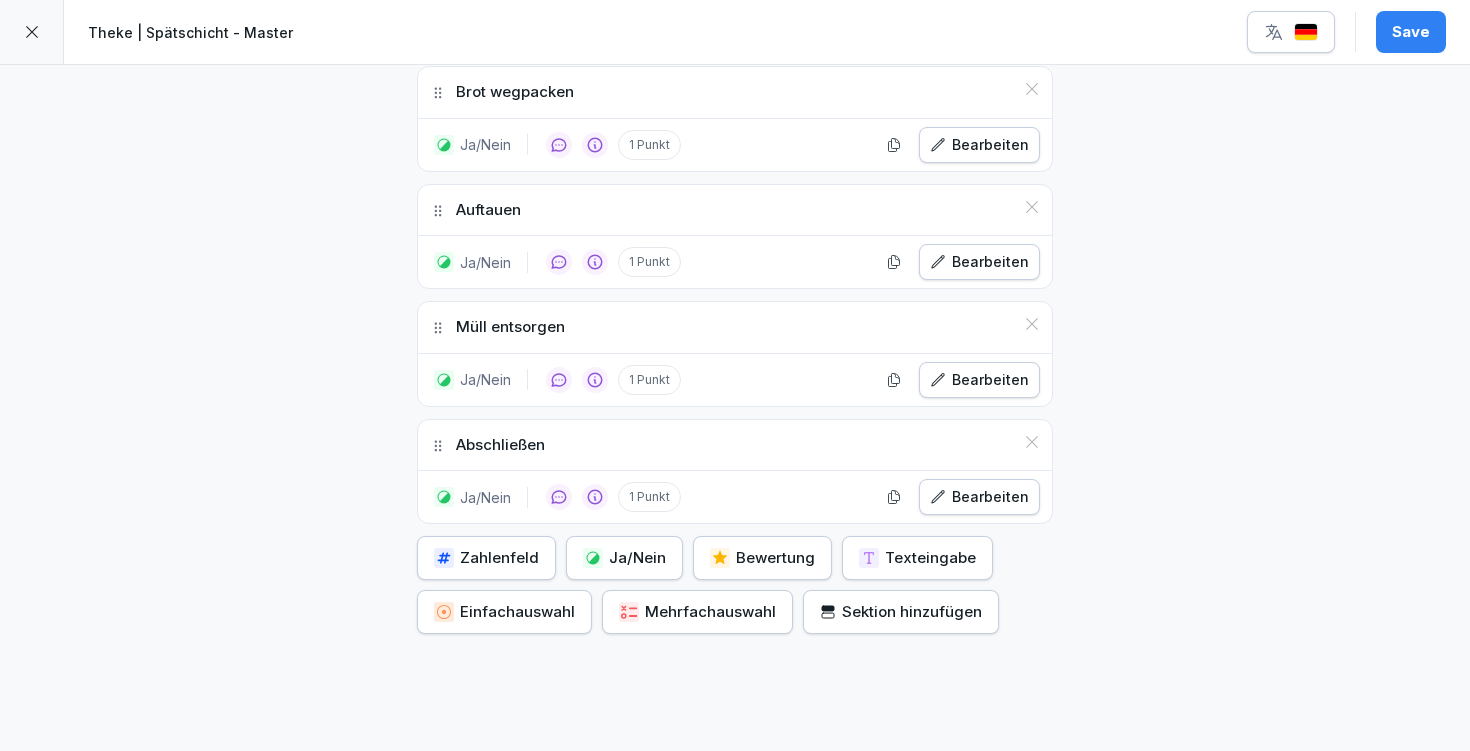 click on "Ja/Nein" at bounding box center (624, 558) 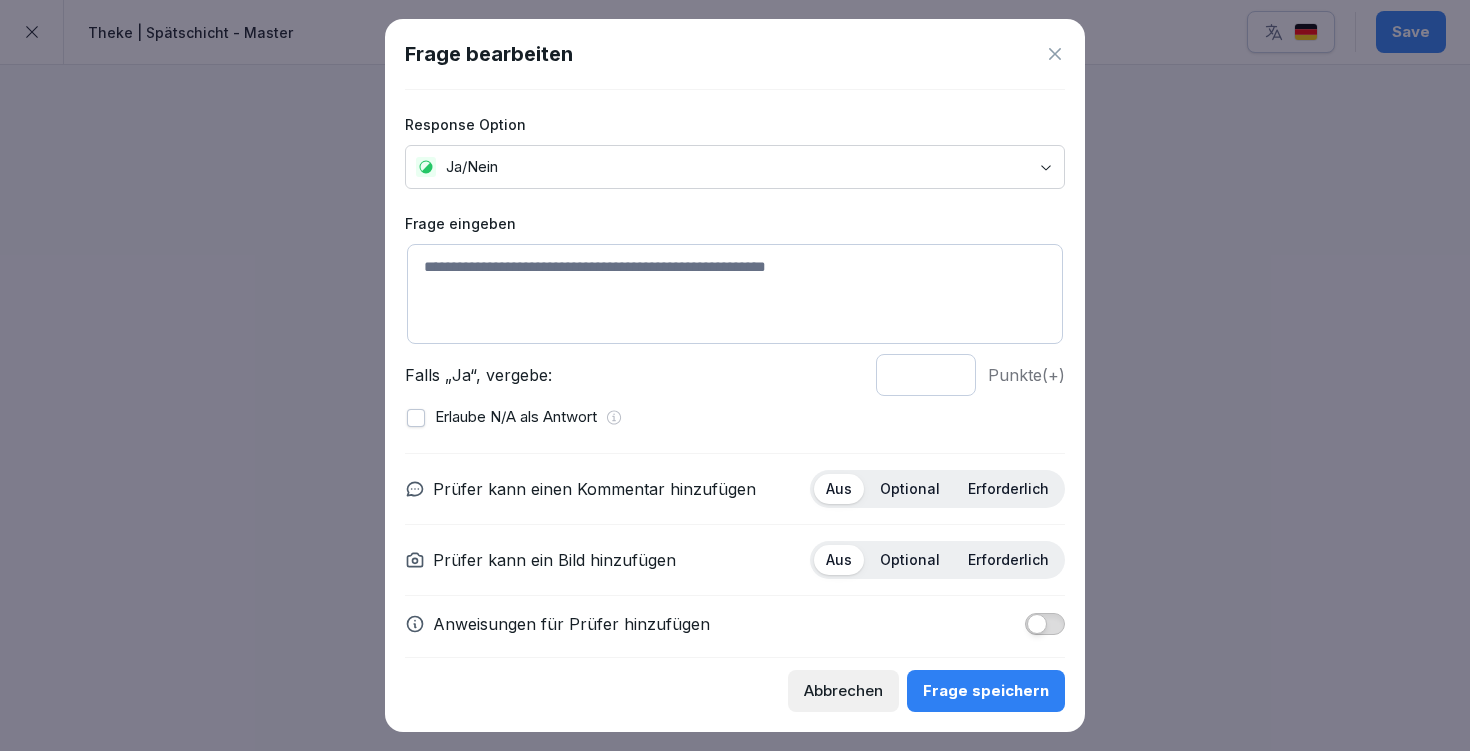 click at bounding box center [735, 294] 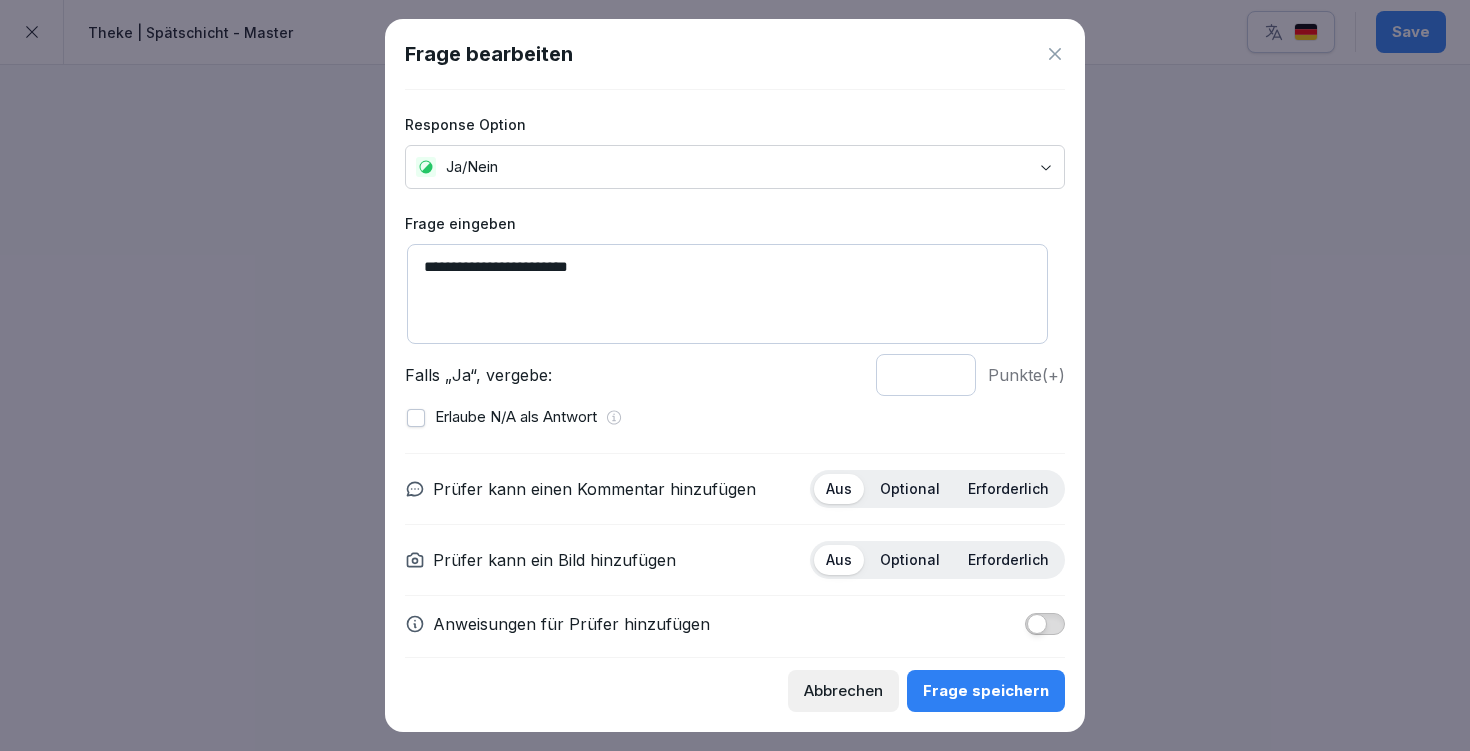 scroll, scrollTop: 18, scrollLeft: 0, axis: vertical 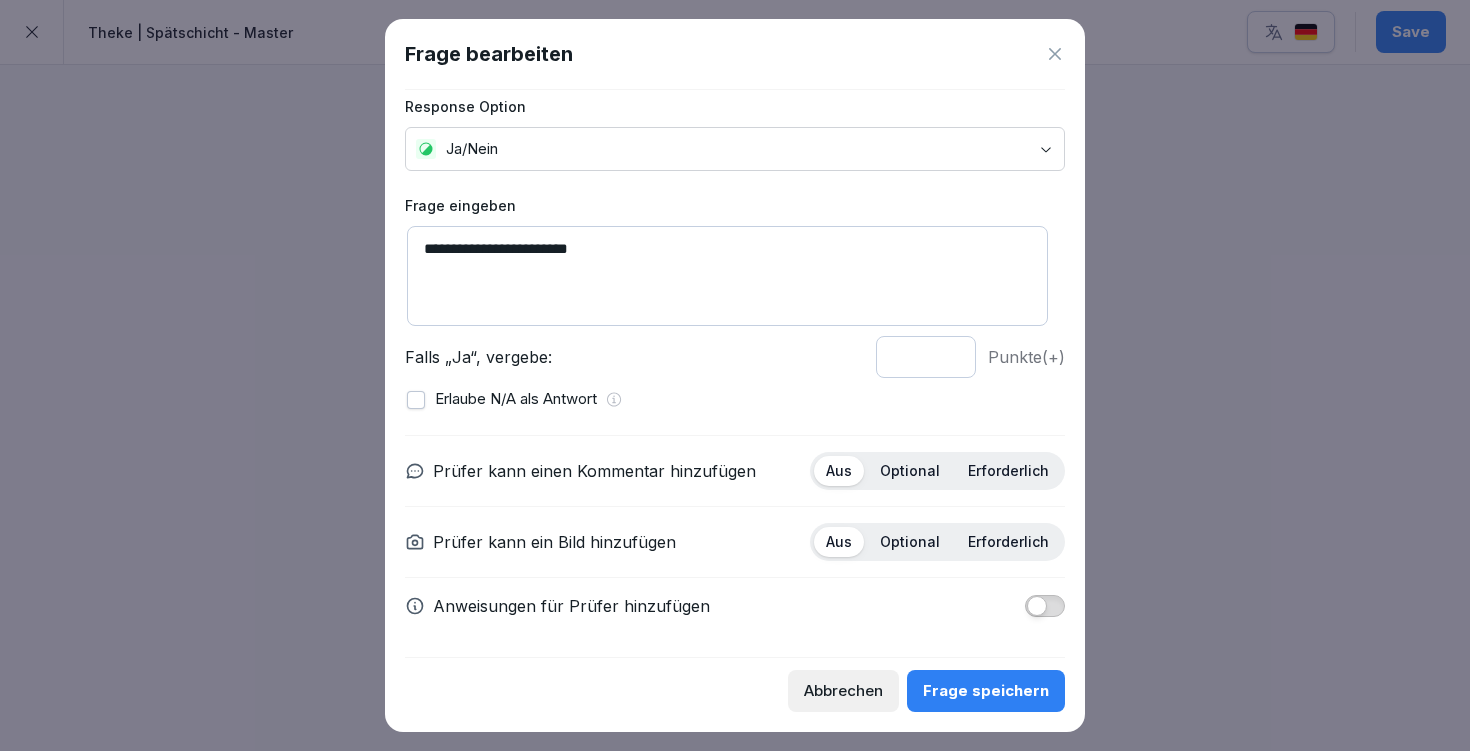 type on "**********" 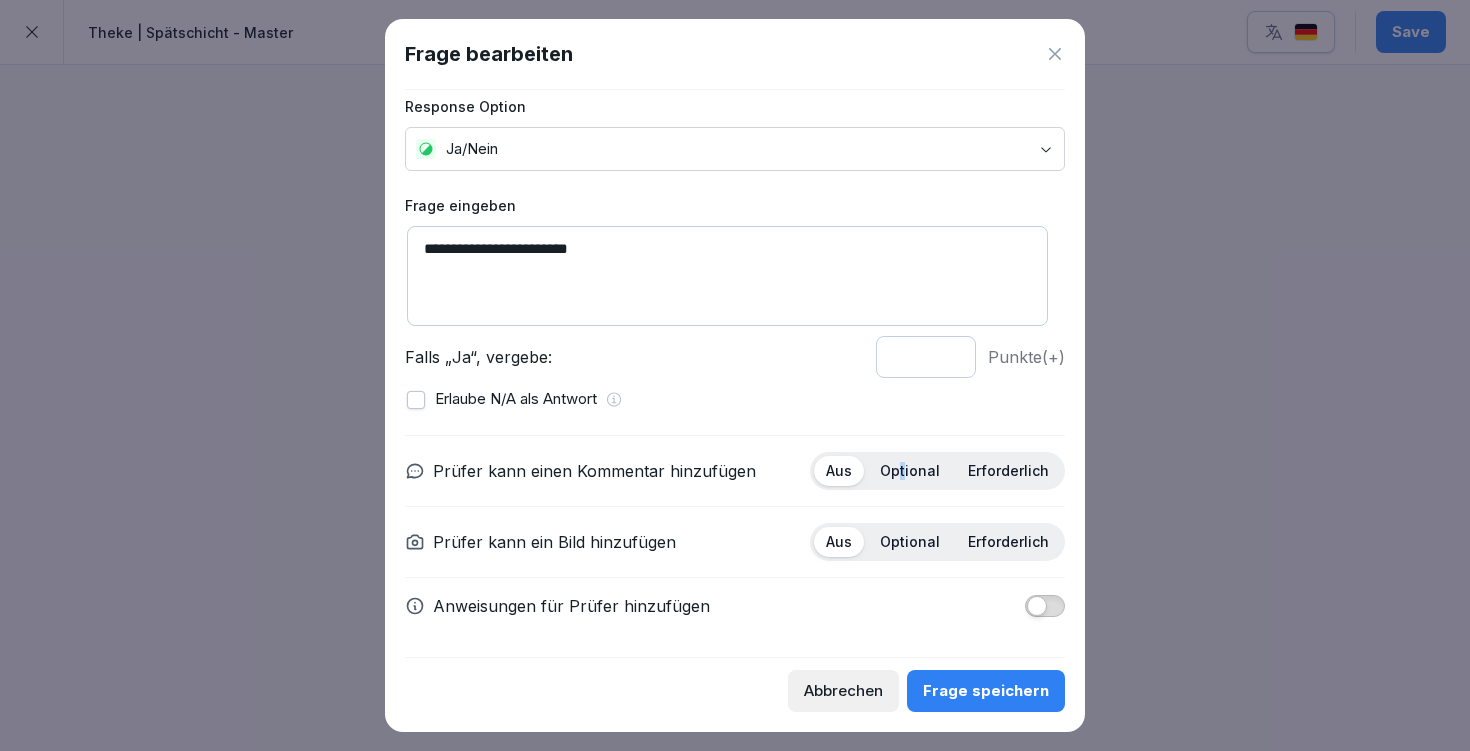 click on "Optional" at bounding box center (910, 471) 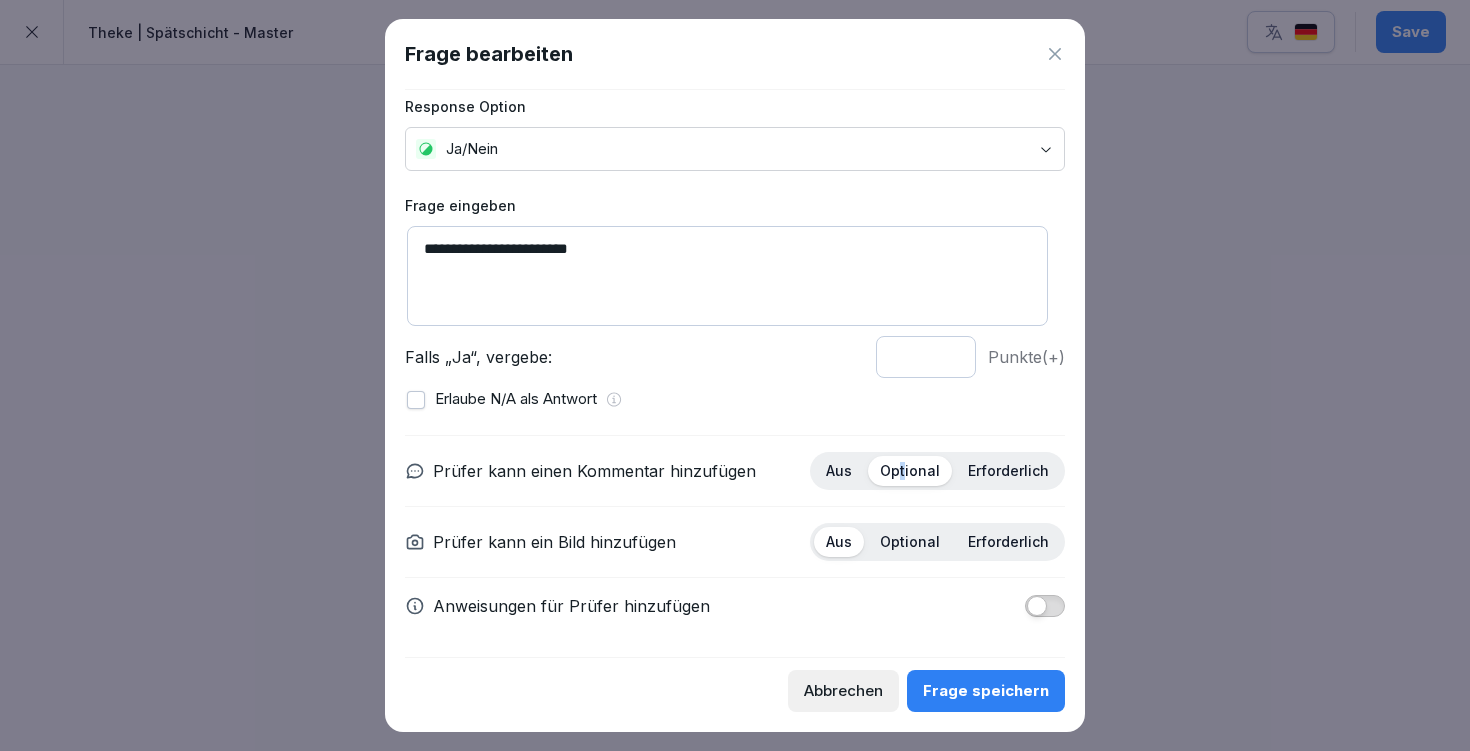 click at bounding box center [1037, 606] 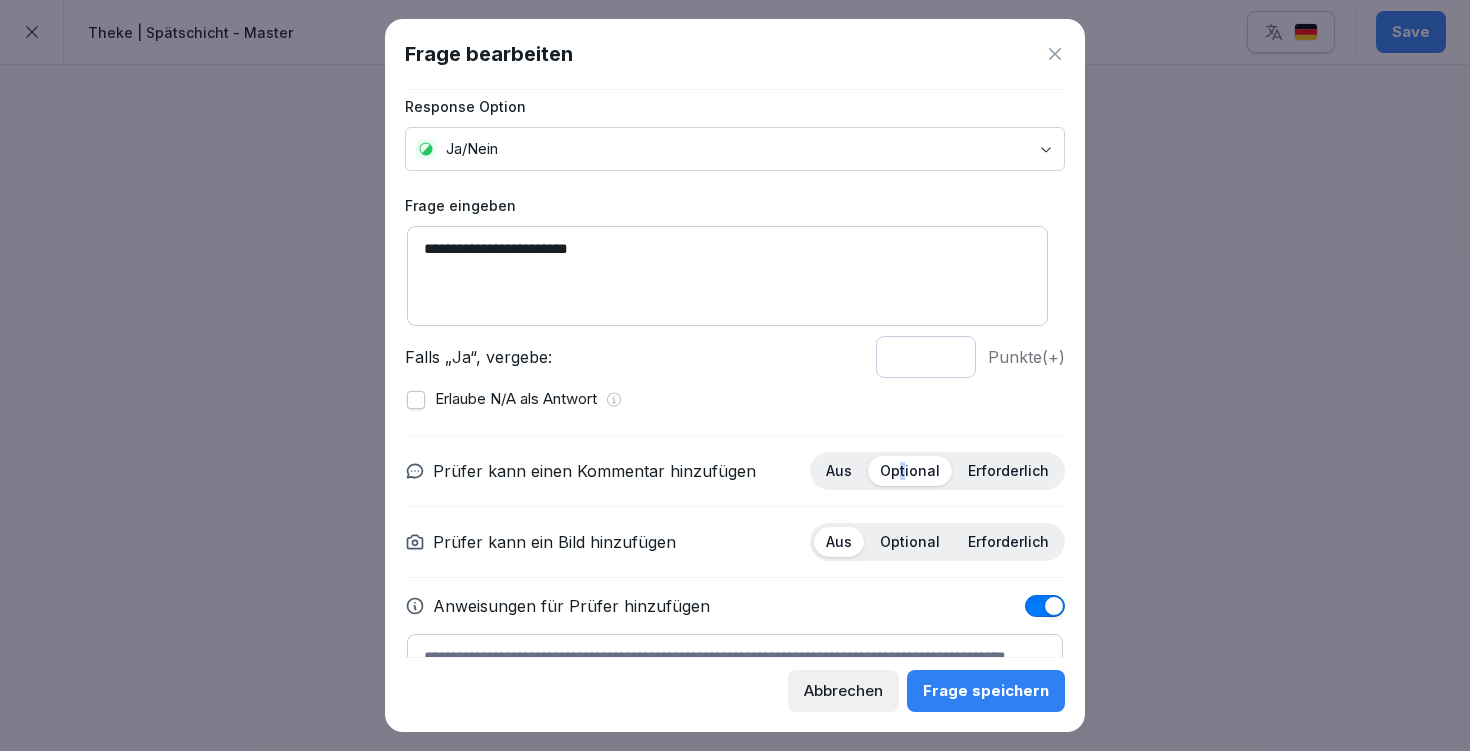scroll, scrollTop: 127, scrollLeft: 0, axis: vertical 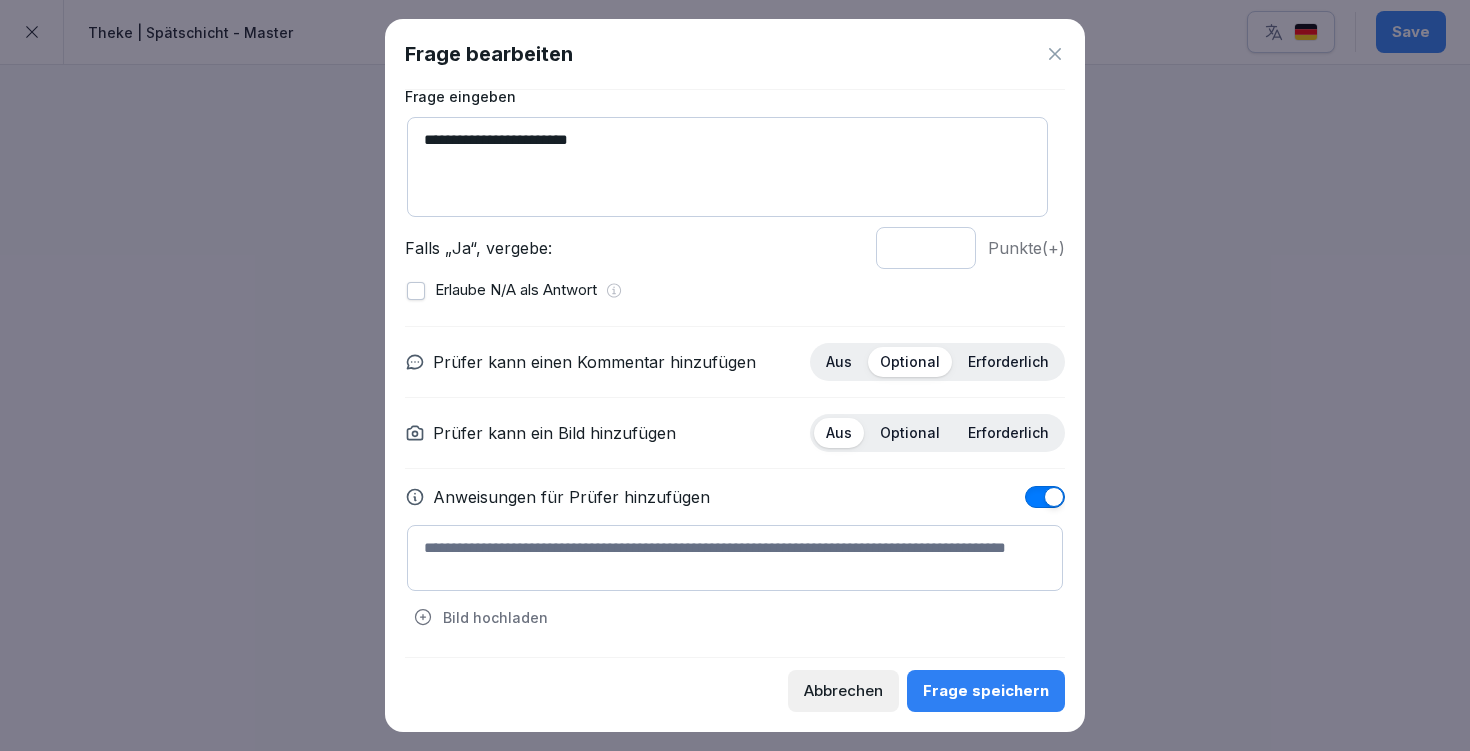 click at bounding box center (735, 558) 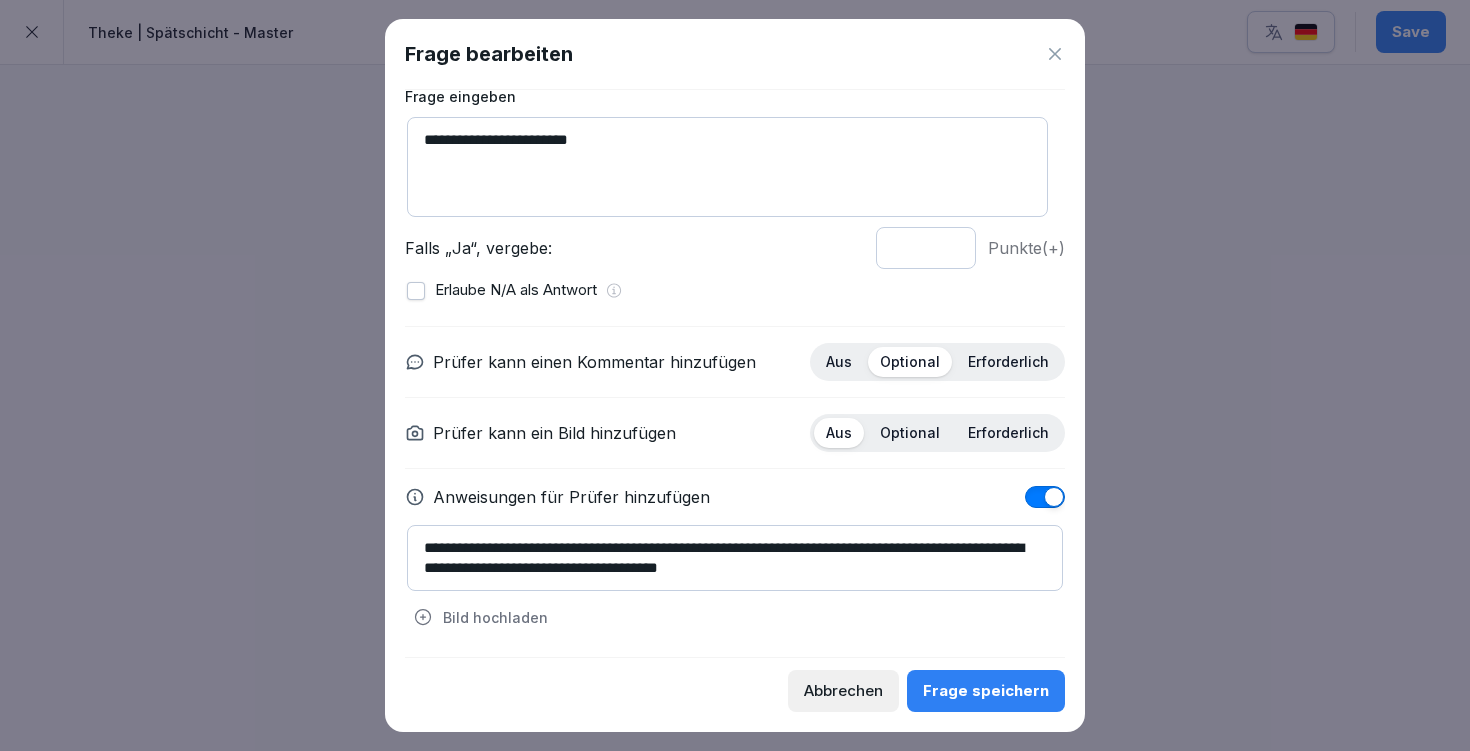 type on "**********" 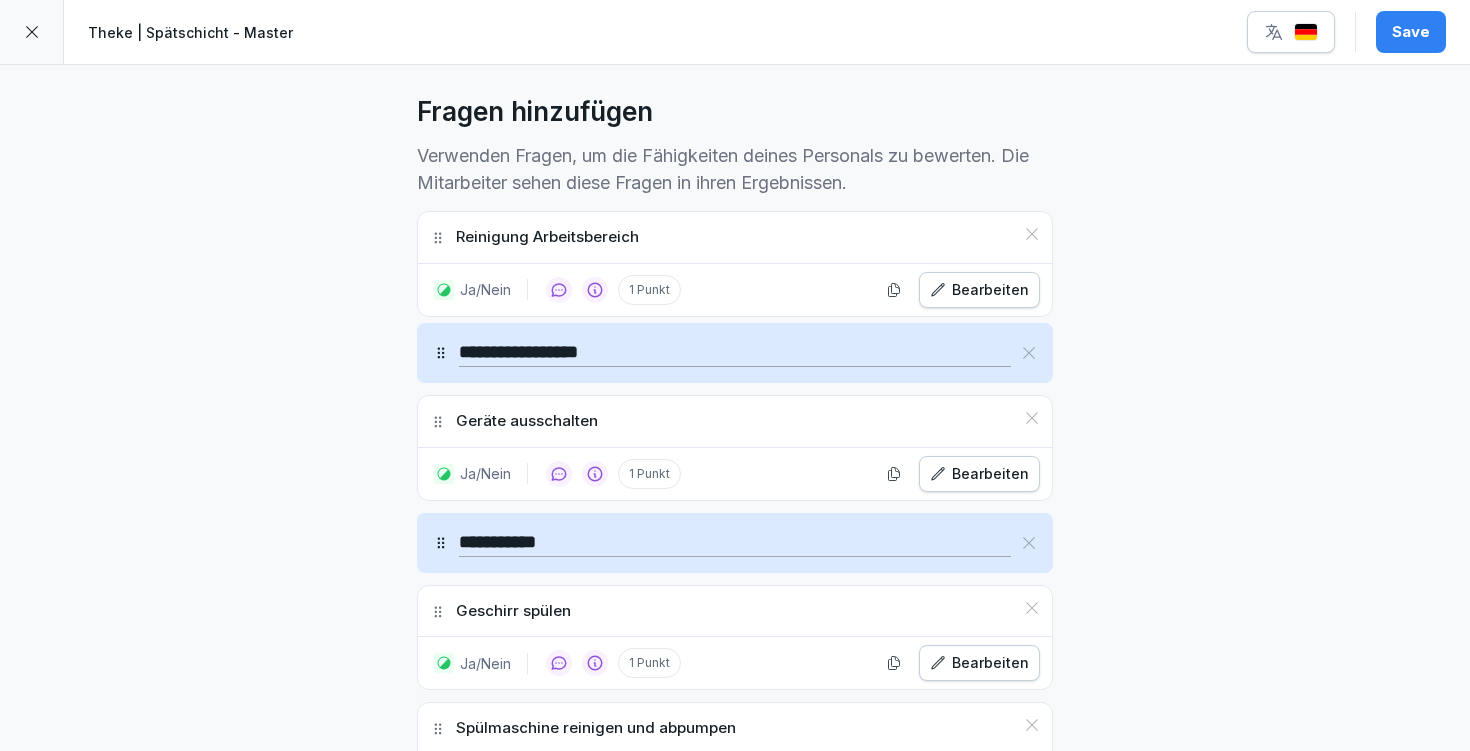 scroll, scrollTop: 502, scrollLeft: 0, axis: vertical 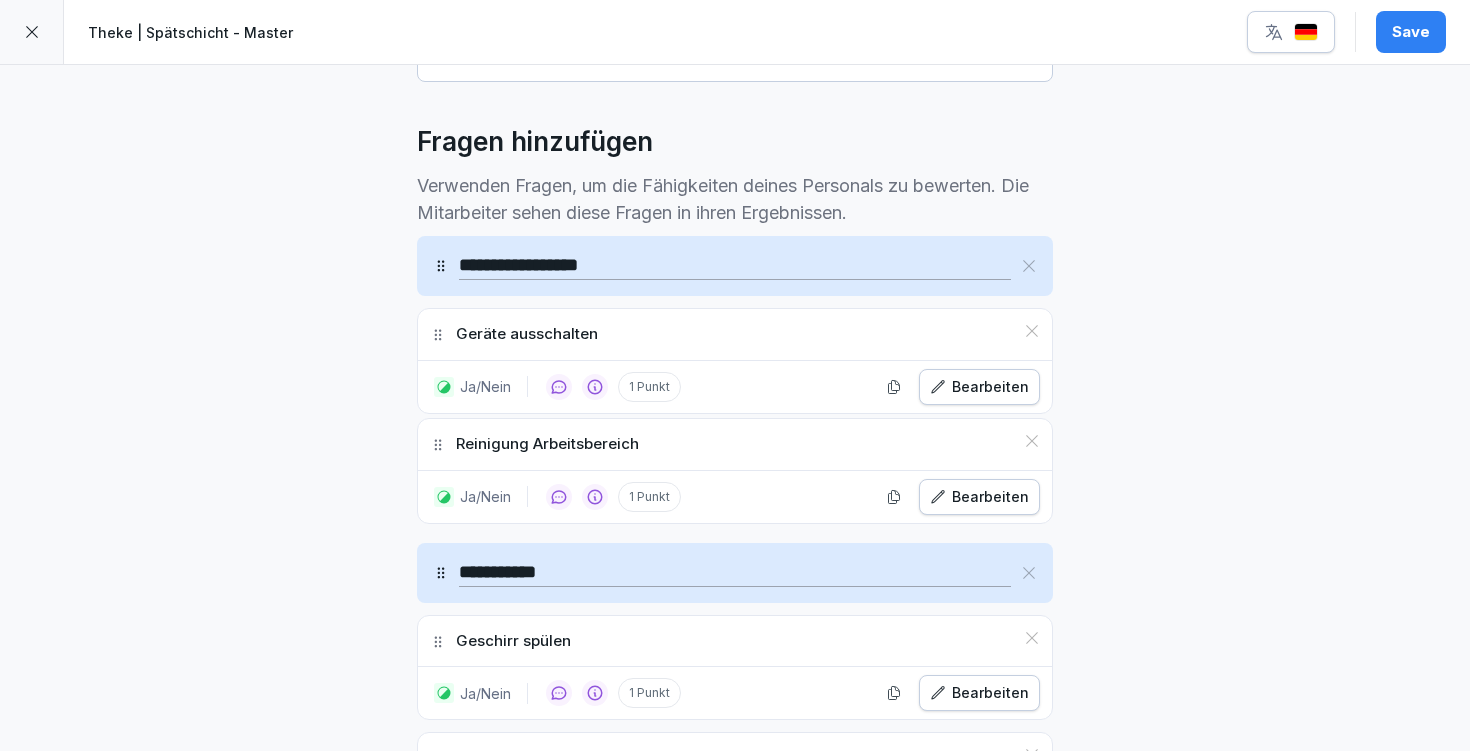 drag, startPoint x: 432, startPoint y: 556, endPoint x: 457, endPoint y: 439, distance: 119.64113 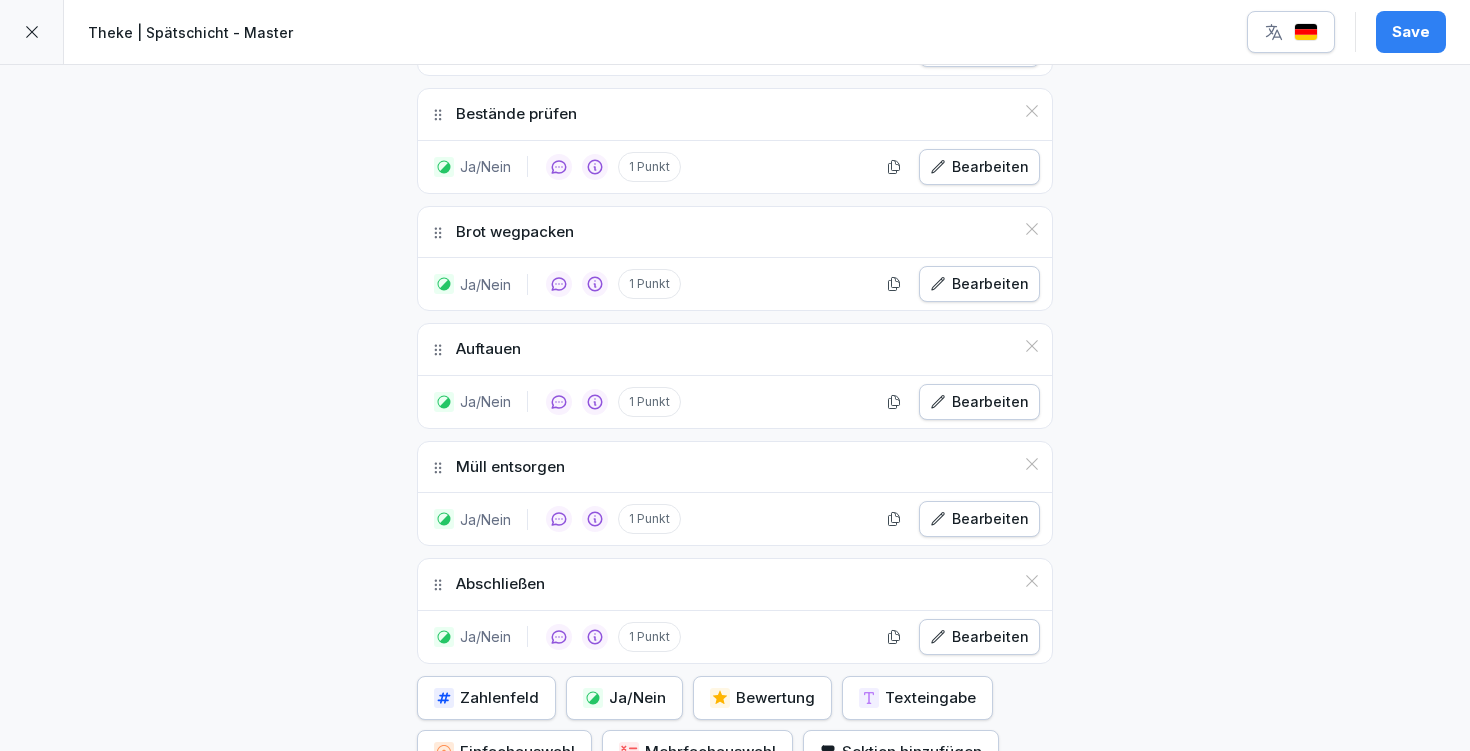 scroll, scrollTop: 1575, scrollLeft: 0, axis: vertical 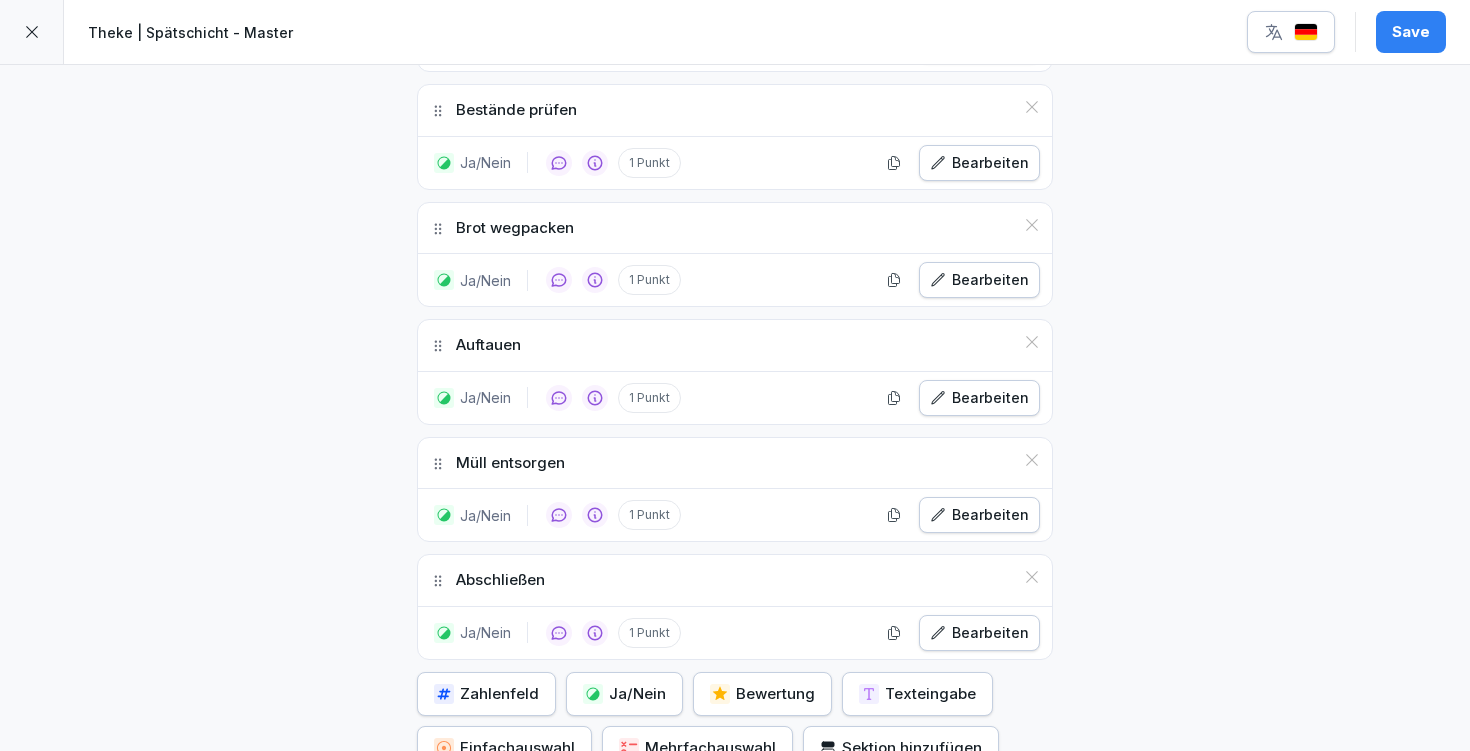 click on "Ja/Nein" at bounding box center [624, 694] 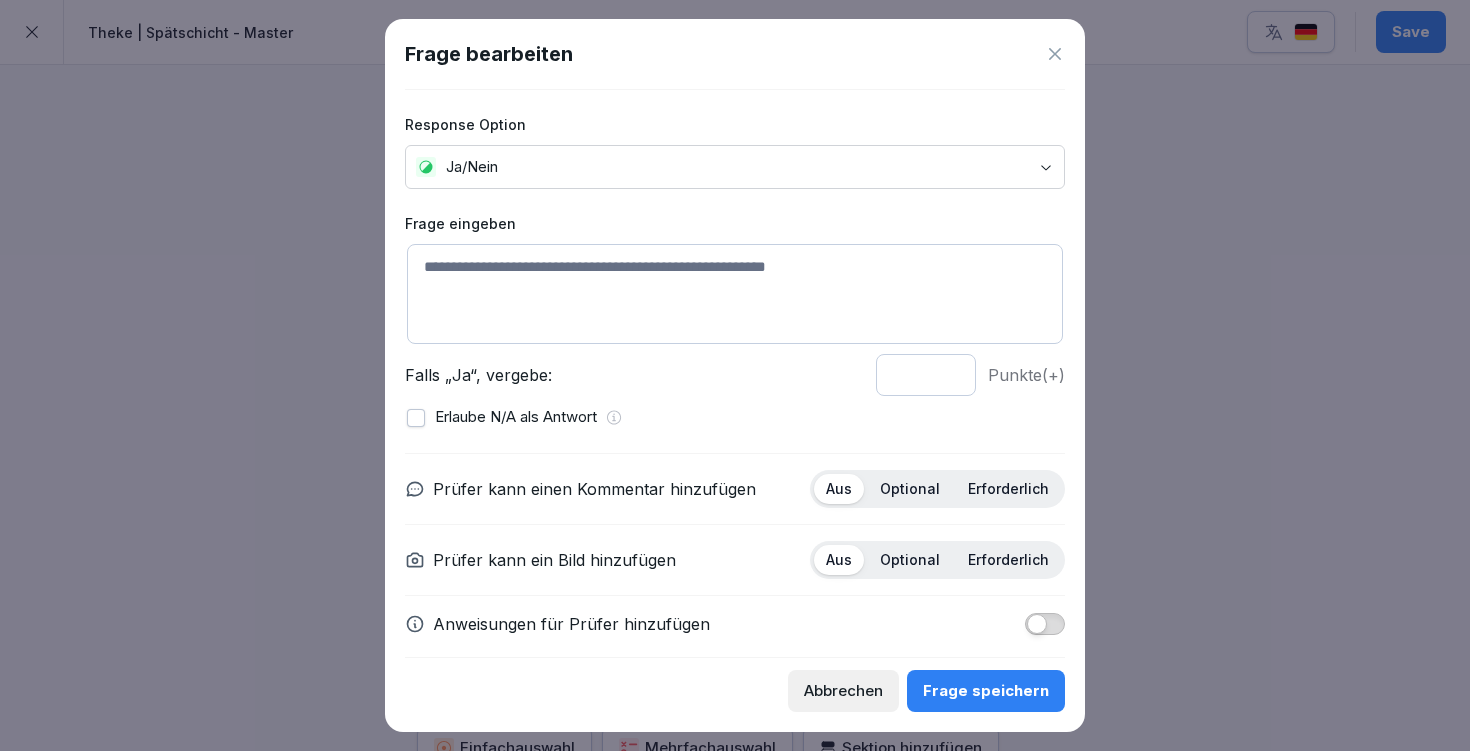 click at bounding box center [735, 294] 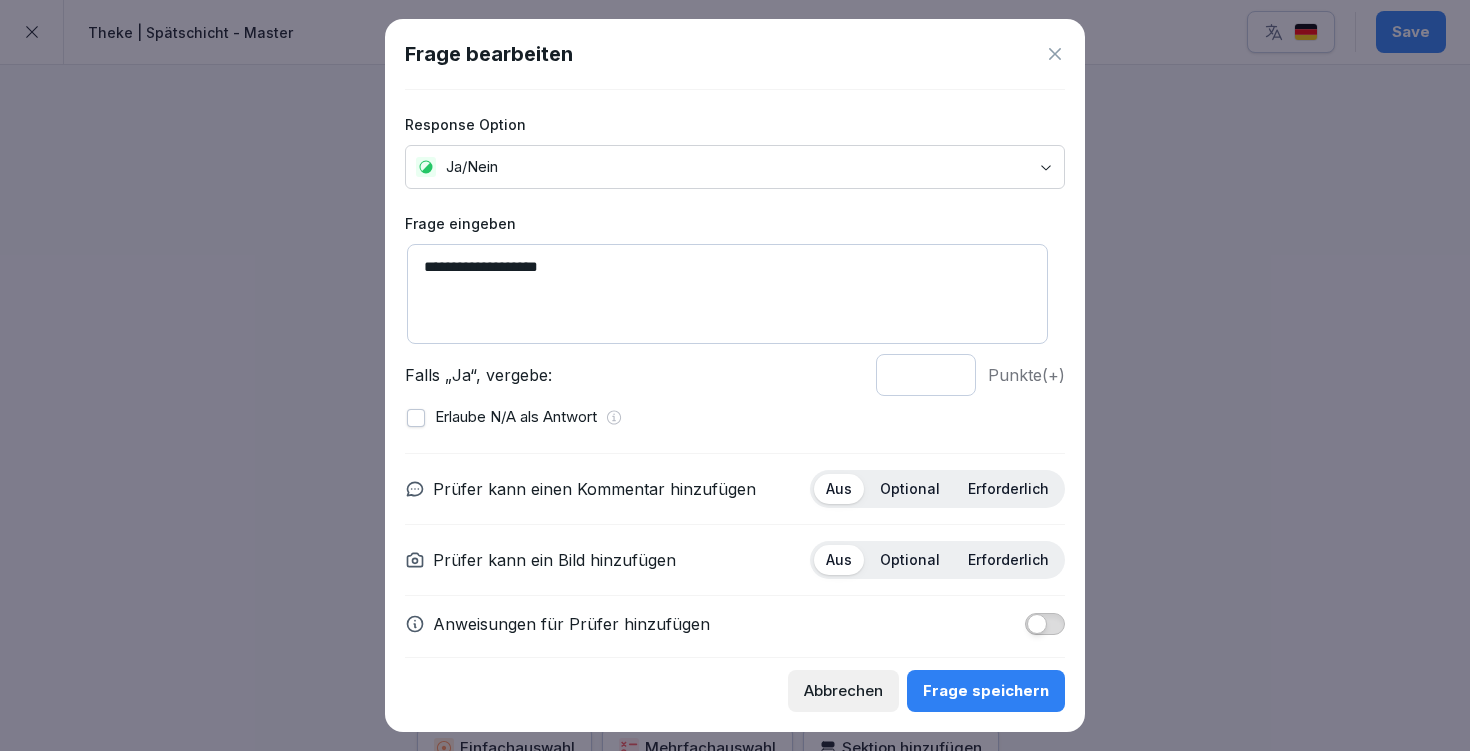 type on "**********" 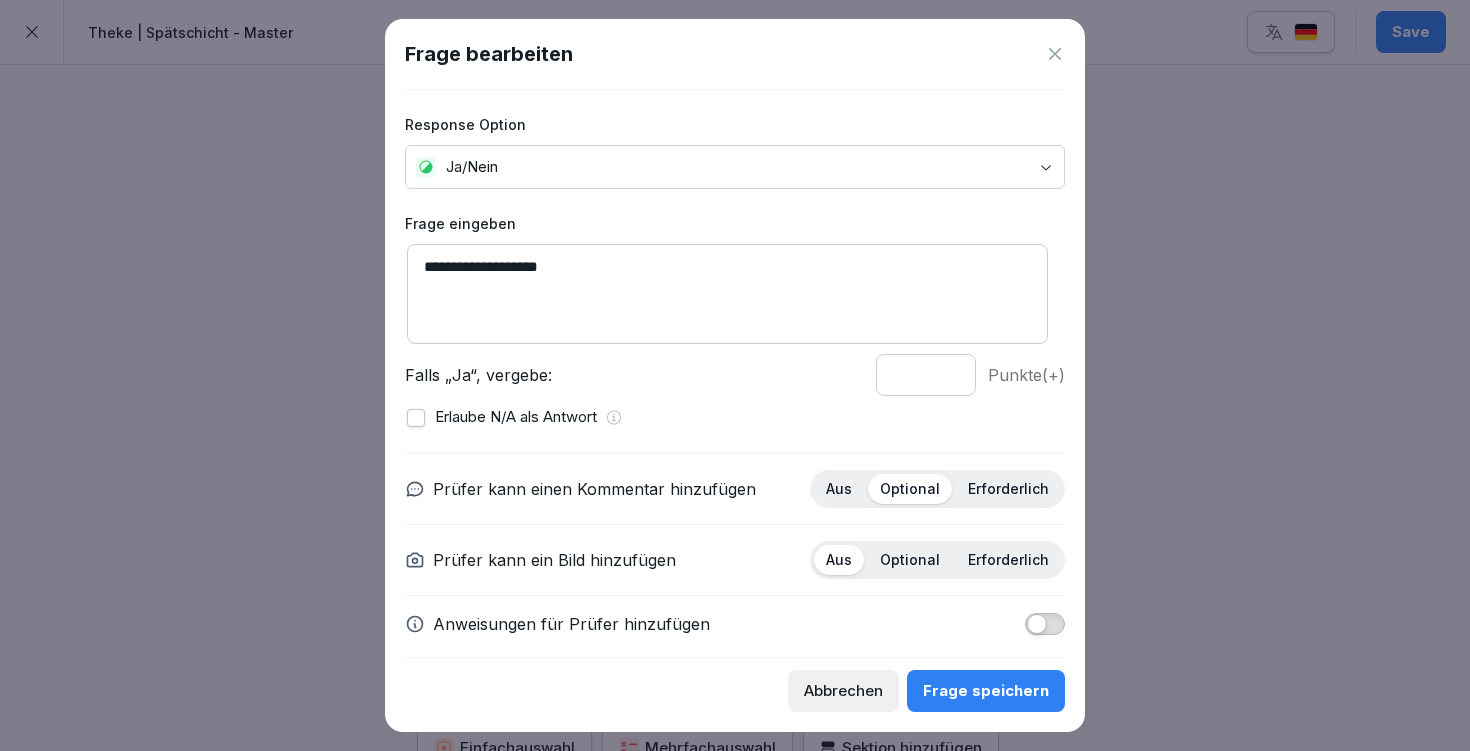 click at bounding box center (1037, 624) 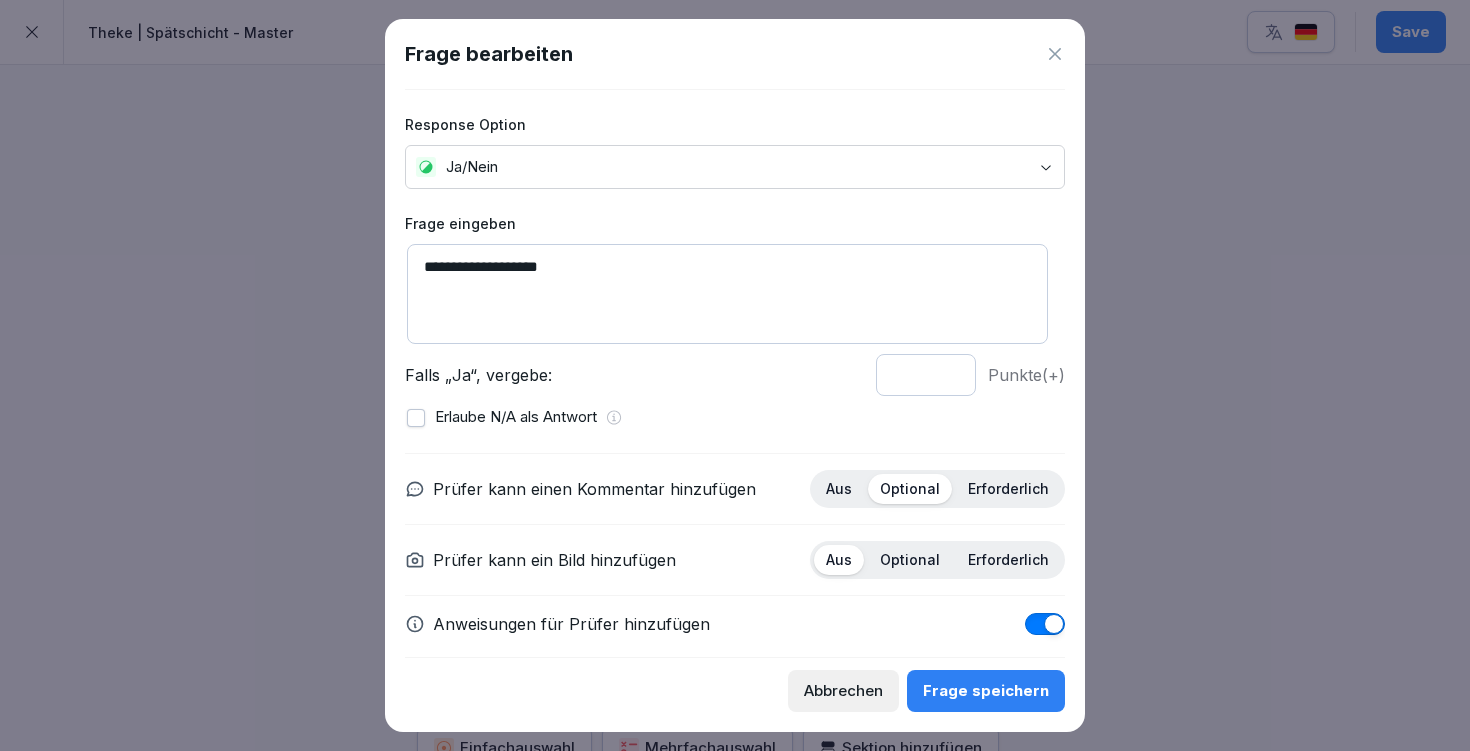 scroll, scrollTop: 127, scrollLeft: 0, axis: vertical 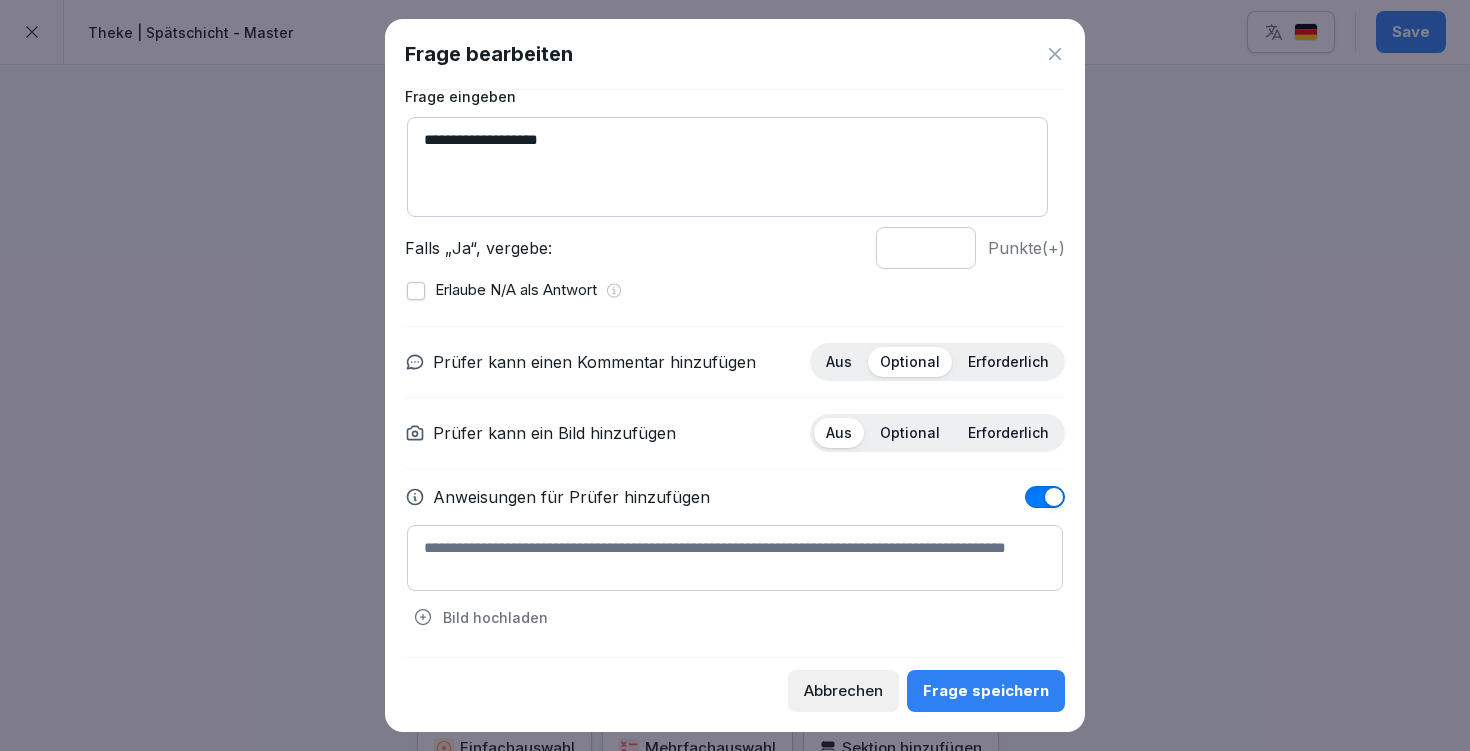 click at bounding box center [735, 558] 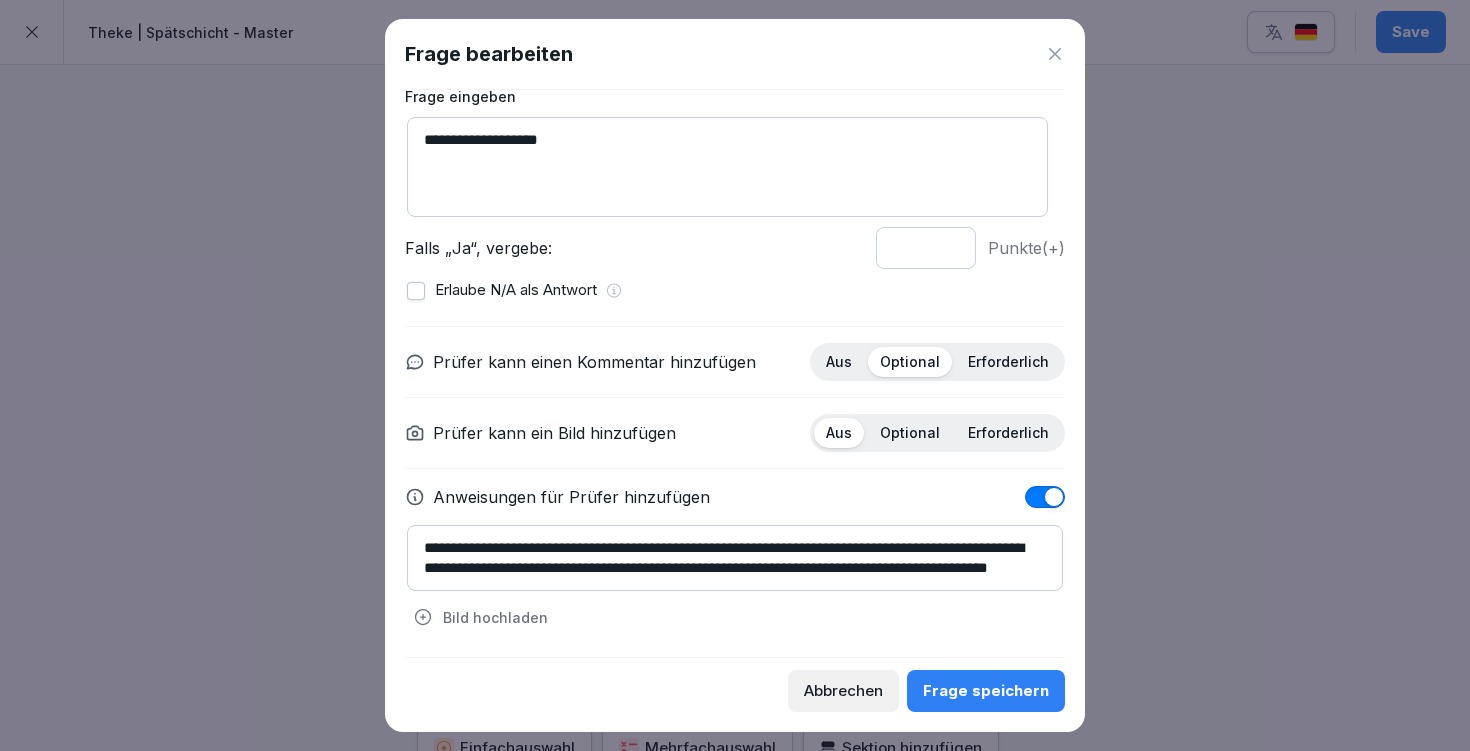 scroll, scrollTop: 7, scrollLeft: 0, axis: vertical 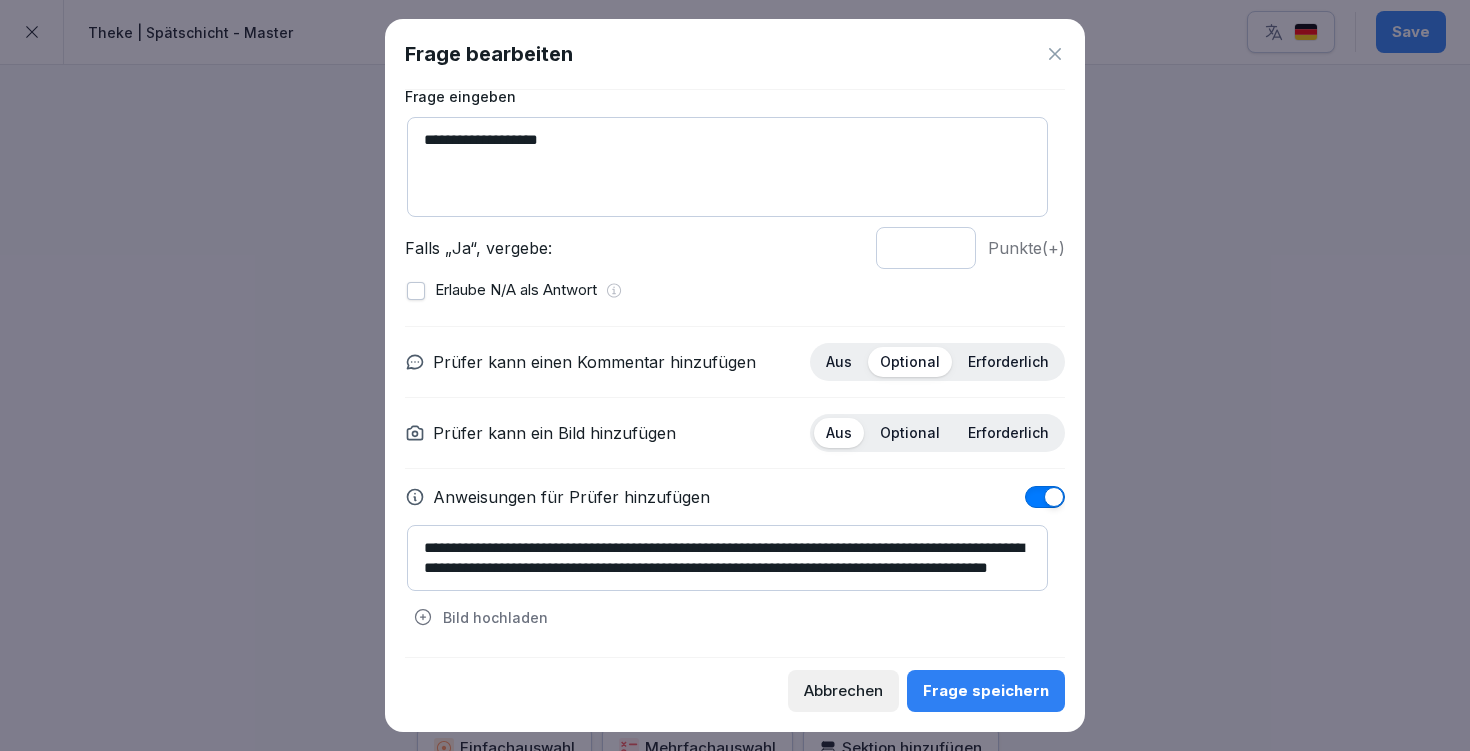 type on "**********" 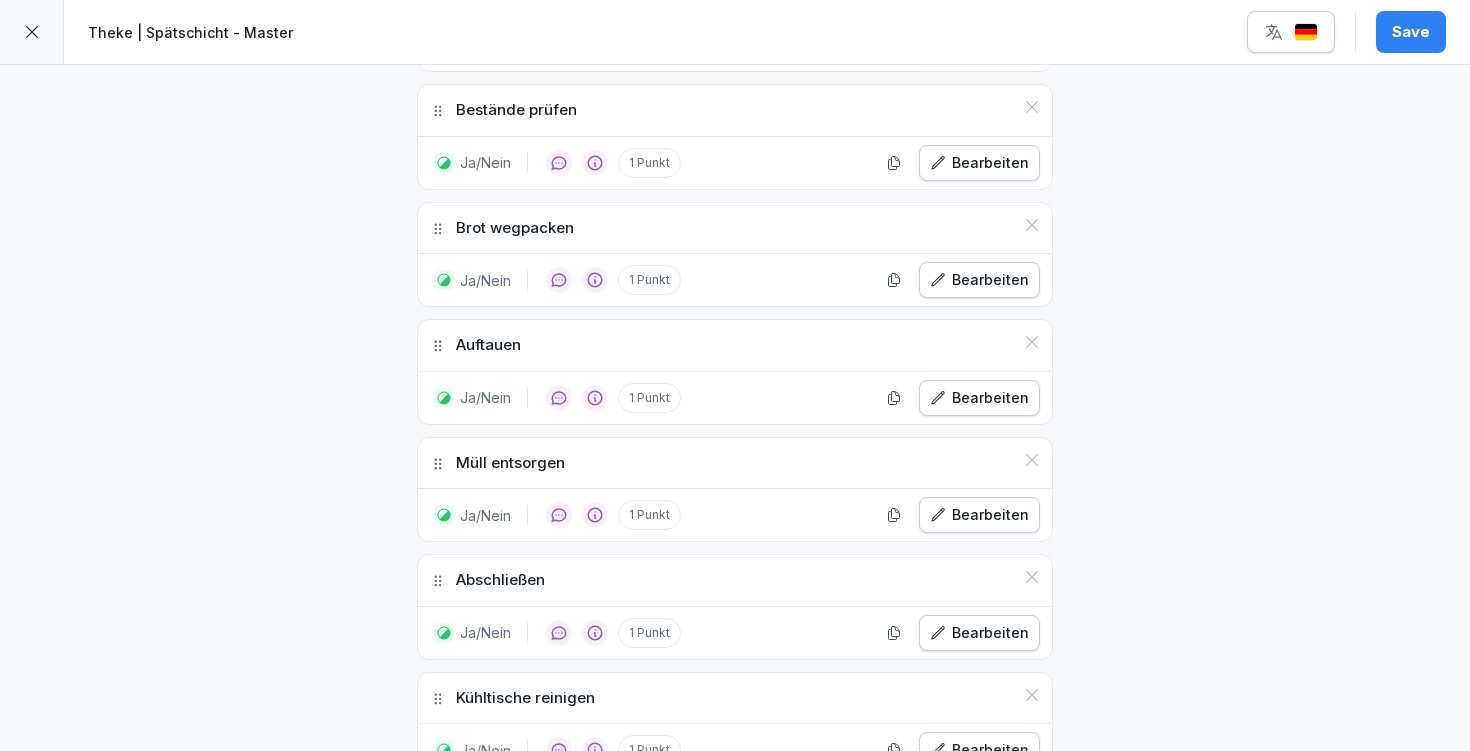 scroll, scrollTop: 1616, scrollLeft: 0, axis: vertical 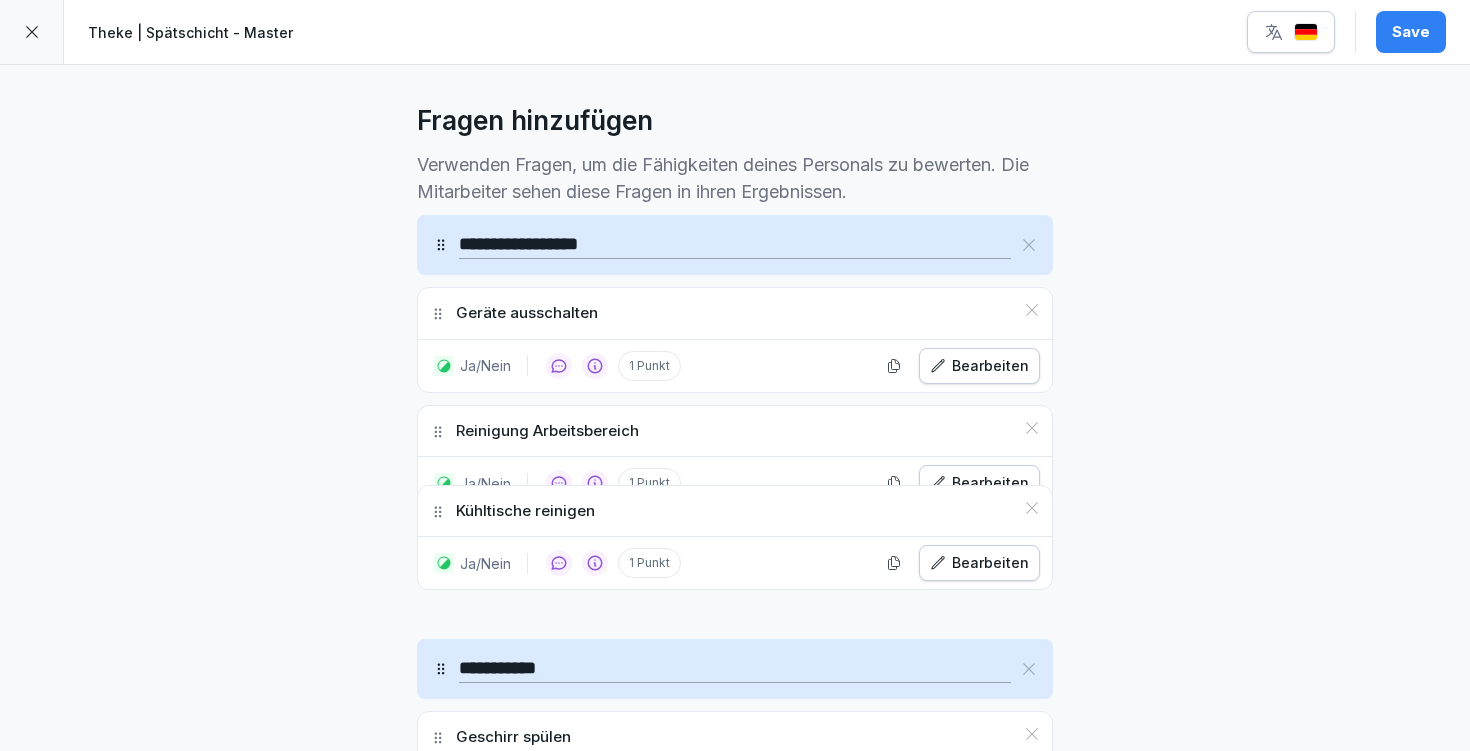 drag, startPoint x: 434, startPoint y: 650, endPoint x: 500, endPoint y: 506, distance: 158.40454 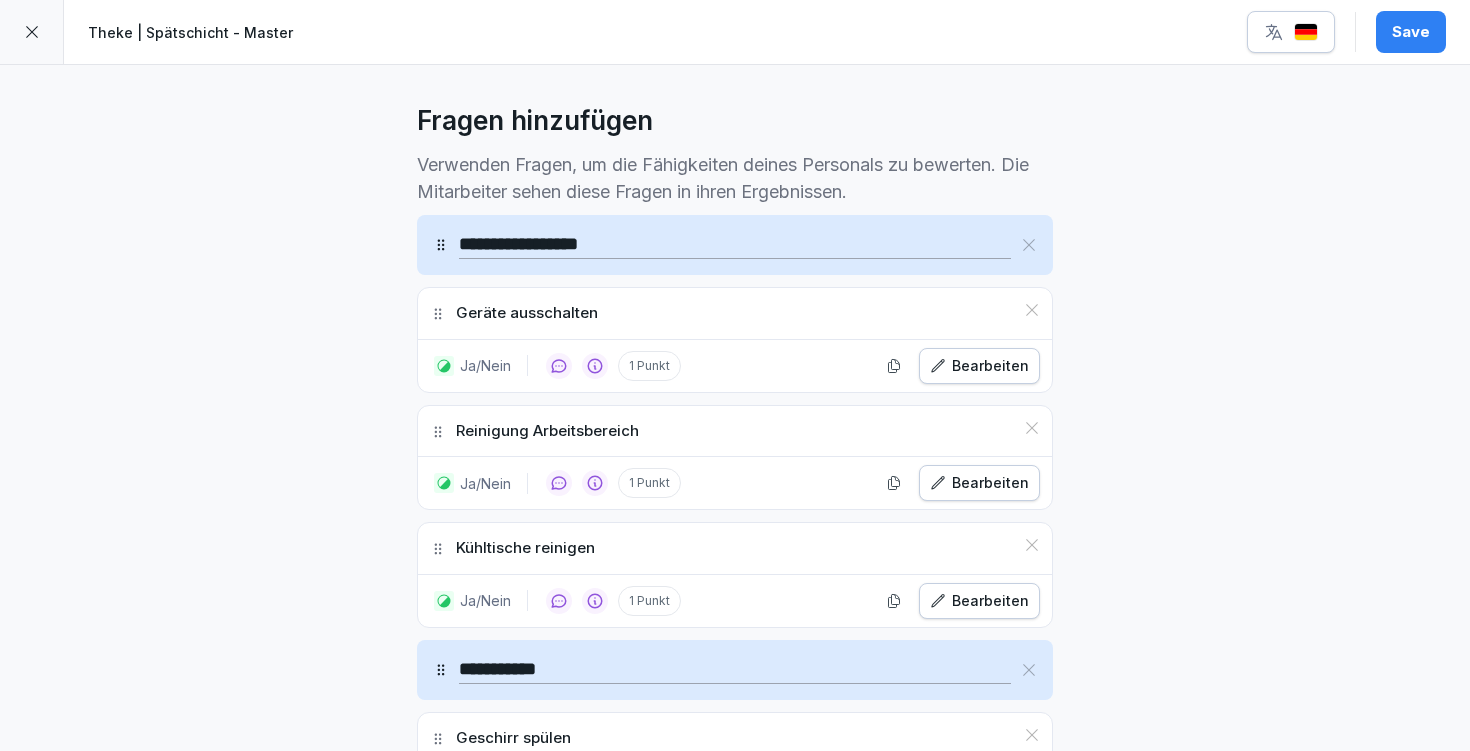 click on "**********" at bounding box center (735, 245) 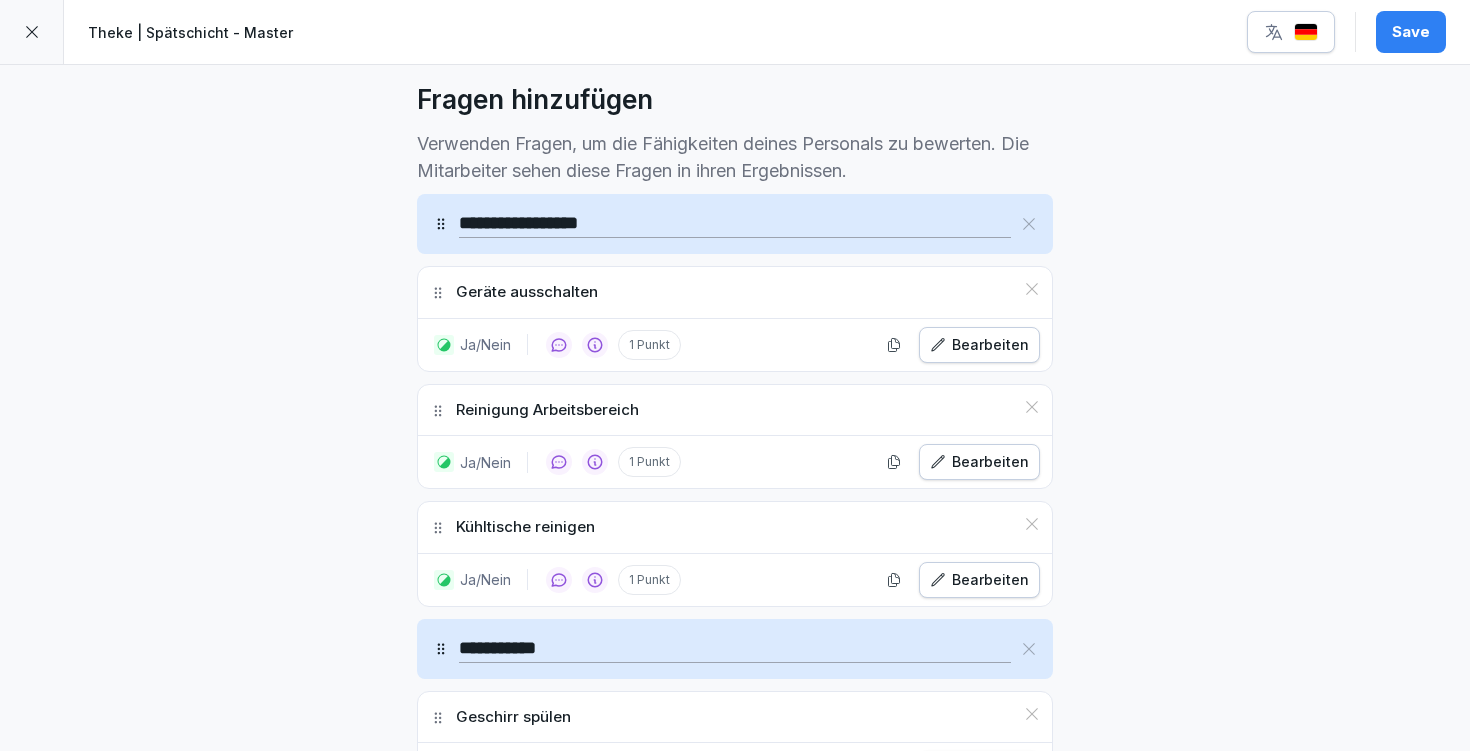 scroll, scrollTop: 574, scrollLeft: 0, axis: vertical 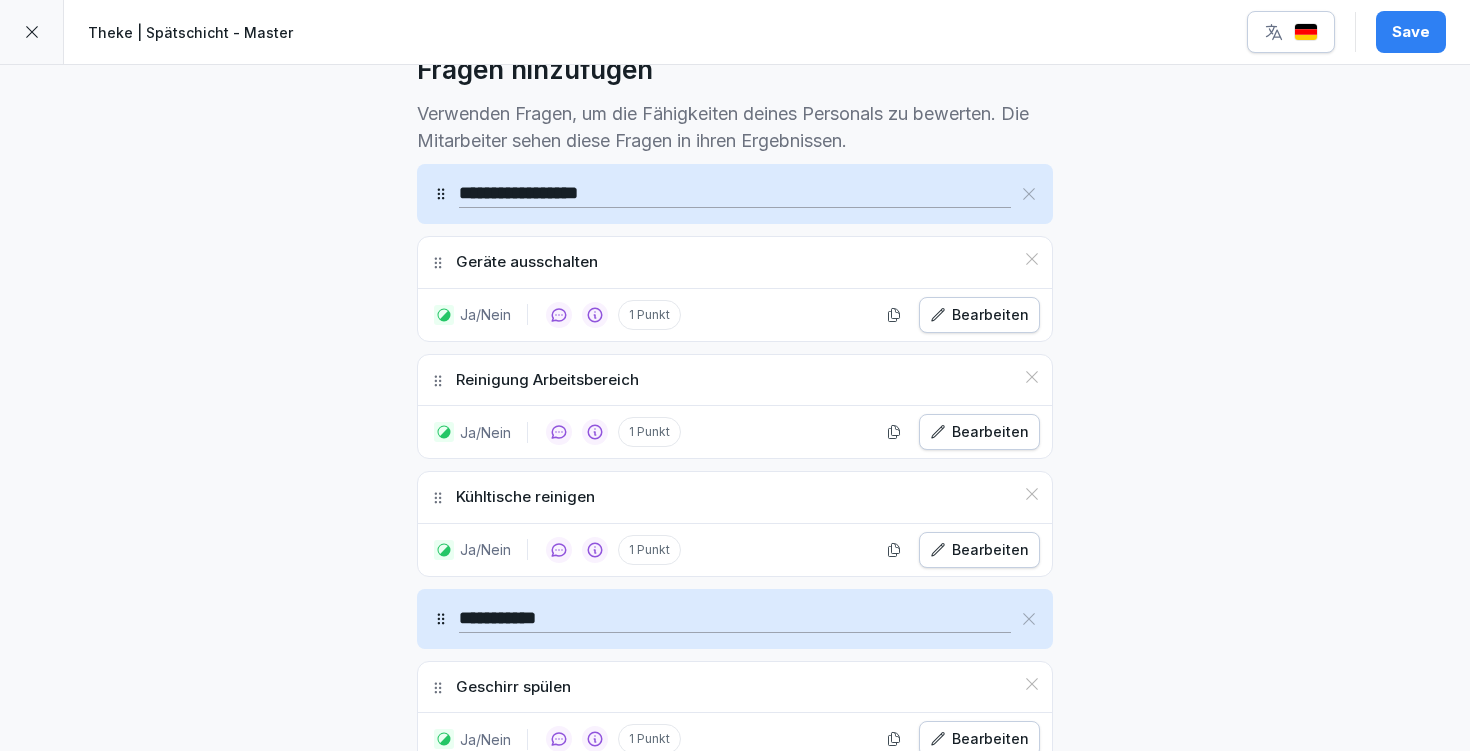 click on "Bearbeiten" at bounding box center (979, 315) 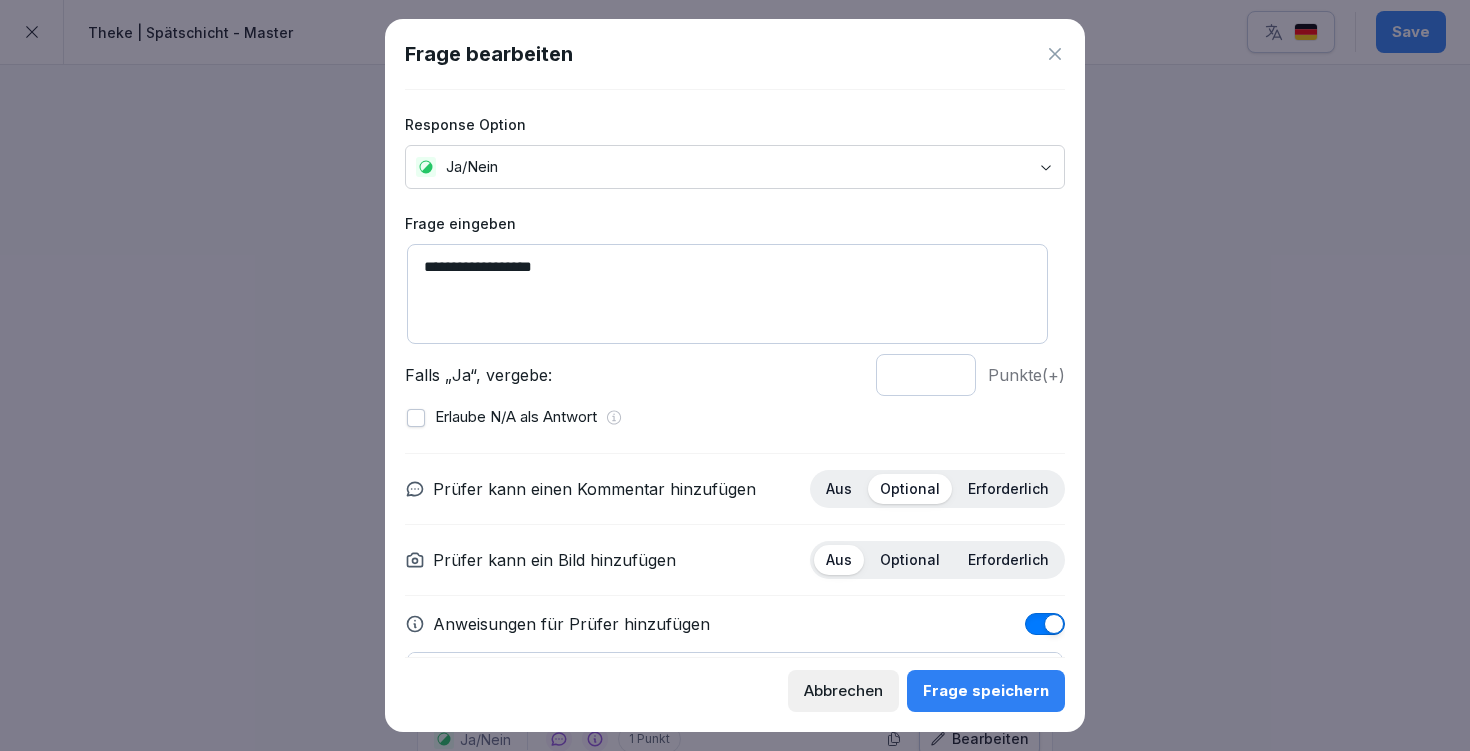 scroll, scrollTop: 127, scrollLeft: 0, axis: vertical 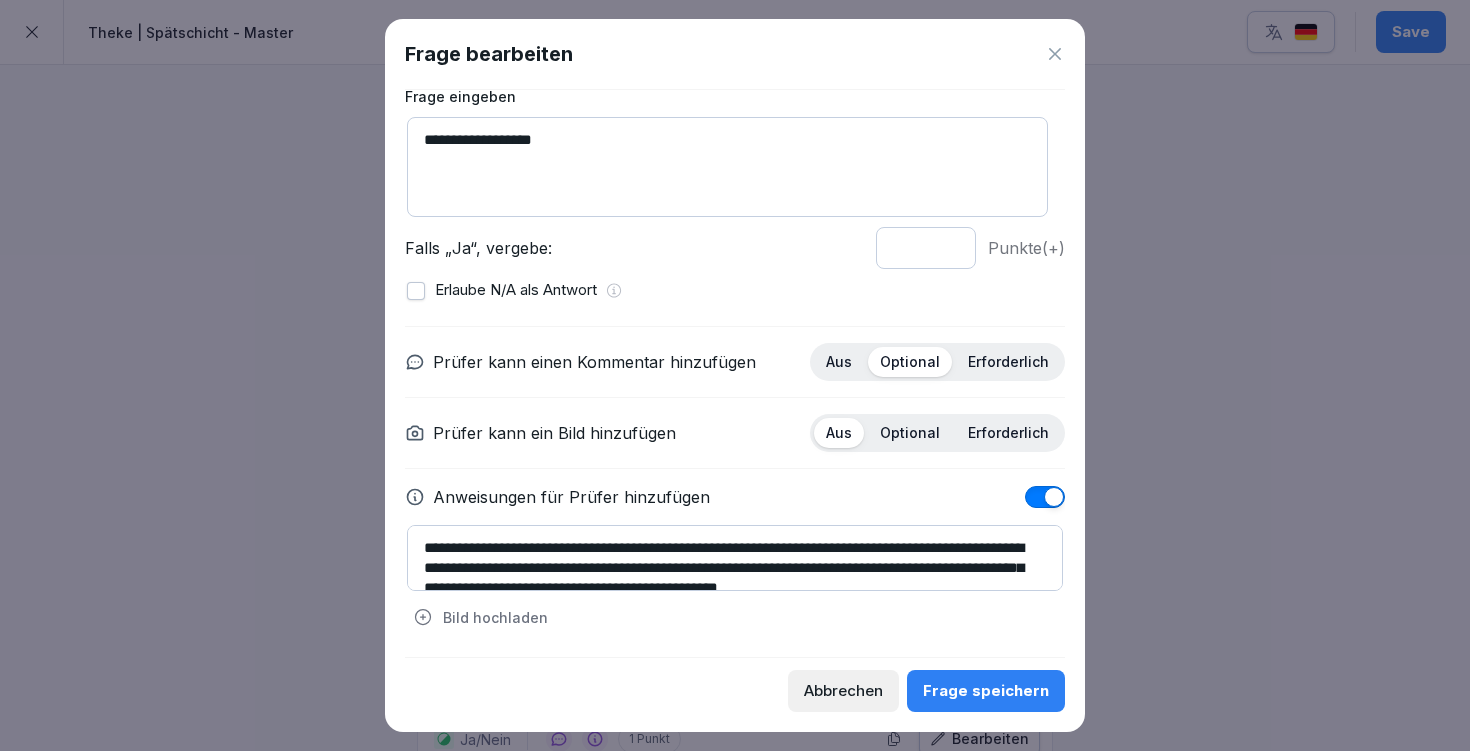 click 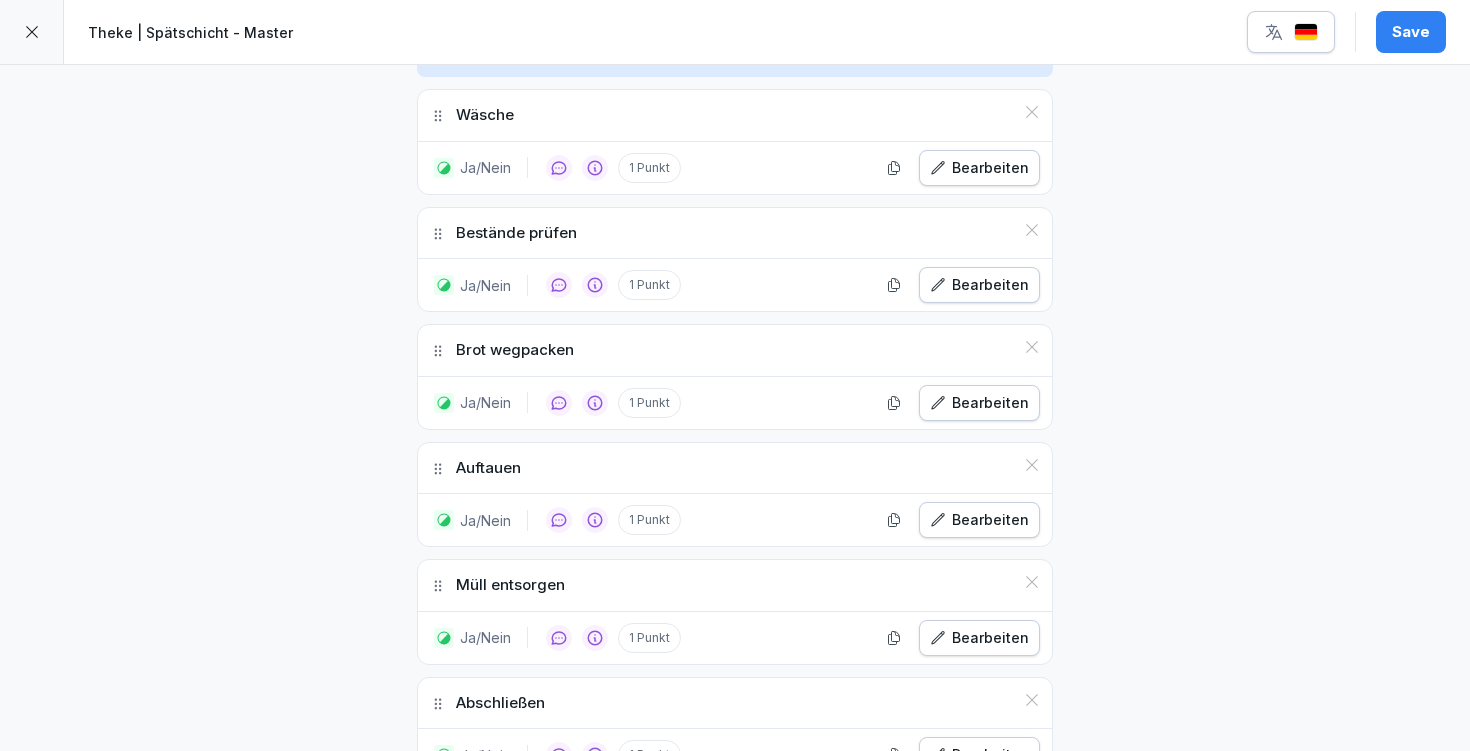 scroll, scrollTop: 1920, scrollLeft: 0, axis: vertical 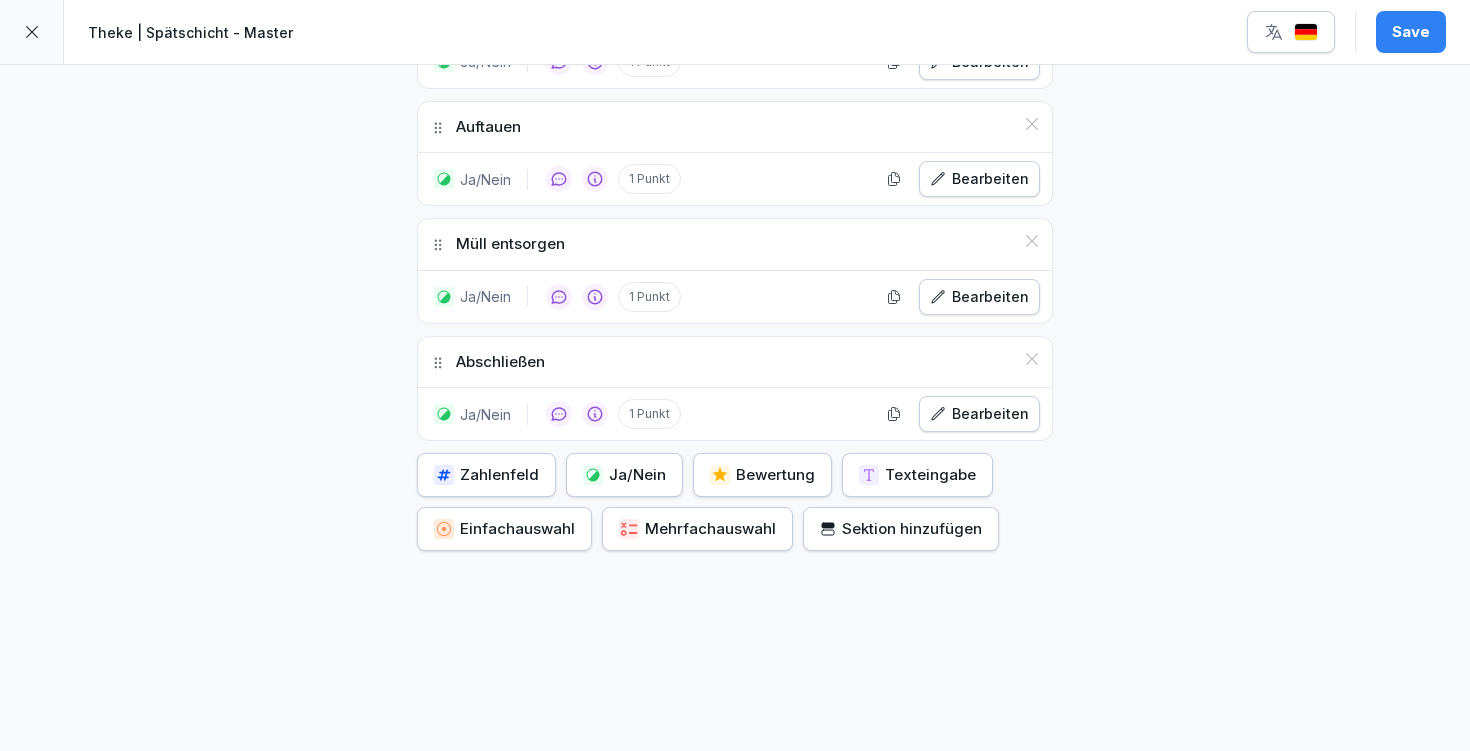 click on "Ja/Nein" at bounding box center [624, 475] 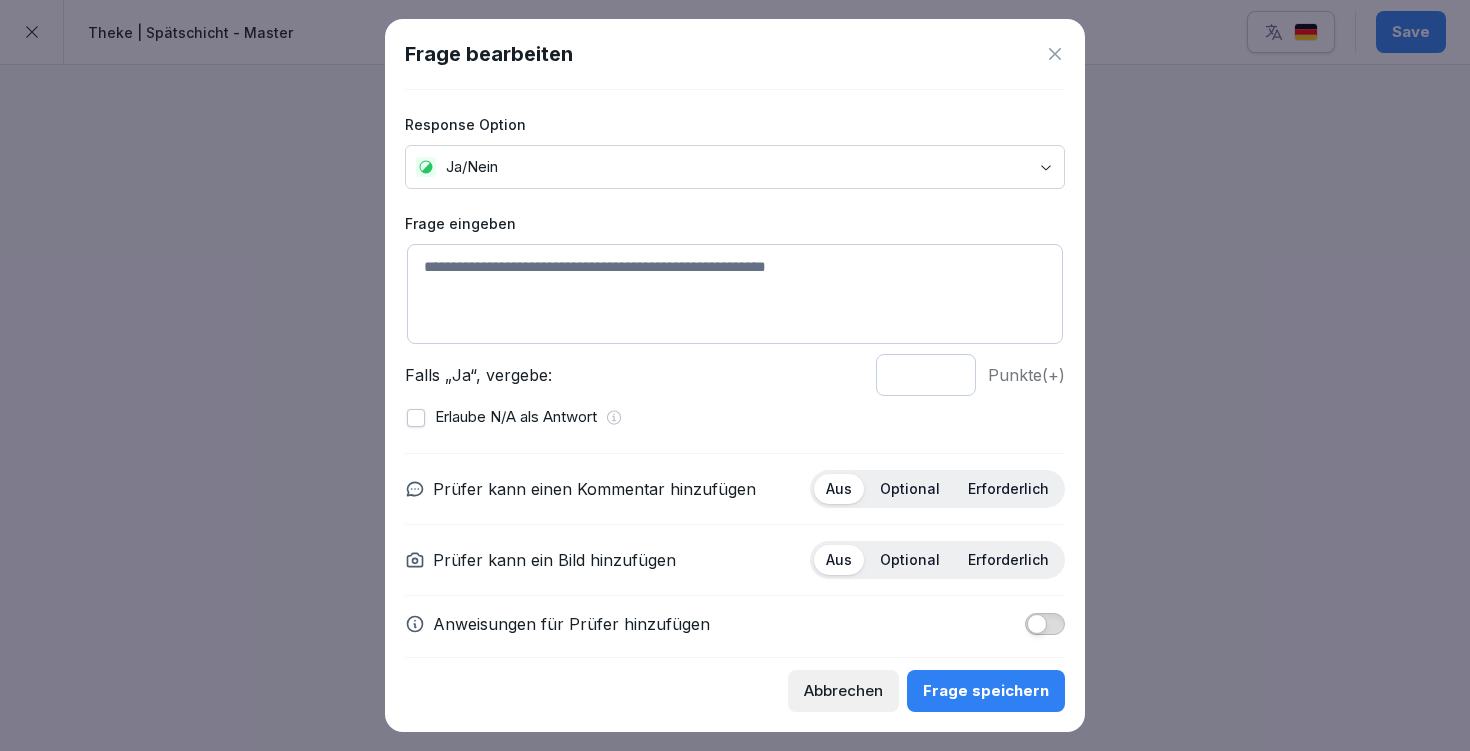 click at bounding box center [735, 294] 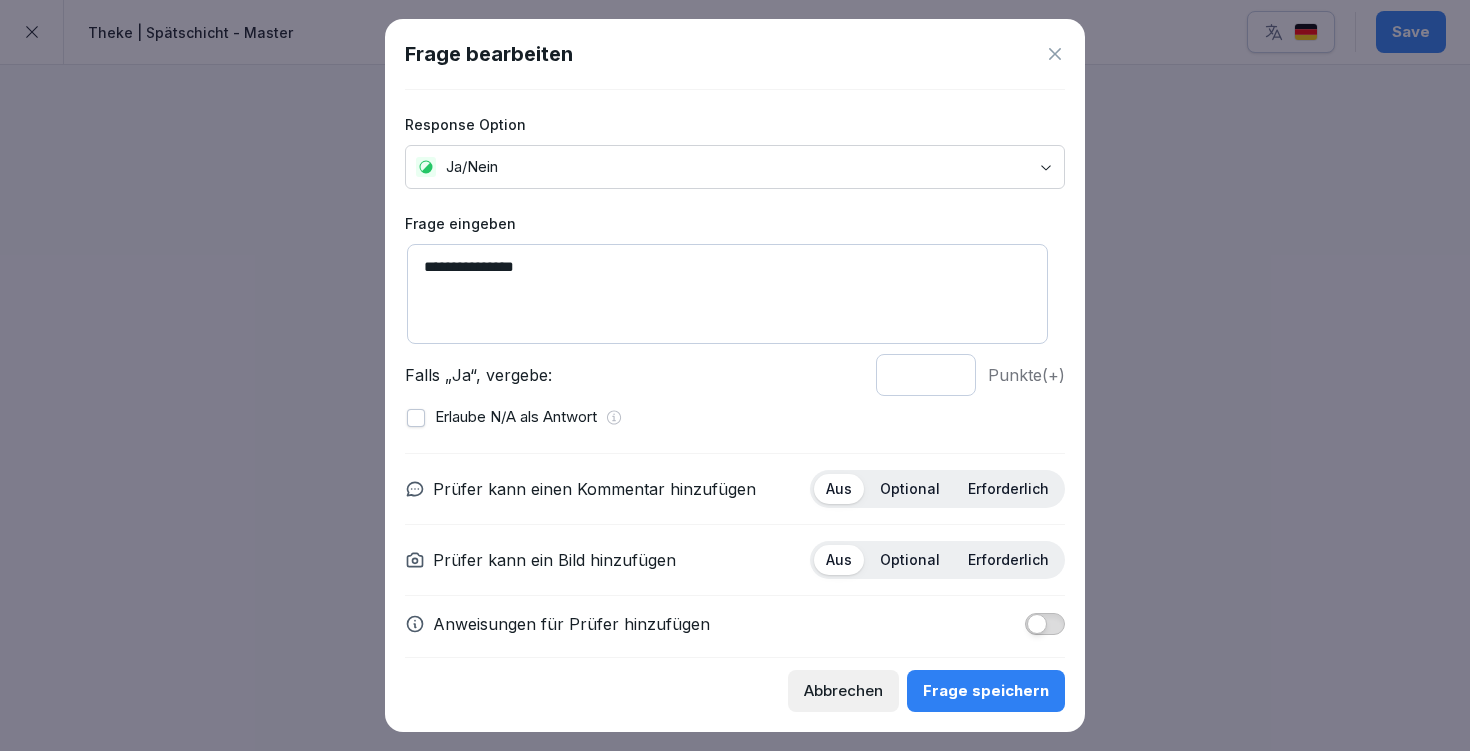 scroll, scrollTop: 18, scrollLeft: 0, axis: vertical 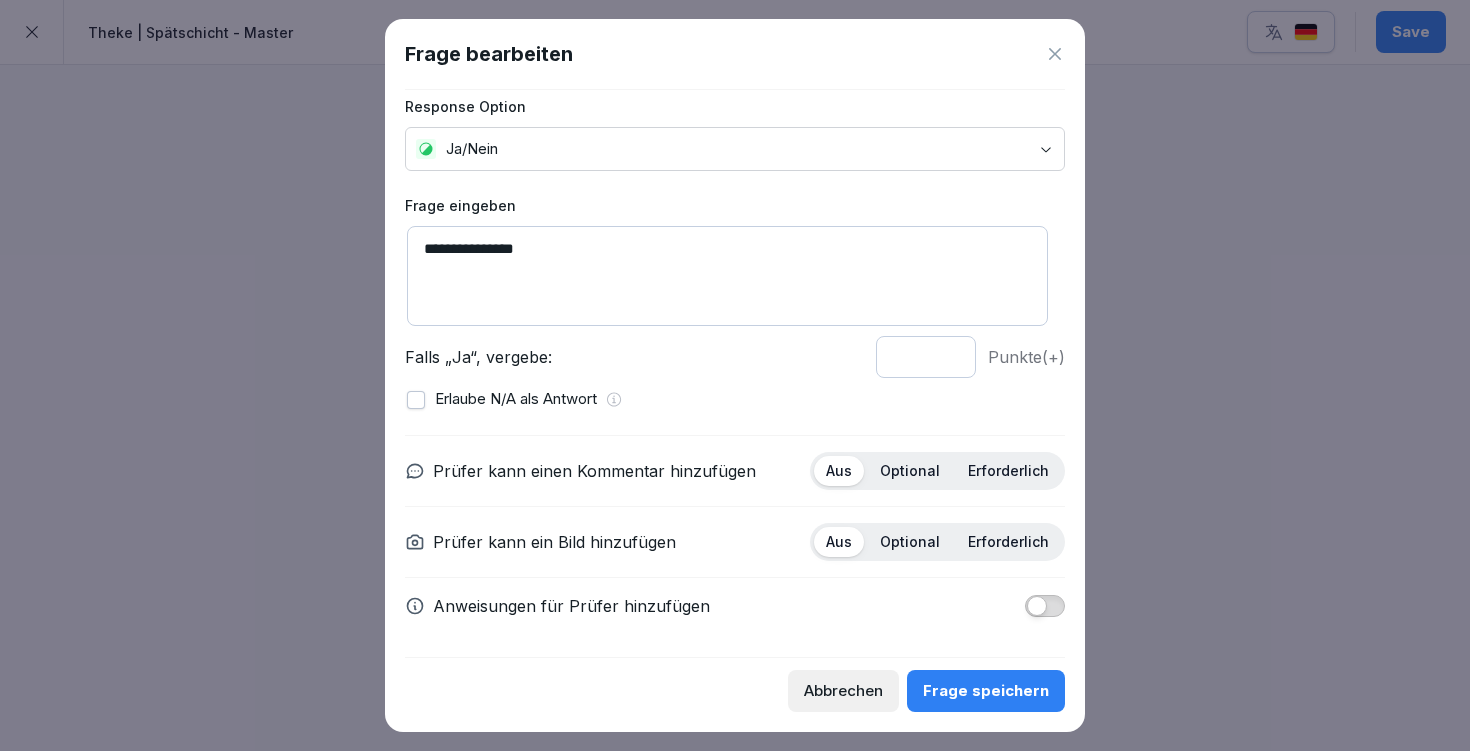 type on "**********" 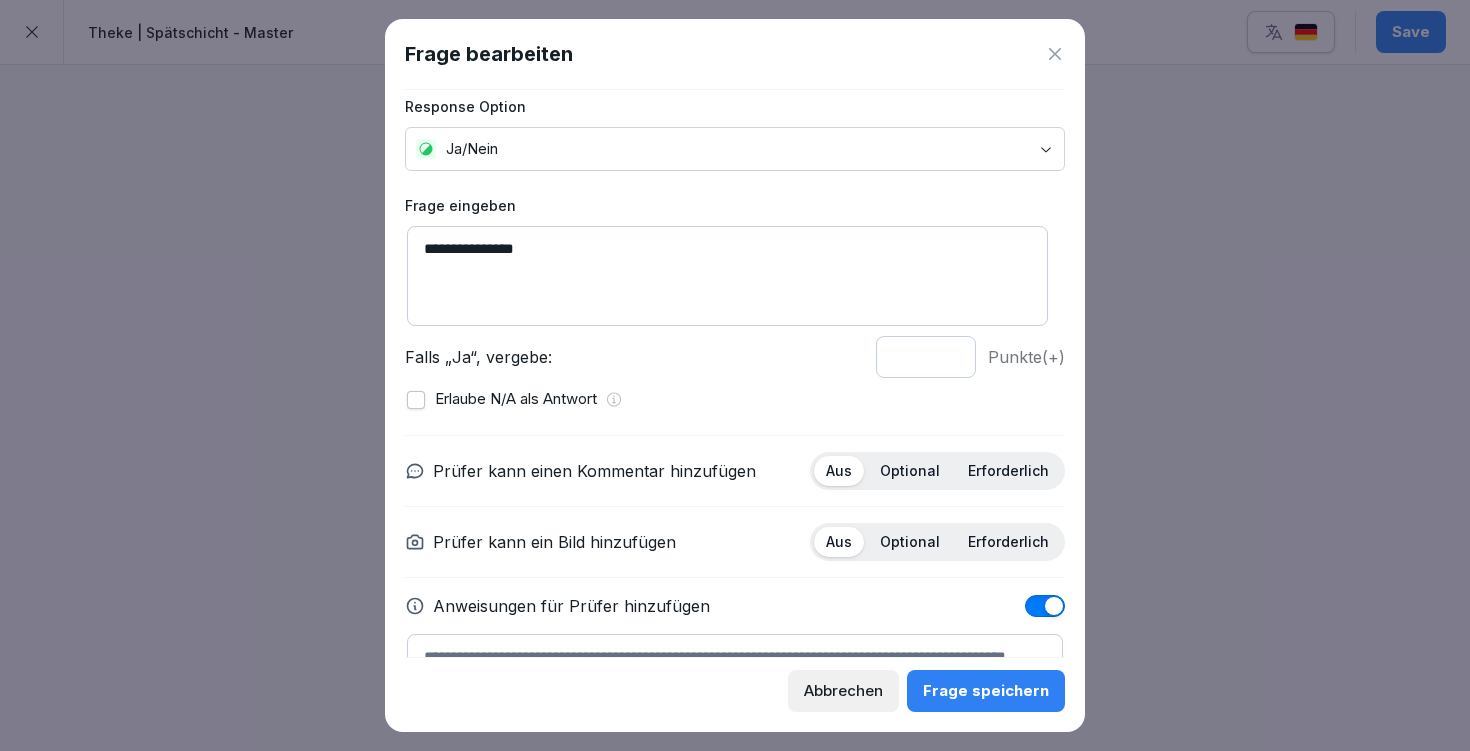 scroll, scrollTop: 127, scrollLeft: 0, axis: vertical 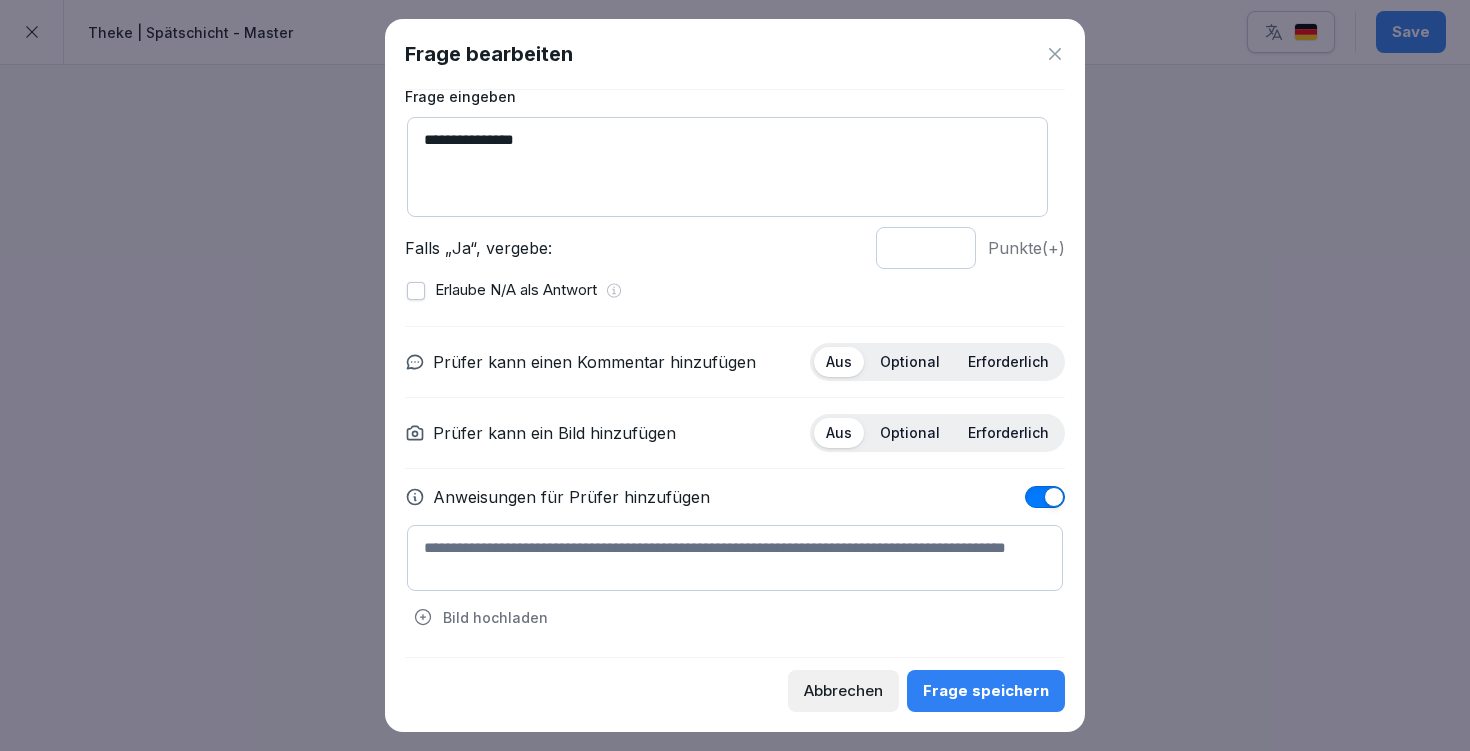 click at bounding box center [735, 558] 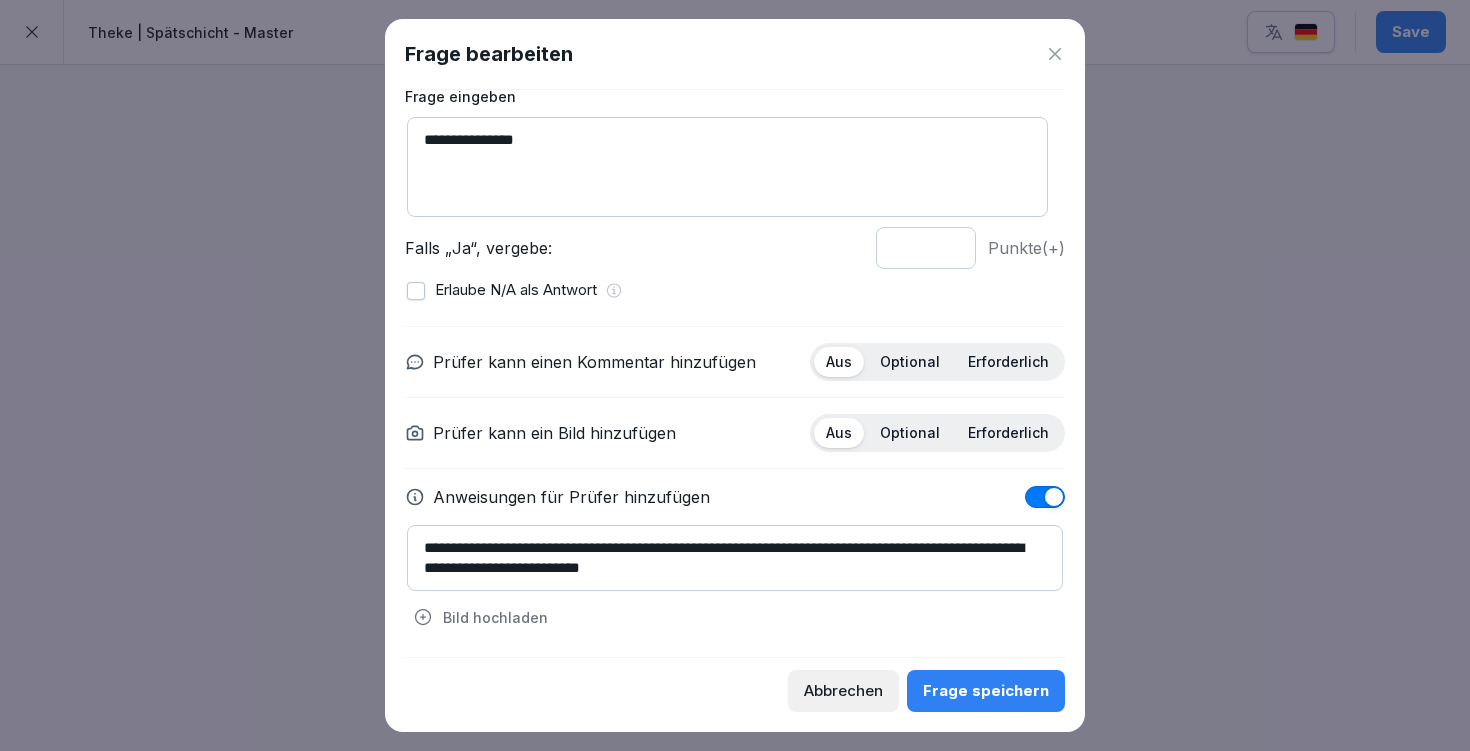 drag, startPoint x: 533, startPoint y: 543, endPoint x: 407, endPoint y: 539, distance: 126.06348 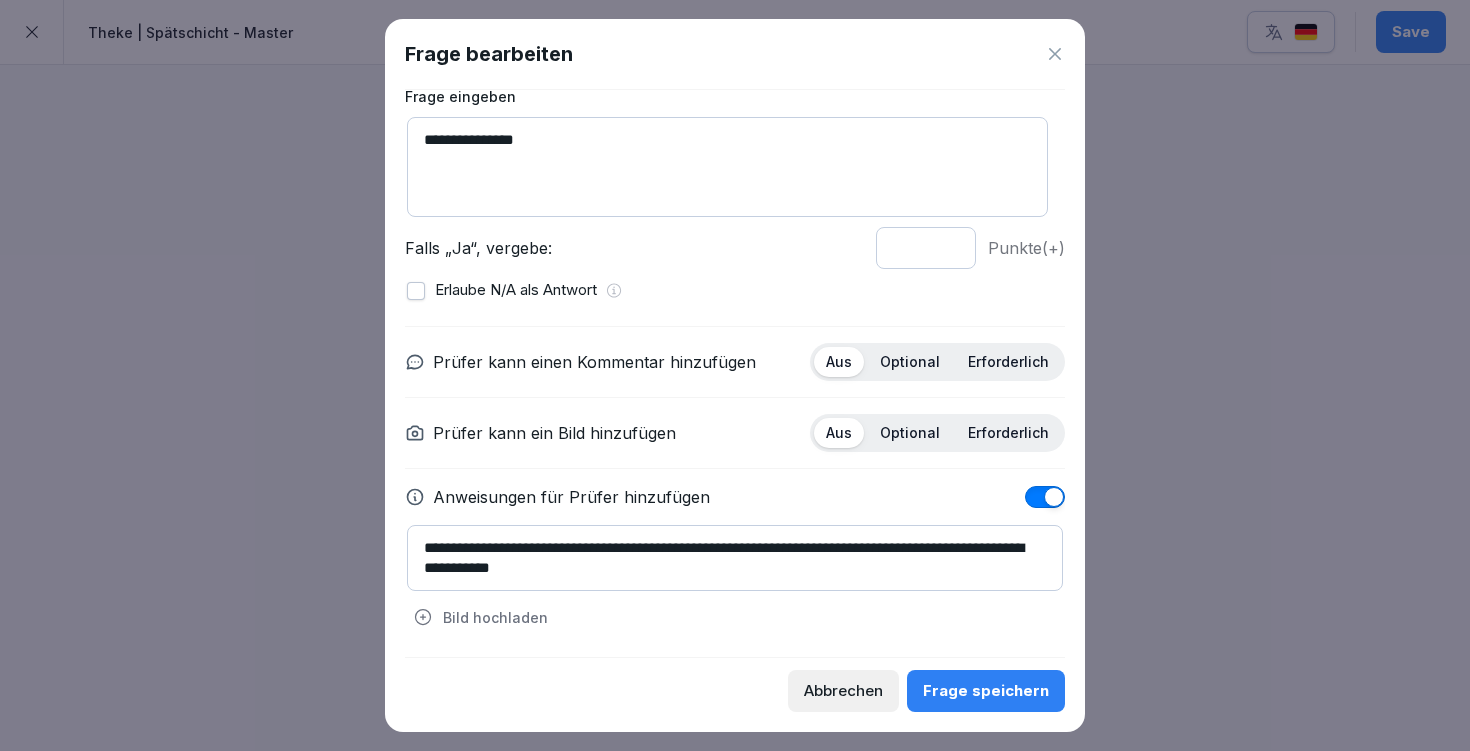 click on "**********" at bounding box center (735, 558) 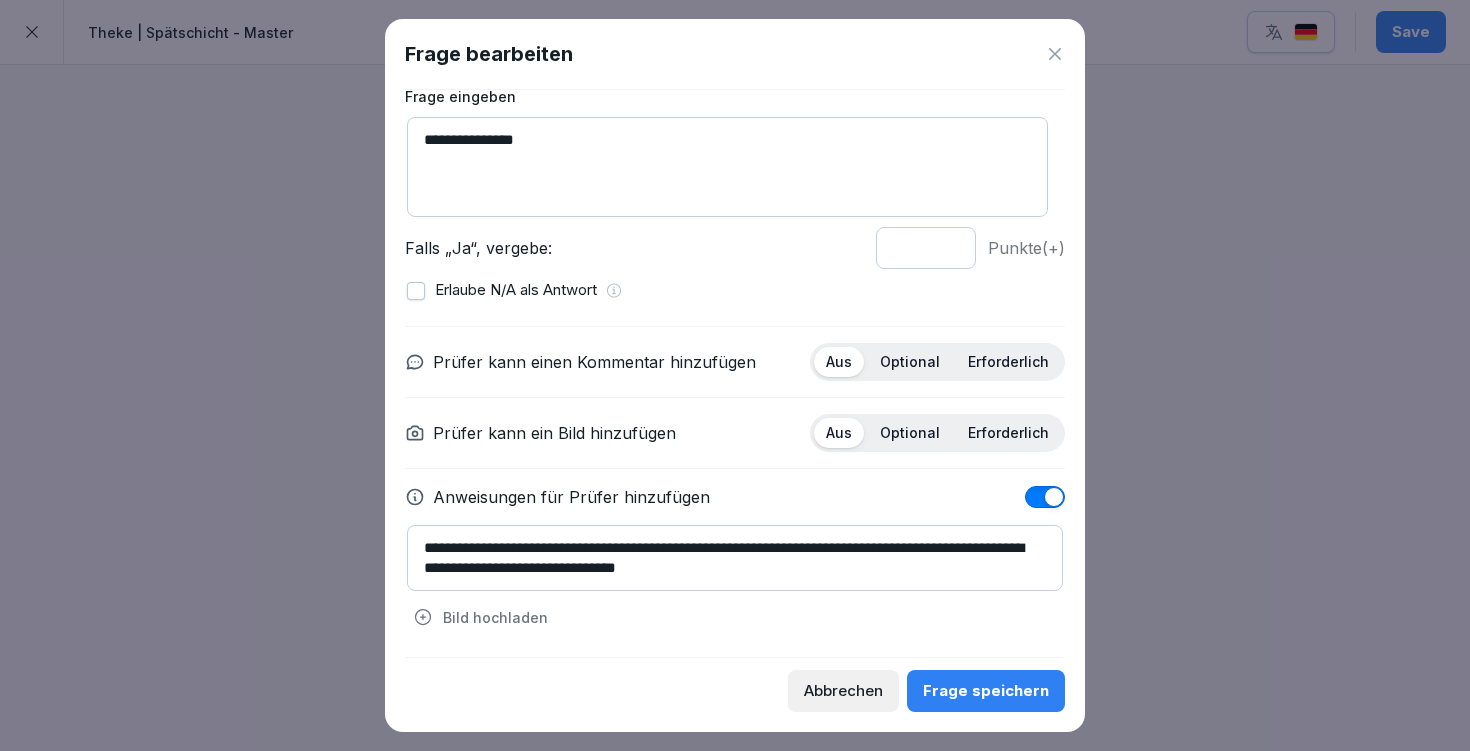 click on "**********" at bounding box center (735, 558) 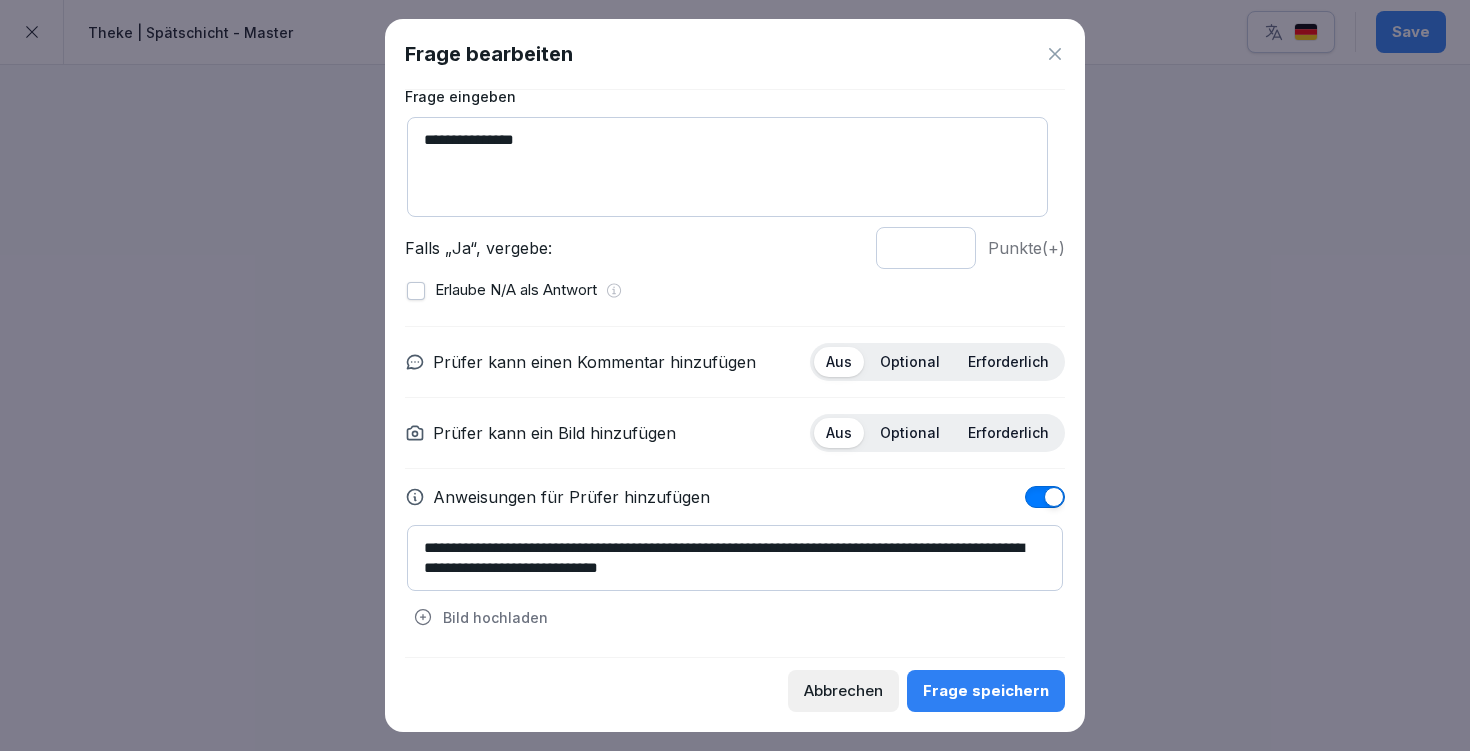 drag, startPoint x: 777, startPoint y: 543, endPoint x: 919, endPoint y: 561, distance: 143.13629 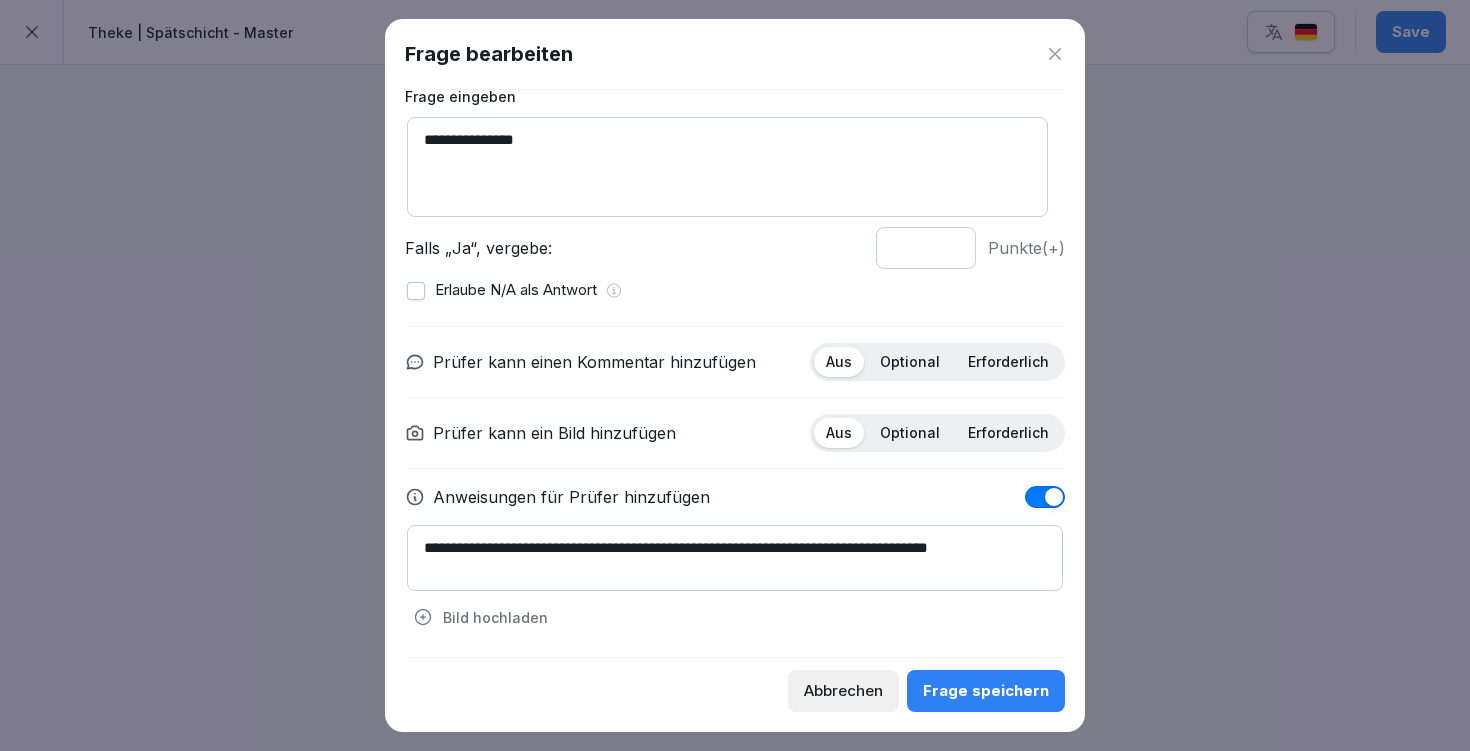 click on "**********" at bounding box center (735, 558) 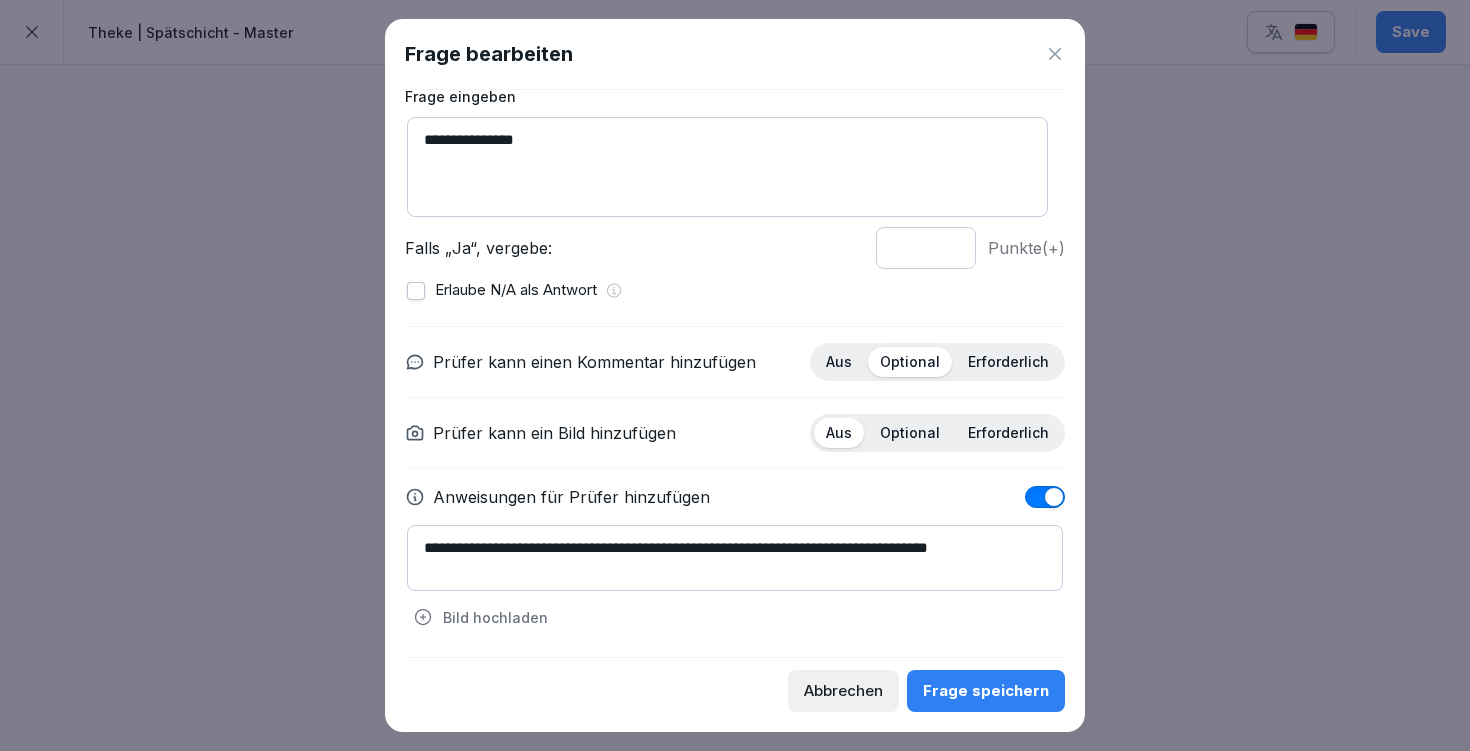 click on "Frage speichern" at bounding box center (986, 691) 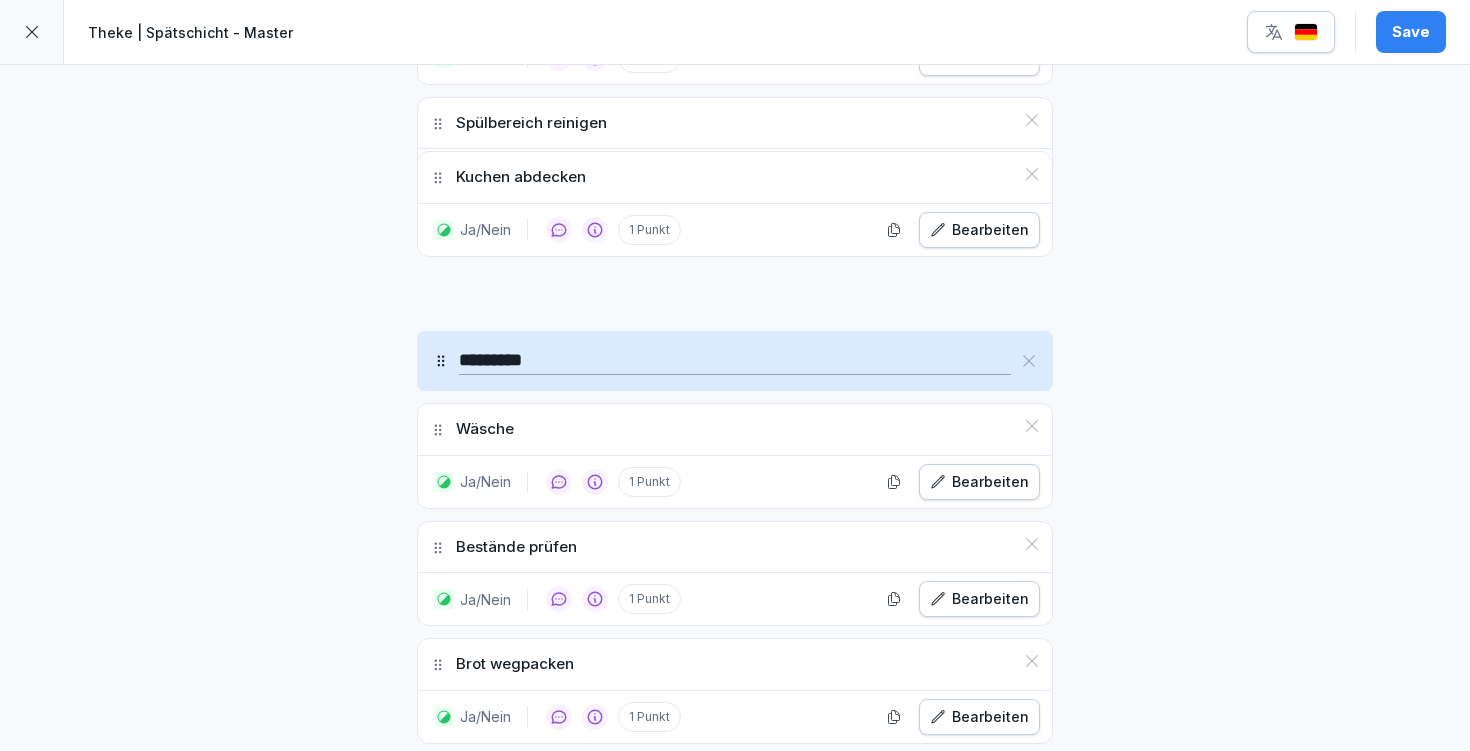 scroll, scrollTop: 1346, scrollLeft: 0, axis: vertical 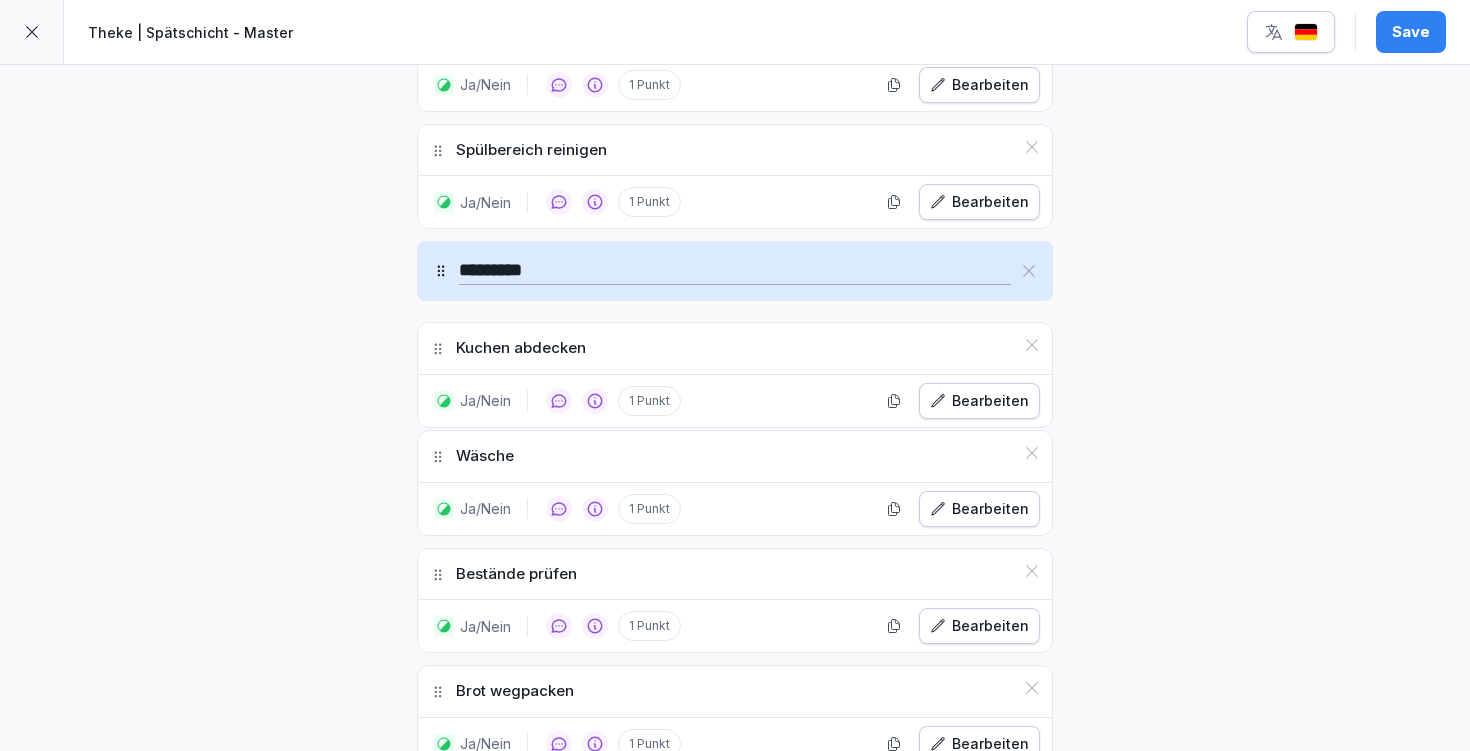 drag, startPoint x: 434, startPoint y: 472, endPoint x: 456, endPoint y: 350, distance: 123.967735 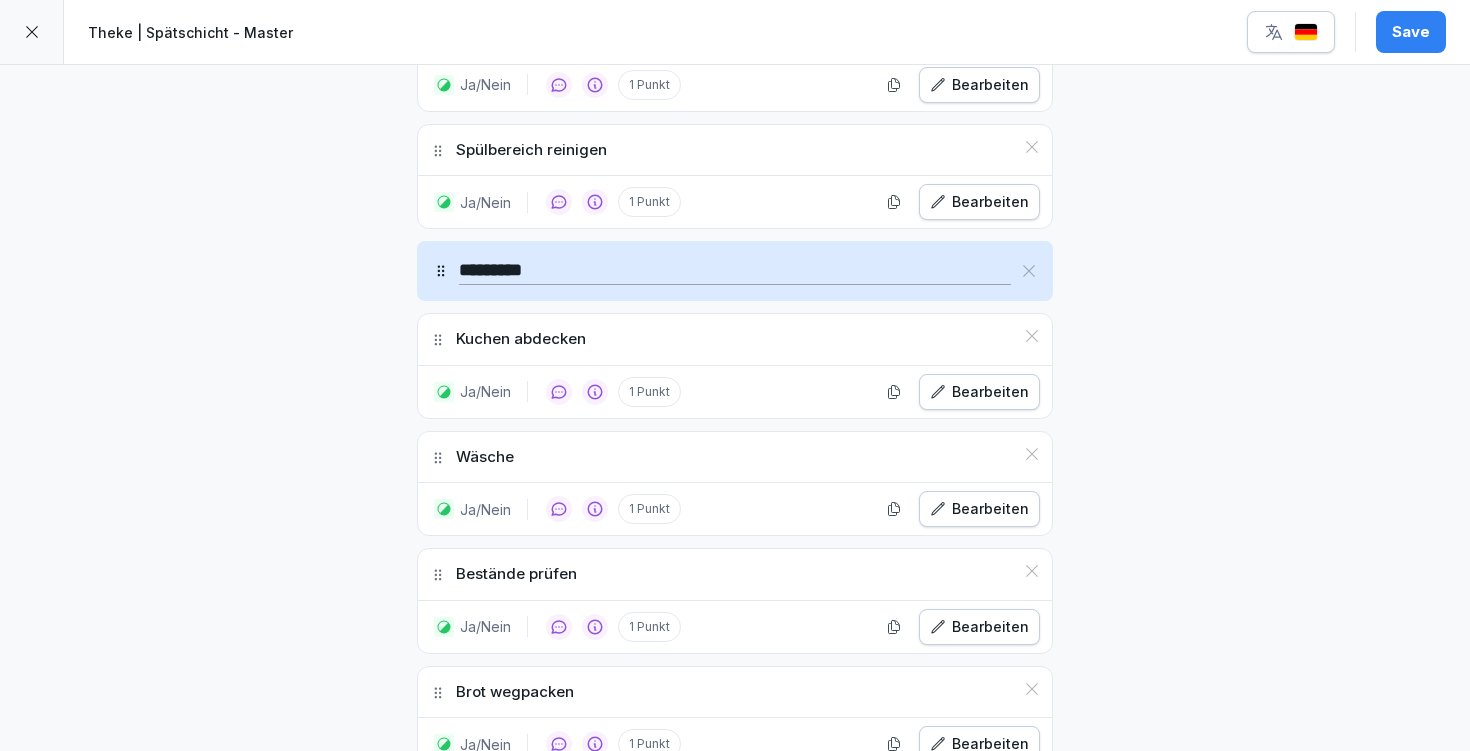 click on "Kuchen abdecken" at bounding box center (735, 339) 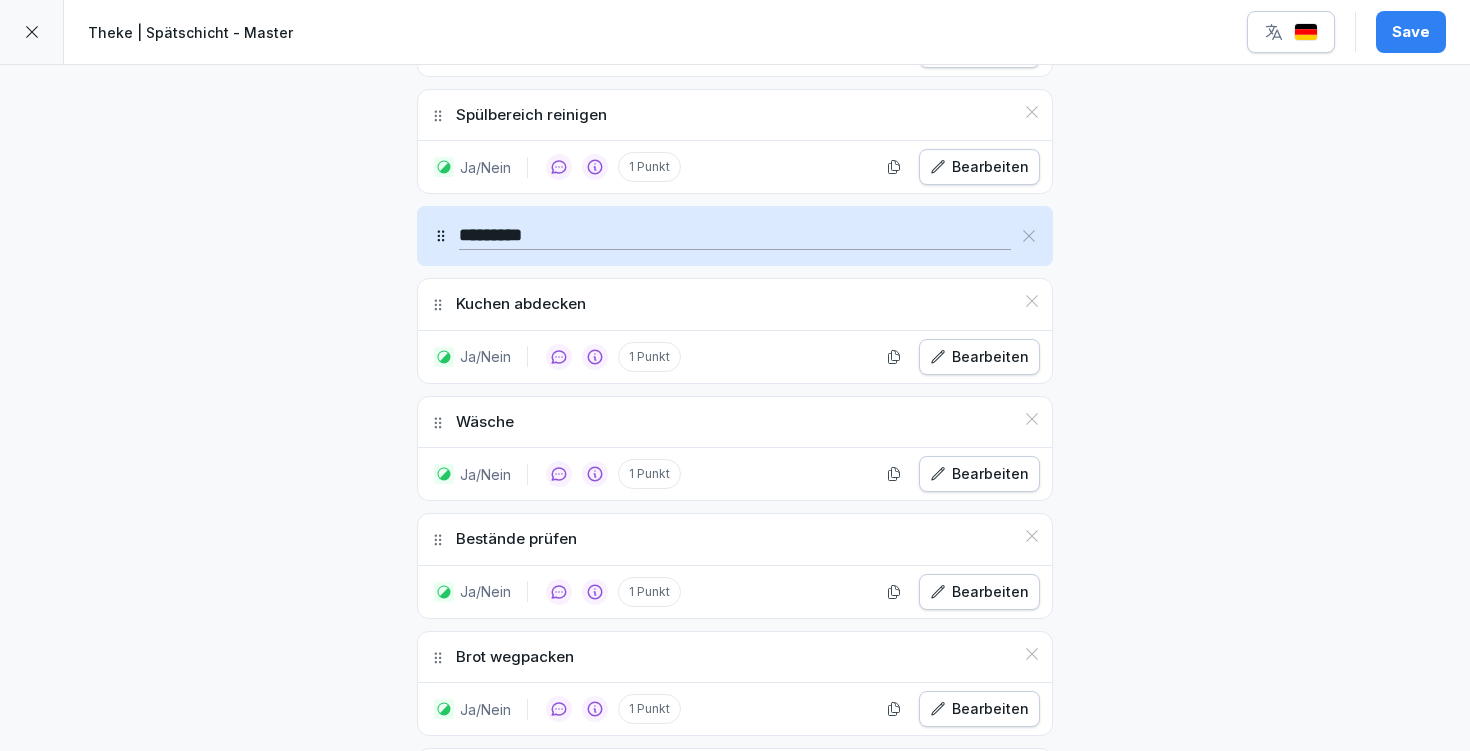 scroll, scrollTop: 1450, scrollLeft: 0, axis: vertical 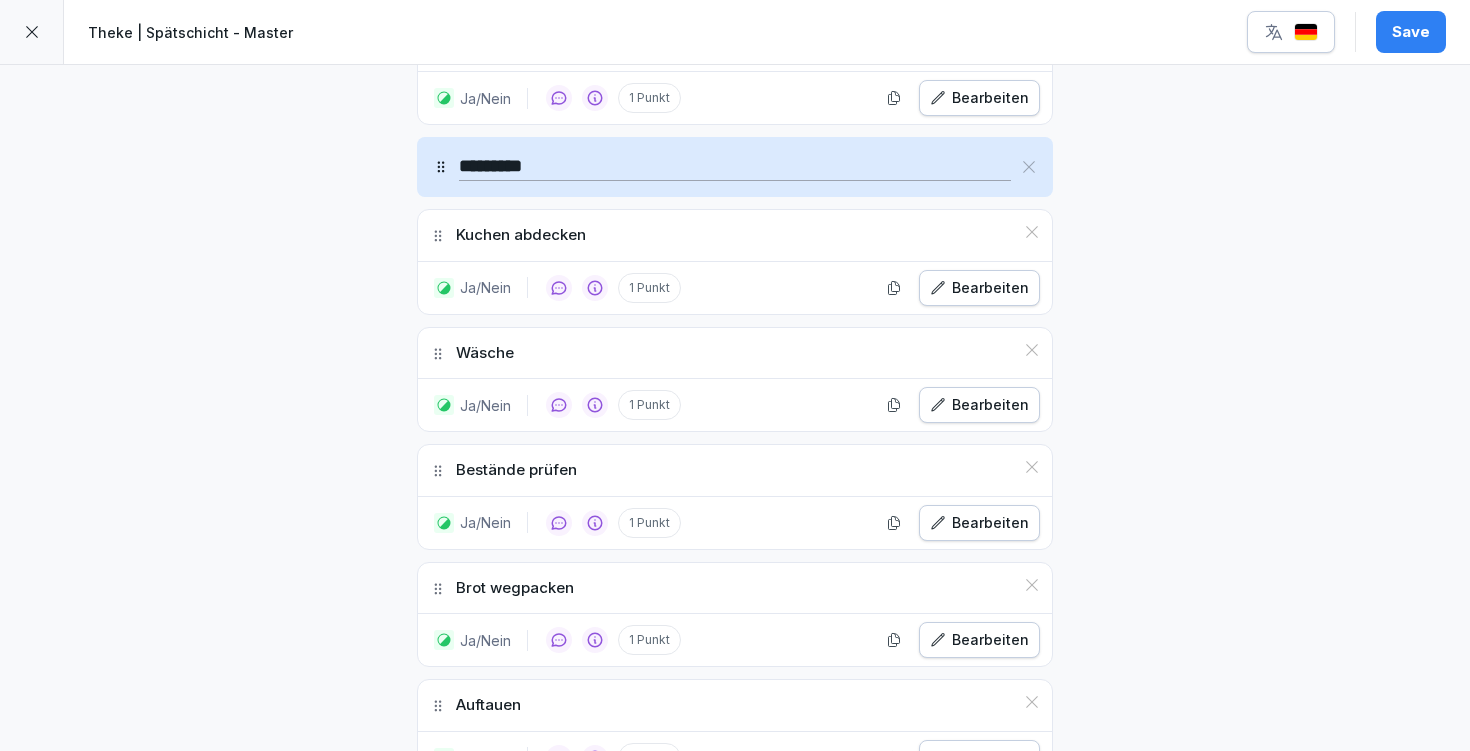 click 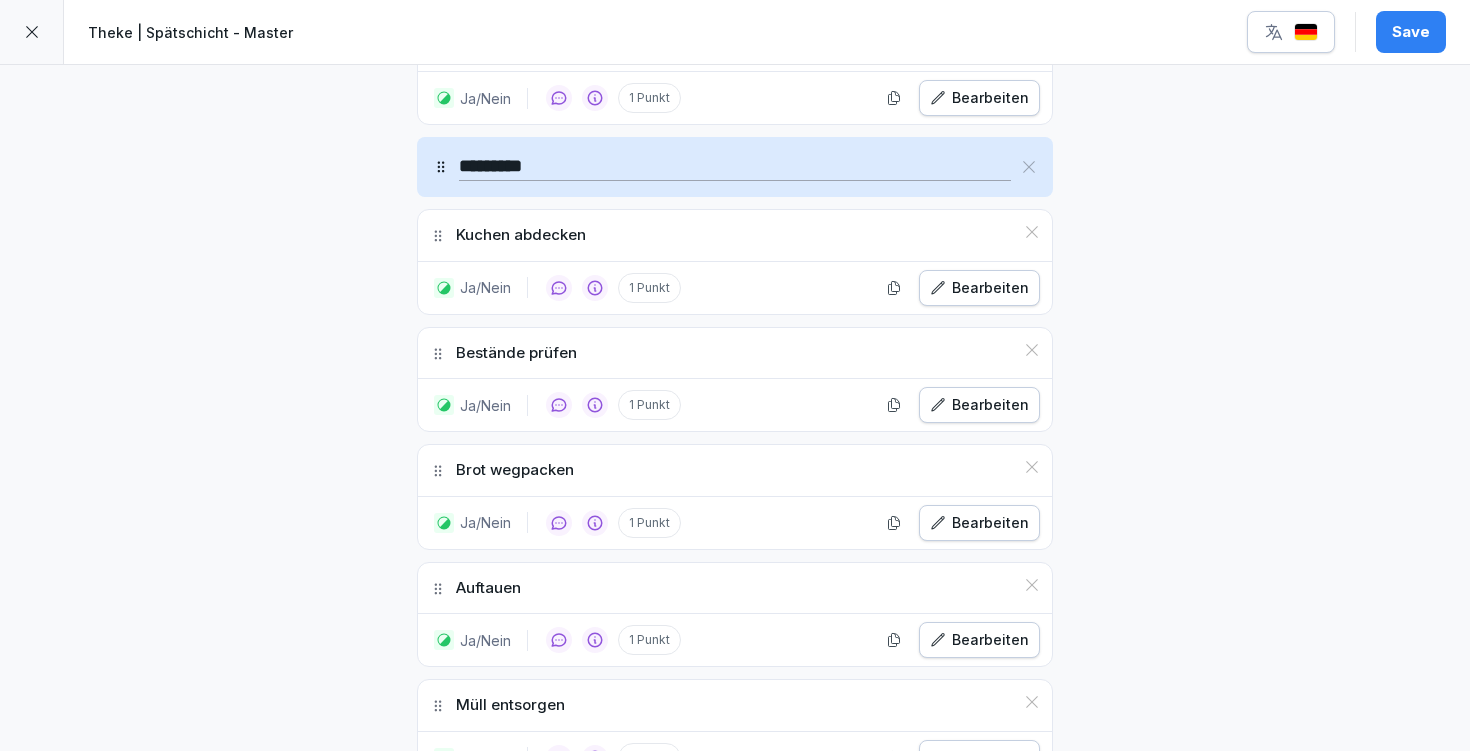 click 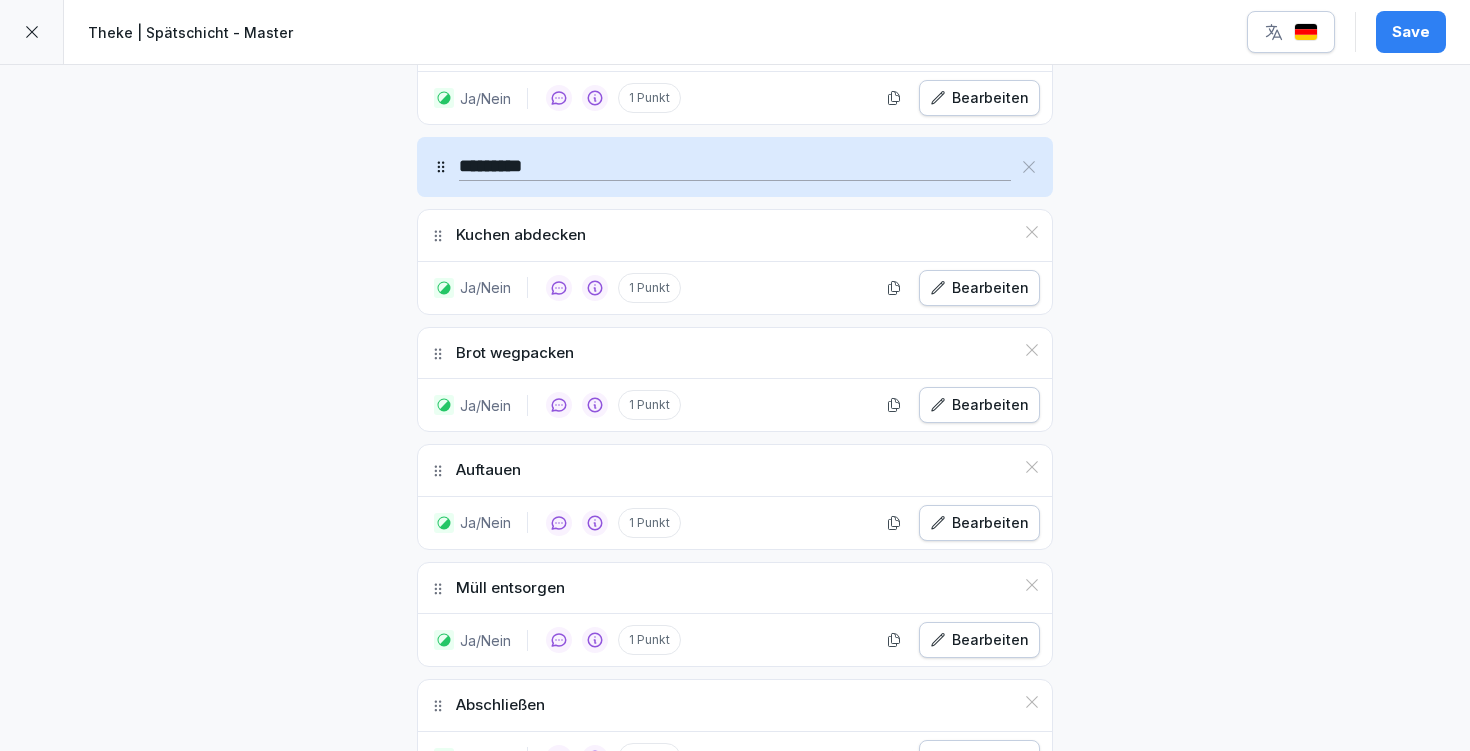 click 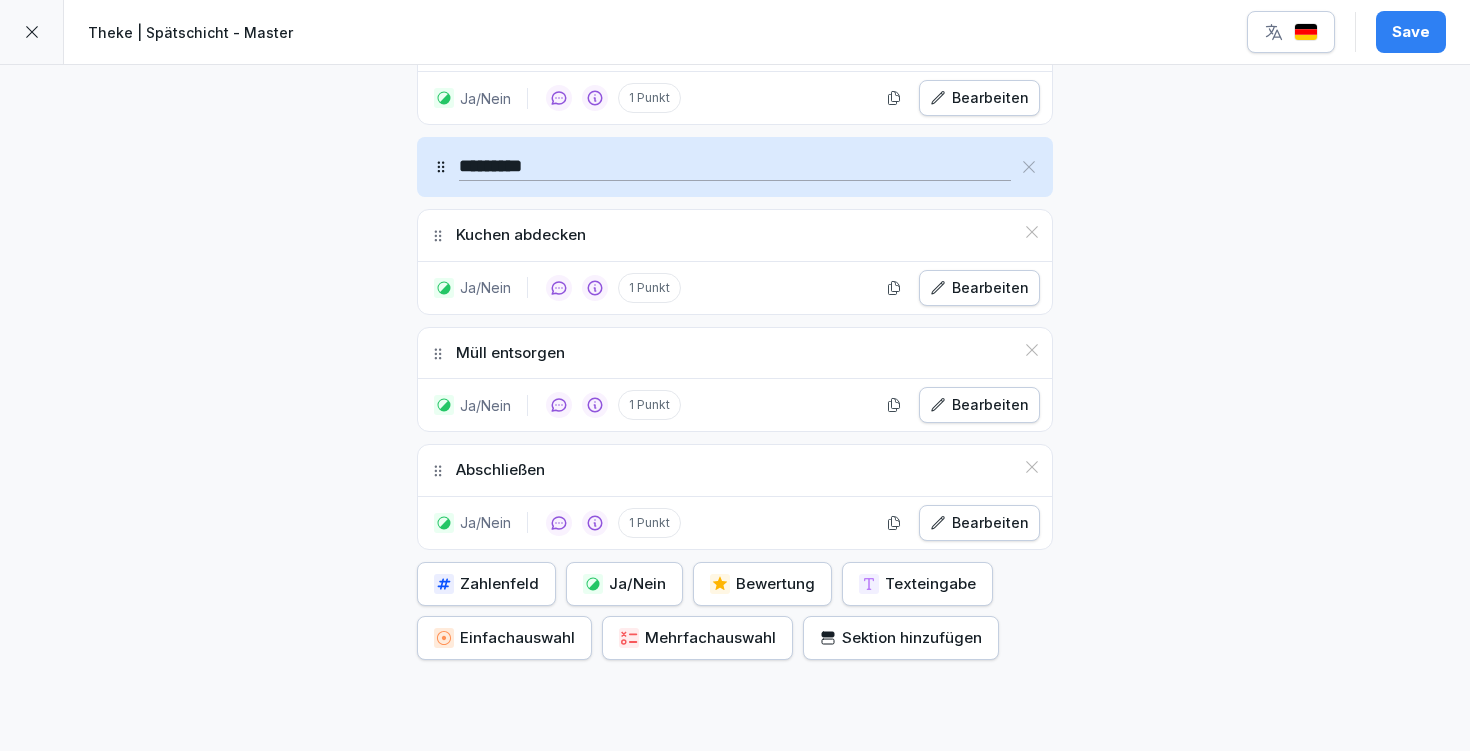 click 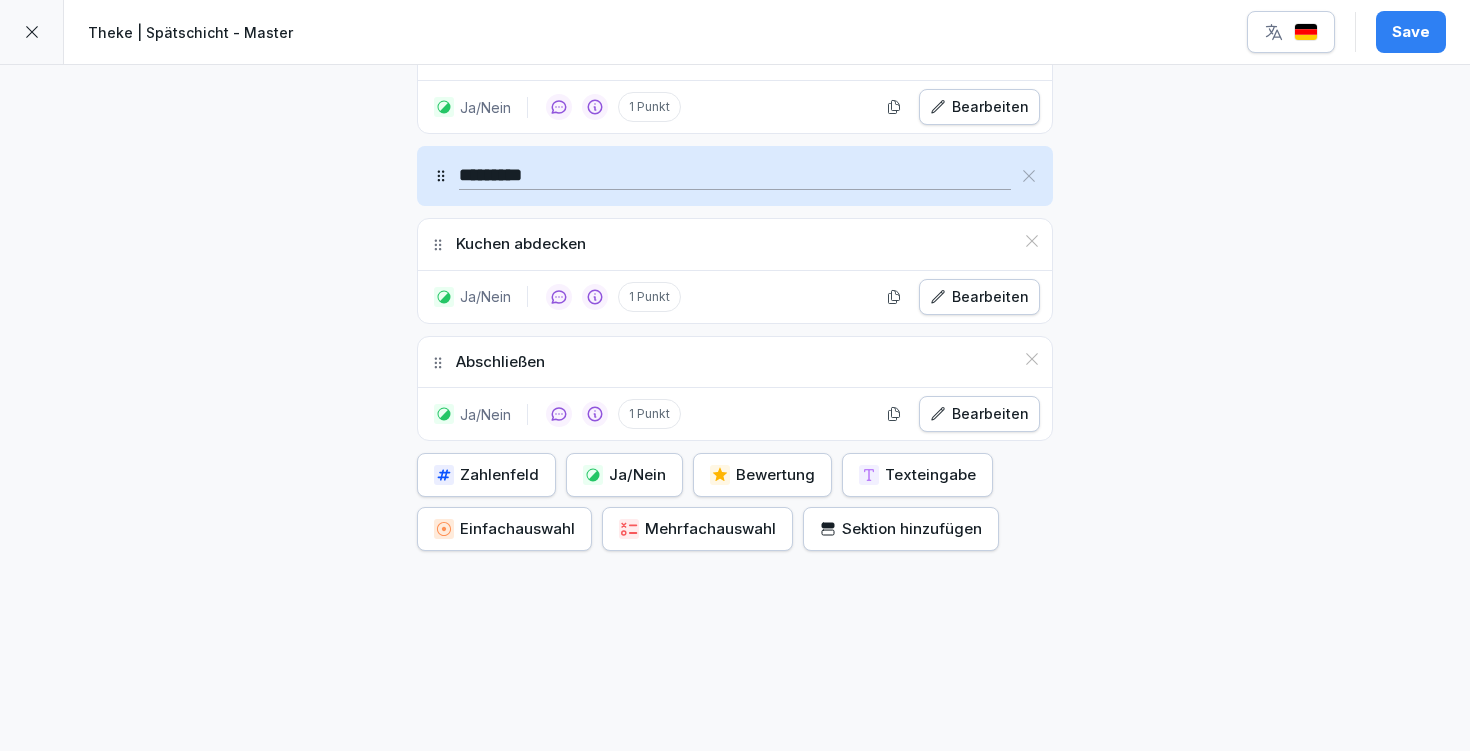 click 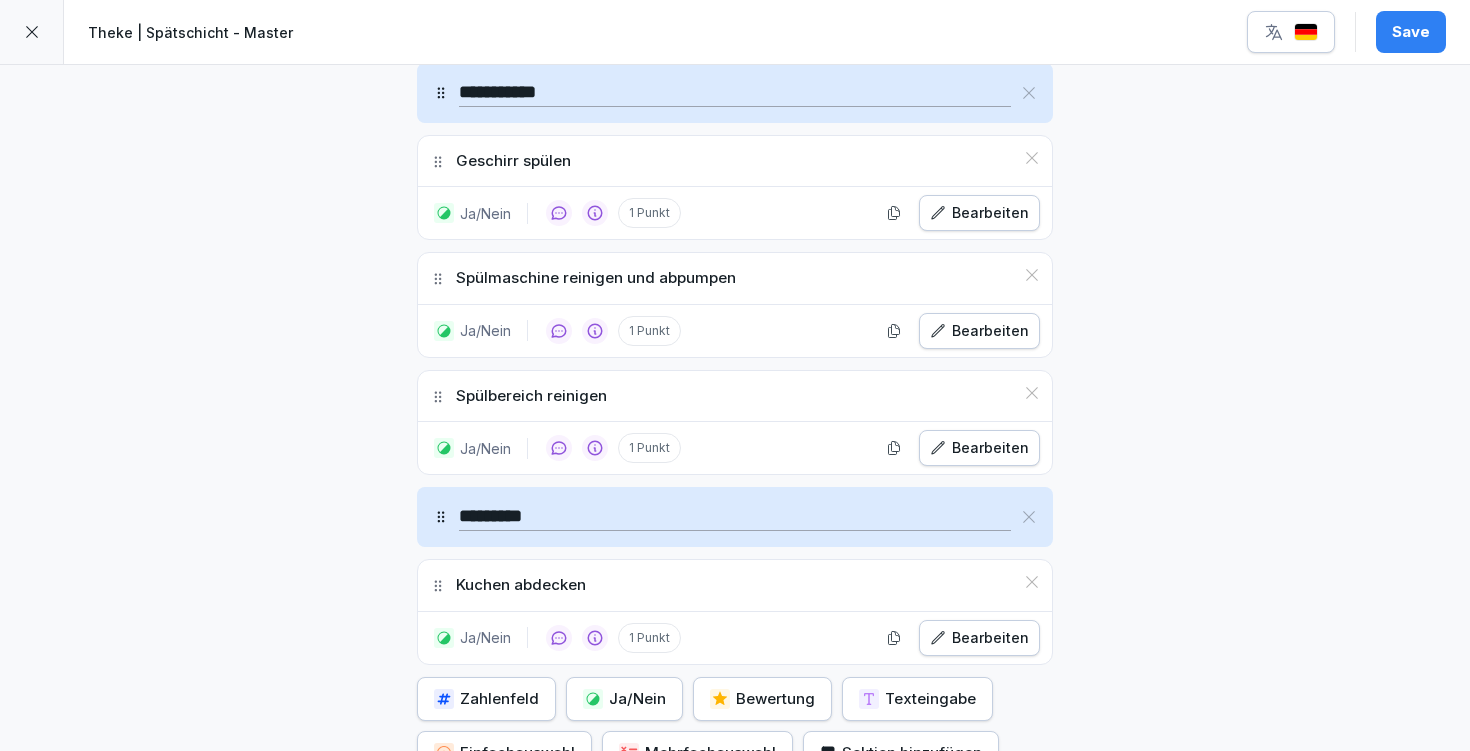 scroll, scrollTop: 1254, scrollLeft: 0, axis: vertical 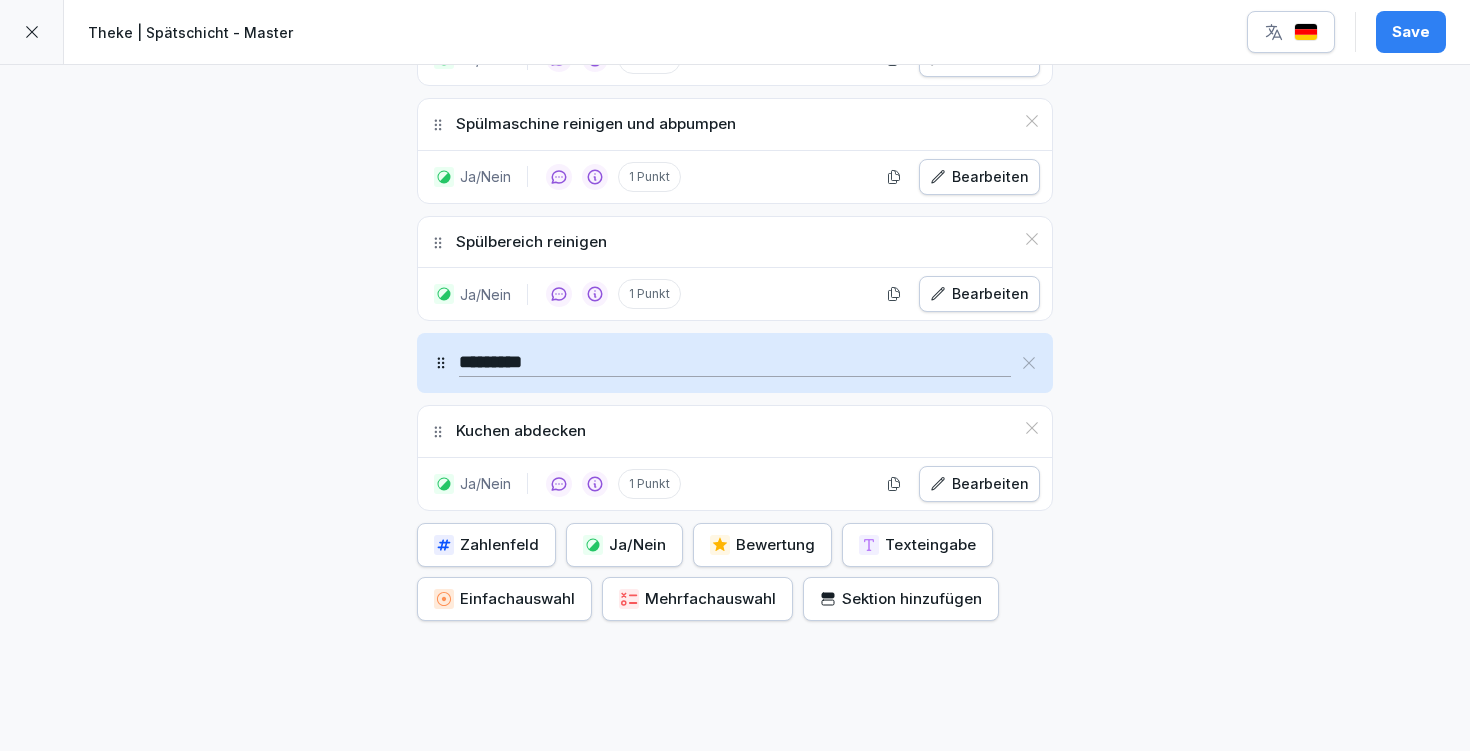 click on "Ja/Nein" at bounding box center [624, 545] 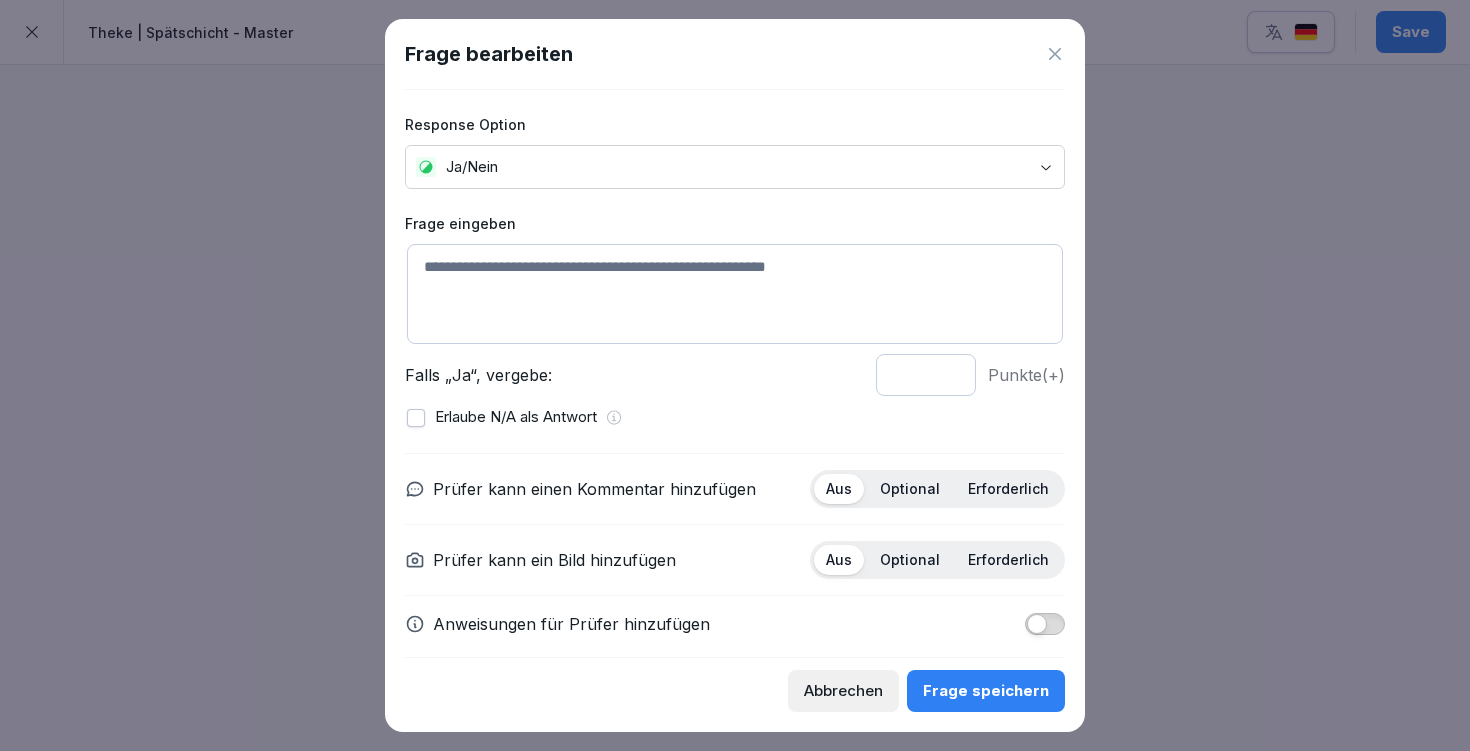 click at bounding box center (735, 294) 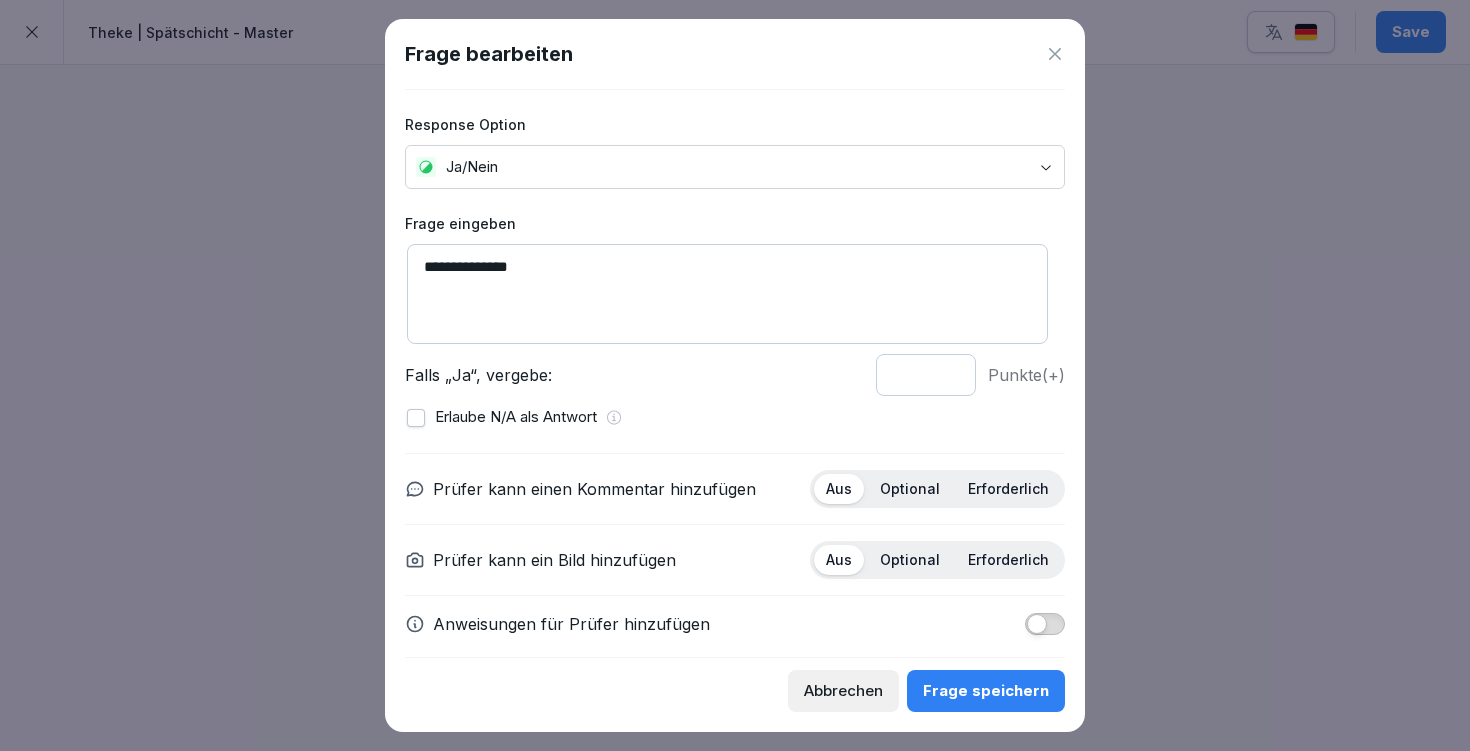 type on "**********" 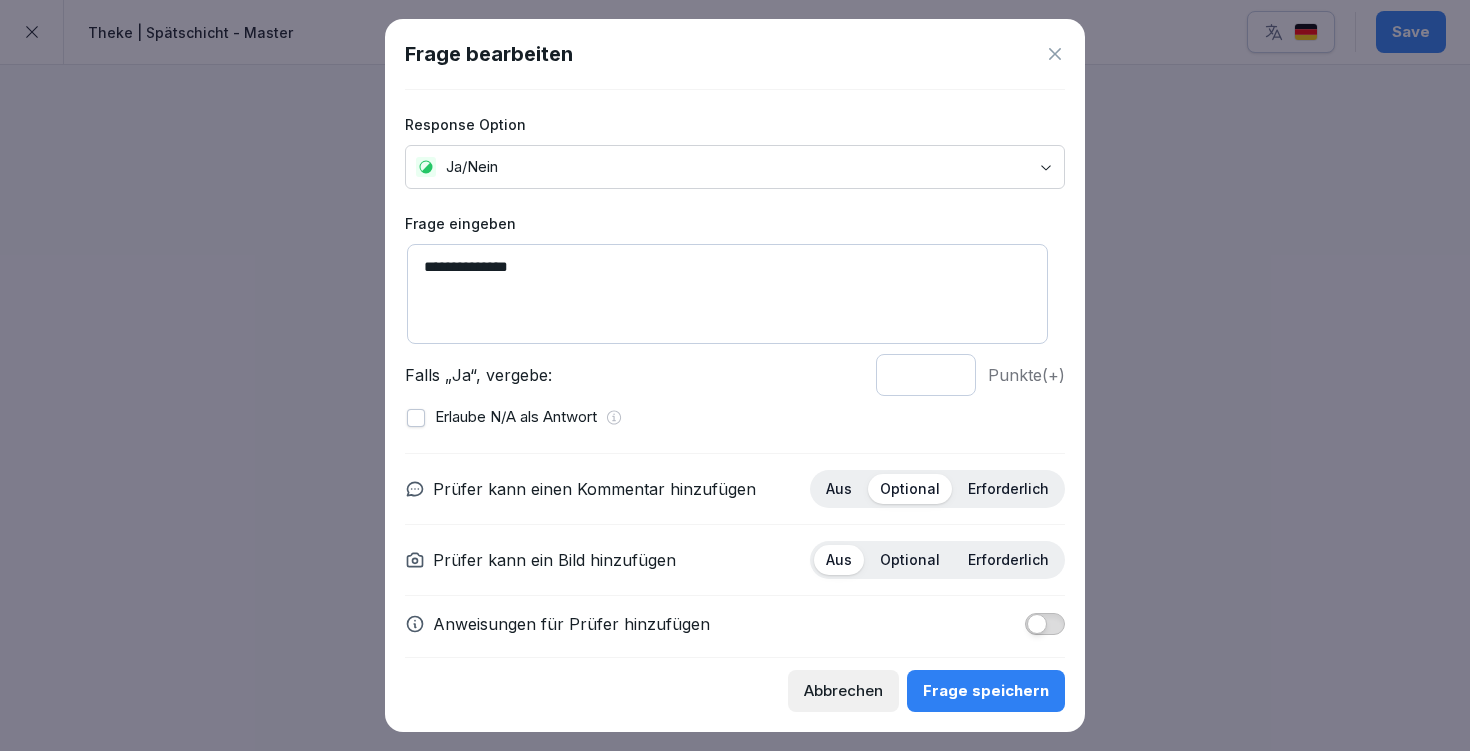 click at bounding box center [1037, 624] 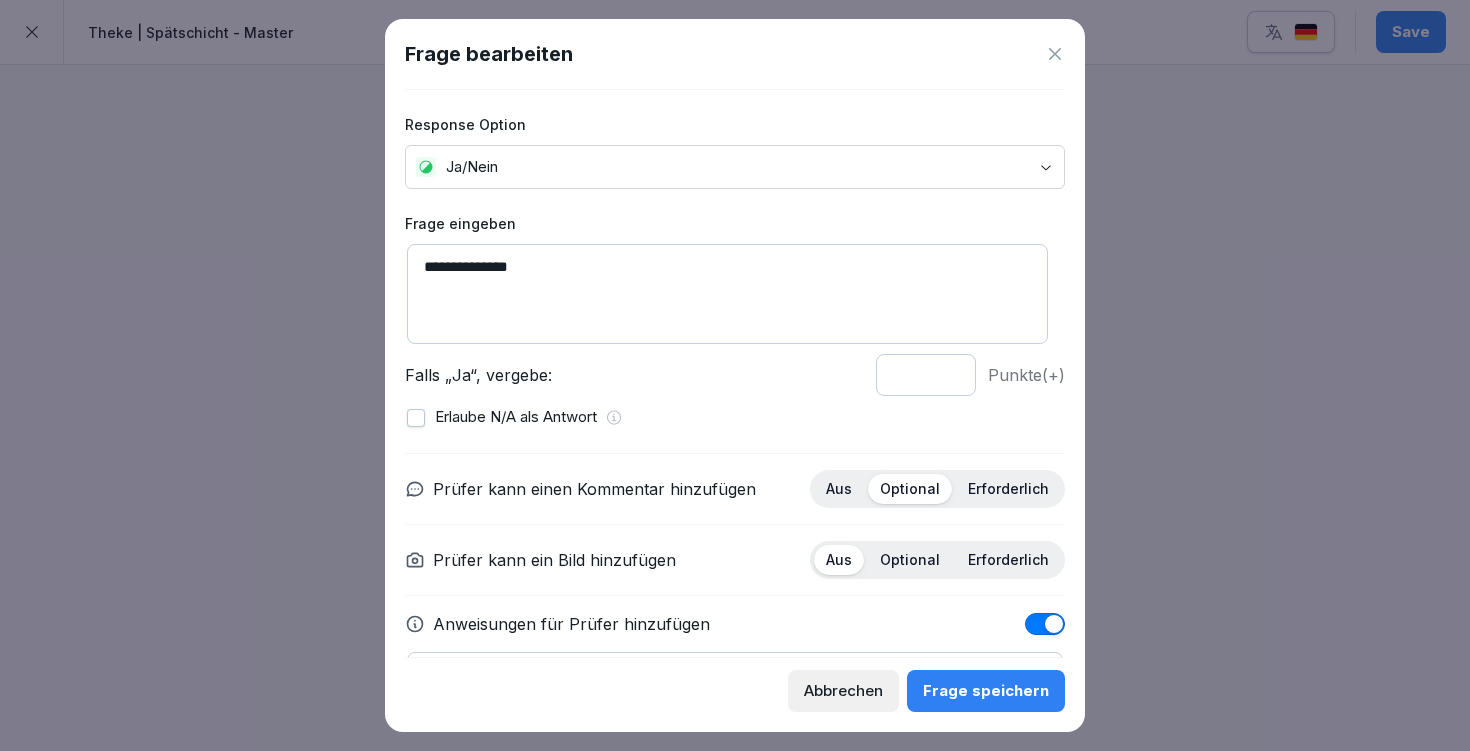 scroll, scrollTop: 127, scrollLeft: 0, axis: vertical 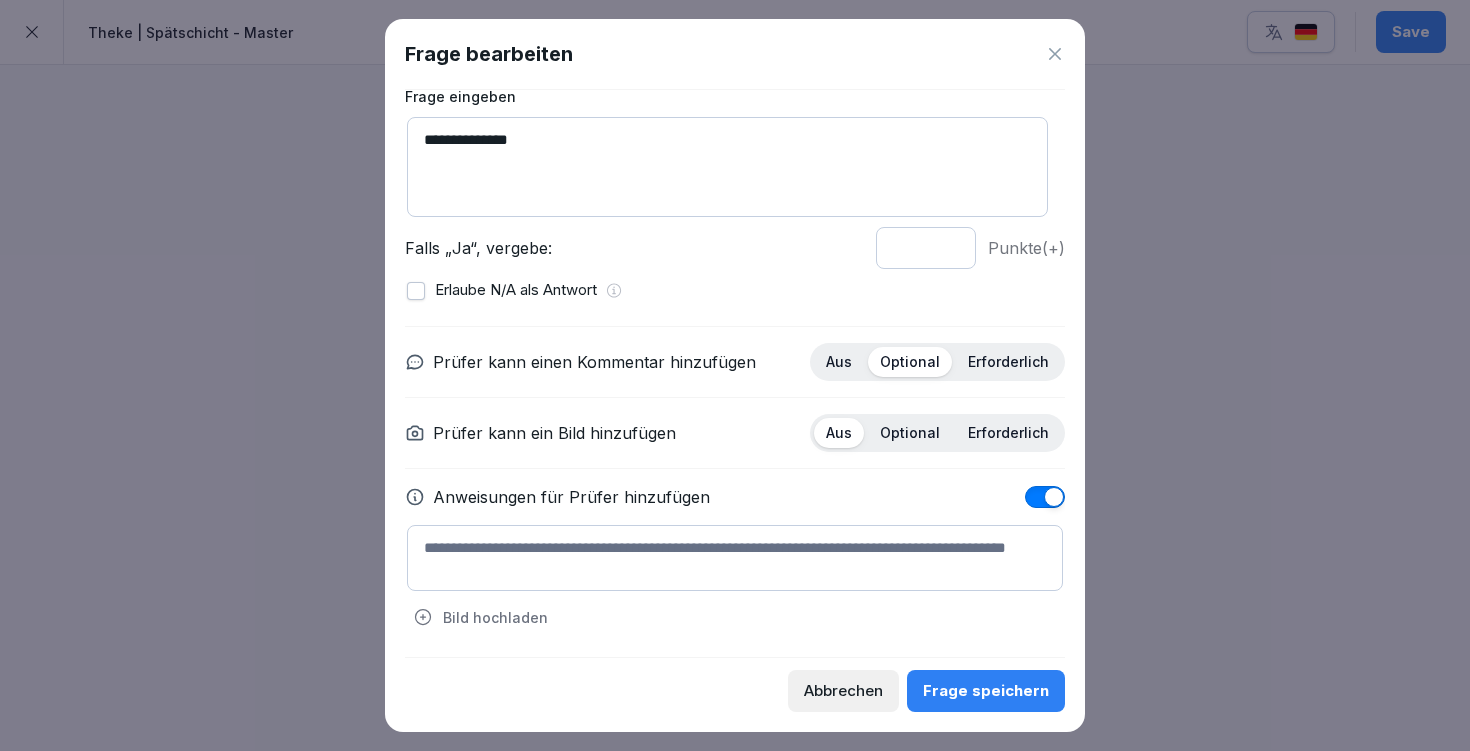 click at bounding box center [735, 558] 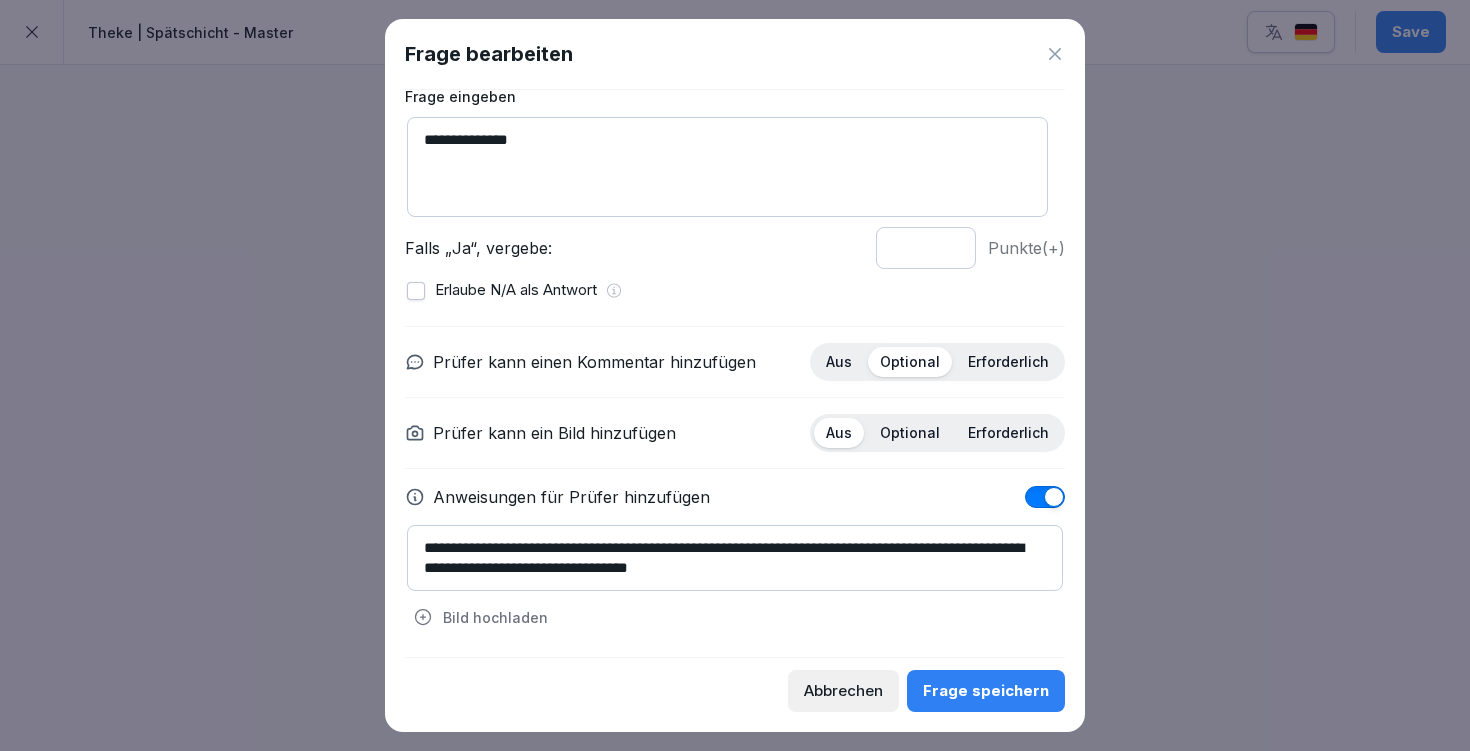 type on "**********" 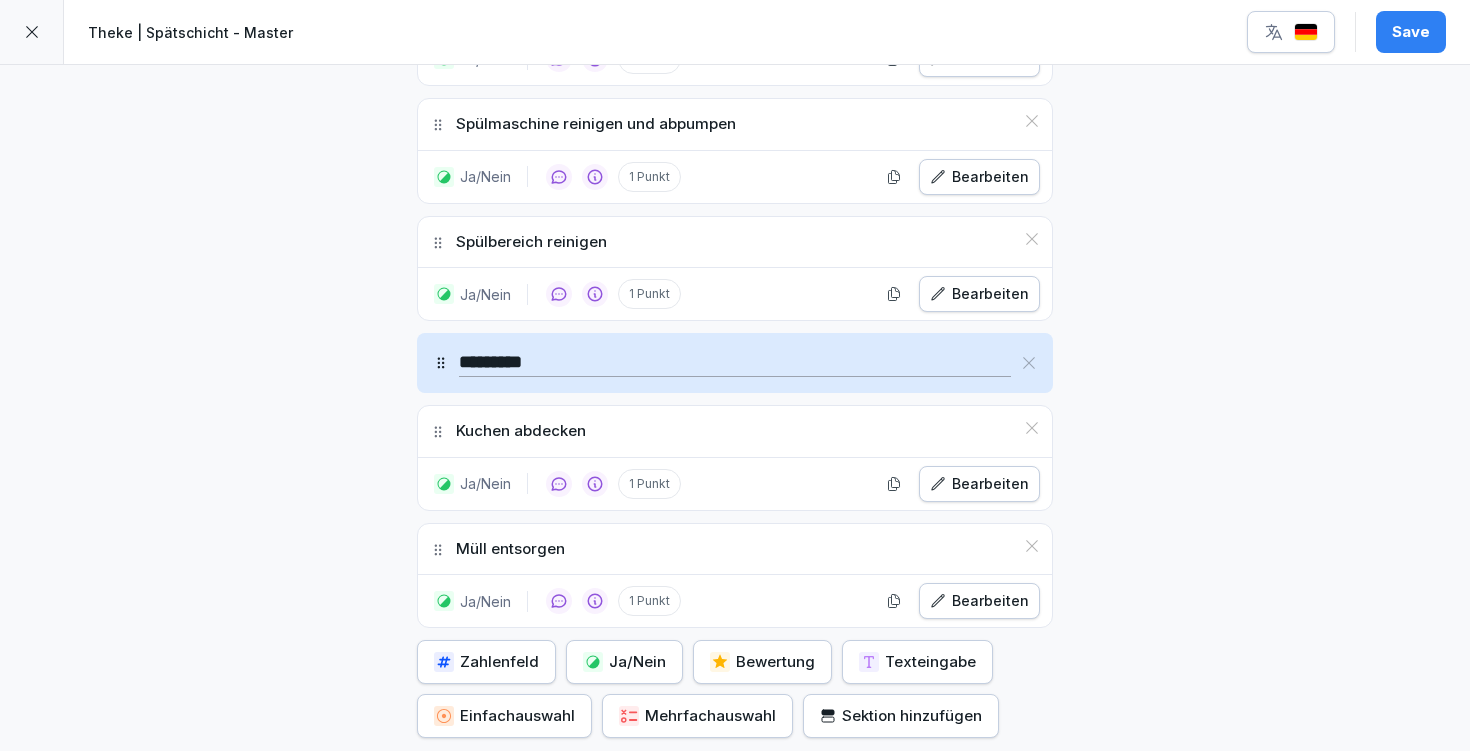 click on "Save" at bounding box center (1411, 32) 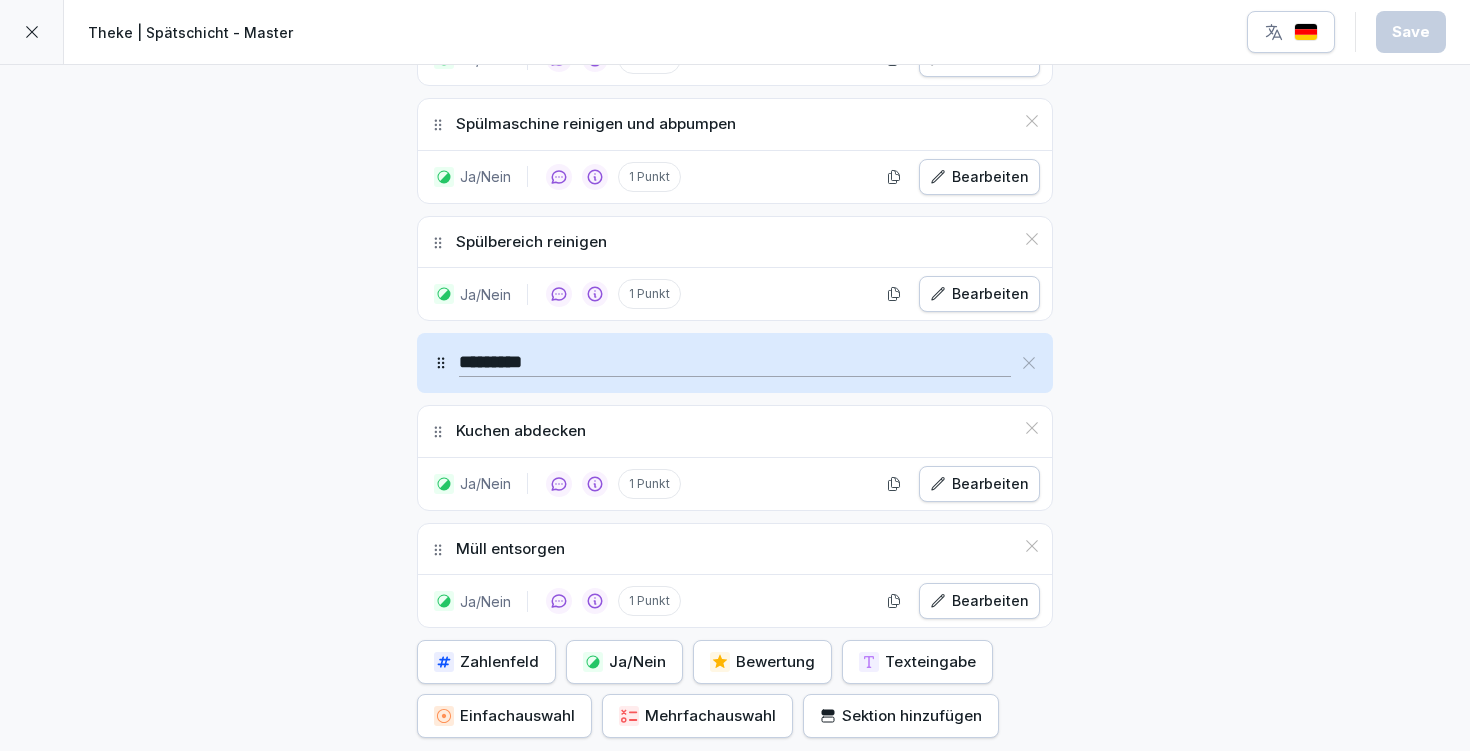 click on "Ja/Nein" at bounding box center (624, 662) 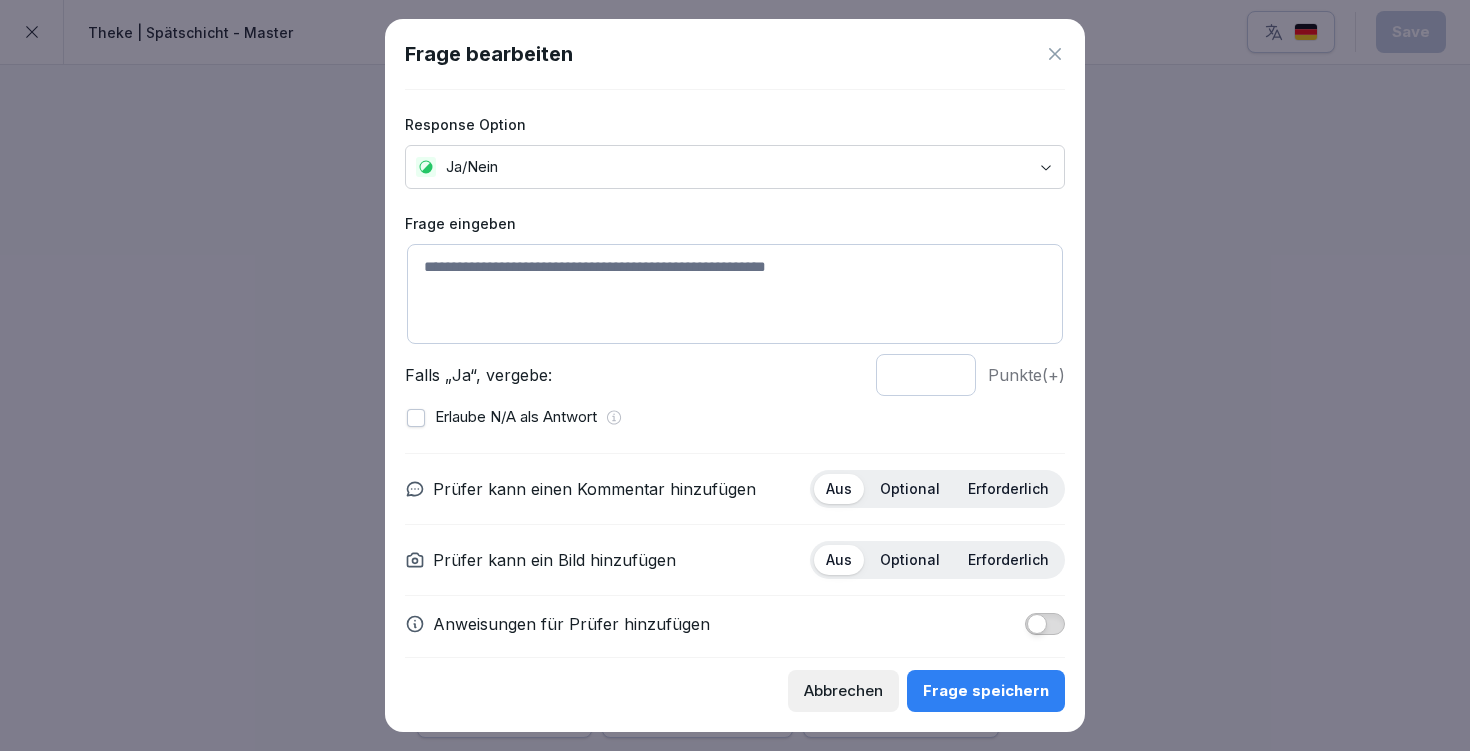click at bounding box center (735, 294) 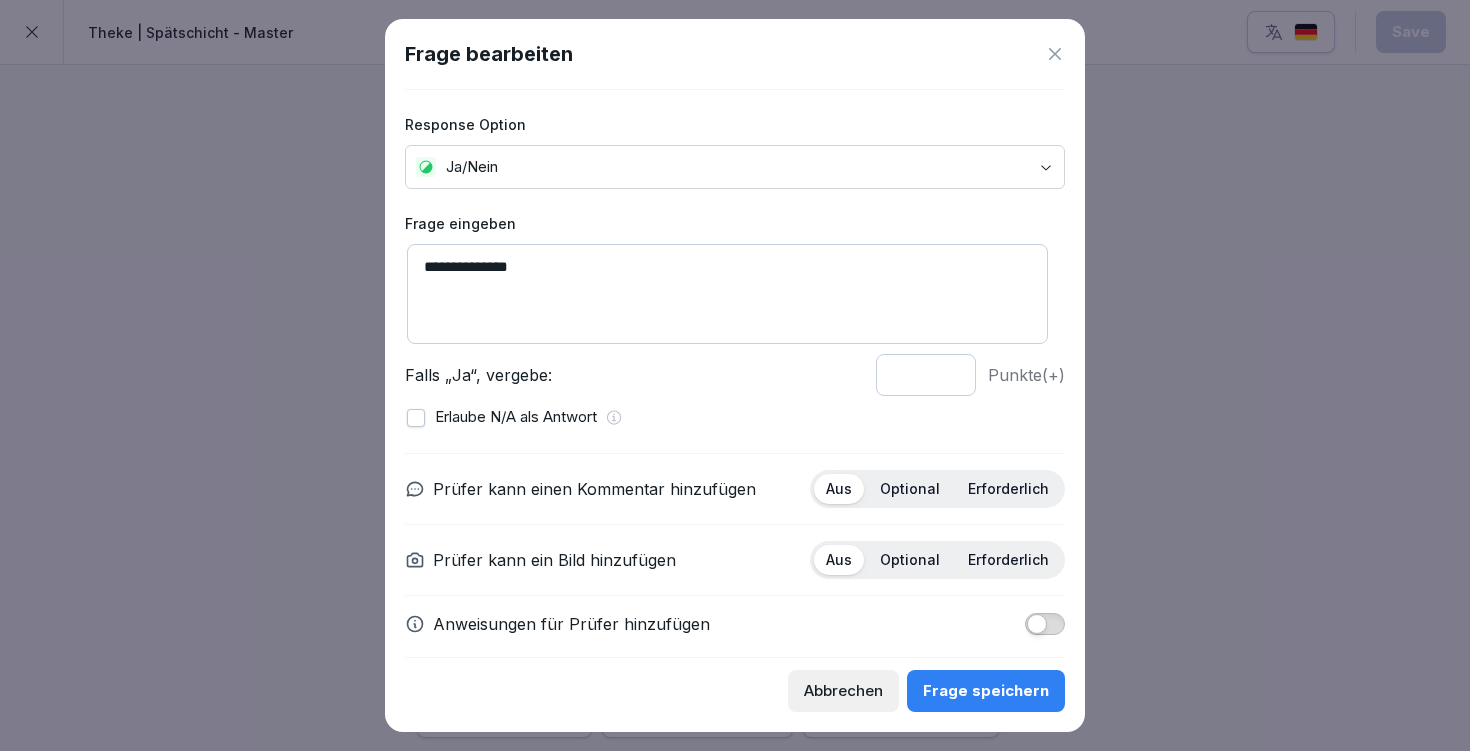 scroll, scrollTop: 18, scrollLeft: 0, axis: vertical 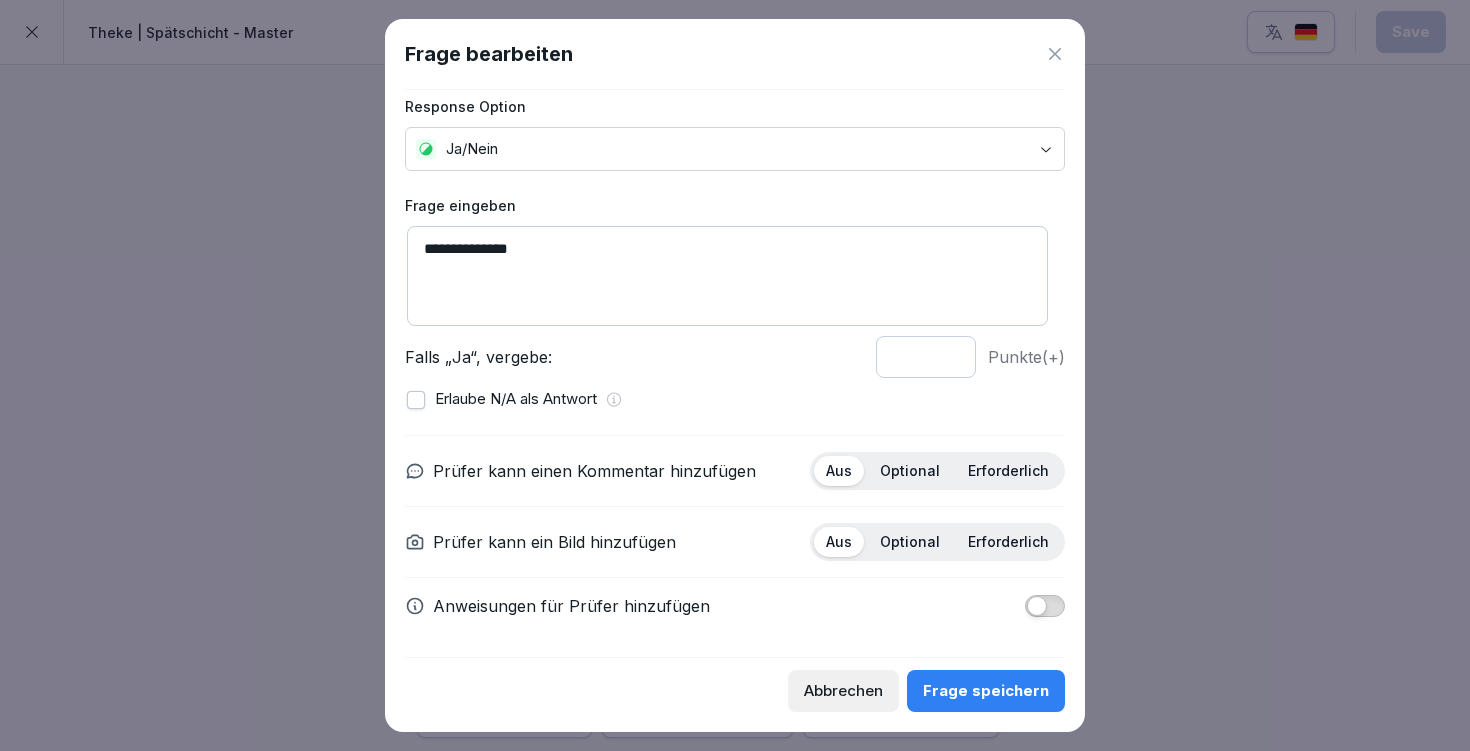 type on "**********" 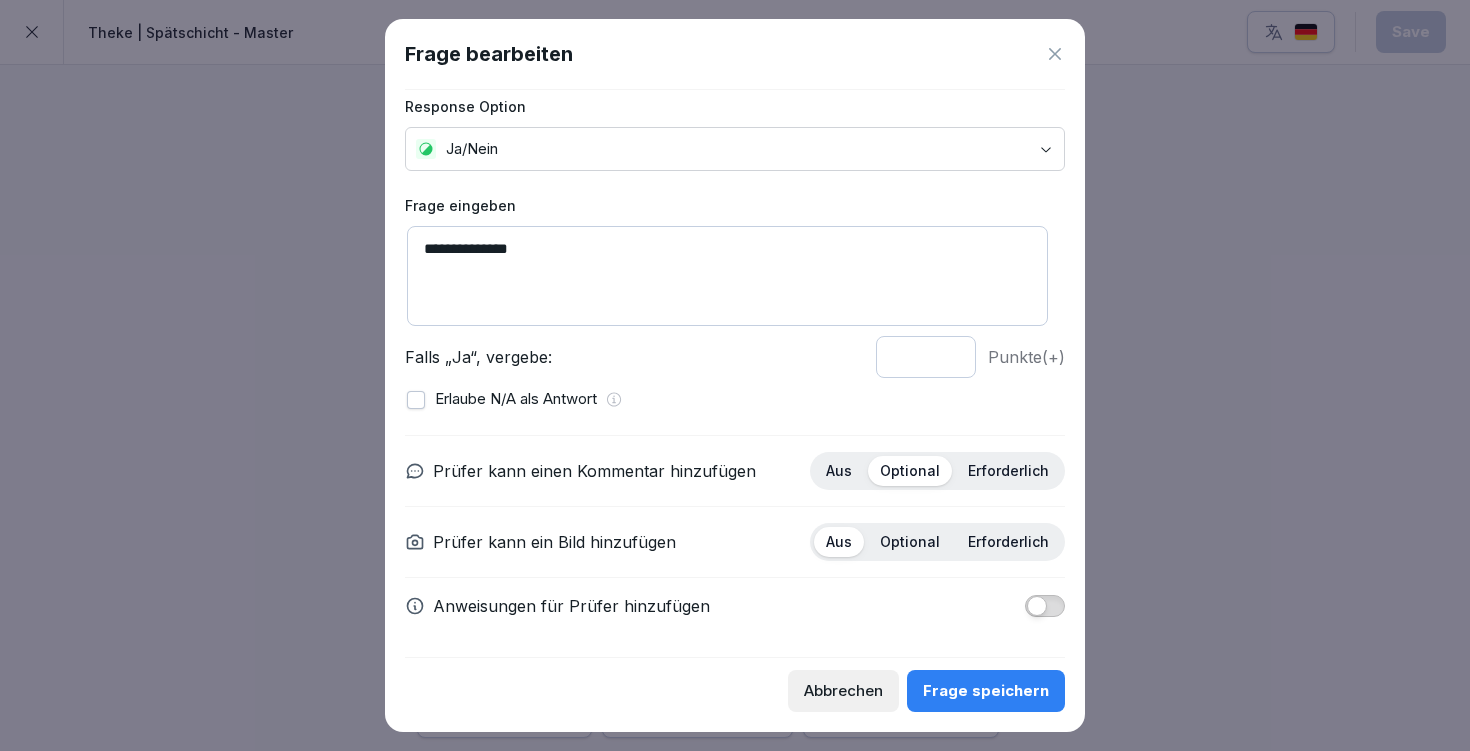 click on "Anweisungen für Prüfer hinzufügen" at bounding box center [735, 606] 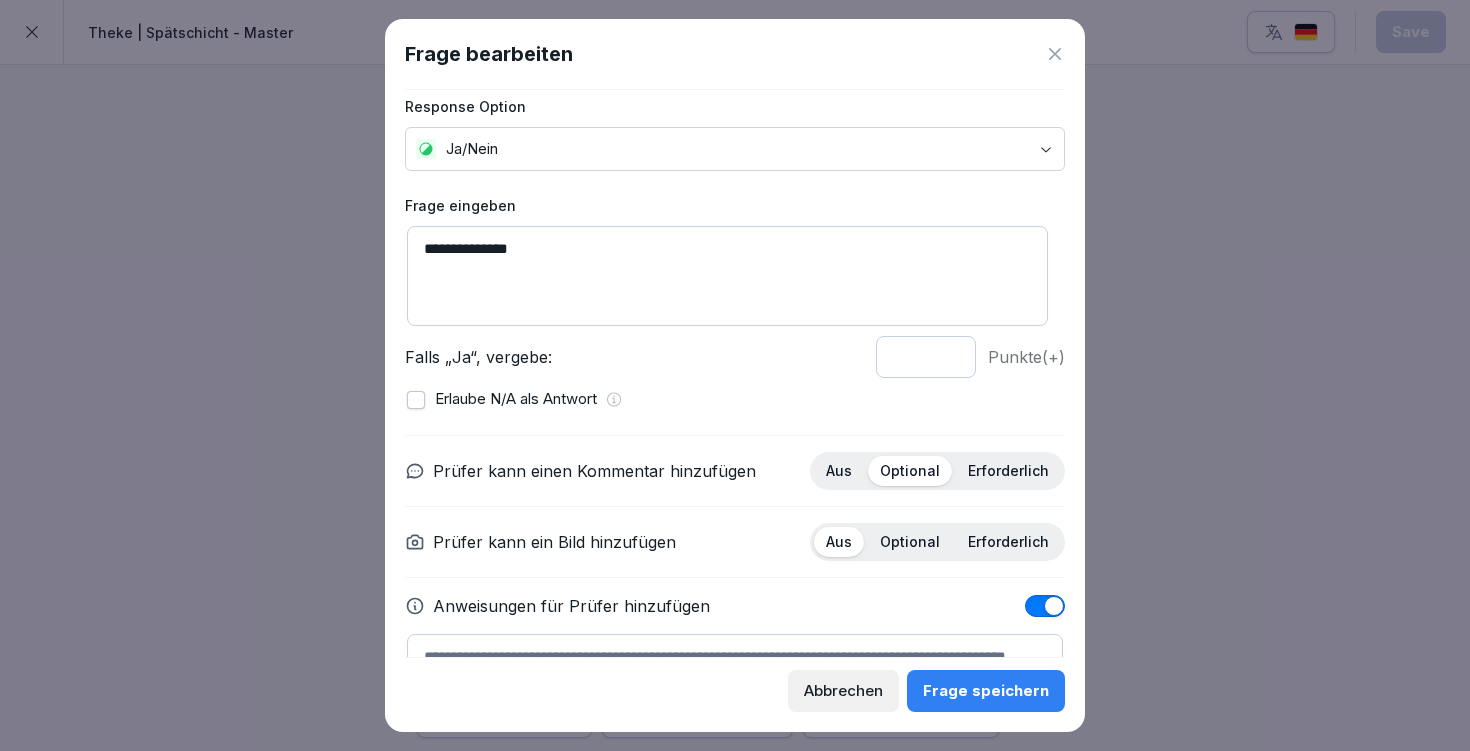 scroll, scrollTop: 127, scrollLeft: 0, axis: vertical 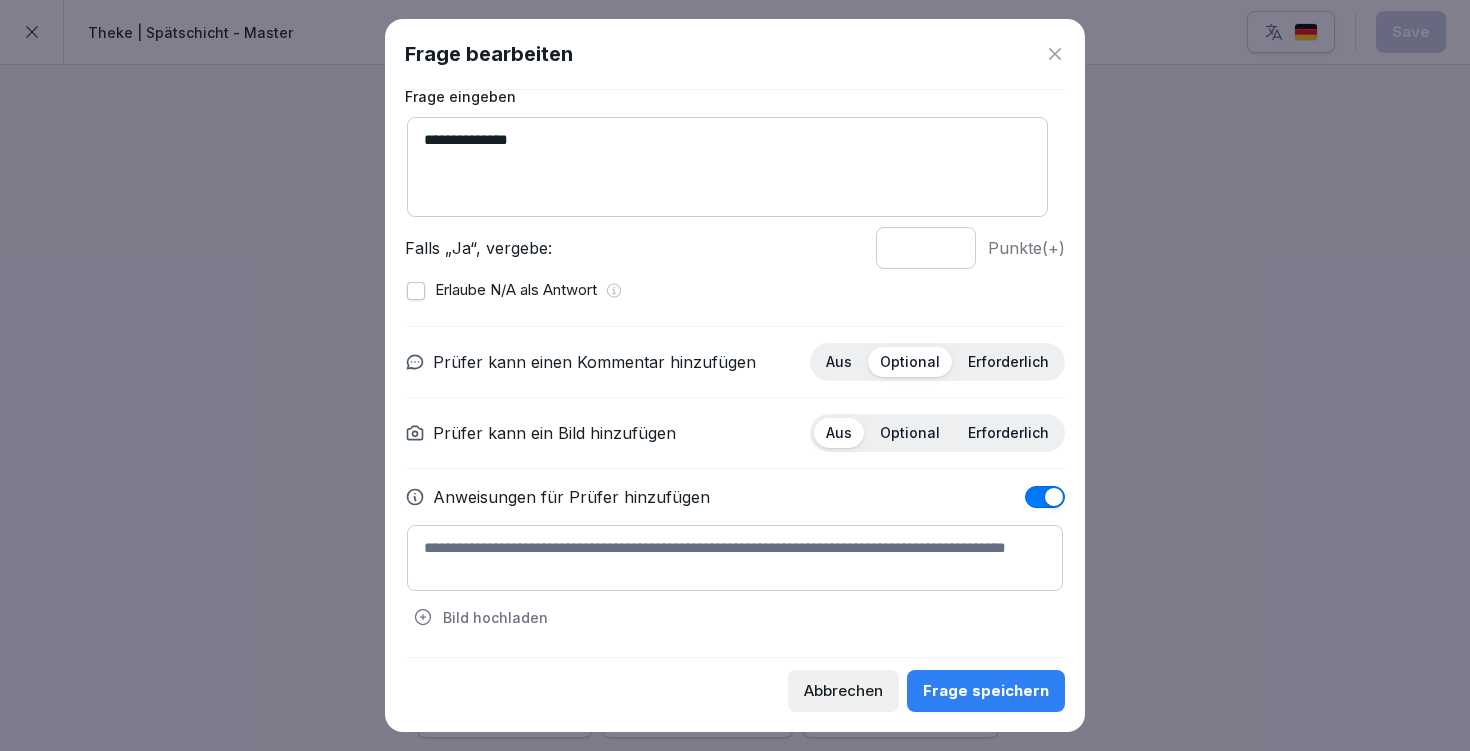 click at bounding box center (735, 558) 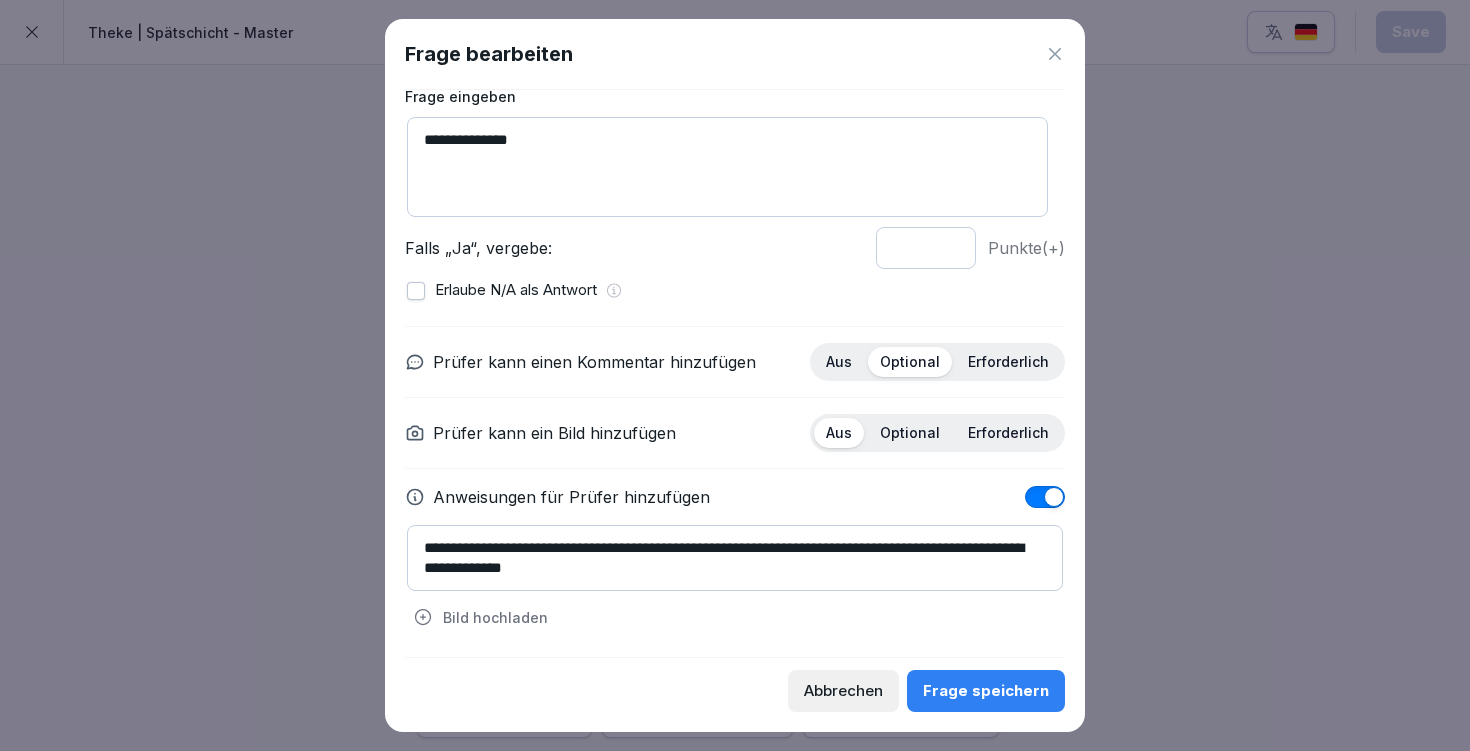 type on "**********" 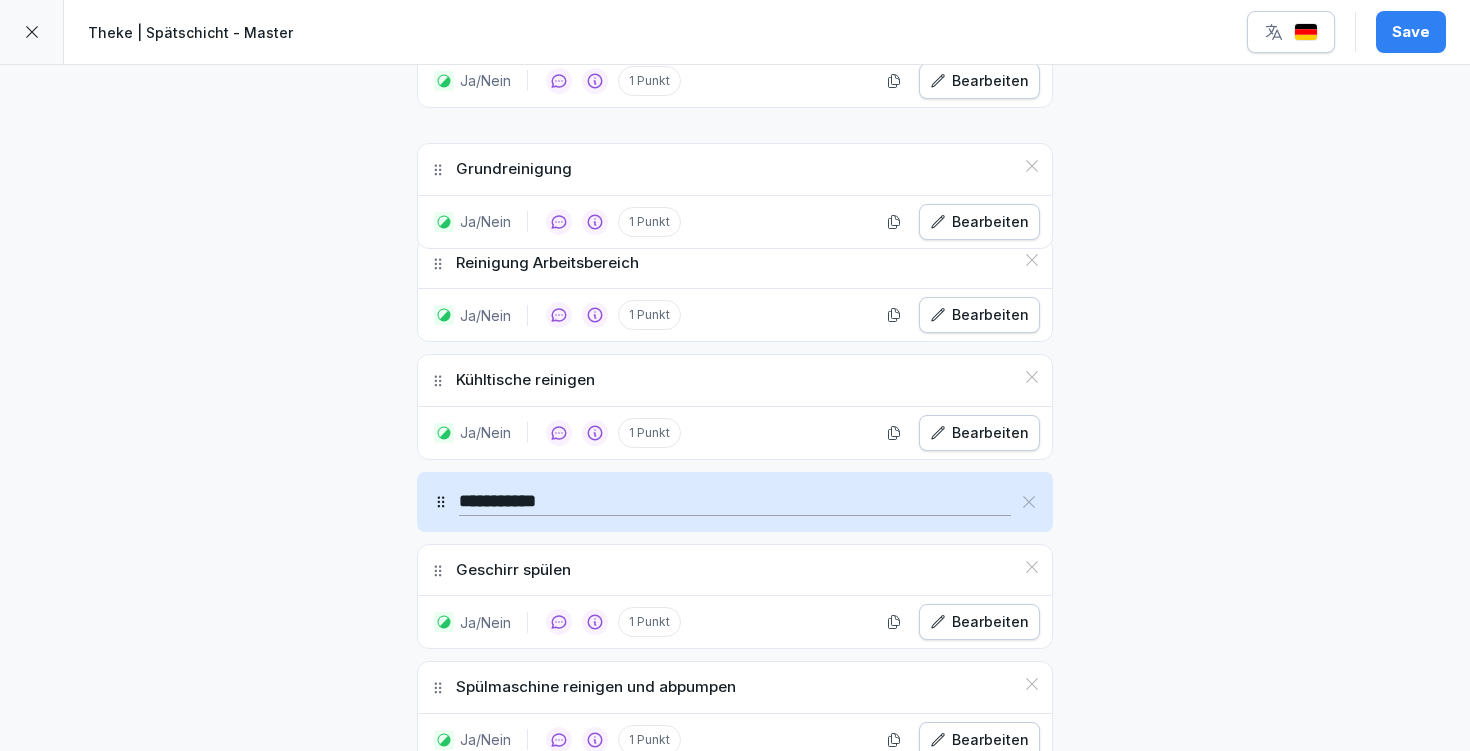 scroll, scrollTop: 692, scrollLeft: 0, axis: vertical 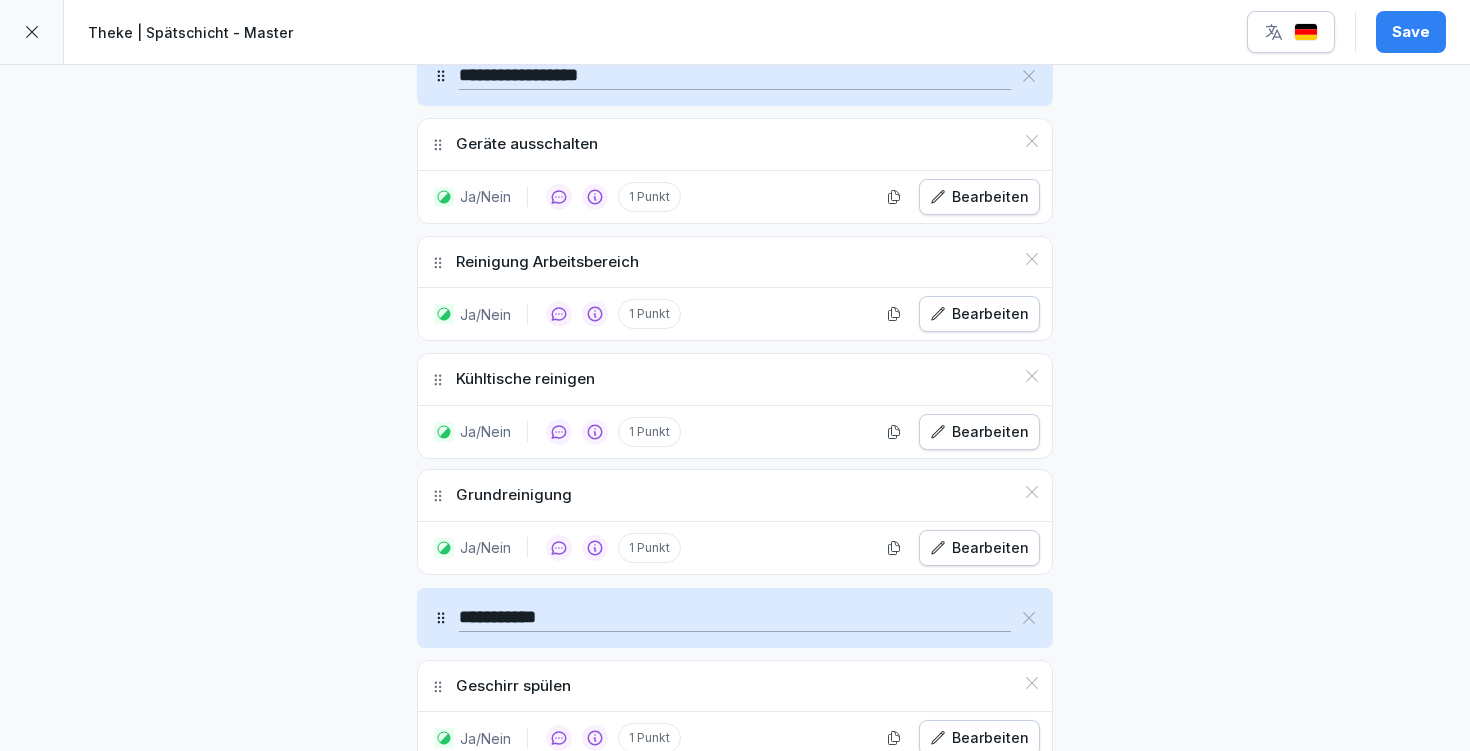 drag, startPoint x: 426, startPoint y: 664, endPoint x: 494, endPoint y: 493, distance: 184.02446 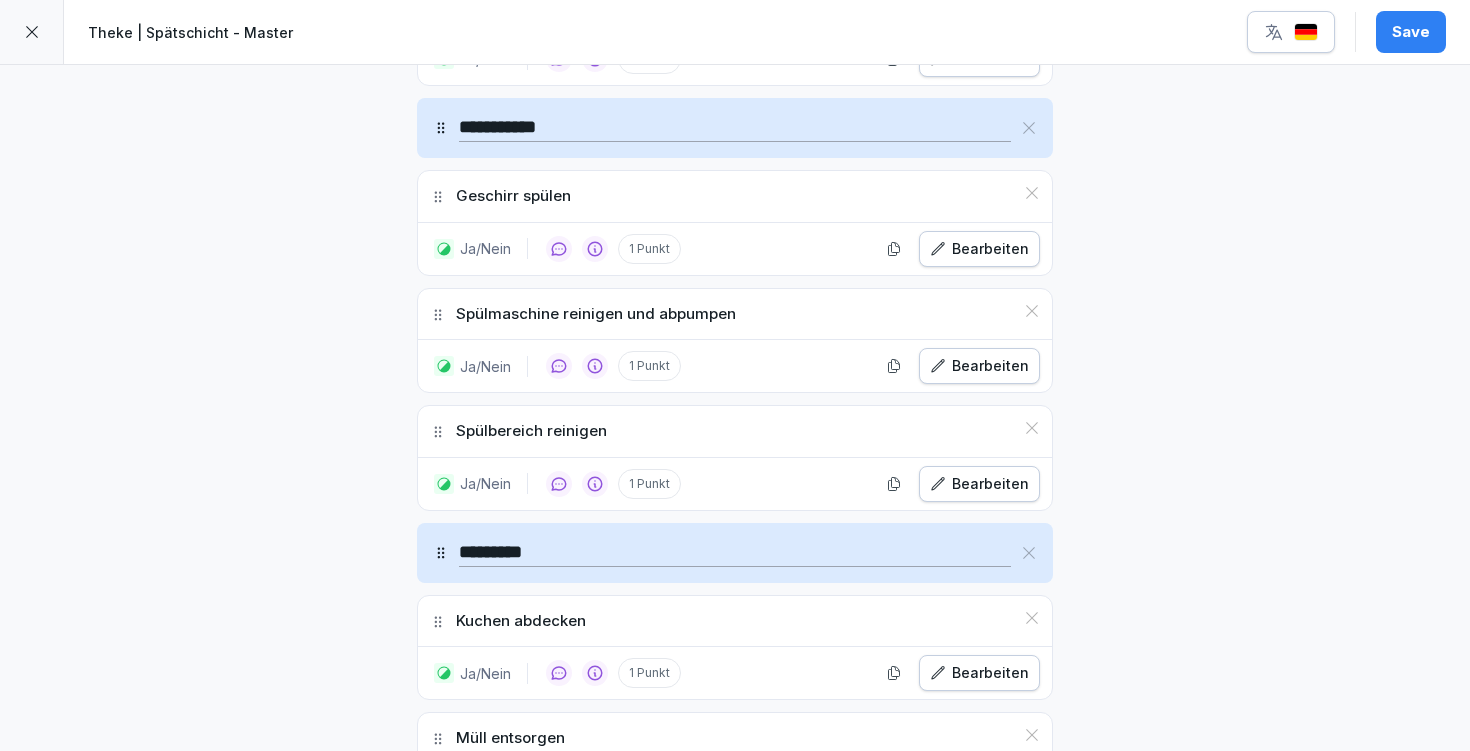 scroll, scrollTop: 1411, scrollLeft: 0, axis: vertical 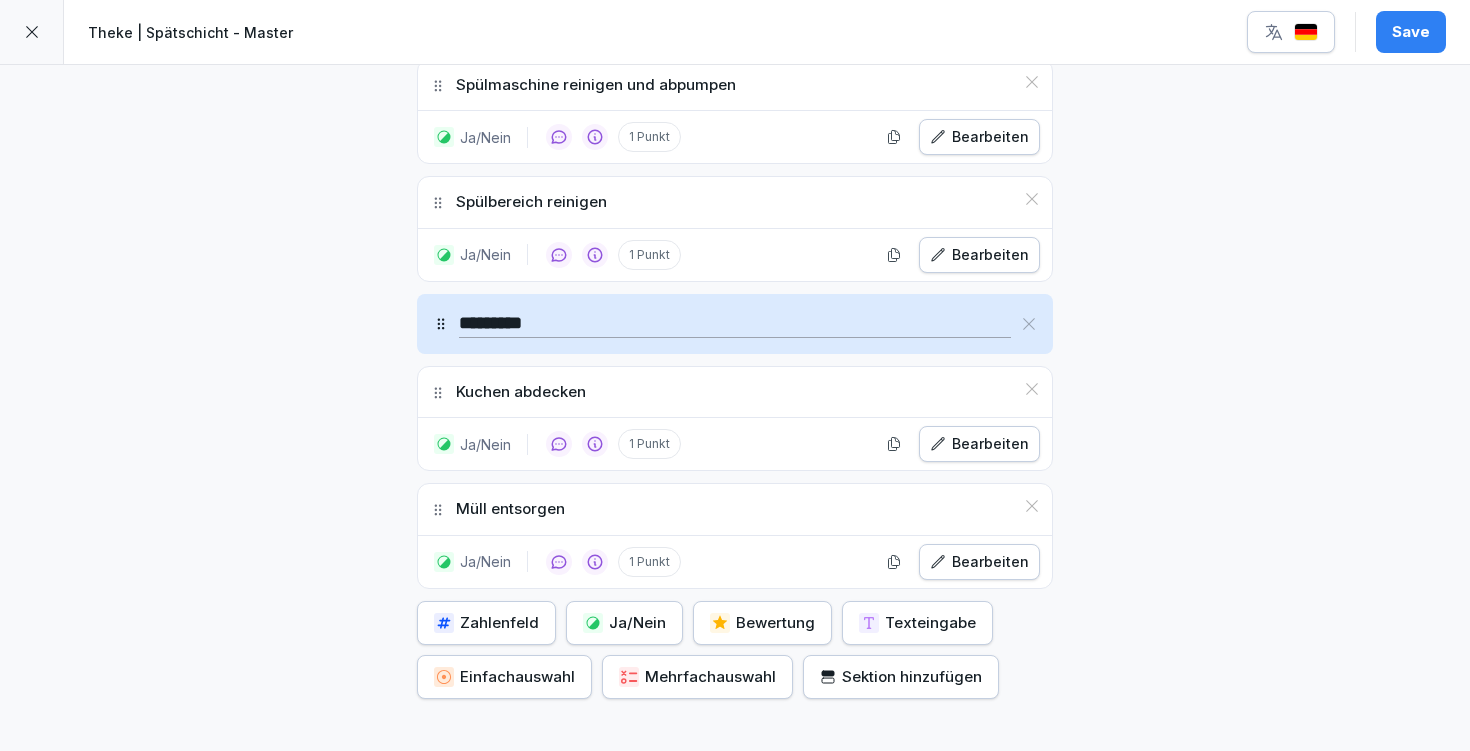 click on "Ja/Nein" at bounding box center (624, 623) 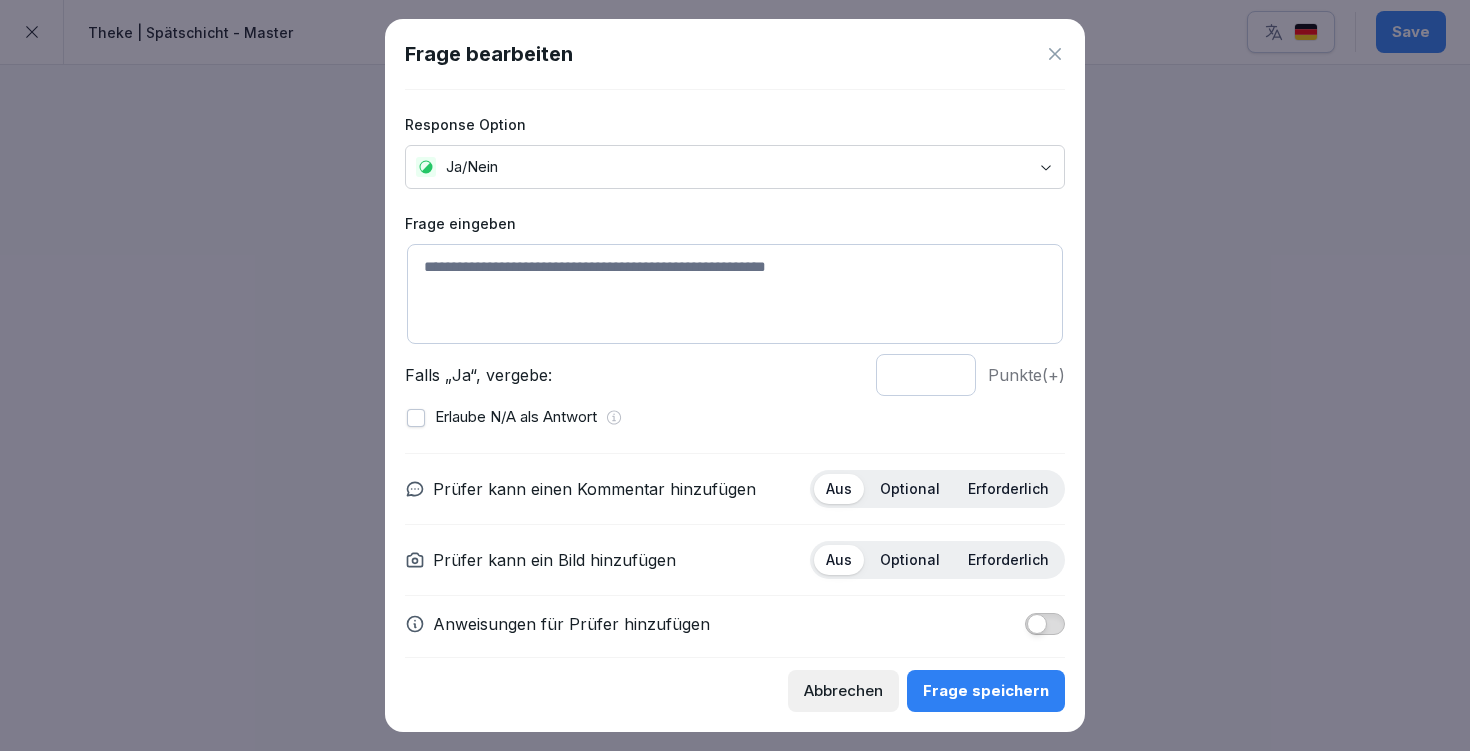 click at bounding box center [735, 294] 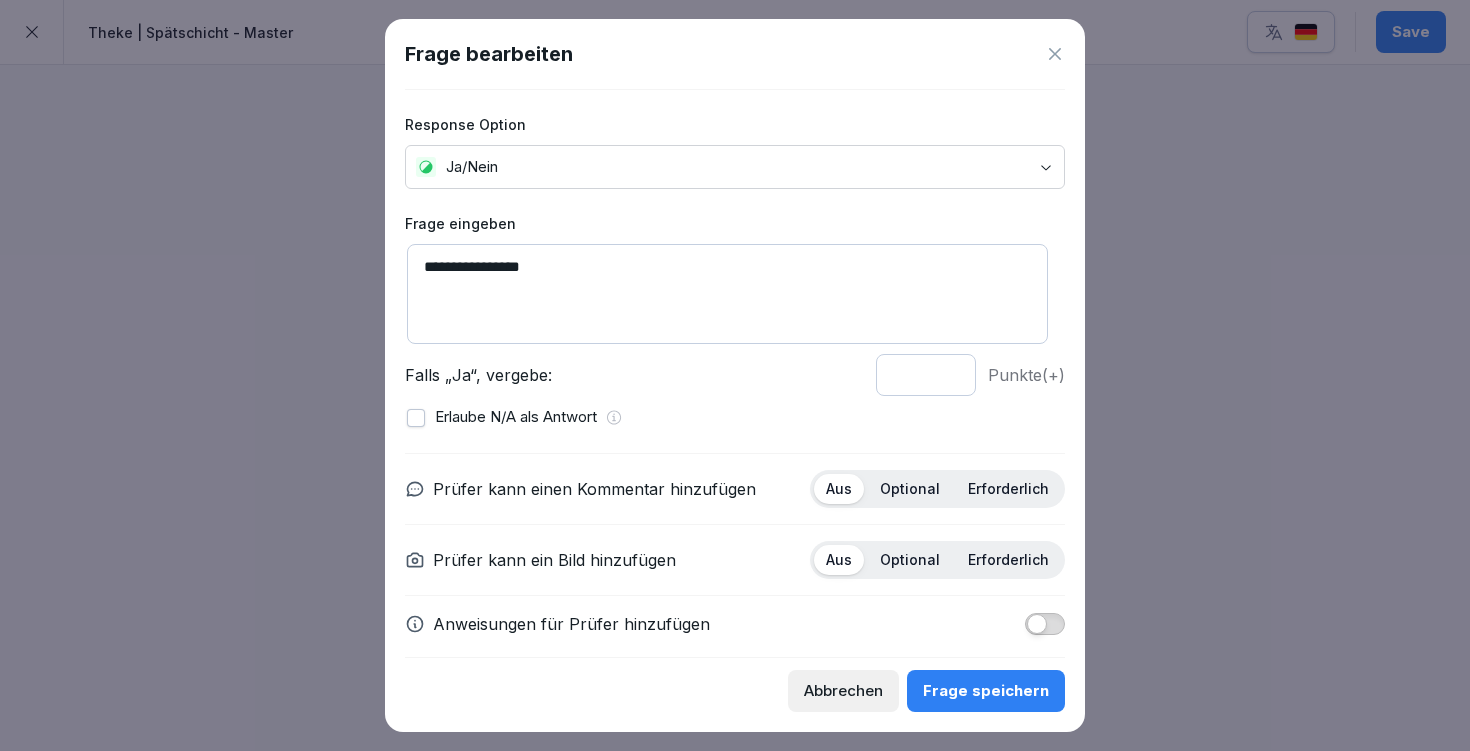 type on "**********" 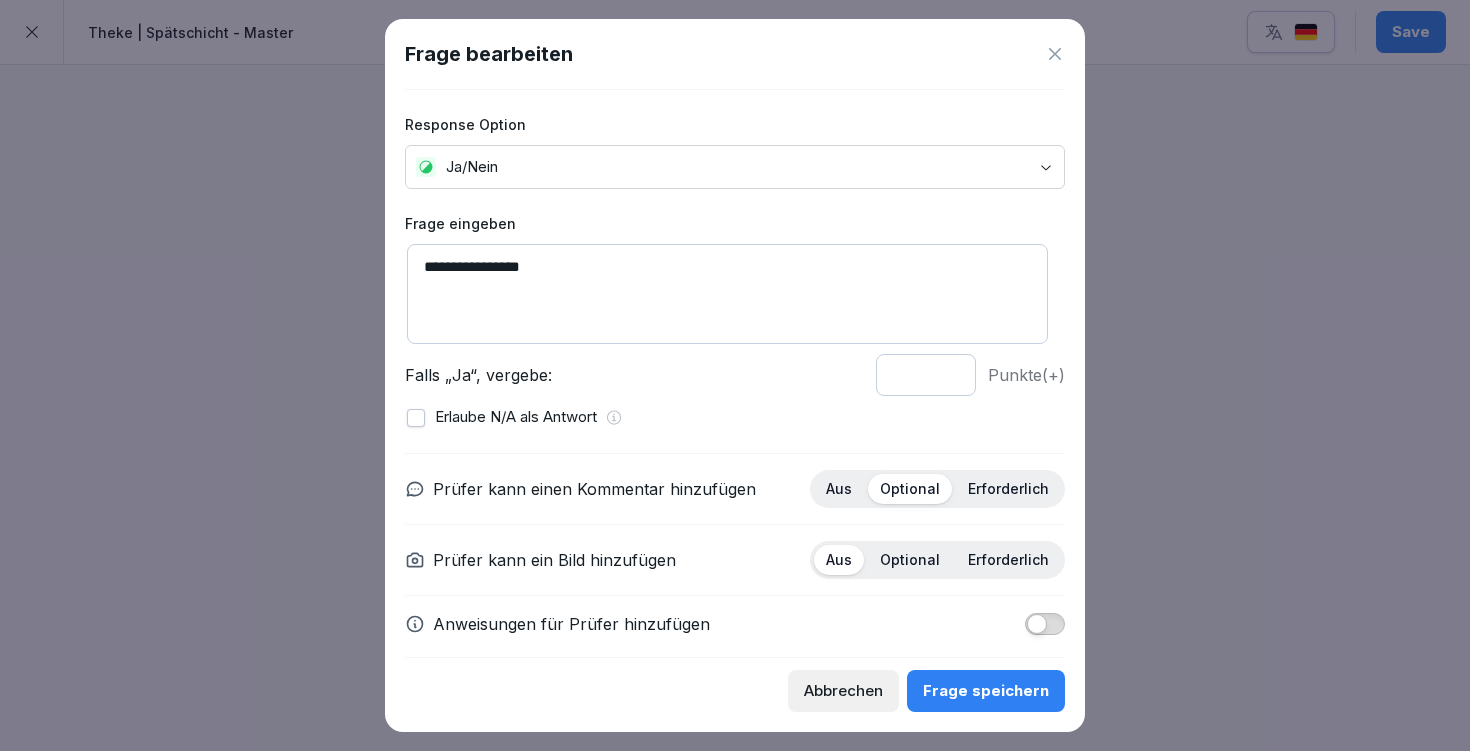 click at bounding box center (1045, 624) 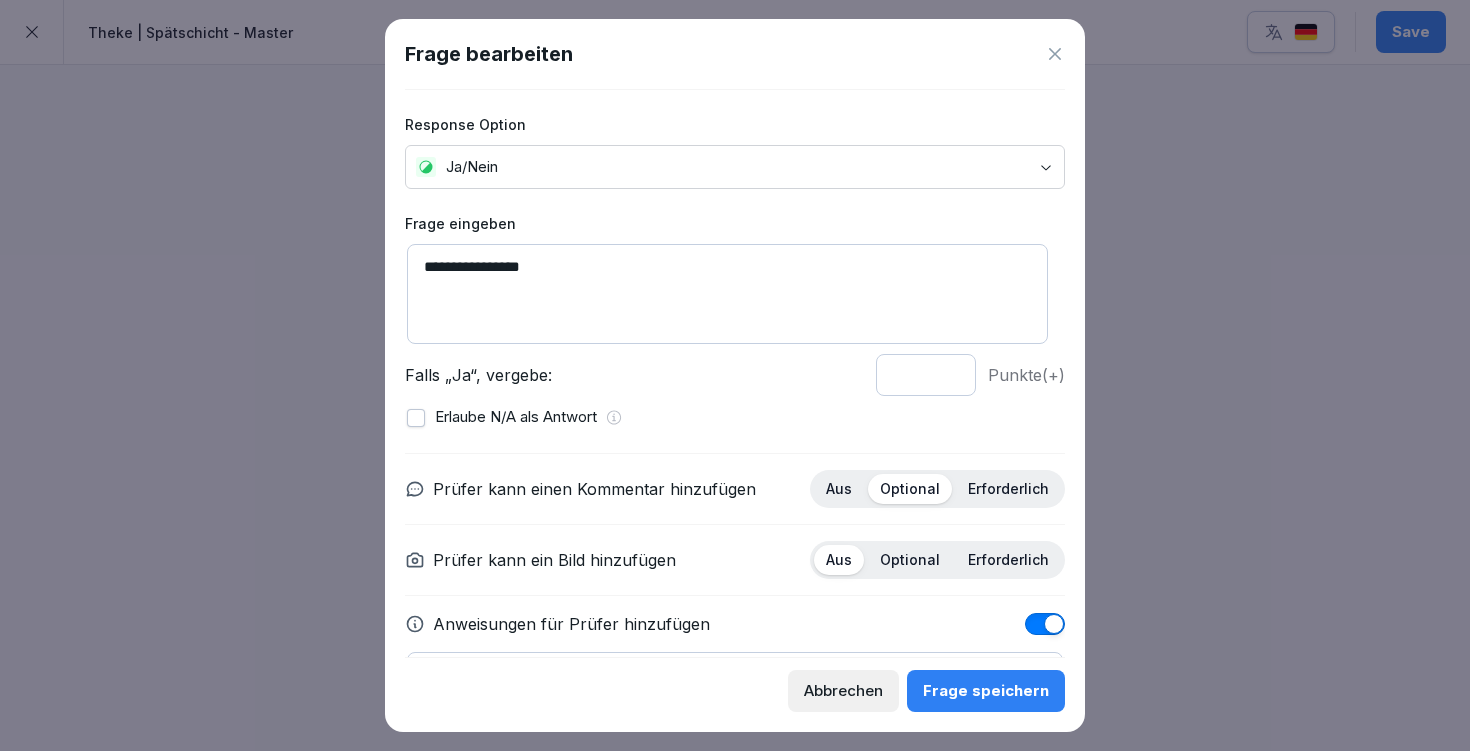 scroll, scrollTop: 127, scrollLeft: 0, axis: vertical 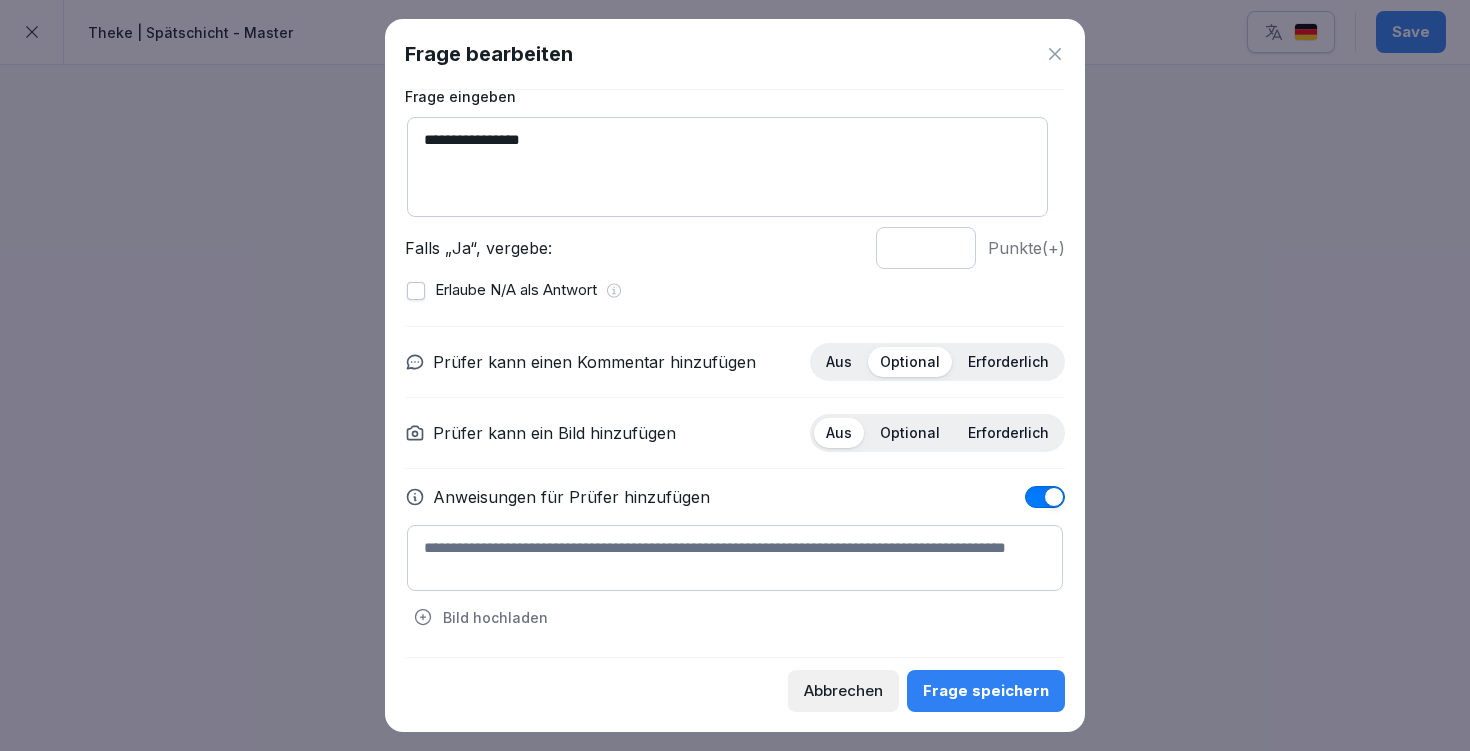 click at bounding box center [735, 558] 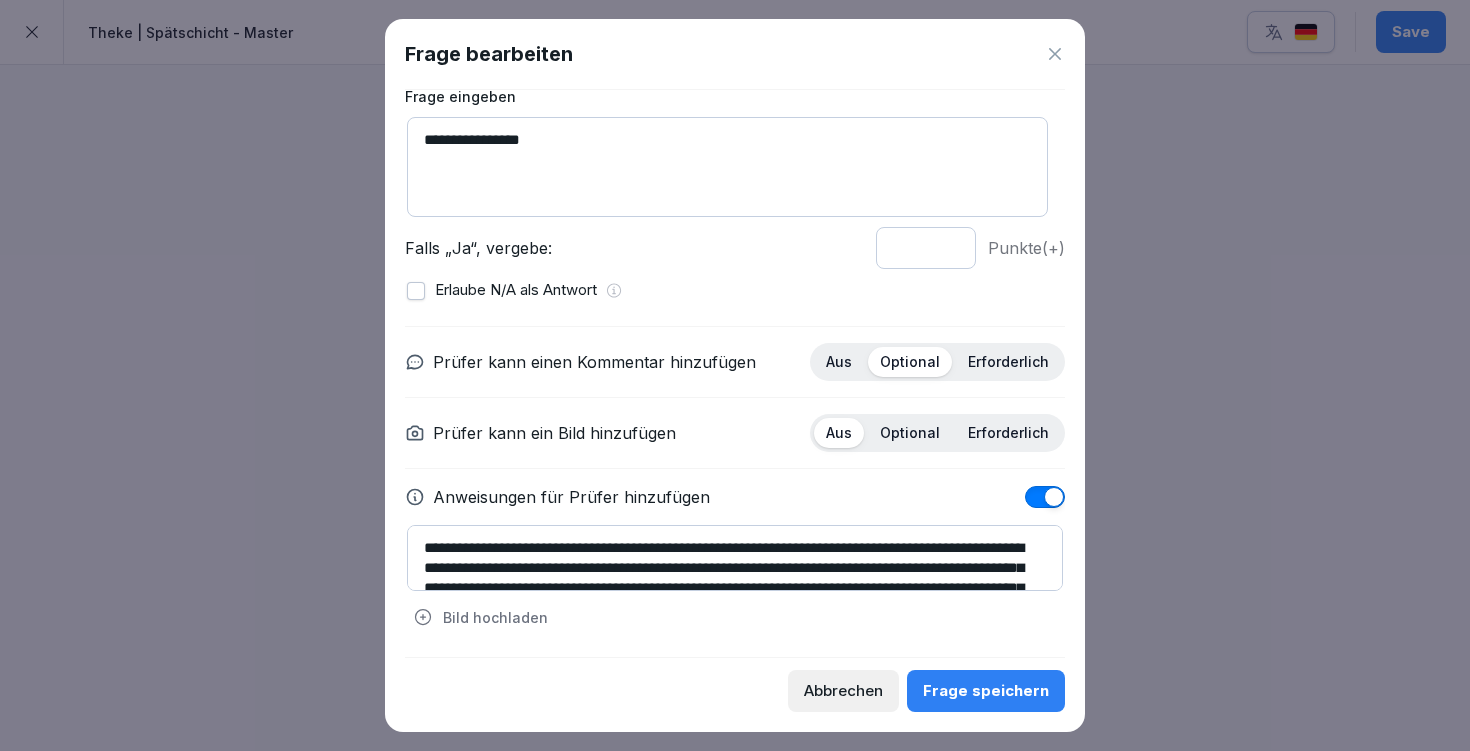 scroll, scrollTop: 60, scrollLeft: 0, axis: vertical 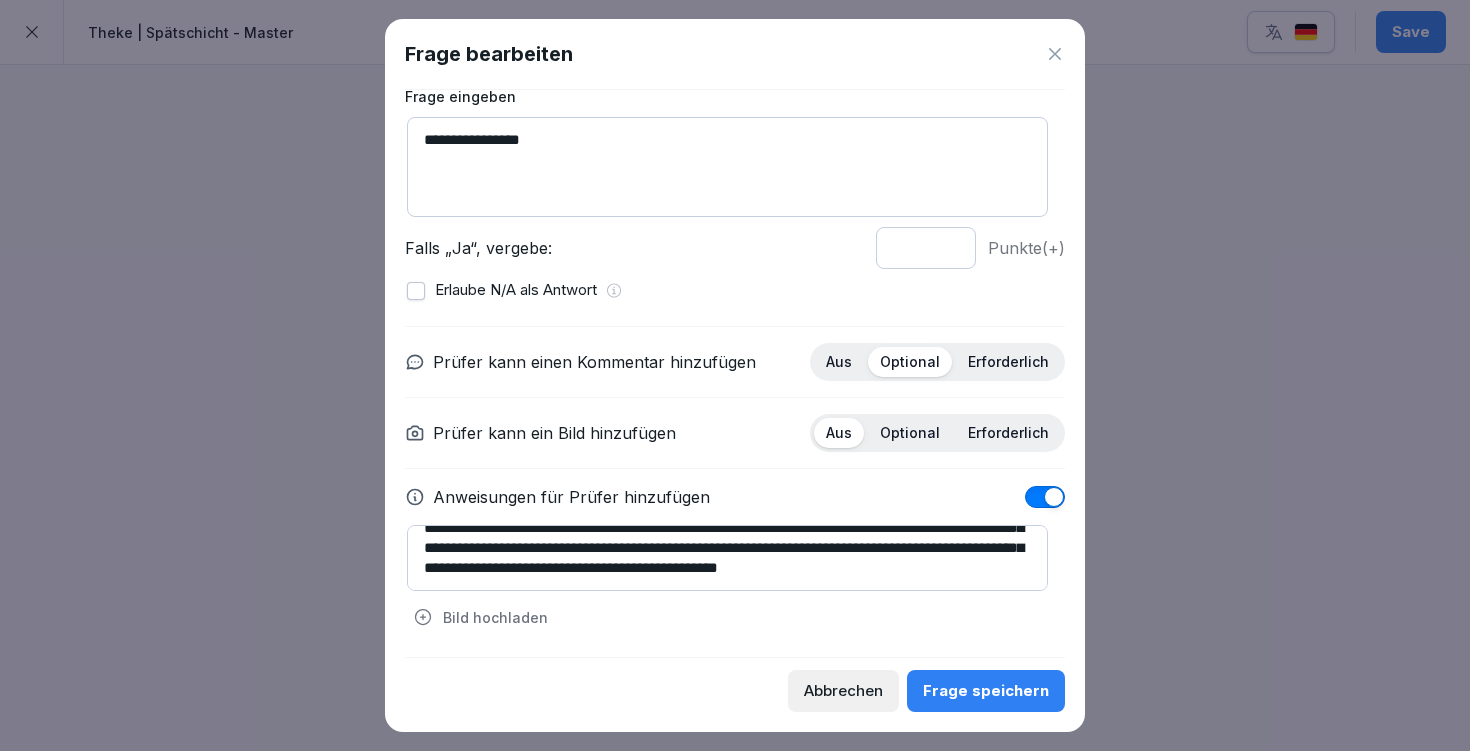type on "**********" 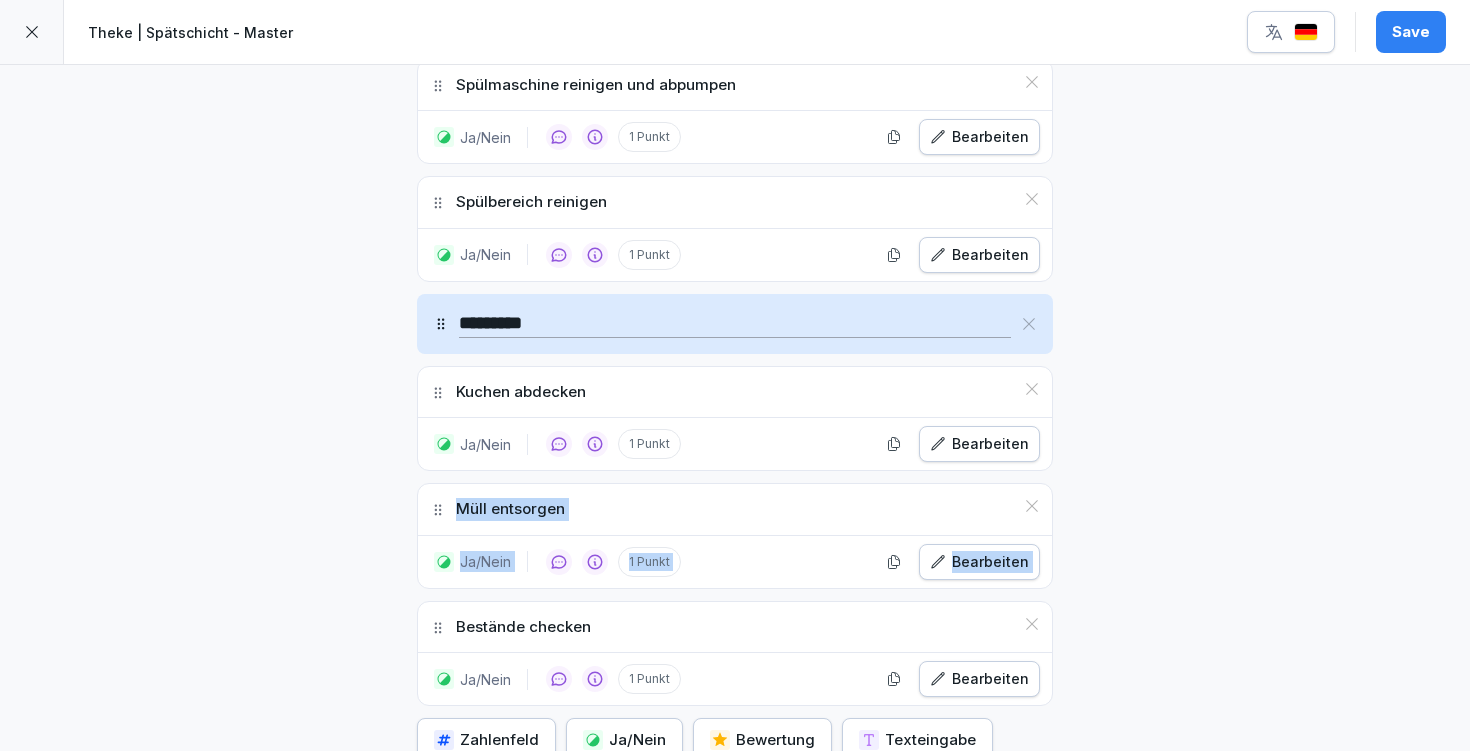 drag, startPoint x: 431, startPoint y: 631, endPoint x: 437, endPoint y: 529, distance: 102.176315 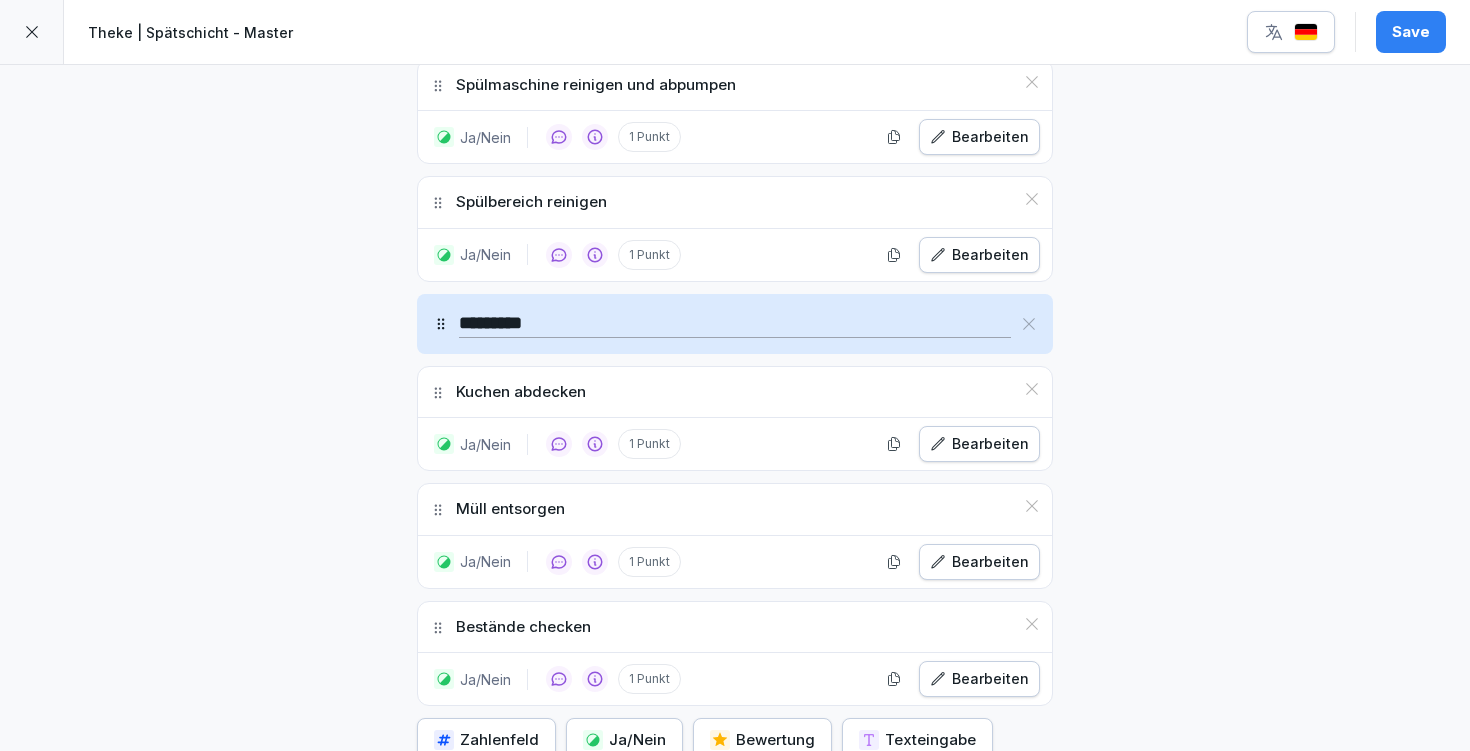 click on "**********" at bounding box center [735, -165] 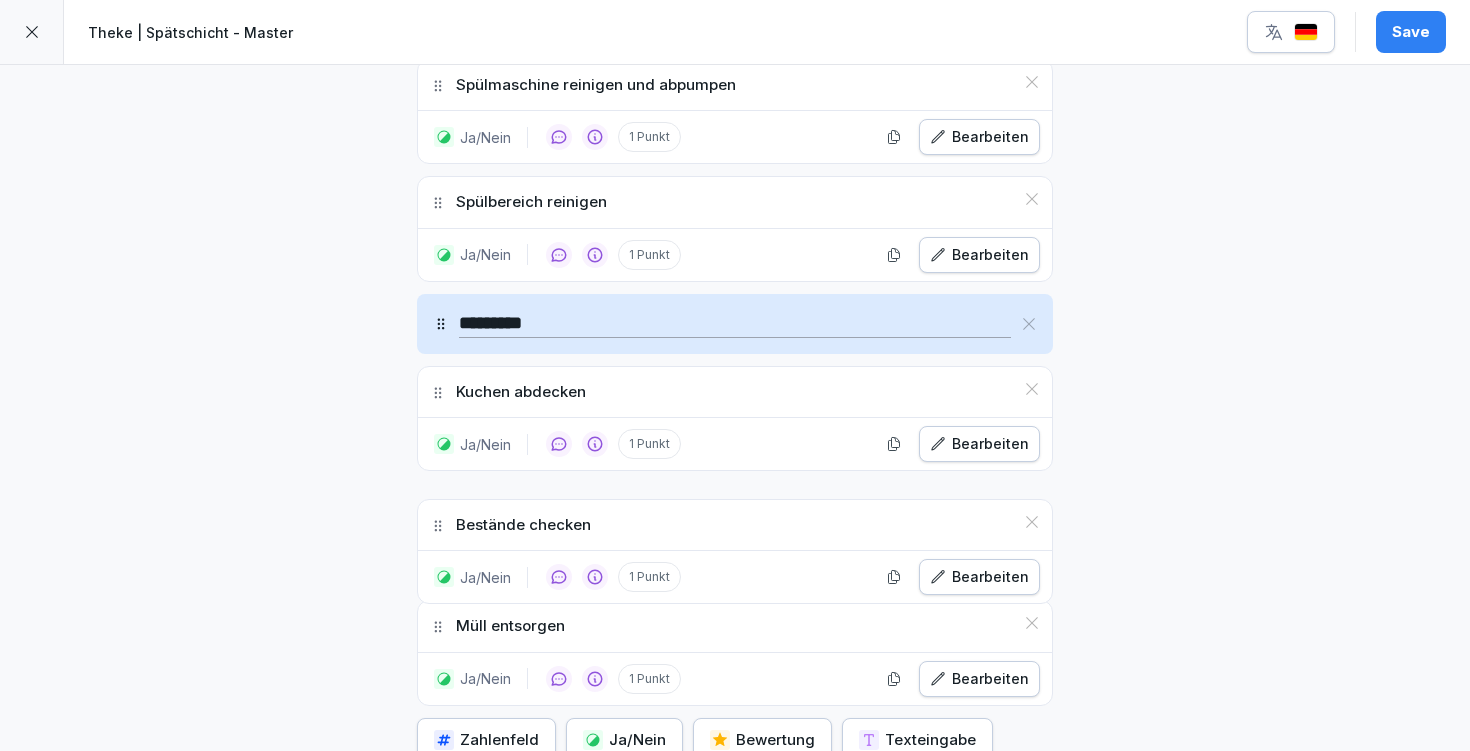 drag, startPoint x: 433, startPoint y: 628, endPoint x: 440, endPoint y: 526, distance: 102.239914 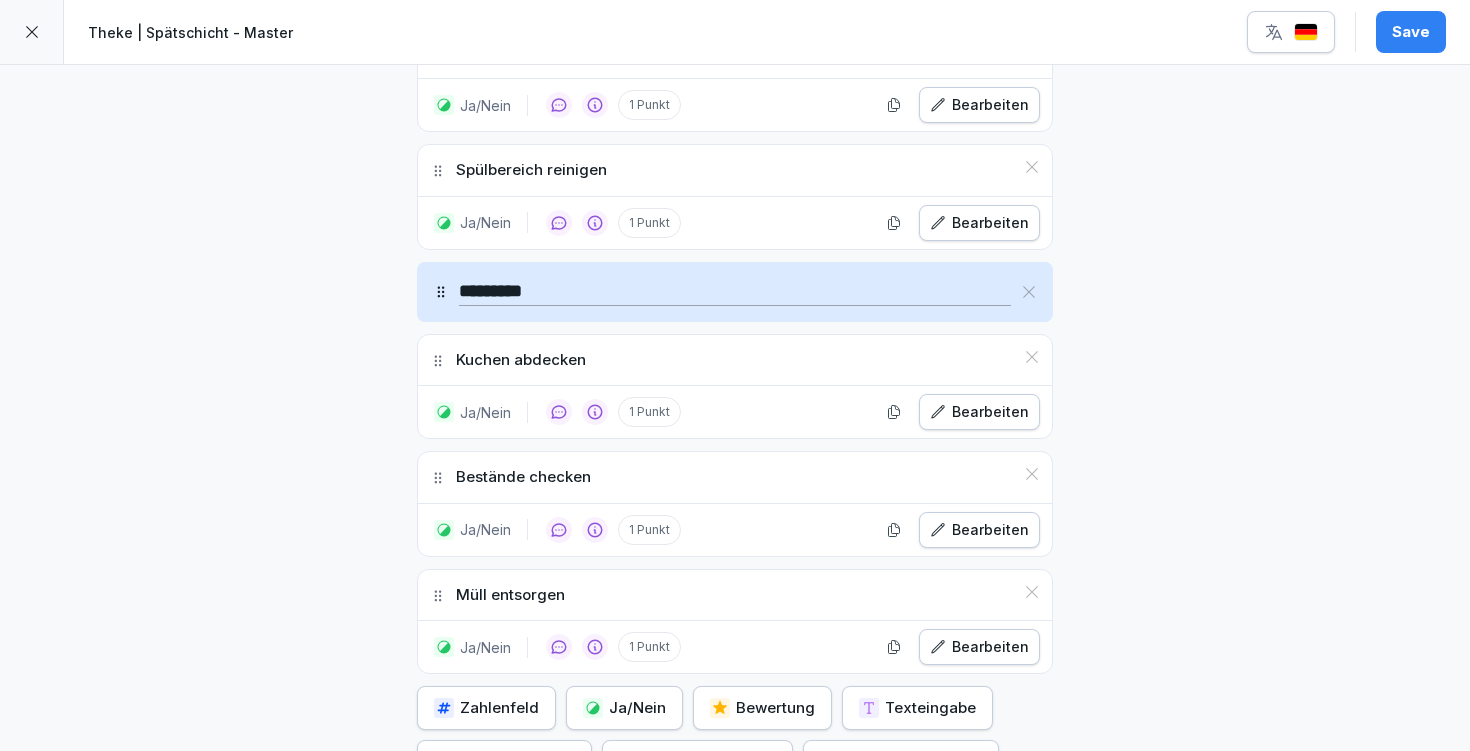 scroll, scrollTop: 1540, scrollLeft: 0, axis: vertical 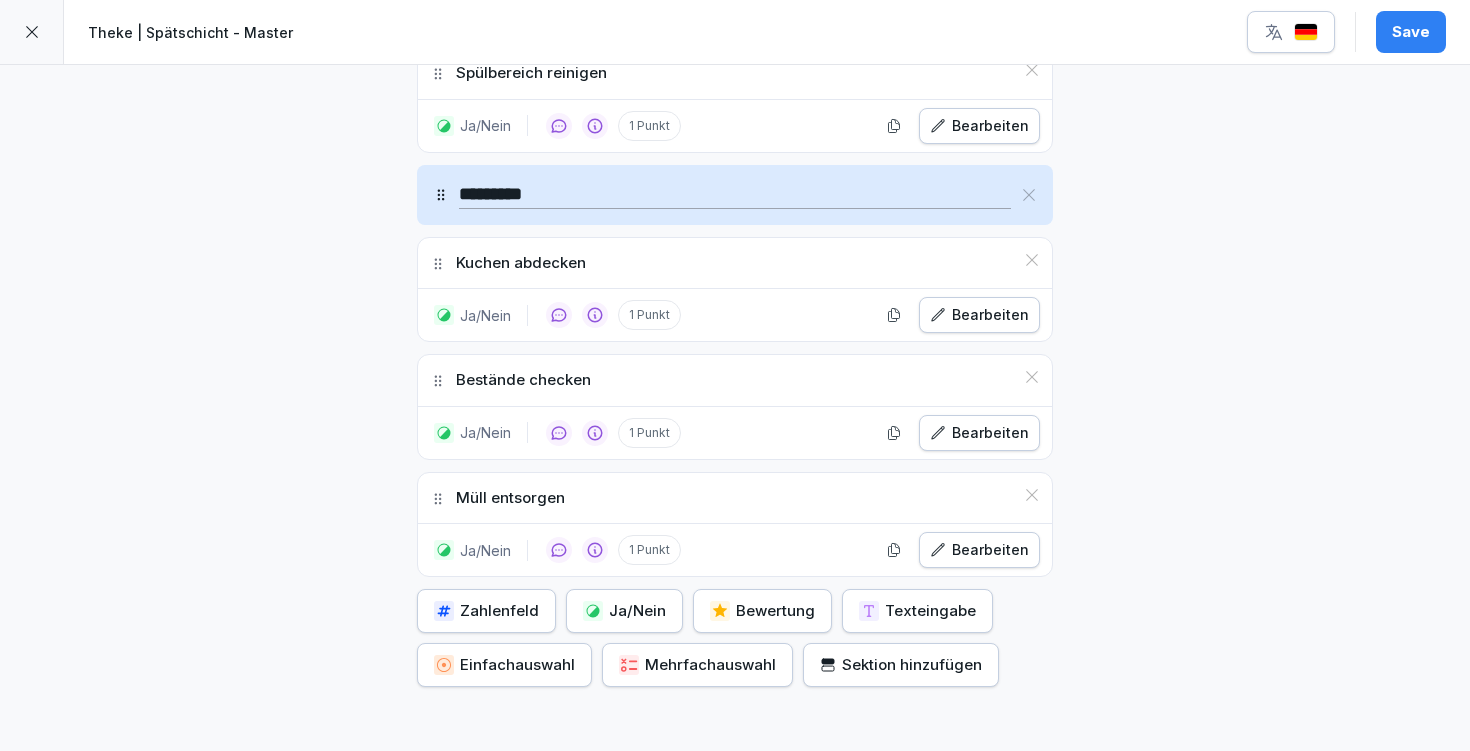 click on "Ja/Nein" at bounding box center [624, 611] 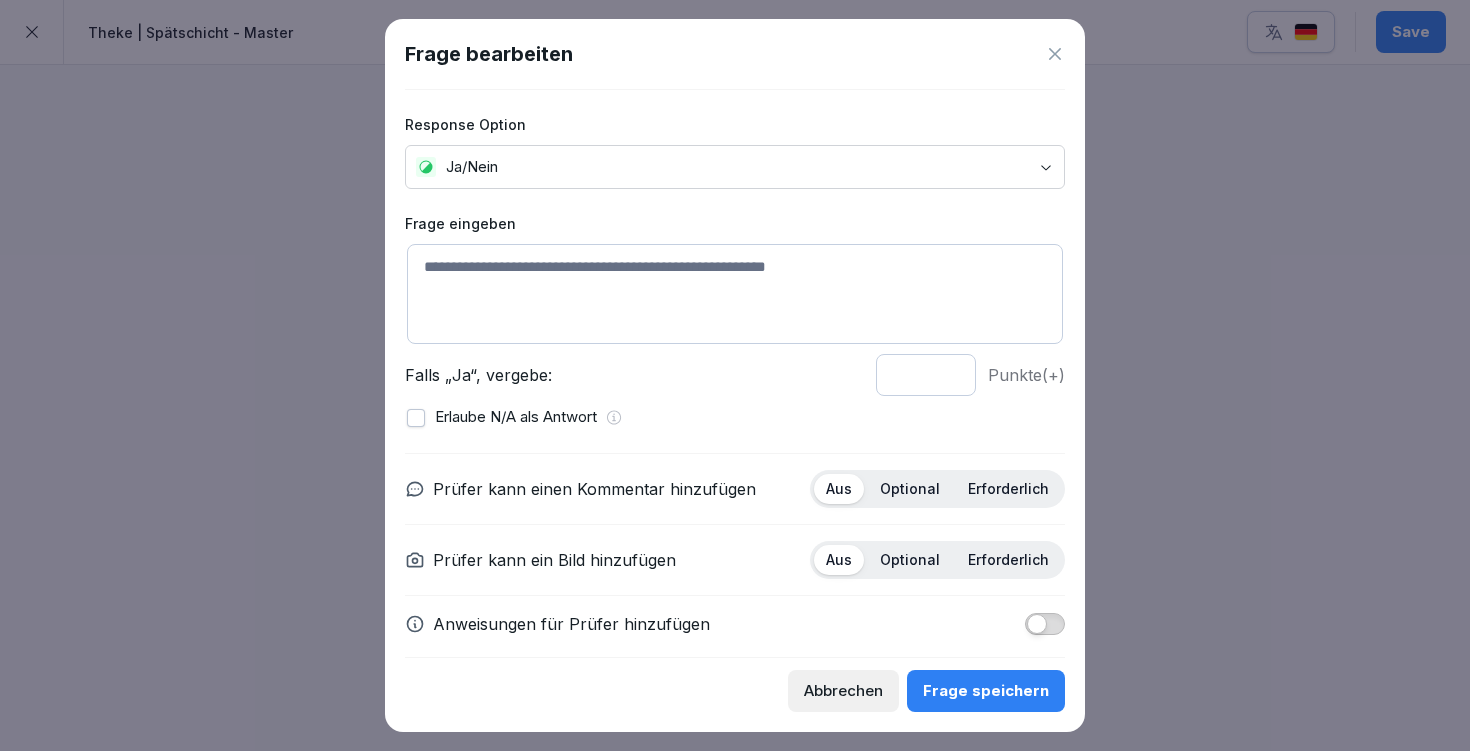 click at bounding box center (735, 294) 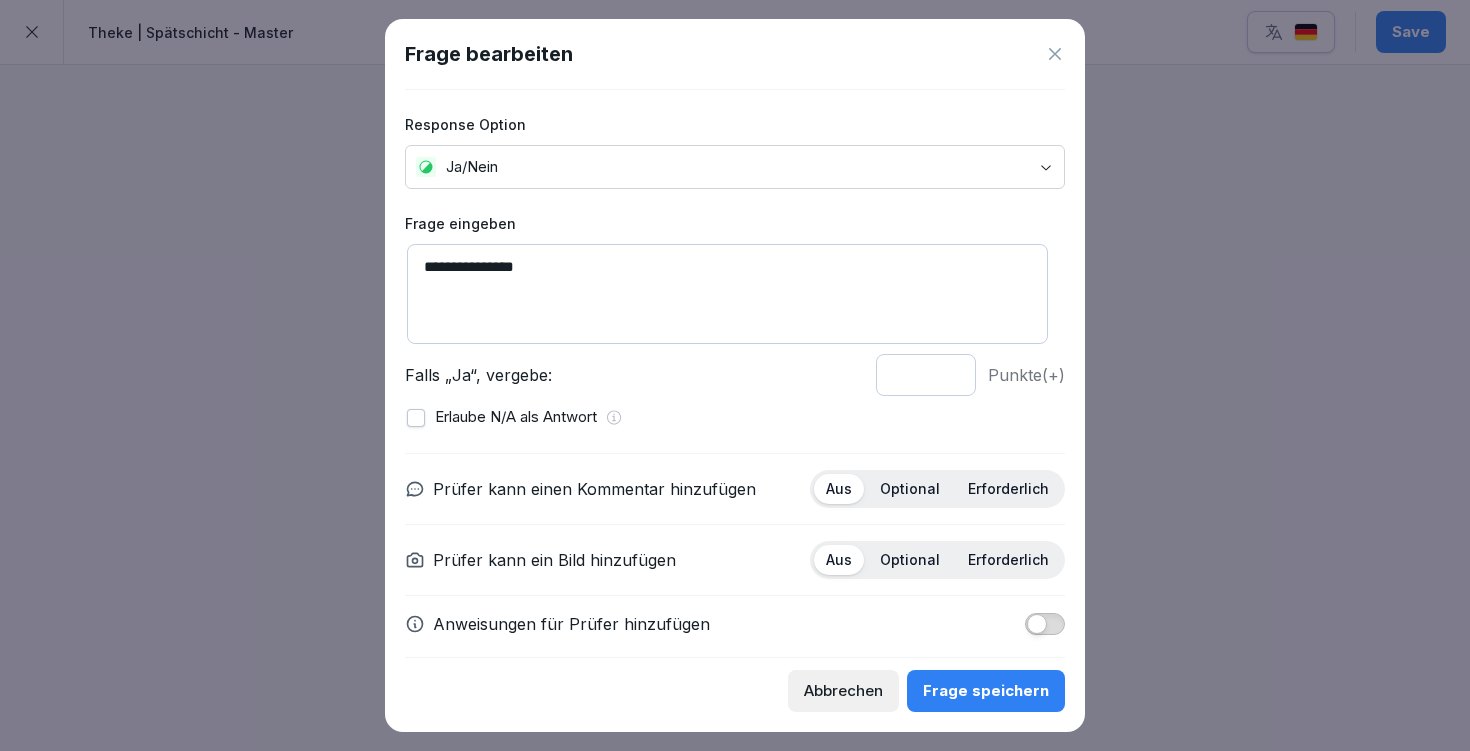 type on "**********" 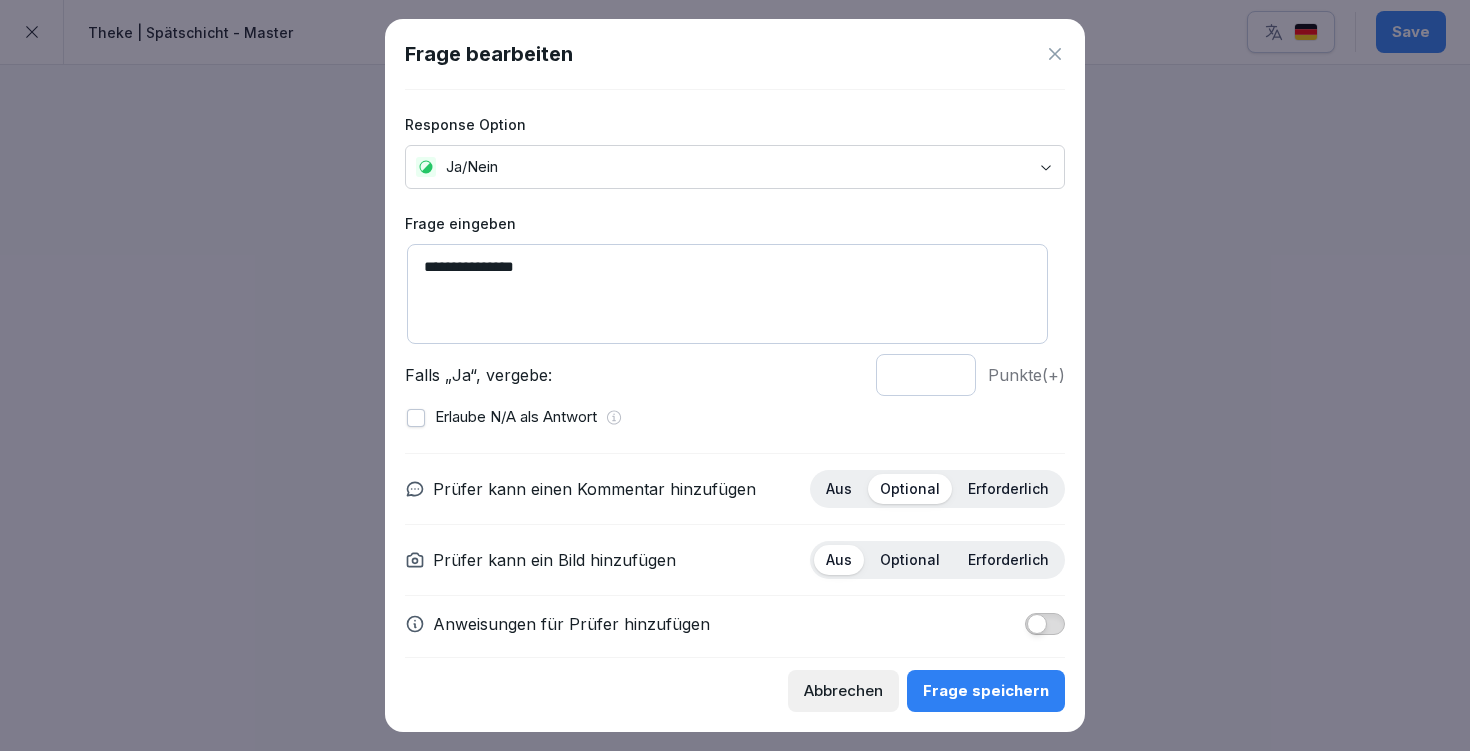 click at bounding box center [1045, 624] 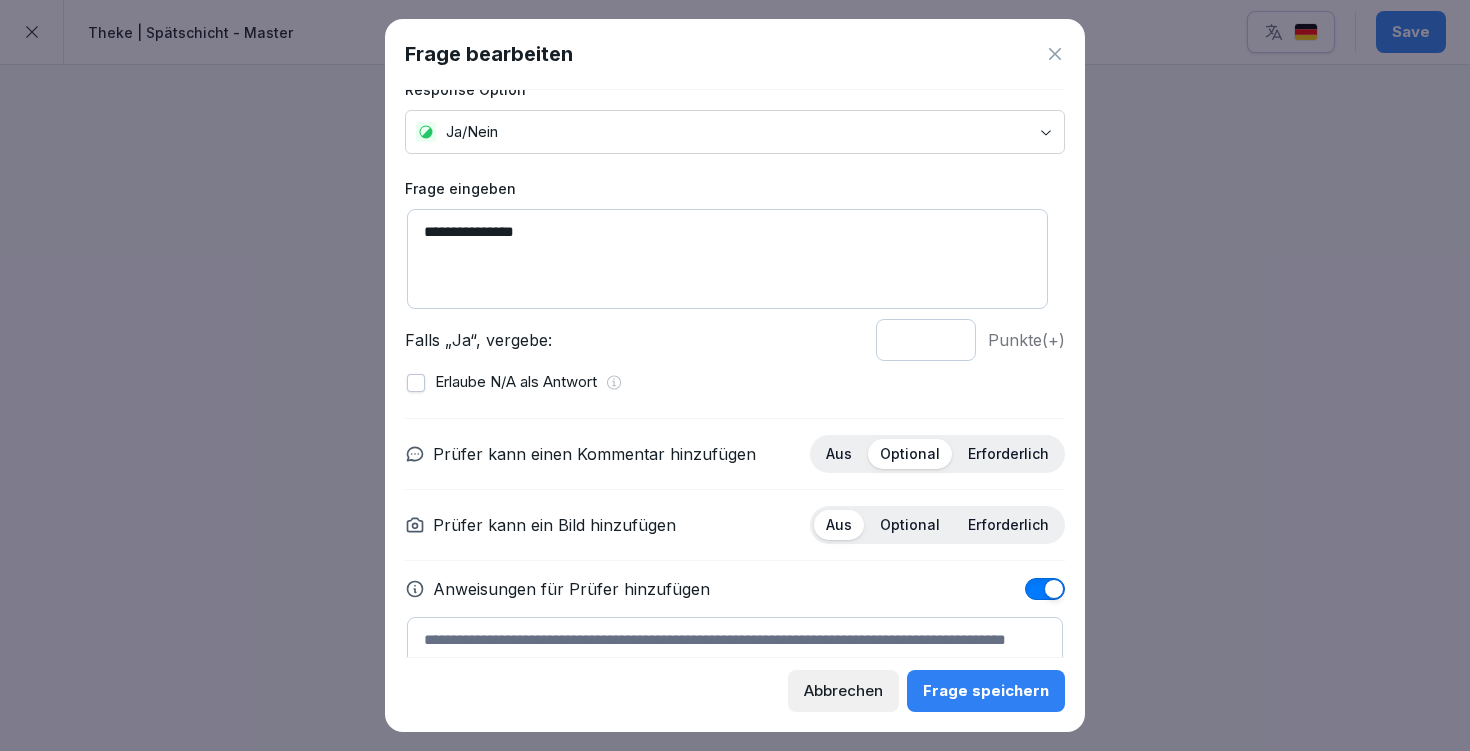 scroll, scrollTop: 127, scrollLeft: 0, axis: vertical 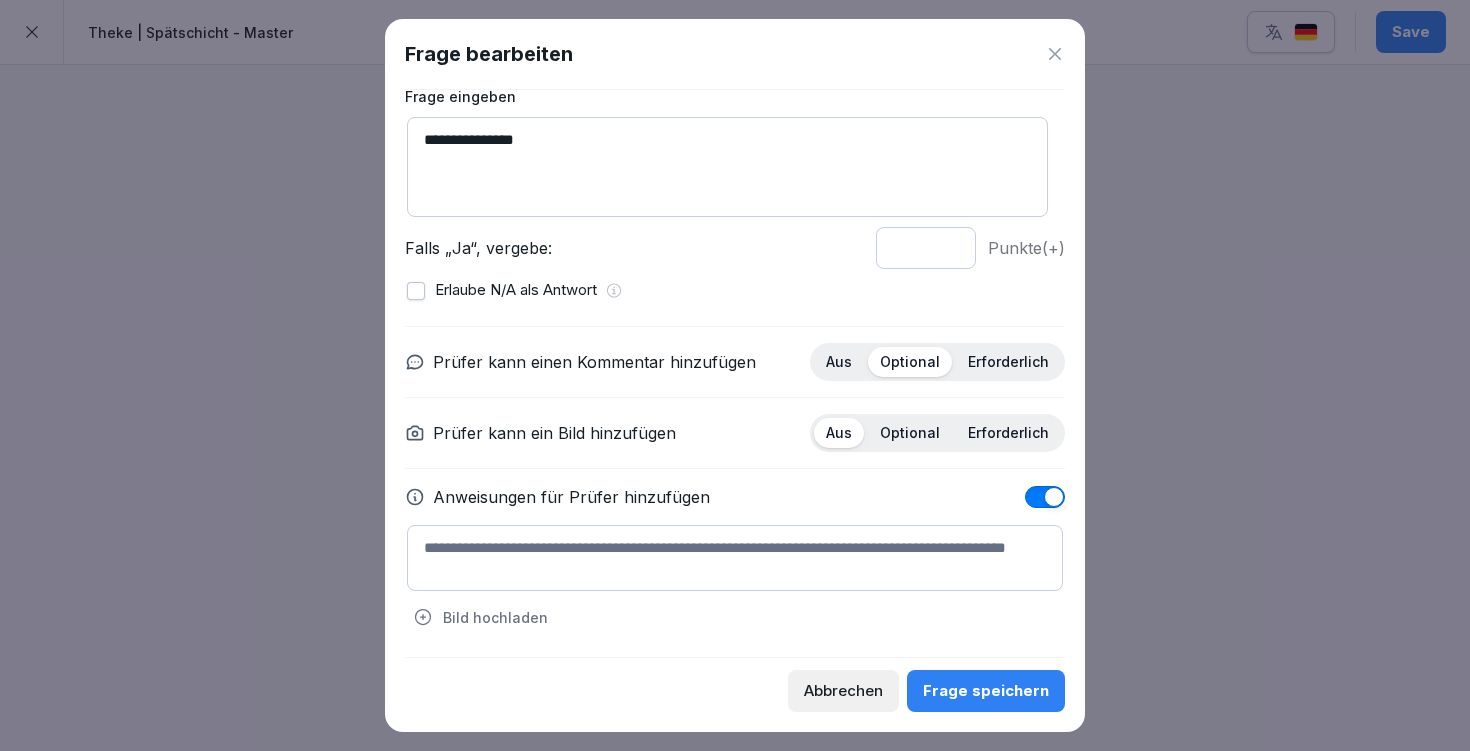 click at bounding box center [735, 558] 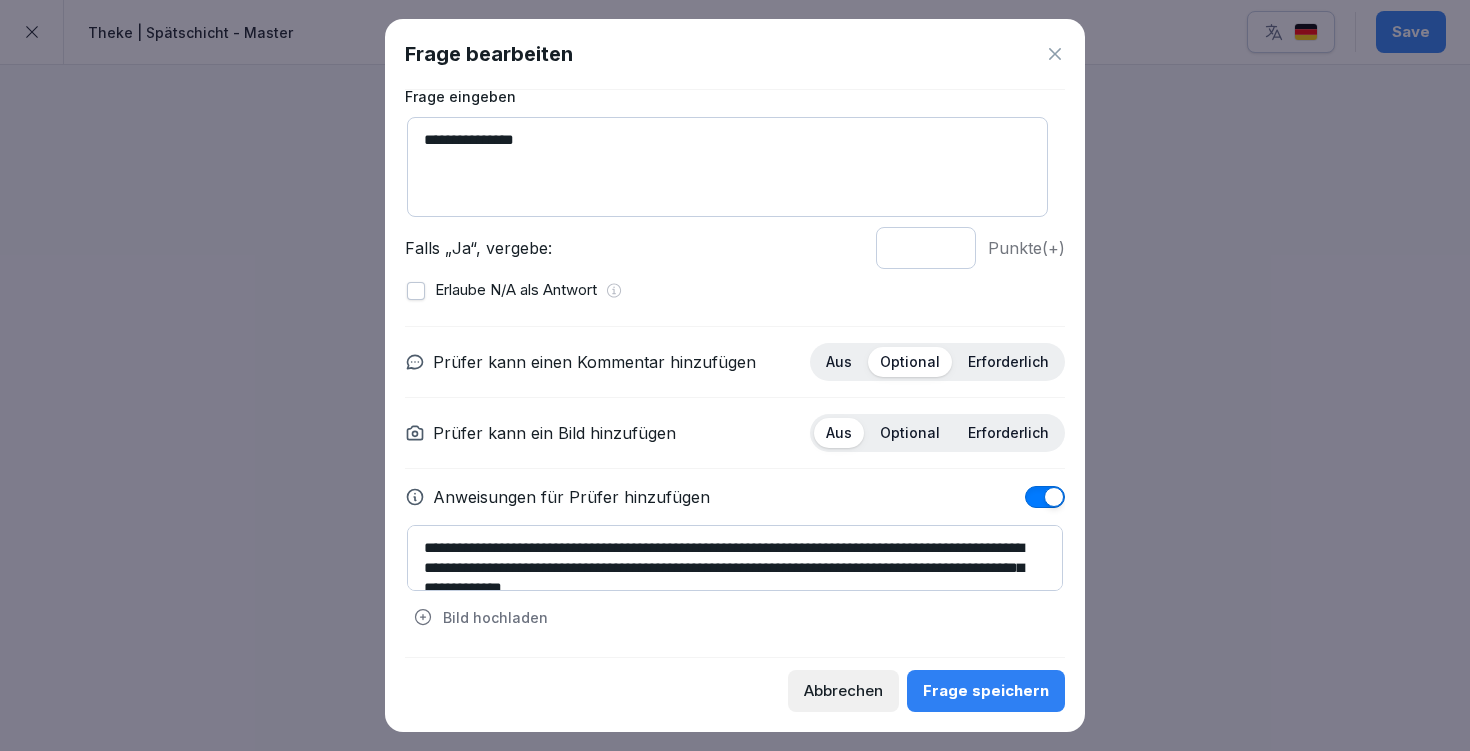 scroll, scrollTop: 7, scrollLeft: 0, axis: vertical 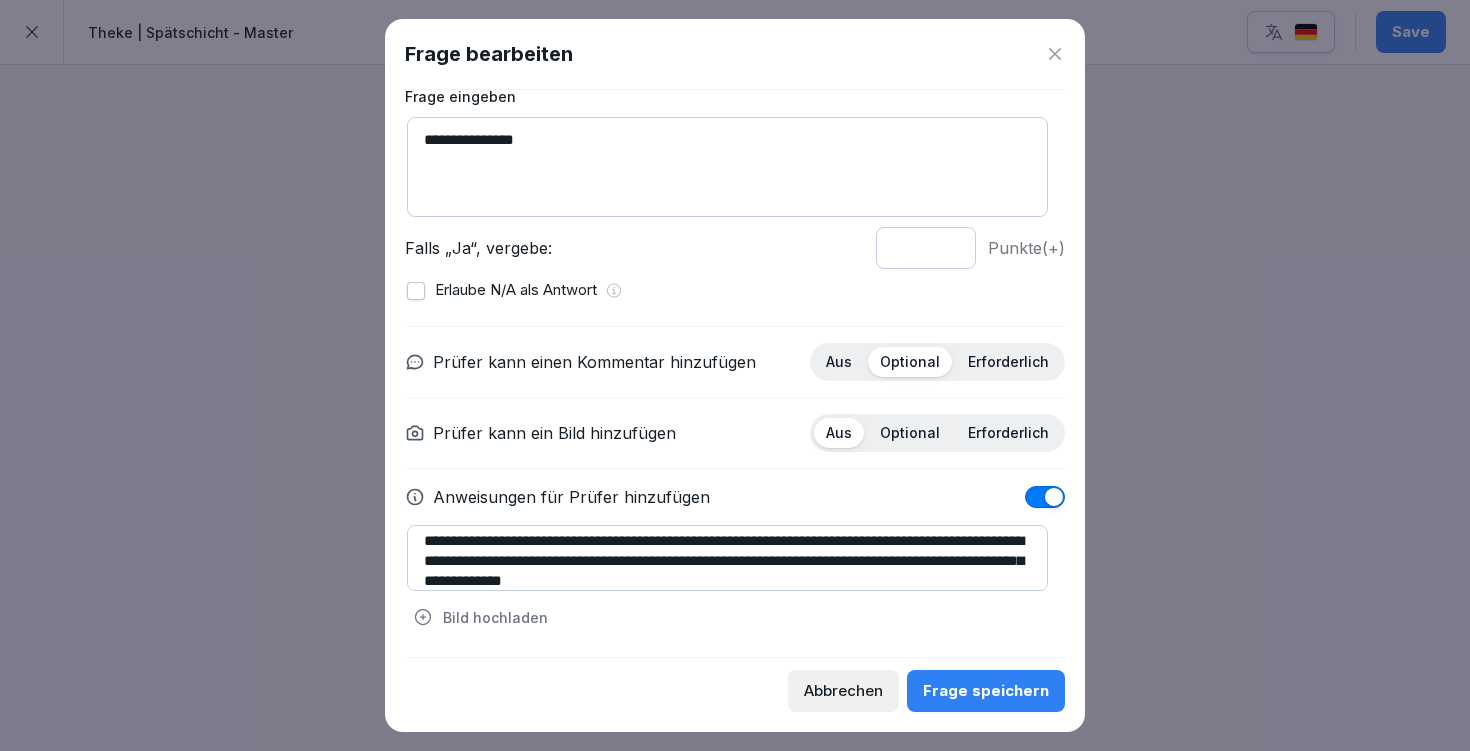 type on "**********" 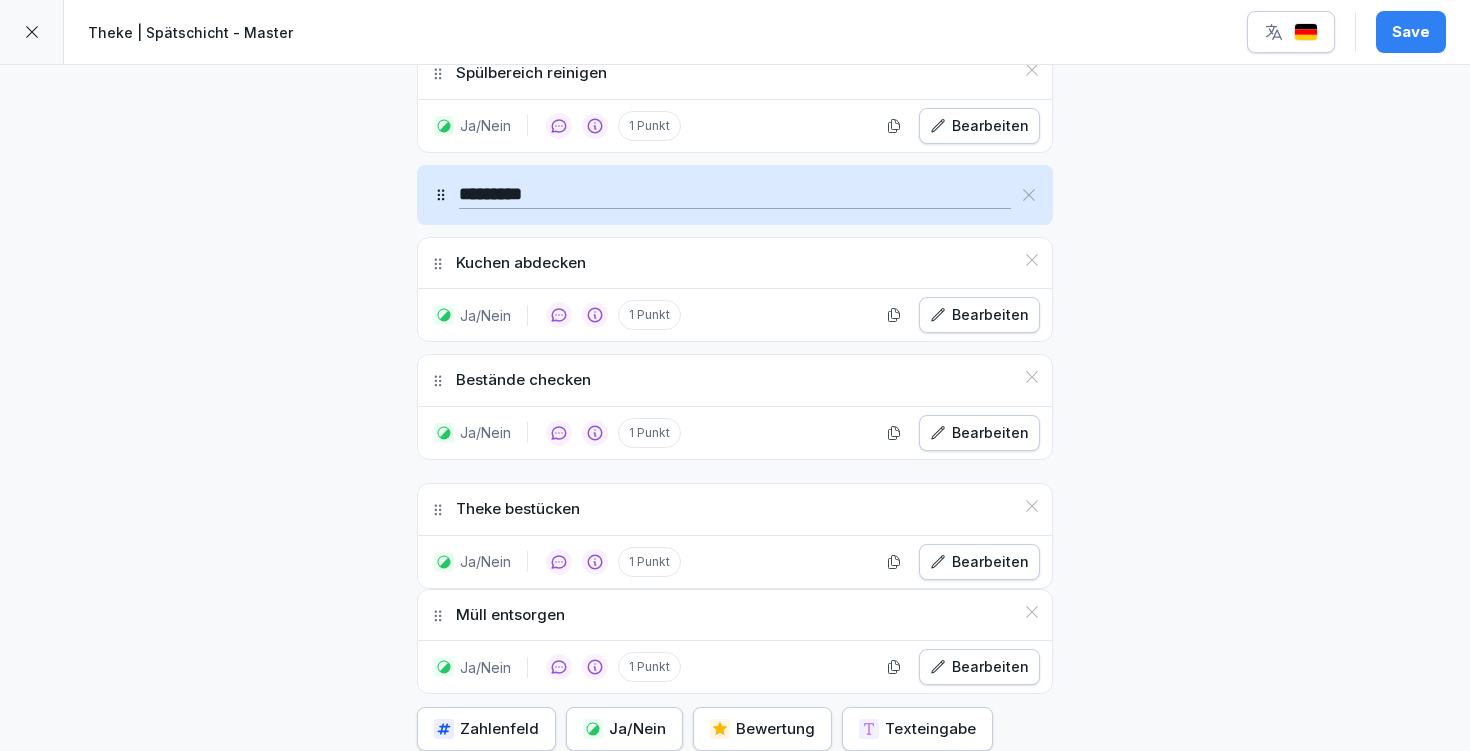 drag, startPoint x: 433, startPoint y: 611, endPoint x: 446, endPoint y: 505, distance: 106.7942 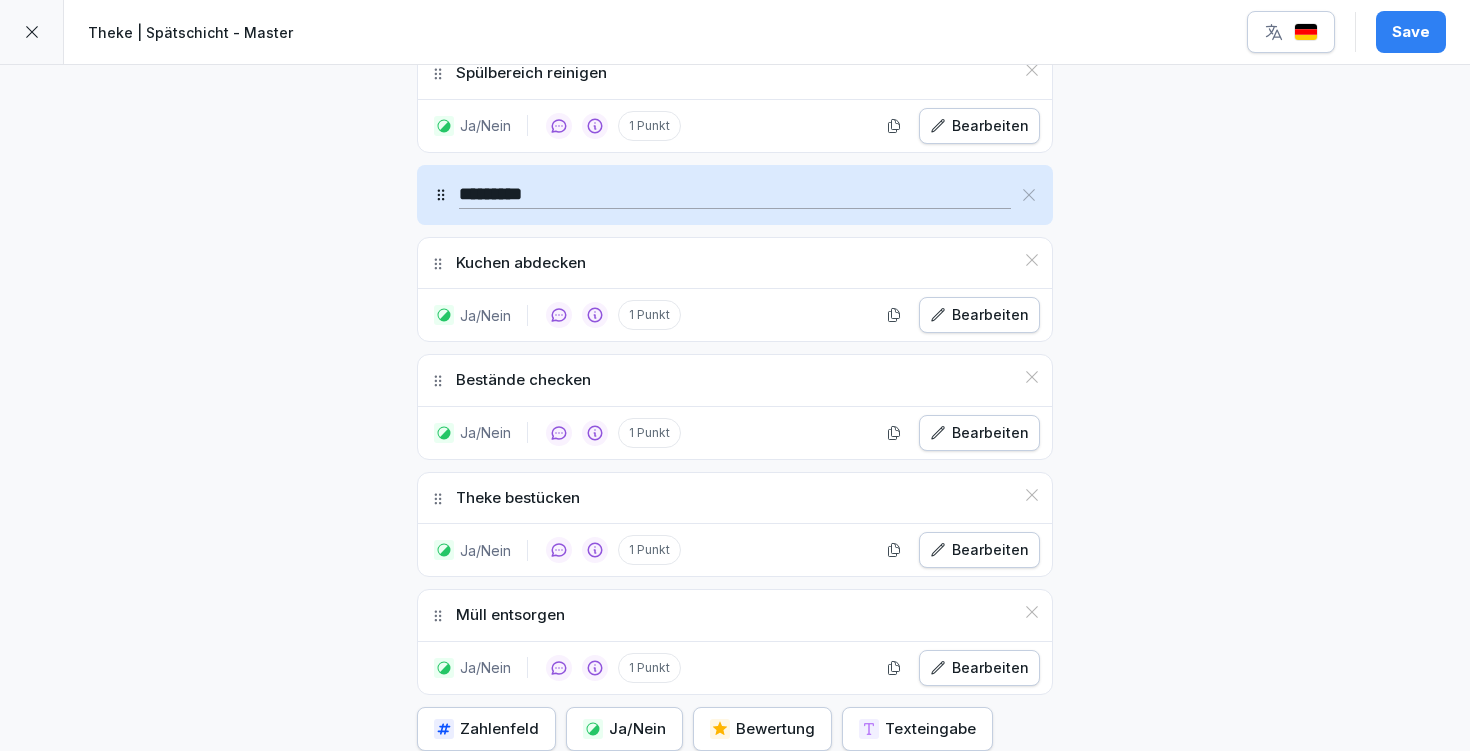click on "Ja/Nein" at bounding box center [624, 729] 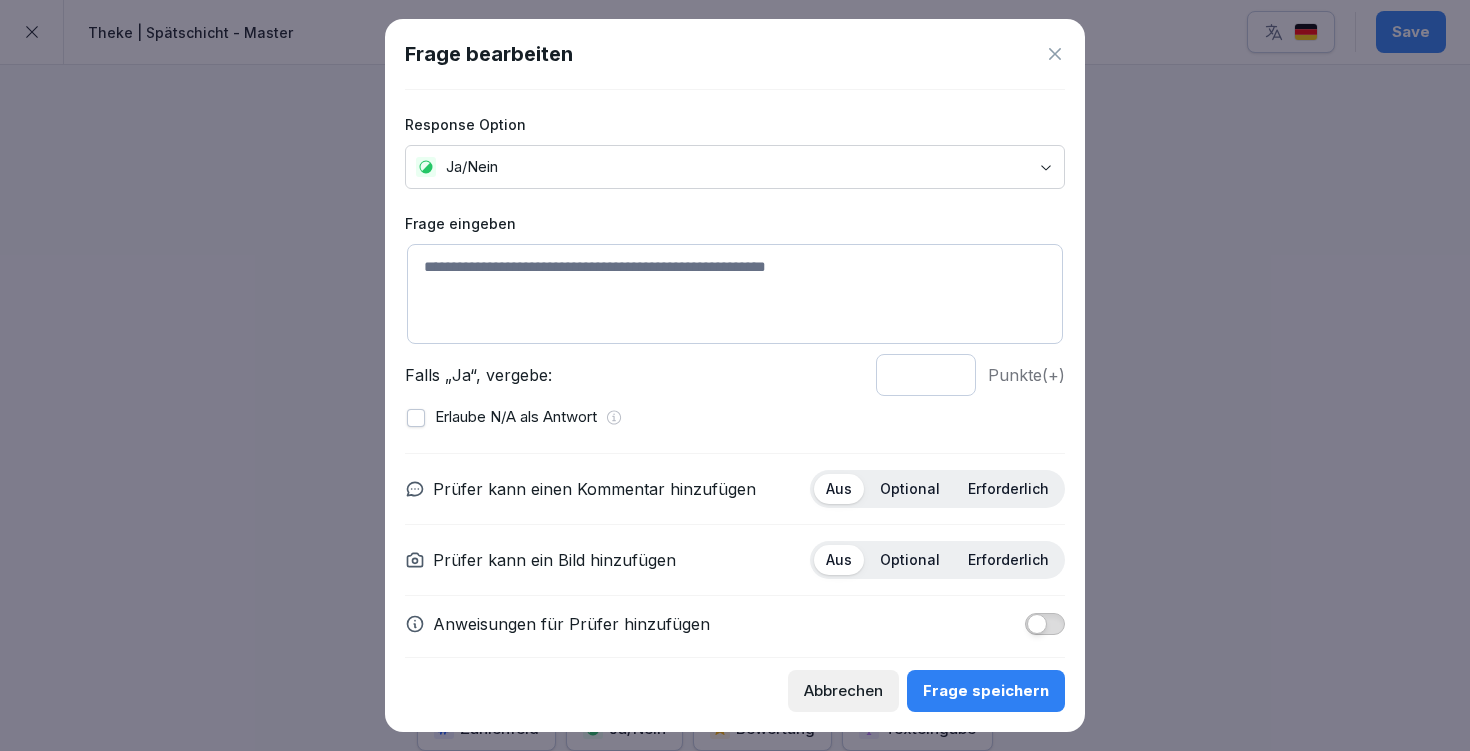click at bounding box center [735, 294] 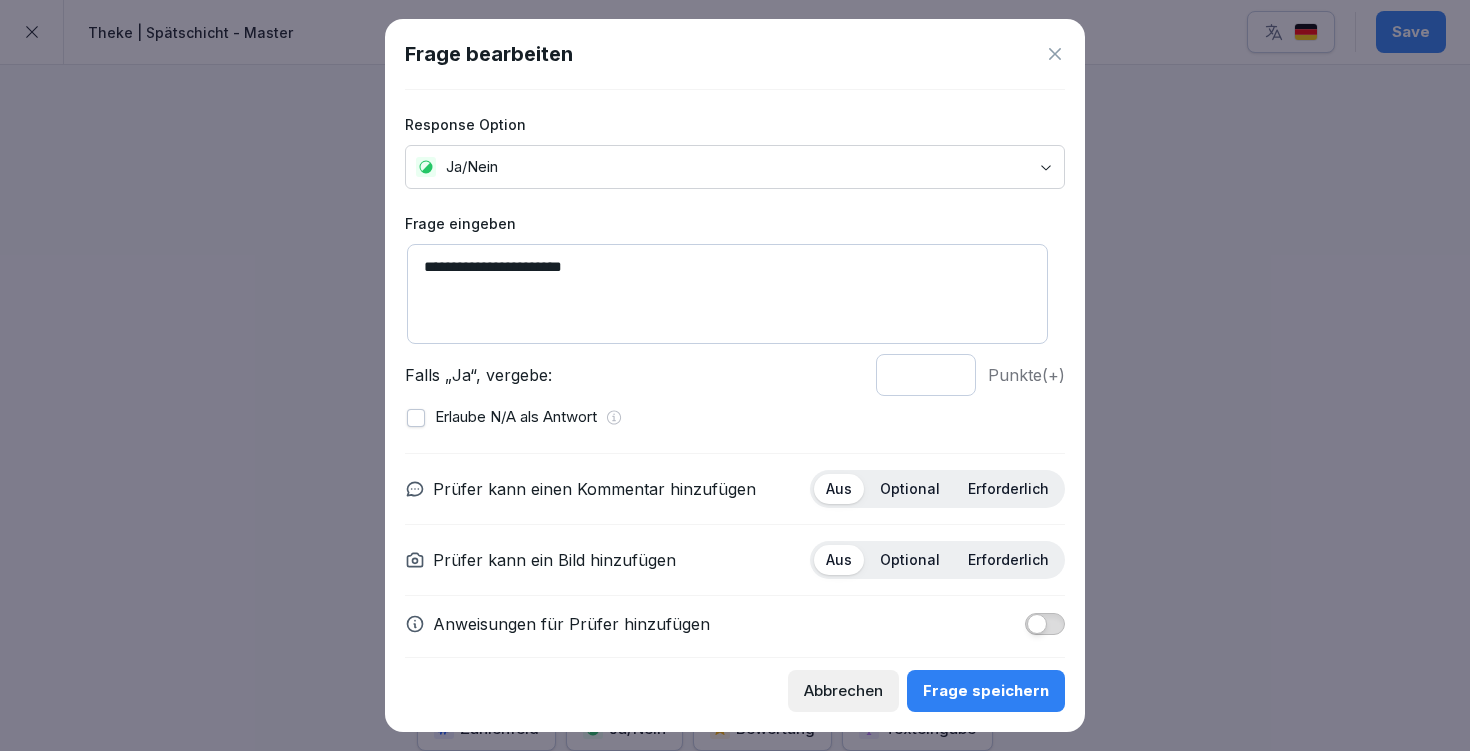 type on "**********" 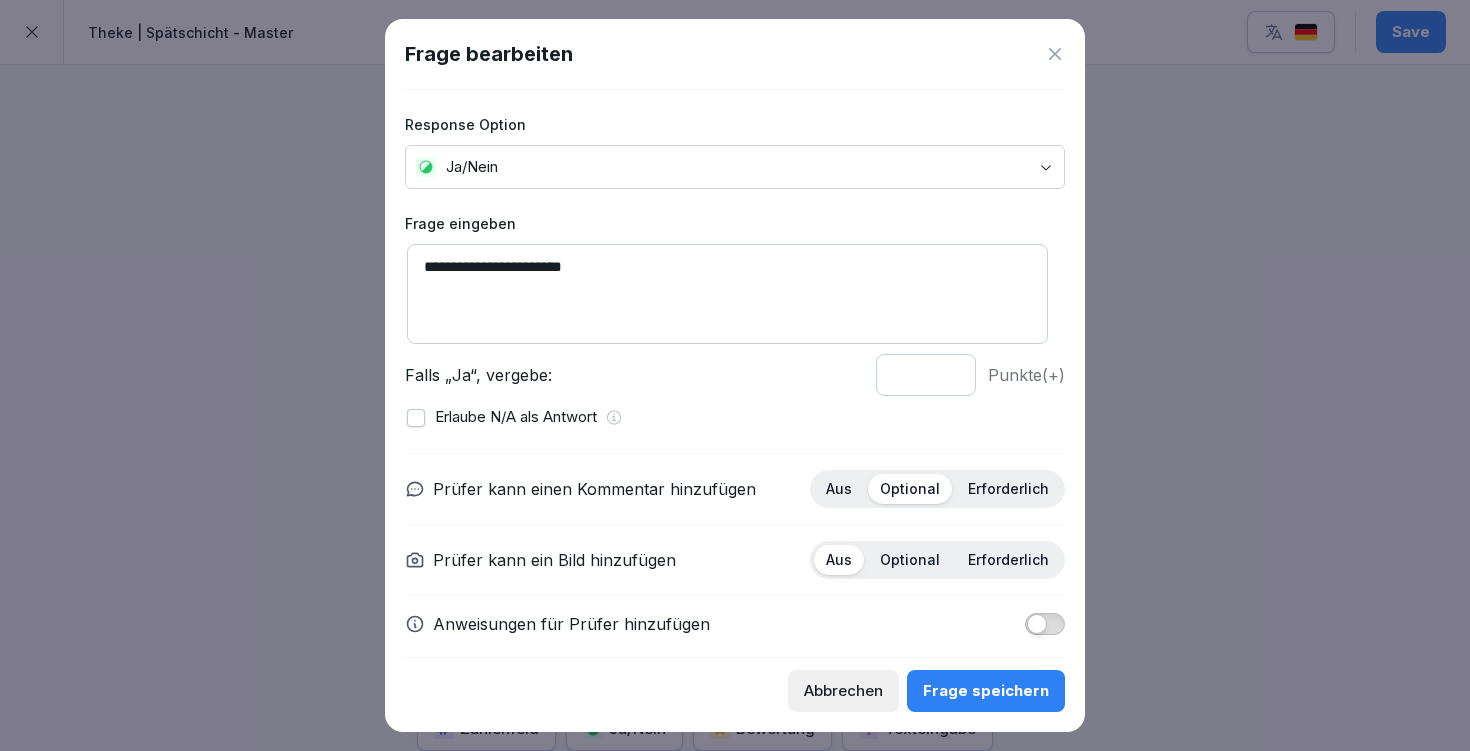 click at bounding box center [1037, 624] 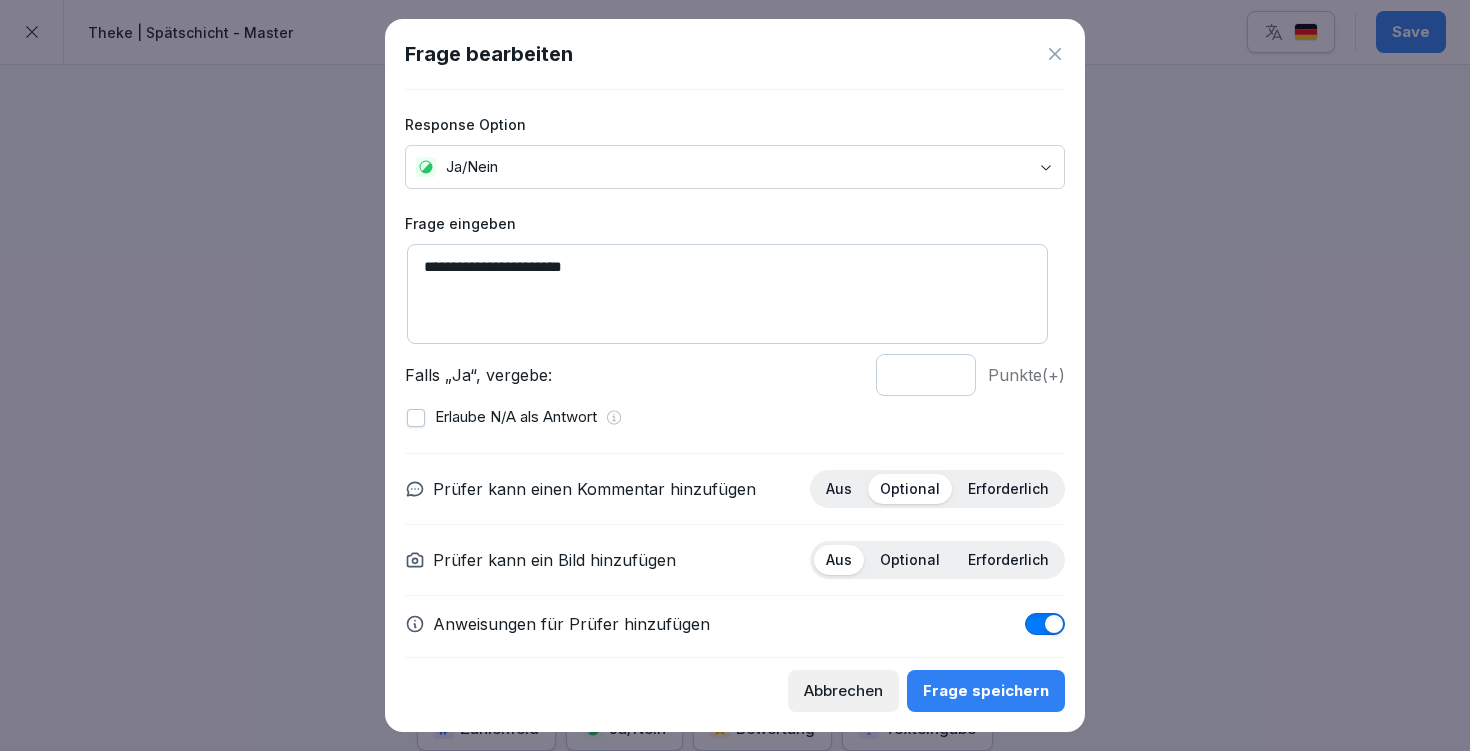 scroll, scrollTop: 127, scrollLeft: 0, axis: vertical 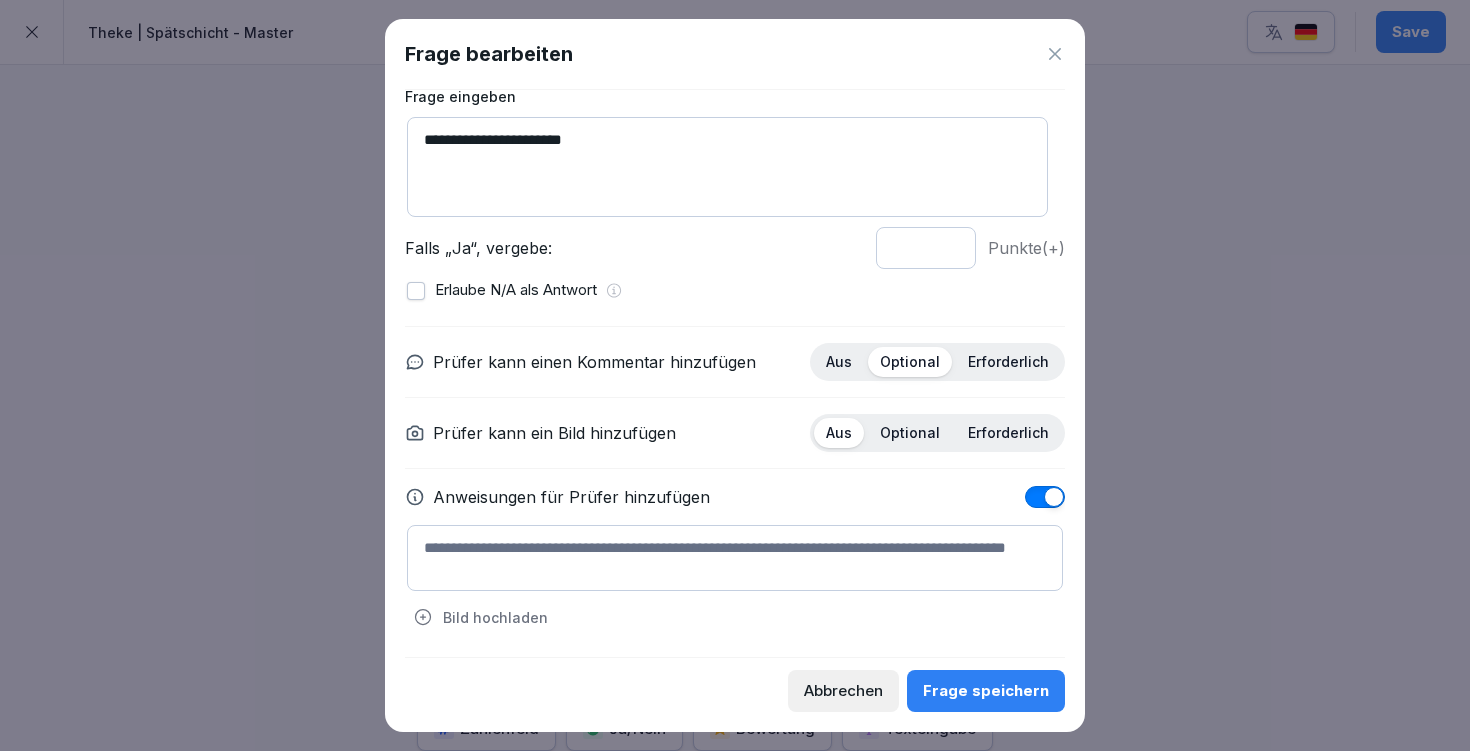 click at bounding box center (735, 558) 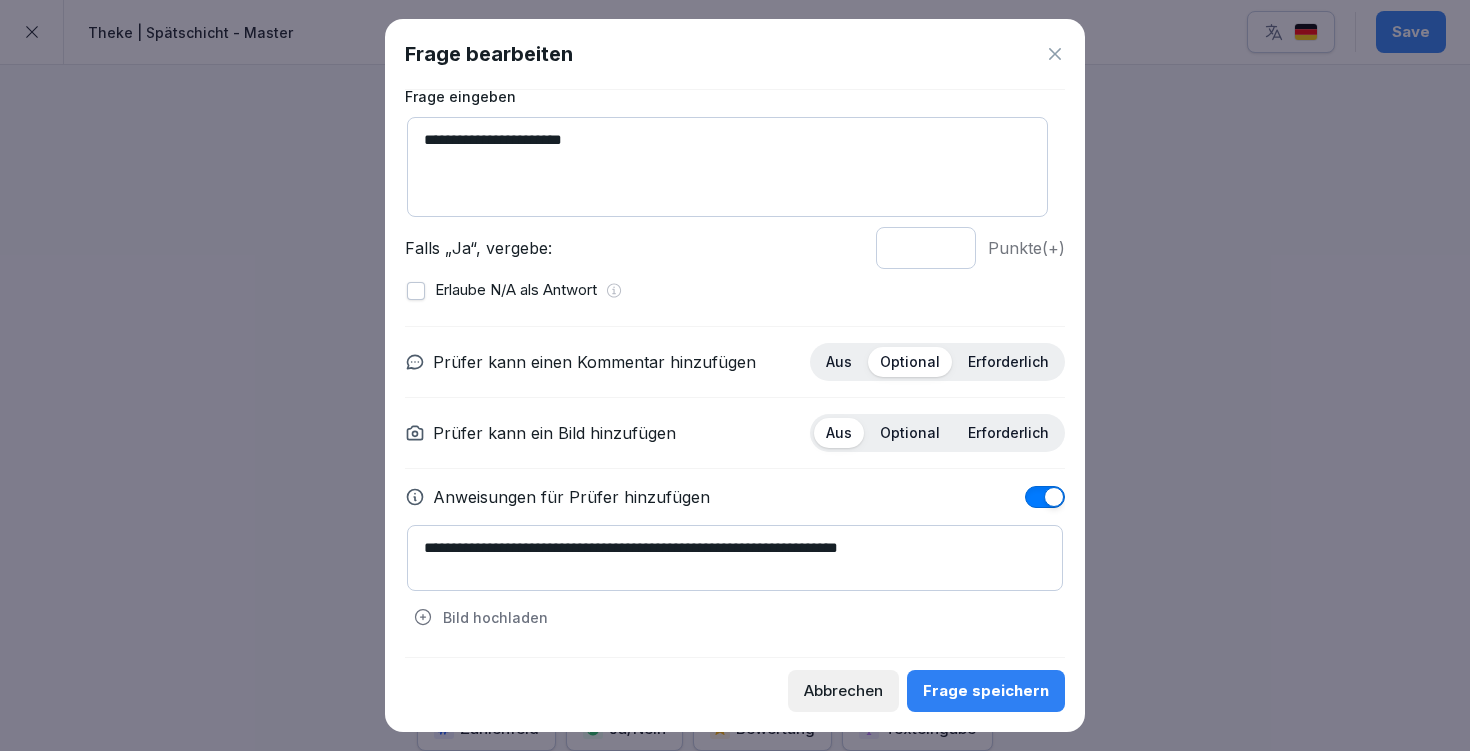 type on "**********" 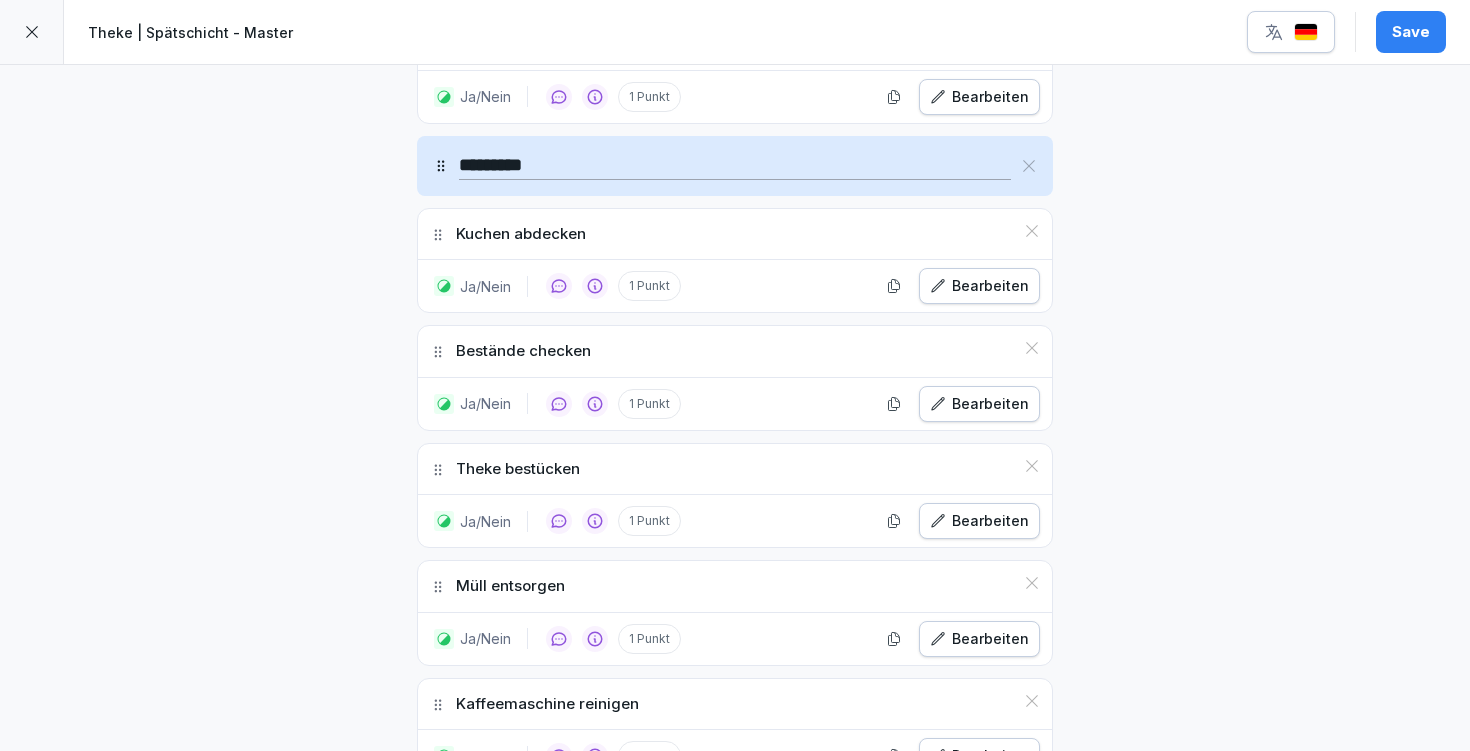 scroll, scrollTop: 1767, scrollLeft: 0, axis: vertical 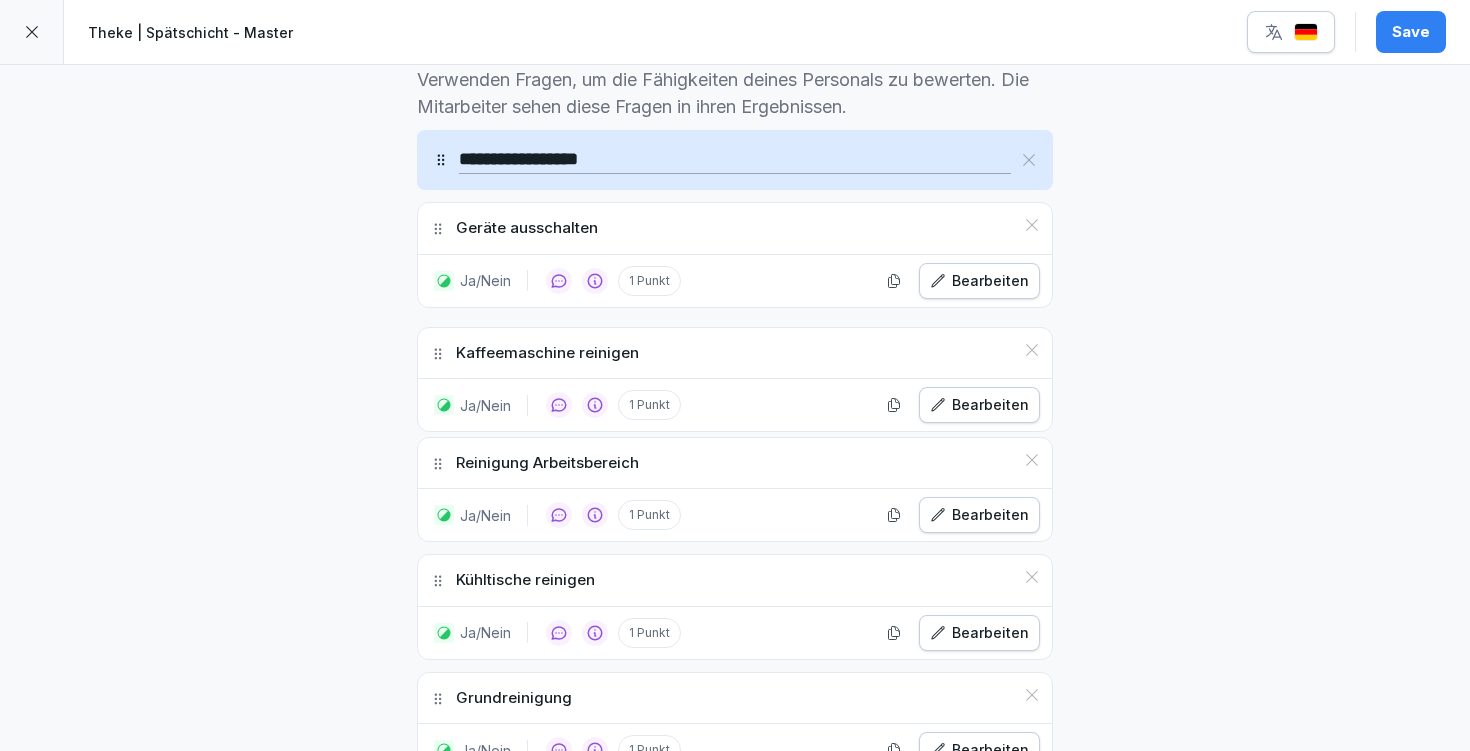 drag, startPoint x: 430, startPoint y: 503, endPoint x: 534, endPoint y: 350, distance: 185 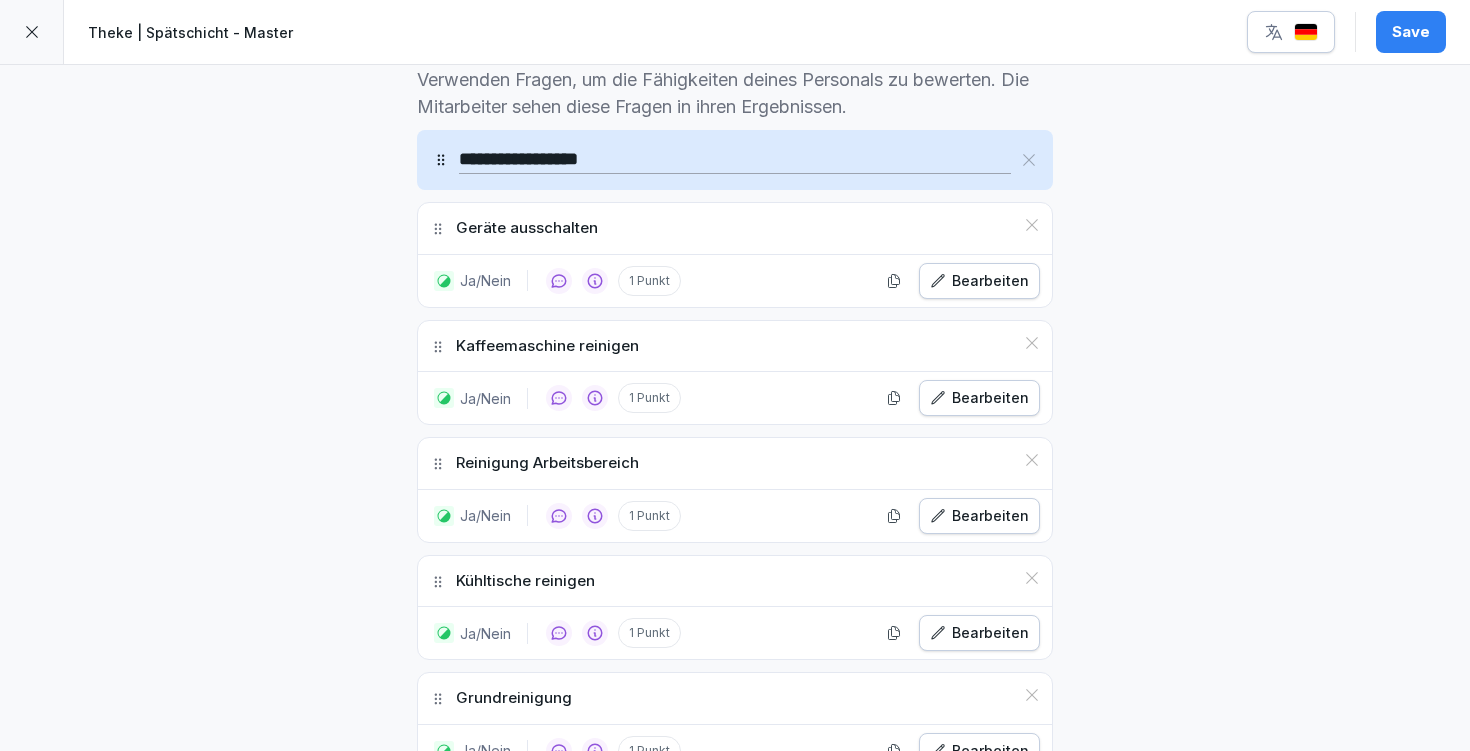 click on "**********" at bounding box center [735, 755] 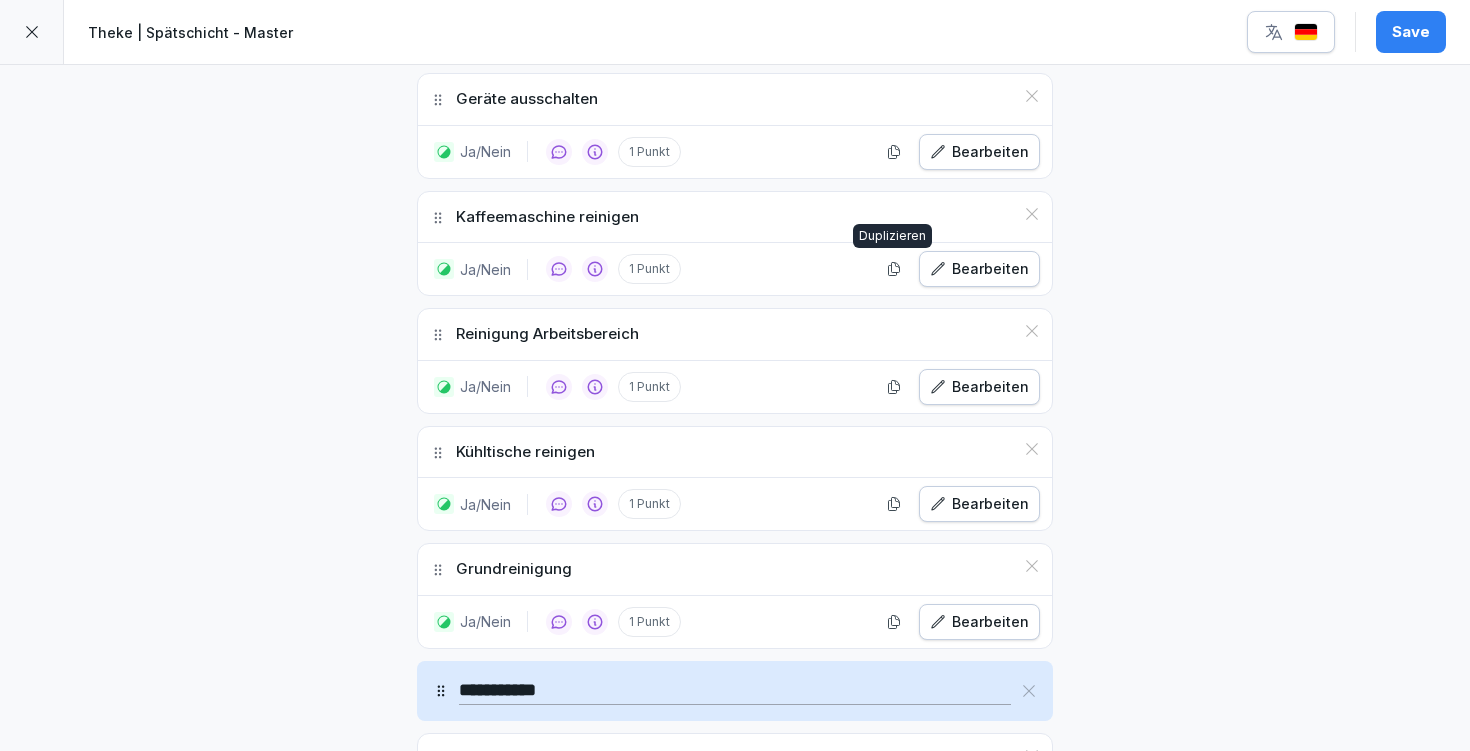 click on "Bearbeiten" at bounding box center [979, 269] 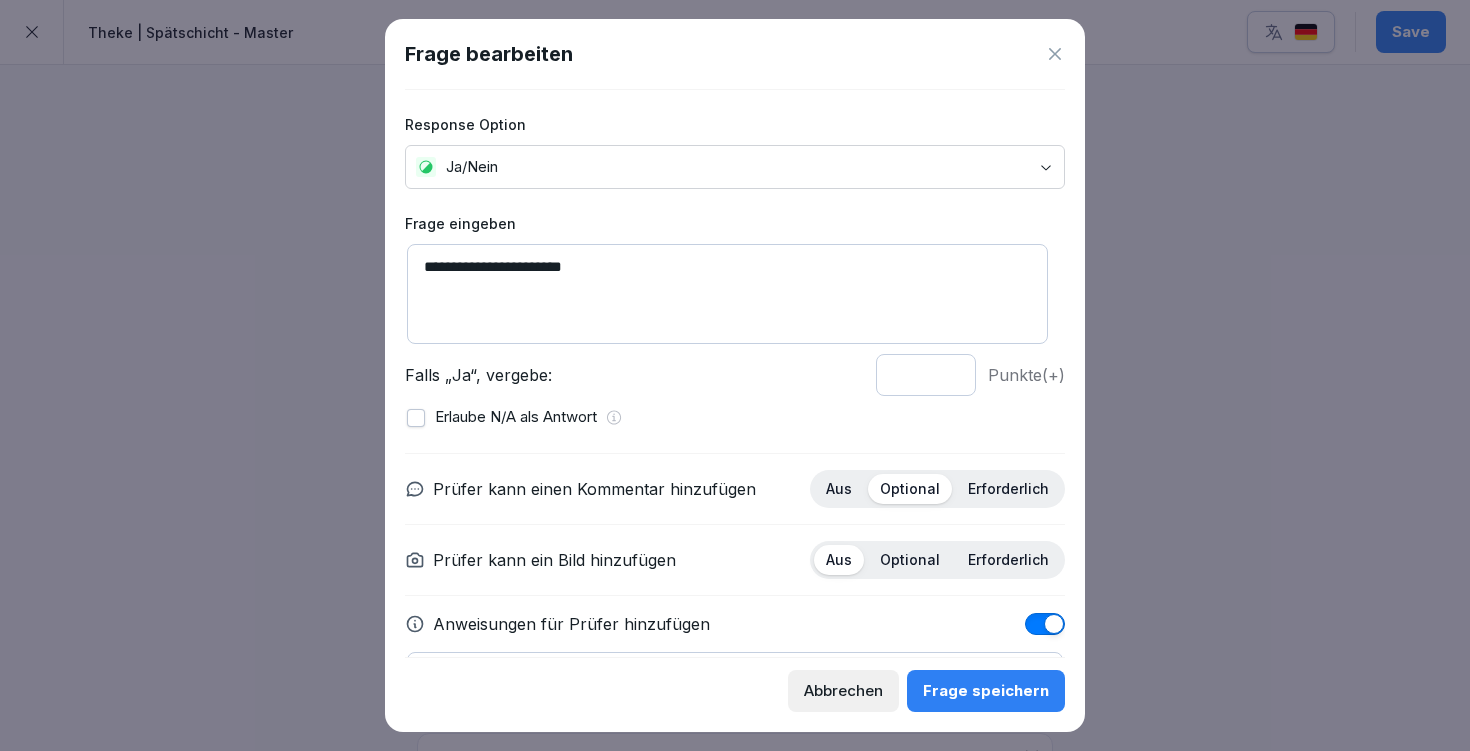 click on "**********" at bounding box center [727, 294] 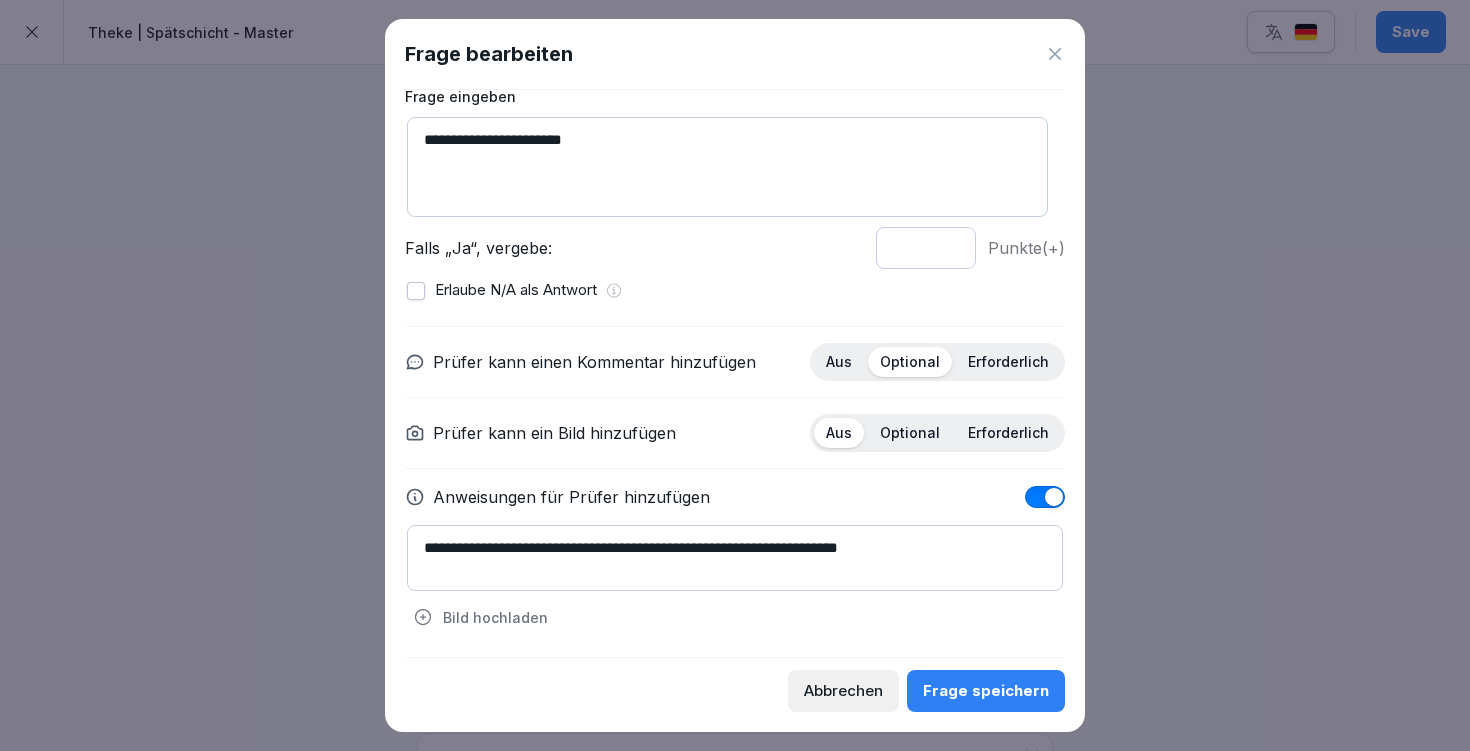 click on "**********" at bounding box center [735, 558] 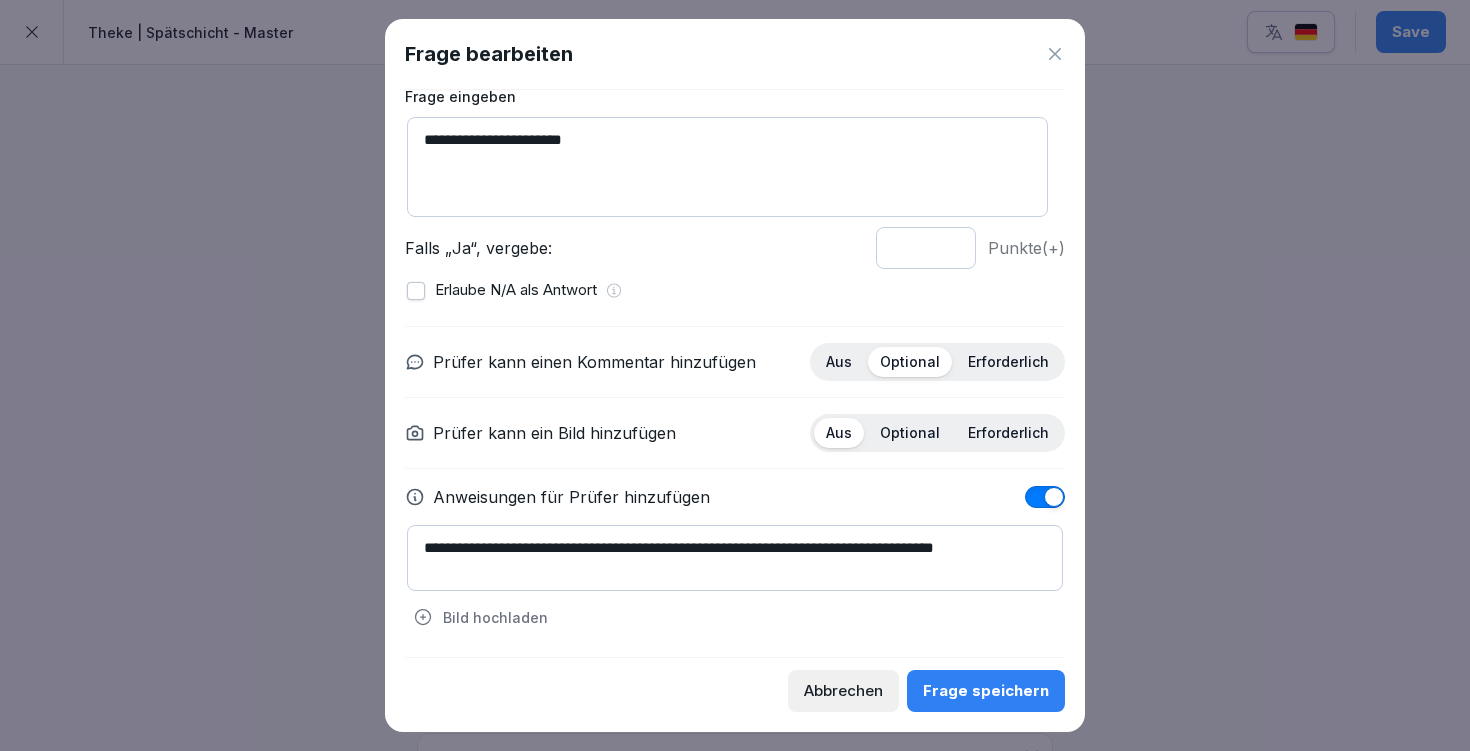 type on "**********" 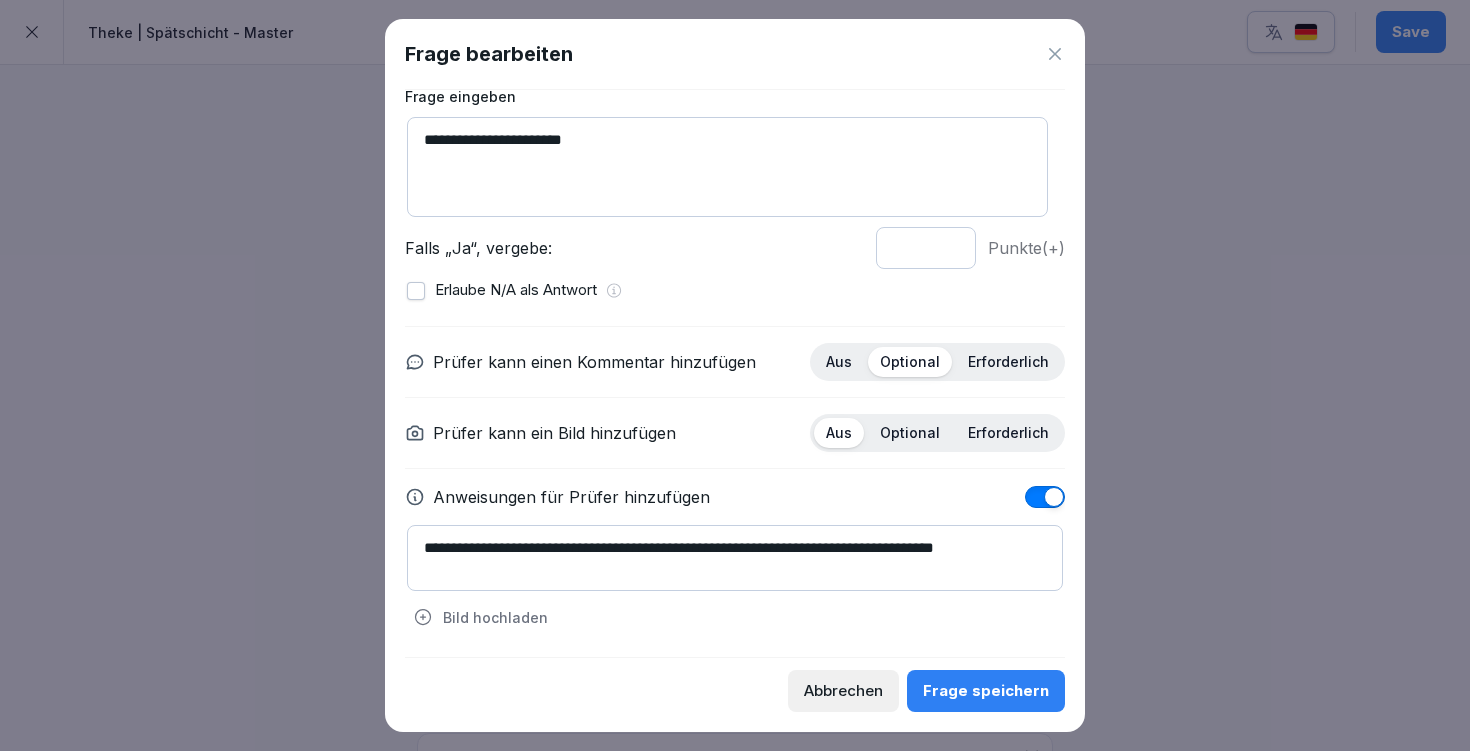 drag, startPoint x: 982, startPoint y: 687, endPoint x: 992, endPoint y: 667, distance: 22.36068 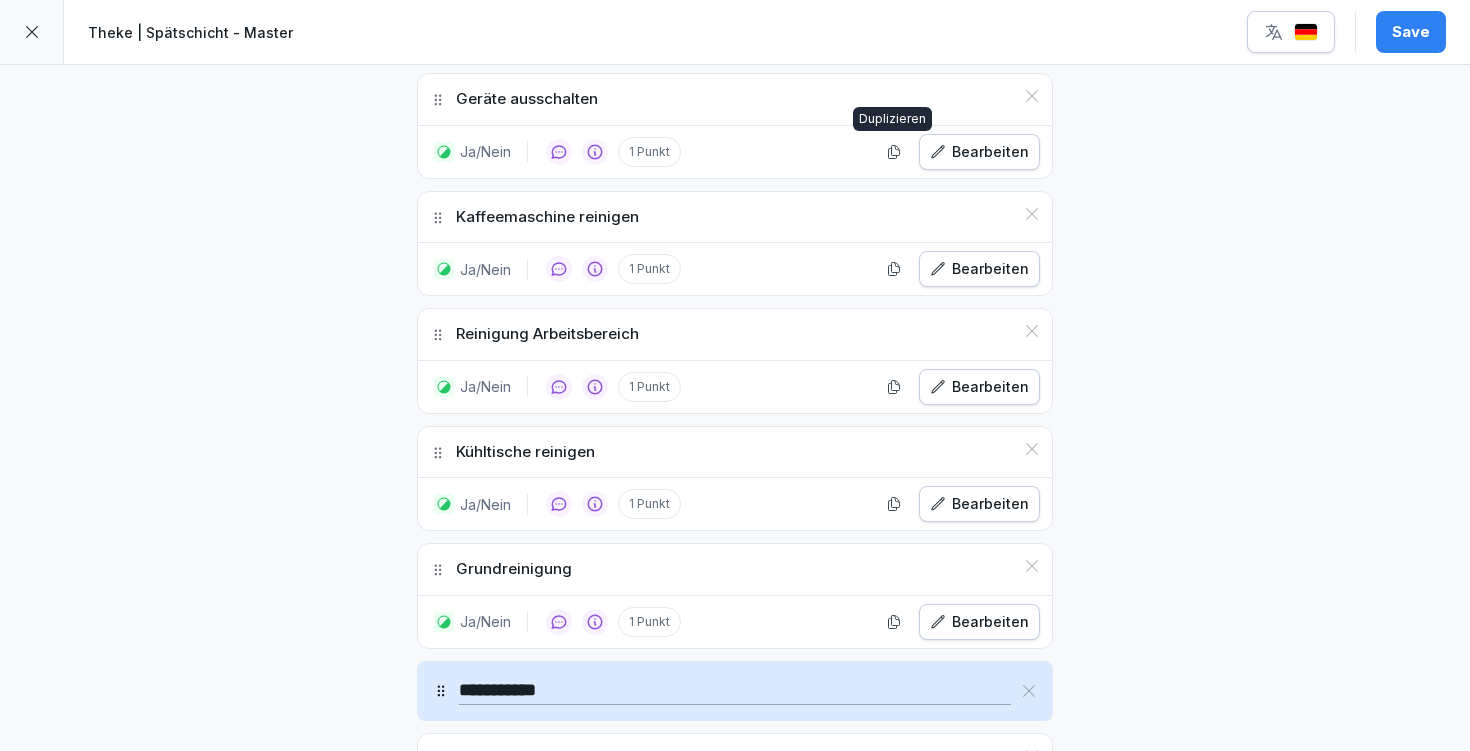 click on "Bearbeiten" at bounding box center (979, 152) 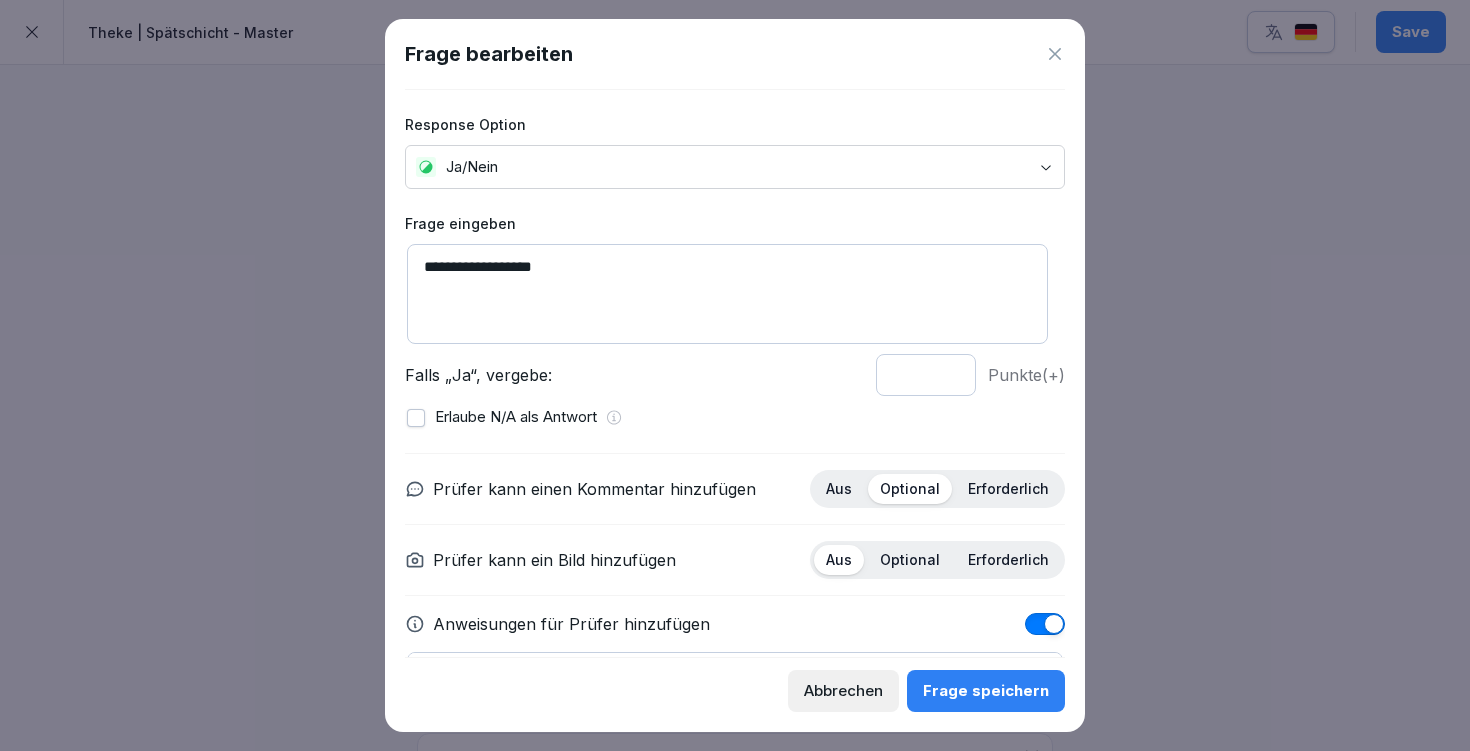 scroll, scrollTop: 127, scrollLeft: 0, axis: vertical 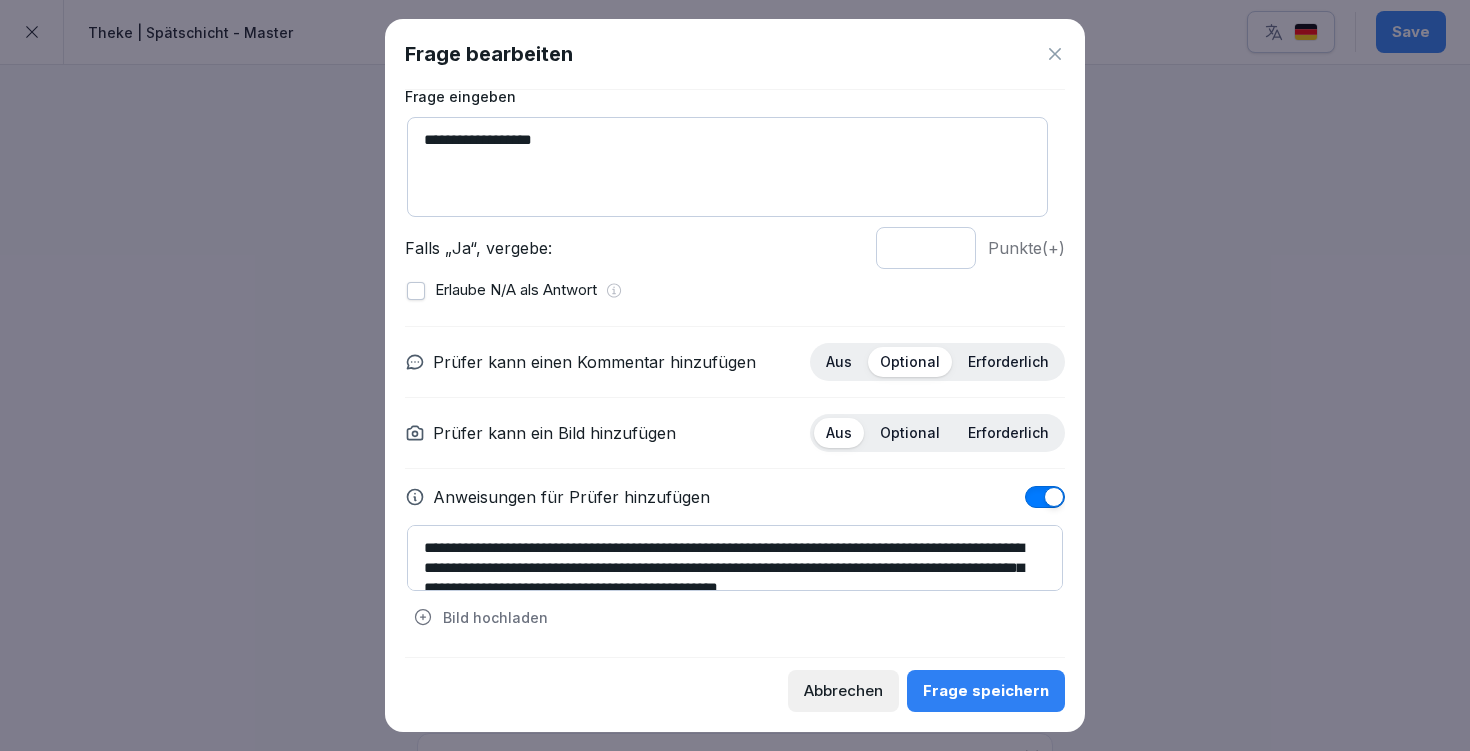 click 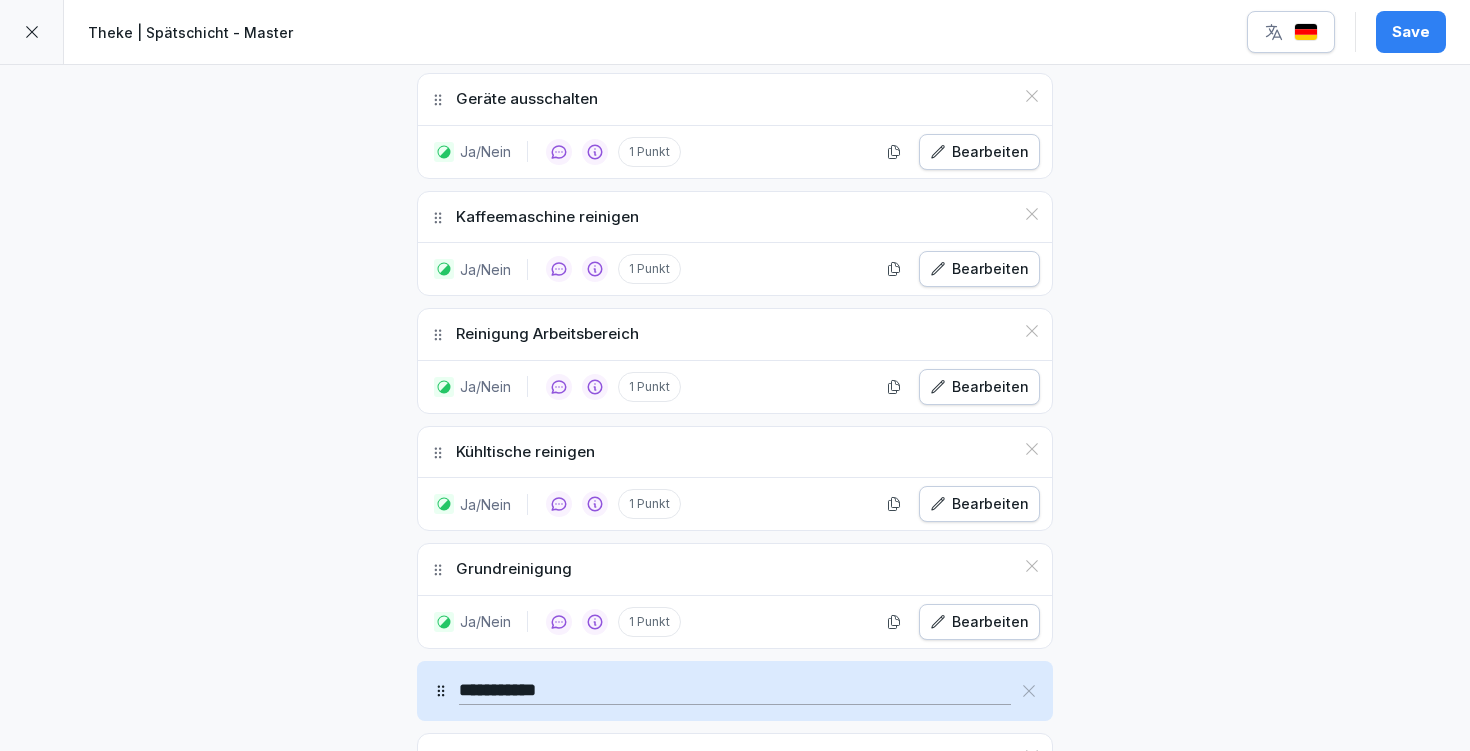 scroll, scrollTop: 699, scrollLeft: 0, axis: vertical 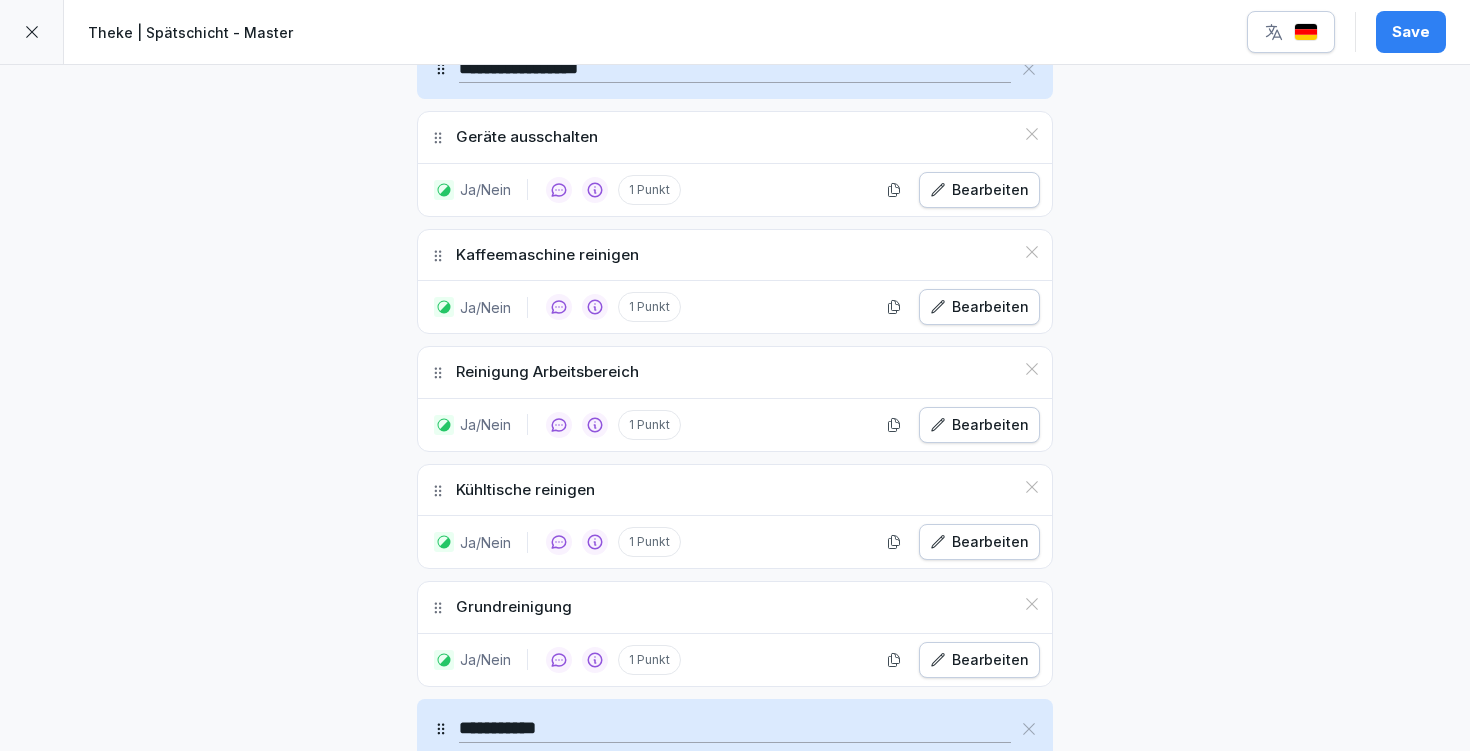 click on "Bearbeiten" at bounding box center (979, 190) 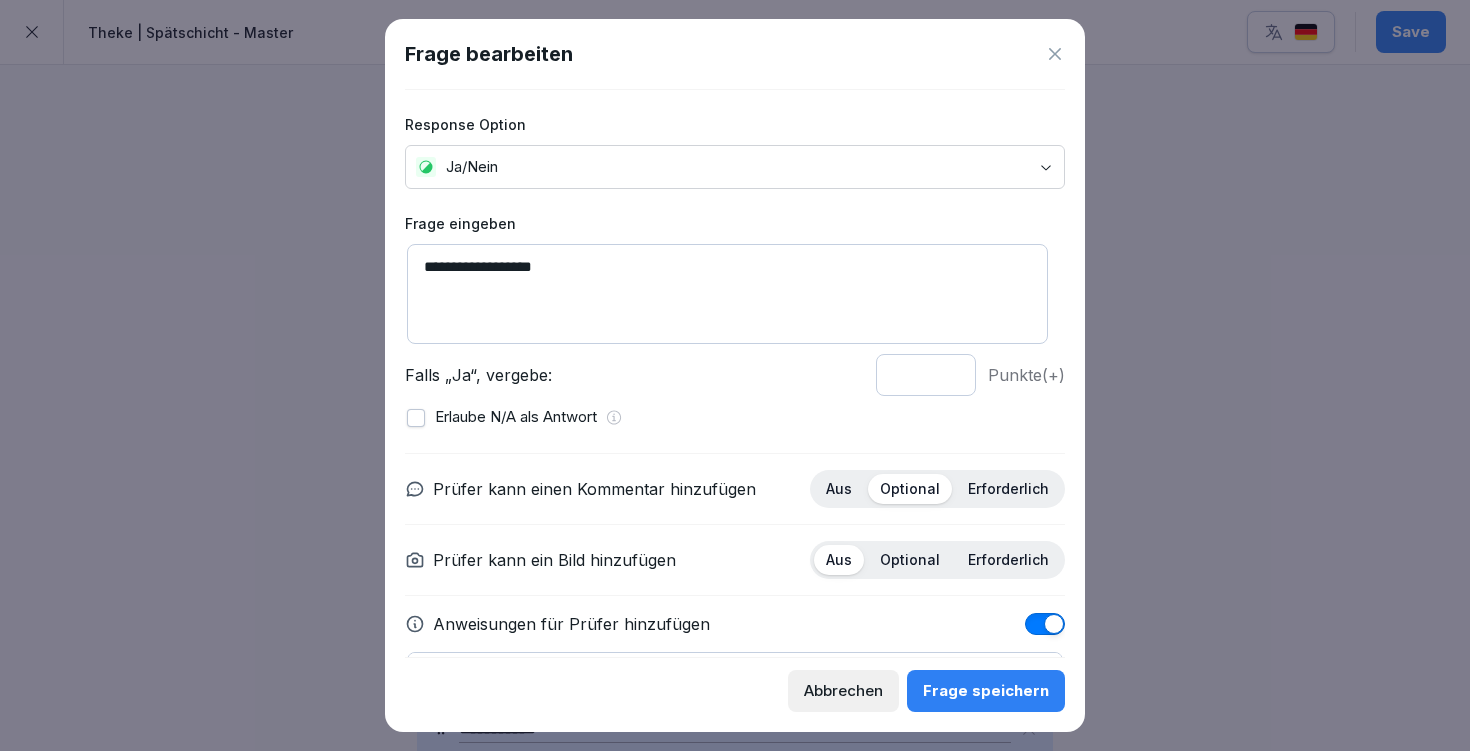 scroll, scrollTop: 127, scrollLeft: 0, axis: vertical 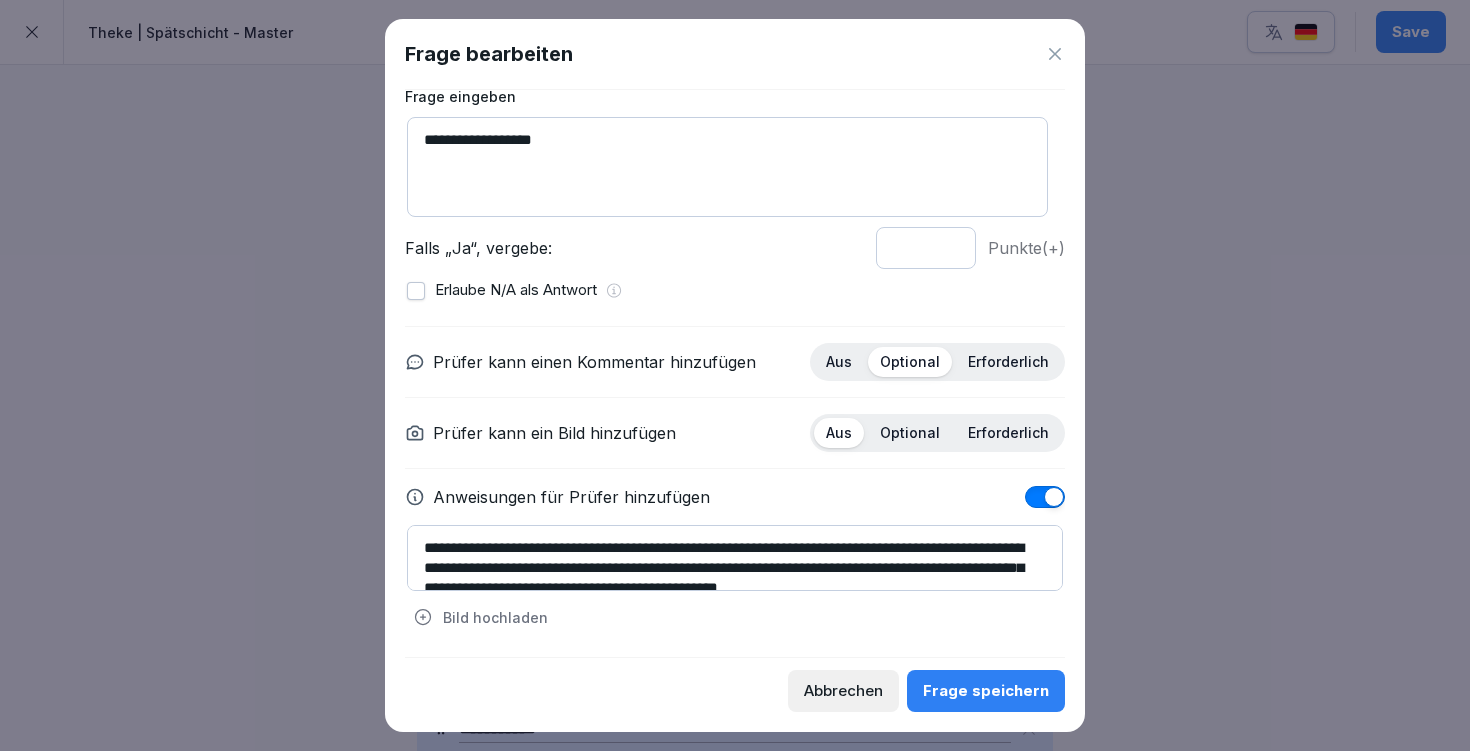click on "**********" at bounding box center (735, 558) 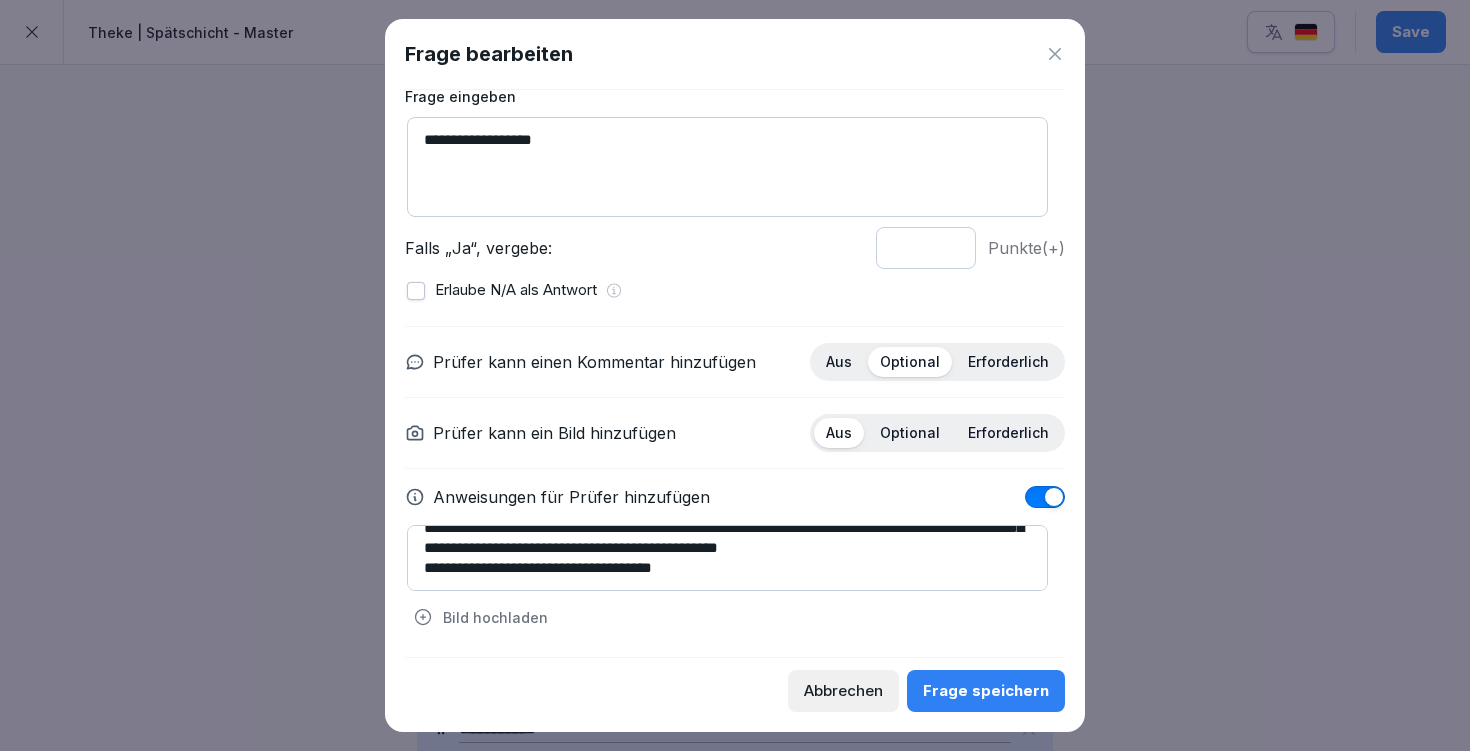 scroll, scrollTop: 60, scrollLeft: 0, axis: vertical 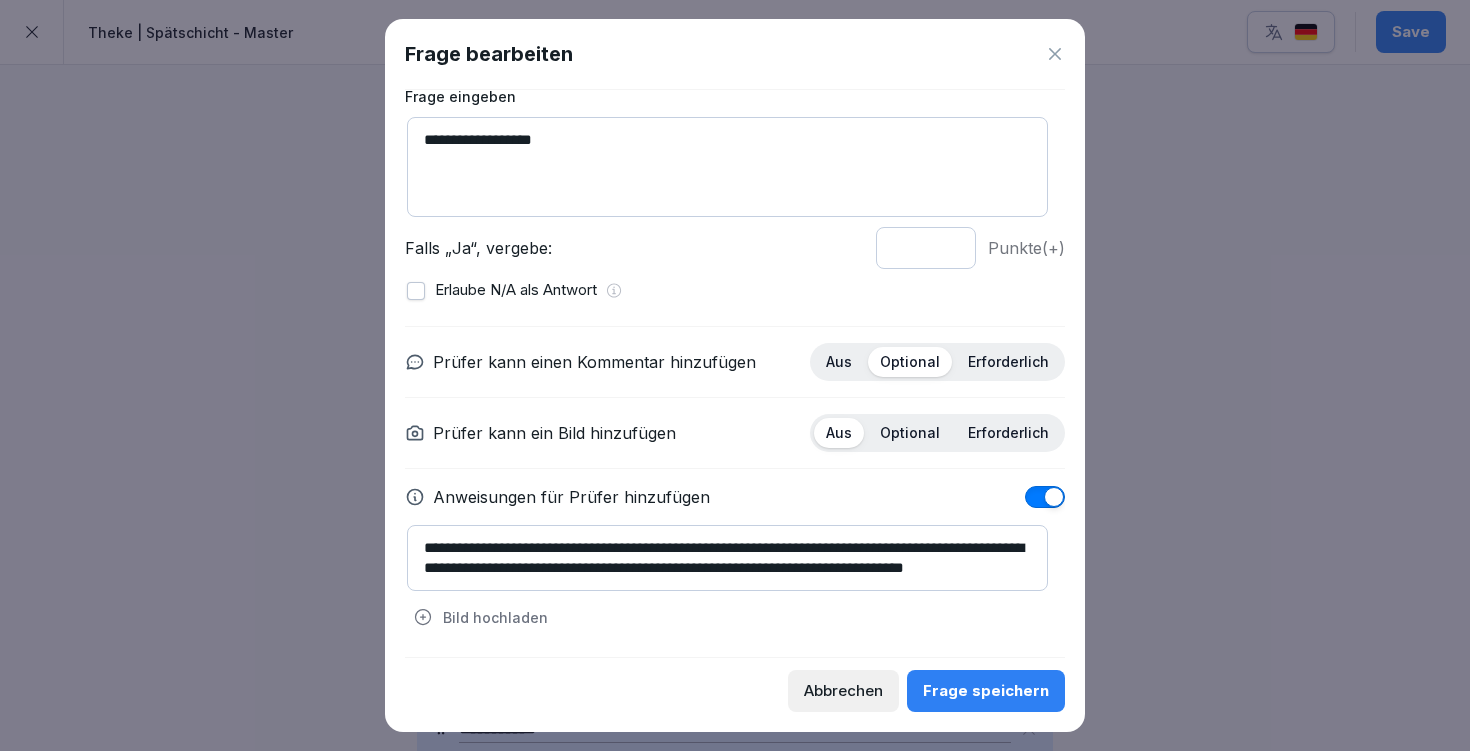 drag, startPoint x: 855, startPoint y: 530, endPoint x: 737, endPoint y: 529, distance: 118.004234 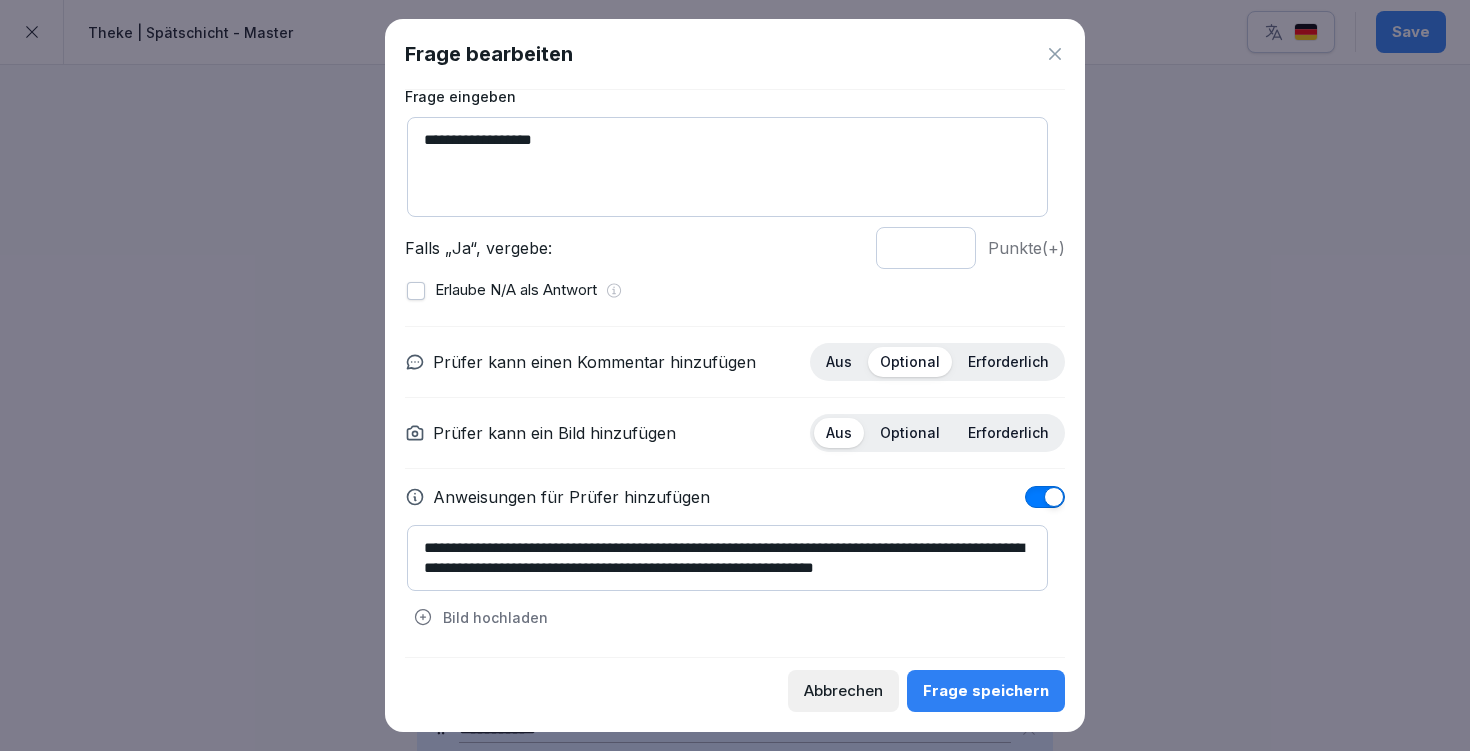 scroll, scrollTop: 11, scrollLeft: 0, axis: vertical 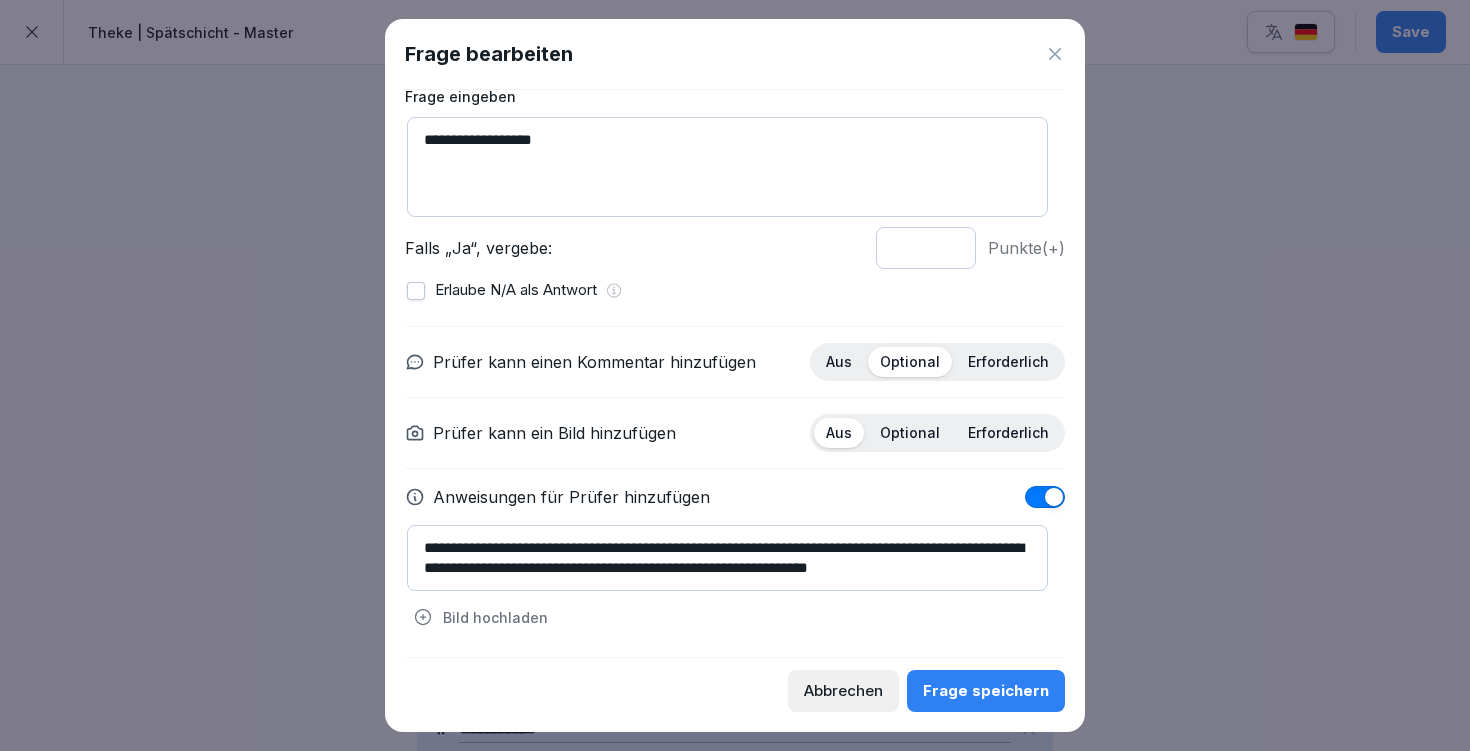 drag, startPoint x: 928, startPoint y: 537, endPoint x: 837, endPoint y: 533, distance: 91.08787 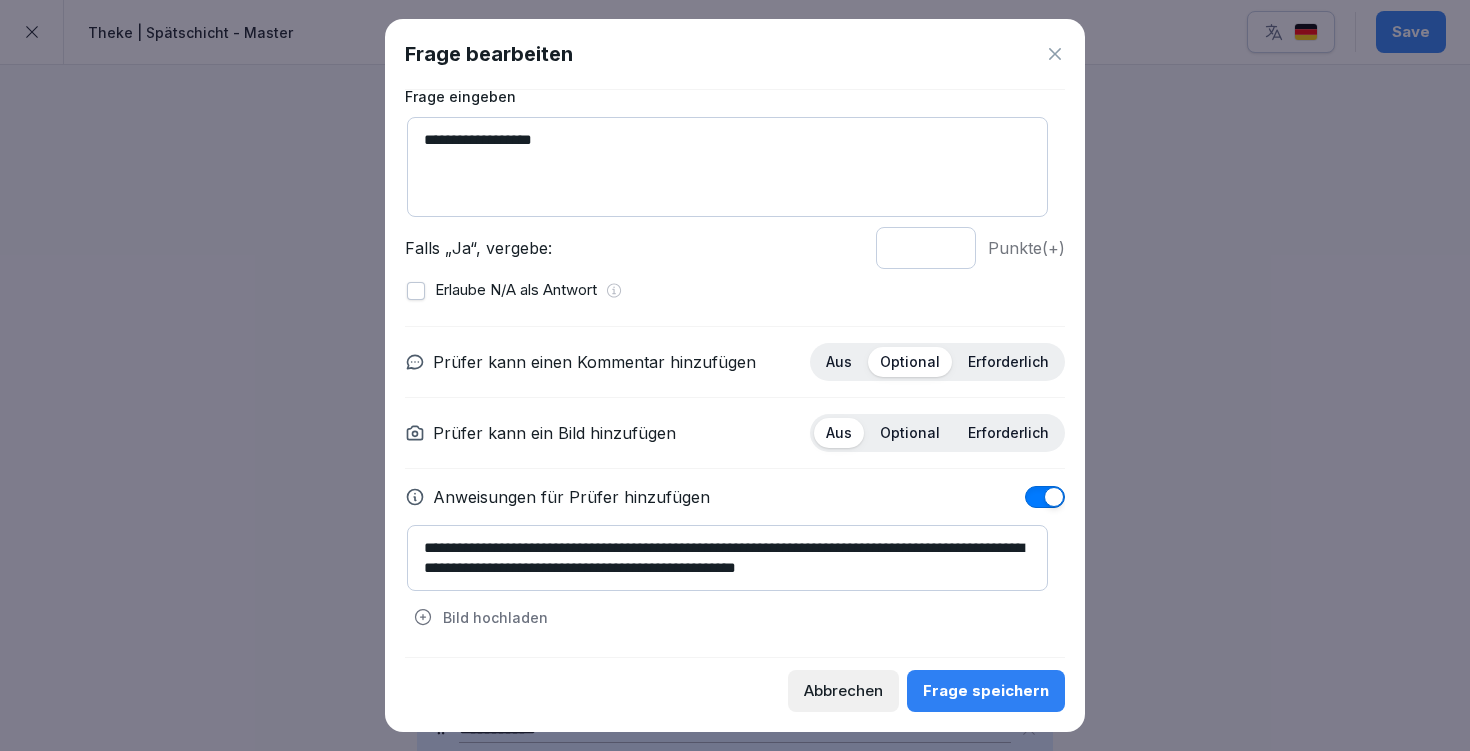scroll, scrollTop: 0, scrollLeft: 0, axis: both 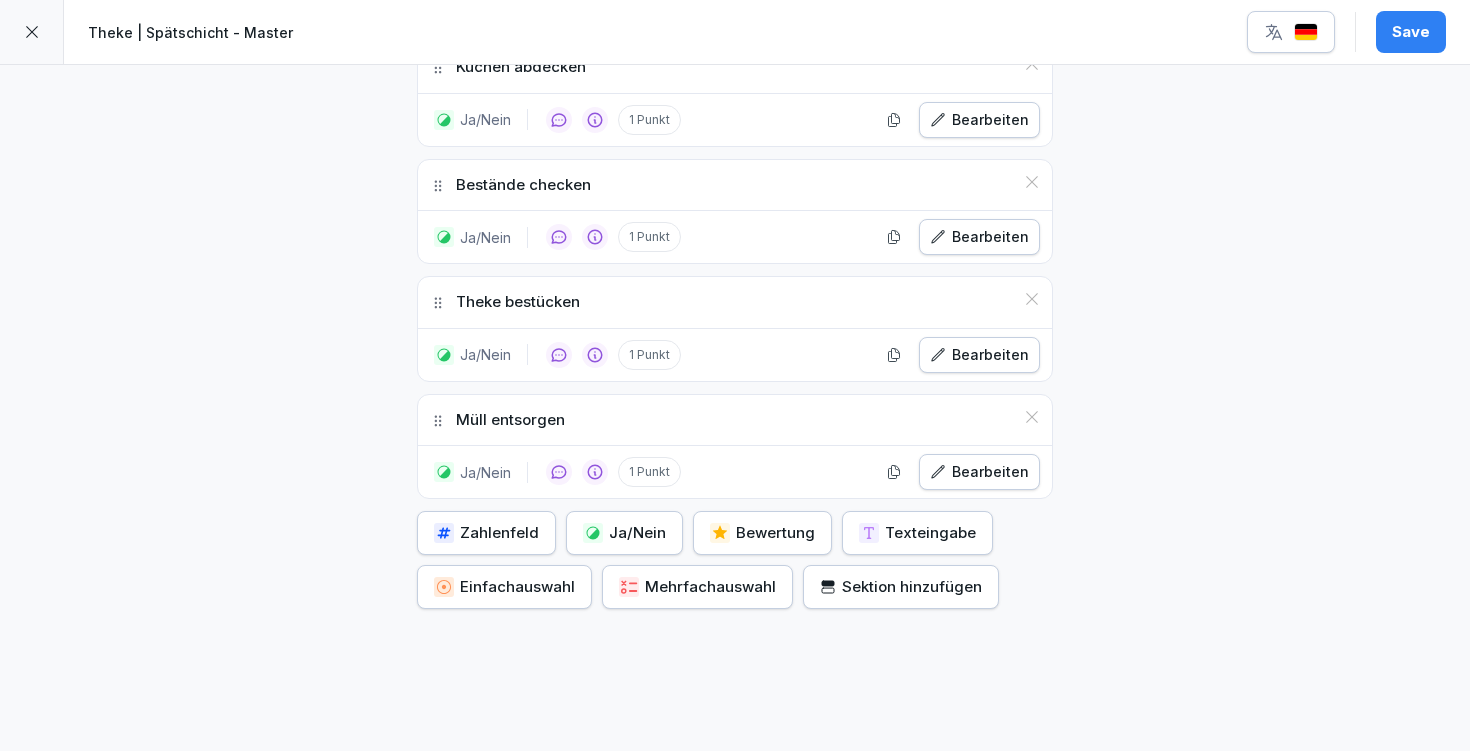 click on "Ja/Nein" at bounding box center (624, 533) 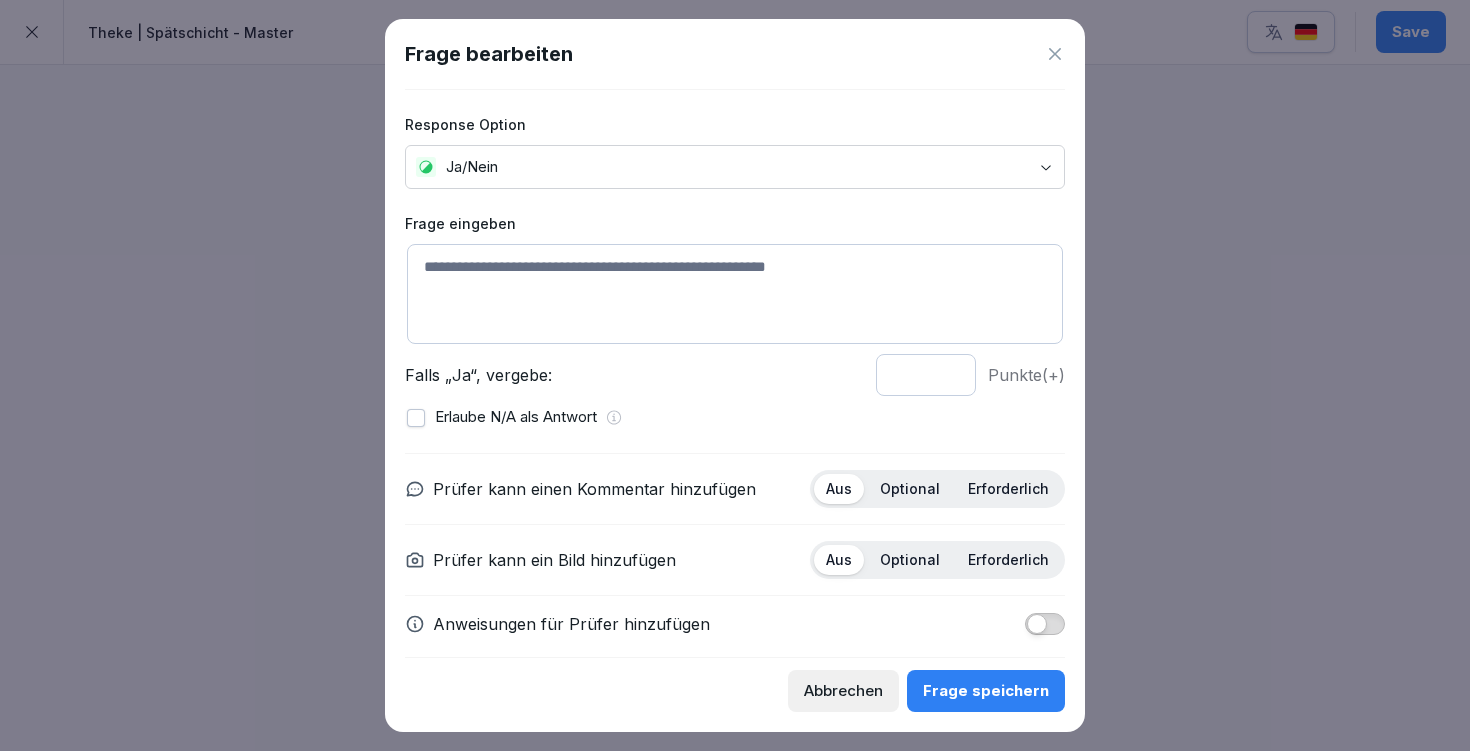 click at bounding box center [735, 294] 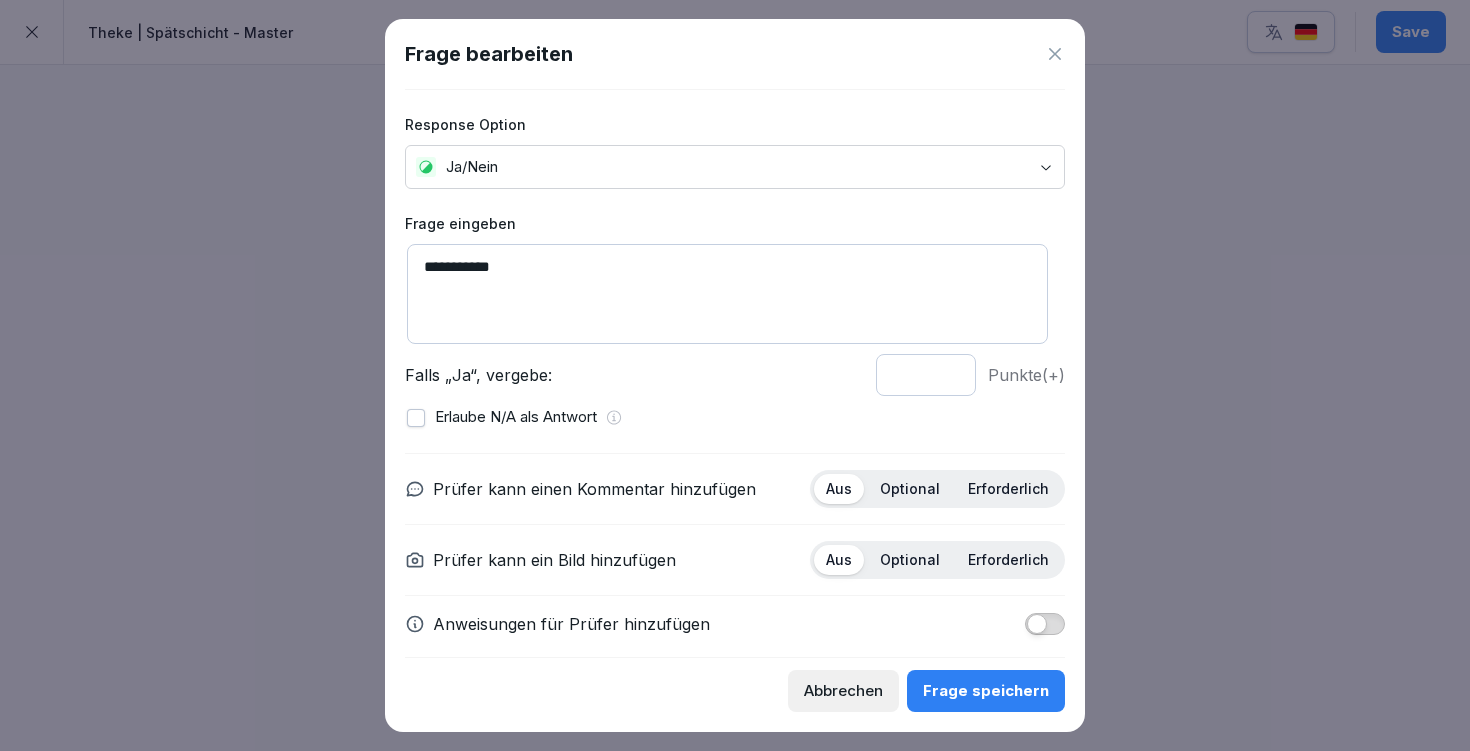 type on "**********" 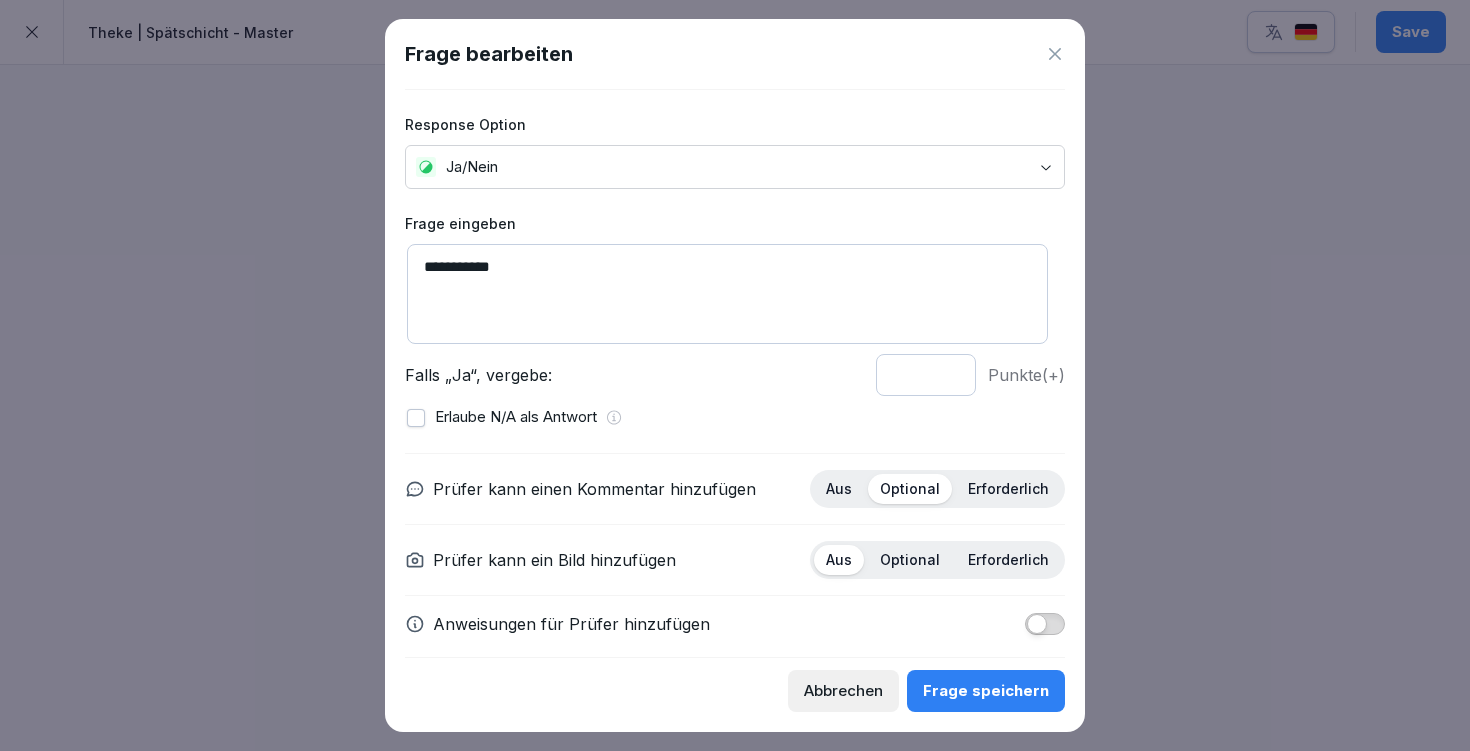 scroll, scrollTop: 18, scrollLeft: 0, axis: vertical 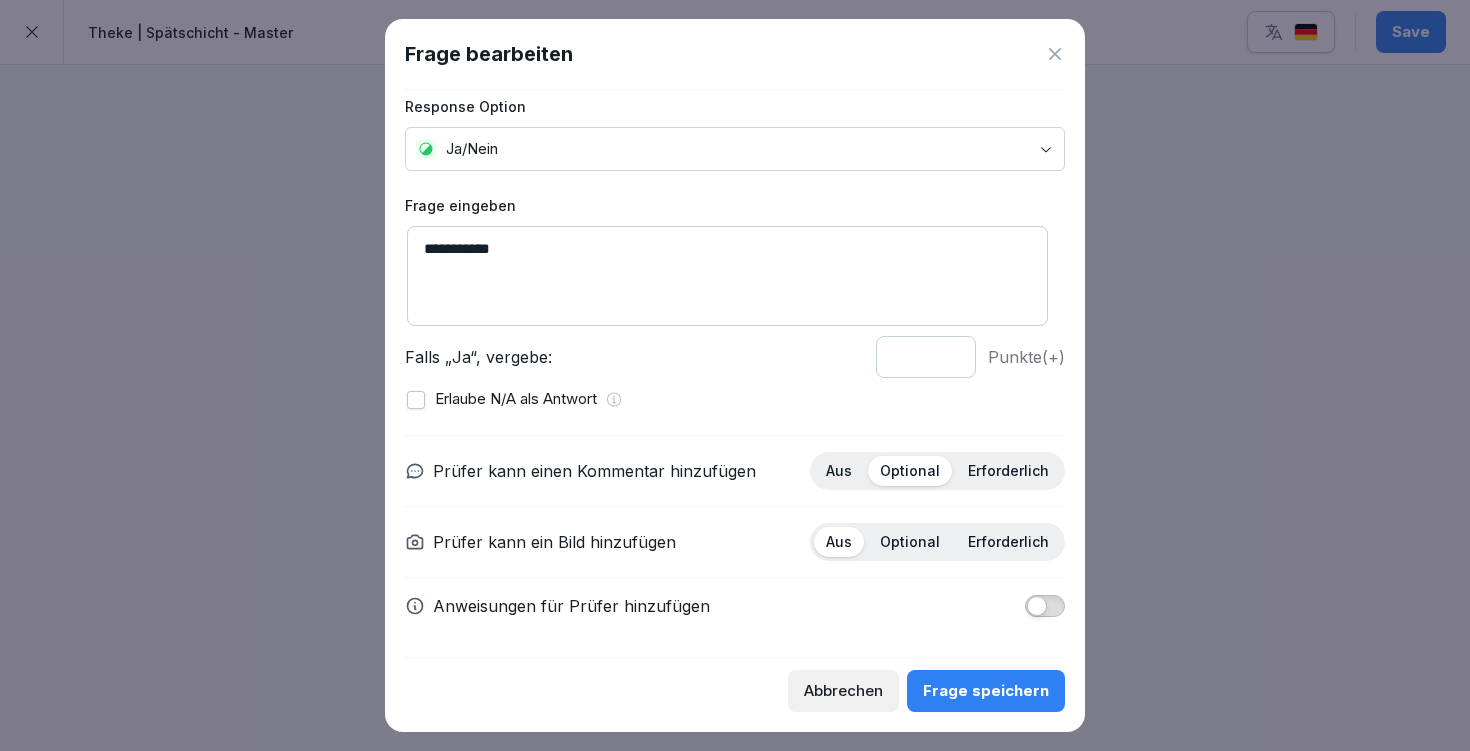 click at bounding box center [1045, 606] 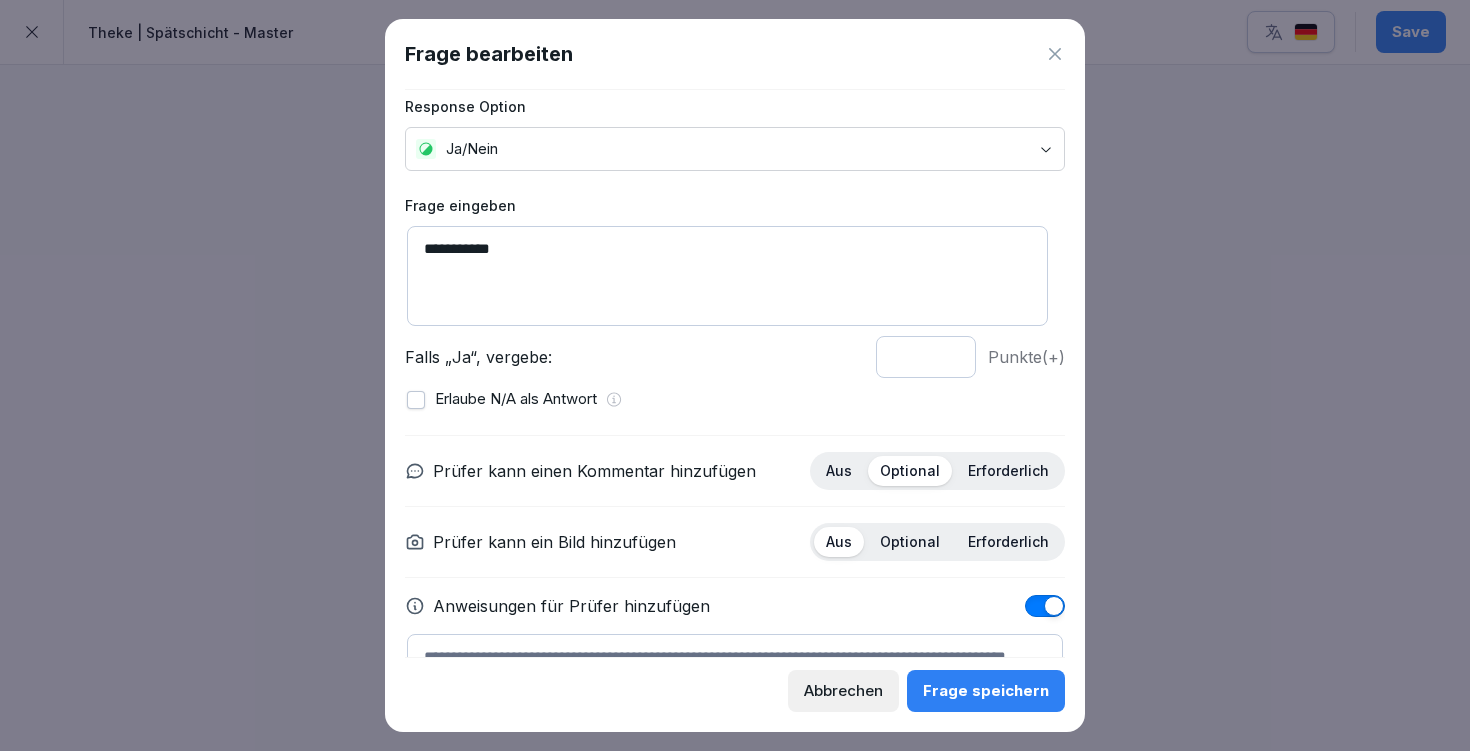 scroll, scrollTop: 127, scrollLeft: 0, axis: vertical 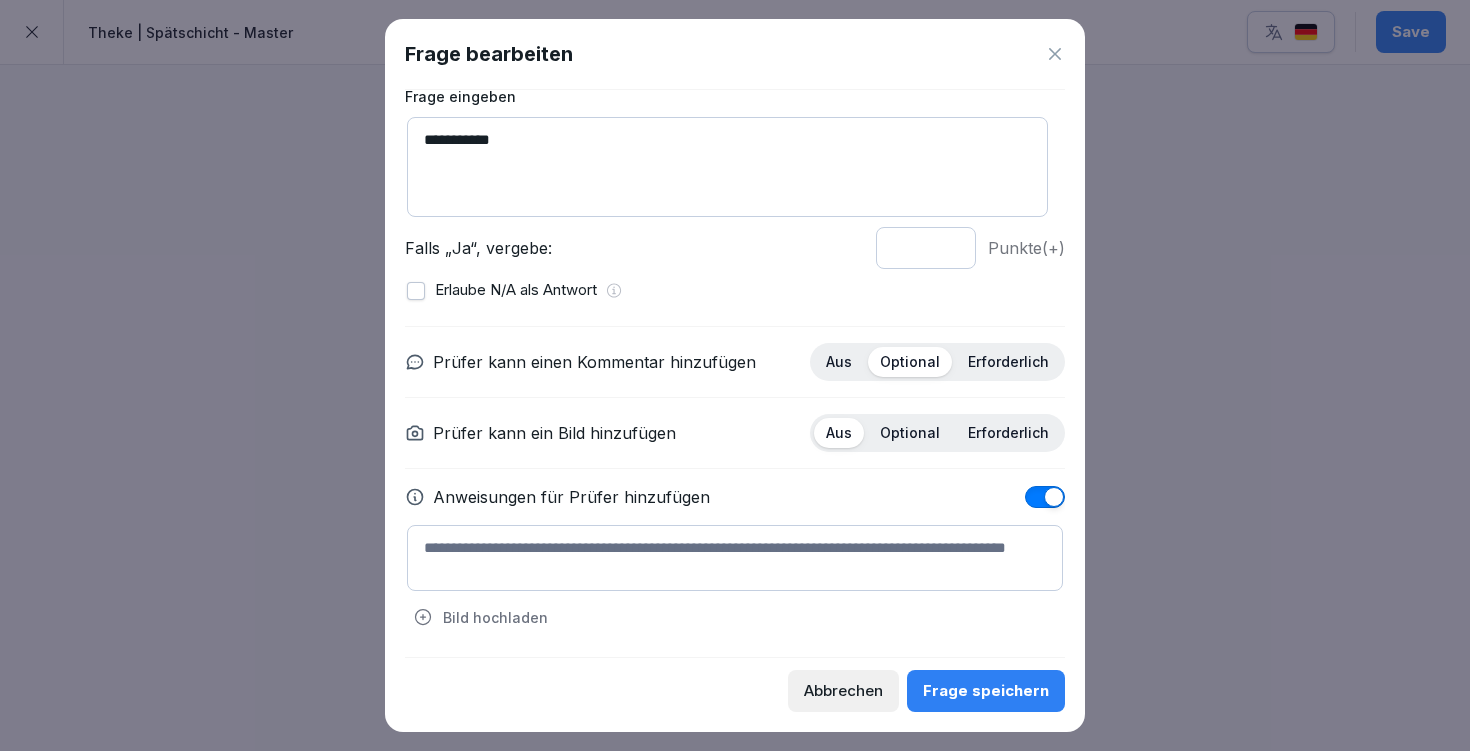 click at bounding box center (735, 558) 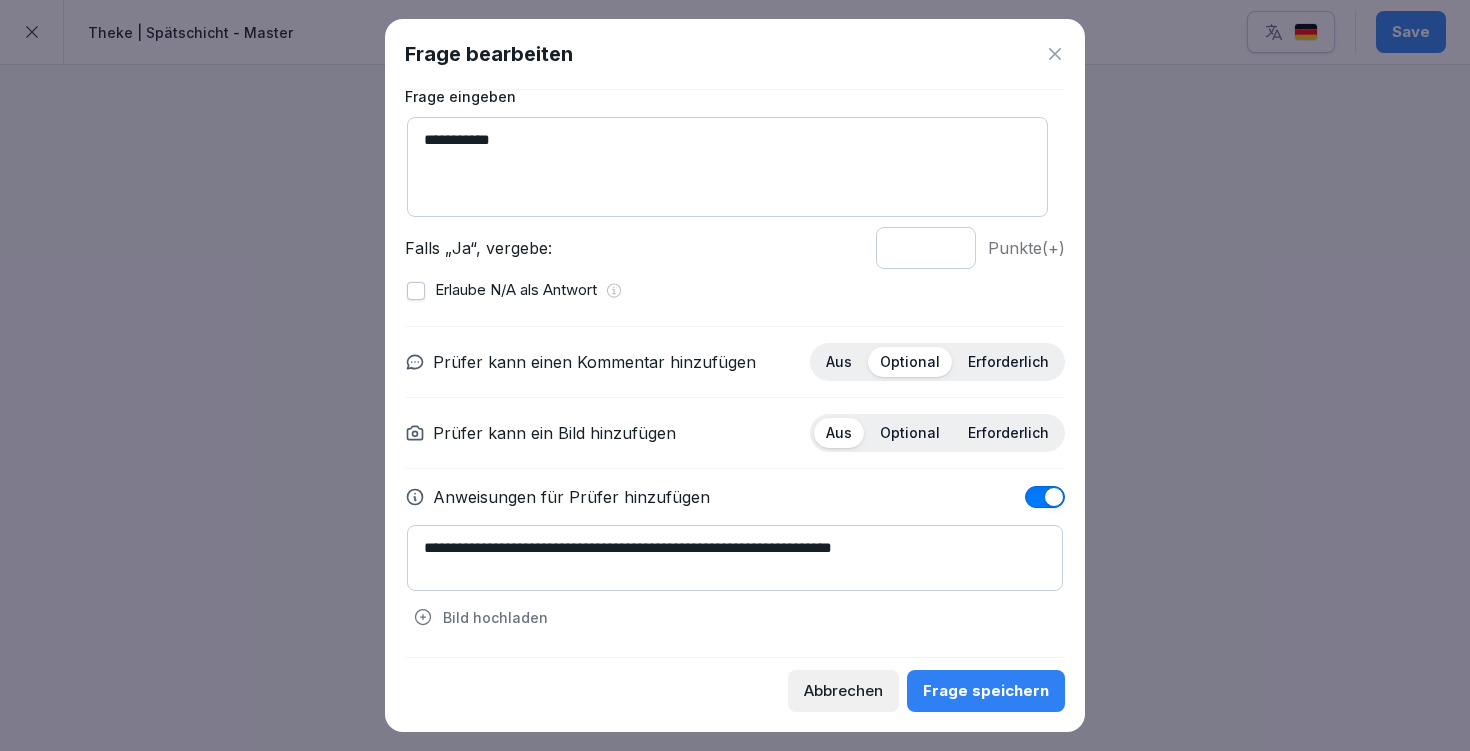 click on "**********" at bounding box center [735, 558] 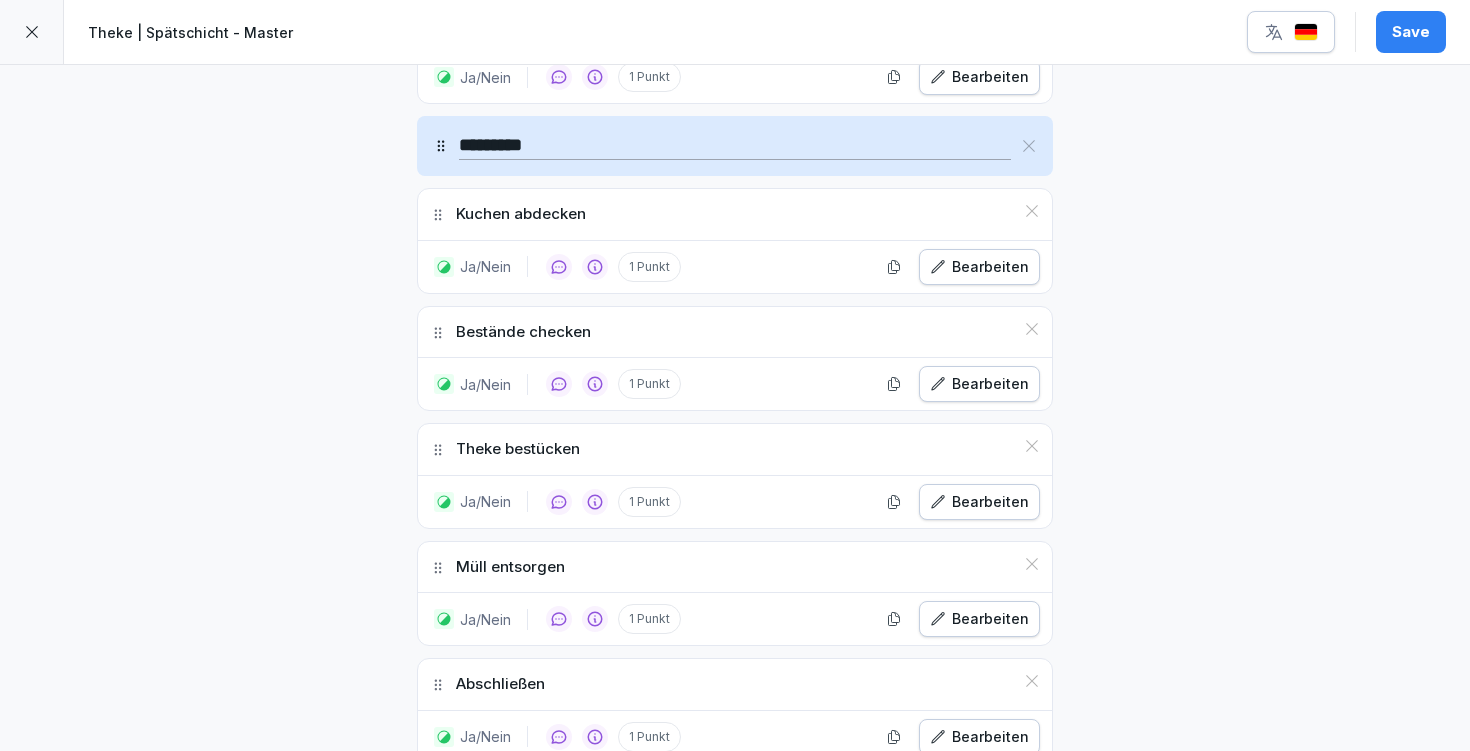 scroll, scrollTop: 2037, scrollLeft: 0, axis: vertical 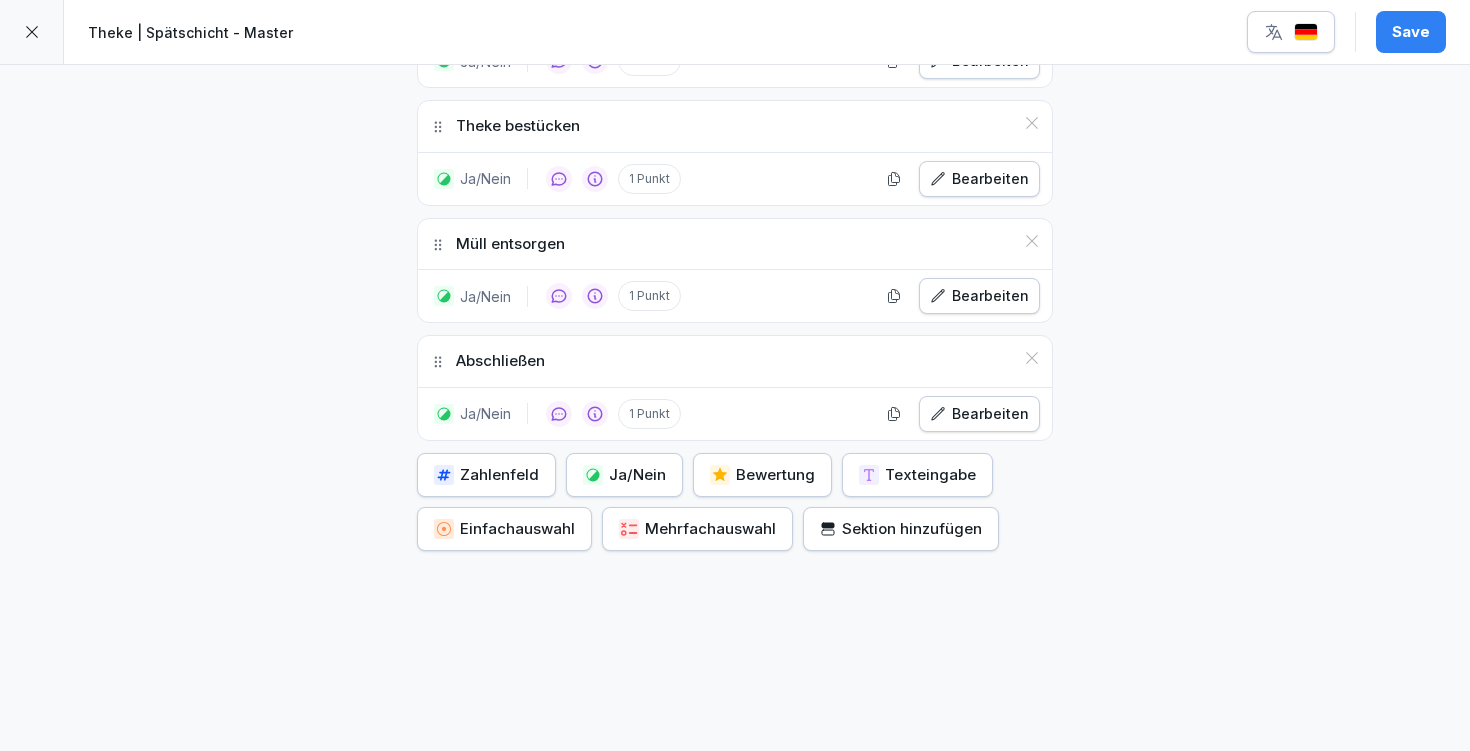 click on "Ja/Nein" at bounding box center [624, 475] 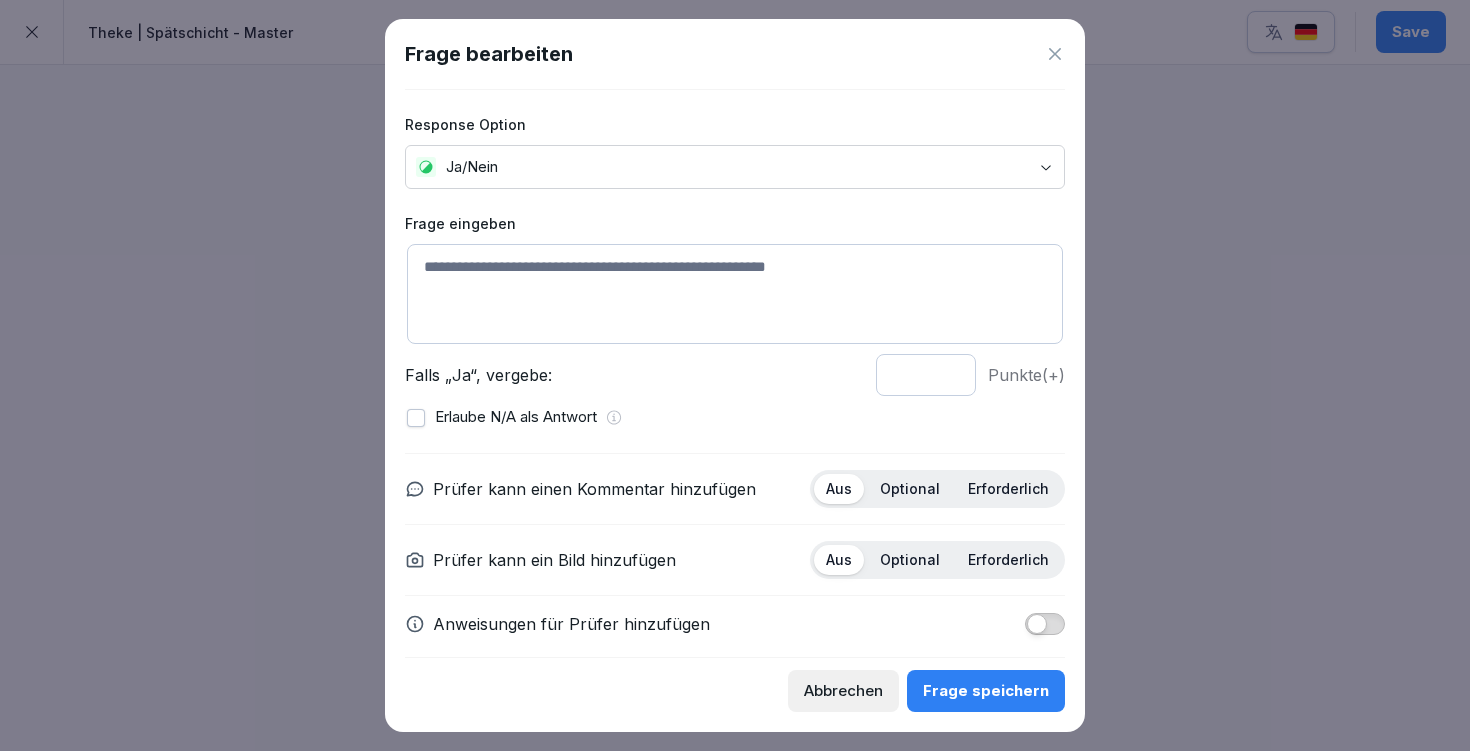click at bounding box center (735, 294) 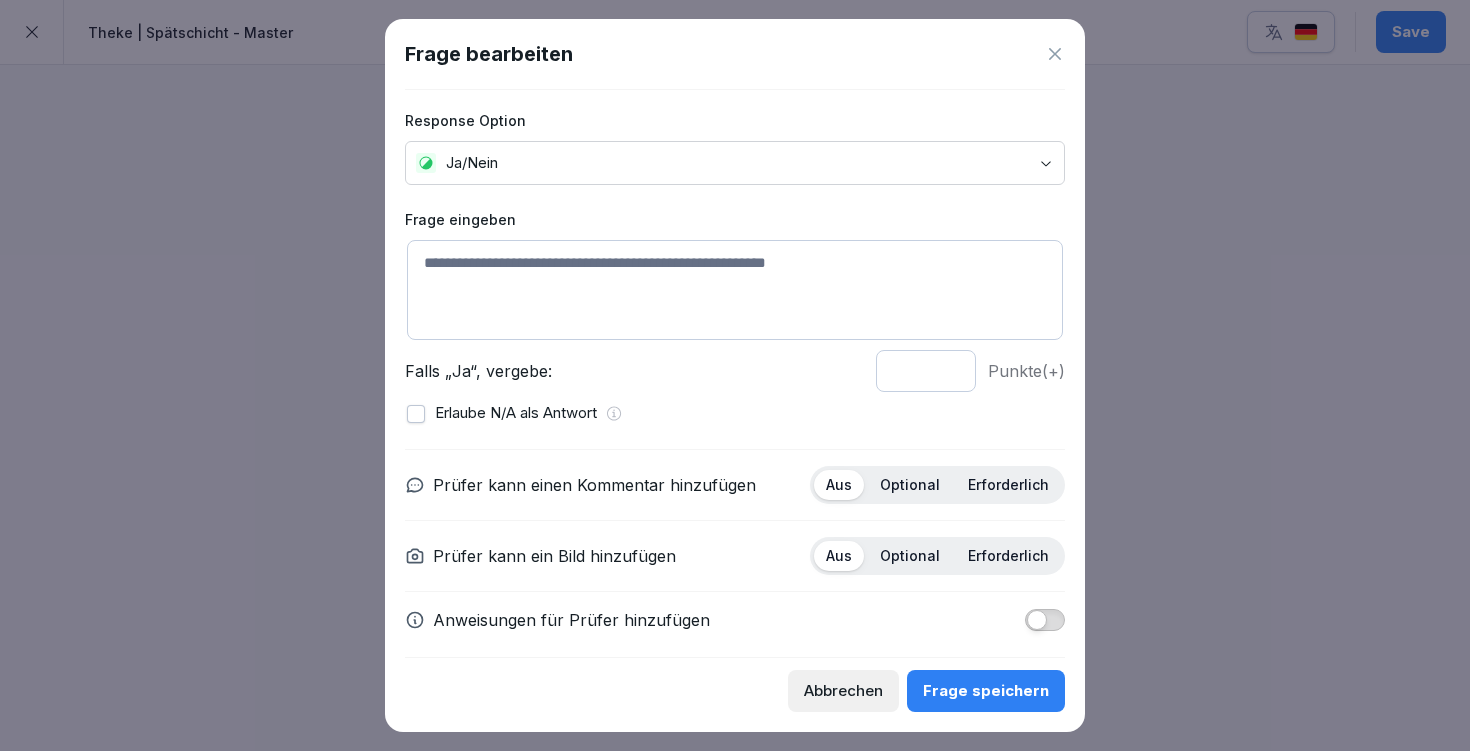 scroll, scrollTop: 18, scrollLeft: 0, axis: vertical 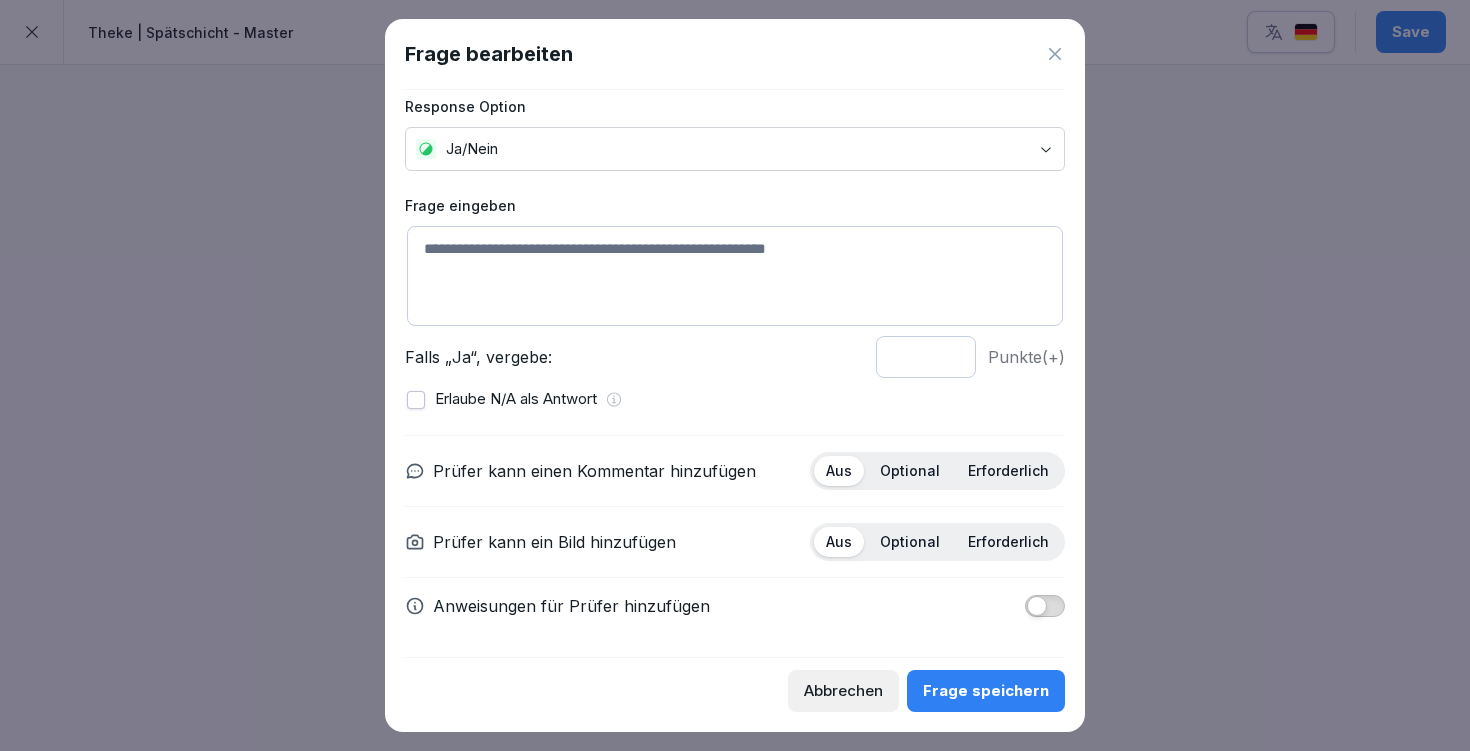click at bounding box center [735, 276] 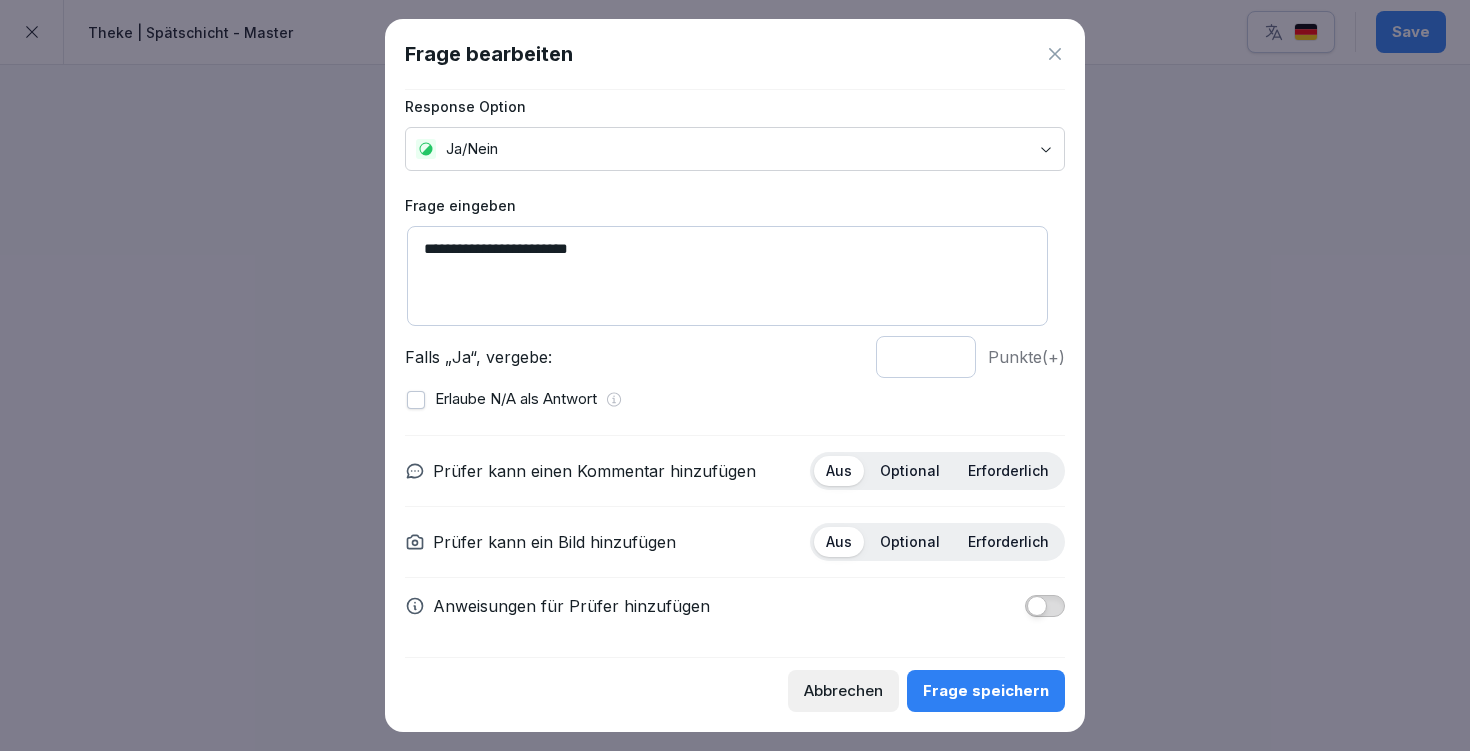 click on "**********" at bounding box center [727, 276] 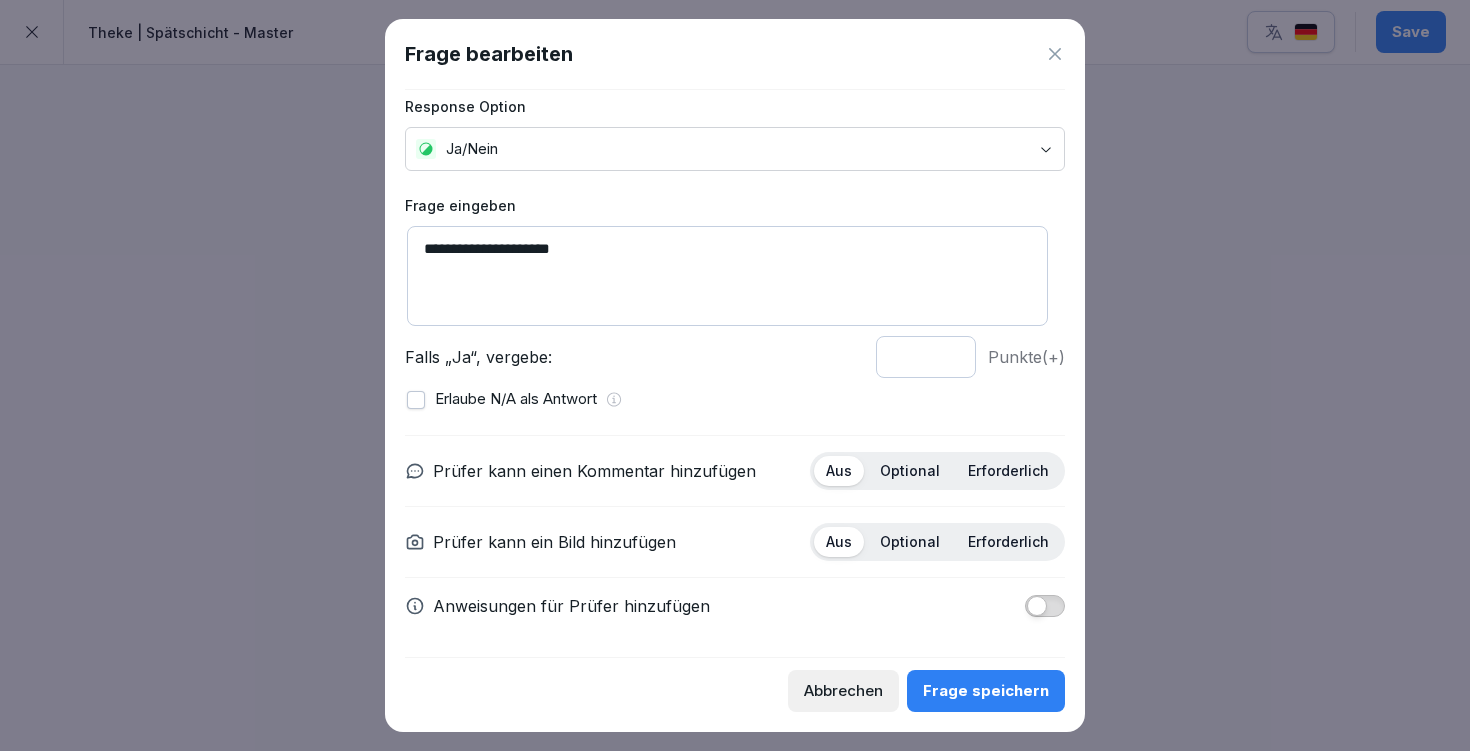 type on "**********" 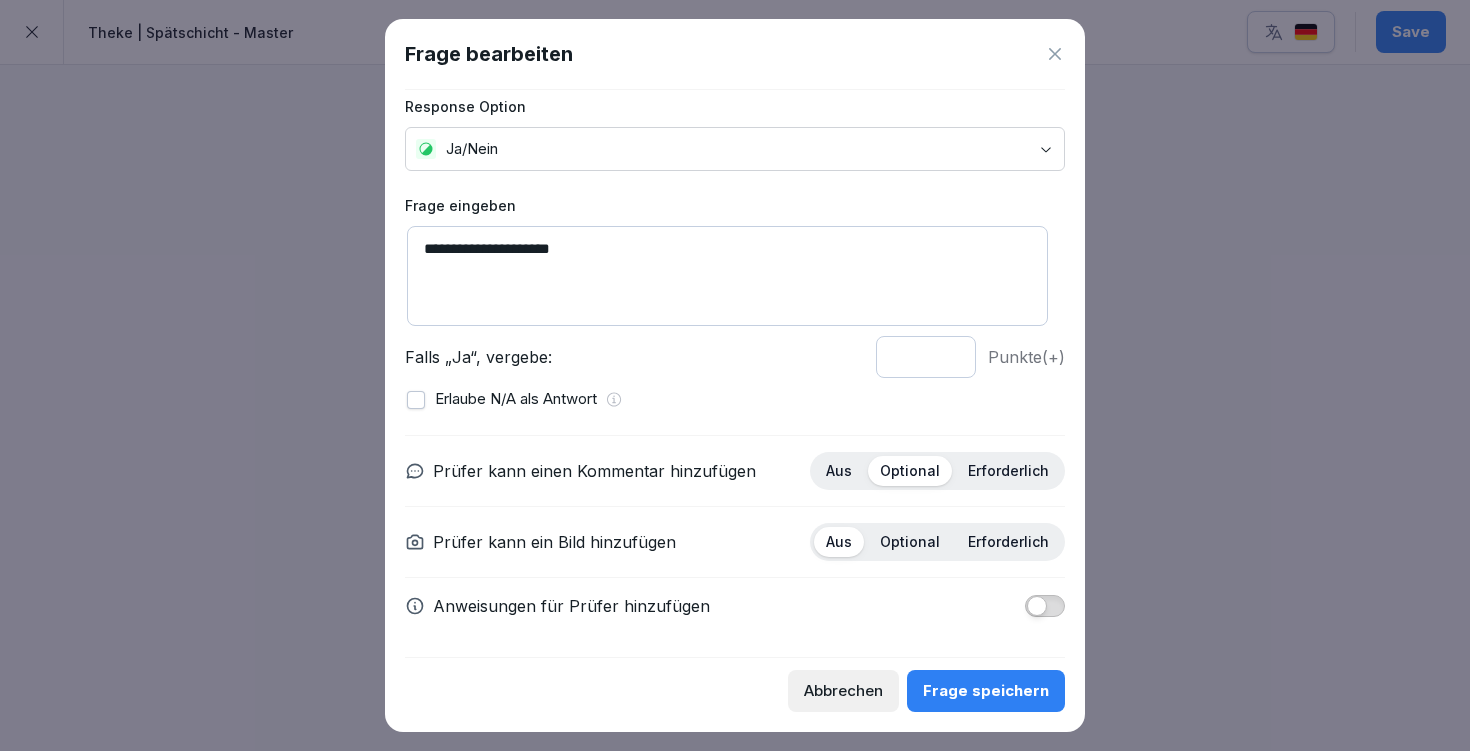 click at bounding box center (1037, 606) 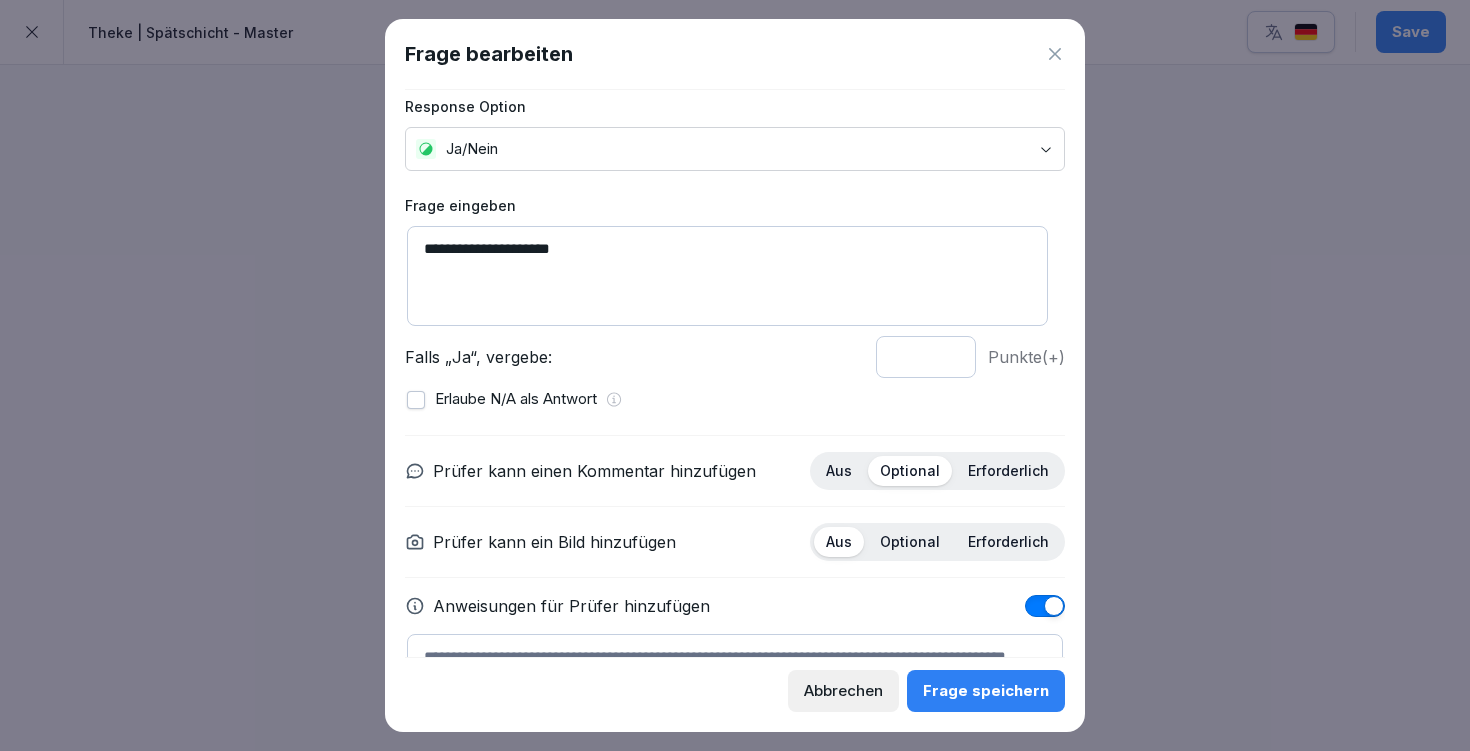 scroll, scrollTop: 127, scrollLeft: 0, axis: vertical 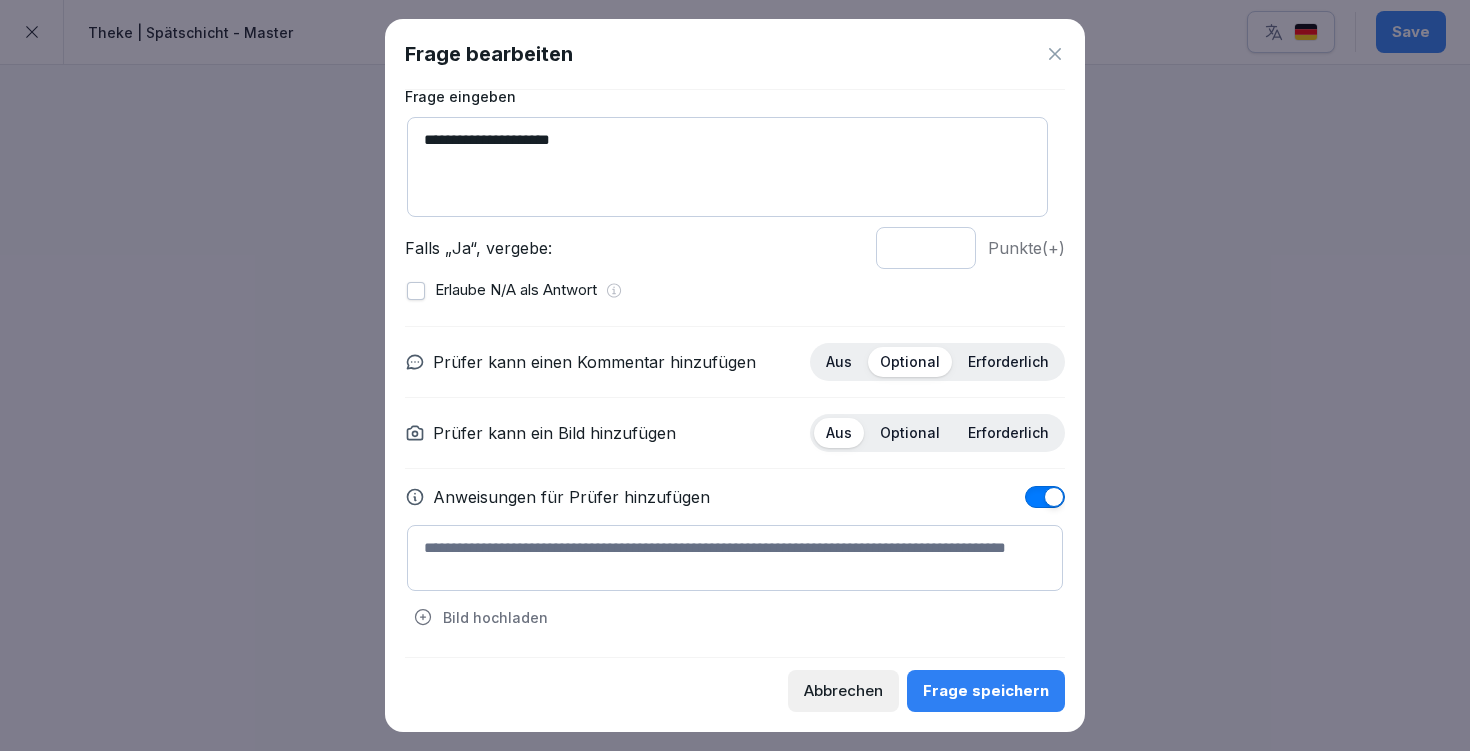 click at bounding box center (735, 558) 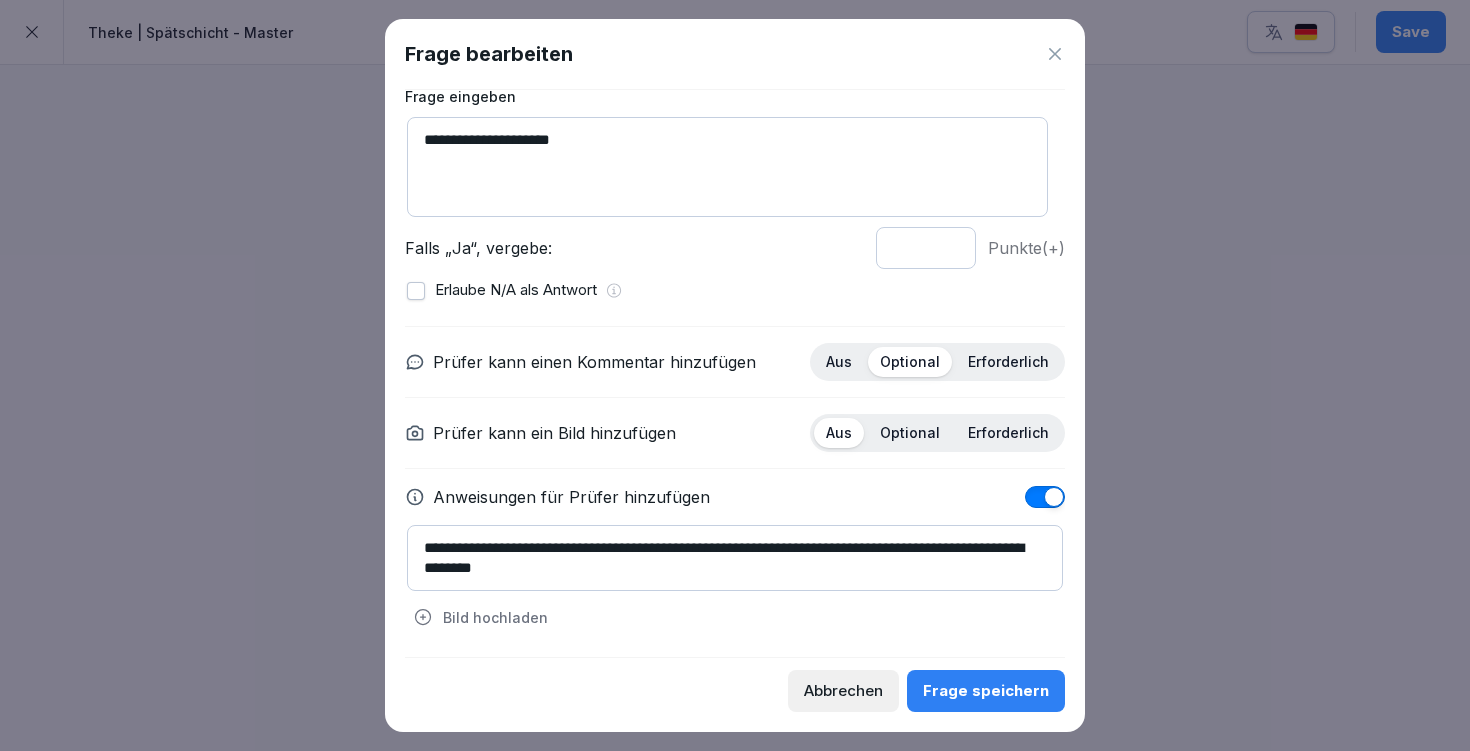 scroll, scrollTop: 91, scrollLeft: 0, axis: vertical 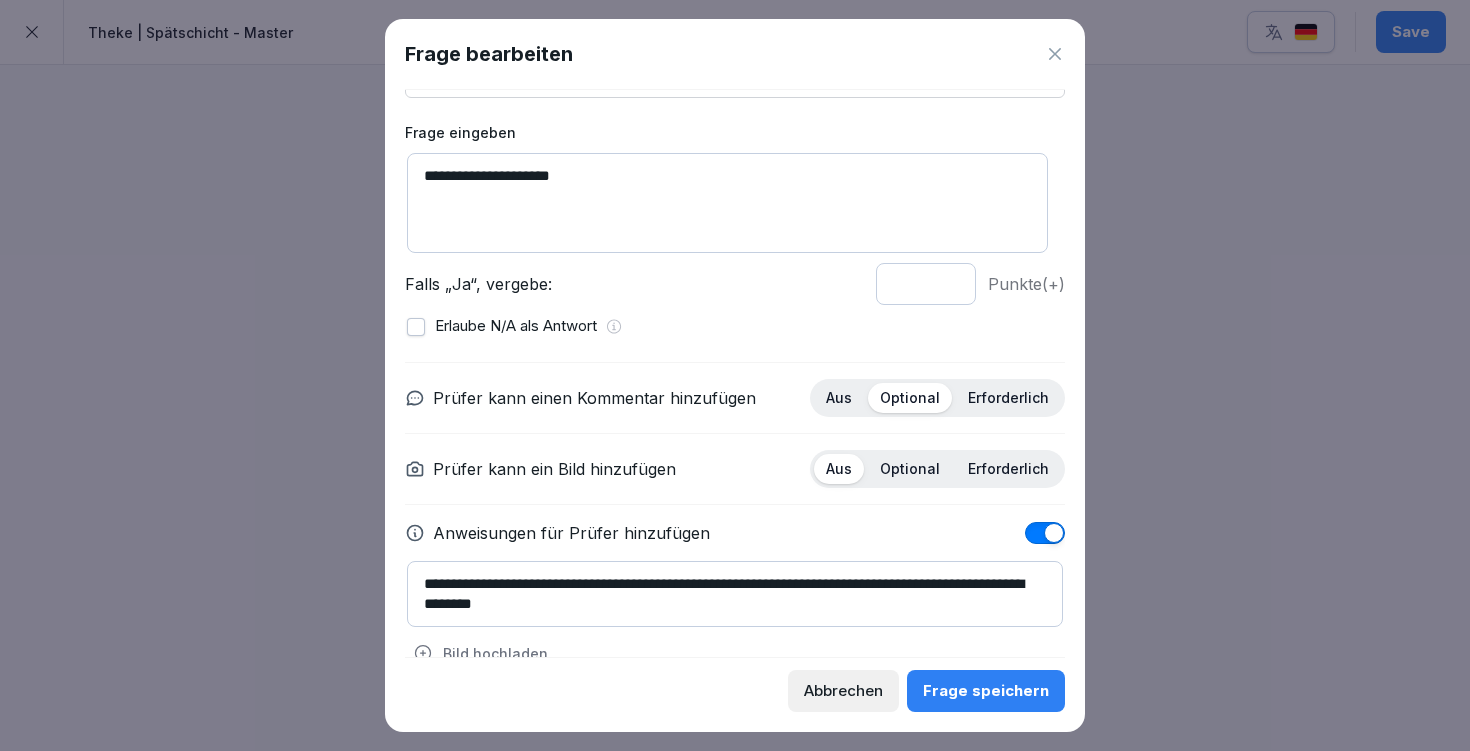 type on "**********" 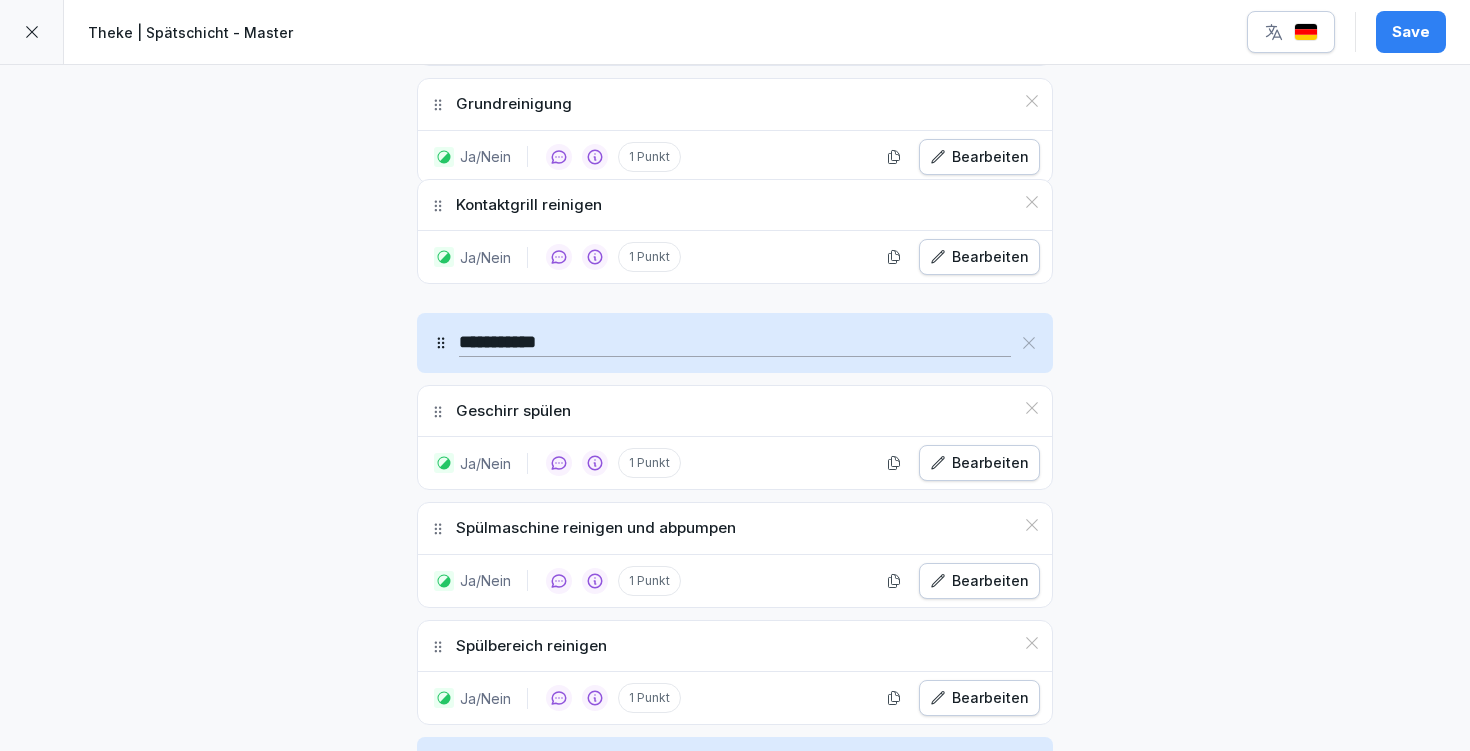 scroll, scrollTop: 1195, scrollLeft: 0, axis: vertical 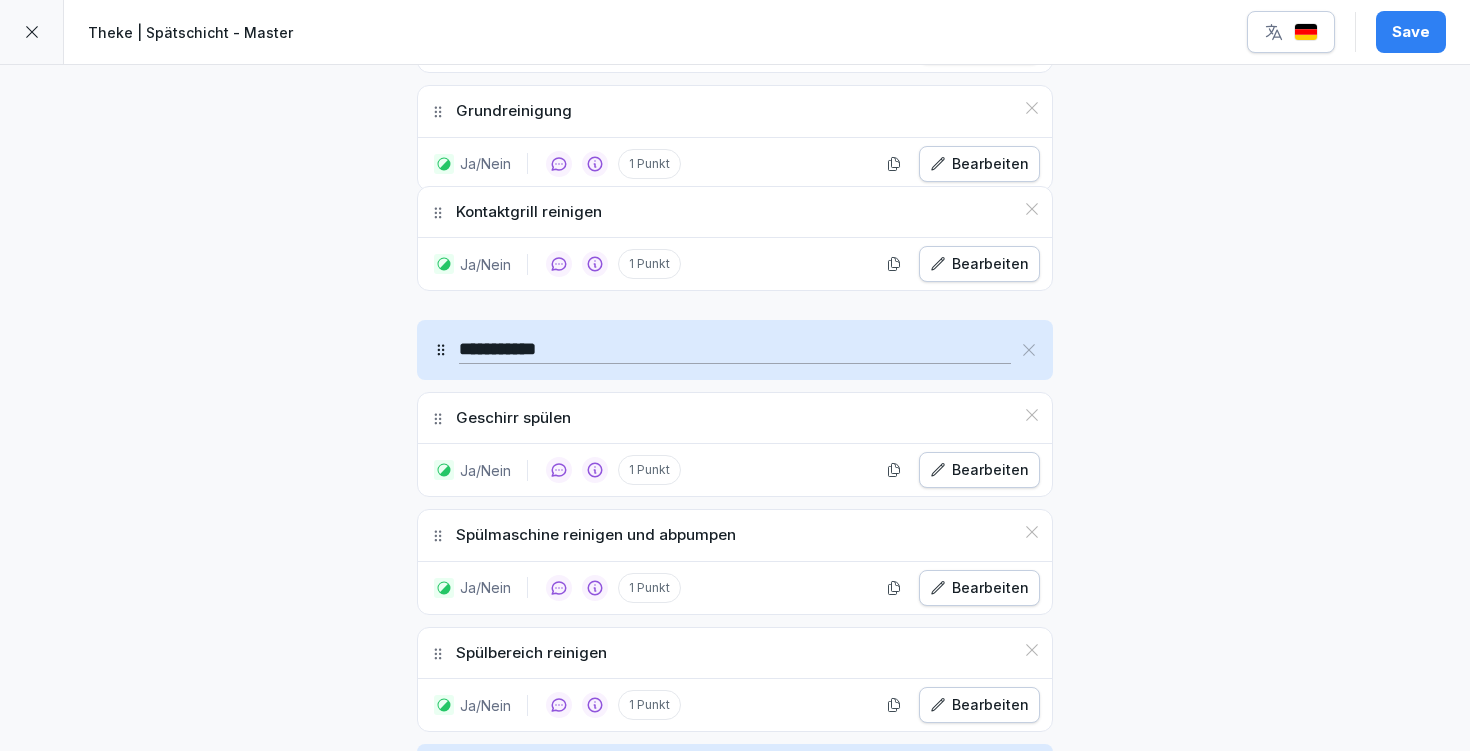 drag, startPoint x: 431, startPoint y: 464, endPoint x: 484, endPoint y: 205, distance: 264.36716 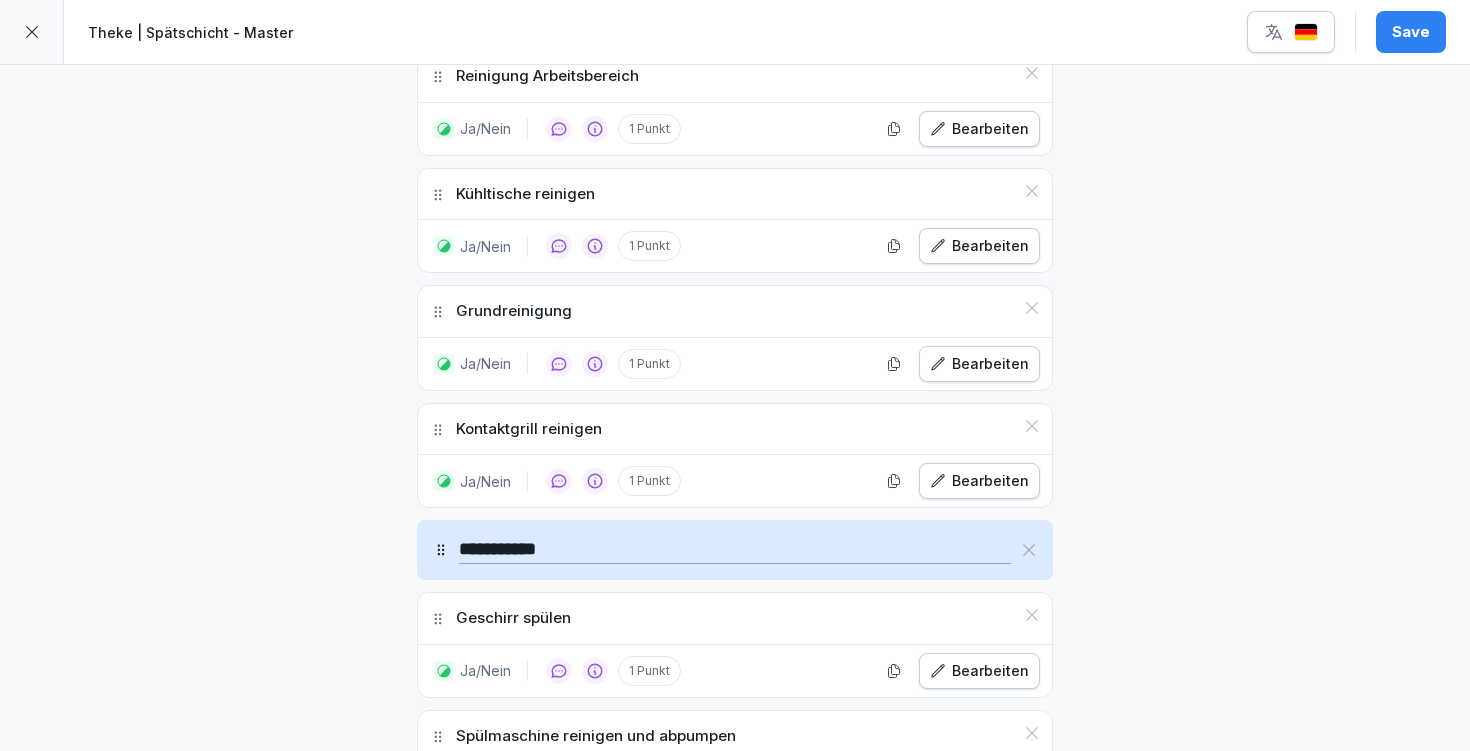 scroll, scrollTop: 991, scrollLeft: 0, axis: vertical 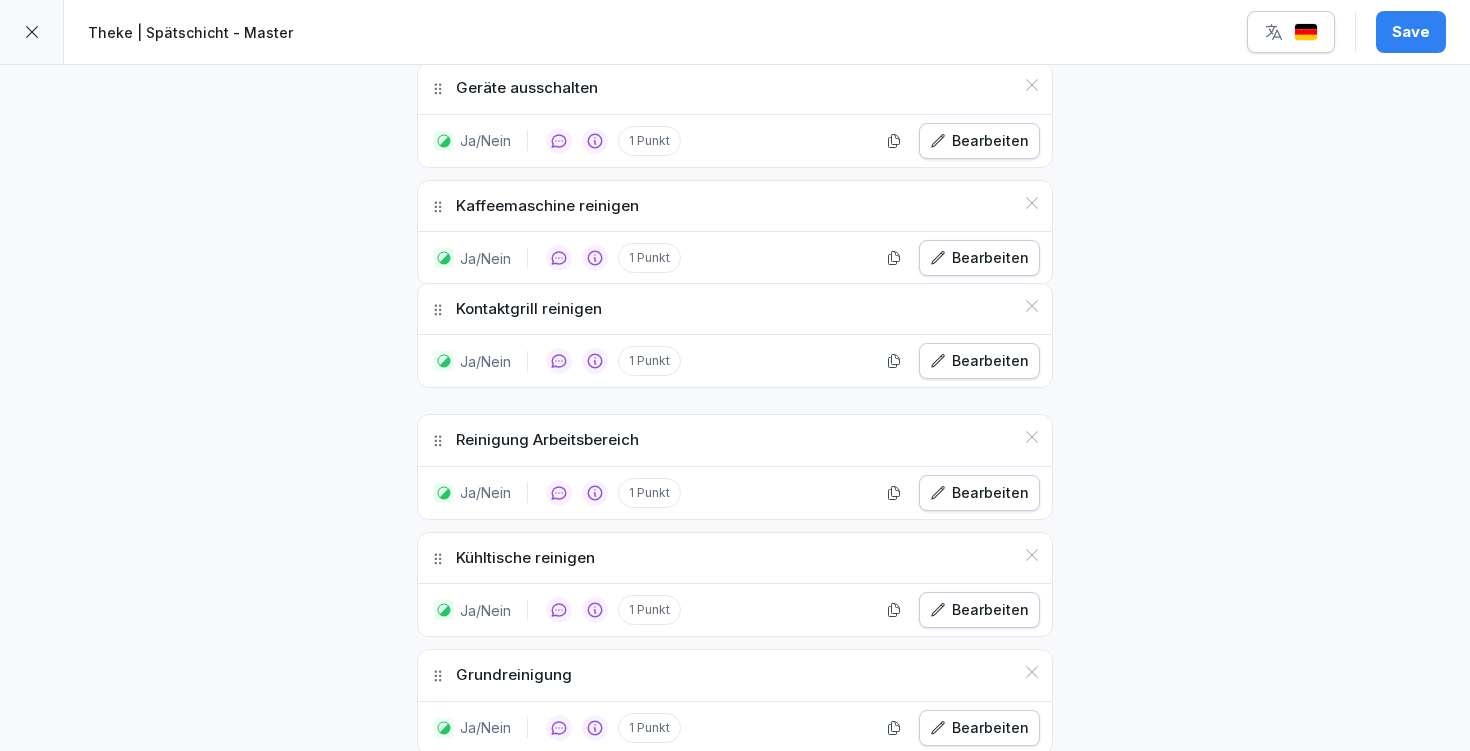drag, startPoint x: 428, startPoint y: 432, endPoint x: 441, endPoint y: 308, distance: 124.67959 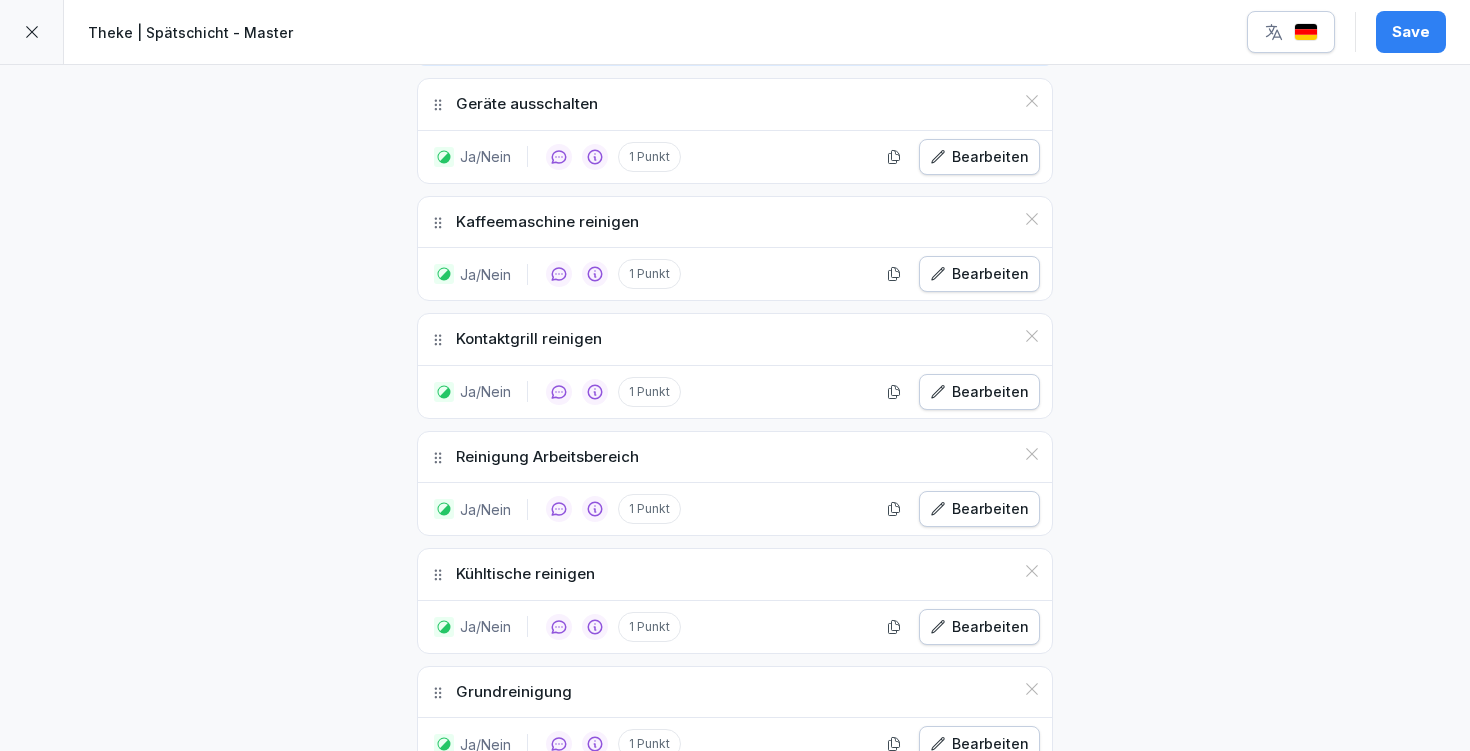 scroll, scrollTop: 728, scrollLeft: 0, axis: vertical 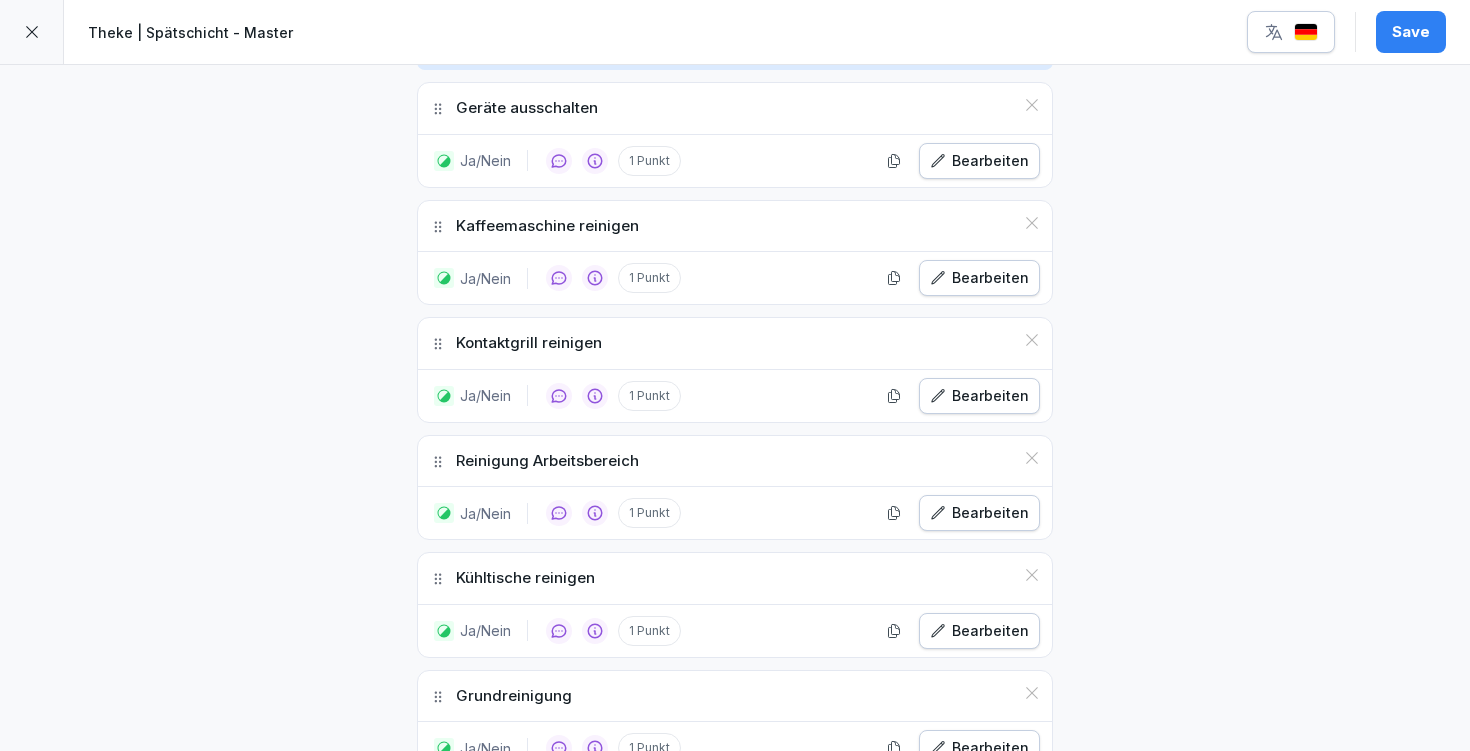click on "Bearbeiten" at bounding box center (979, 278) 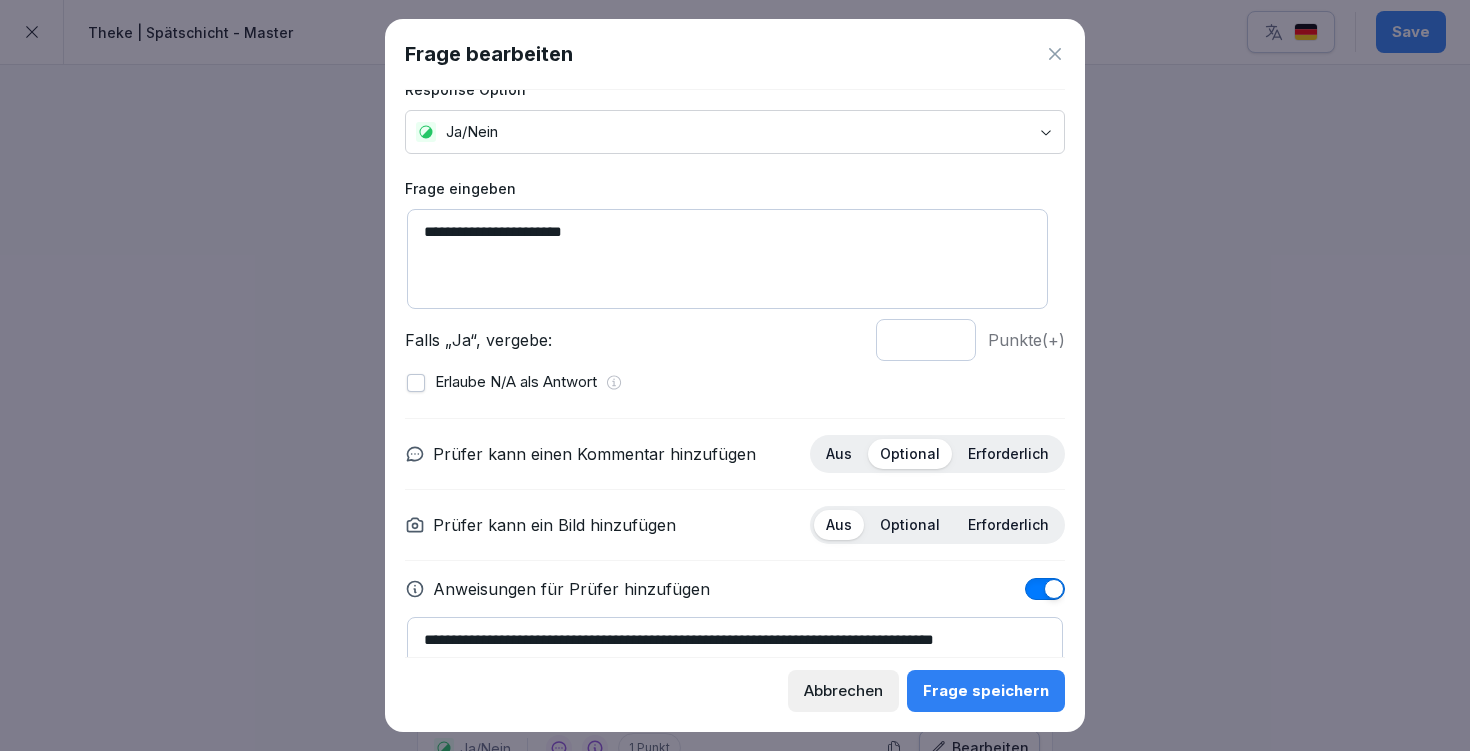 scroll, scrollTop: 127, scrollLeft: 0, axis: vertical 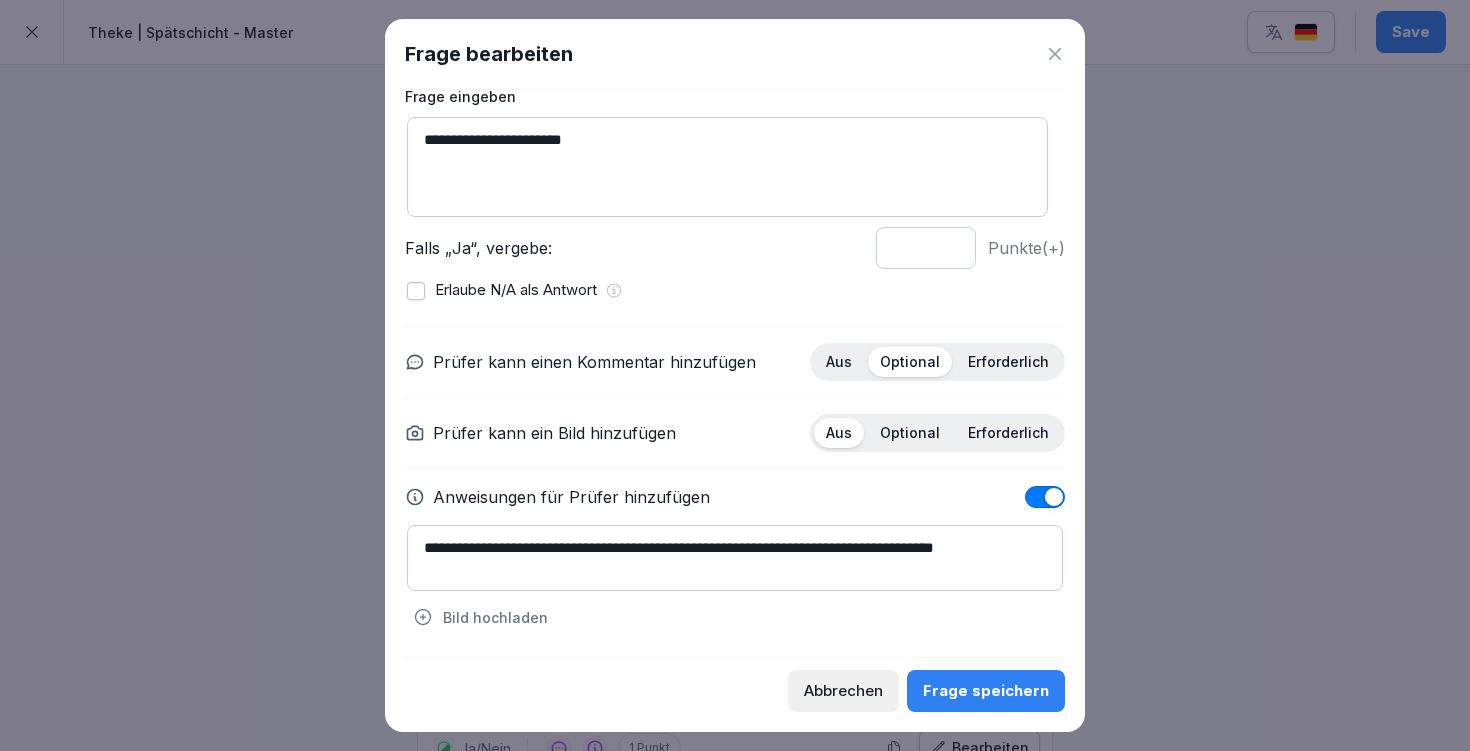 click on "**********" at bounding box center [735, 558] 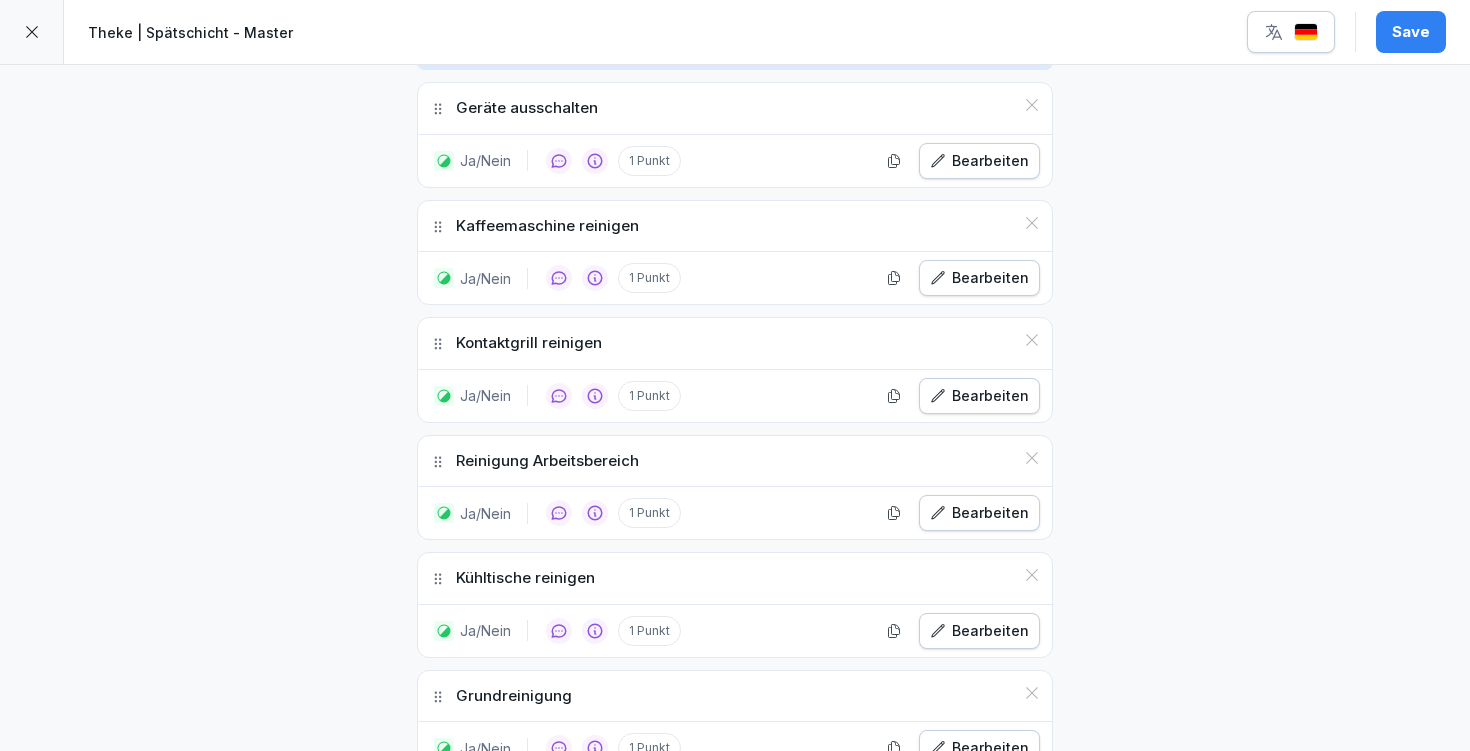 click on "Save" at bounding box center [1411, 32] 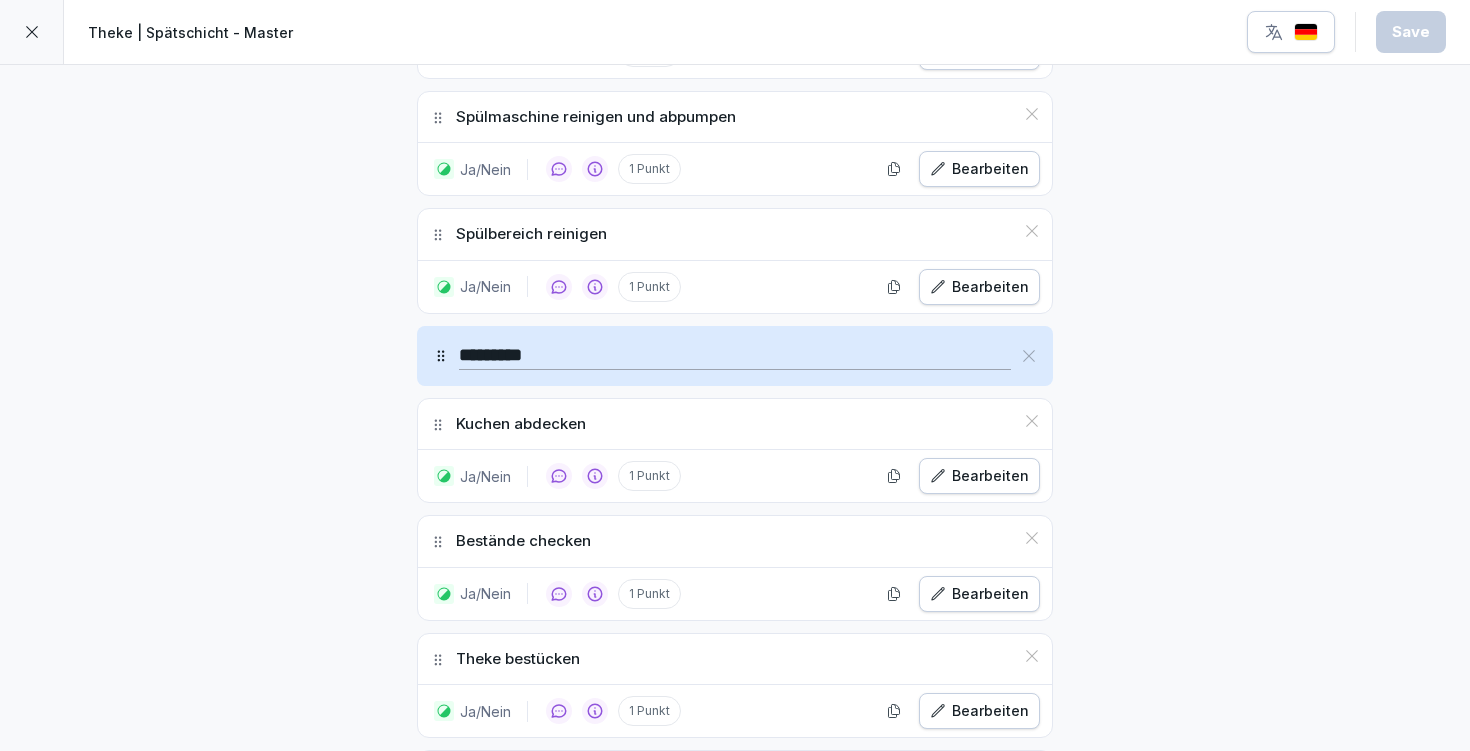 scroll, scrollTop: 2154, scrollLeft: 0, axis: vertical 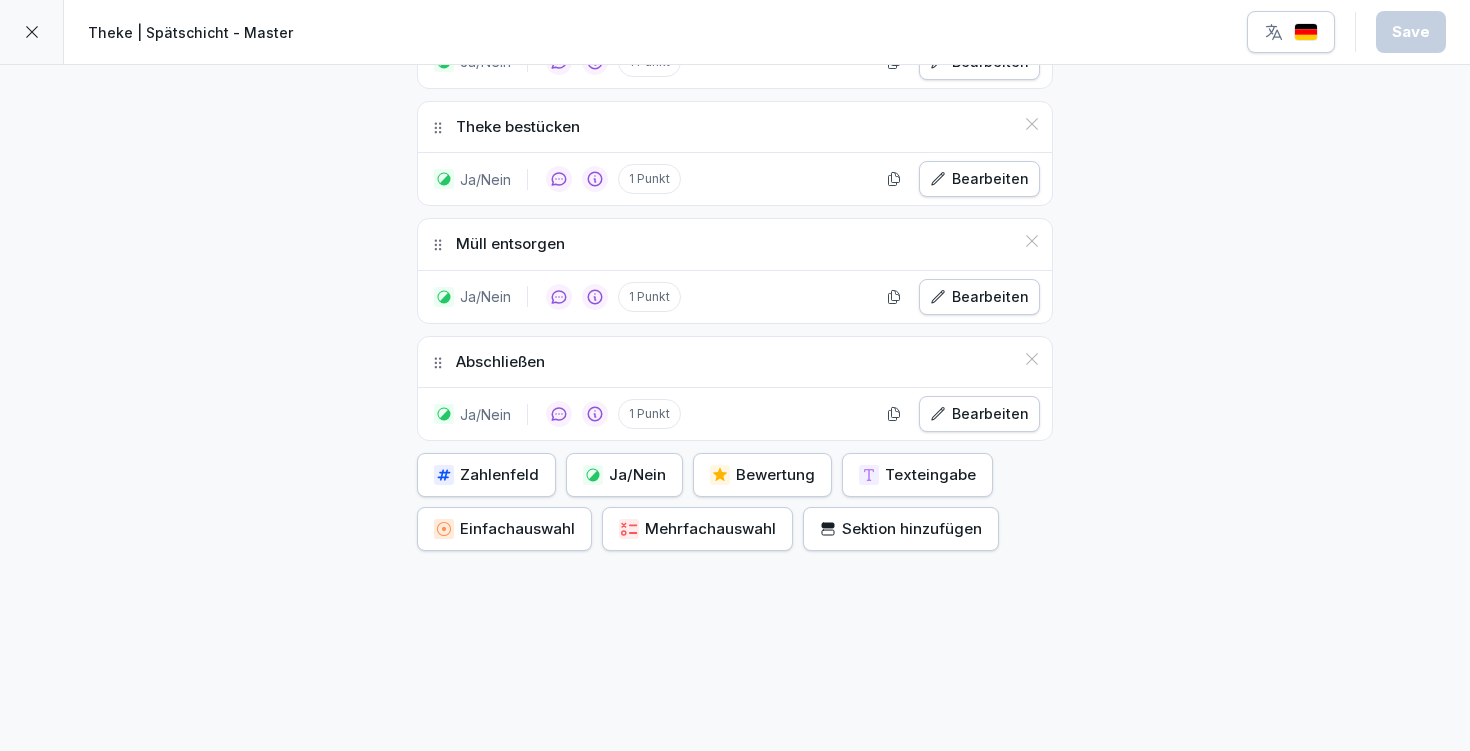 click on "Ja/Nein" at bounding box center [624, 475] 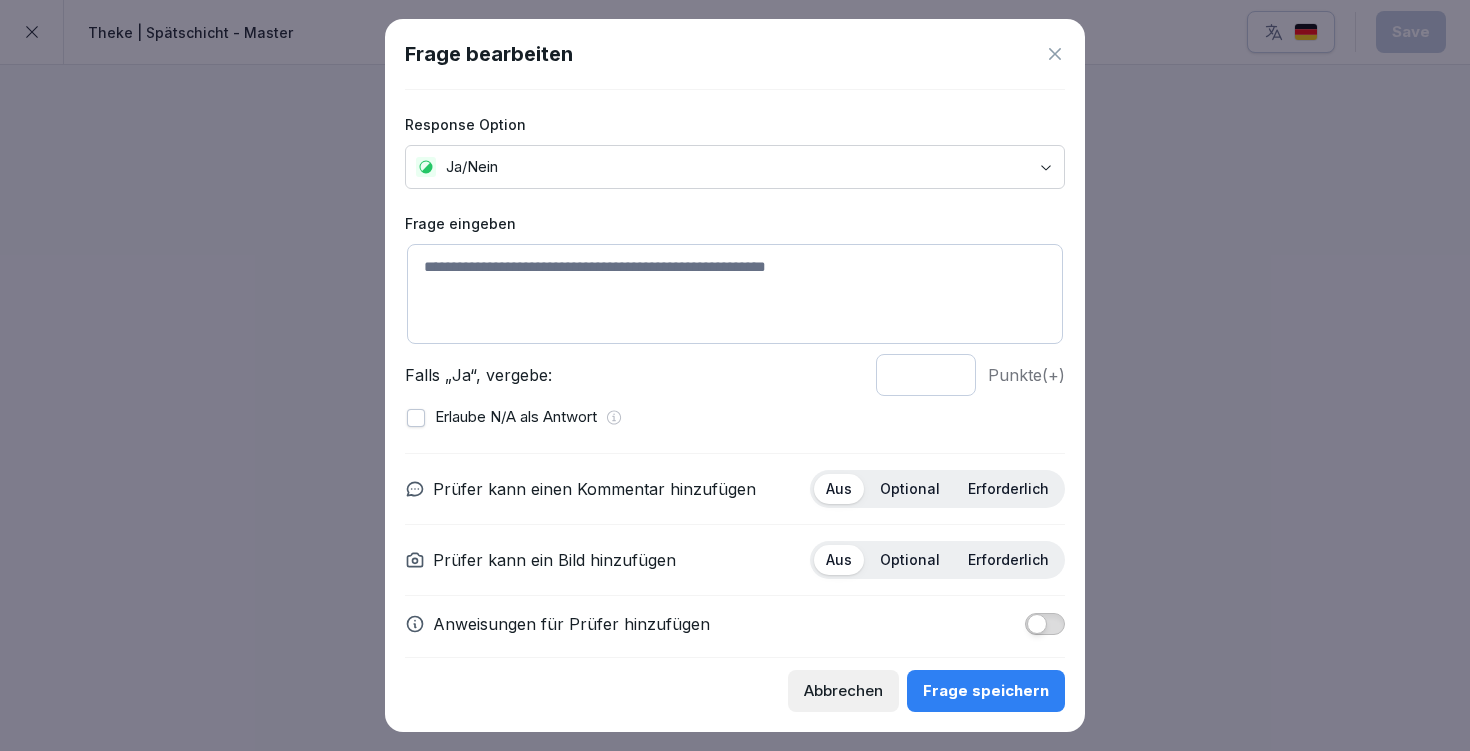 click at bounding box center (735, 294) 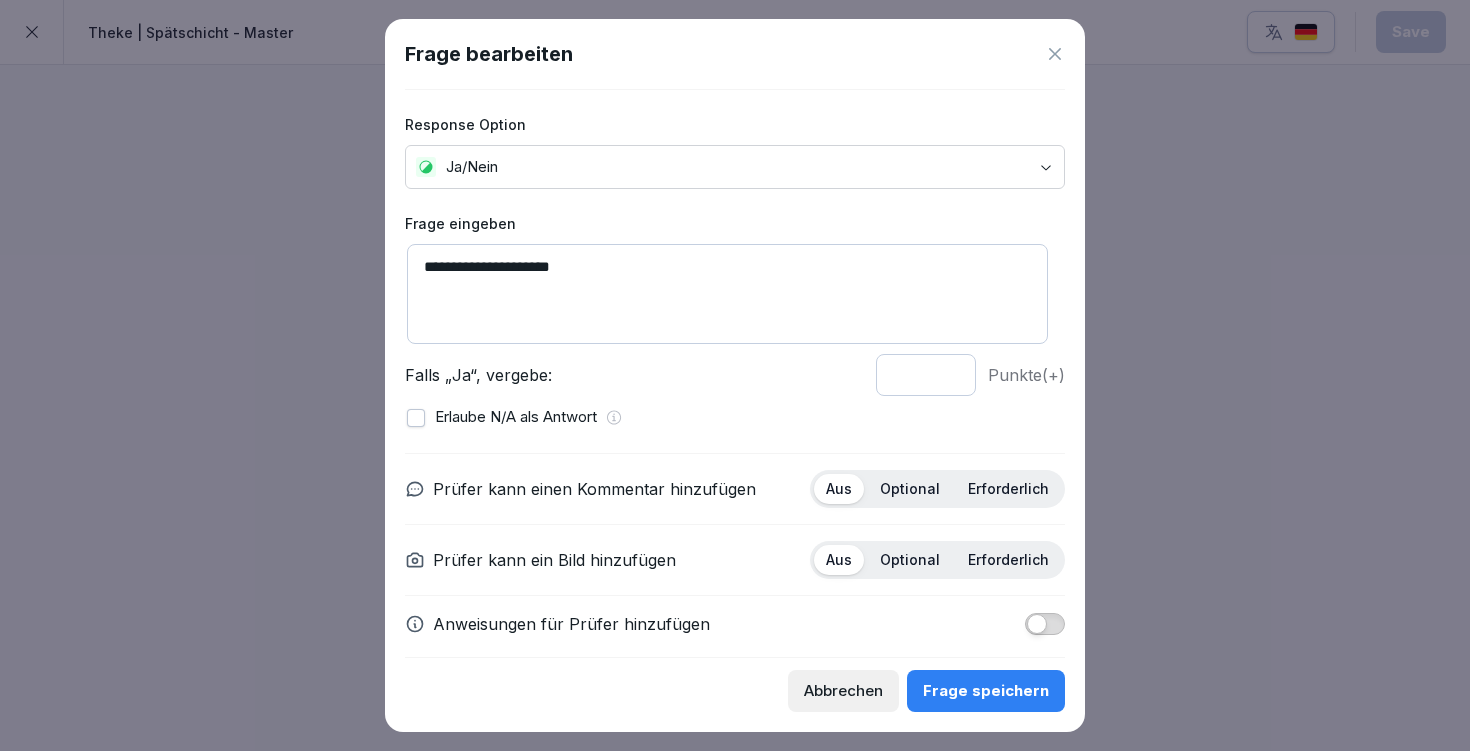 scroll, scrollTop: 18, scrollLeft: 0, axis: vertical 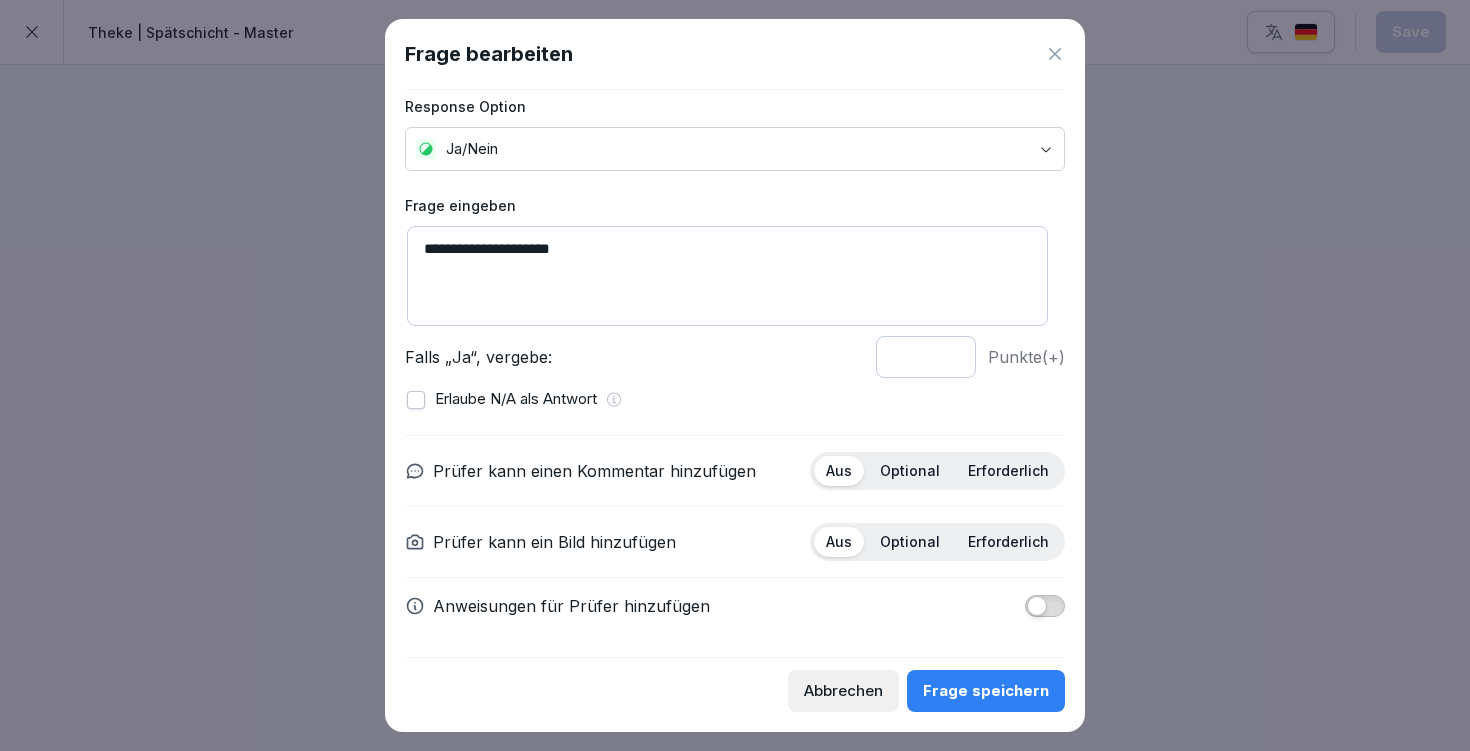 type on "**********" 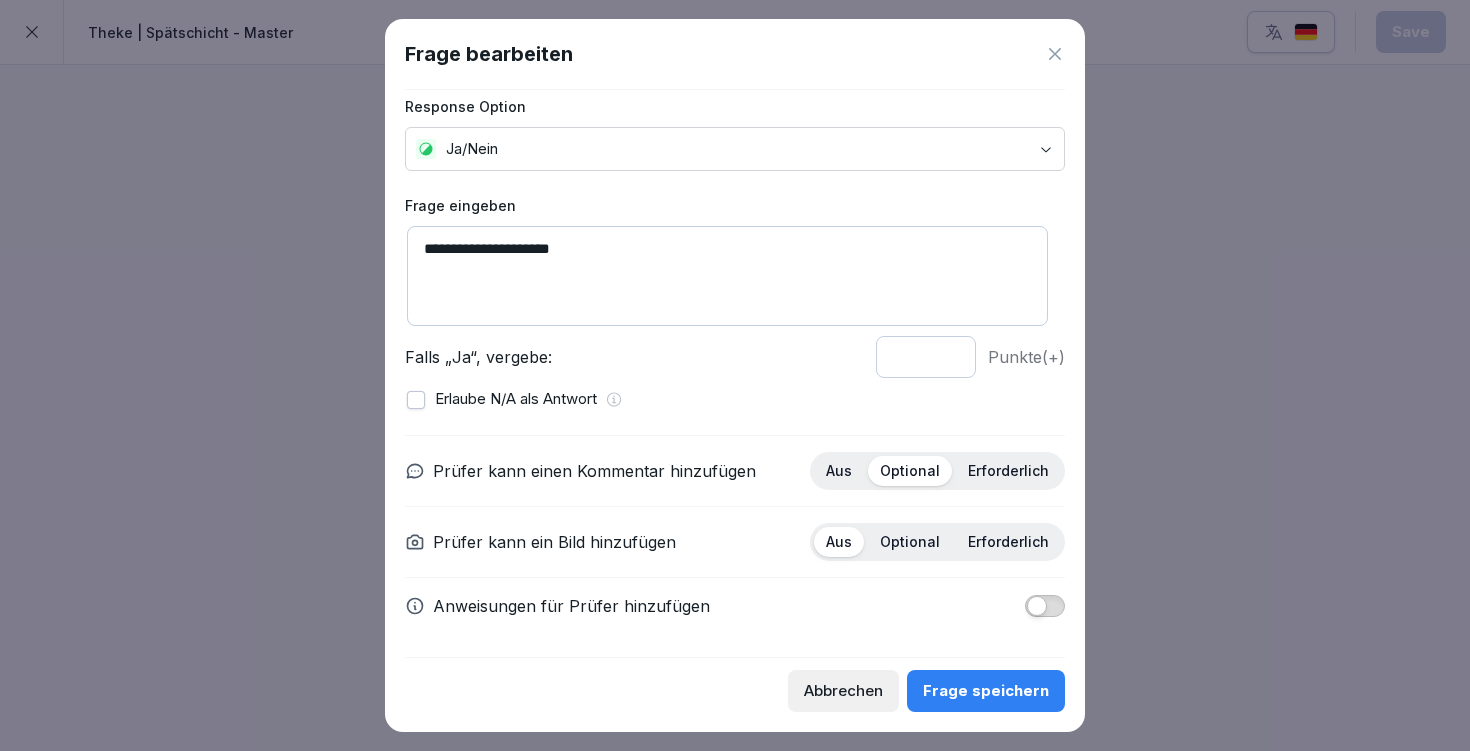 click at bounding box center (1037, 606) 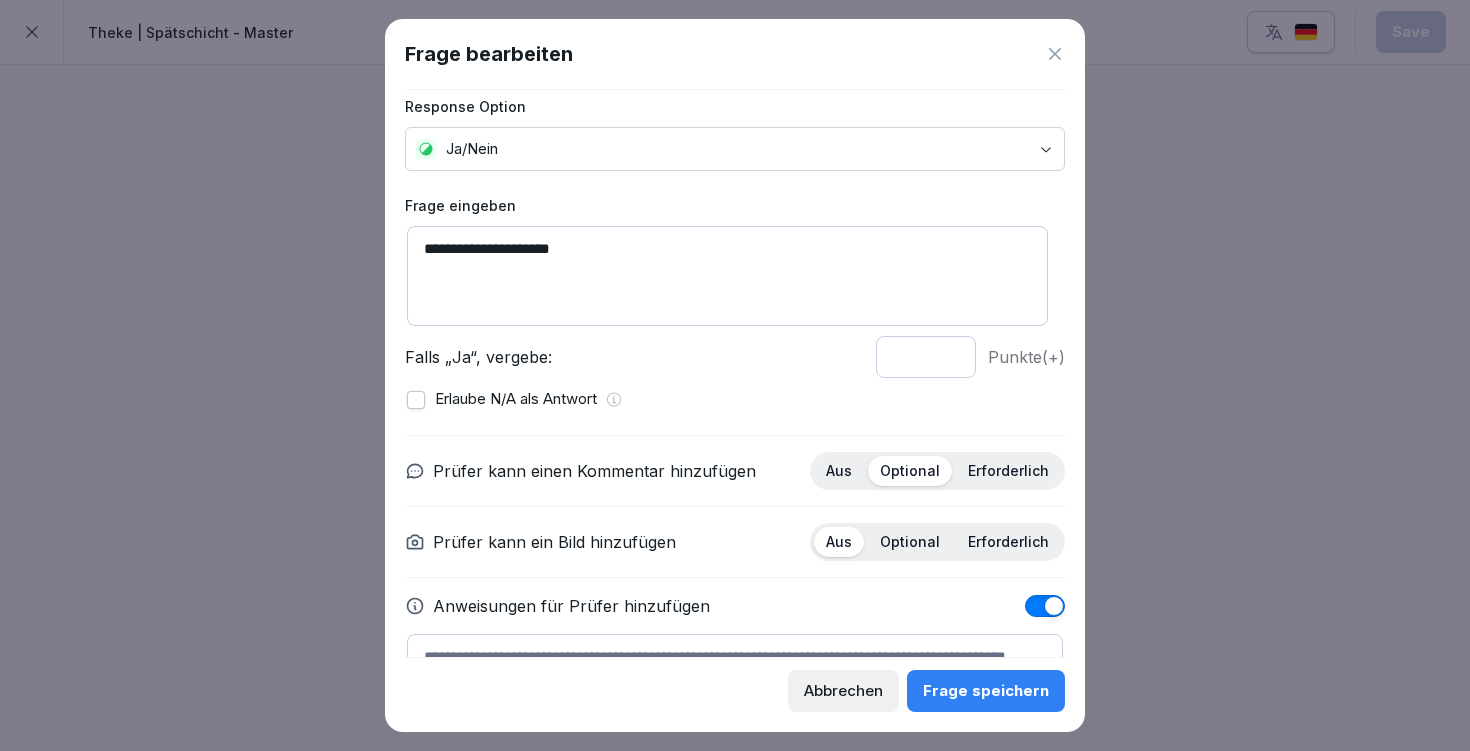 scroll, scrollTop: 127, scrollLeft: 0, axis: vertical 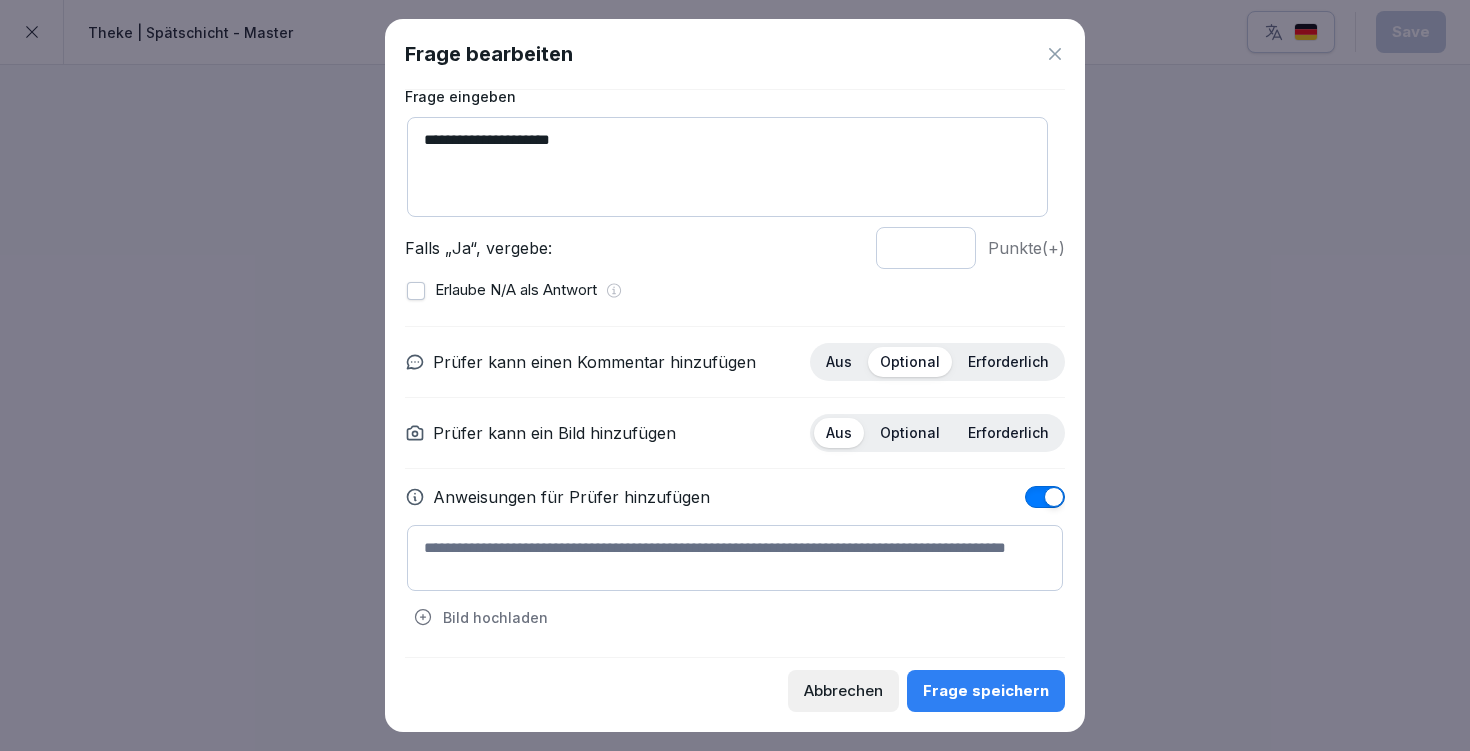 click on "Bild hochladen" at bounding box center [735, 579] 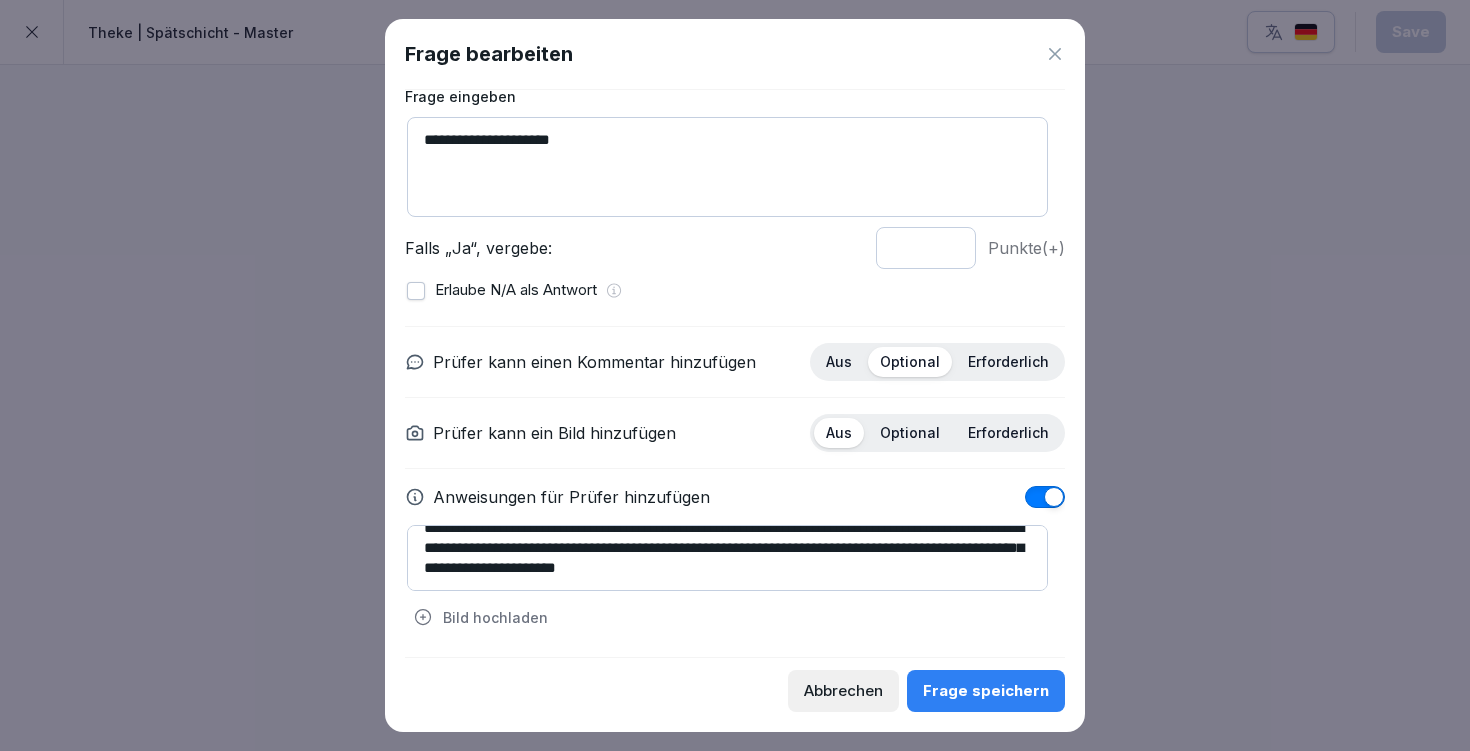 scroll, scrollTop: 16, scrollLeft: 0, axis: vertical 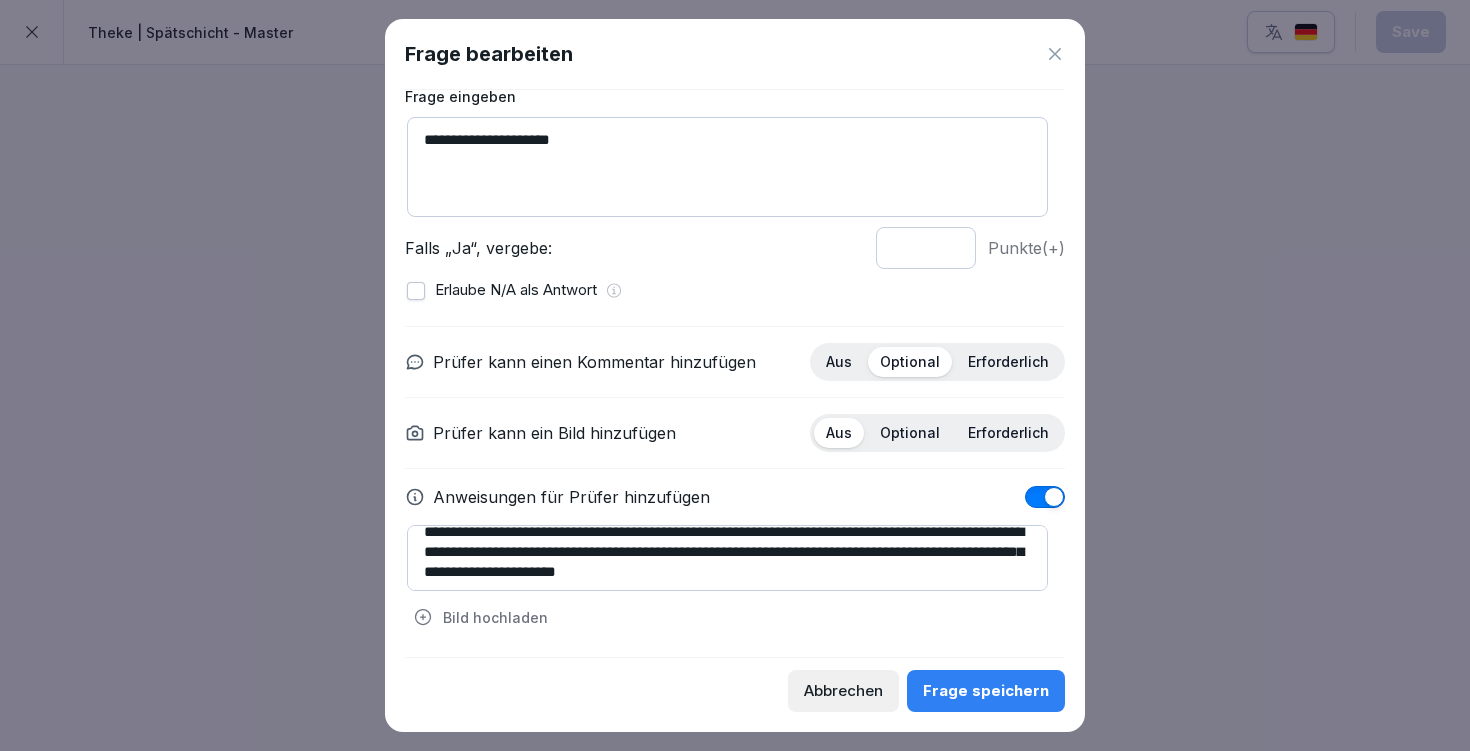 type on "**********" 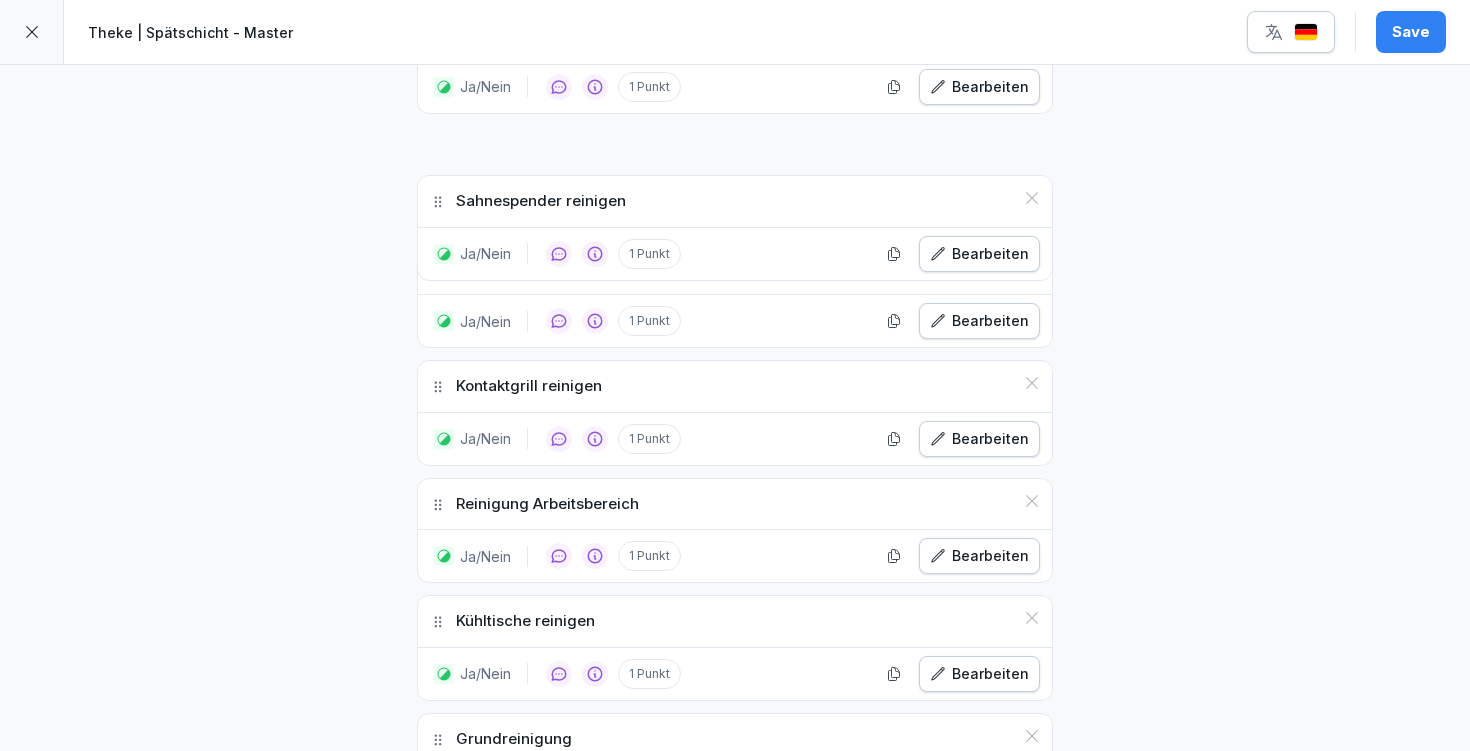 scroll, scrollTop: 798, scrollLeft: 0, axis: vertical 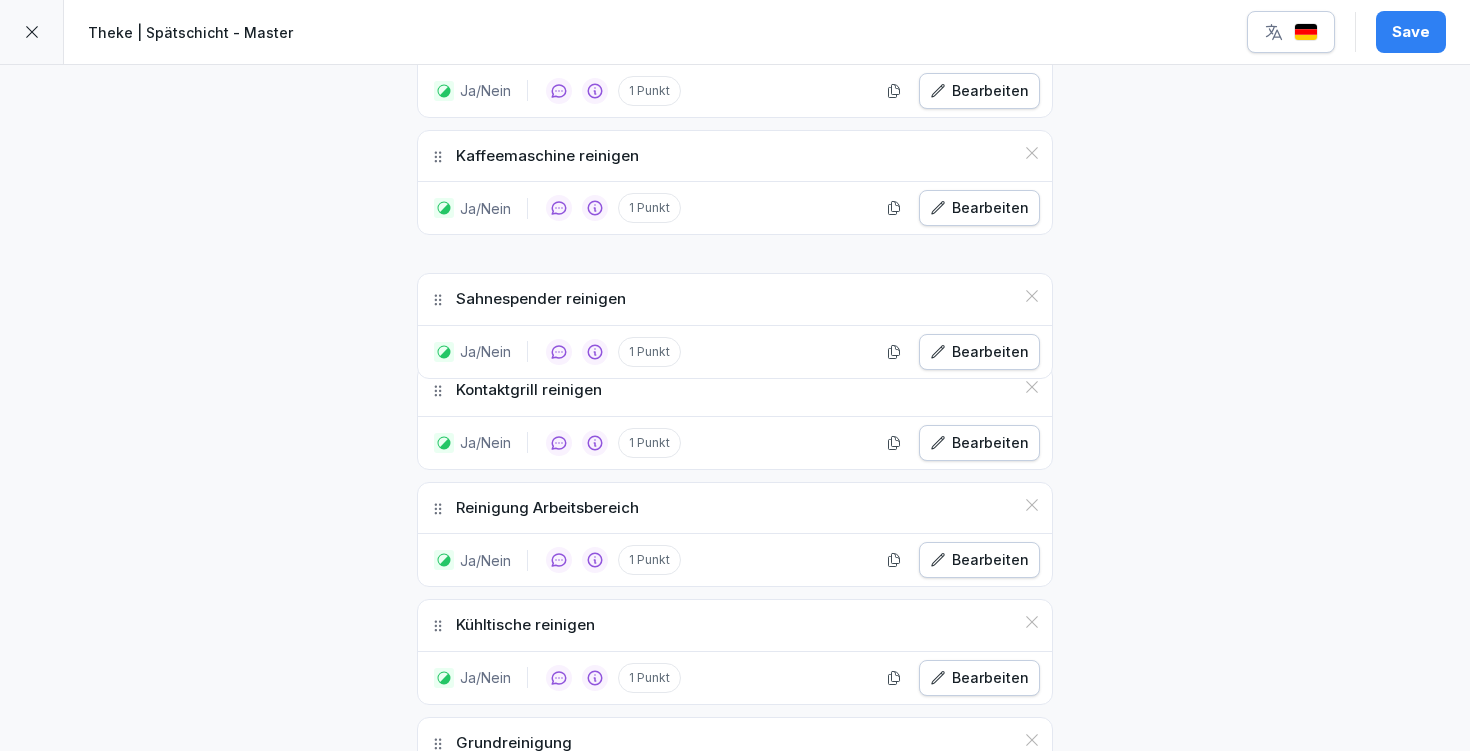 drag, startPoint x: 428, startPoint y: 471, endPoint x: 503, endPoint y: 300, distance: 186.7244 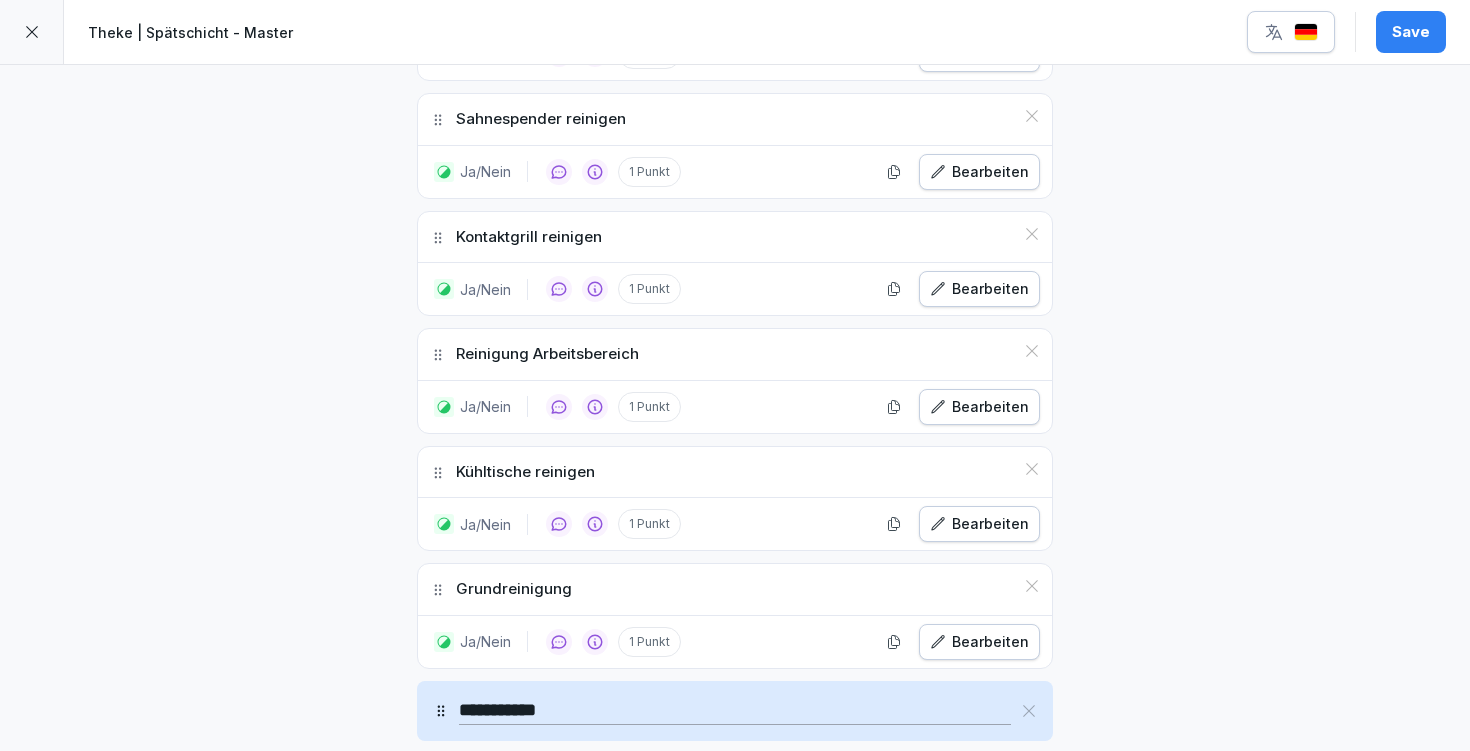 scroll, scrollTop: 880, scrollLeft: 0, axis: vertical 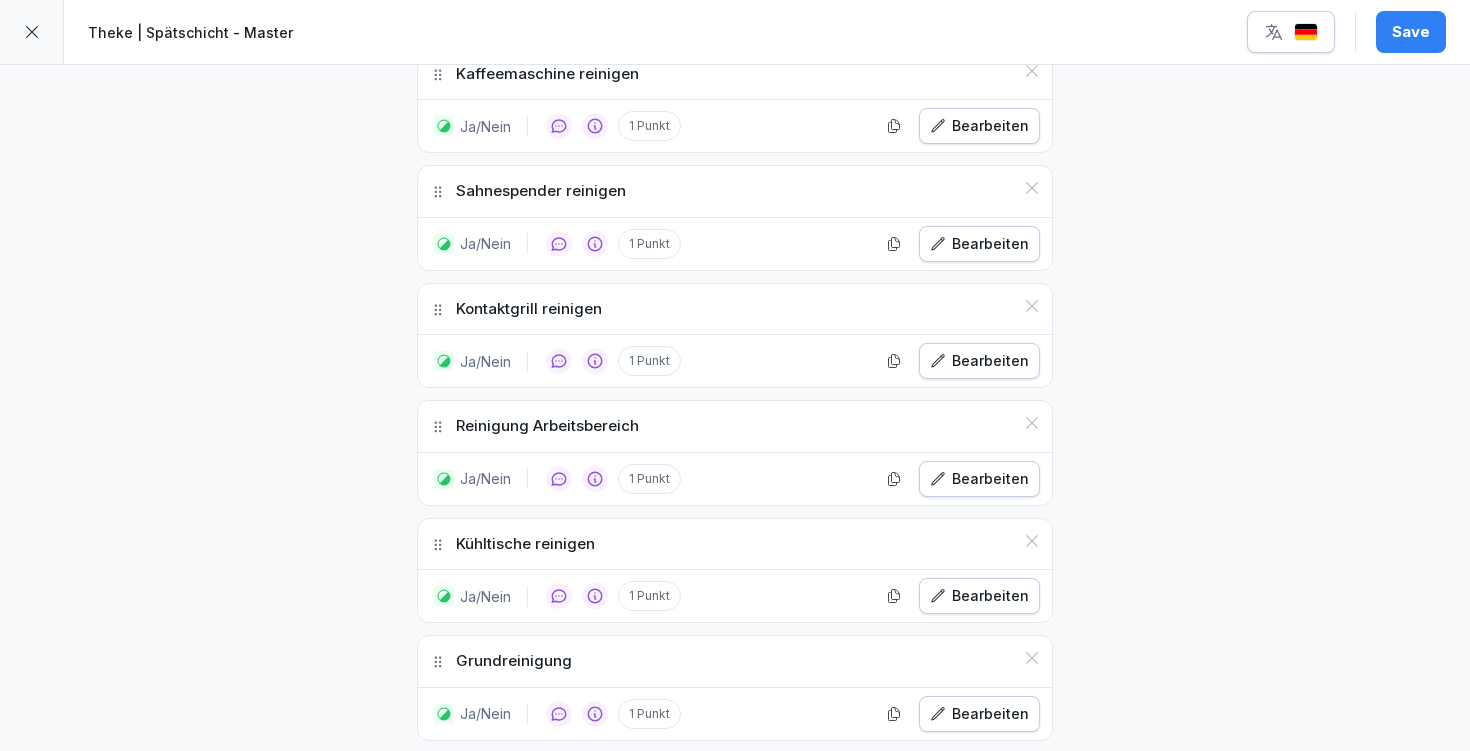 click on "Save" at bounding box center [1411, 32] 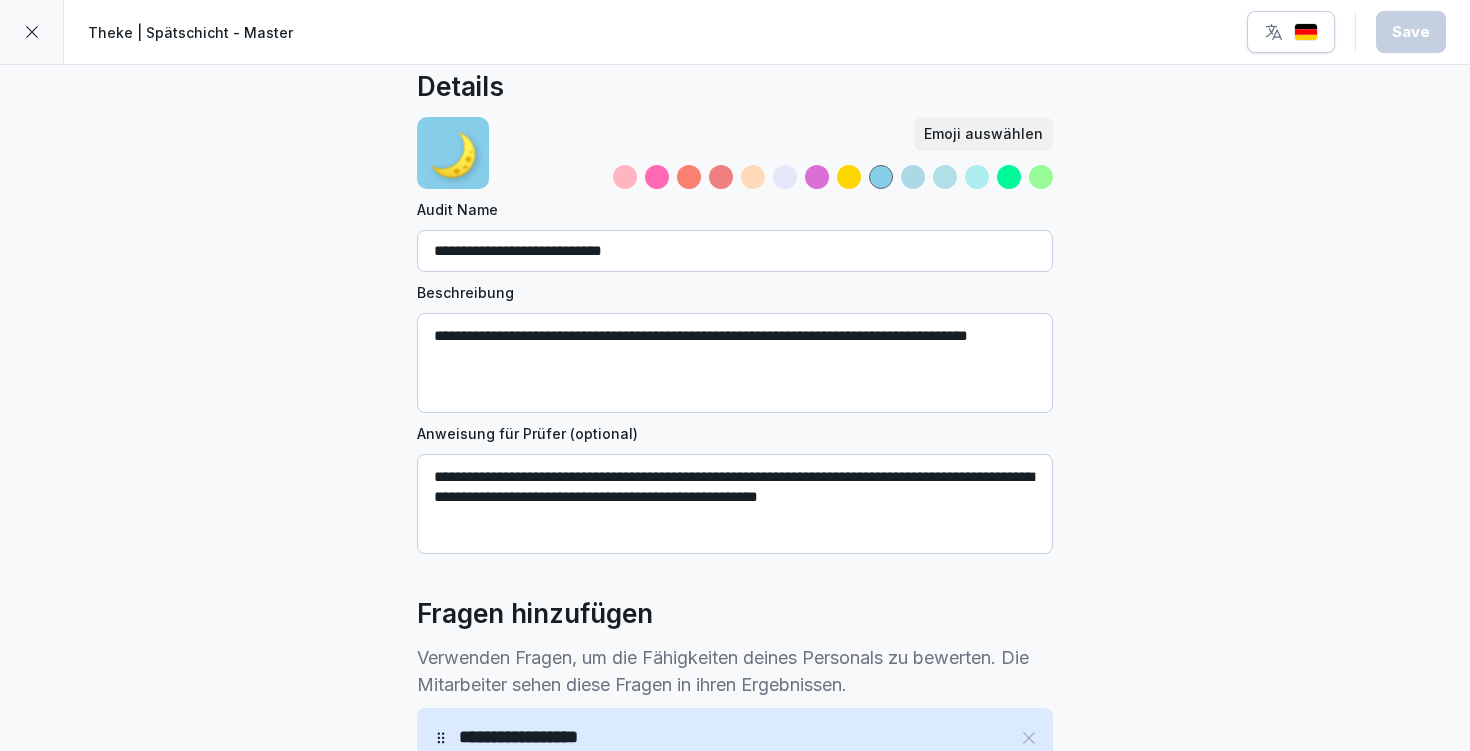 scroll, scrollTop: 75, scrollLeft: 0, axis: vertical 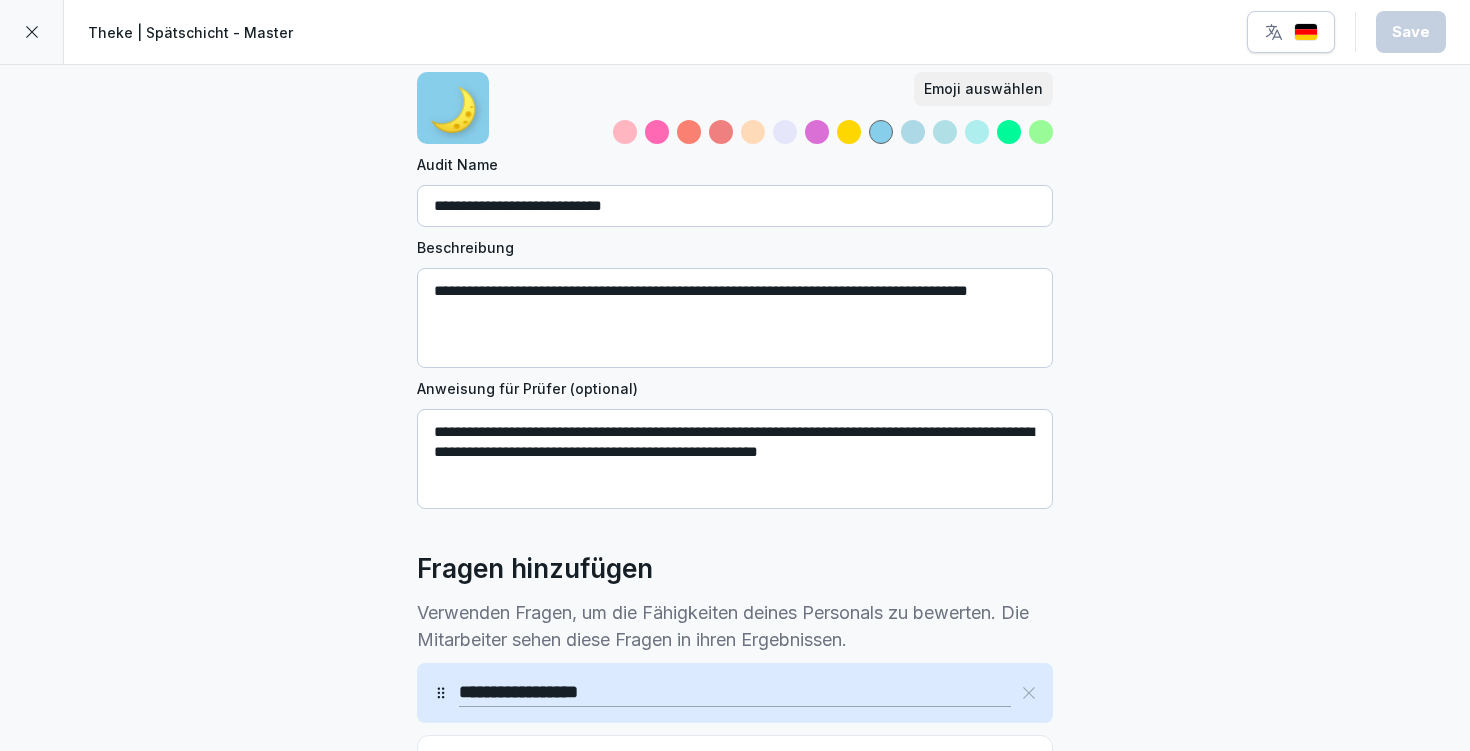 click at bounding box center [32, 32] 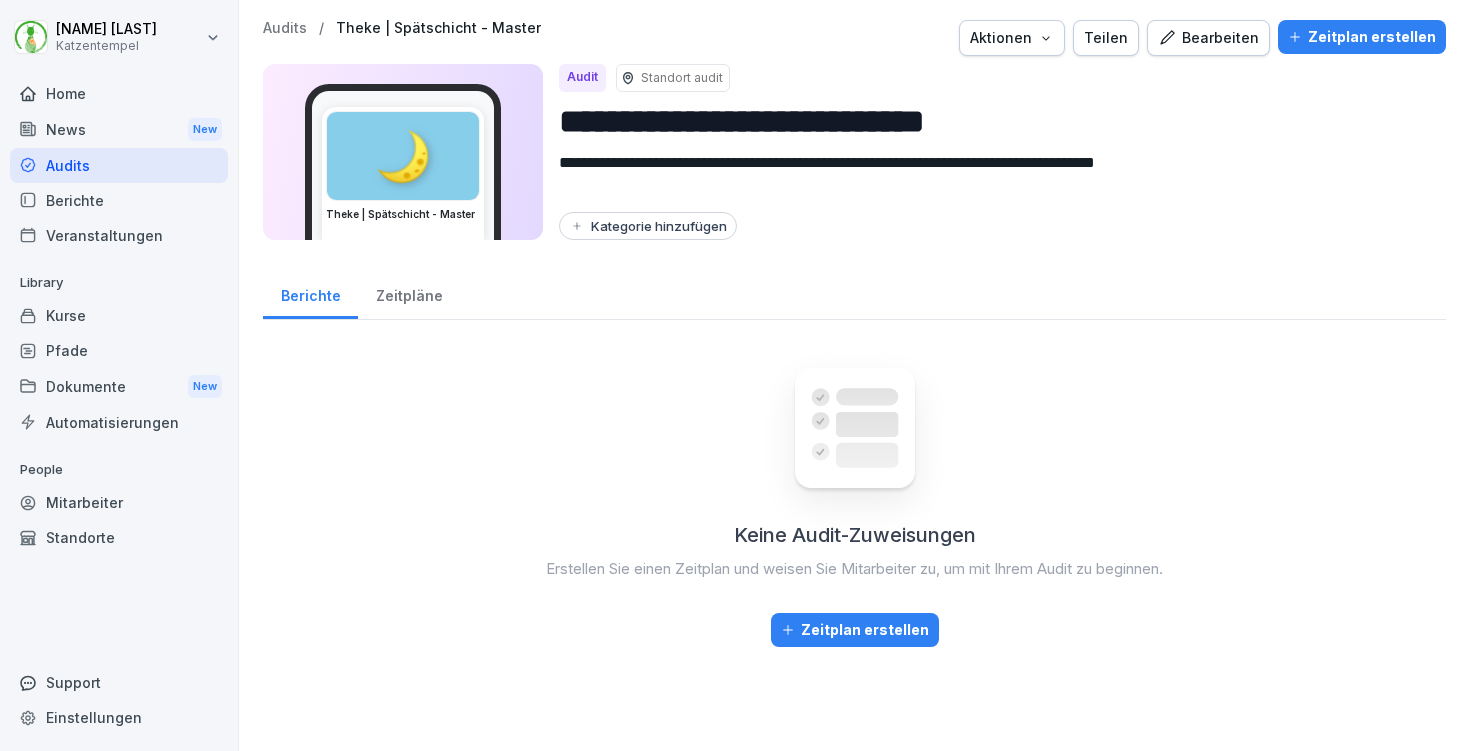 click on "Audits" at bounding box center (285, 28) 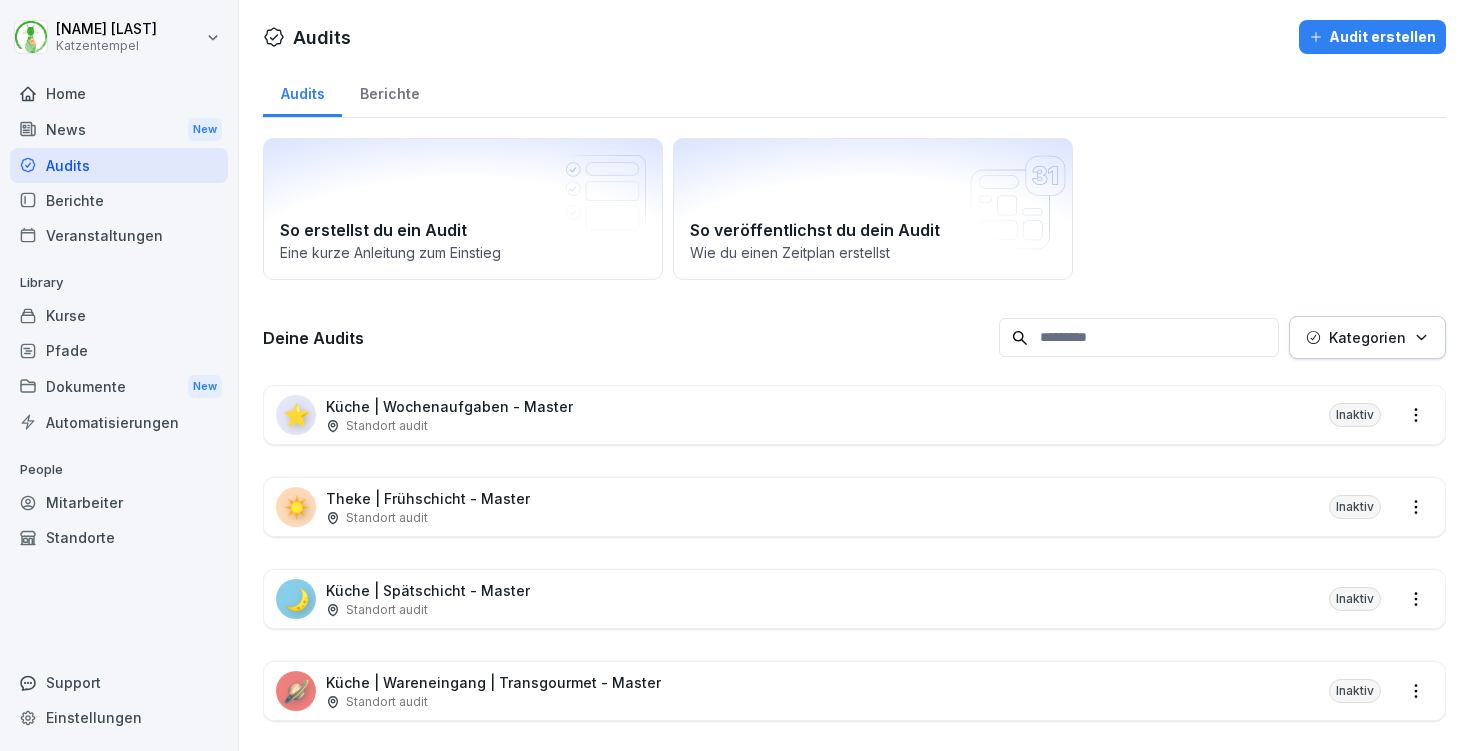 click on "⭐ Küche | Wochenaufgaben - Master Standort audit Inaktiv" at bounding box center (854, 415) 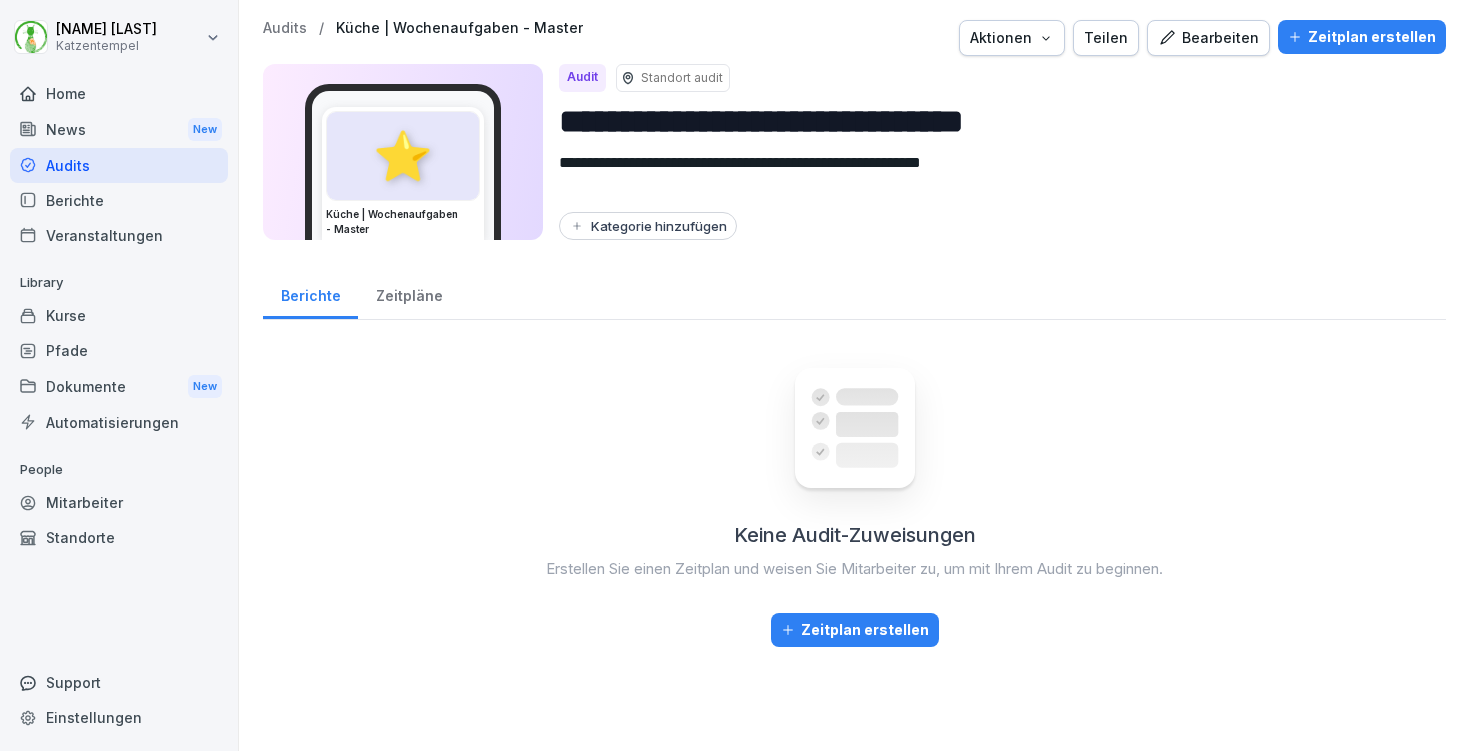 click on "Aktionen" at bounding box center (1012, 38) 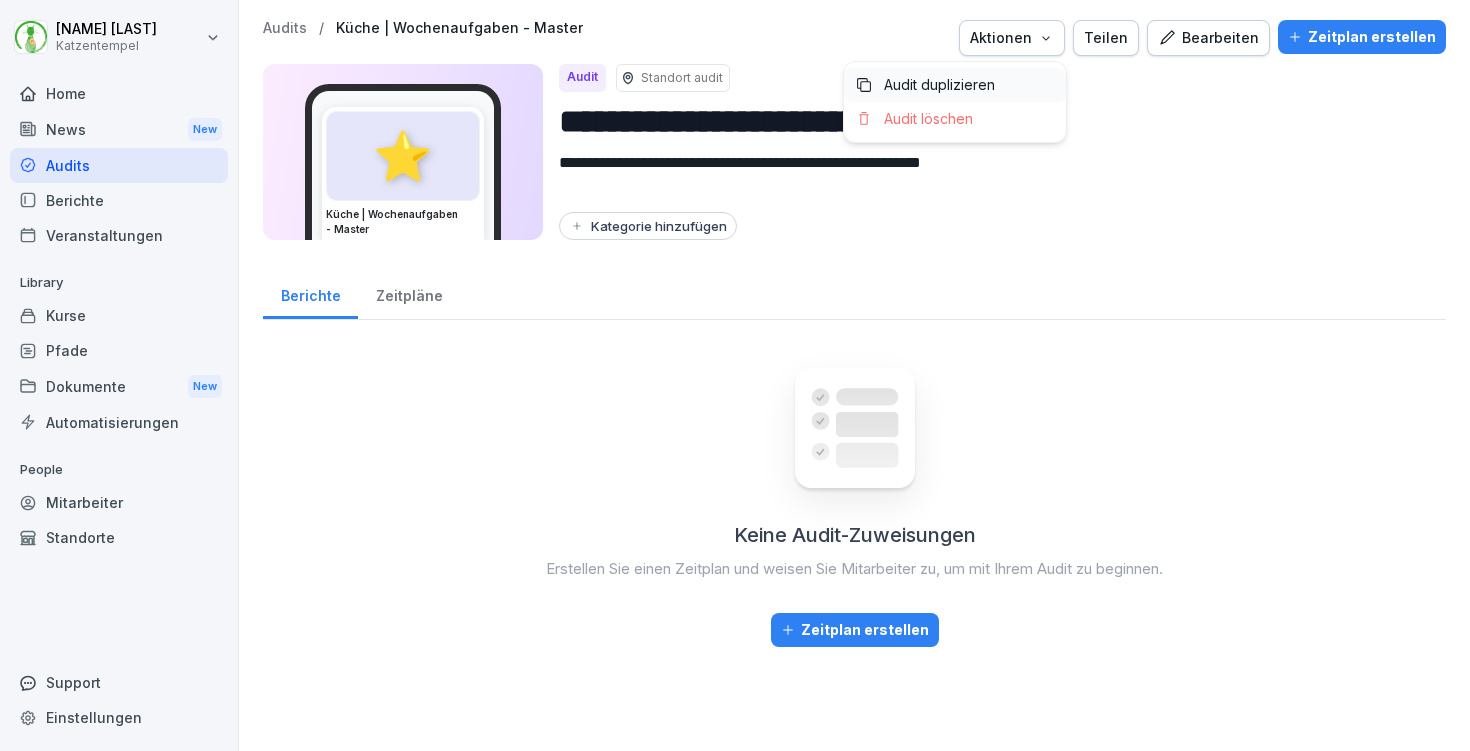 click on "Audit duplizieren" at bounding box center [955, 85] 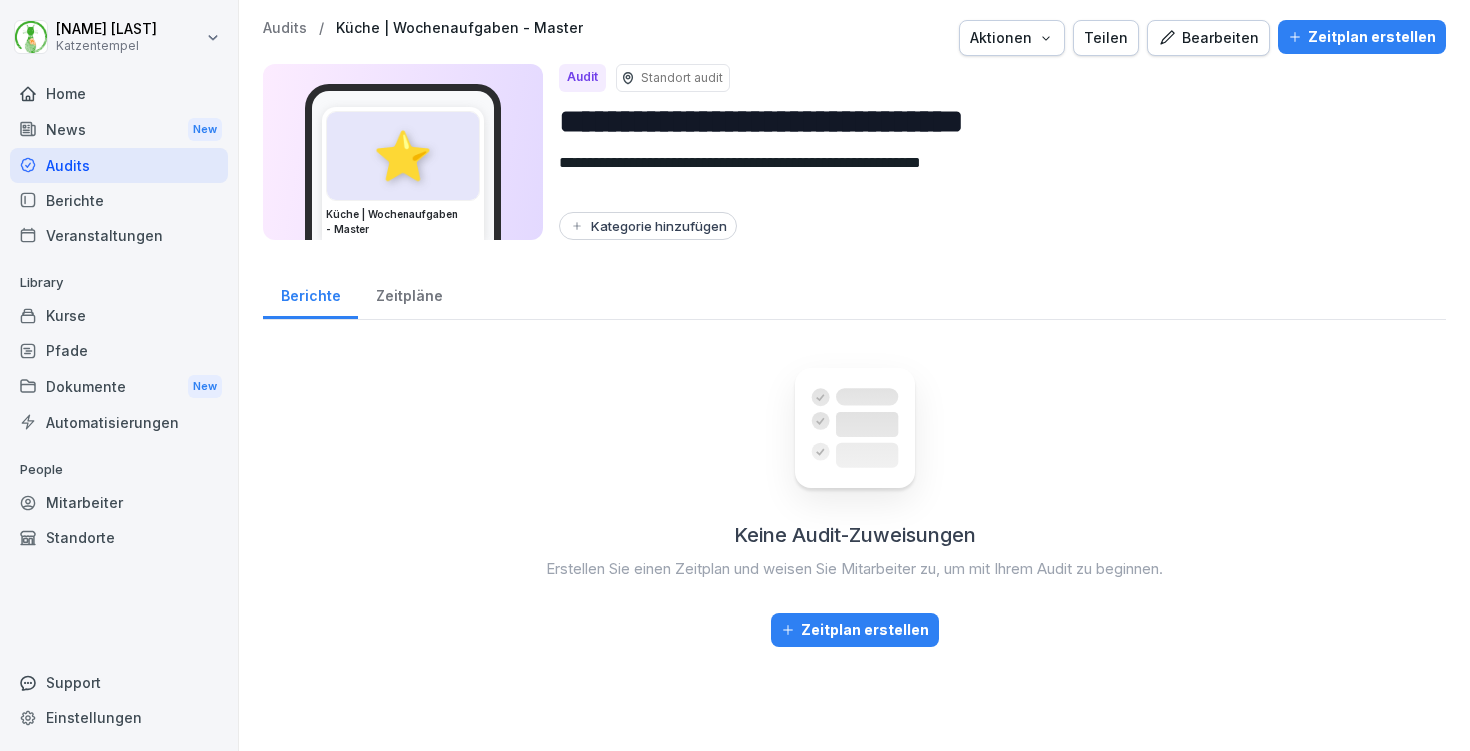 click on "**********" at bounding box center (994, 121) 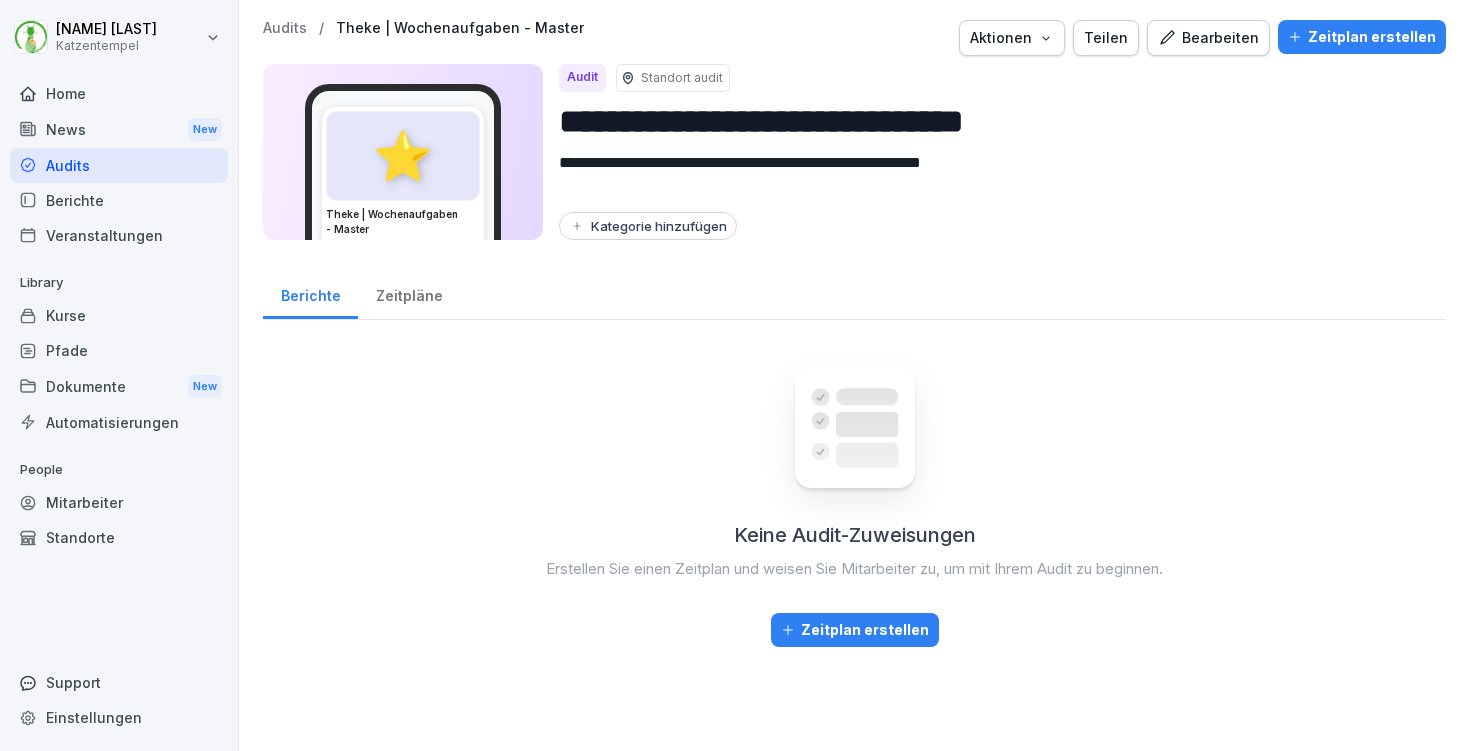 type on "**********" 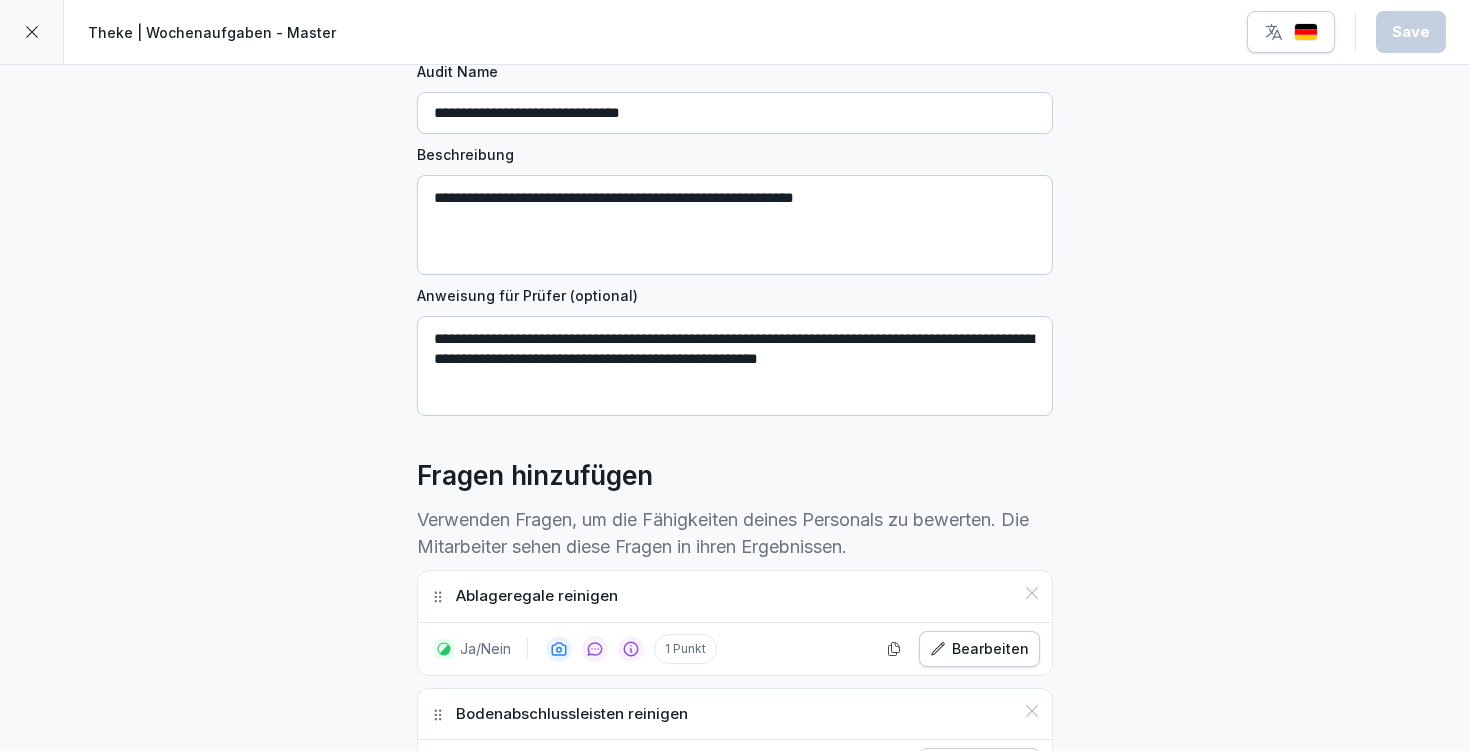 scroll, scrollTop: 540, scrollLeft: 0, axis: vertical 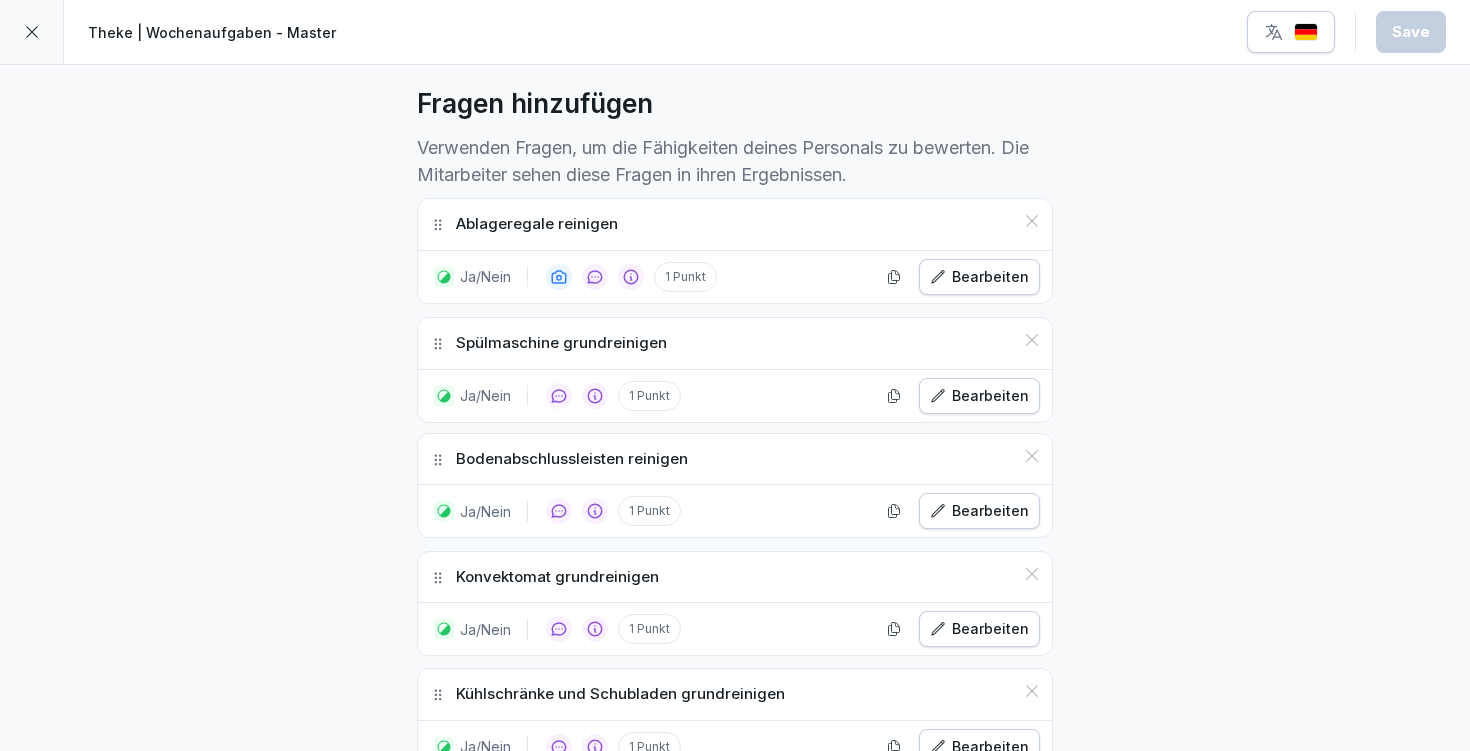 drag, startPoint x: 426, startPoint y: 460, endPoint x: 421, endPoint y: 344, distance: 116.10771 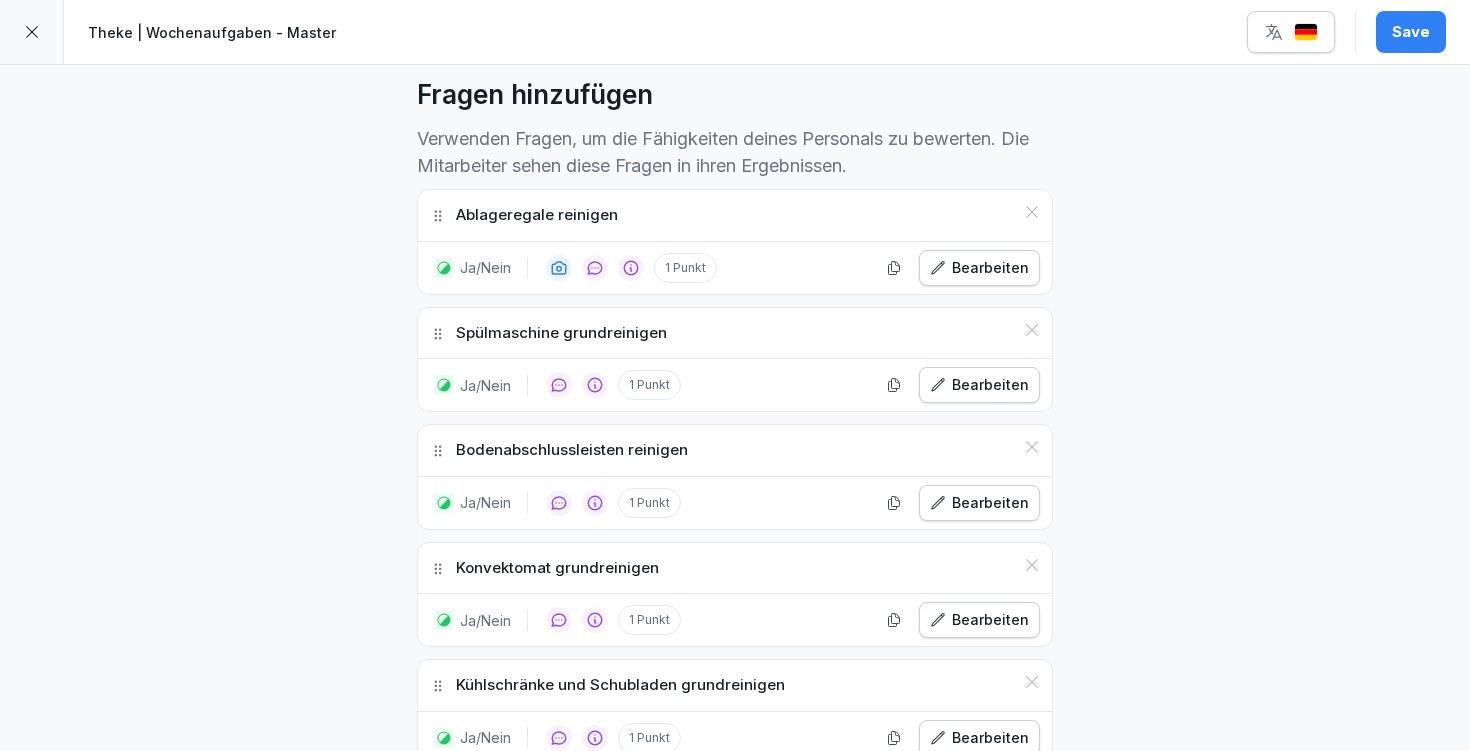 scroll, scrollTop: 575, scrollLeft: 0, axis: vertical 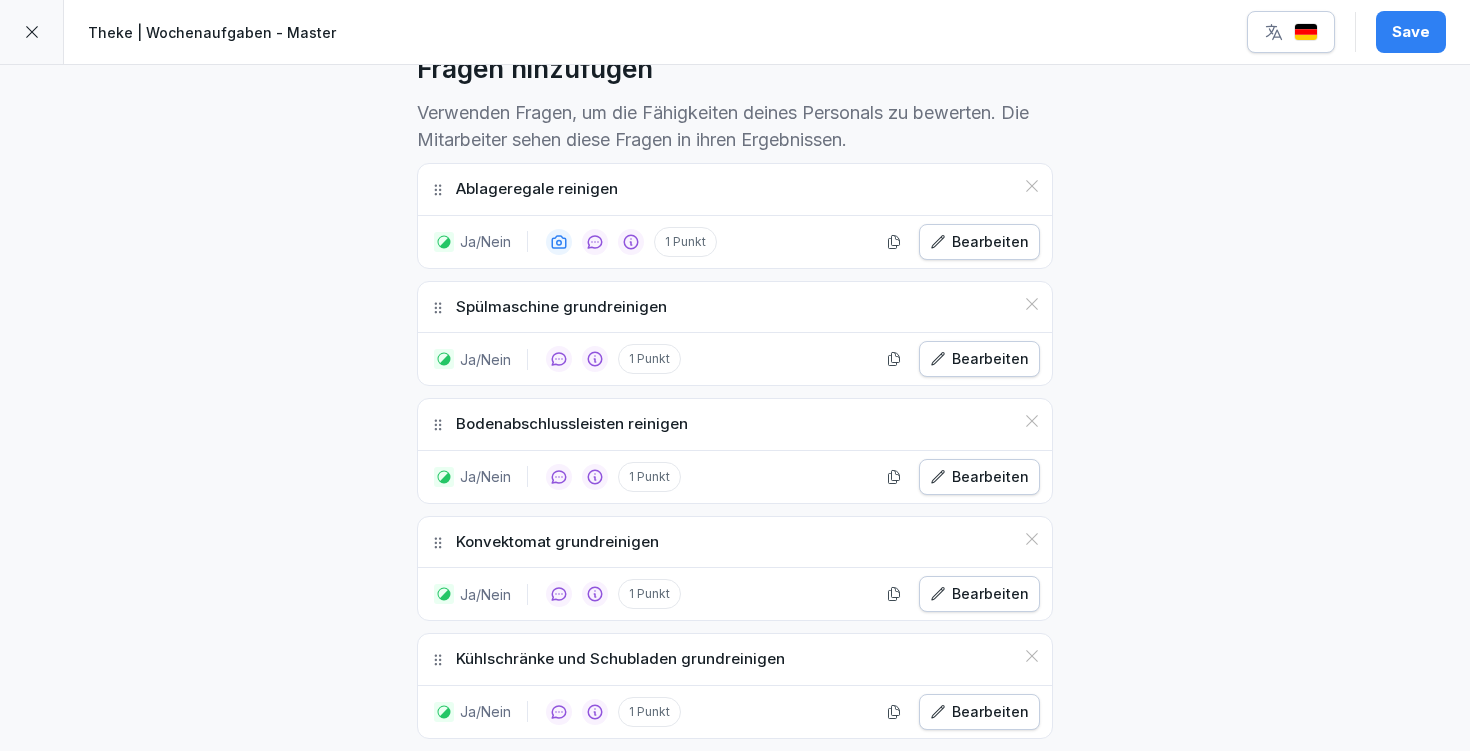 click 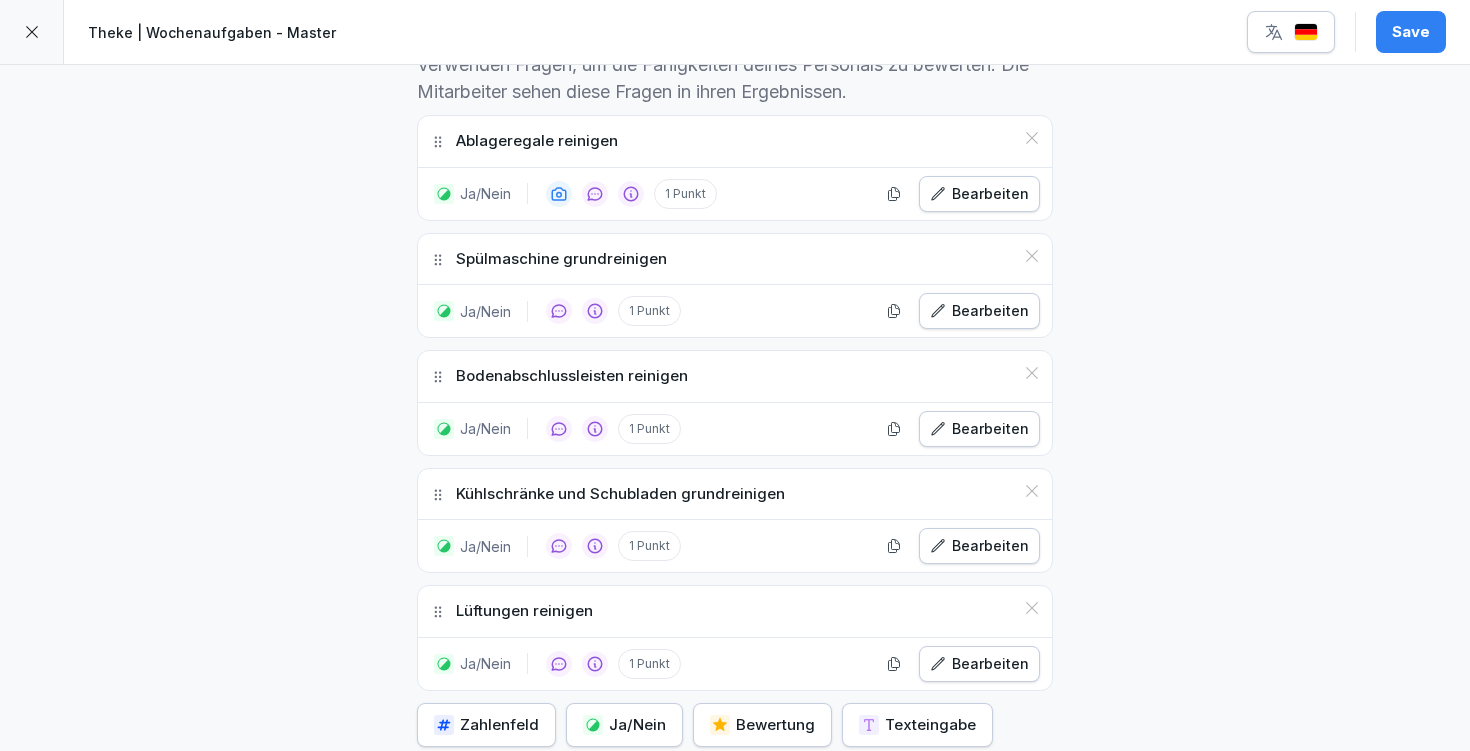 scroll, scrollTop: 687, scrollLeft: 0, axis: vertical 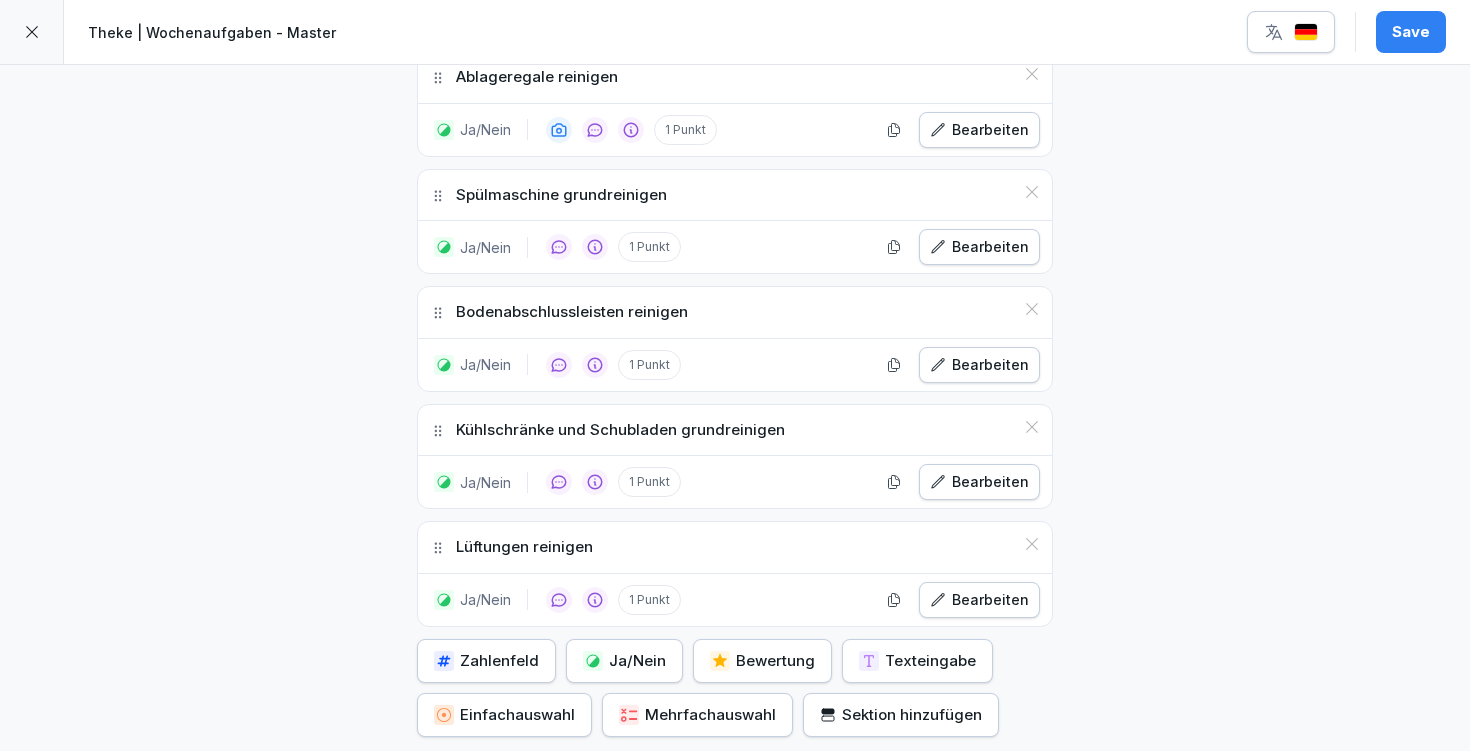 click 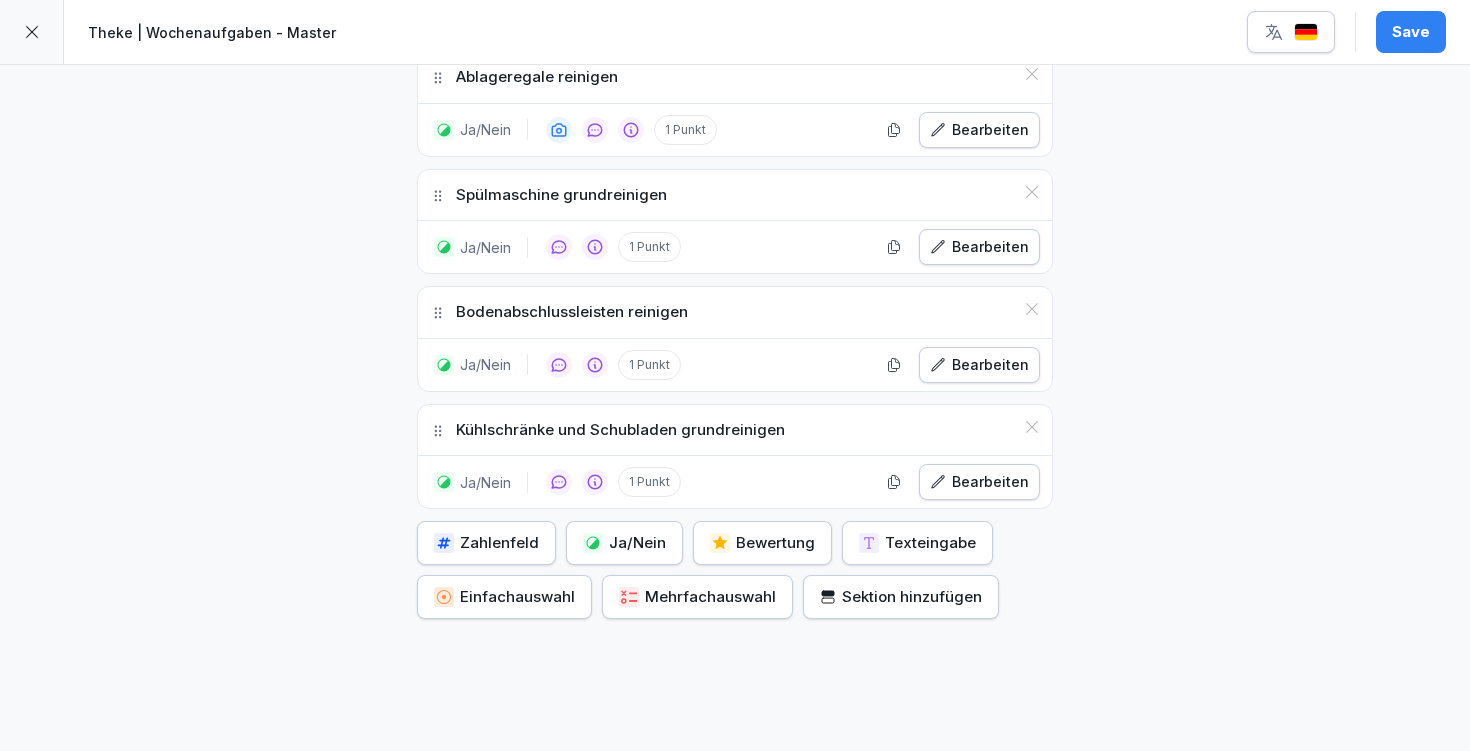 click at bounding box center (593, 543) 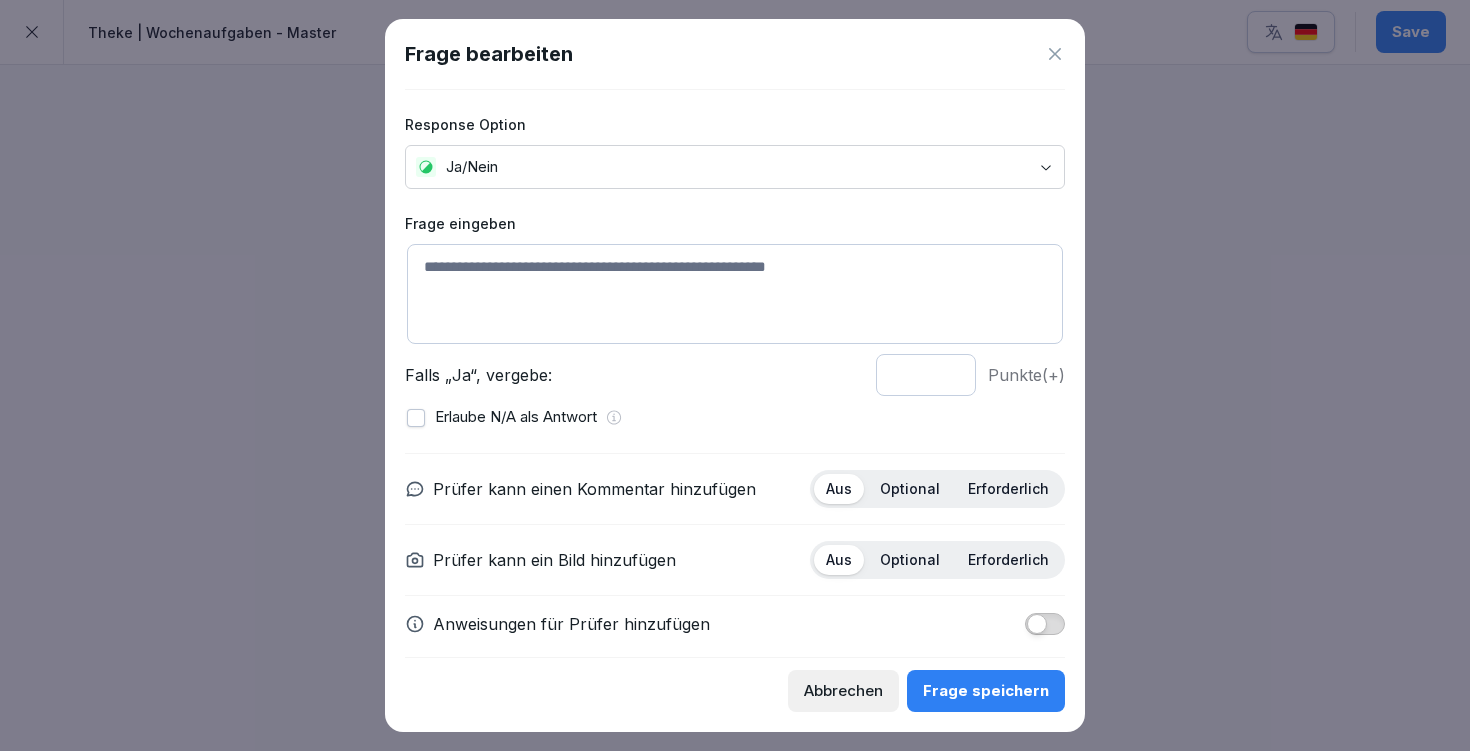 click at bounding box center [735, 294] 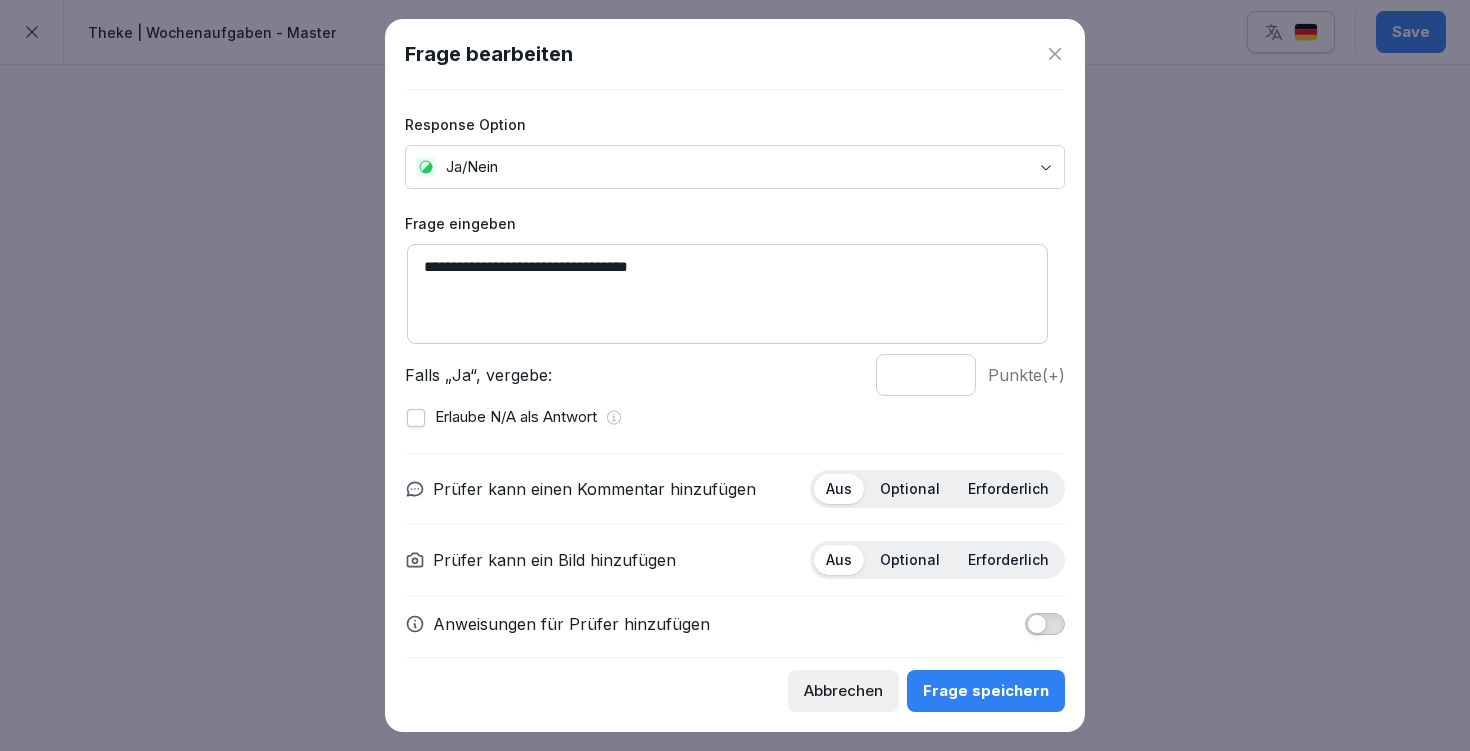 drag, startPoint x: 607, startPoint y: 265, endPoint x: 525, endPoint y: 268, distance: 82.05486 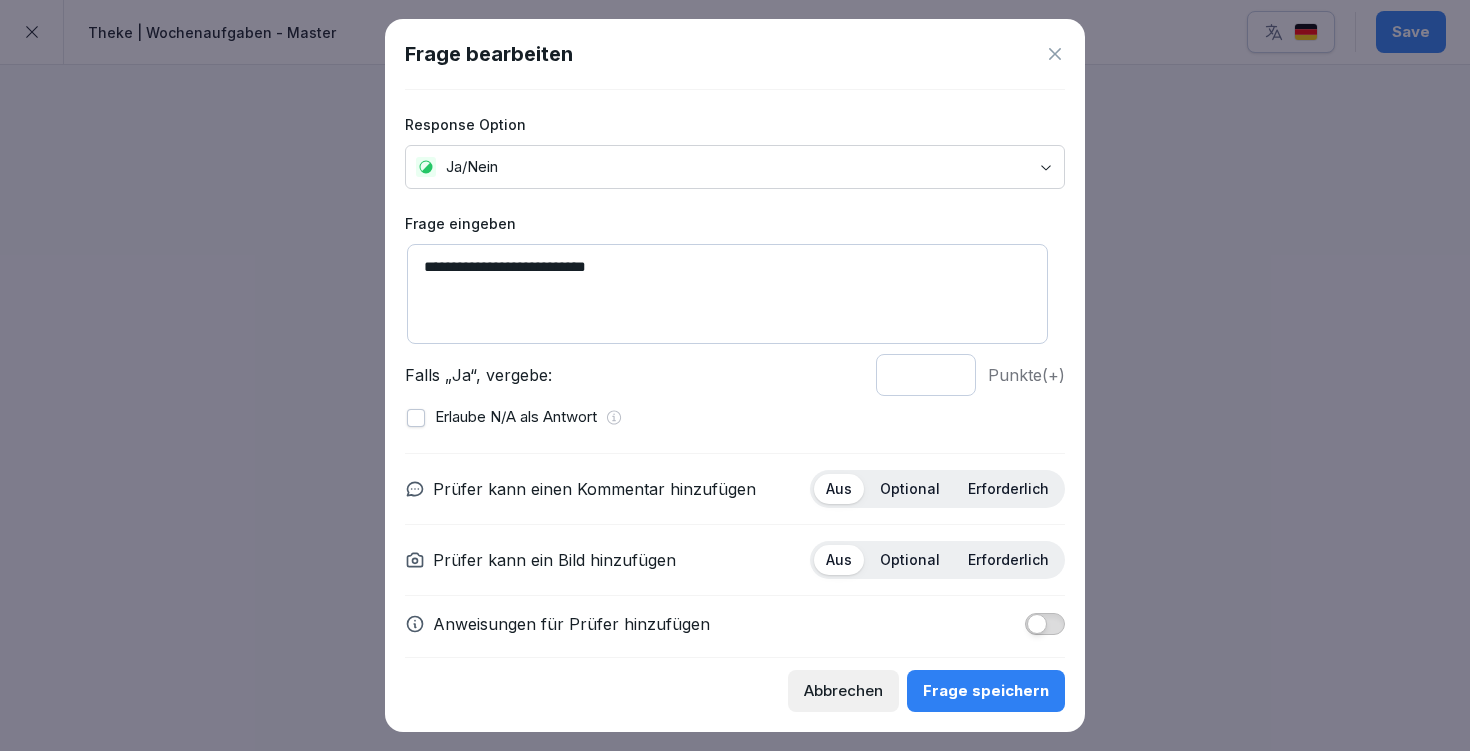 scroll, scrollTop: 18, scrollLeft: 0, axis: vertical 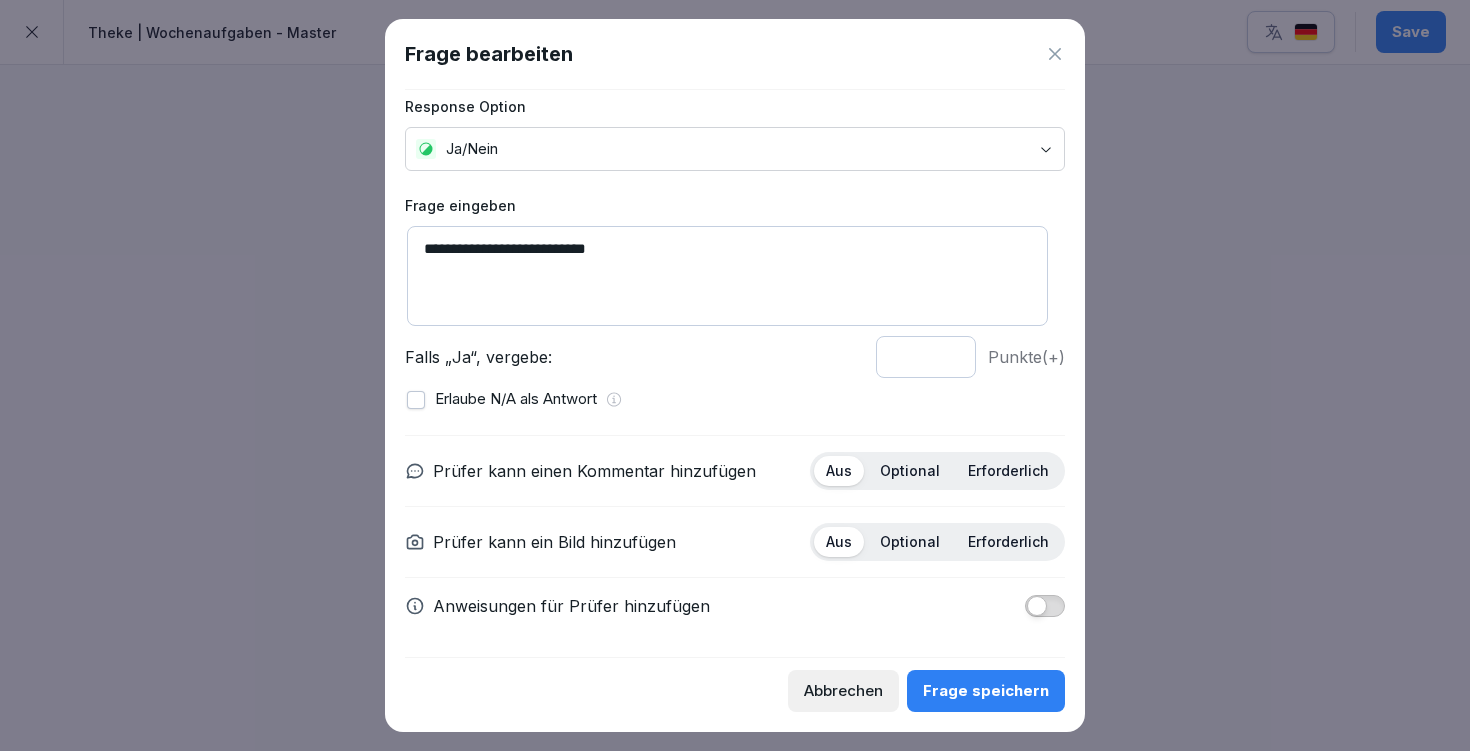 type on "**********" 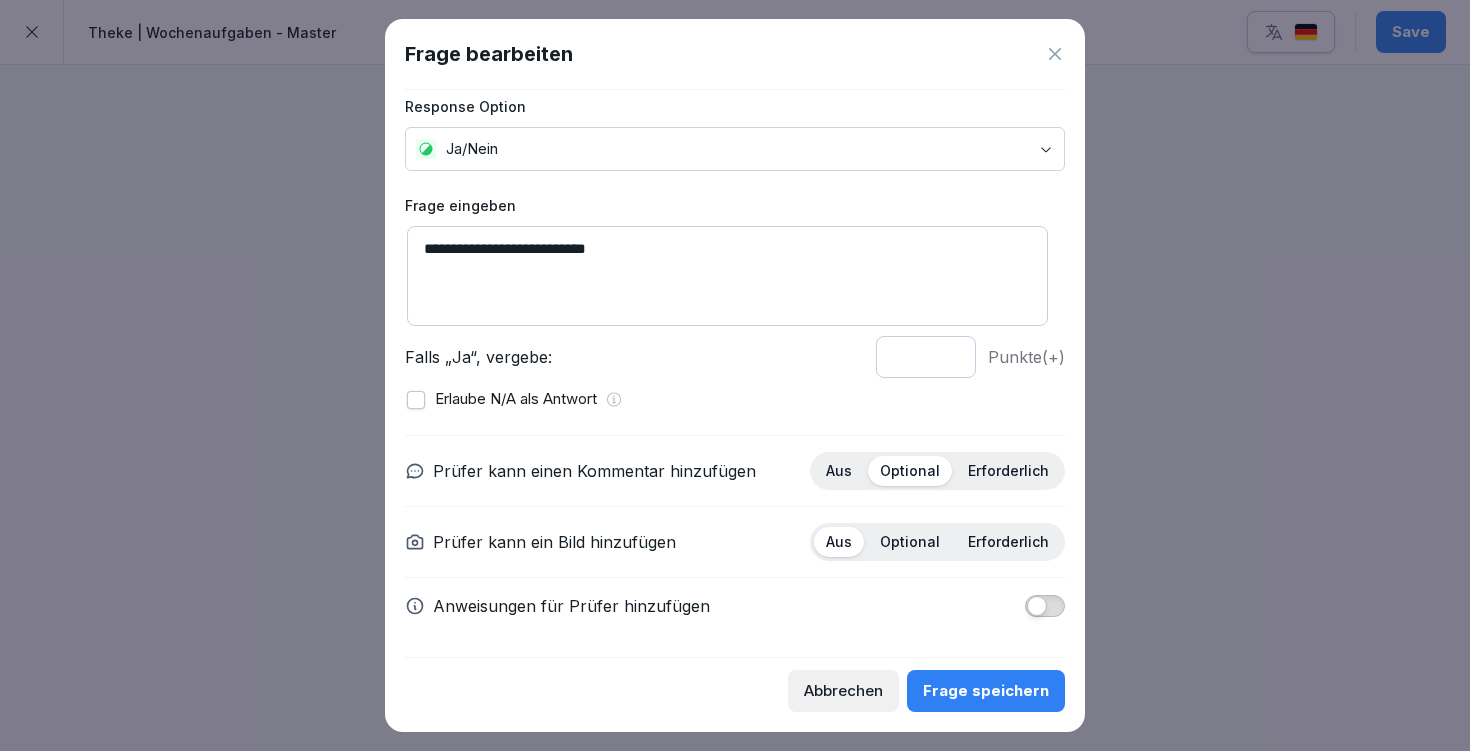 click at bounding box center [1037, 606] 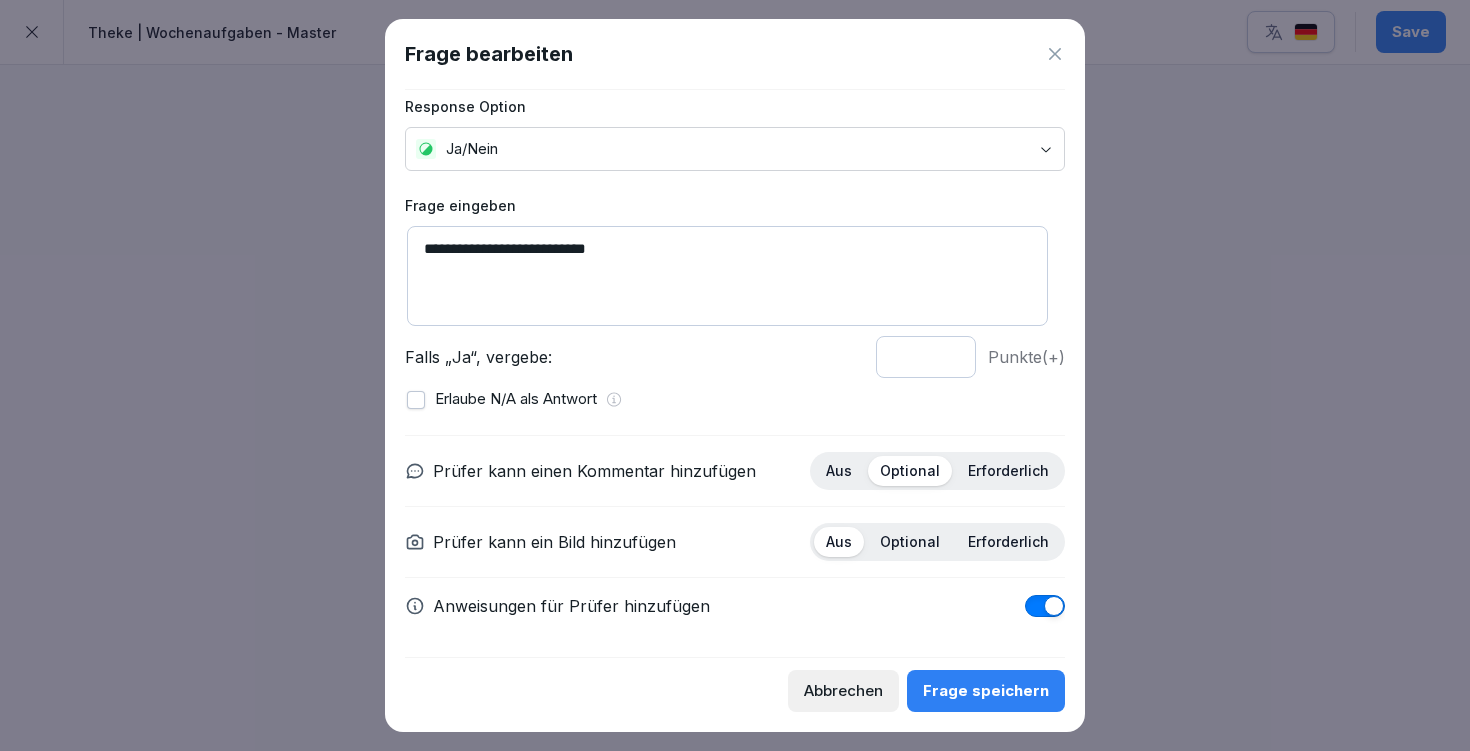 scroll, scrollTop: 127, scrollLeft: 0, axis: vertical 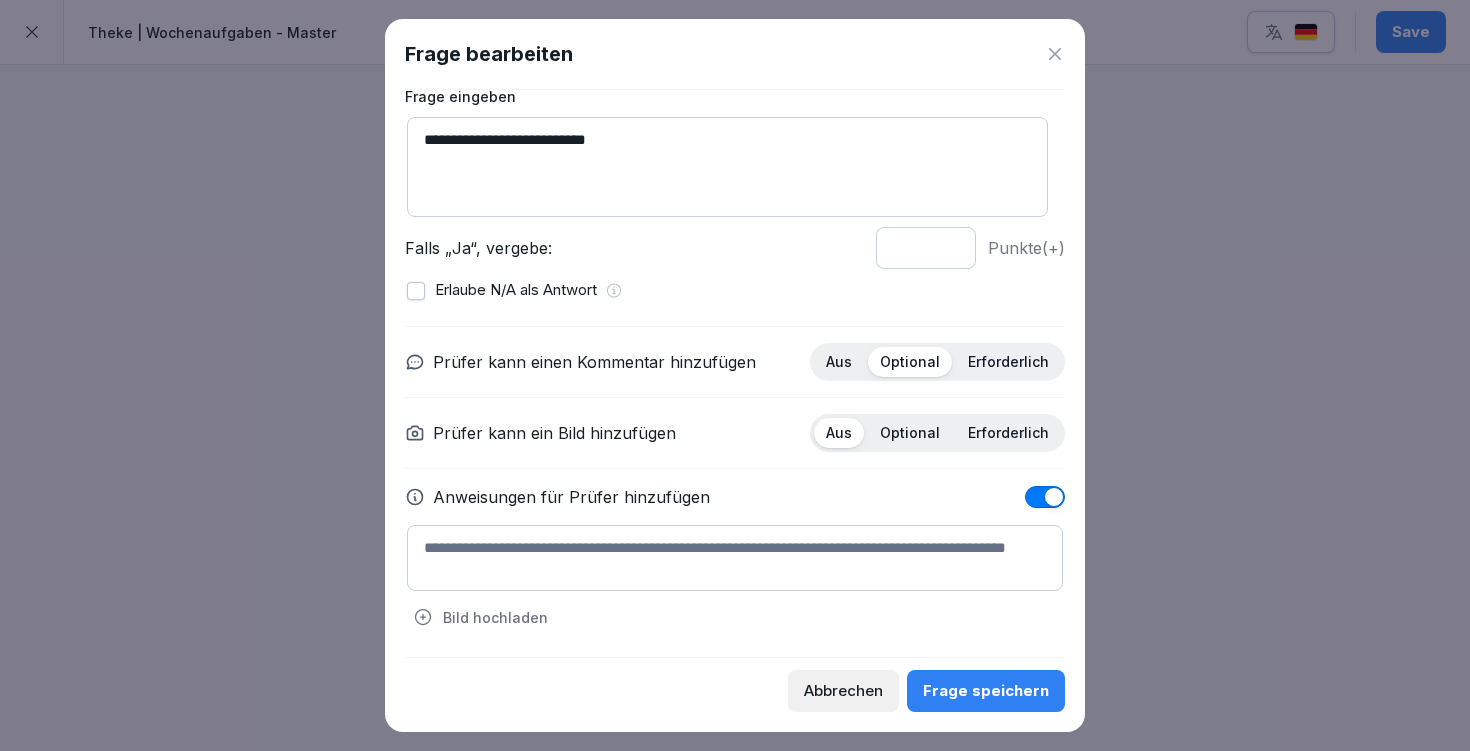 click at bounding box center [735, 558] 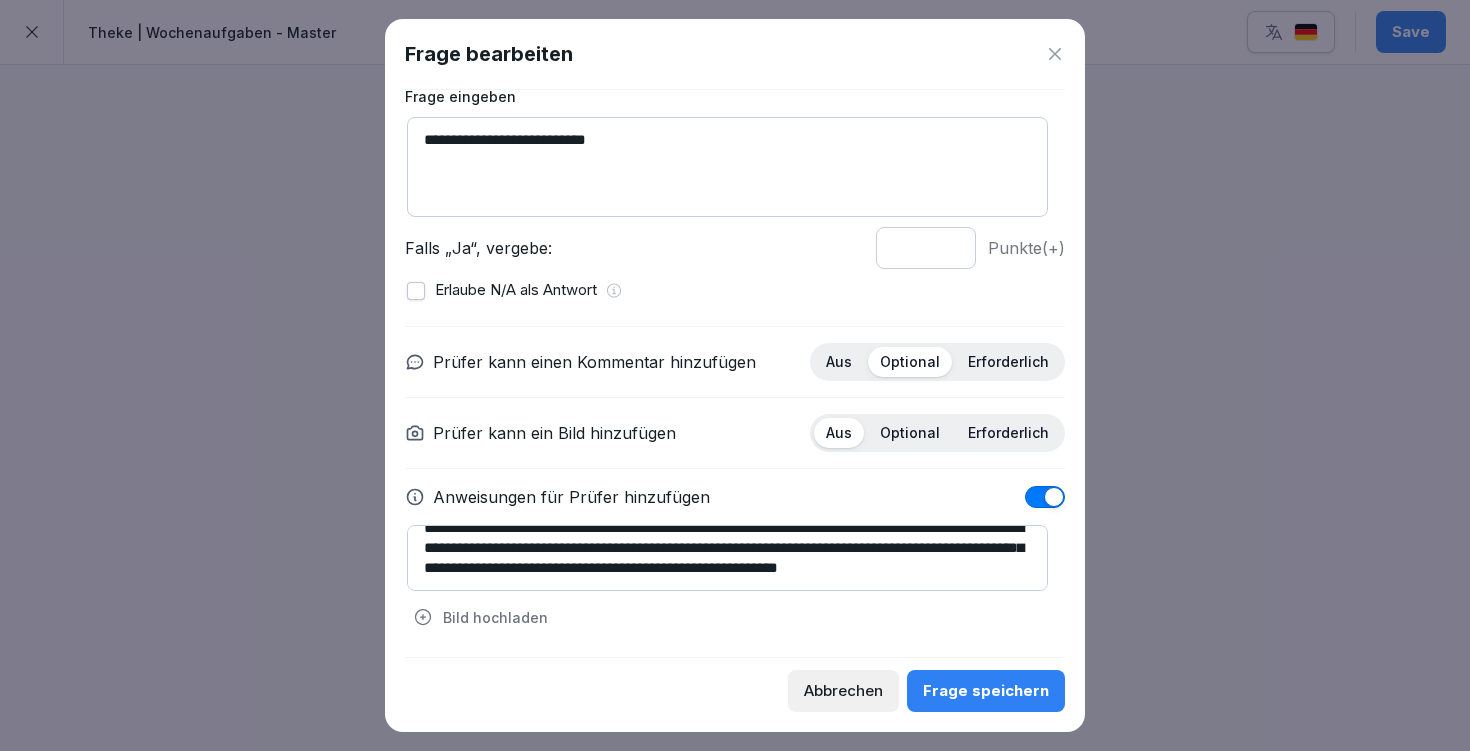 scroll, scrollTop: 0, scrollLeft: 0, axis: both 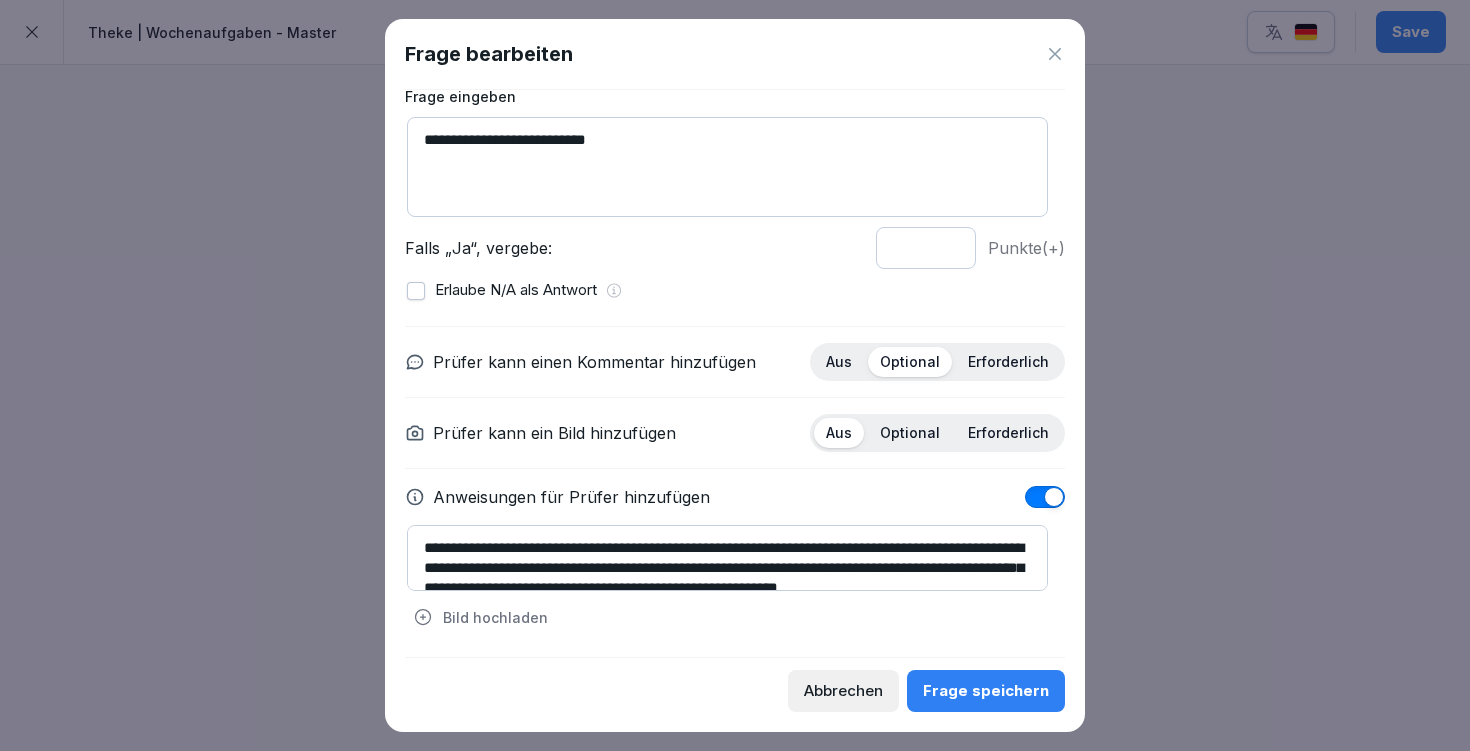 drag, startPoint x: 772, startPoint y: 543, endPoint x: 414, endPoint y: 541, distance: 358.00558 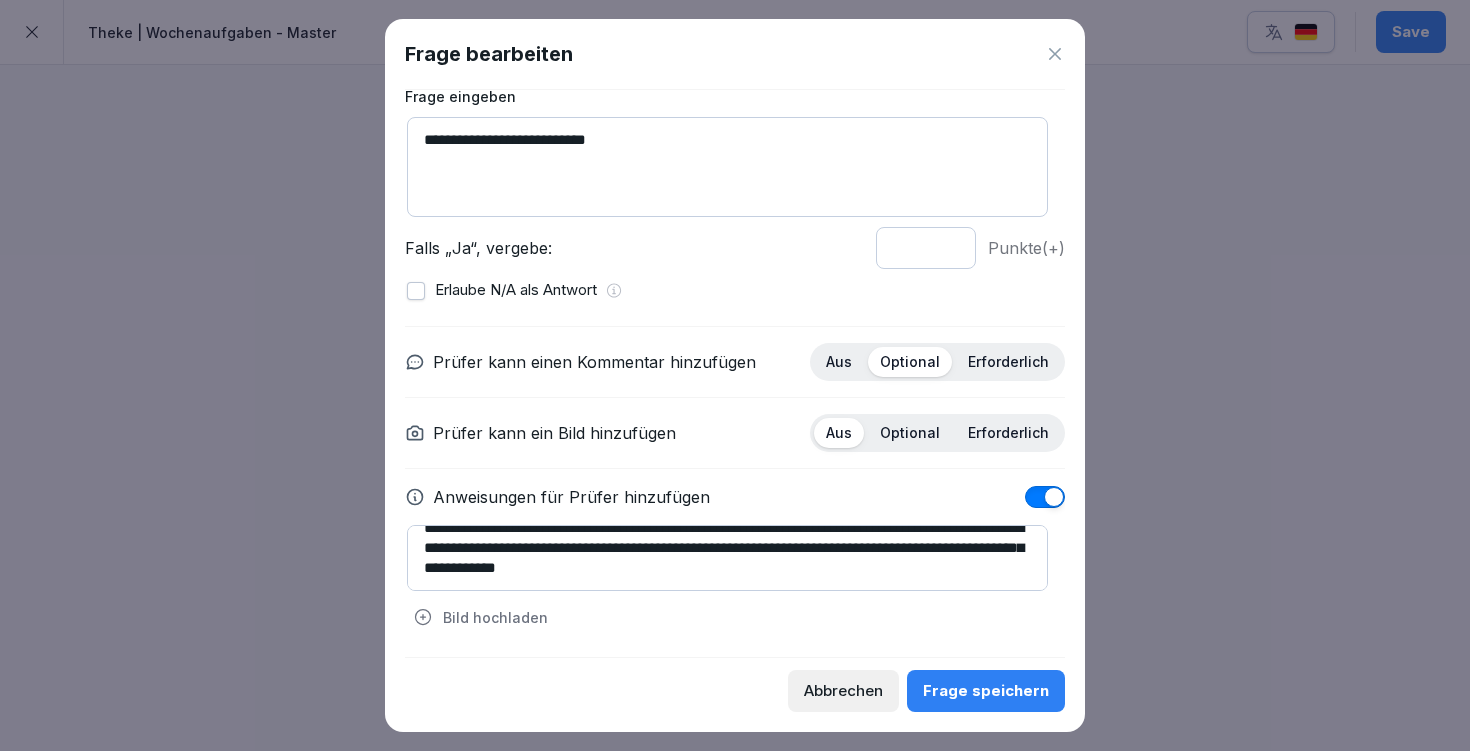 scroll, scrollTop: 40, scrollLeft: 0, axis: vertical 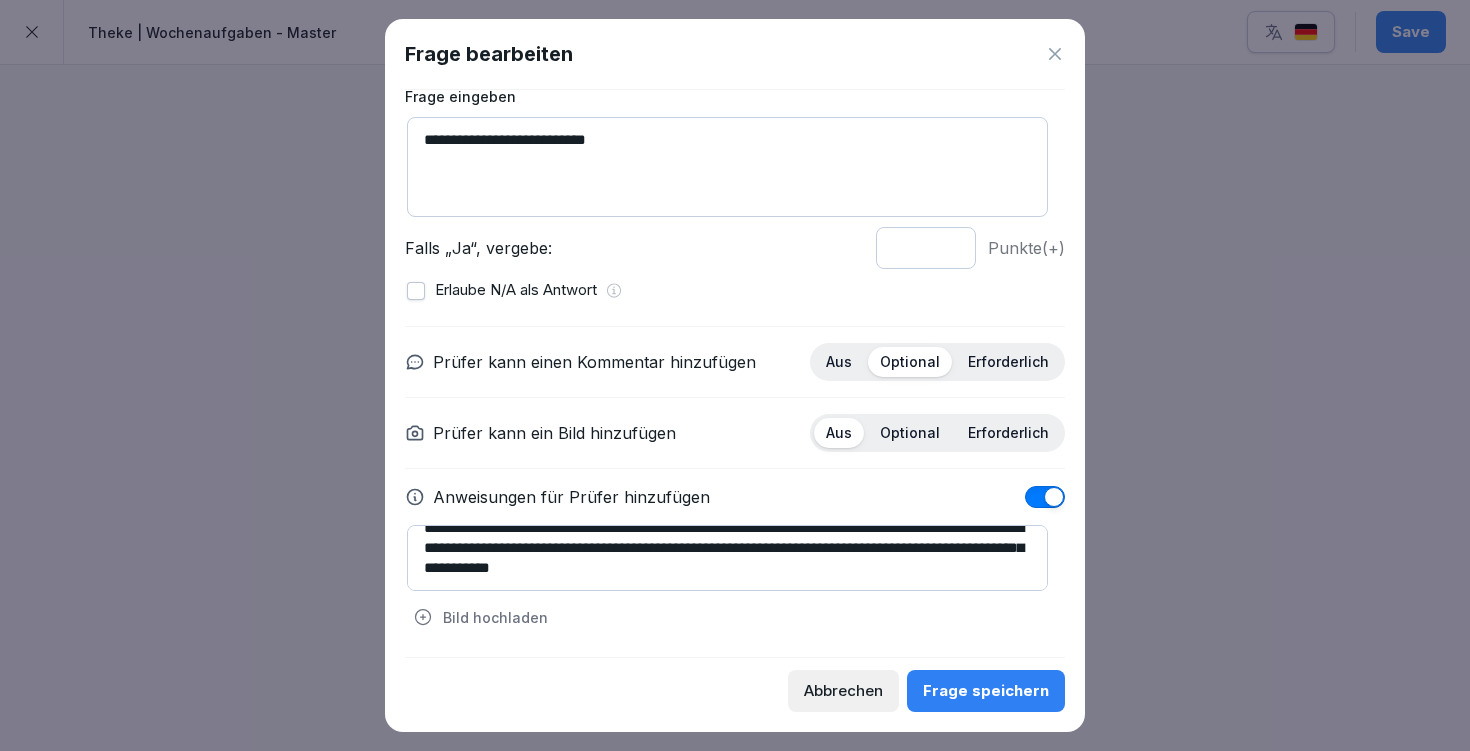 type on "**********" 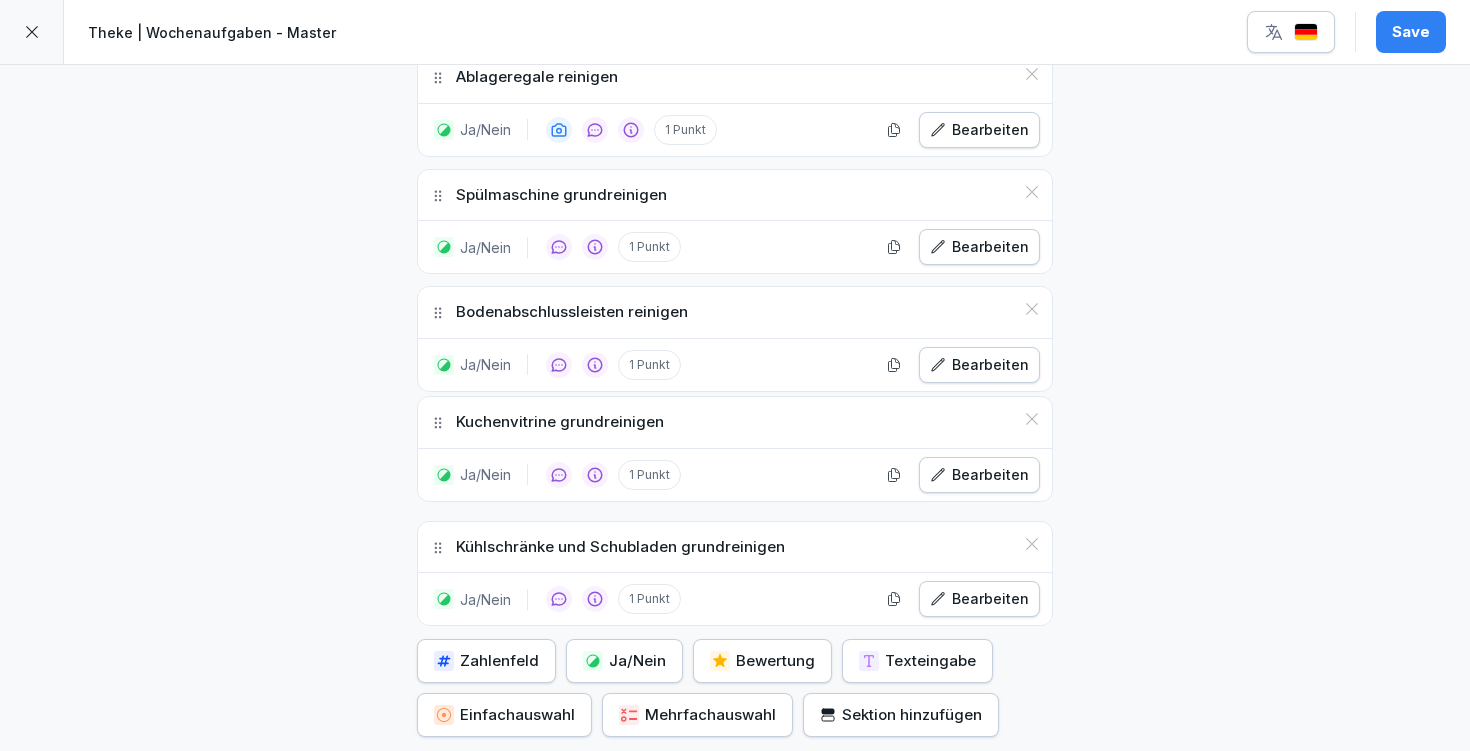 drag, startPoint x: 428, startPoint y: 548, endPoint x: 441, endPoint y: 423, distance: 125.67418 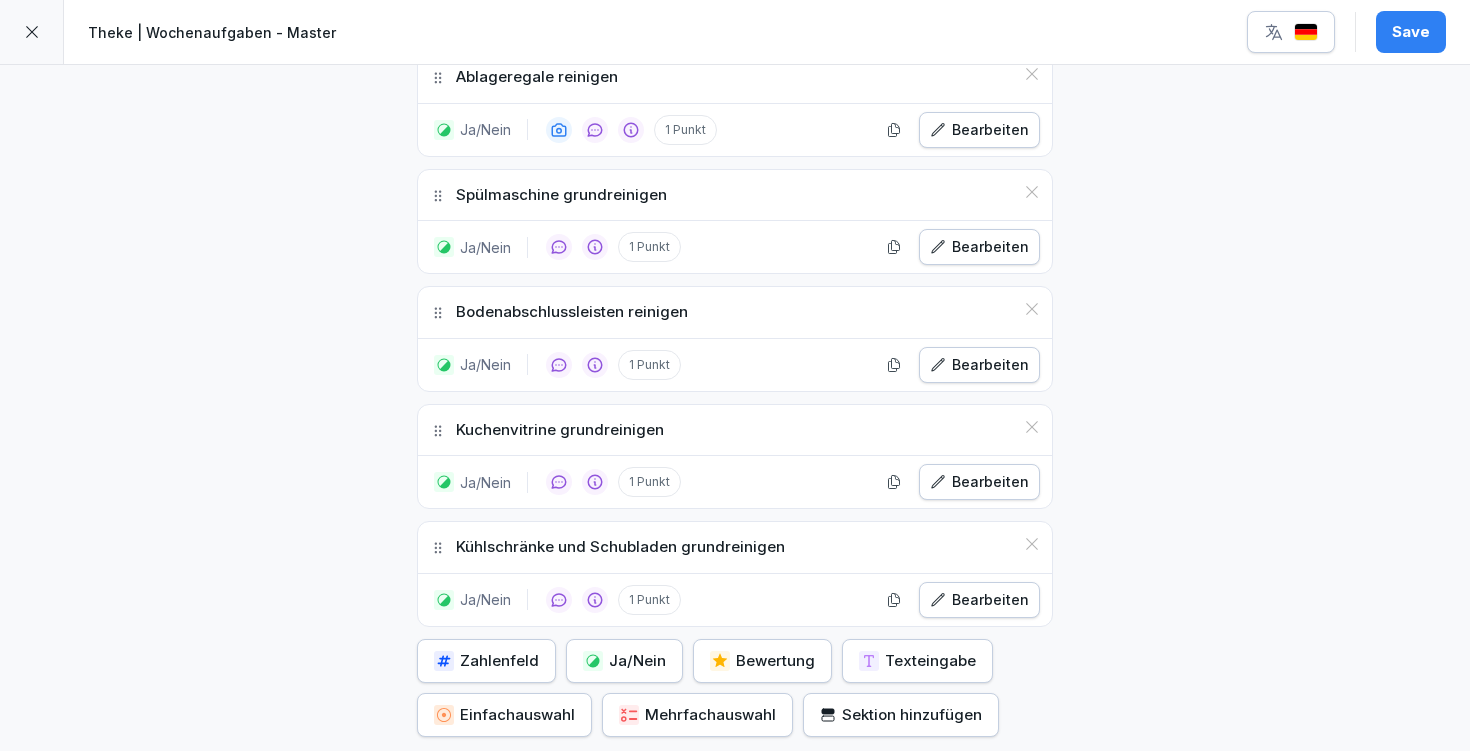 click on "Ja/Nein" at bounding box center (624, 661) 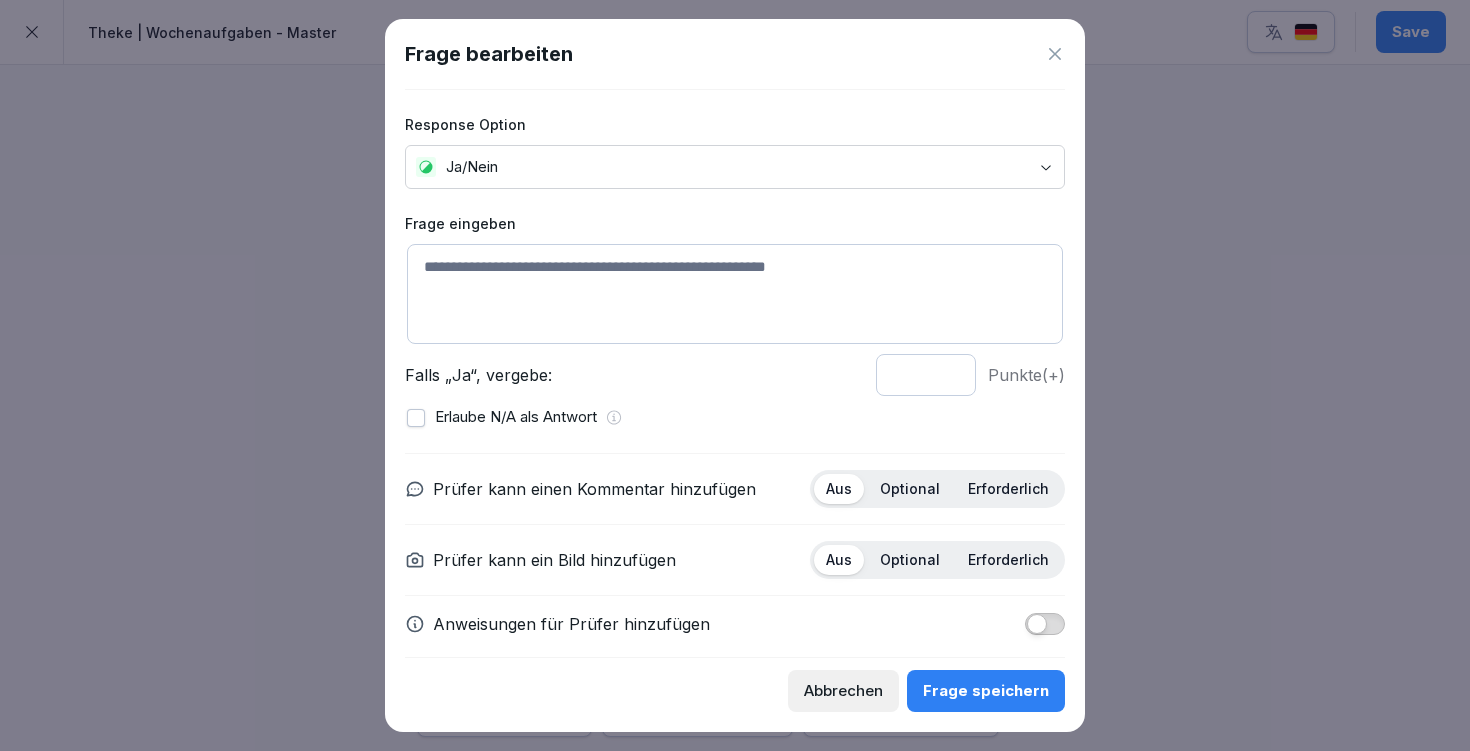 click at bounding box center (735, 294) 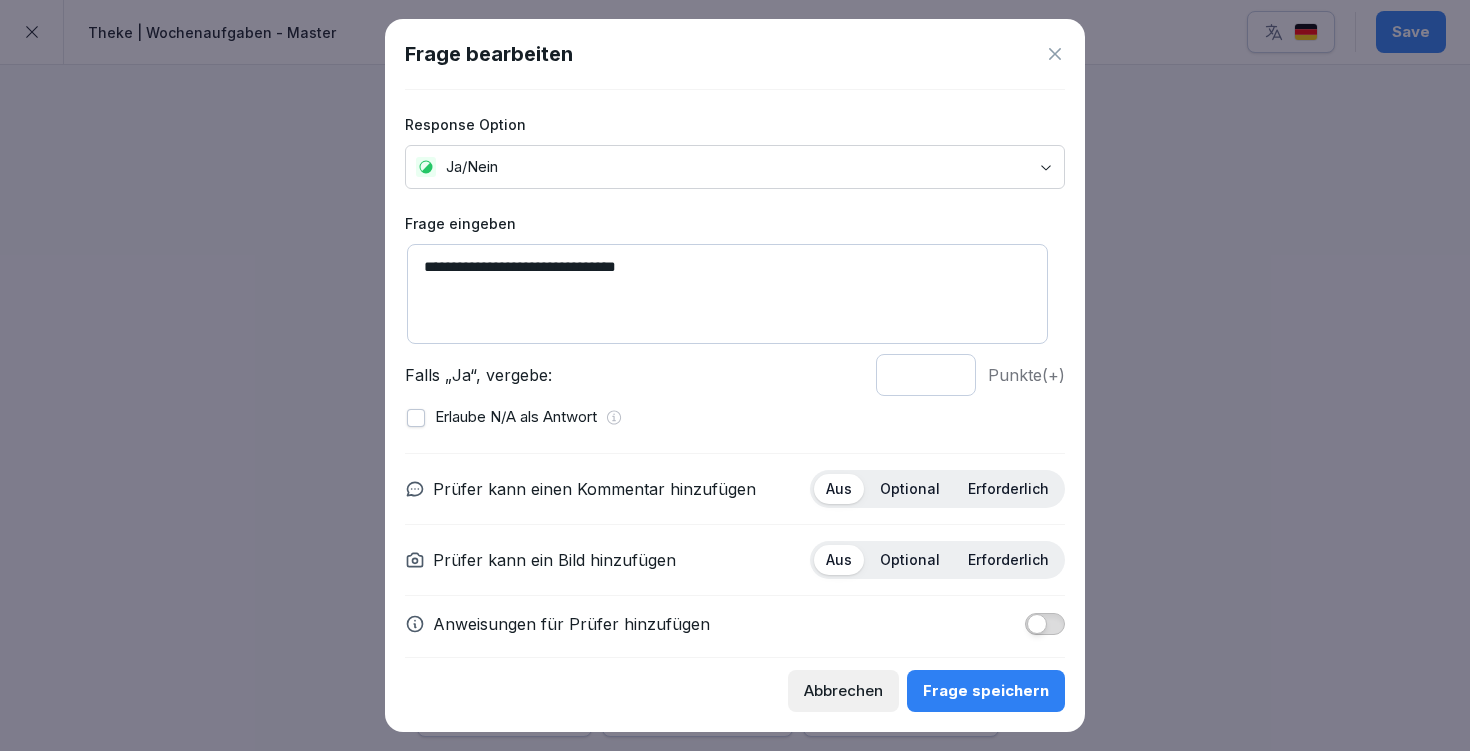 type on "**********" 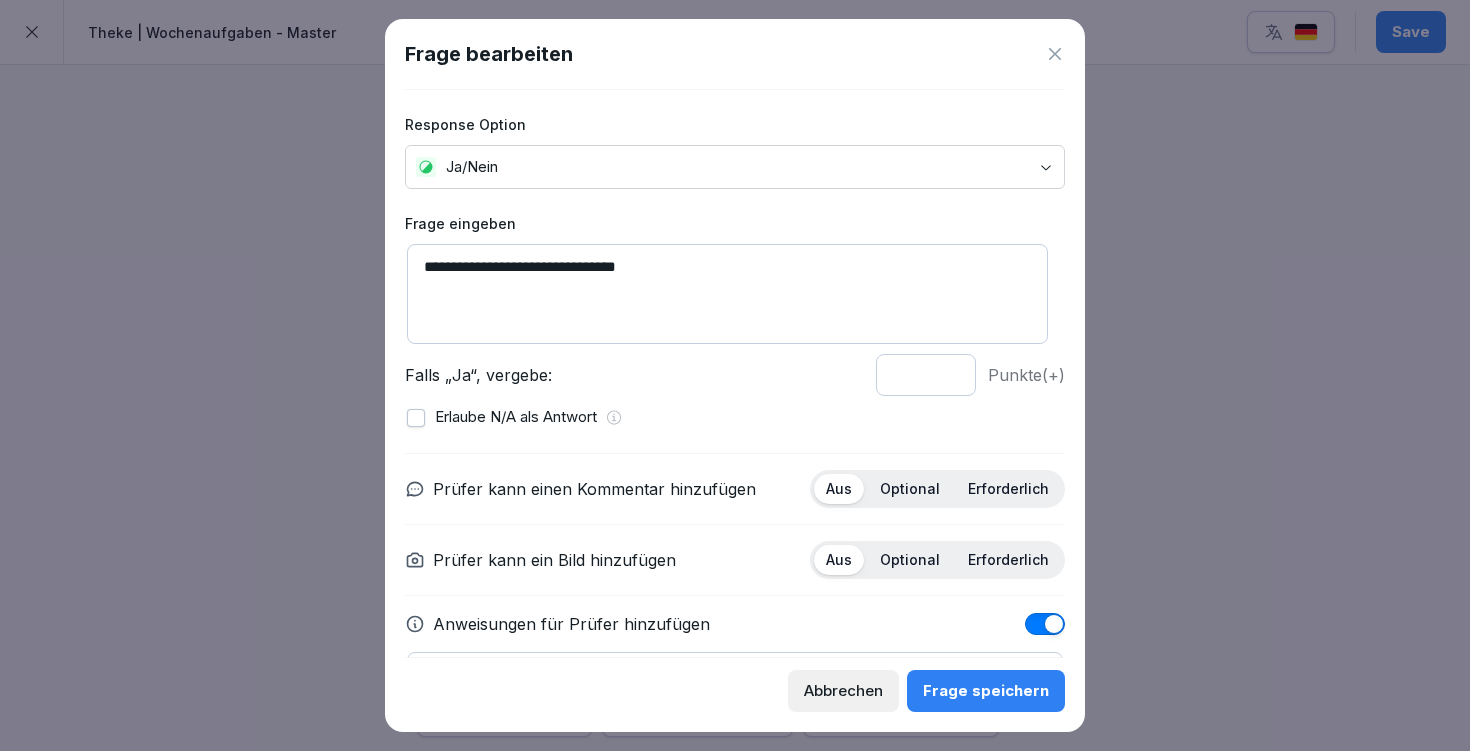 click on "Optional" at bounding box center [910, 489] 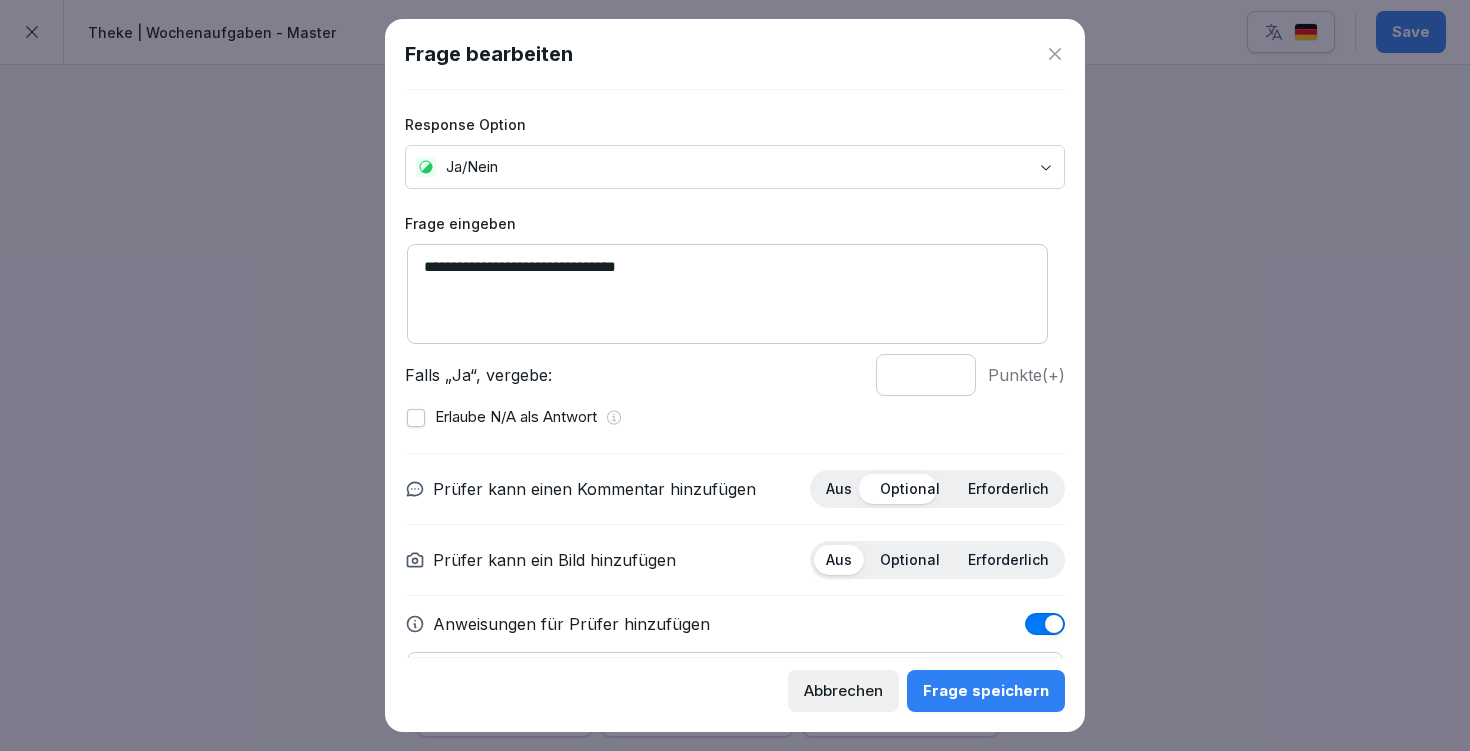 scroll, scrollTop: 127, scrollLeft: 0, axis: vertical 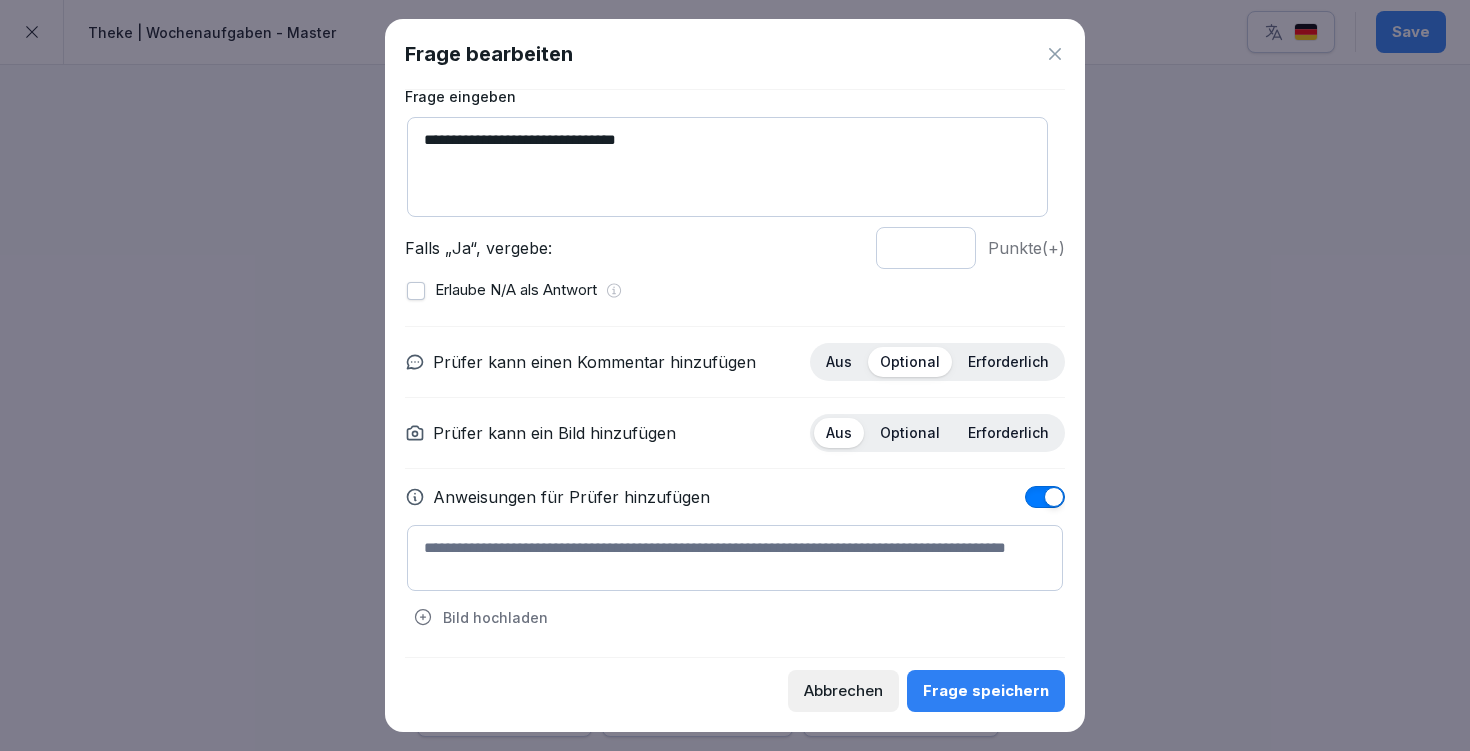 click at bounding box center (735, 558) 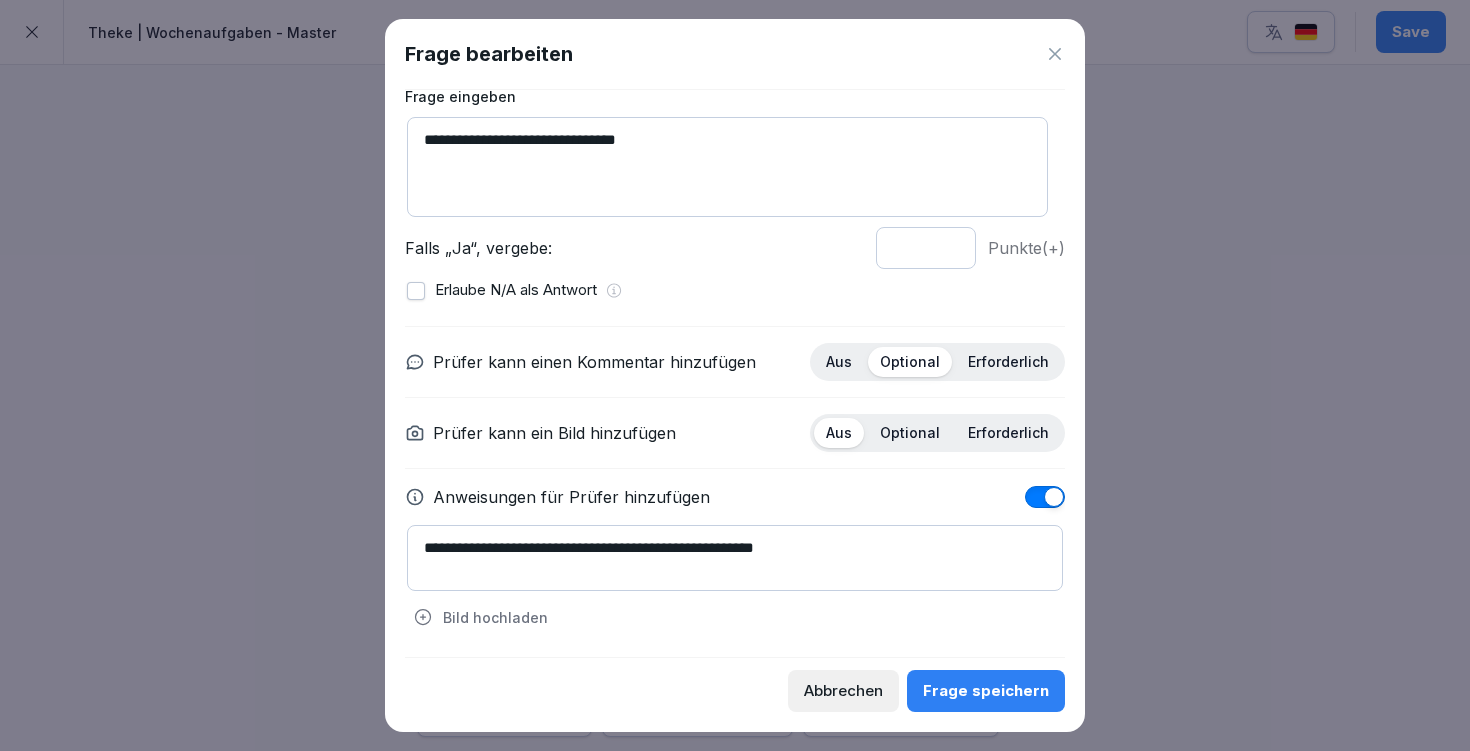 type on "**********" 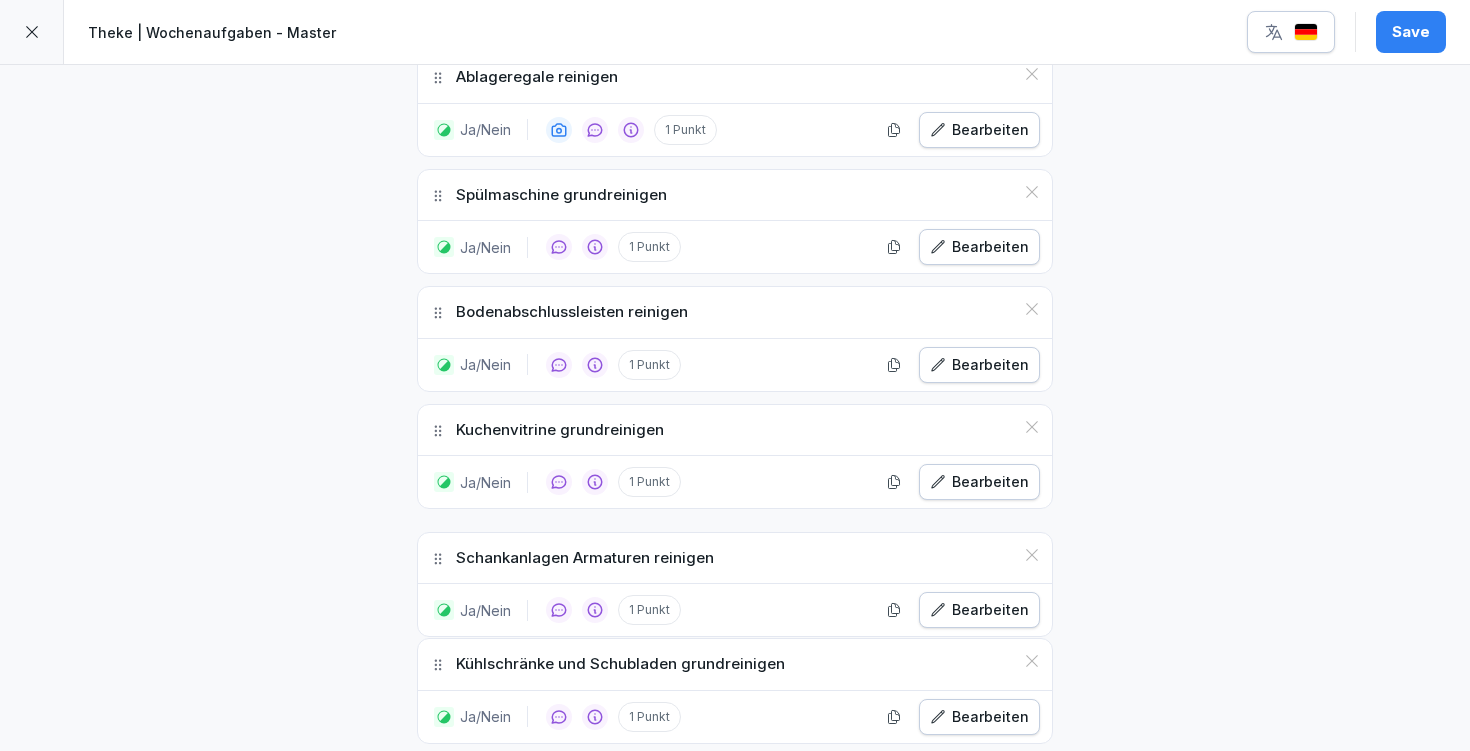 drag, startPoint x: 429, startPoint y: 663, endPoint x: 436, endPoint y: 556, distance: 107.22873 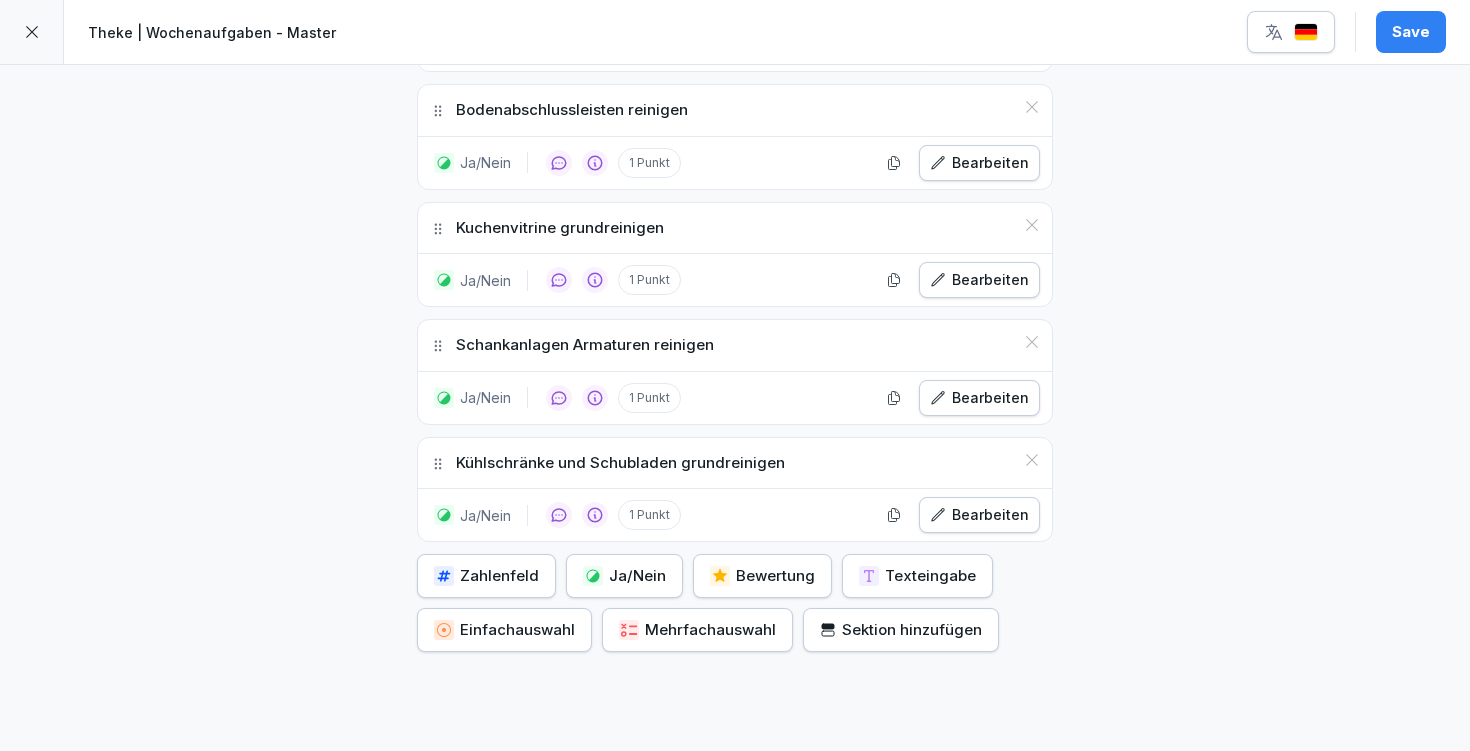 scroll, scrollTop: 1002, scrollLeft: 0, axis: vertical 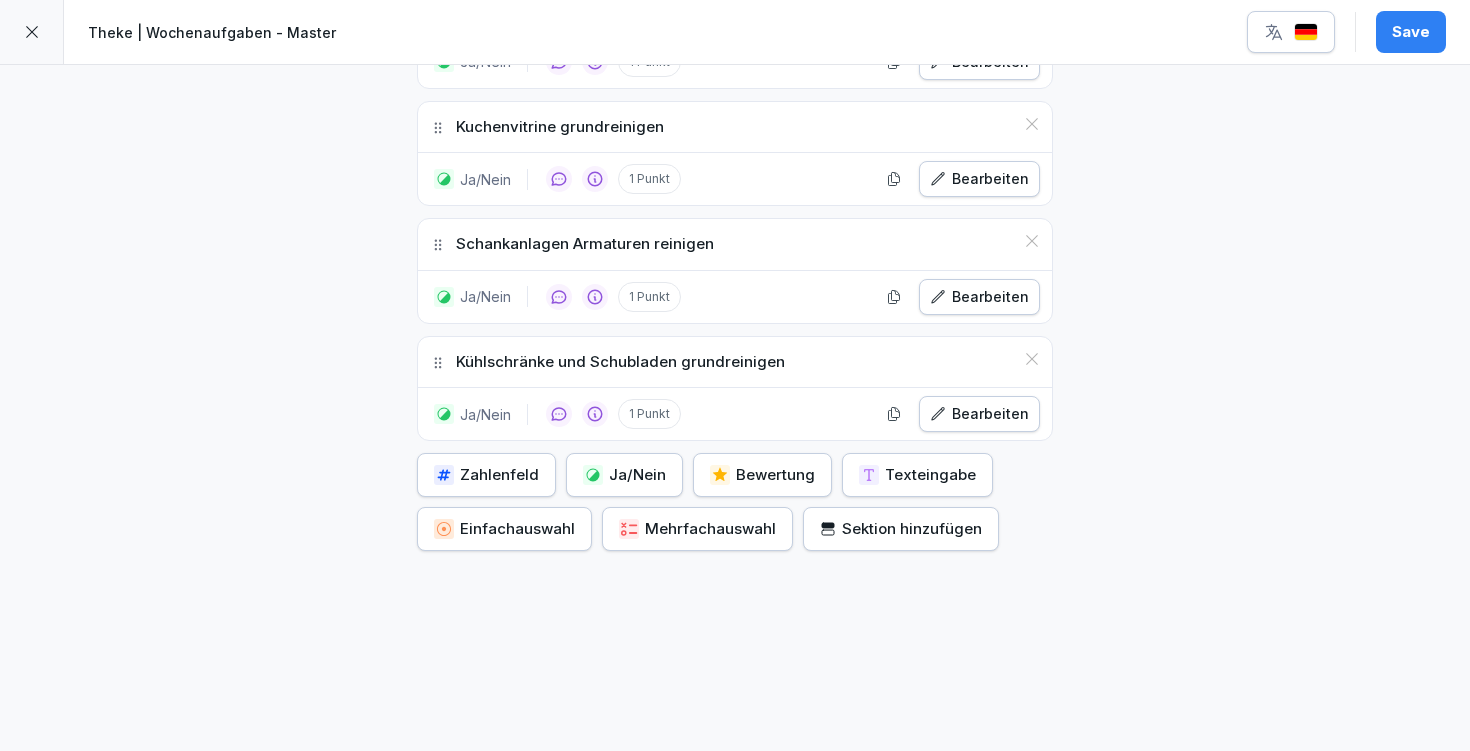 click on "Ja/Nein" at bounding box center [624, 475] 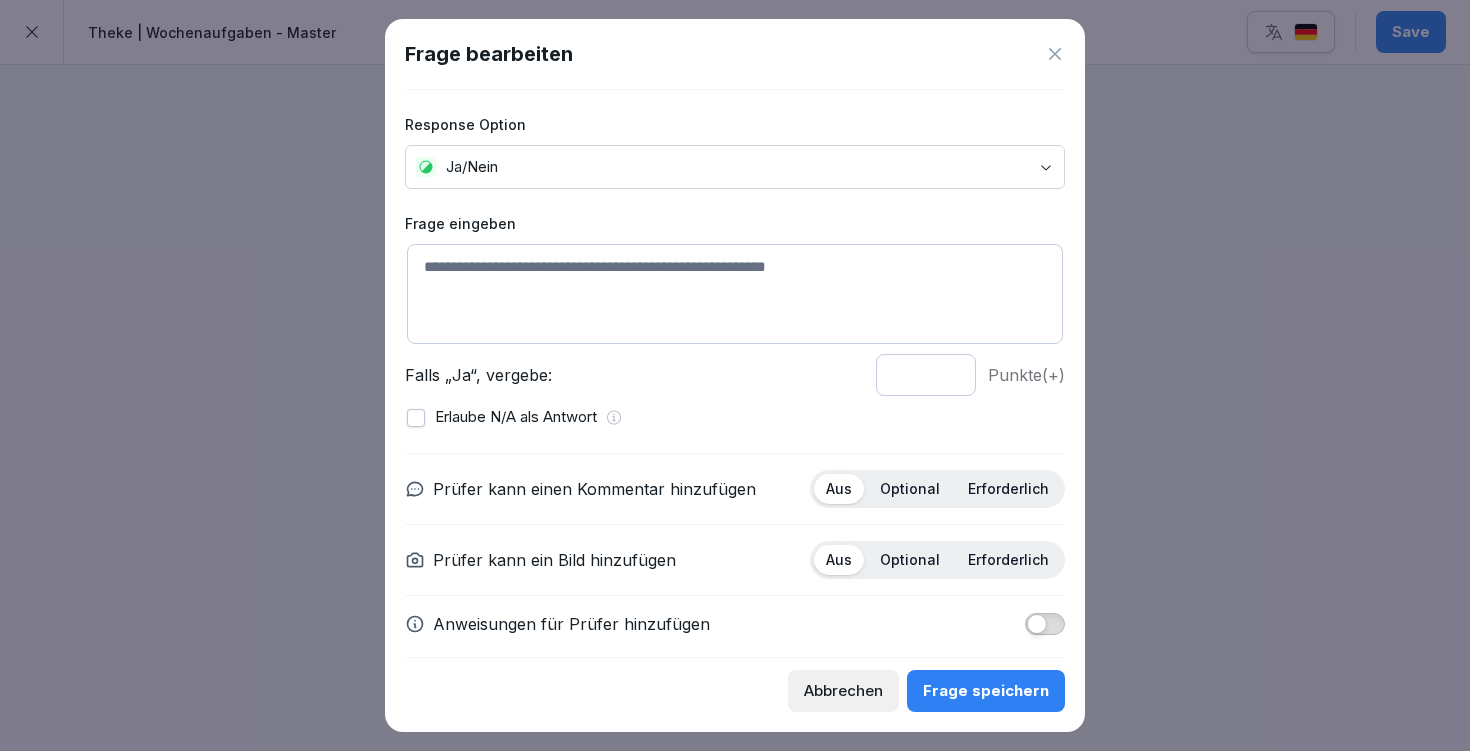 click at bounding box center (735, 294) 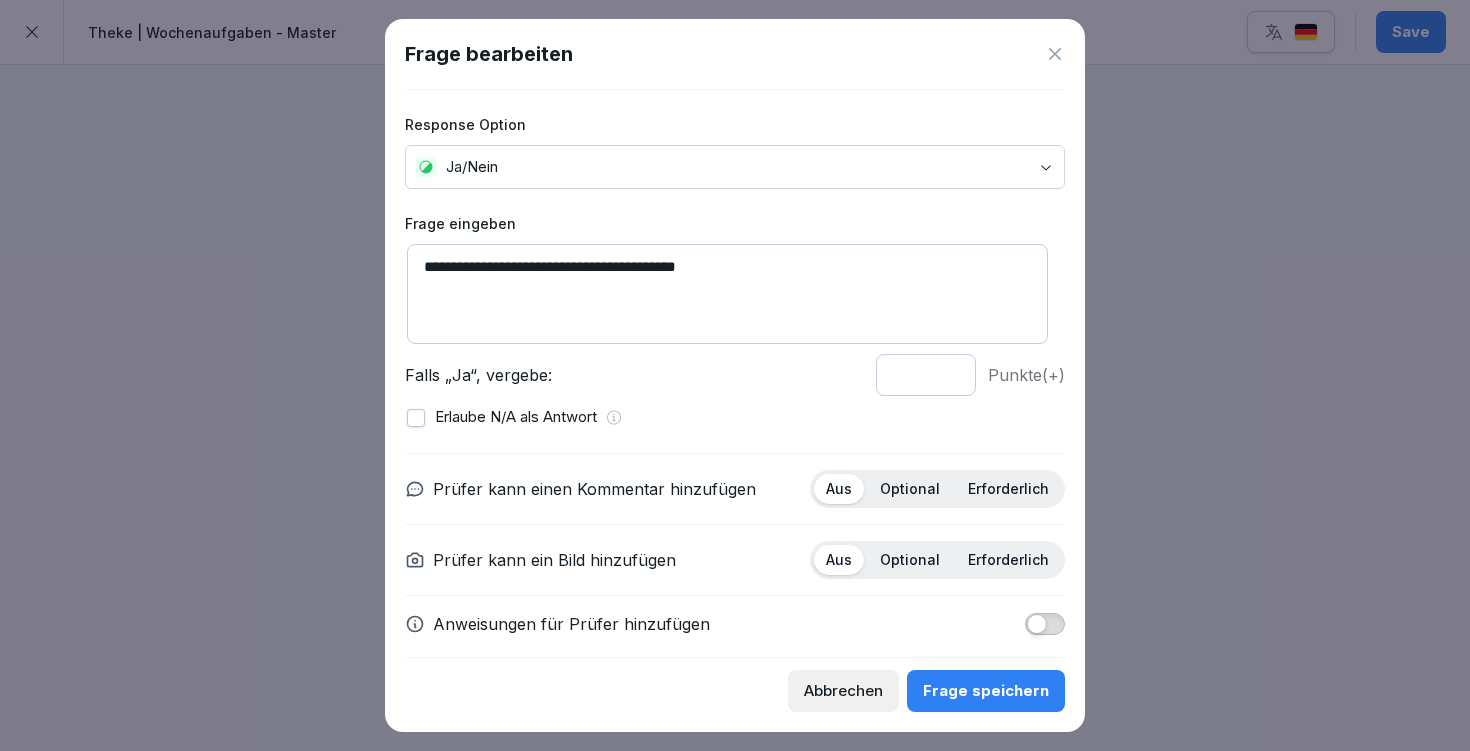 type on "**********" 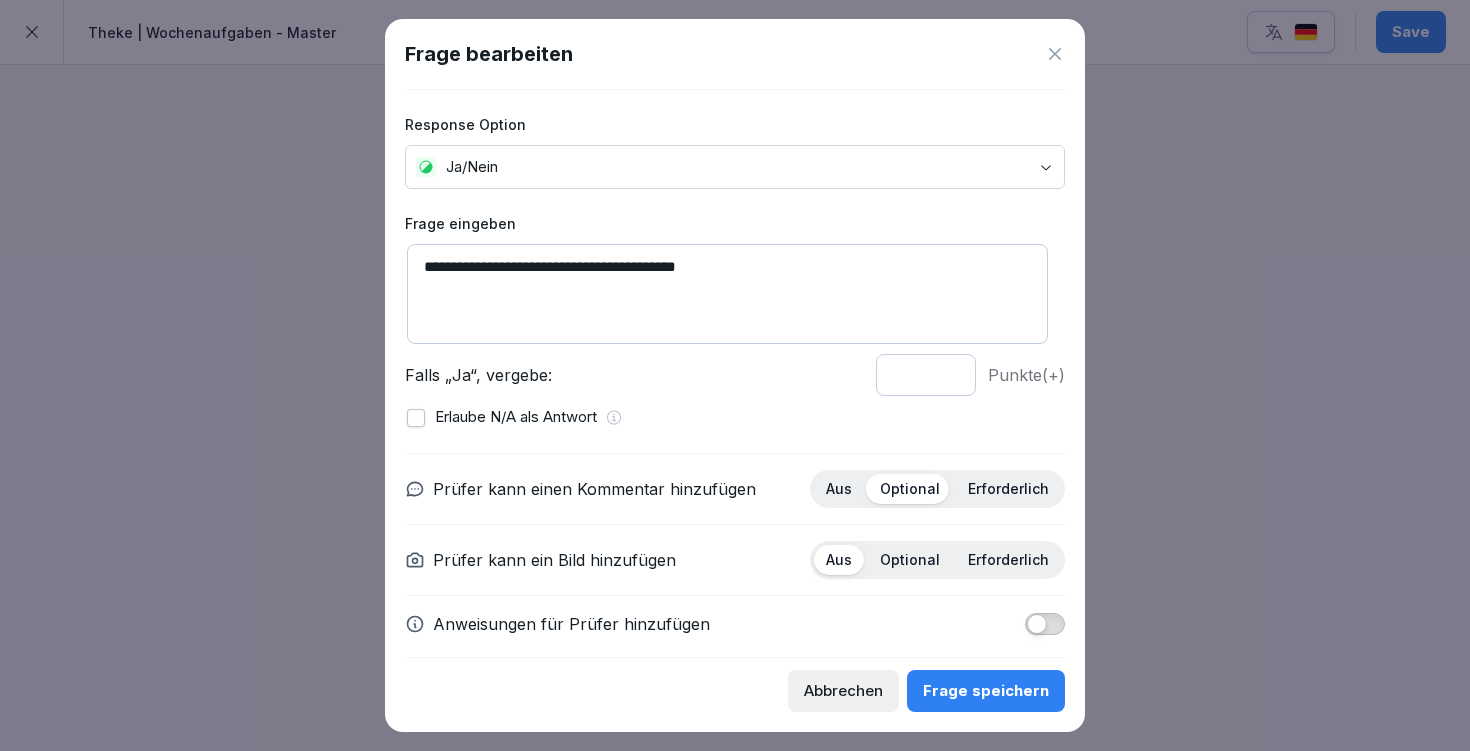 scroll, scrollTop: 18, scrollLeft: 0, axis: vertical 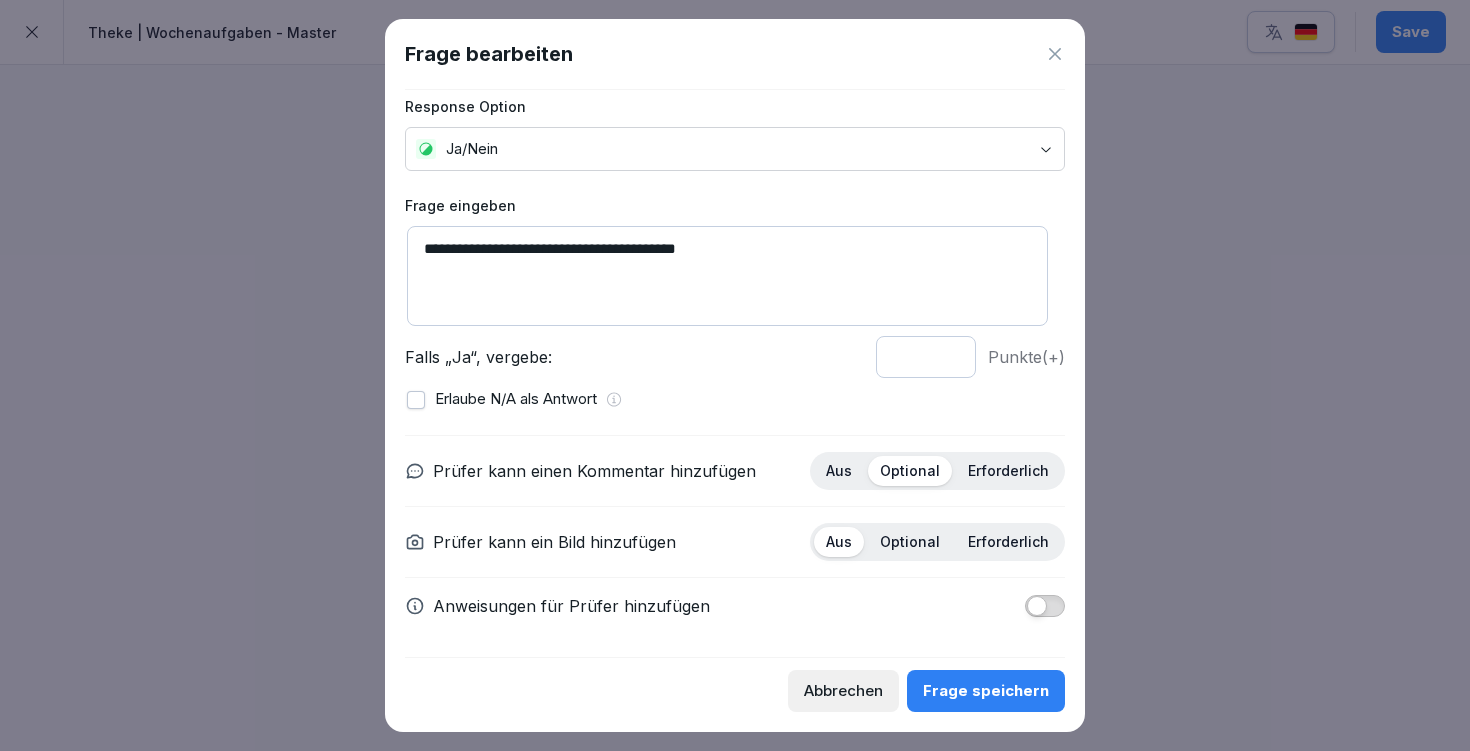 click at bounding box center (1045, 606) 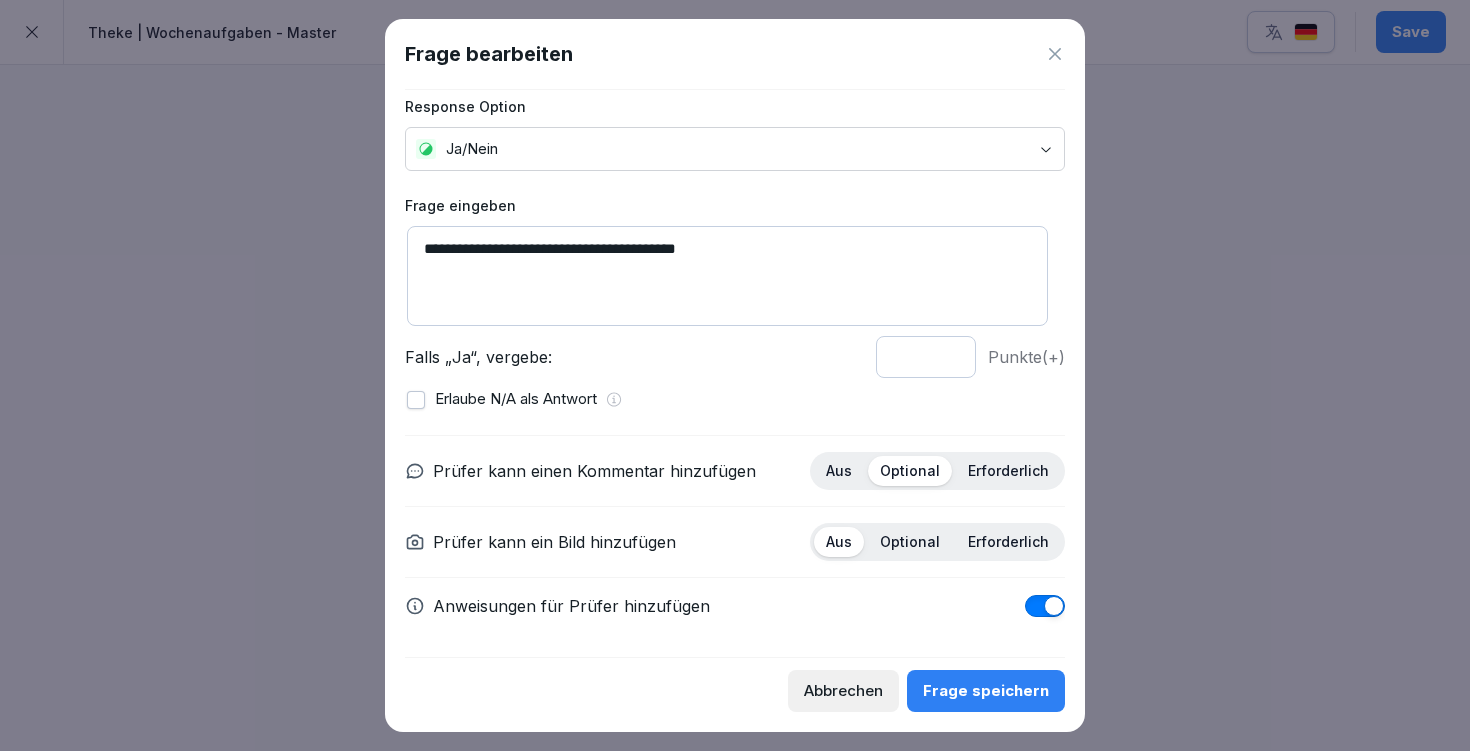 scroll, scrollTop: 127, scrollLeft: 0, axis: vertical 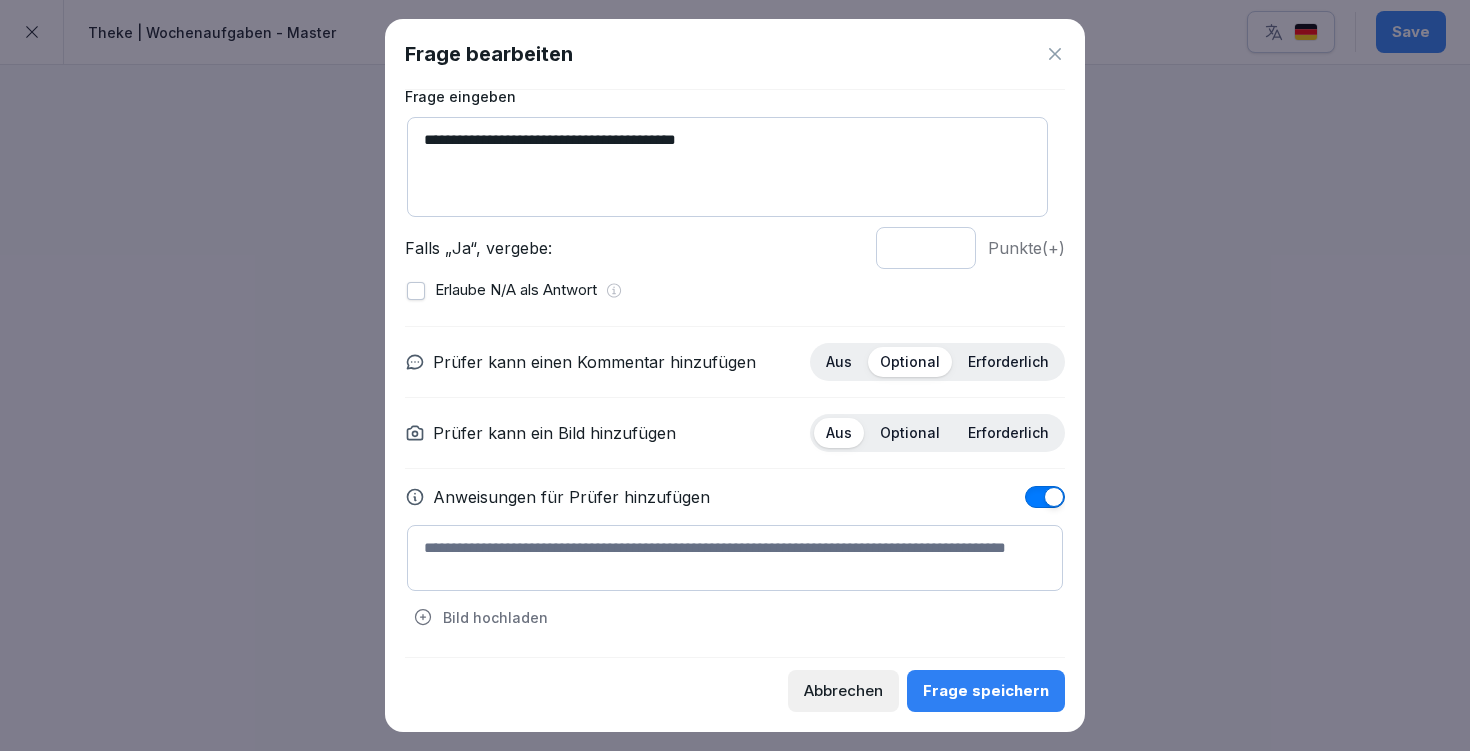 click at bounding box center (735, 558) 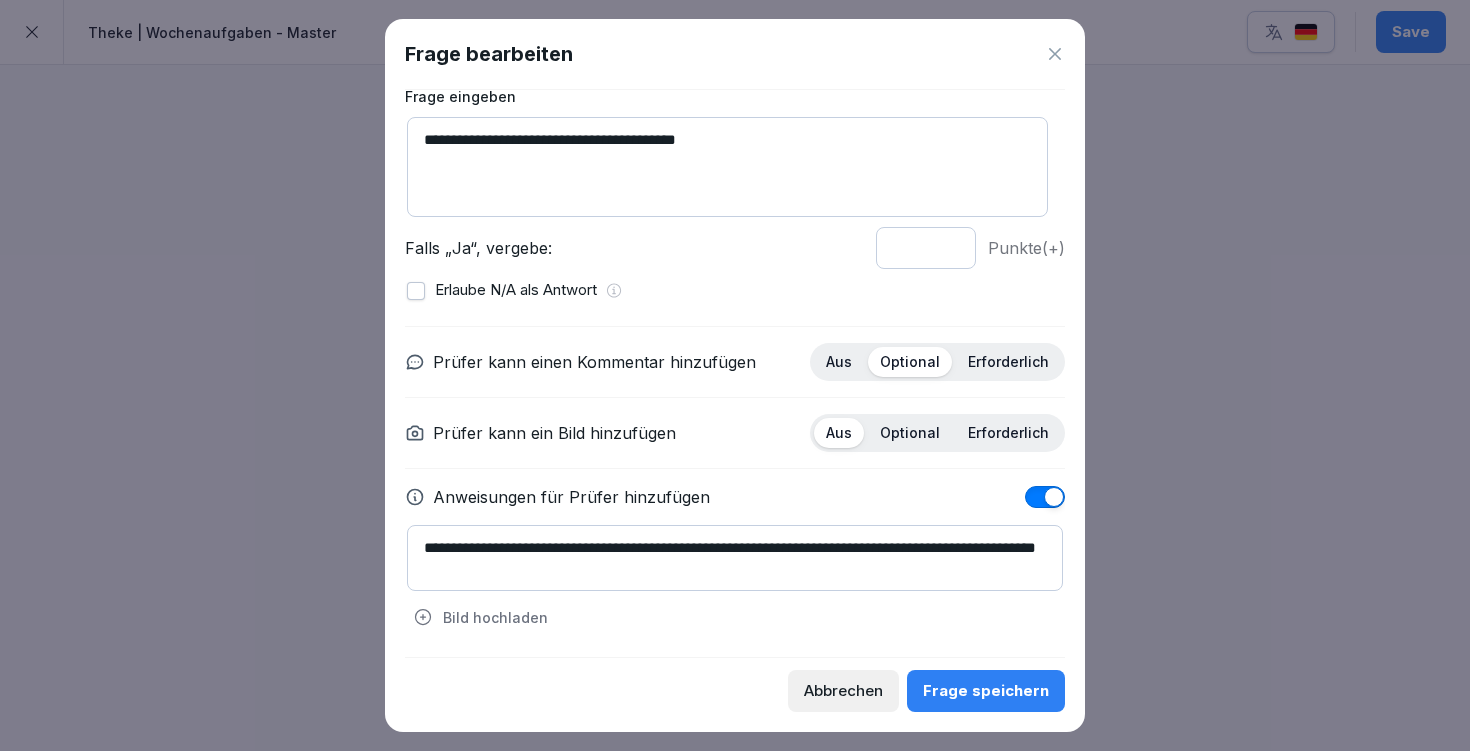 type on "**********" 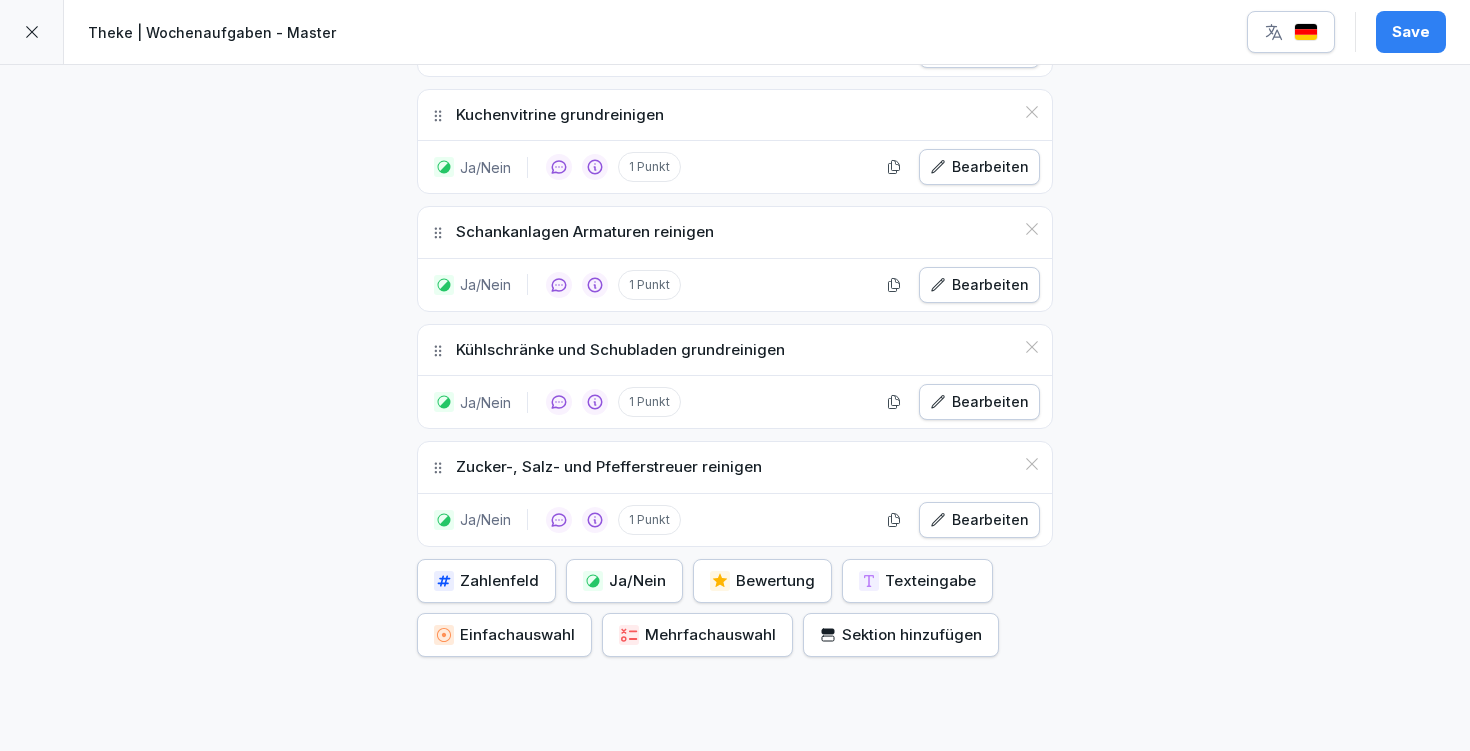 click on "Theke | Wochenaufgaben - Master Save" at bounding box center [735, 32] 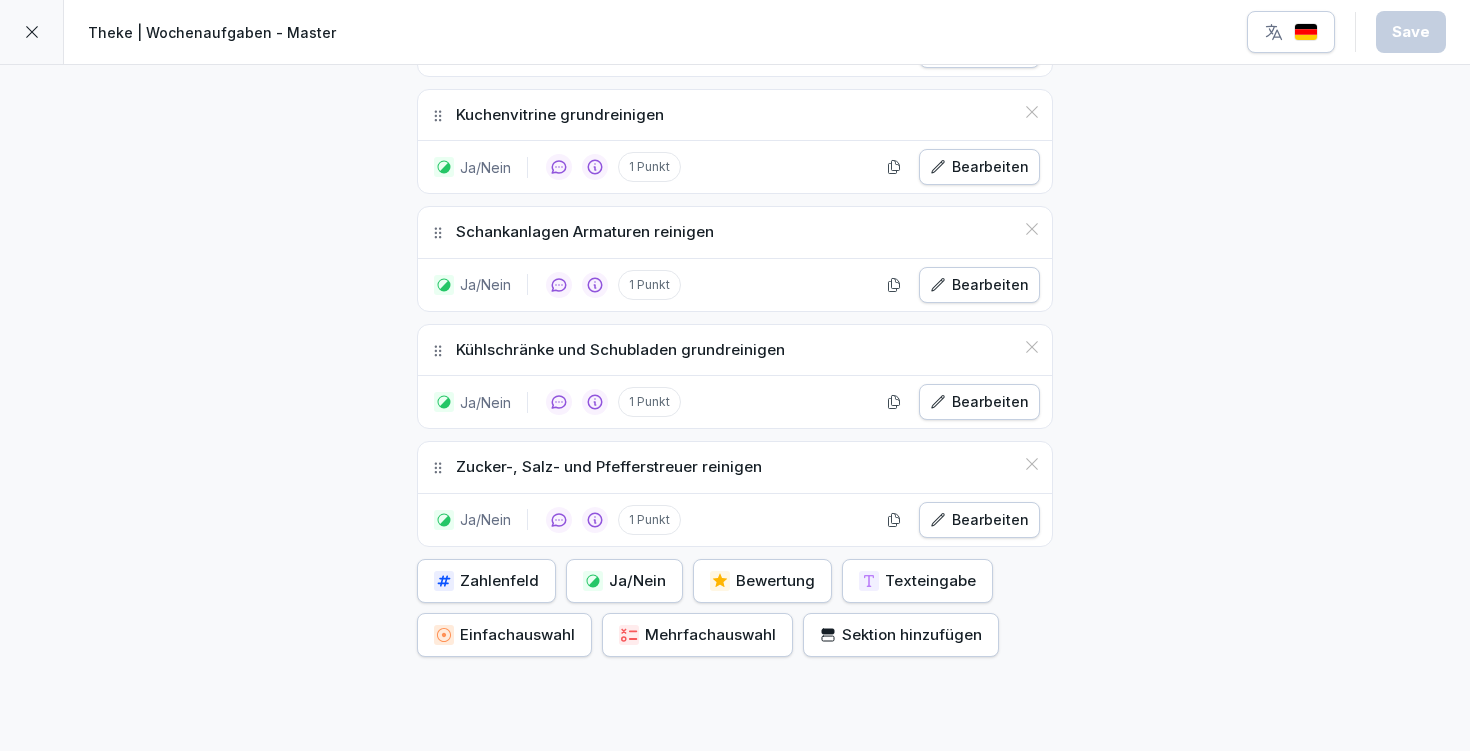 click on "Ja/Nein" at bounding box center [624, 581] 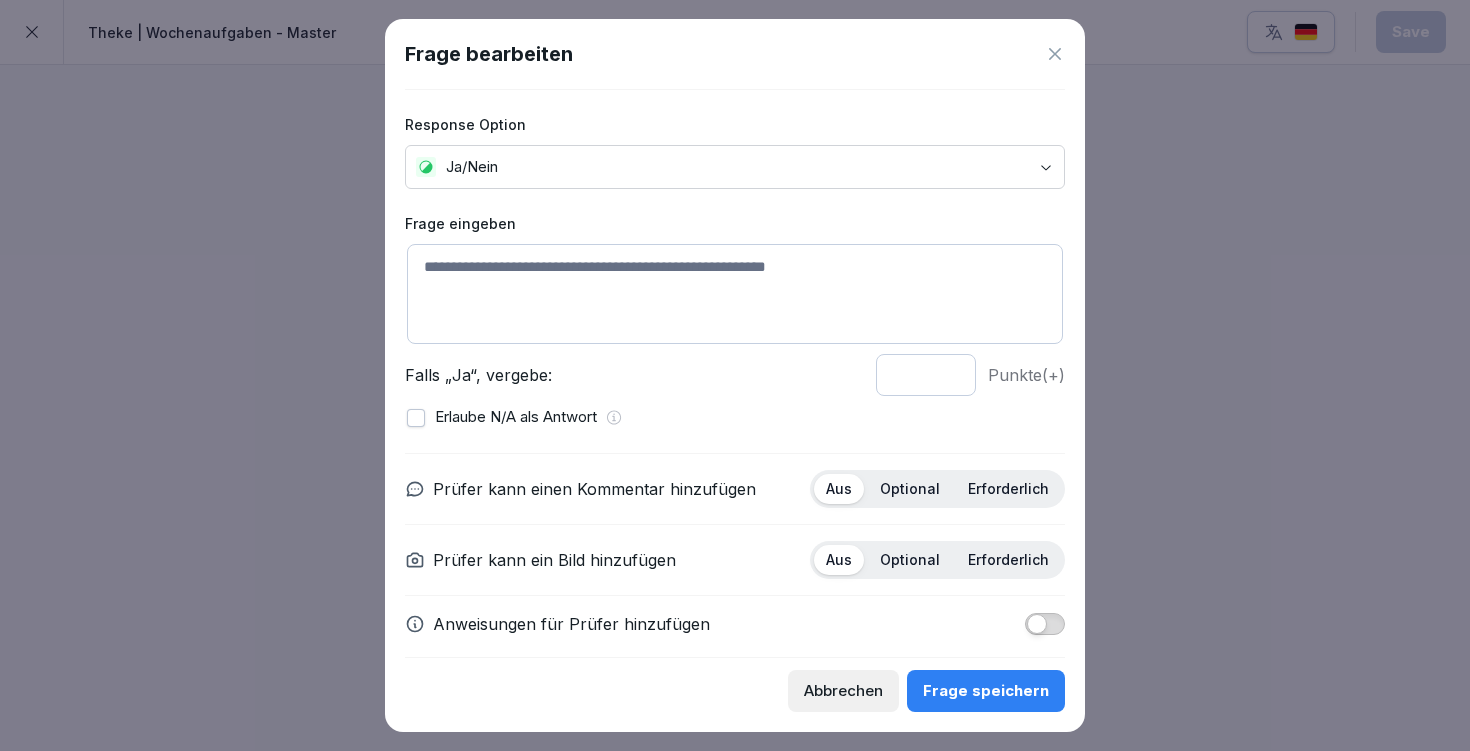 click at bounding box center (735, 294) 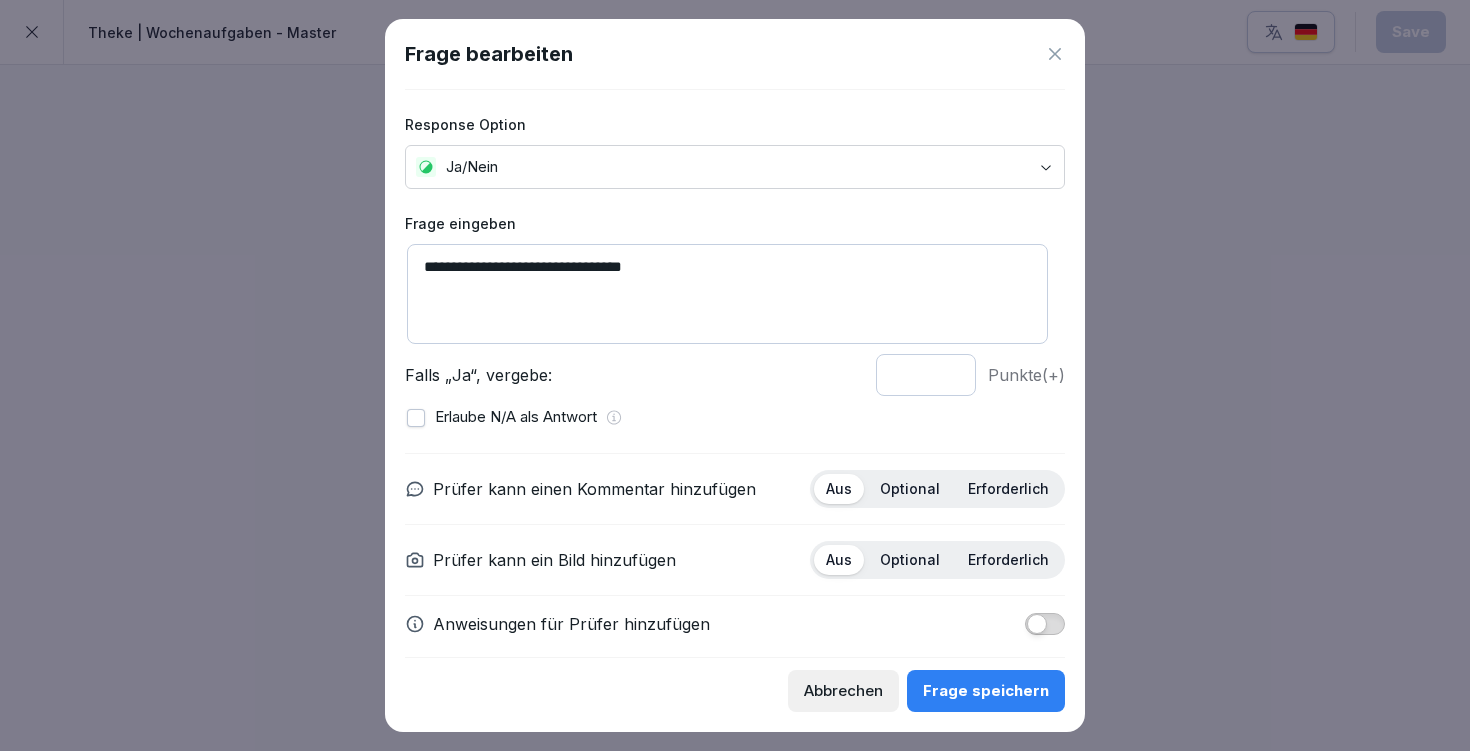 type on "**********" 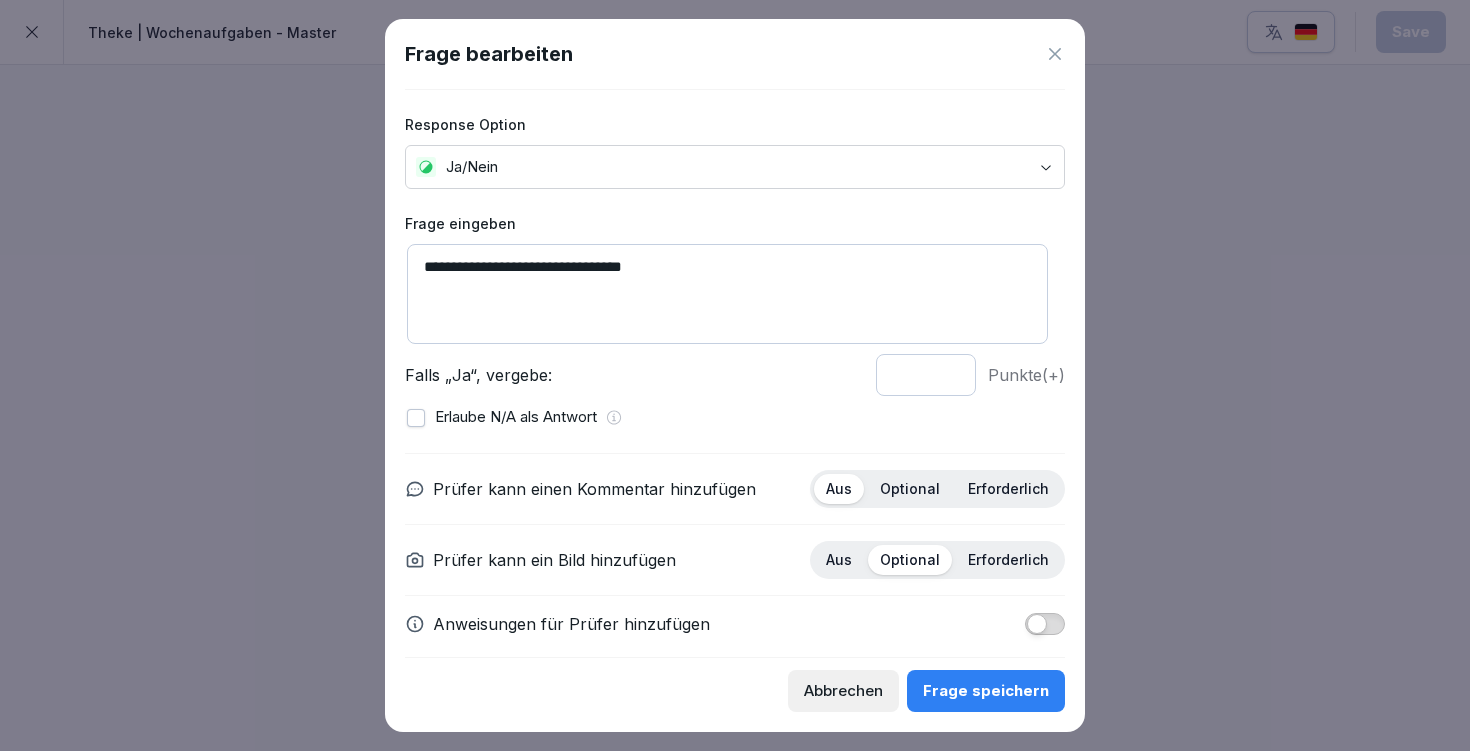click on "Optional" at bounding box center [910, 489] 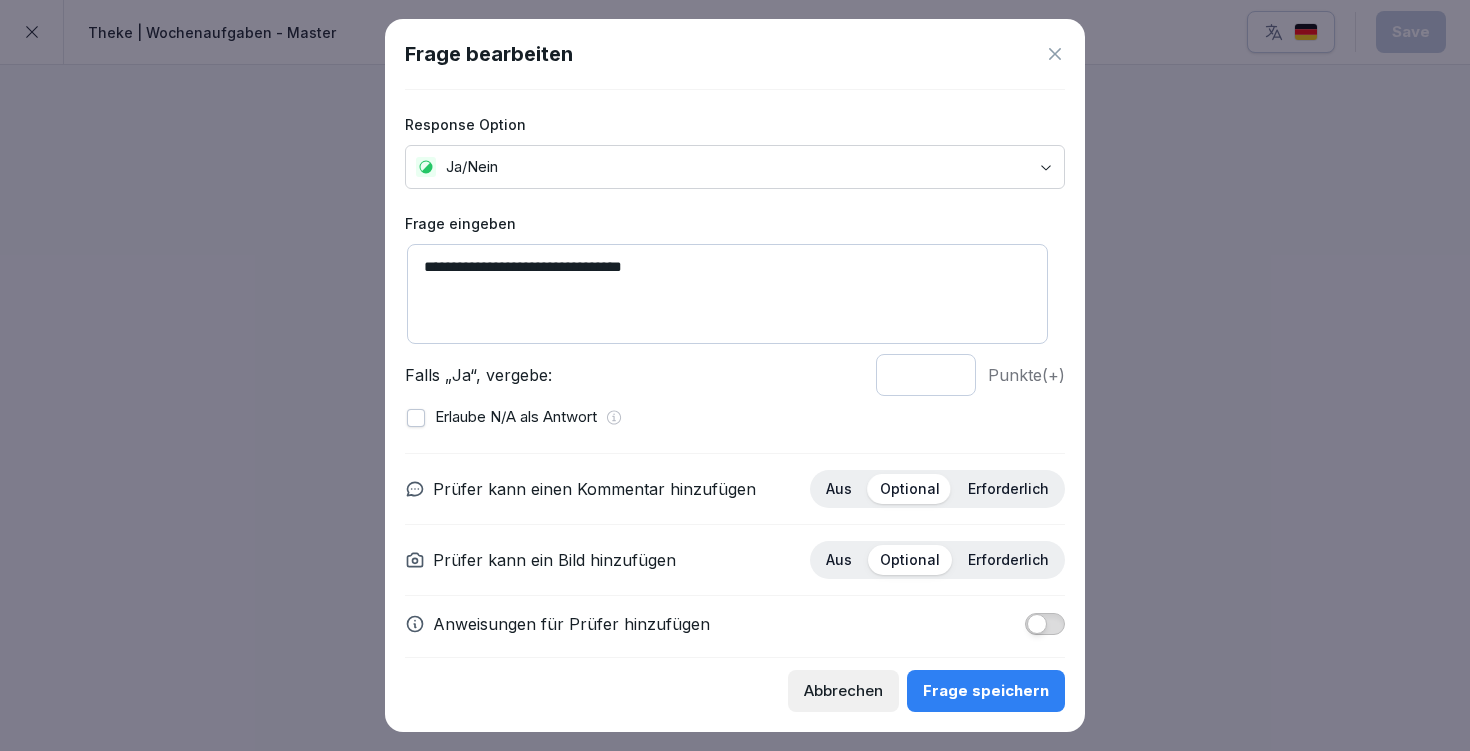 click on "Aus" at bounding box center [839, 560] 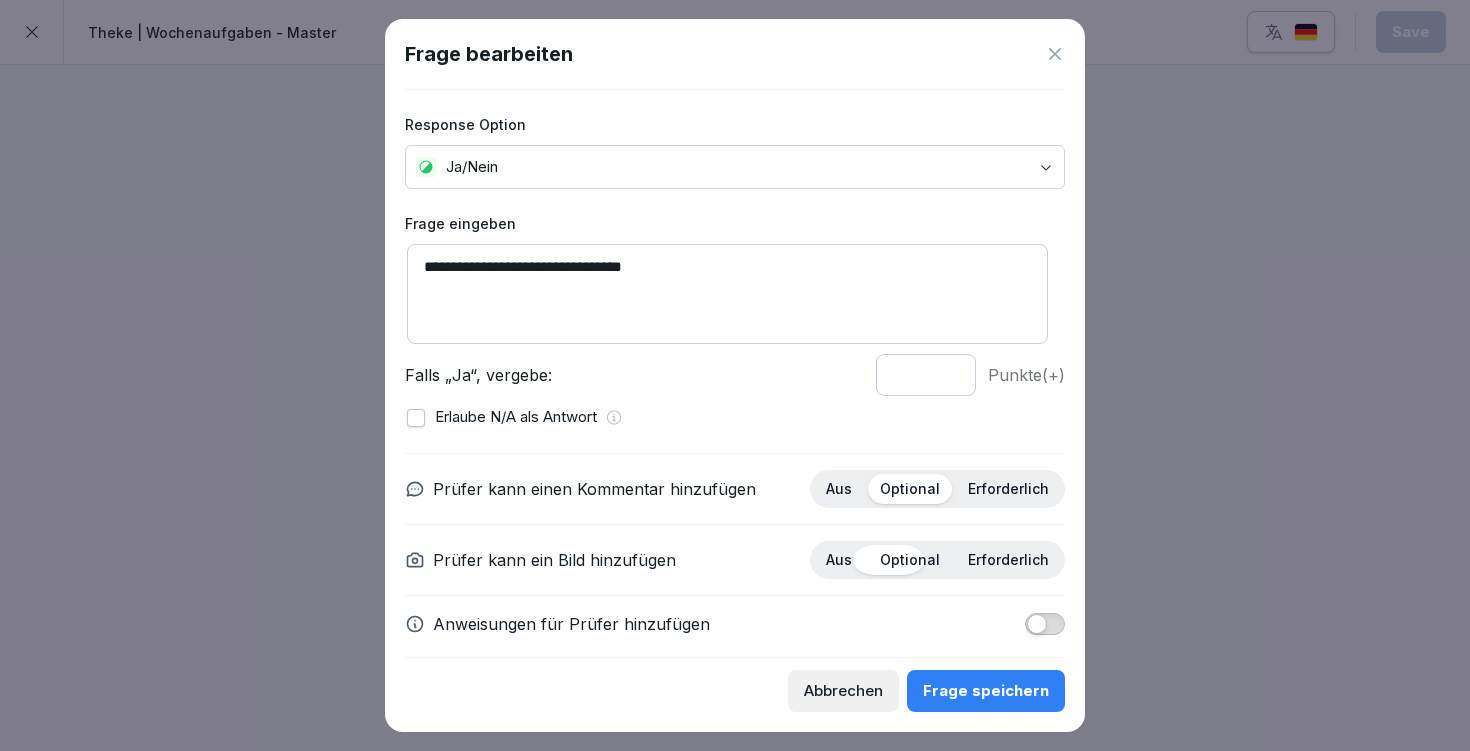 click on "Aus" at bounding box center (839, 560) 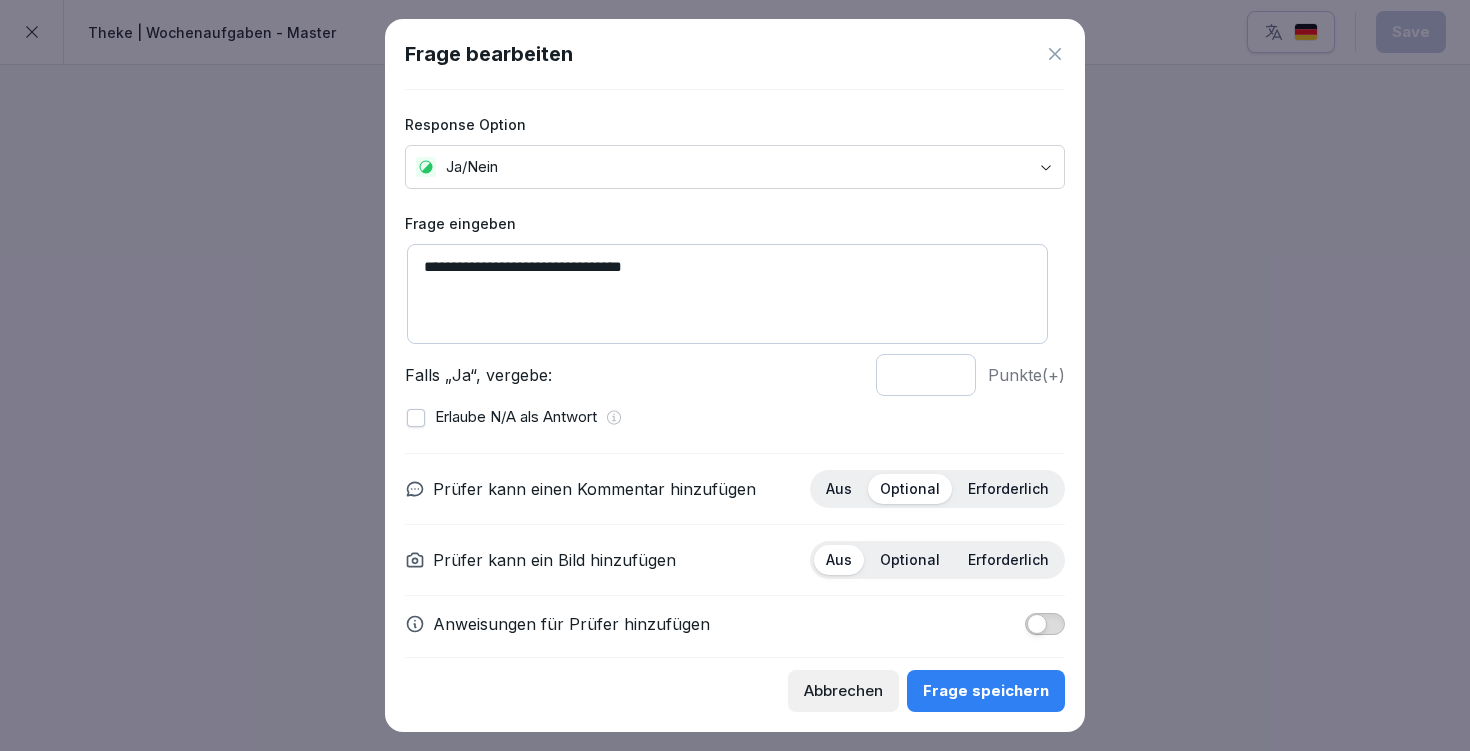 click at bounding box center (1037, 624) 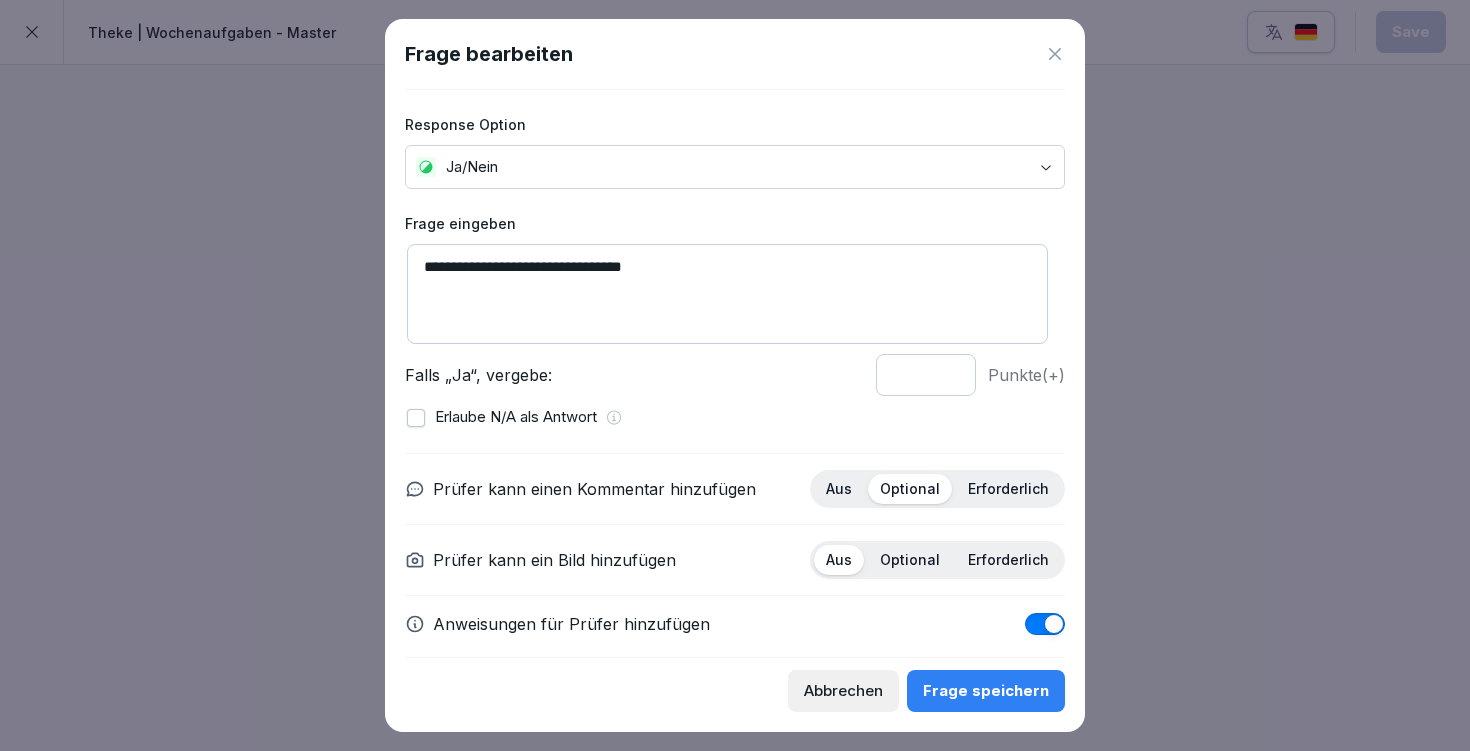 scroll, scrollTop: 127, scrollLeft: 0, axis: vertical 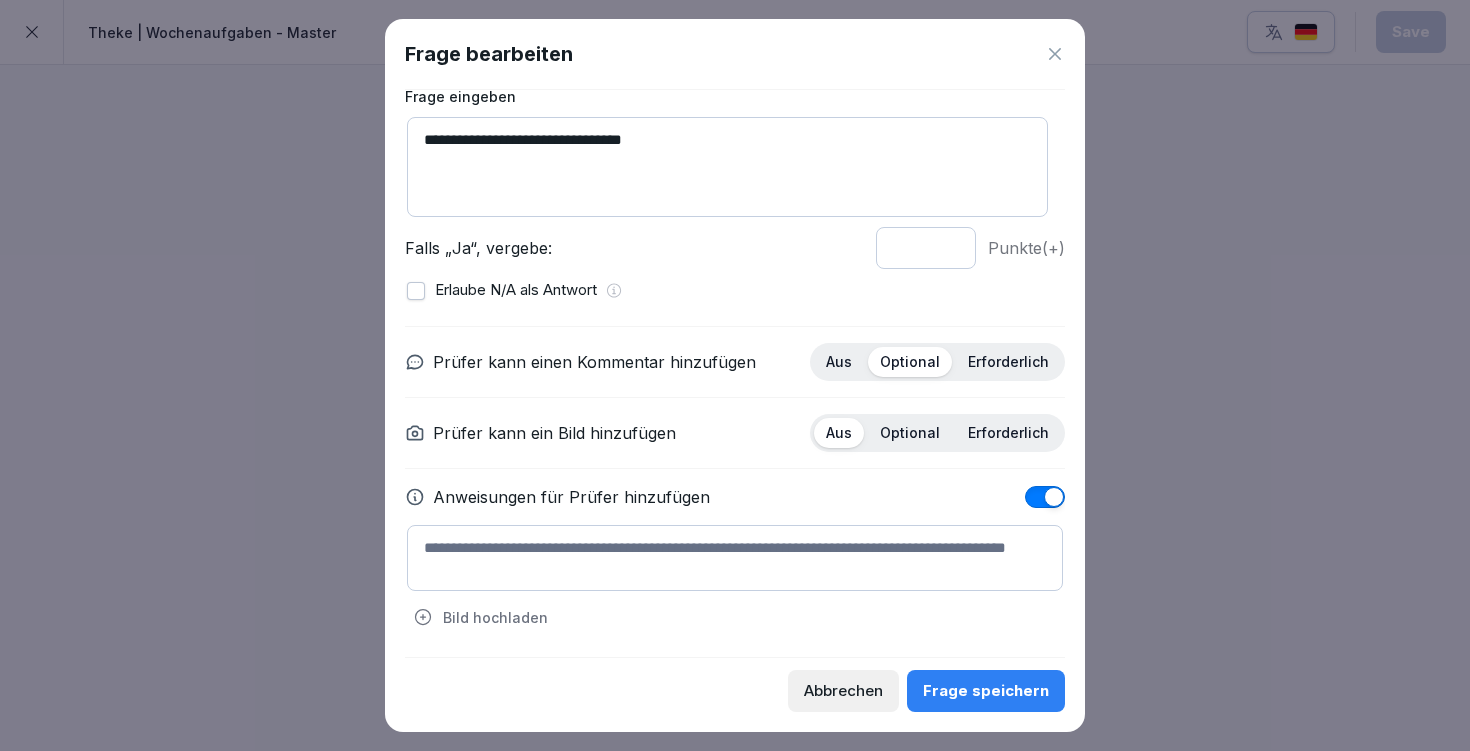 click at bounding box center (735, 558) 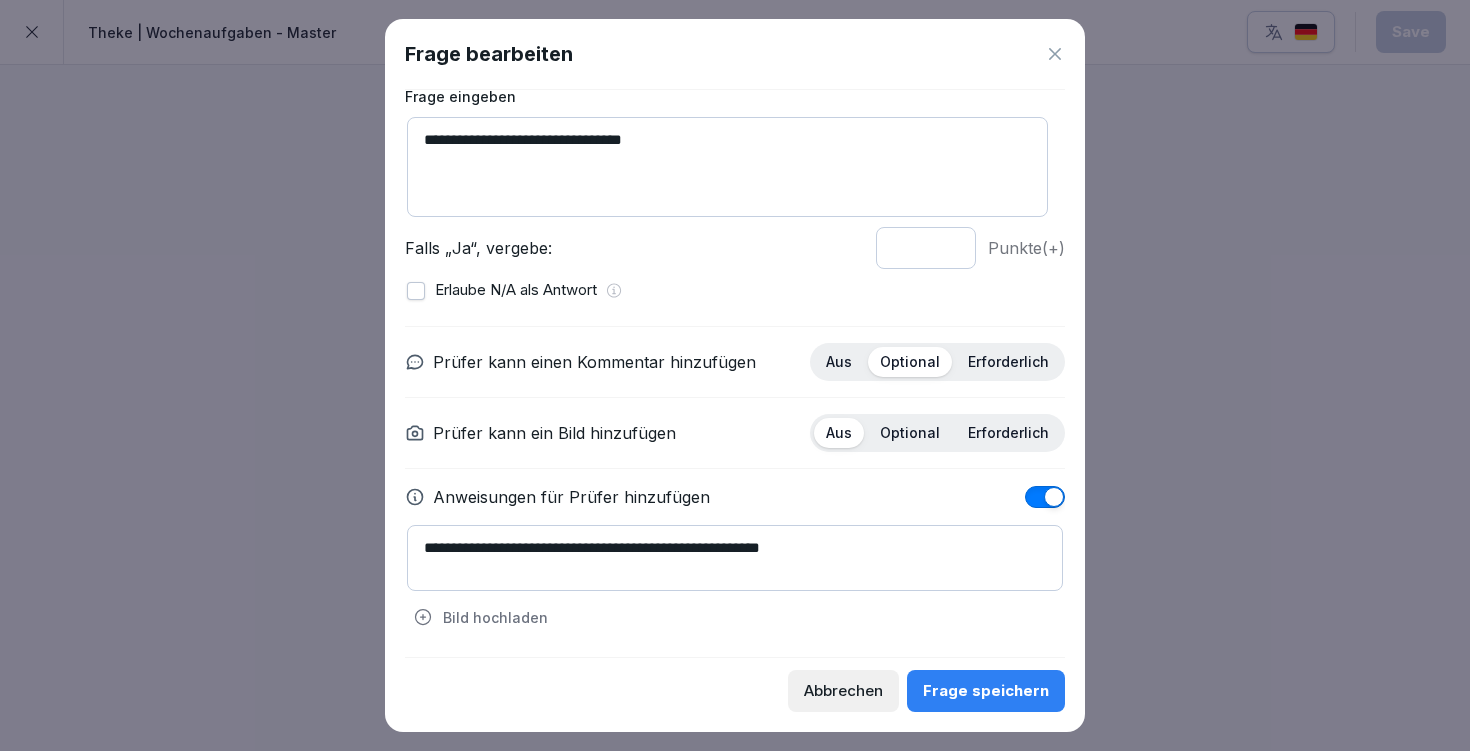 type on "**********" 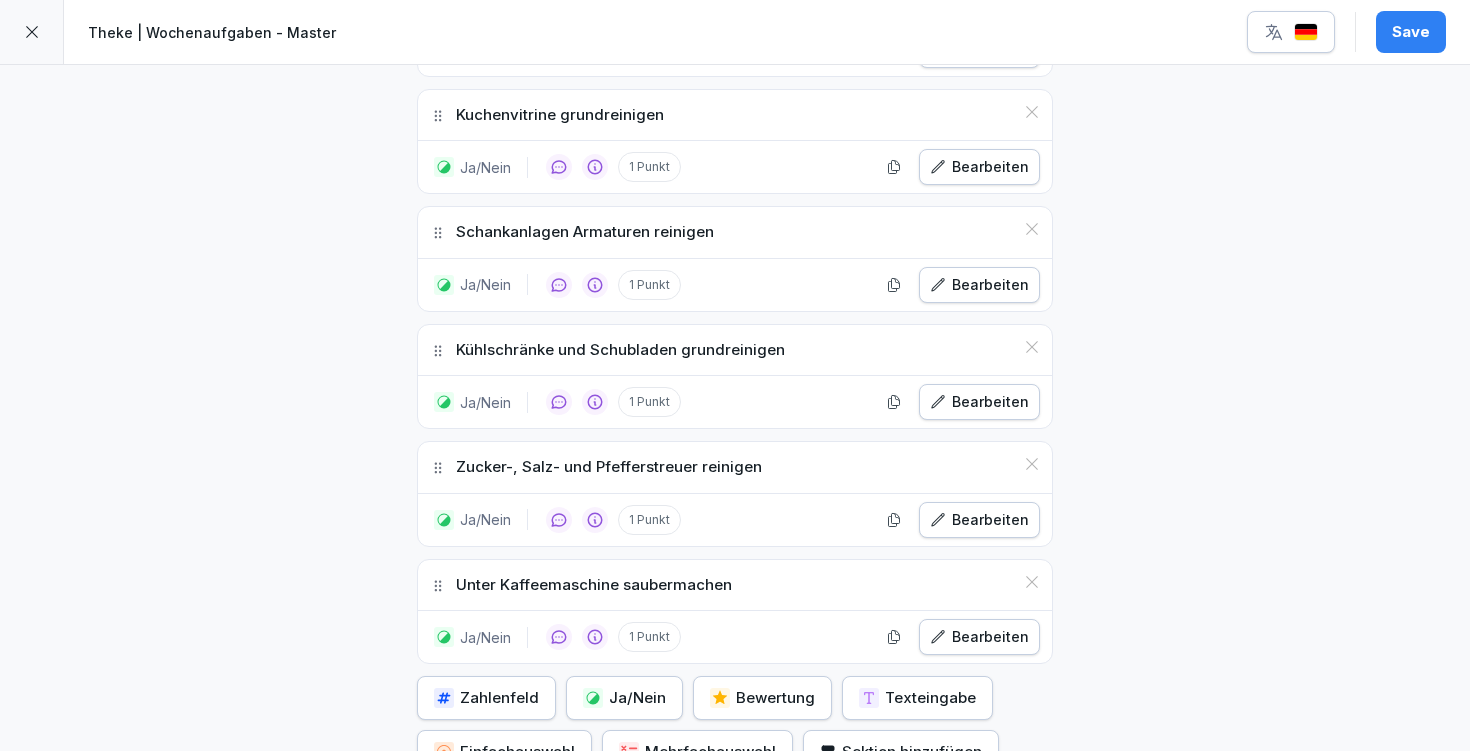 click on "Save" at bounding box center (1411, 32) 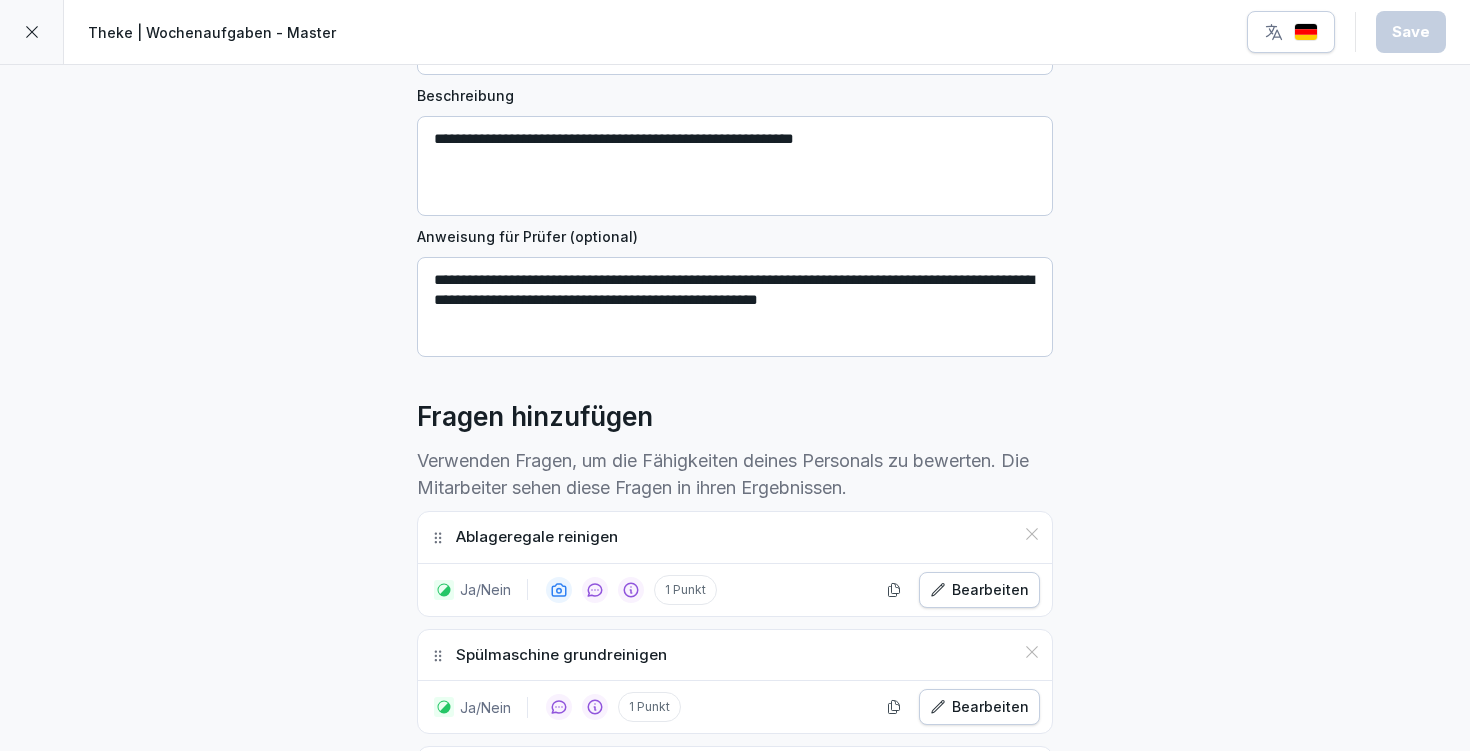 scroll, scrollTop: 0, scrollLeft: 0, axis: both 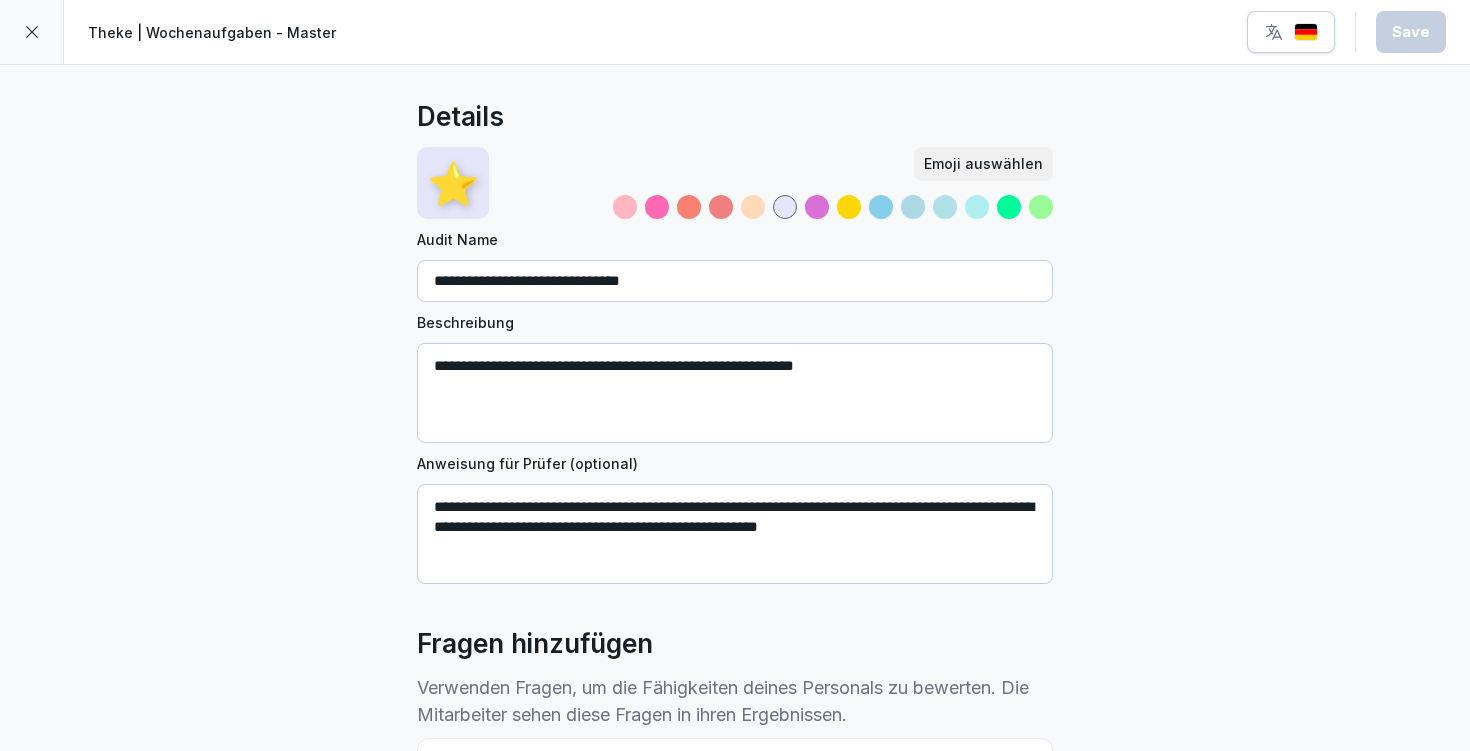 click 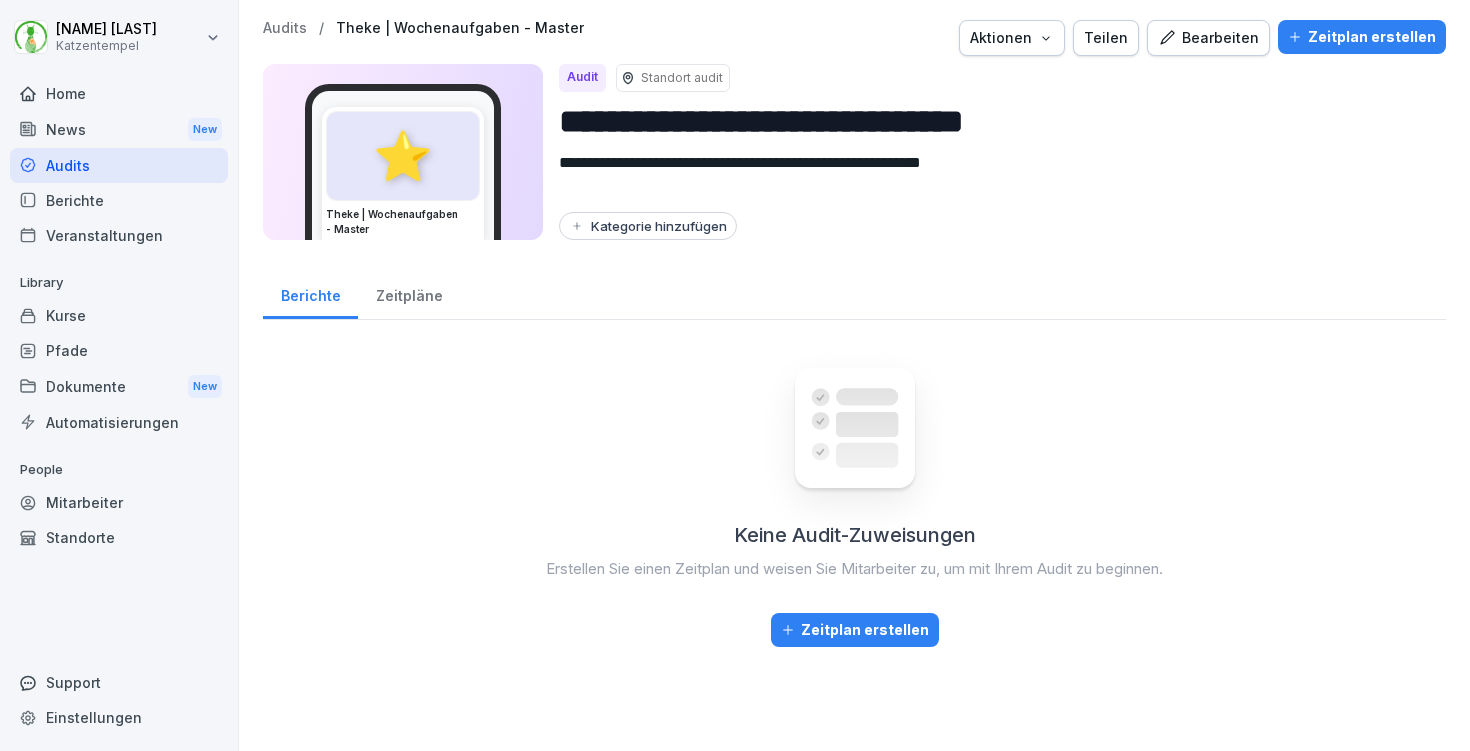click on "Audits" at bounding box center [285, 28] 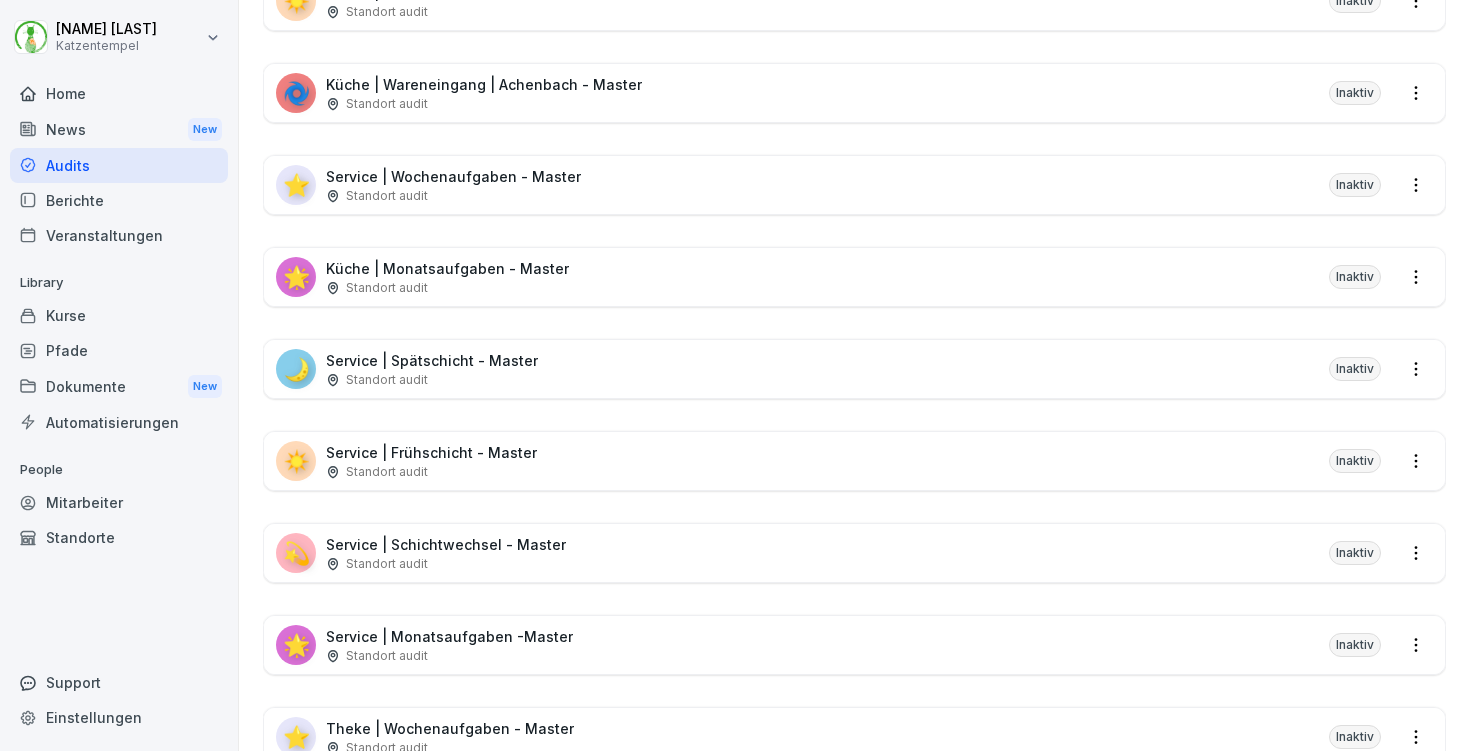 scroll, scrollTop: 947, scrollLeft: 0, axis: vertical 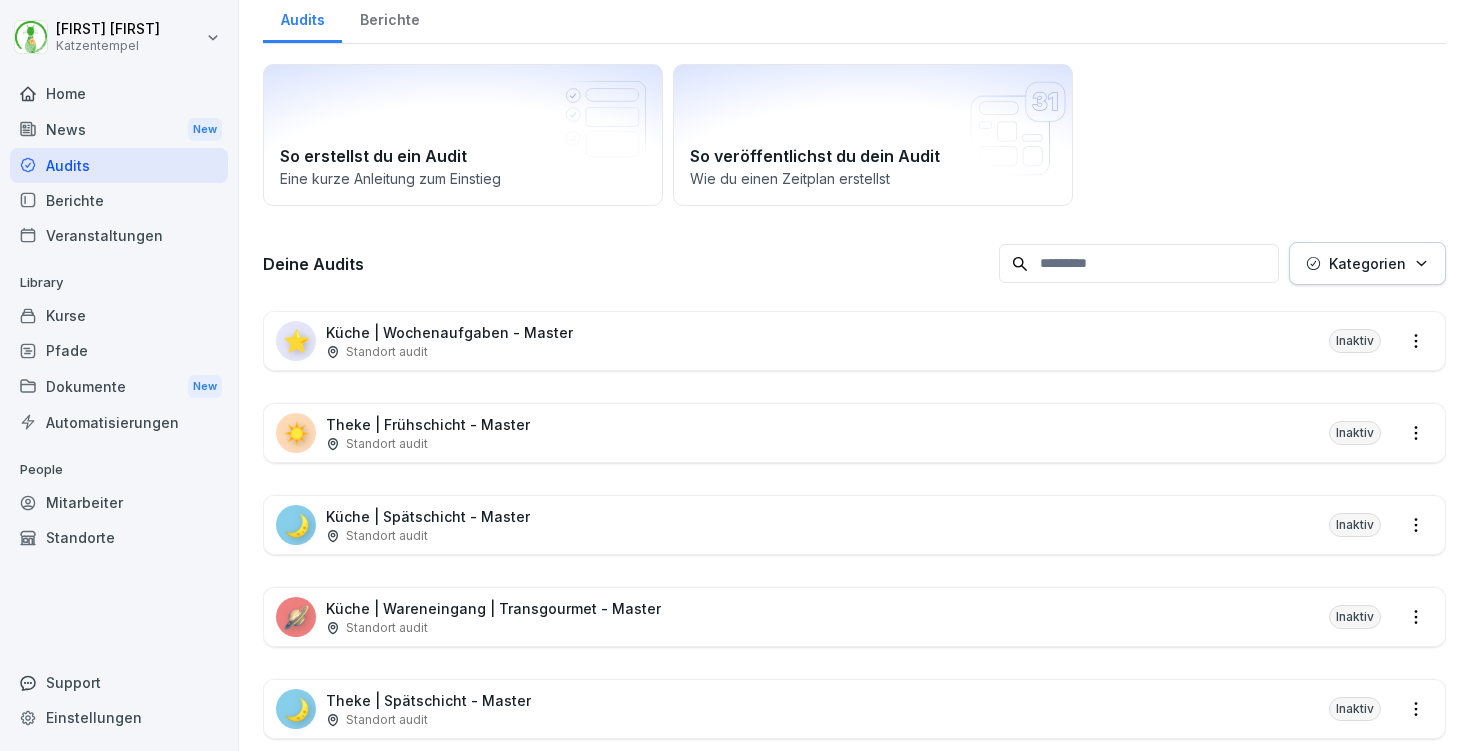 click on "Standort audit" at bounding box center (428, 444) 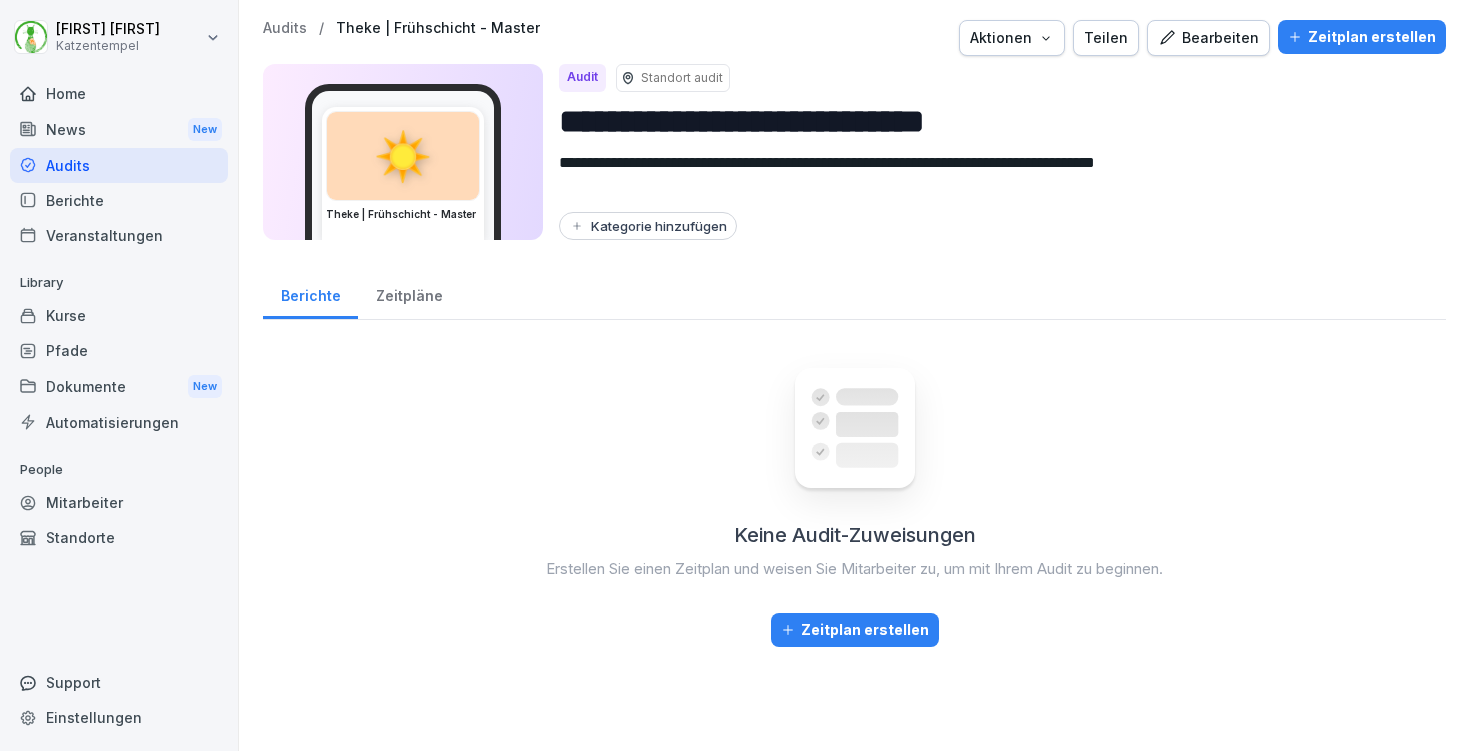 scroll, scrollTop: 0, scrollLeft: 0, axis: both 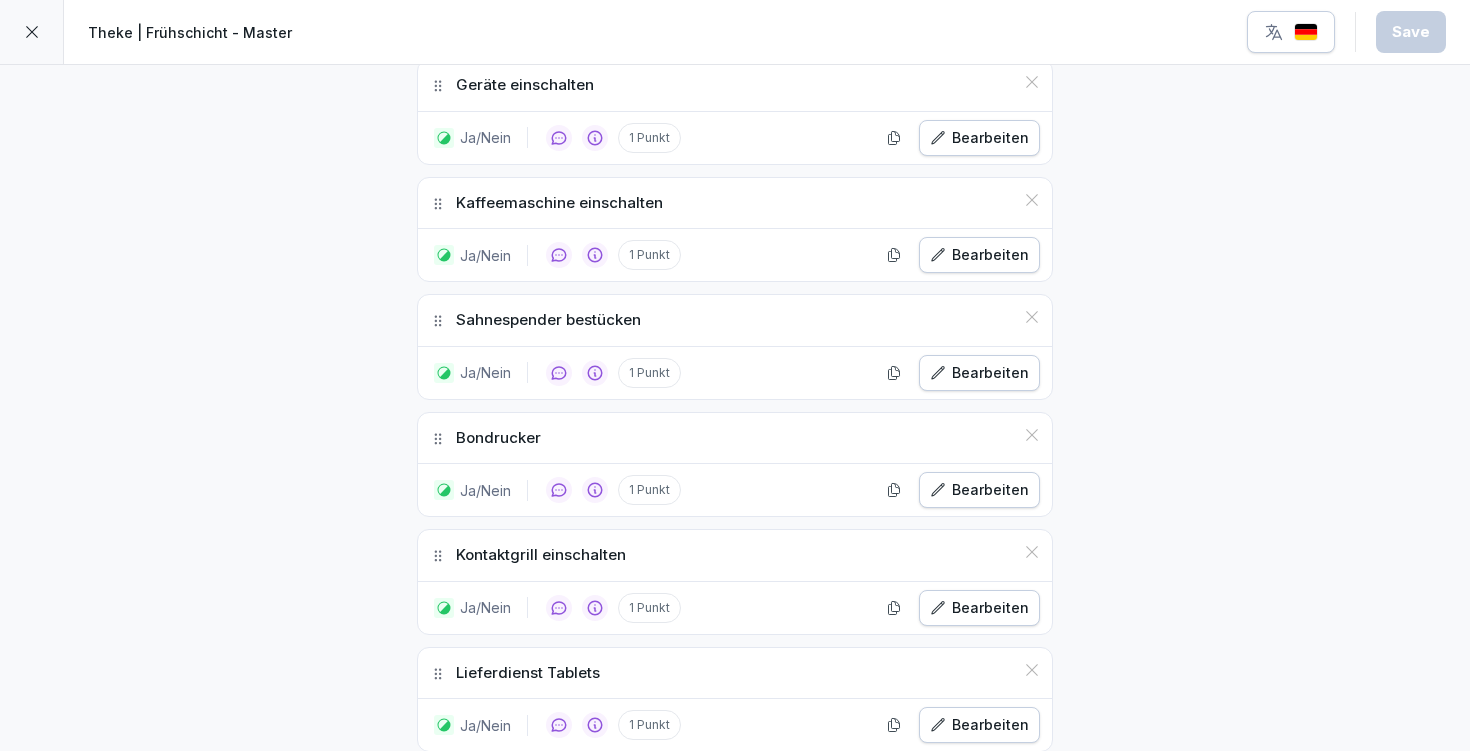 click on "Bearbeiten" at bounding box center [979, 608] 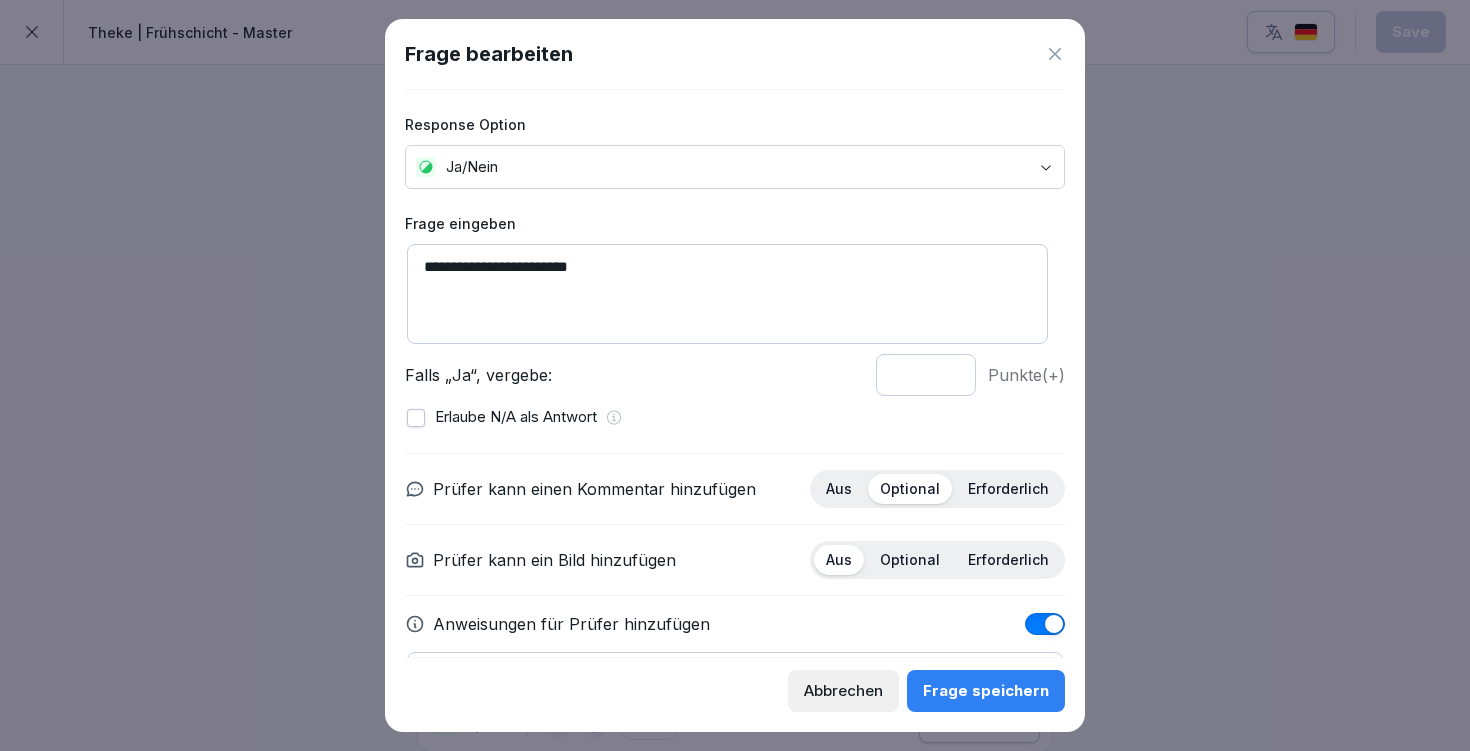 drag, startPoint x: 424, startPoint y: 262, endPoint x: 665, endPoint y: 289, distance: 242.50774 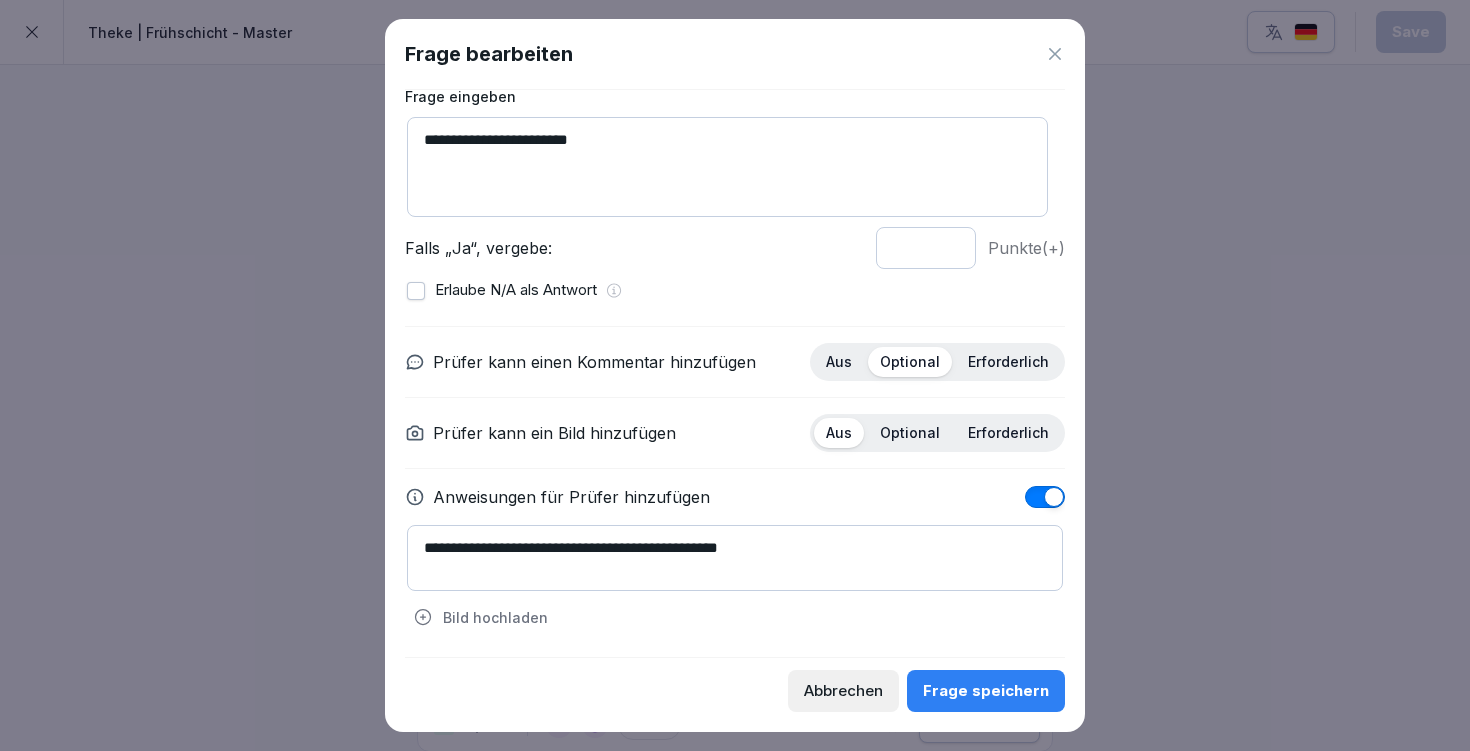 drag, startPoint x: 465, startPoint y: 542, endPoint x: 868, endPoint y: 553, distance: 403.1501 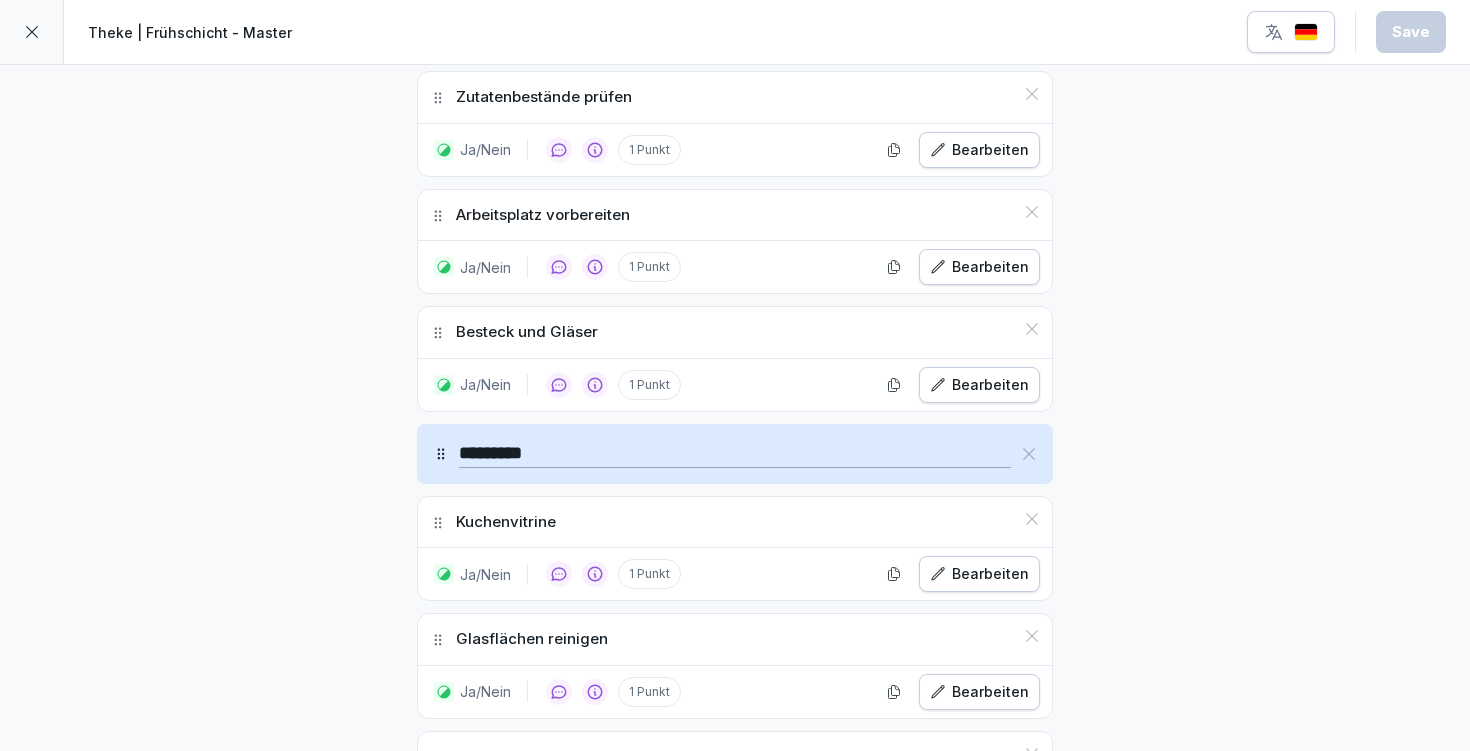 scroll, scrollTop: 2160, scrollLeft: 0, axis: vertical 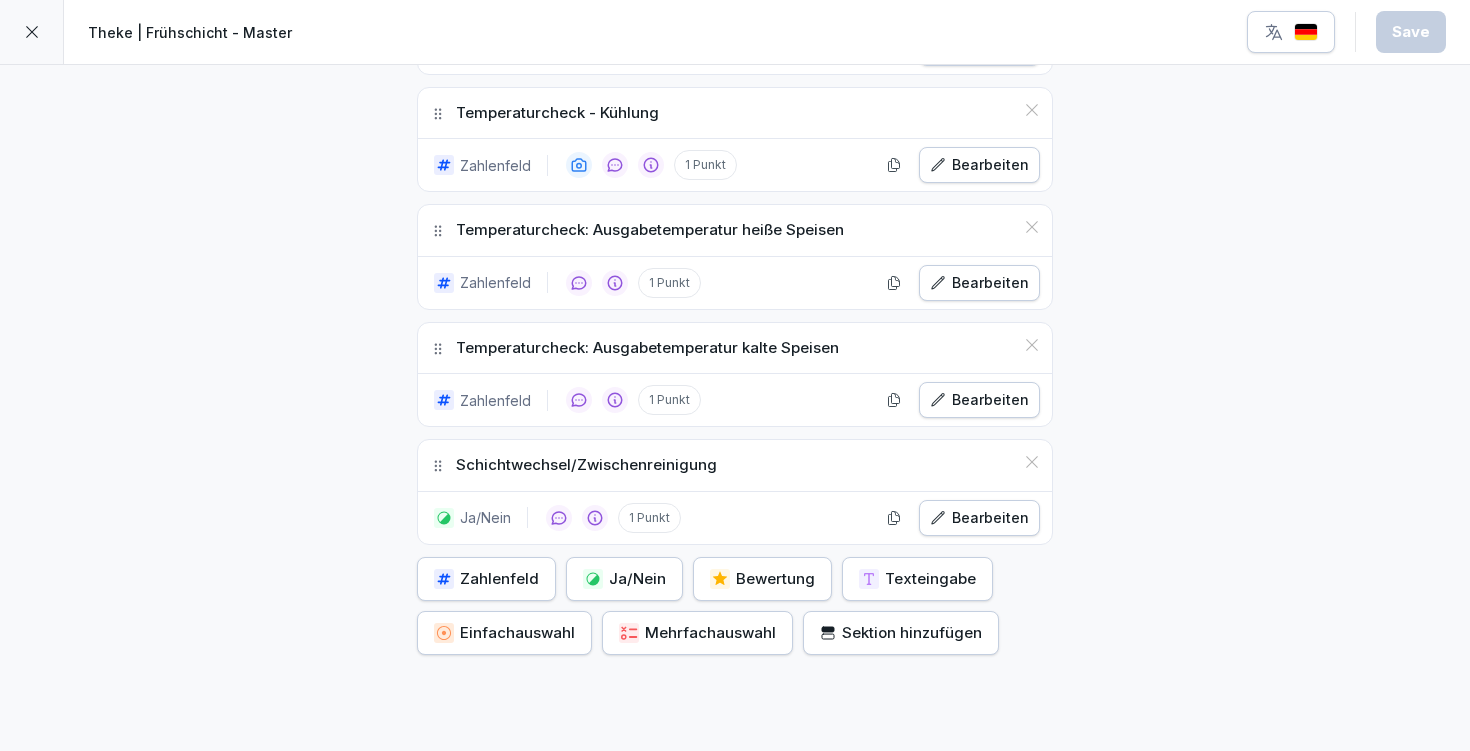 click 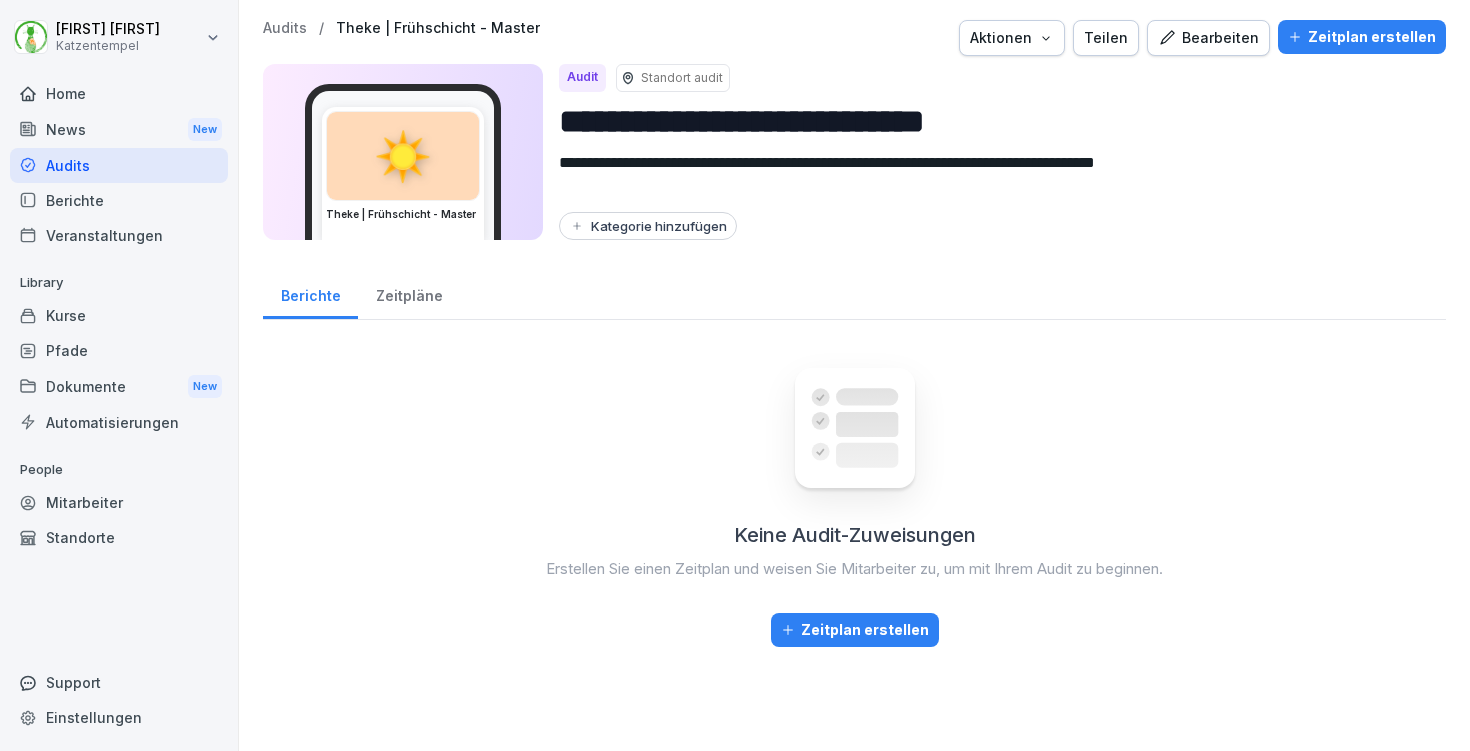 click on "Audits" at bounding box center [285, 28] 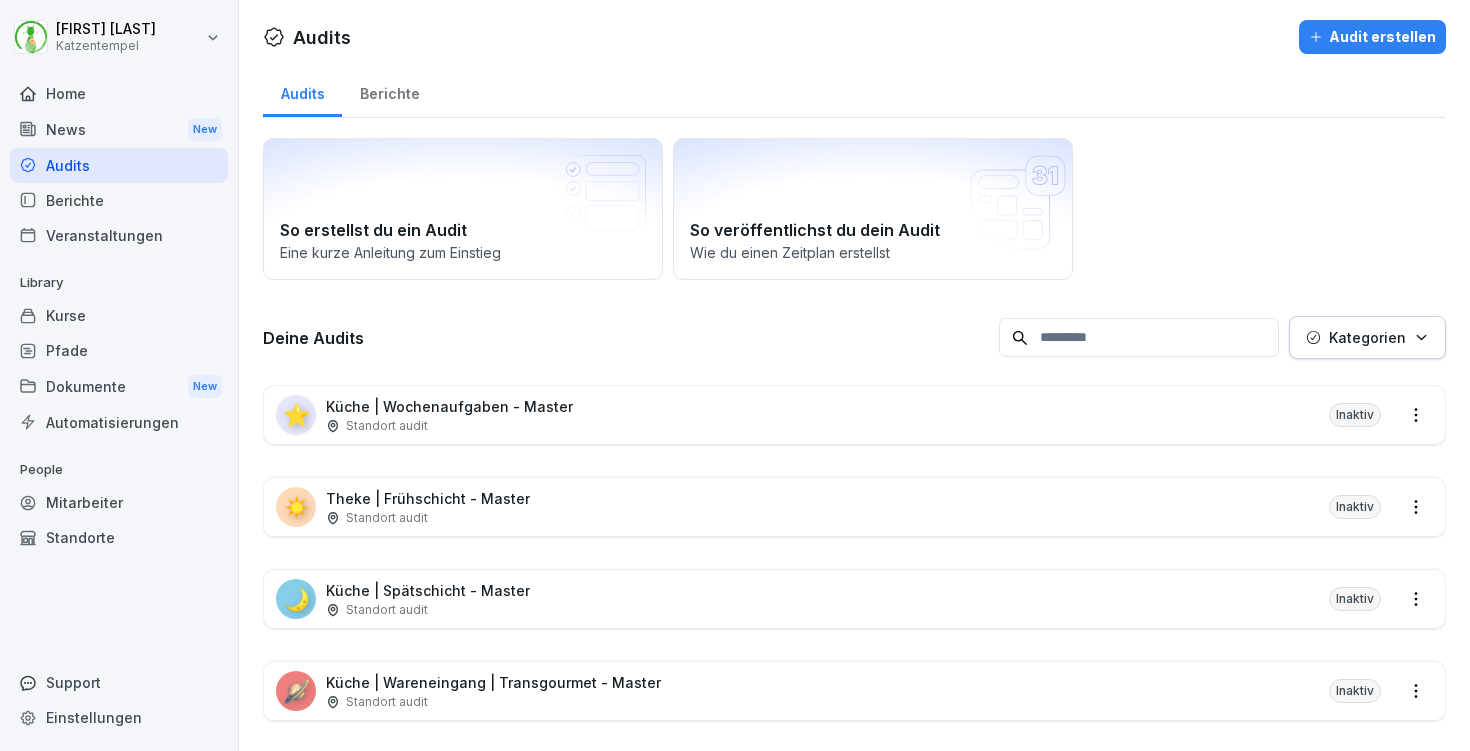 scroll, scrollTop: 0, scrollLeft: 0, axis: both 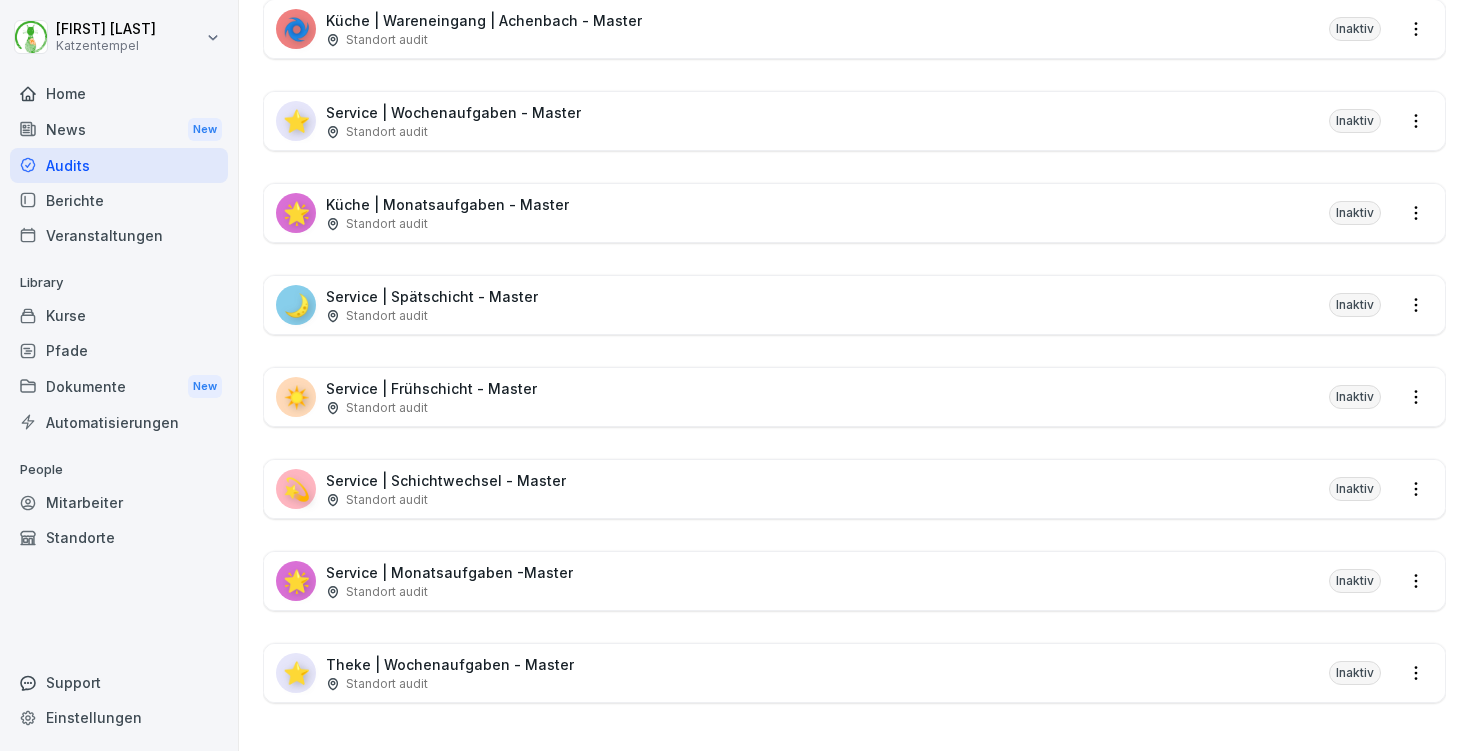 drag, startPoint x: 662, startPoint y: 474, endPoint x: 658, endPoint y: 373, distance: 101.07918 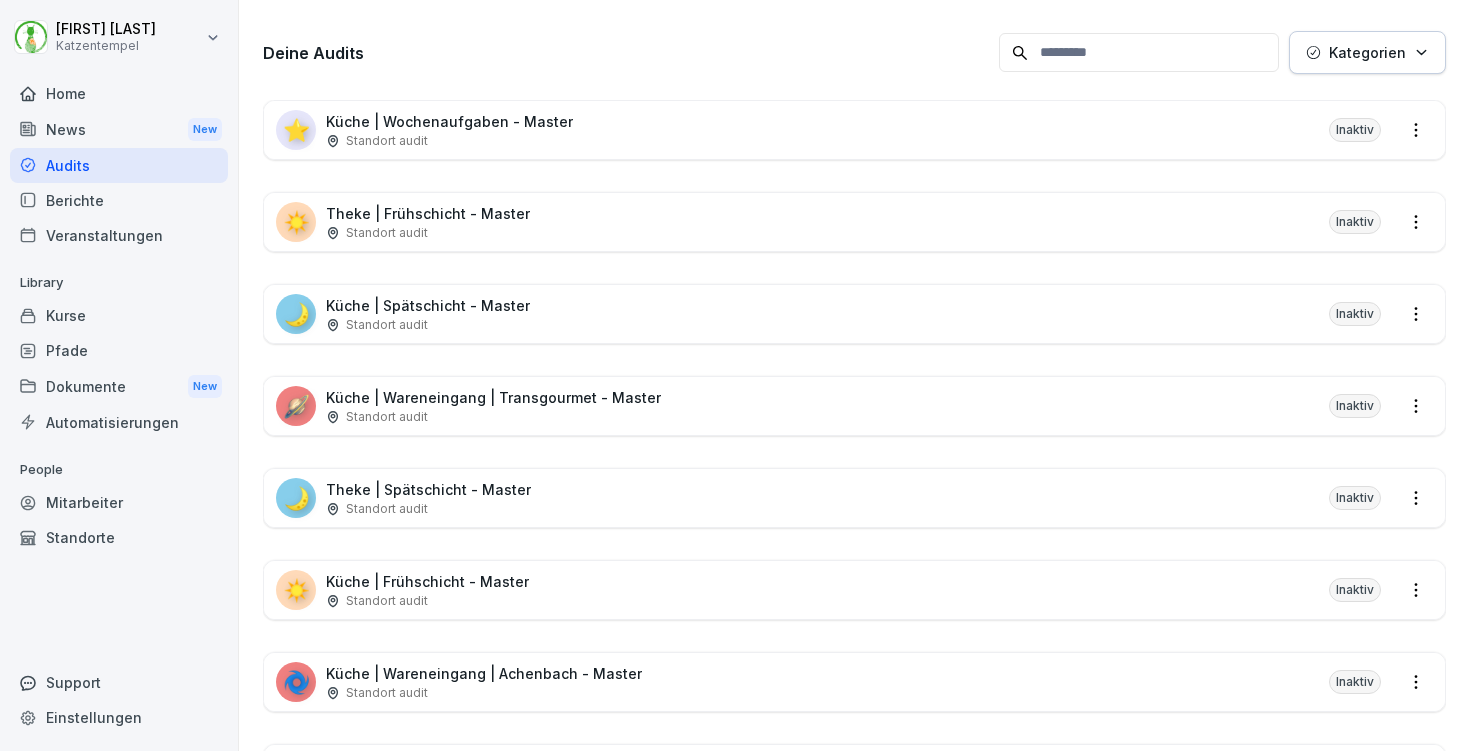 click on "Laura   Benedix Katzentempel Home News New Audits Berichte Veranstaltungen Library Kurse Pfade Dokumente New Automatisierungen People Mitarbeiter Standorte Support Einstellungen Audits Audit erstellen Audits Berichte So erstellst du ein Audit Eine kurze Anleitung zum Einstieg So veröffentlichst du dein Audit Wie du einen Zeitplan erstellst Deine Audits Kategorien ⭐ Küche | Wochenaufgaben - Master Standort audit Inaktiv ☀️ Theke | Frühschicht - Master Standort audit Inaktiv 🌙 Küche | Spätschicht - Master Standort audit Inaktiv 🪐 Küche | Wareneingang | Transgourmet - Master Standort audit Inaktiv 🌙 Theke | Spätschicht - Master Standort audit Inaktiv ☀️ Küche | Frühschicht - Master Standort audit Inaktiv 🌀 Küche | Wareneingang | Achenbach - Master Standort audit Inaktiv ⭐ Service | Wochenaufgaben - Master Standort audit Inaktiv 🌟 Küche | Monatsaufgaben - Master Standort audit Inaktiv 🌙 Service | Spätschicht - Master Standort audit Inaktiv ☀️ Standort audit Inaktiv" at bounding box center [735, 375] 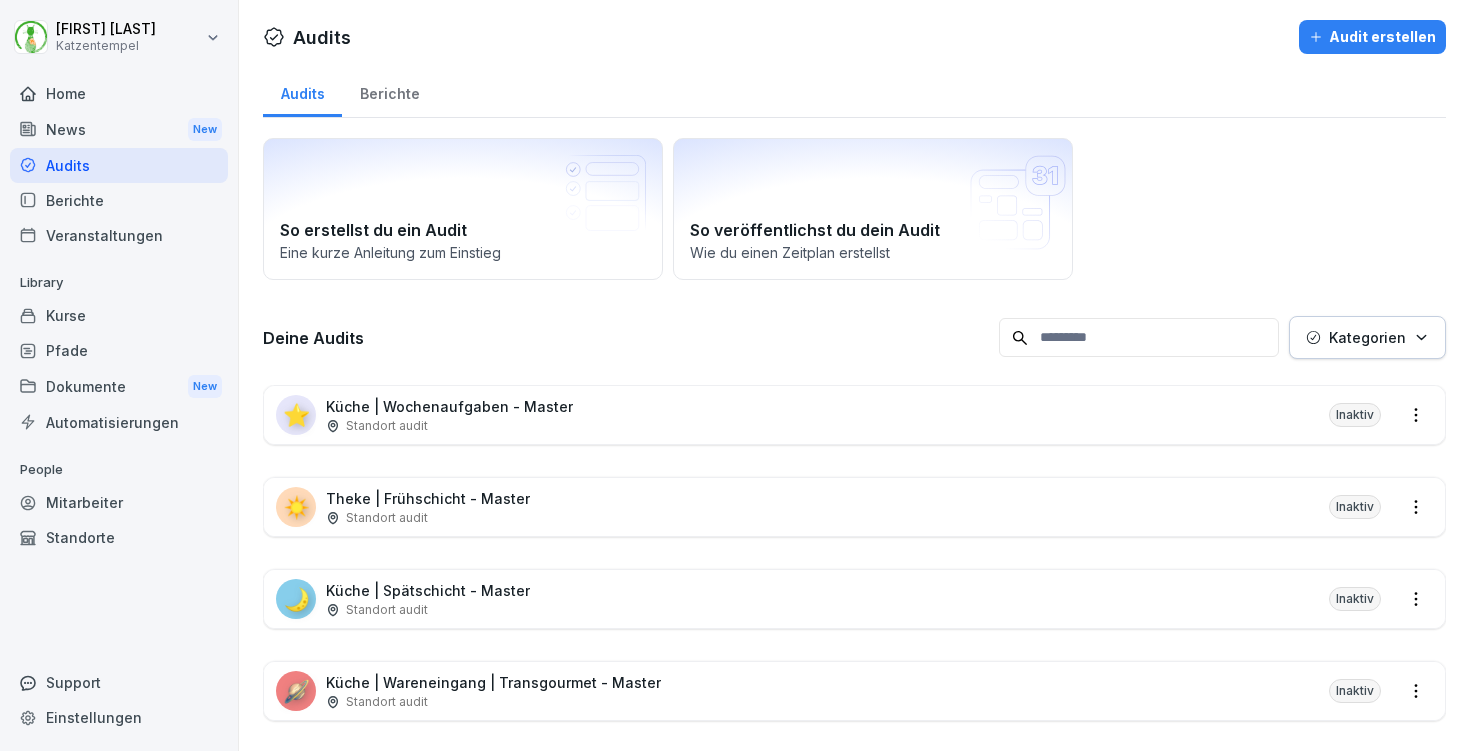 click on "Kategorien" at bounding box center [1367, 337] 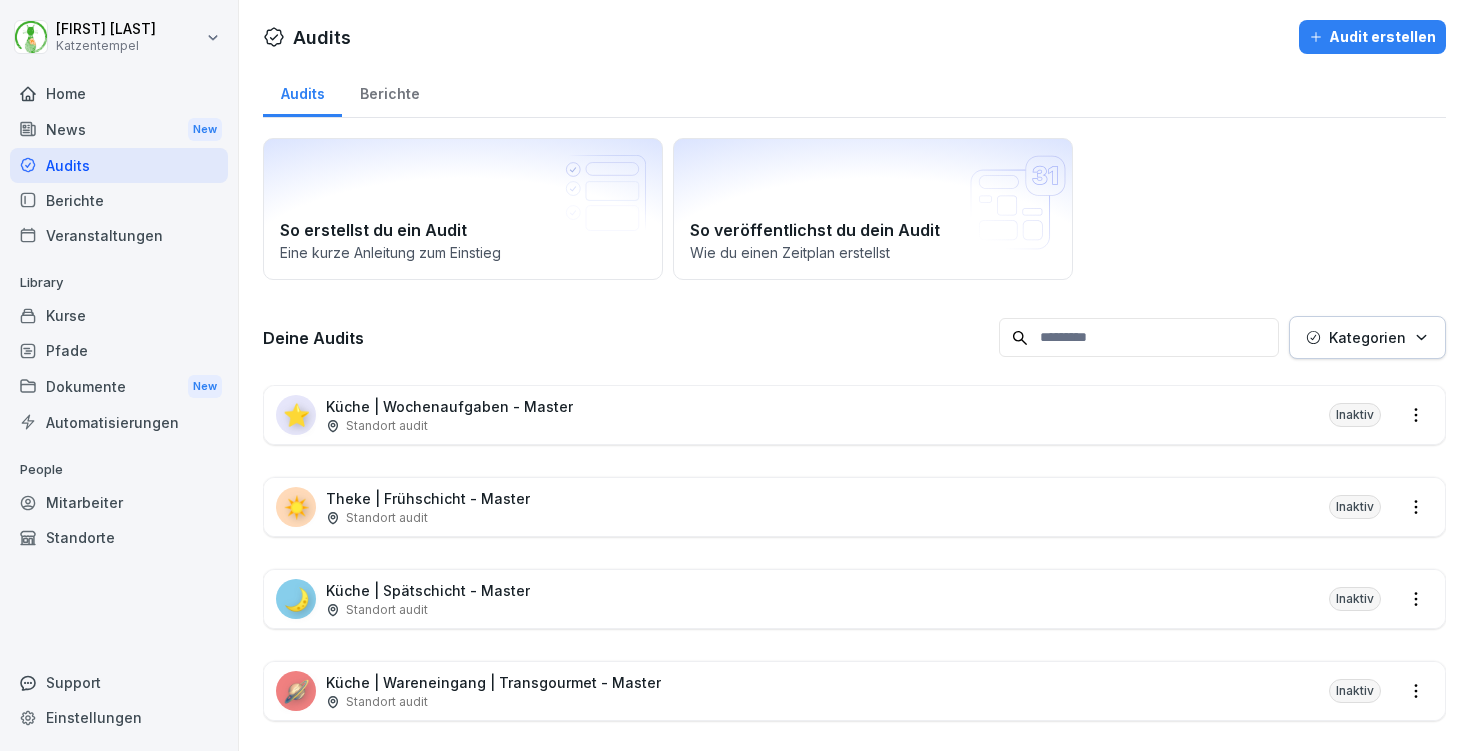 click on "Kategorien" at bounding box center (1367, 337) 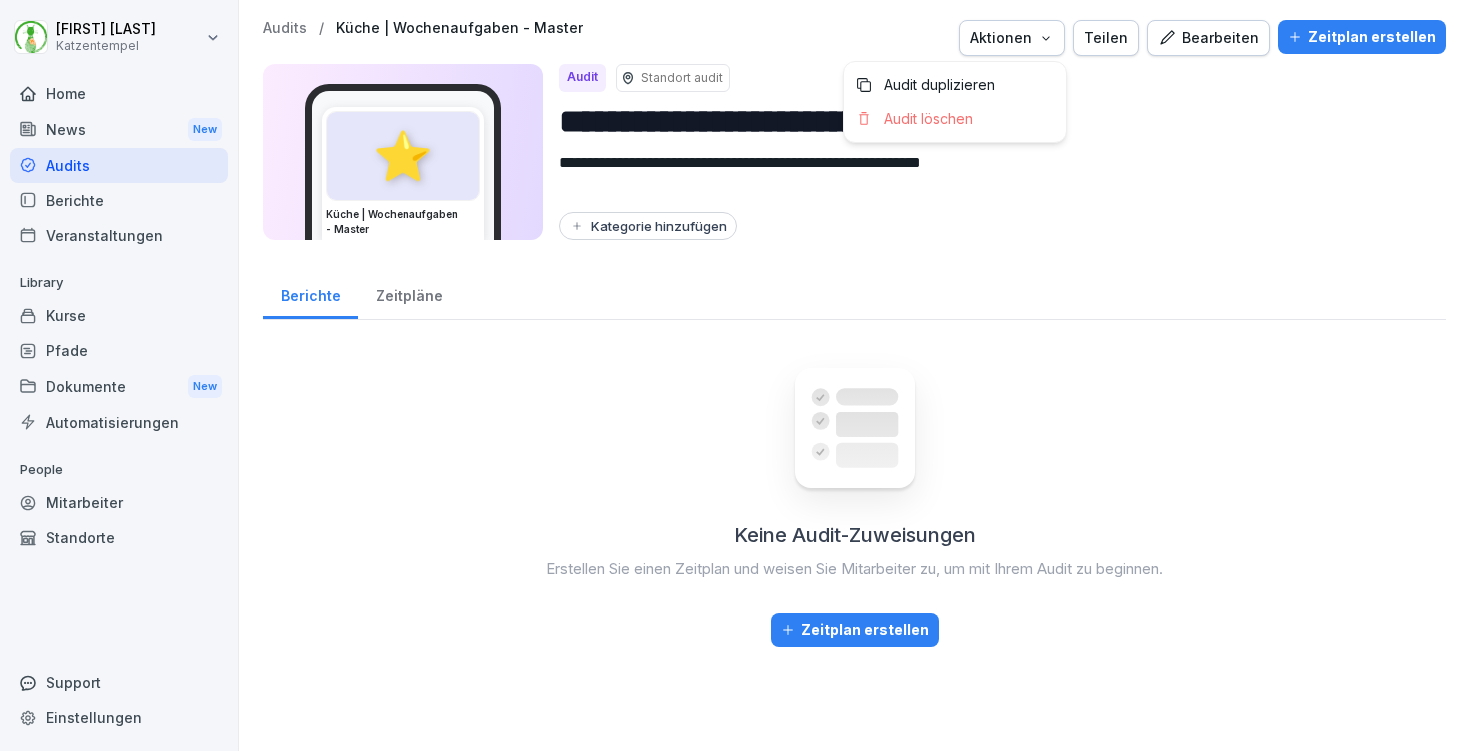 click 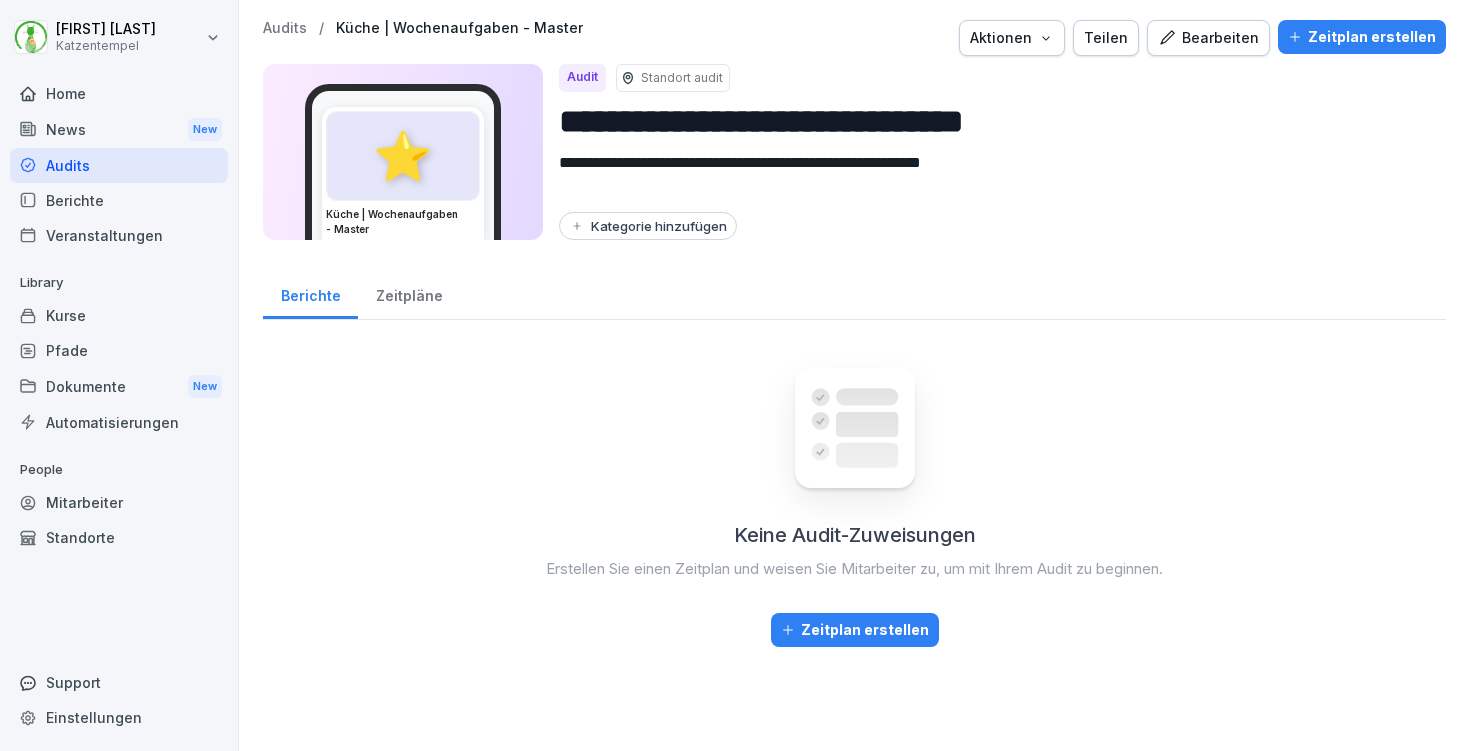 click 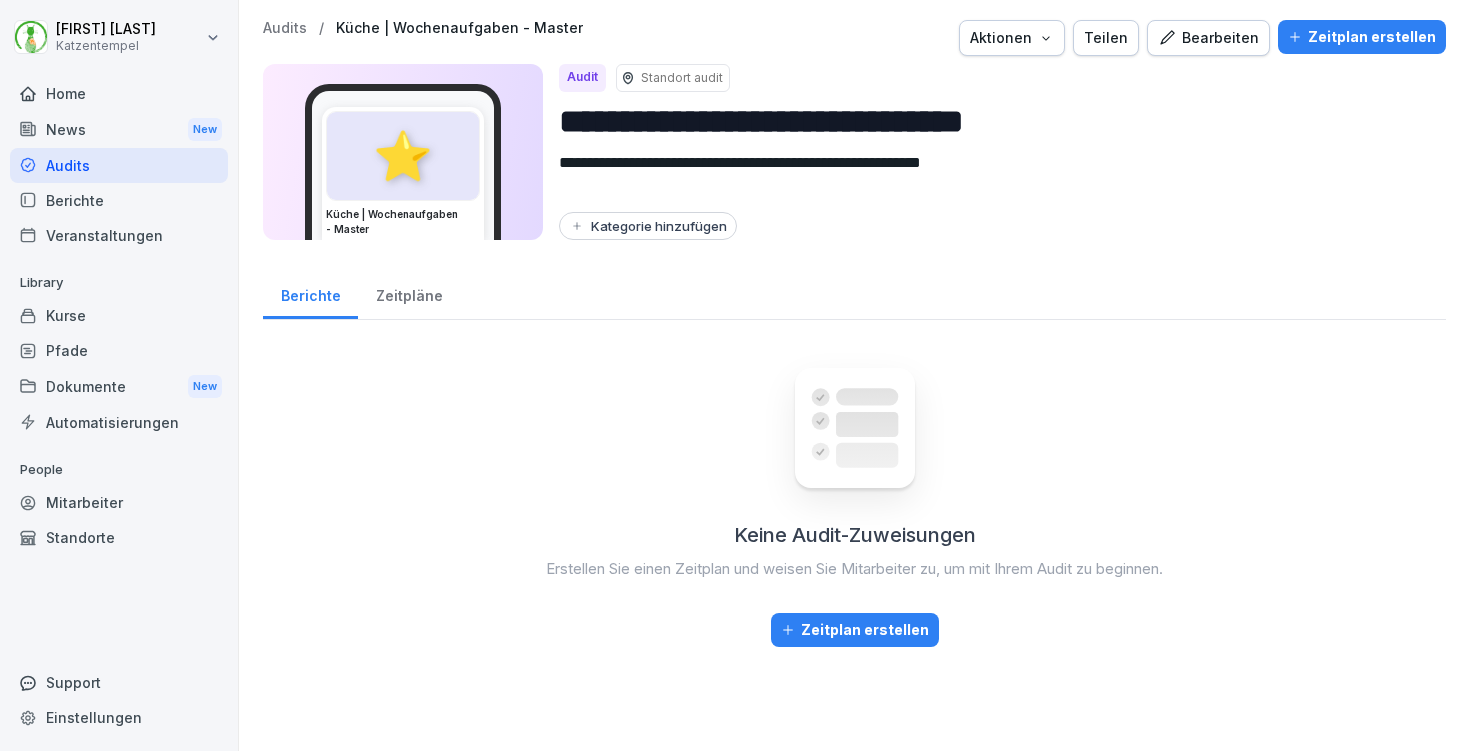 click on "Bearbeiten" at bounding box center [1208, 38] 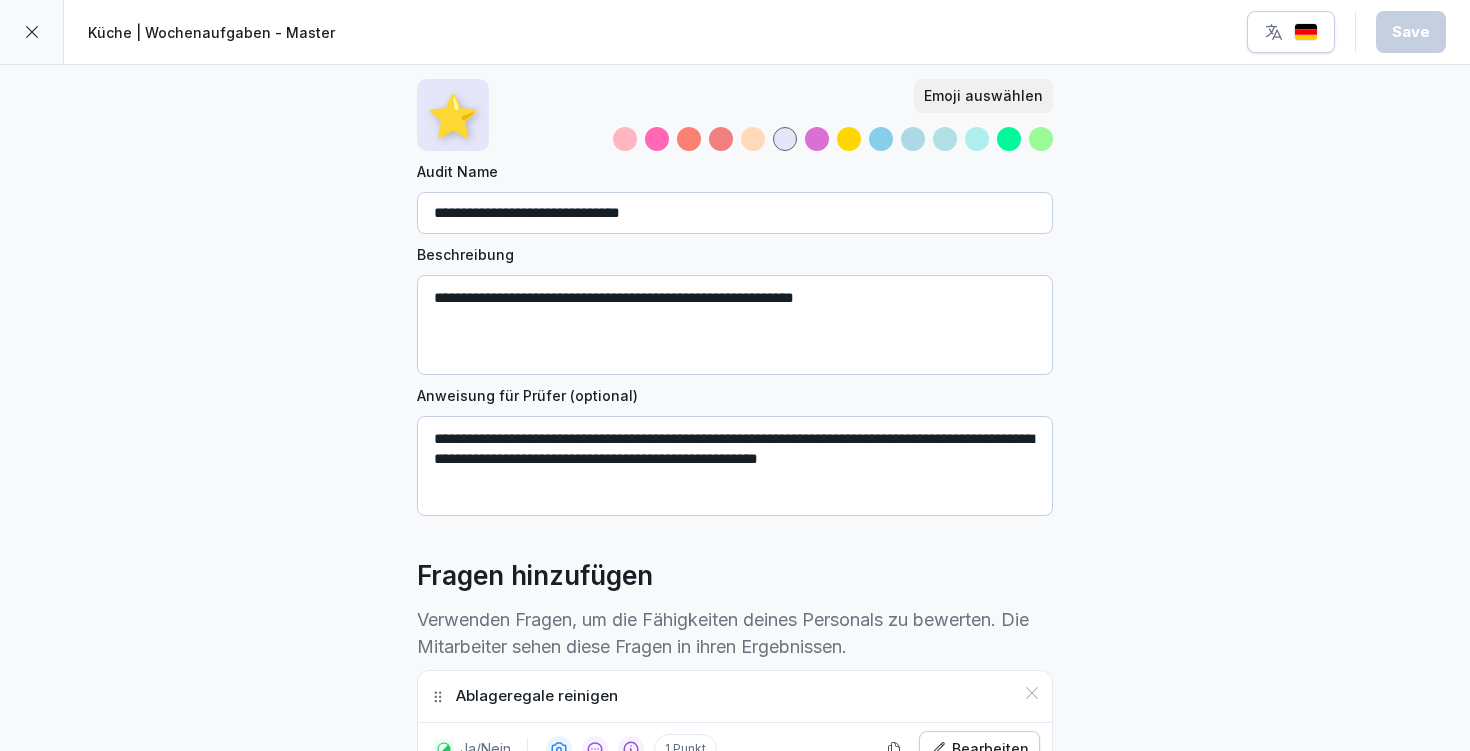 scroll, scrollTop: 0, scrollLeft: 0, axis: both 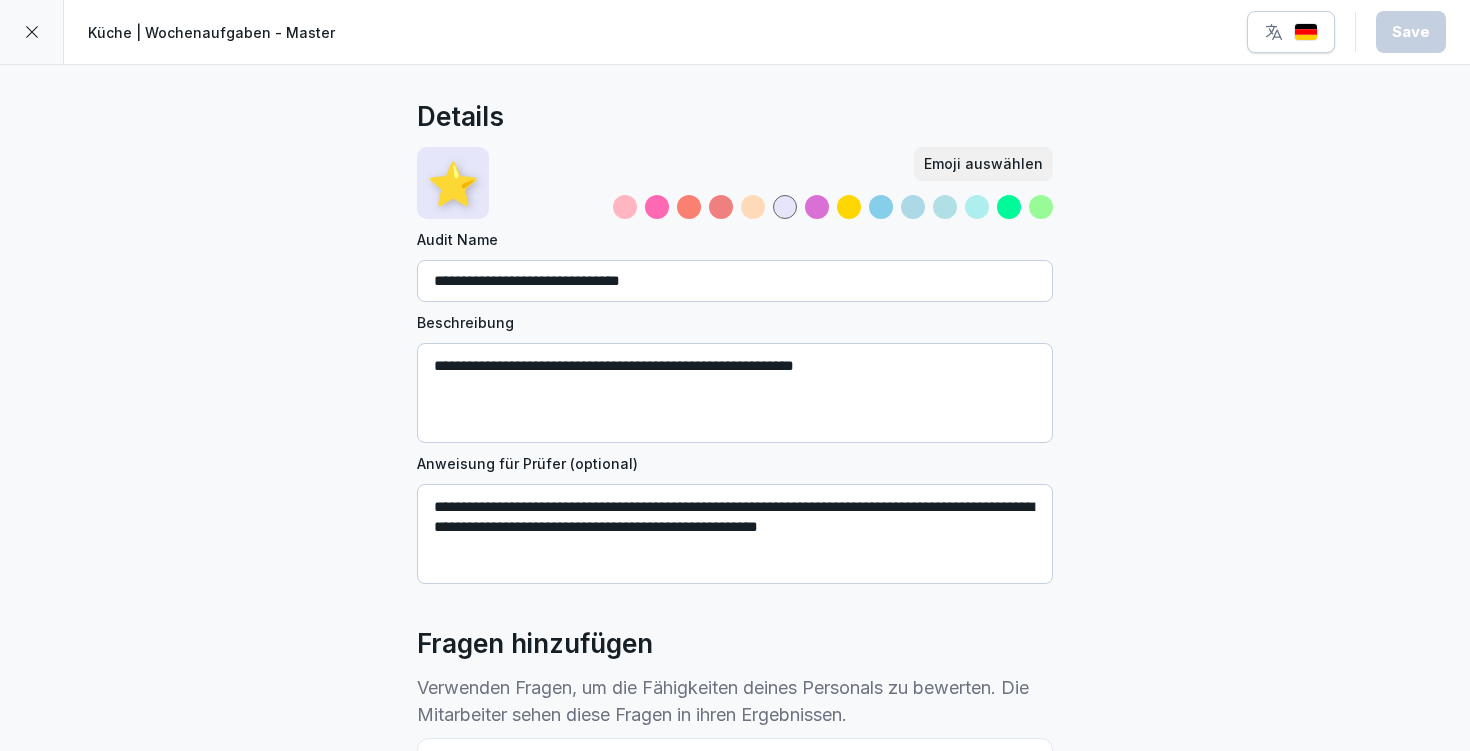 click 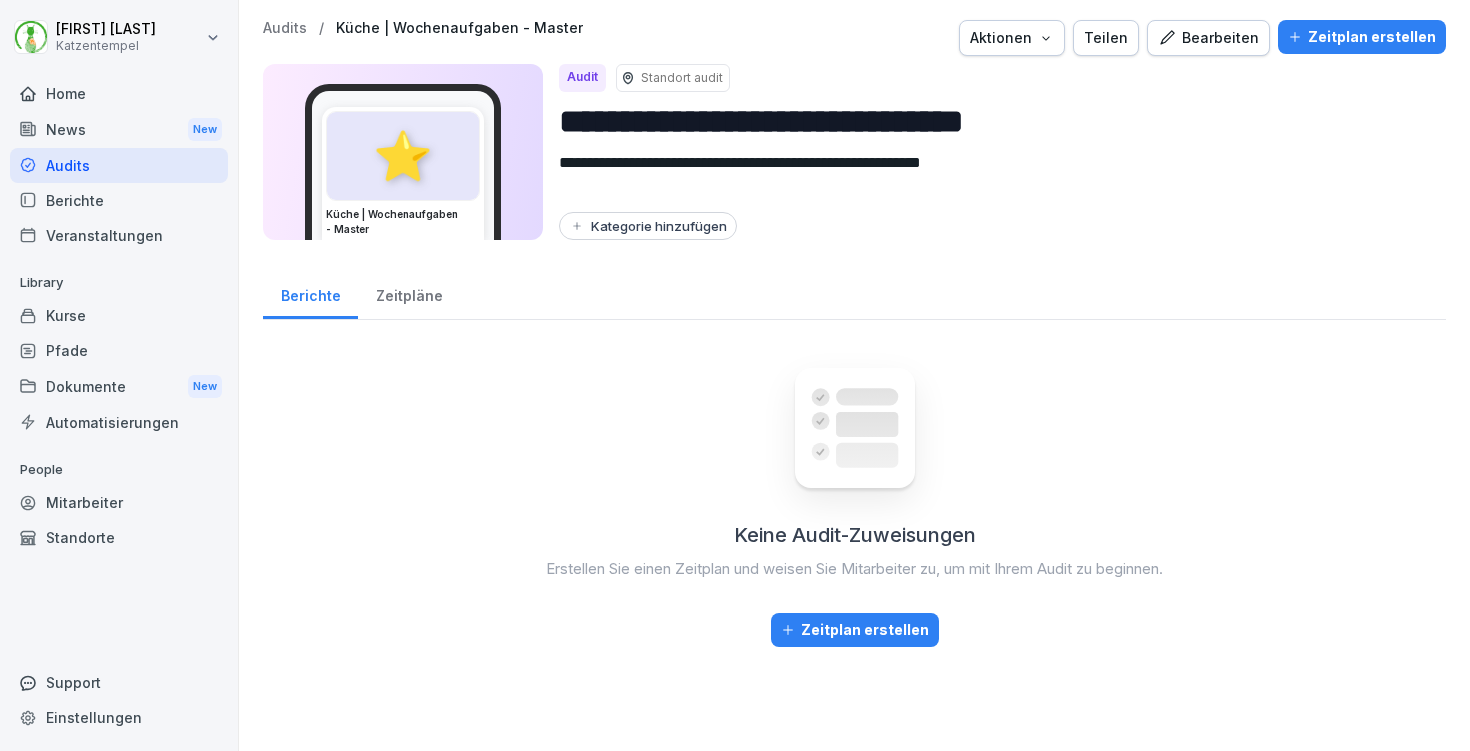 click on "Audits" at bounding box center [285, 28] 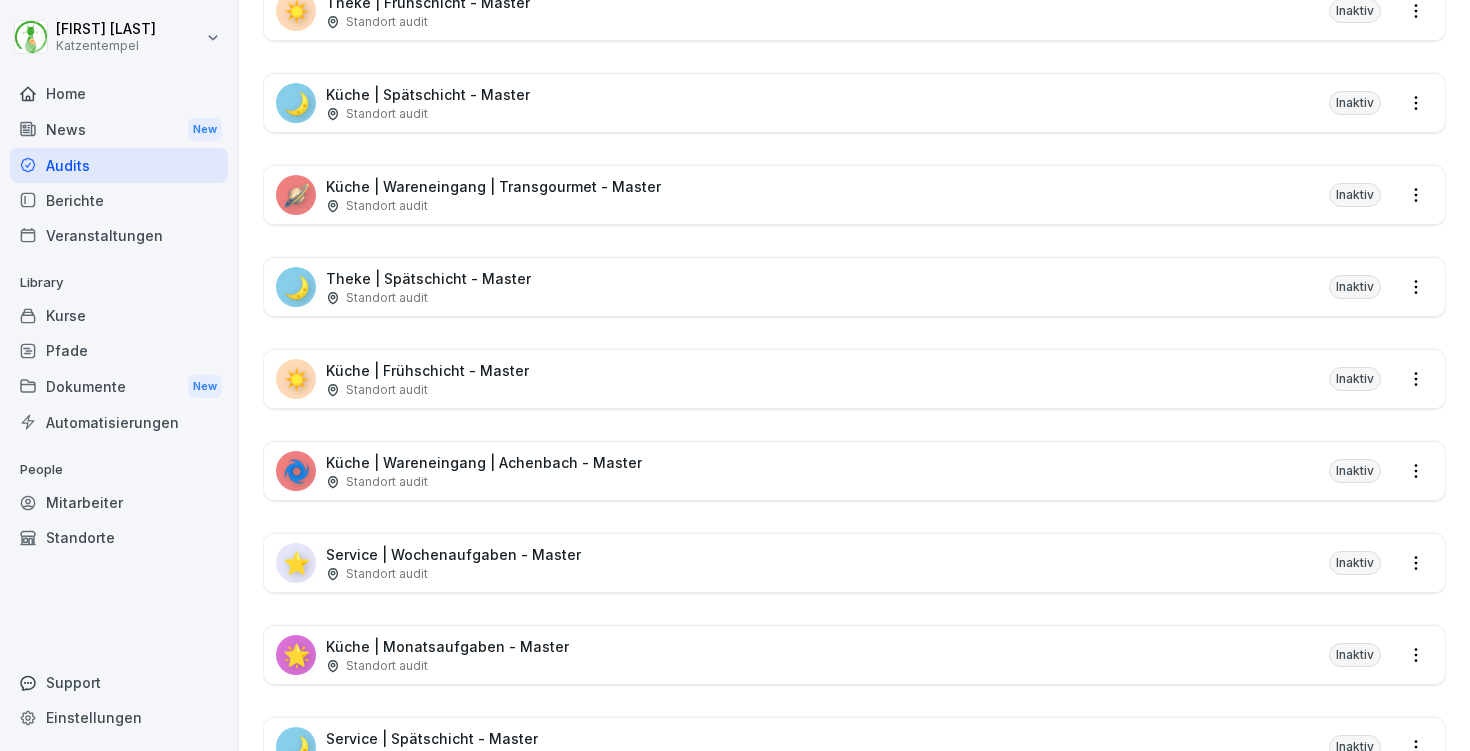 scroll, scrollTop: 593, scrollLeft: 0, axis: vertical 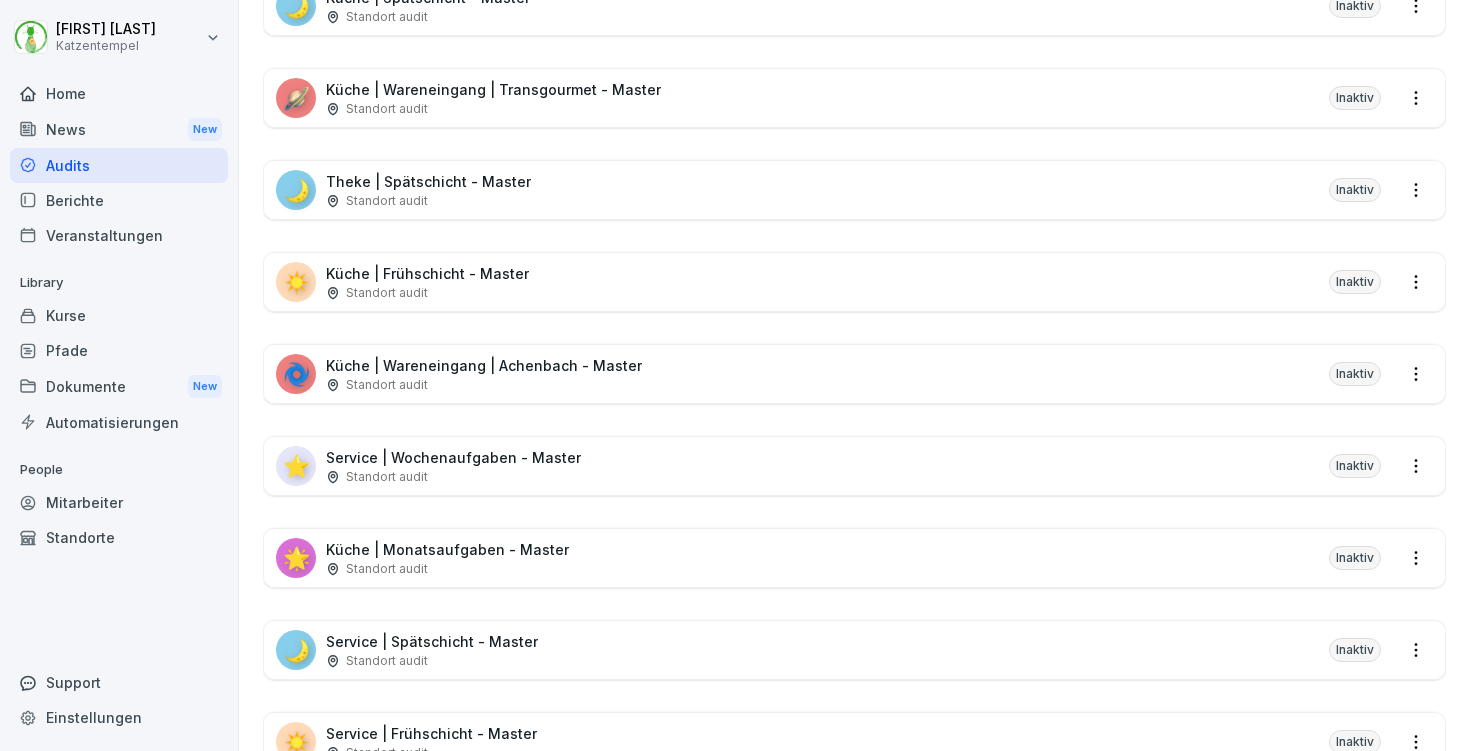 click on "🌟 Küche | Monatsaufgaben - Master Standort audit Inaktiv" at bounding box center (854, 558) 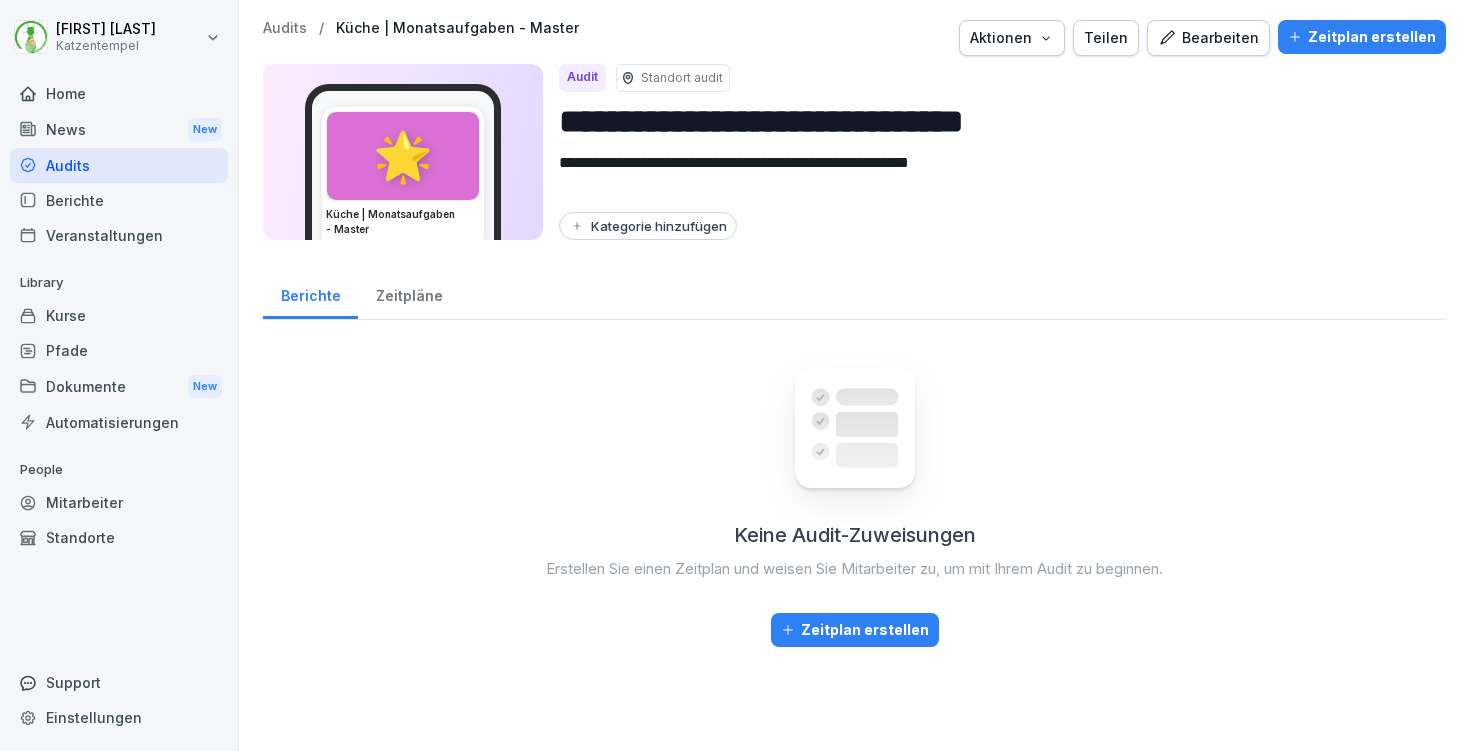 scroll, scrollTop: 0, scrollLeft: 0, axis: both 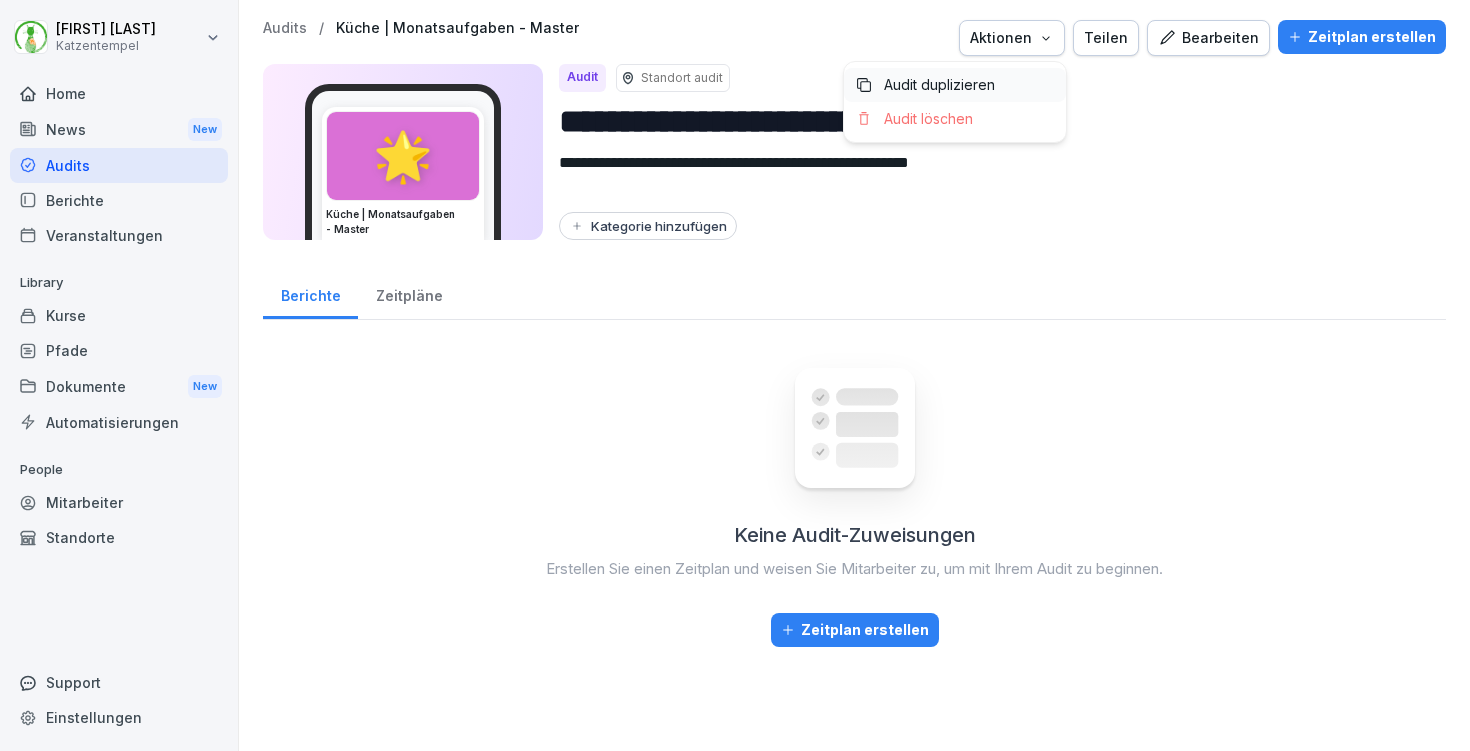 click on "Audit duplizieren" at bounding box center [955, 85] 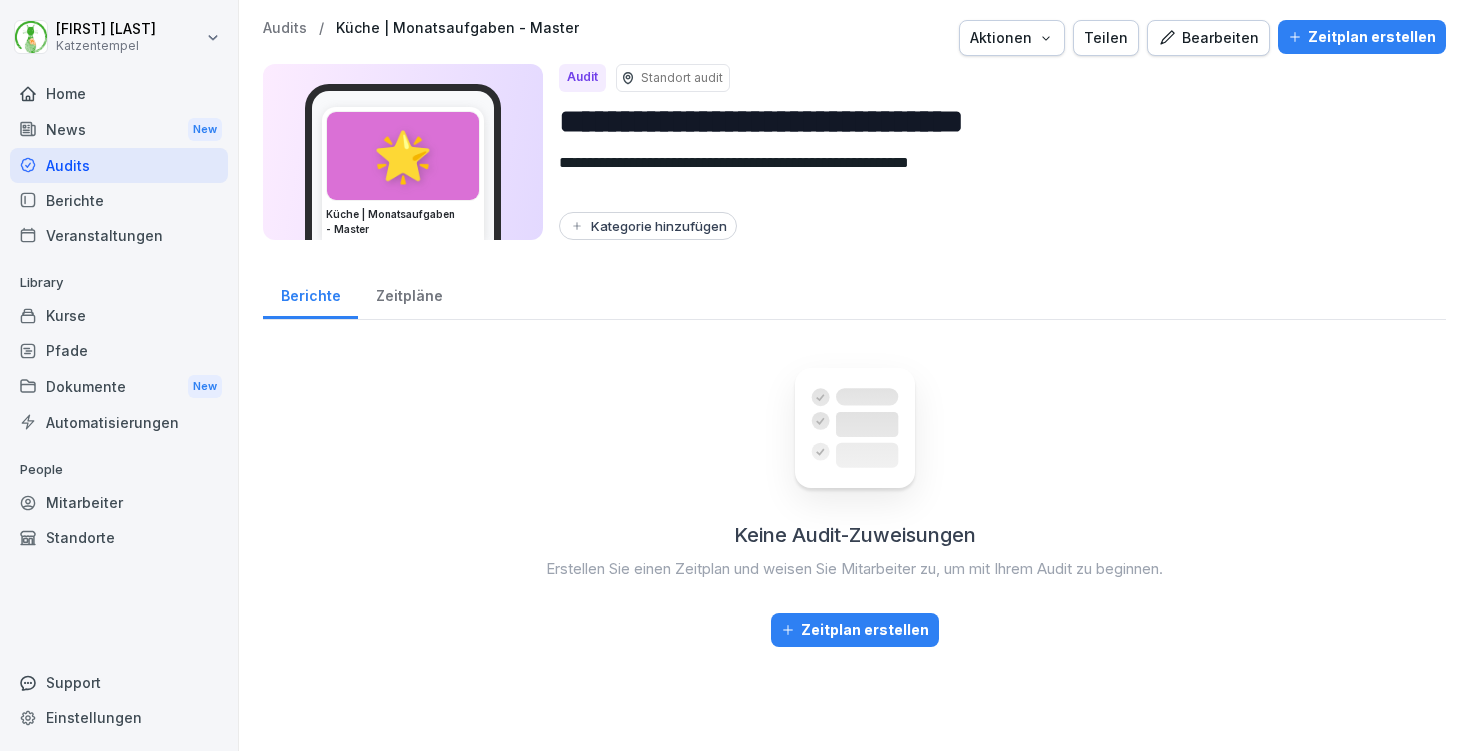 click on "**********" at bounding box center [994, 121] 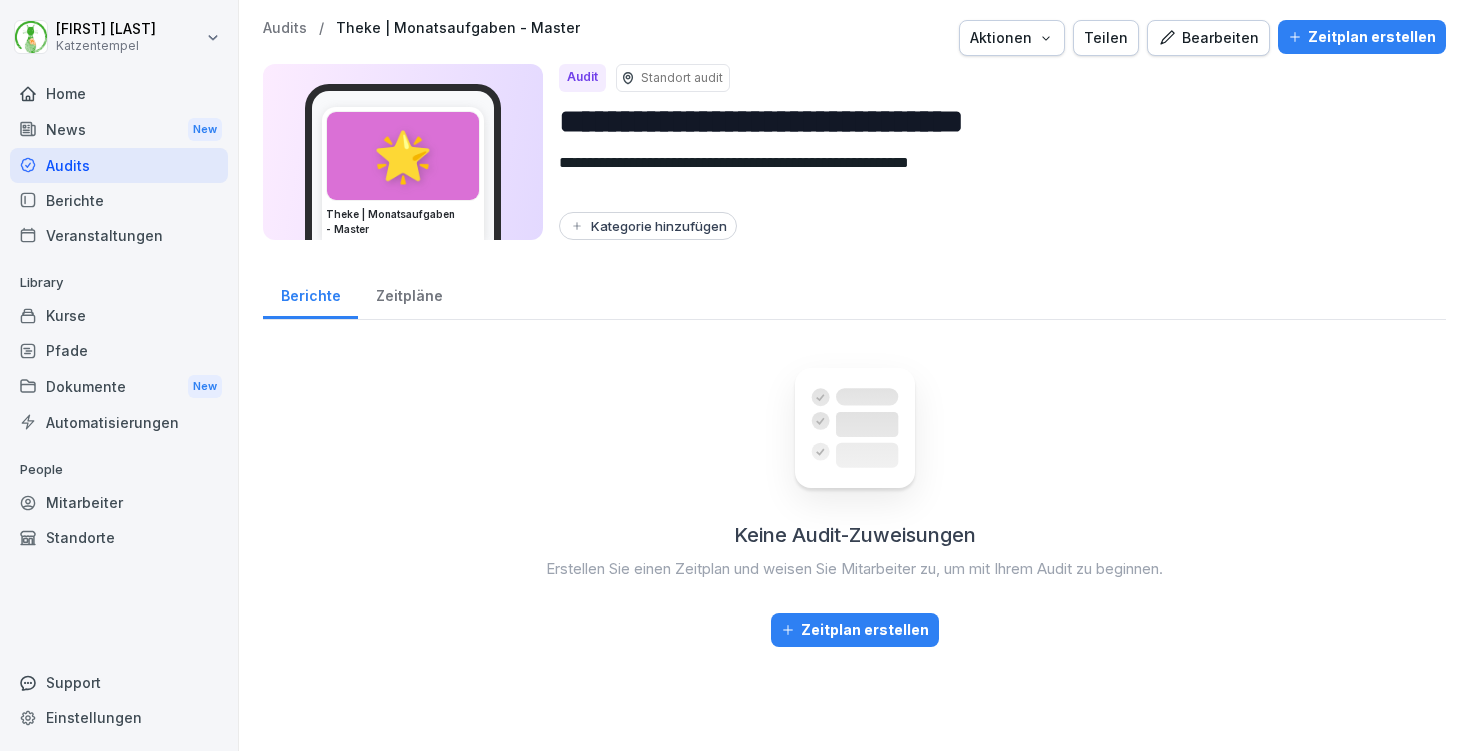 type on "**********" 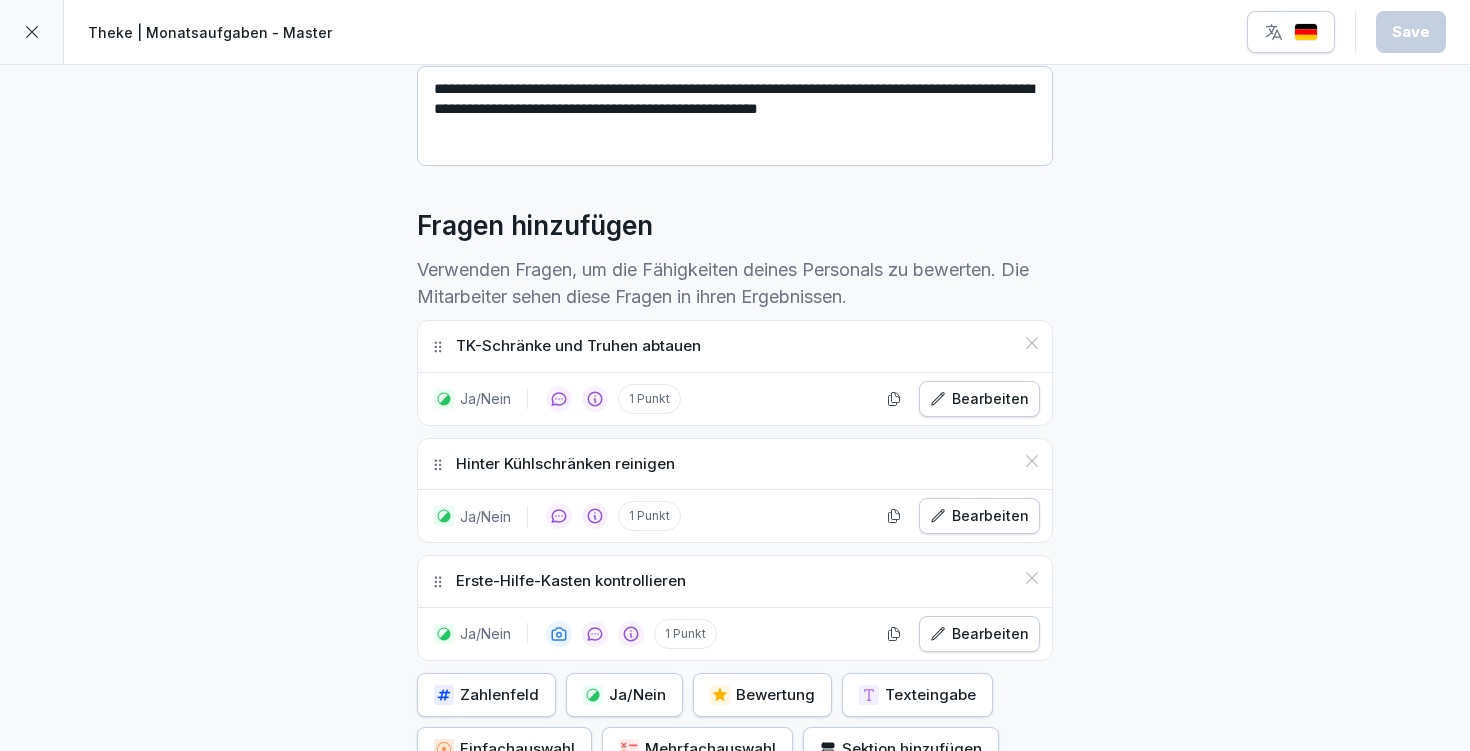 scroll, scrollTop: 480, scrollLeft: 0, axis: vertical 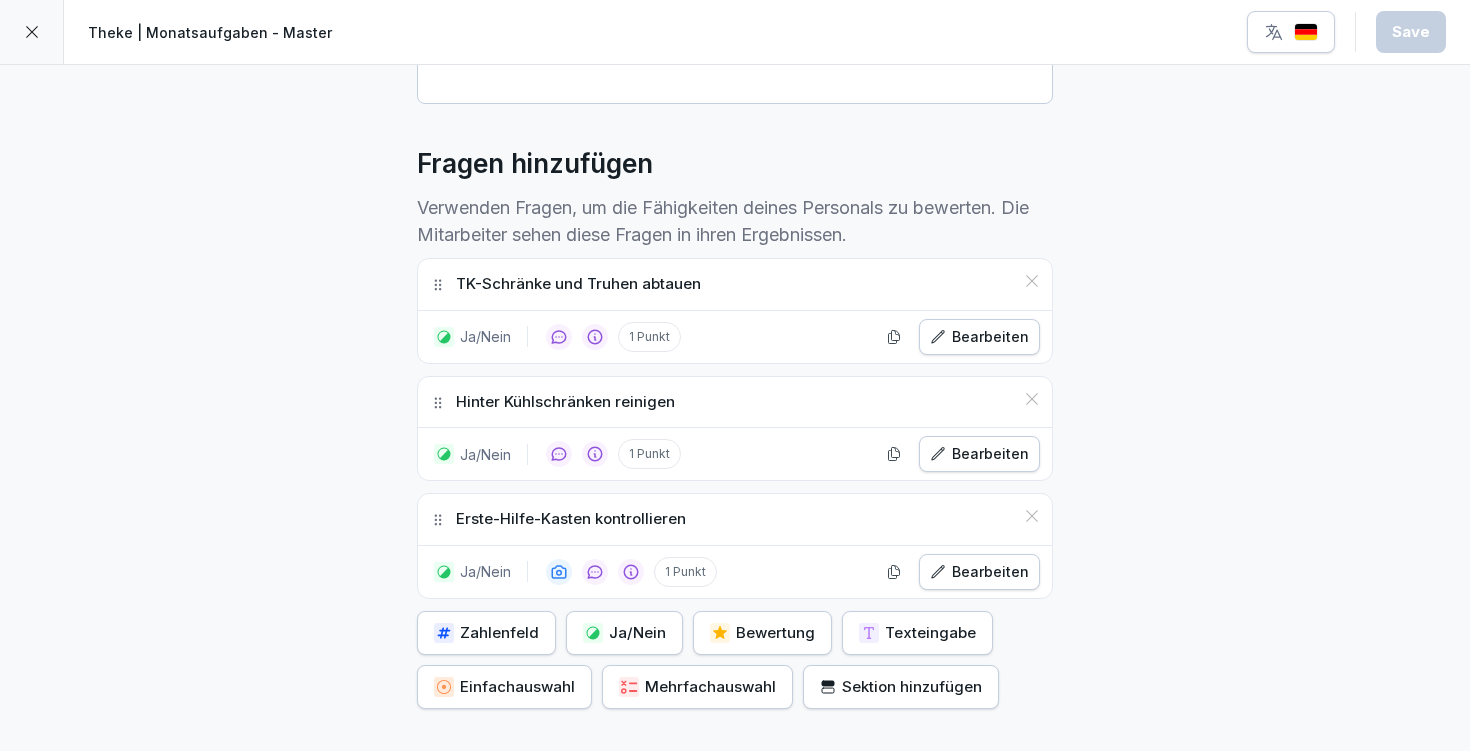 click 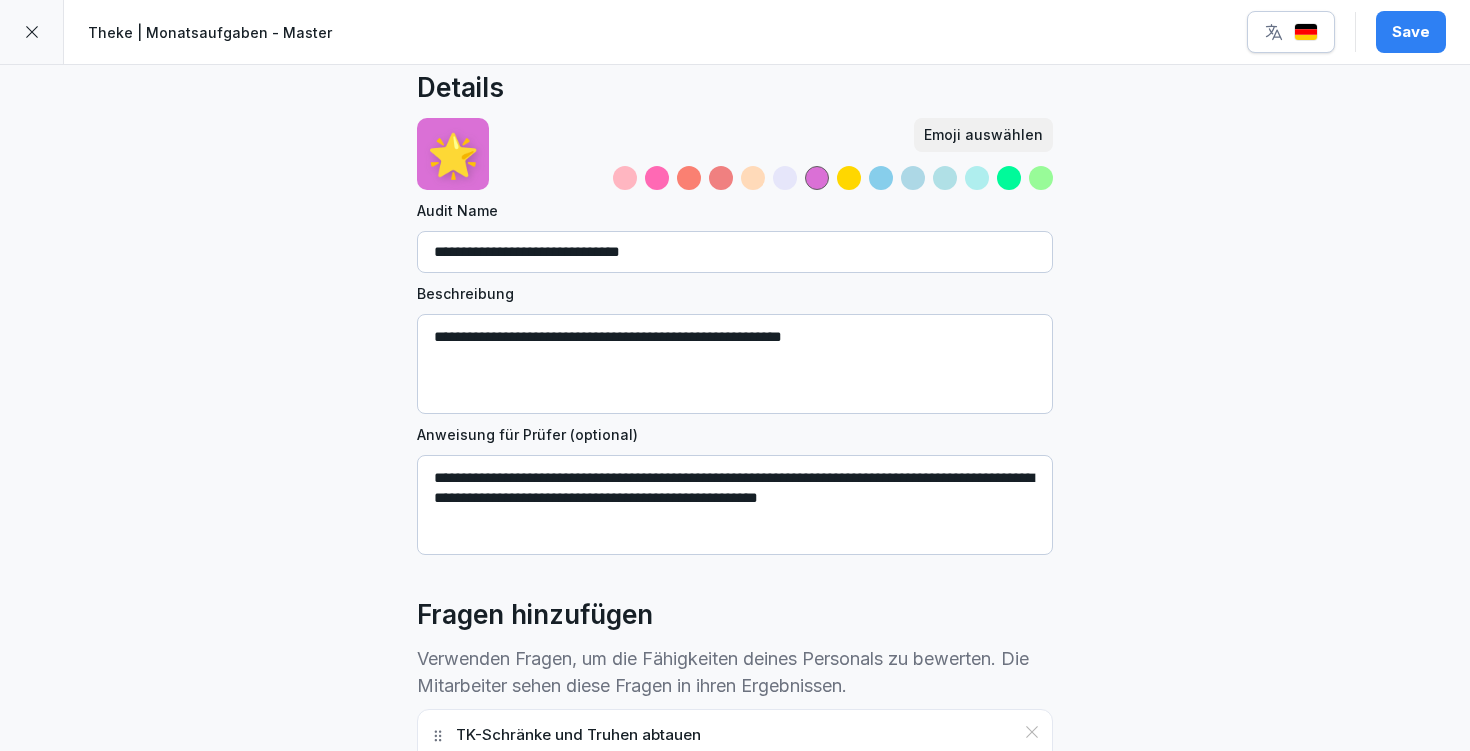 scroll, scrollTop: 0, scrollLeft: 0, axis: both 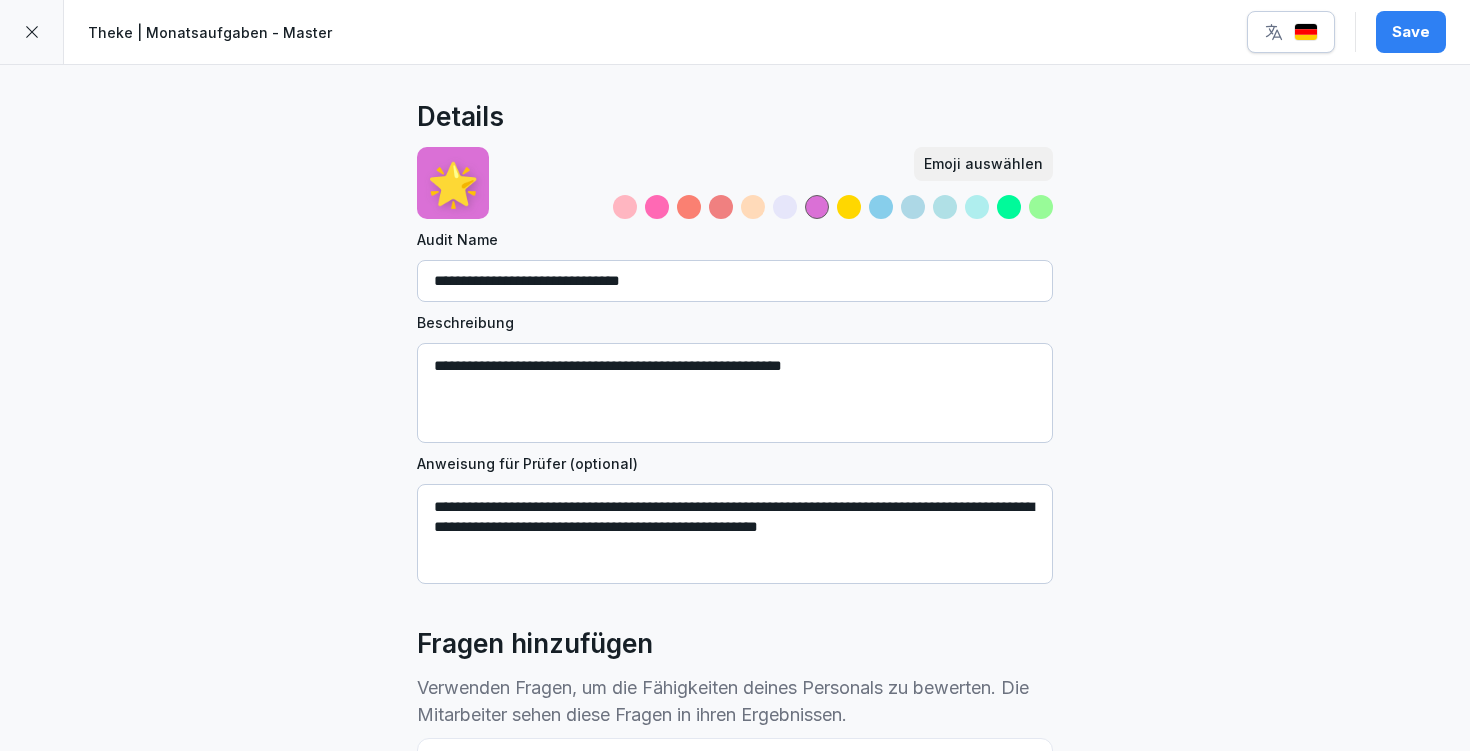 click on "Save" at bounding box center [1411, 32] 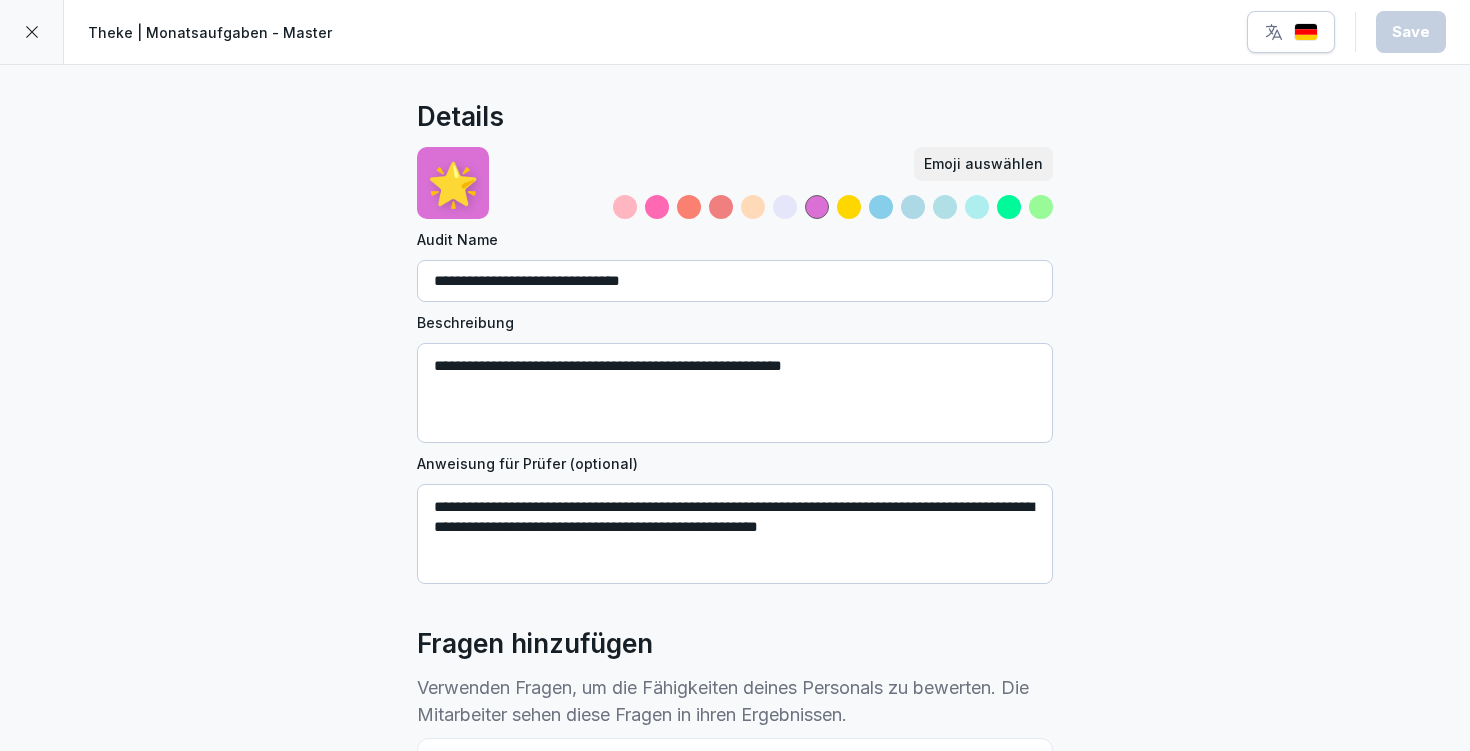 click 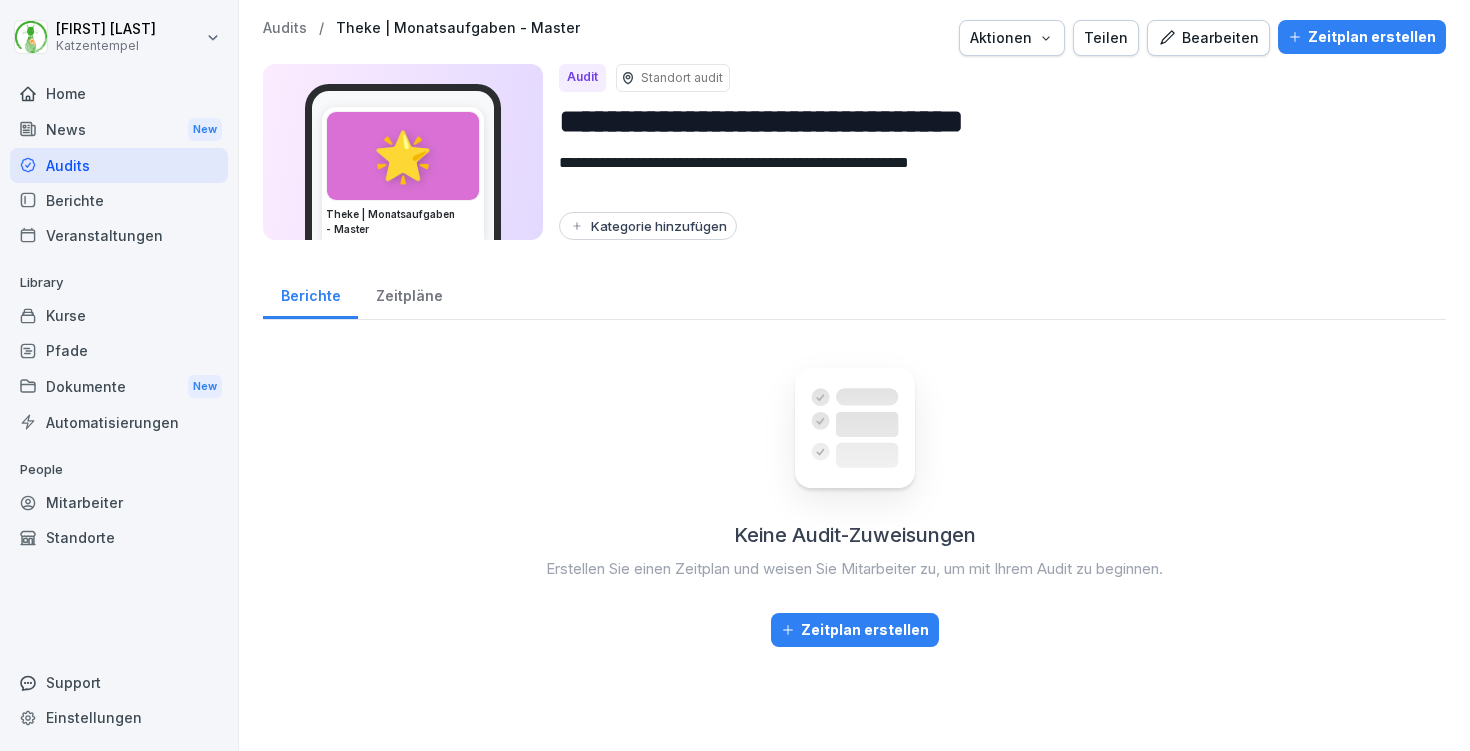 click on "Home" at bounding box center (119, 93) 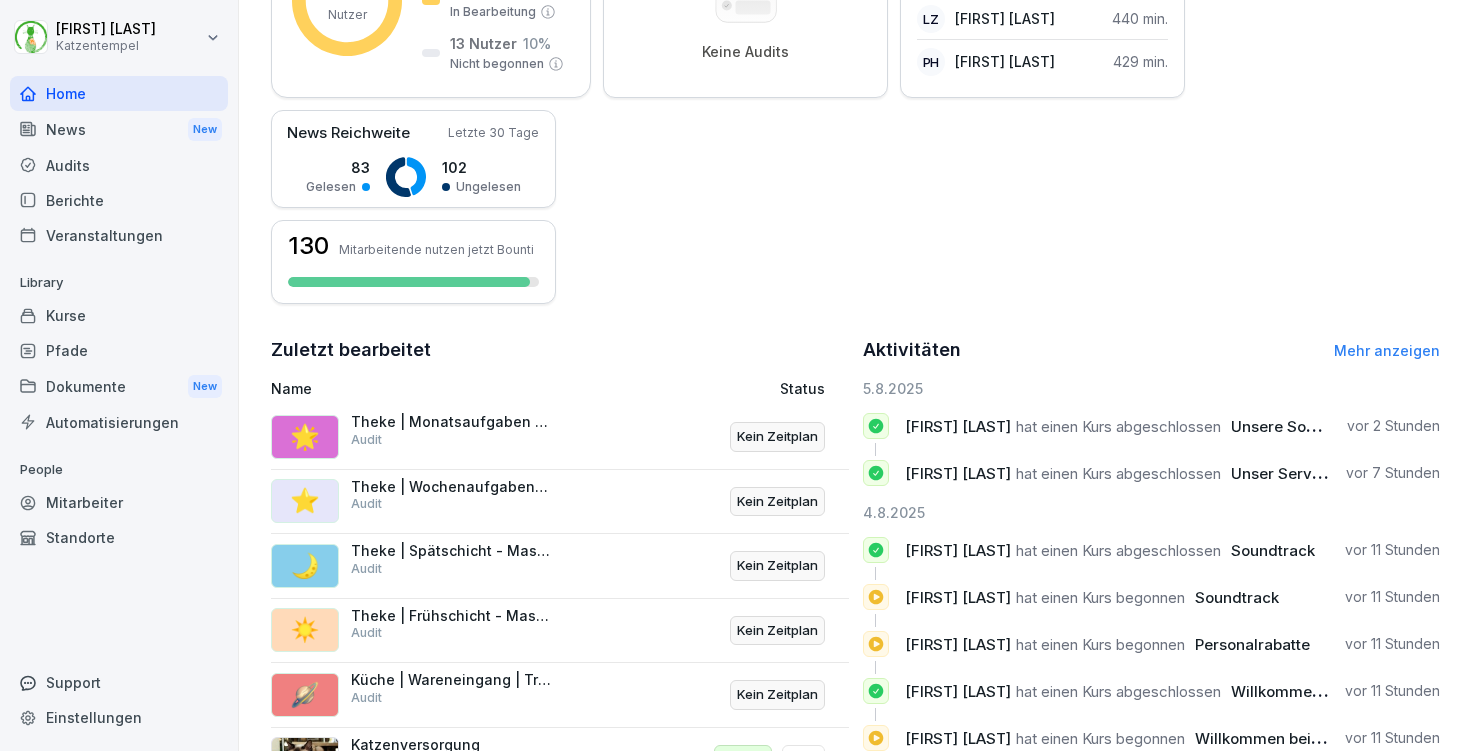 scroll, scrollTop: 507, scrollLeft: 0, axis: vertical 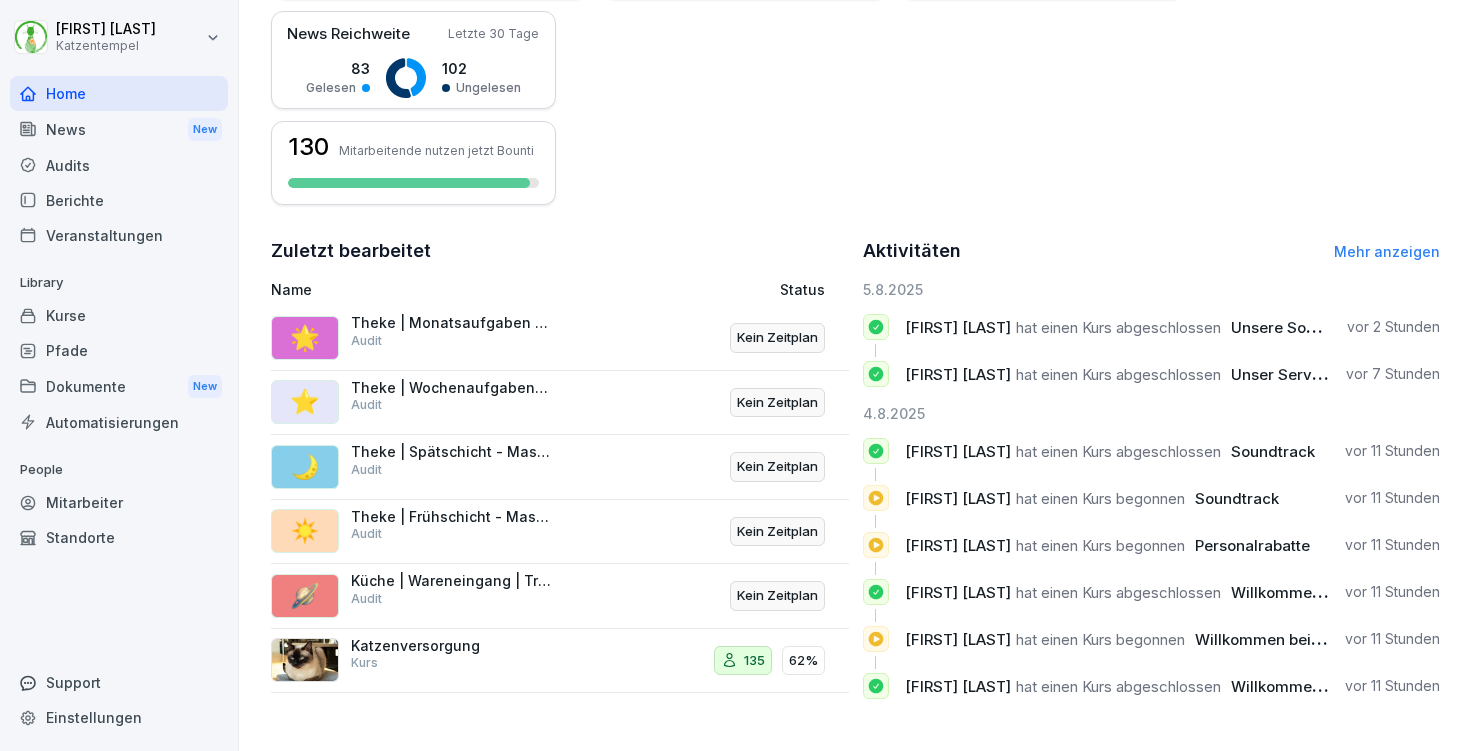 click on "Mehr anzeigen" at bounding box center (1387, 251) 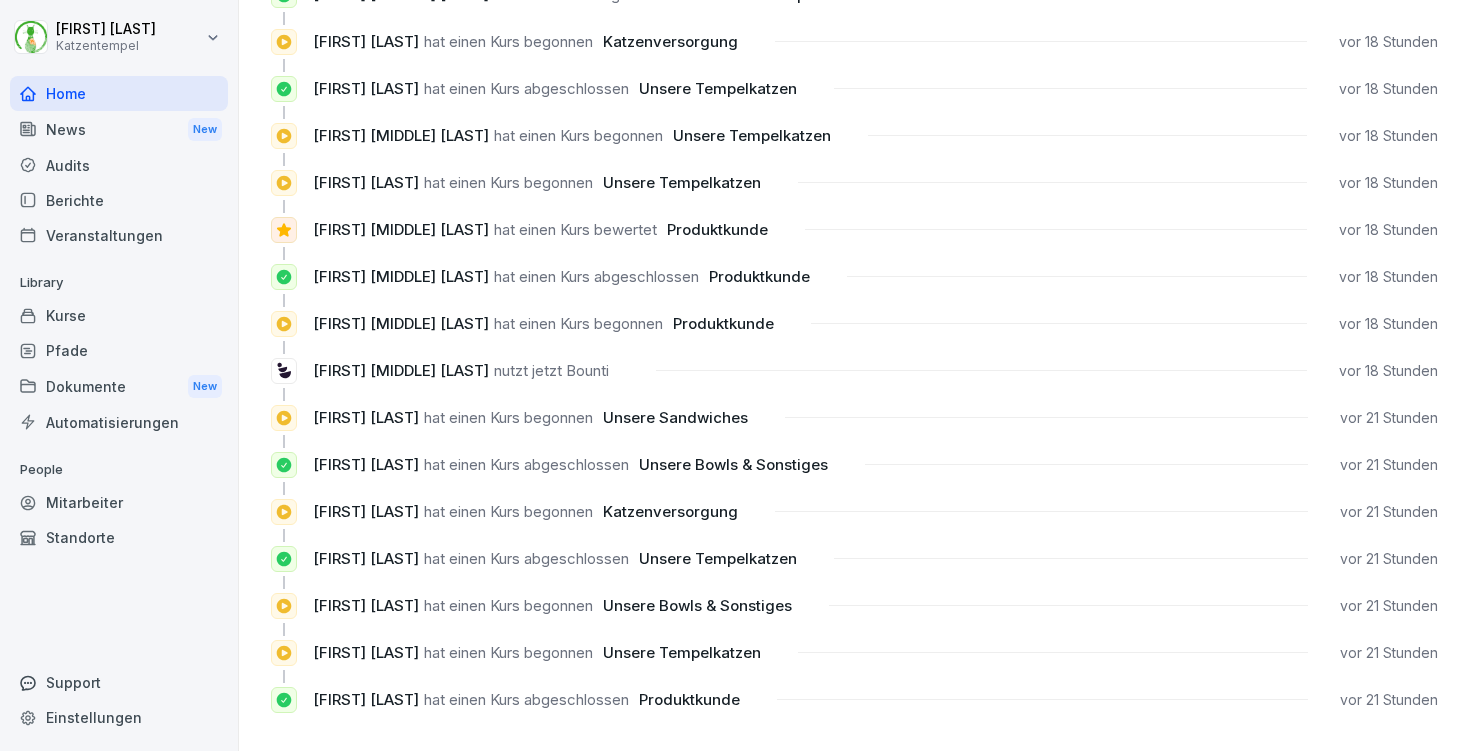 scroll, scrollTop: 1832, scrollLeft: 0, axis: vertical 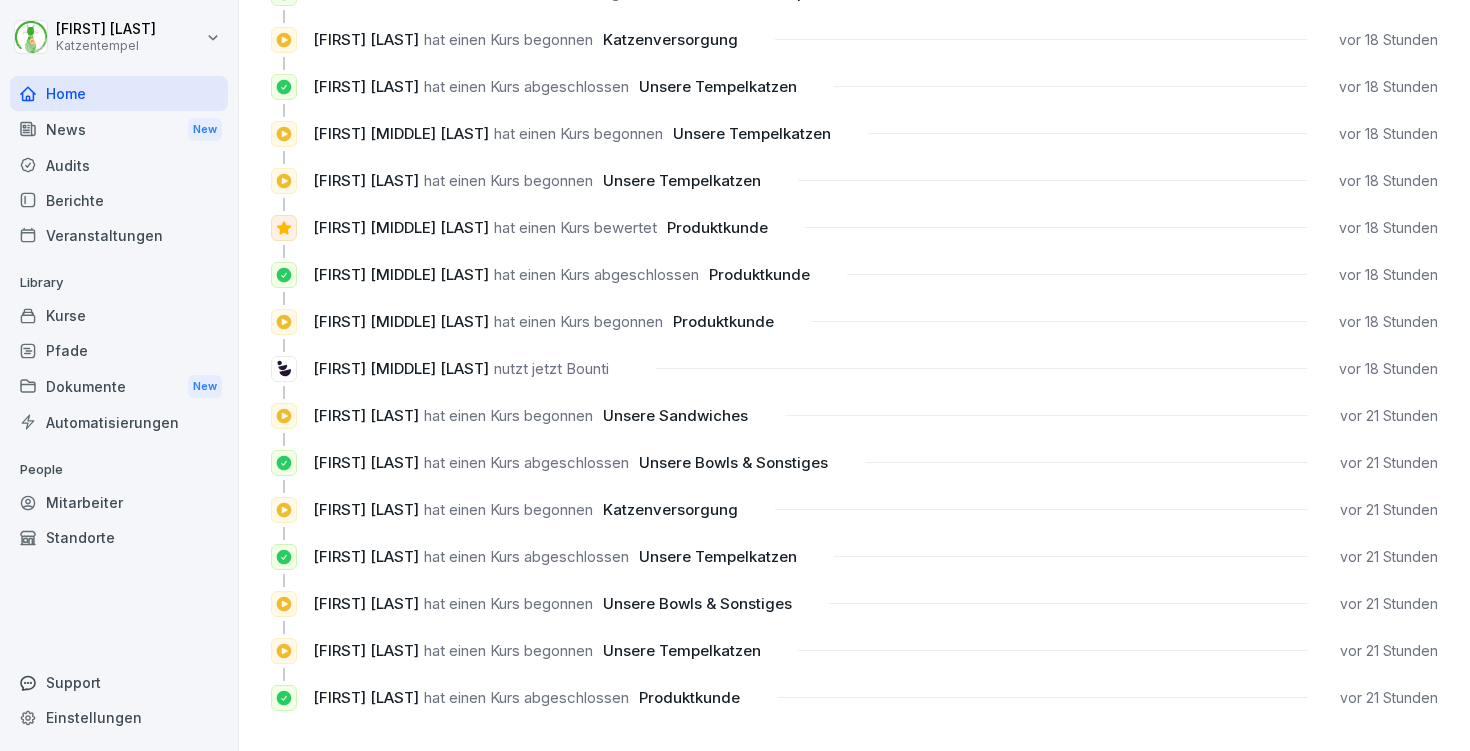 click on "Kurse" at bounding box center (119, 315) 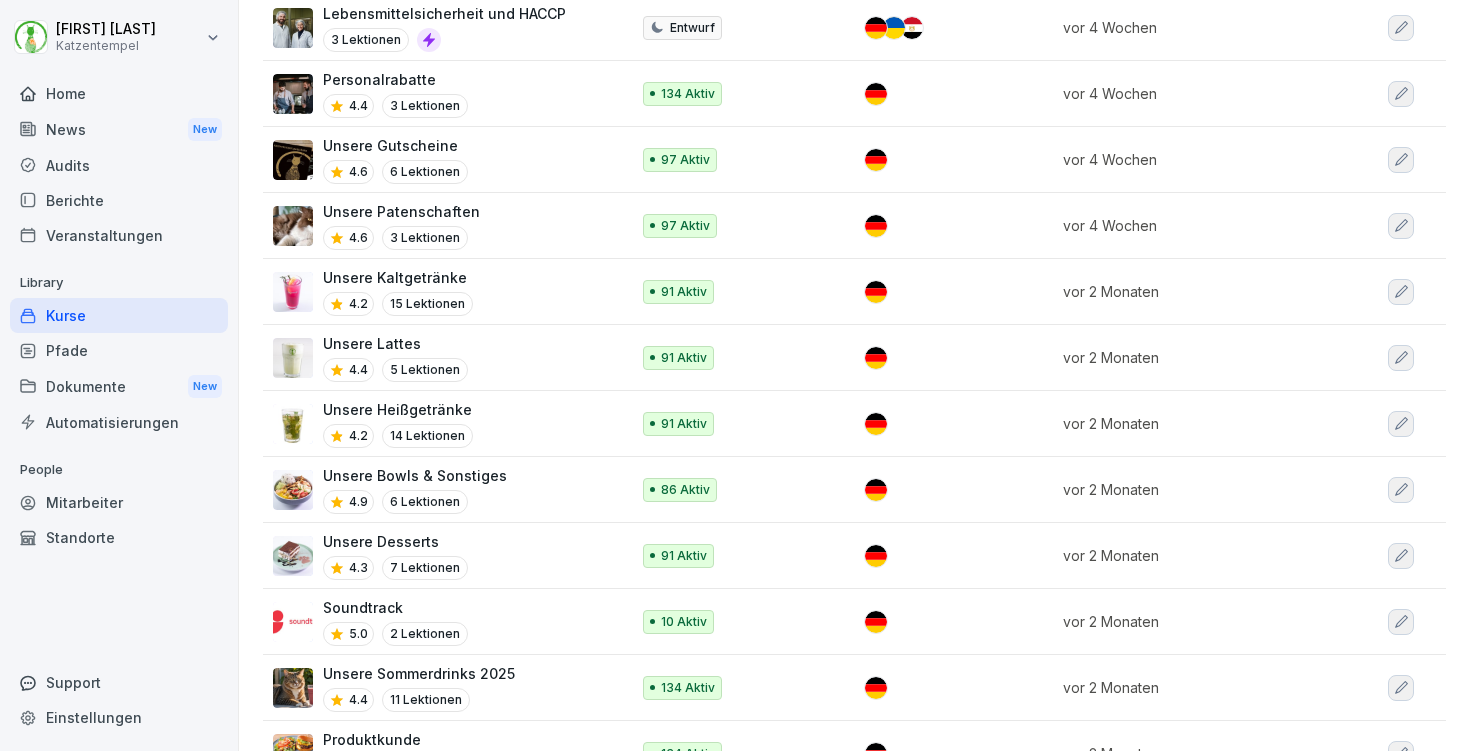 scroll, scrollTop: 1283, scrollLeft: 0, axis: vertical 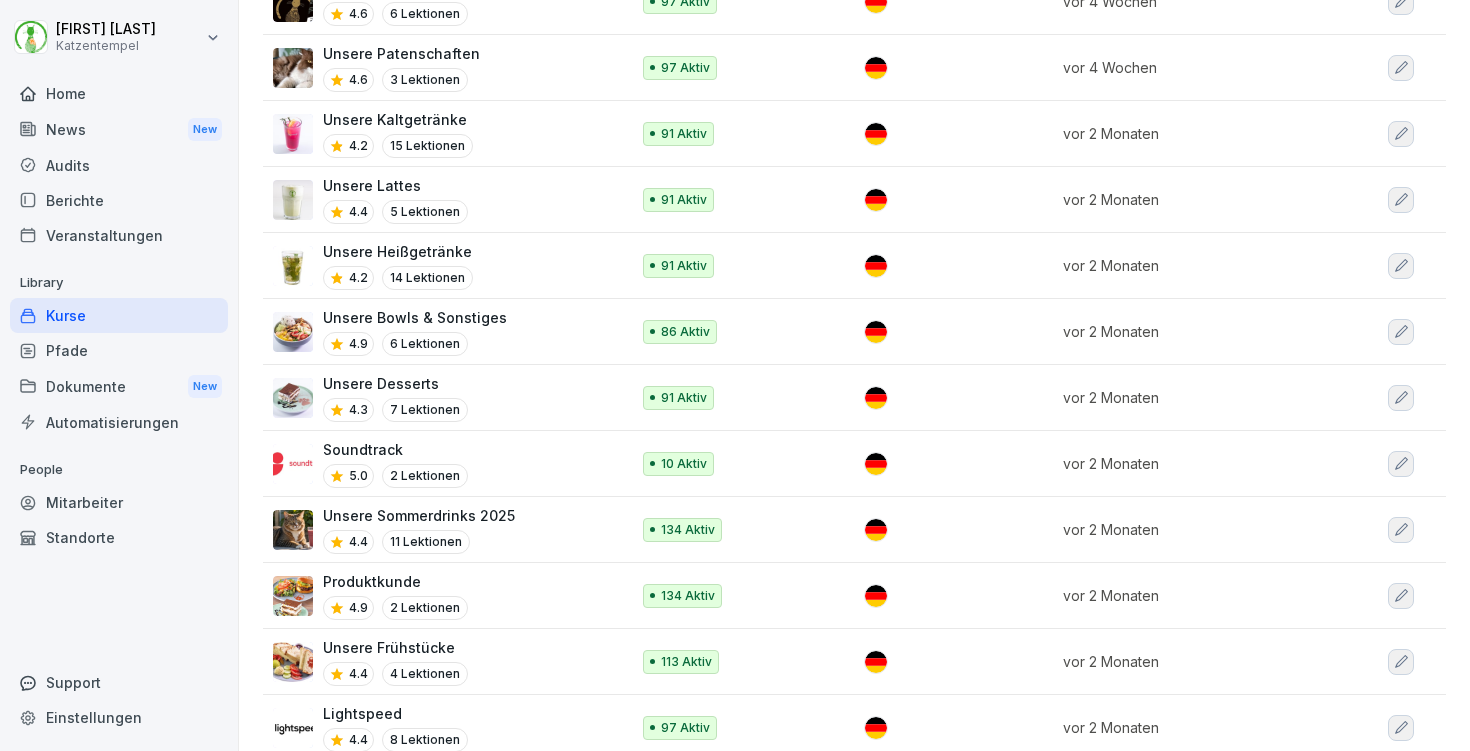 click on "Produktkunde 4.9 2 Lektionen" at bounding box center [441, 595] 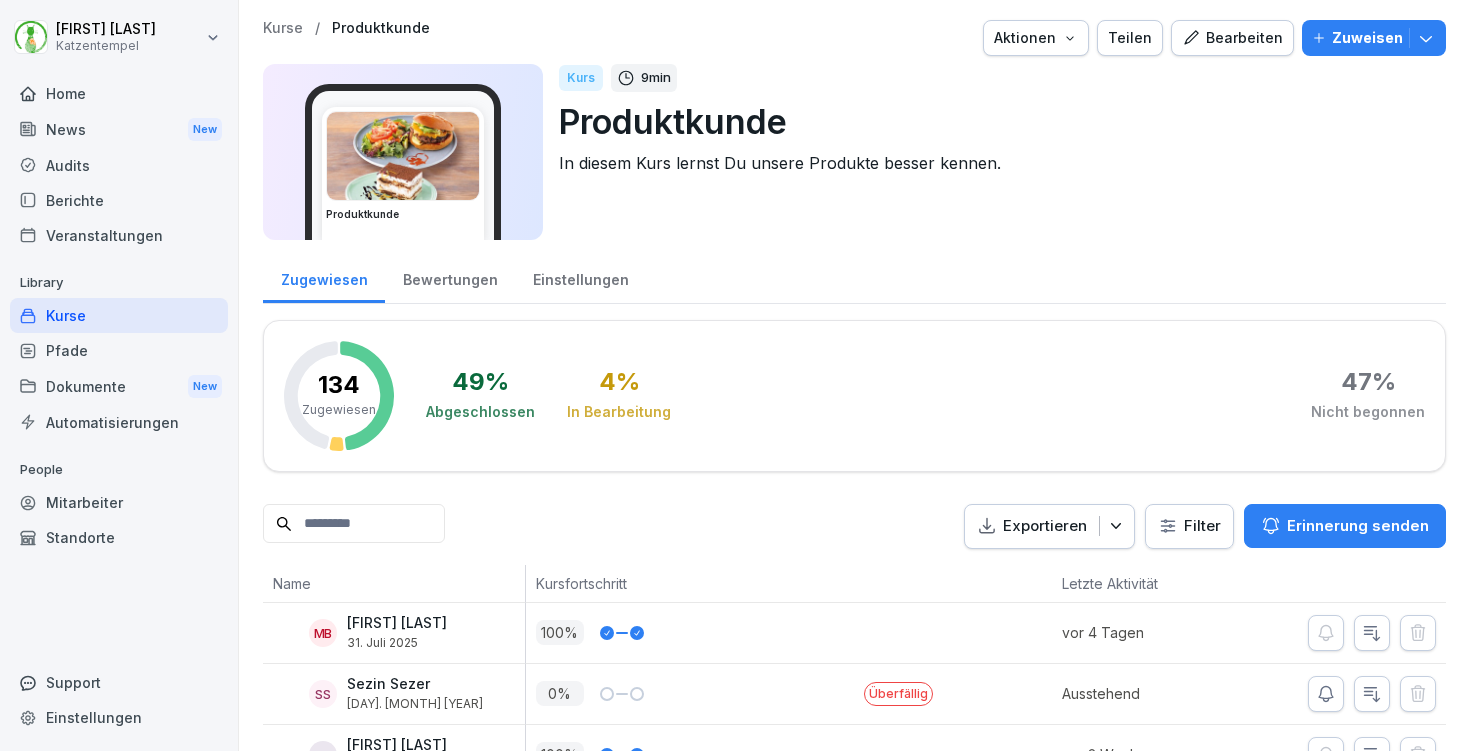 scroll, scrollTop: 0, scrollLeft: 0, axis: both 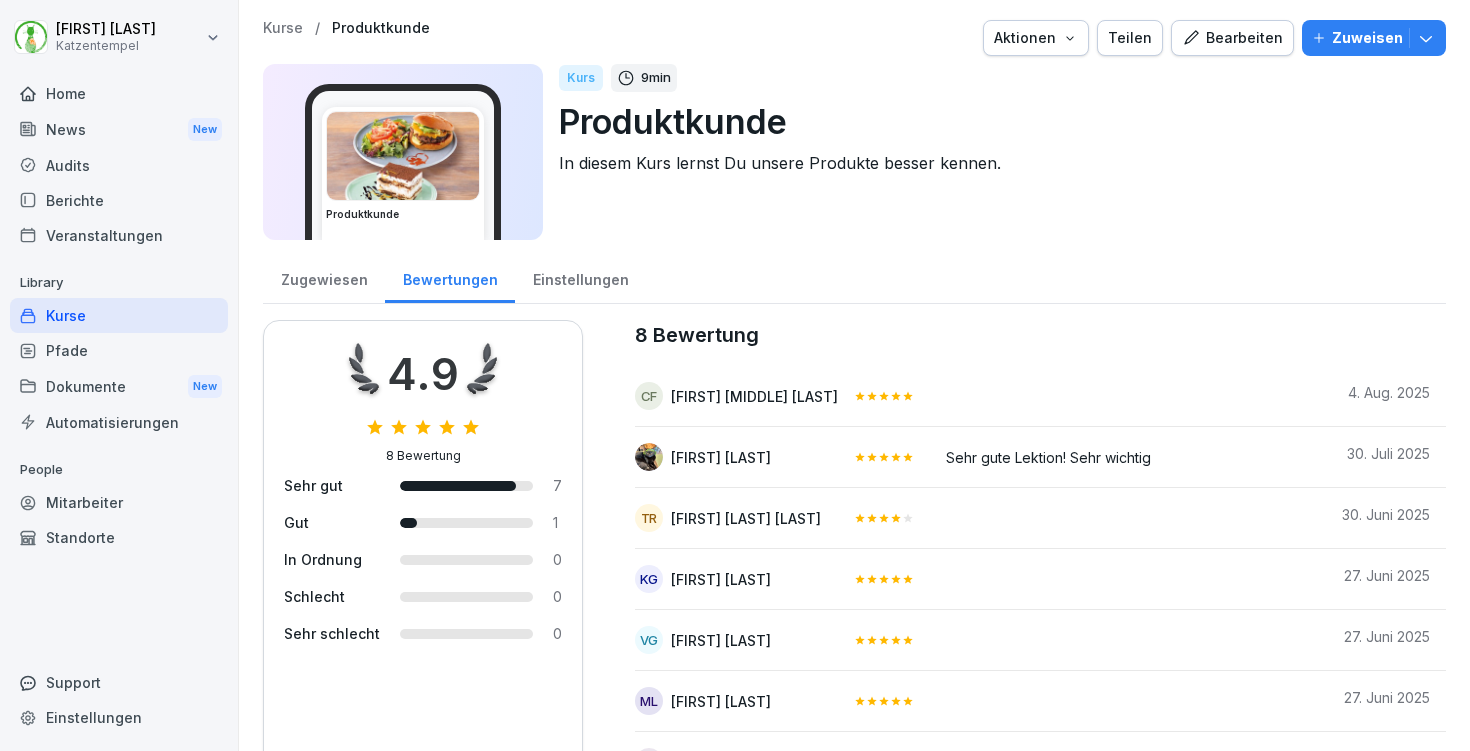 click on "Kurse" at bounding box center [283, 28] 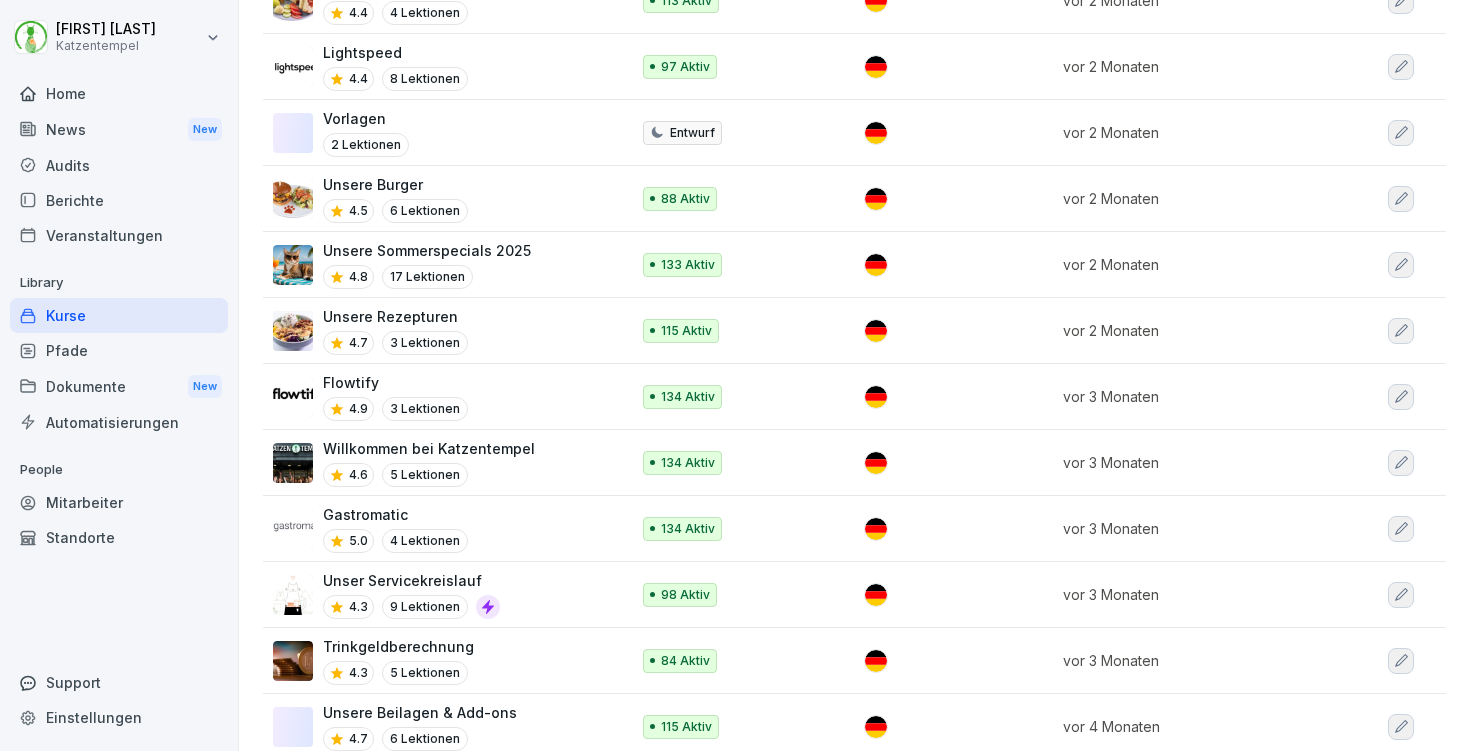 scroll, scrollTop: 2041, scrollLeft: 0, axis: vertical 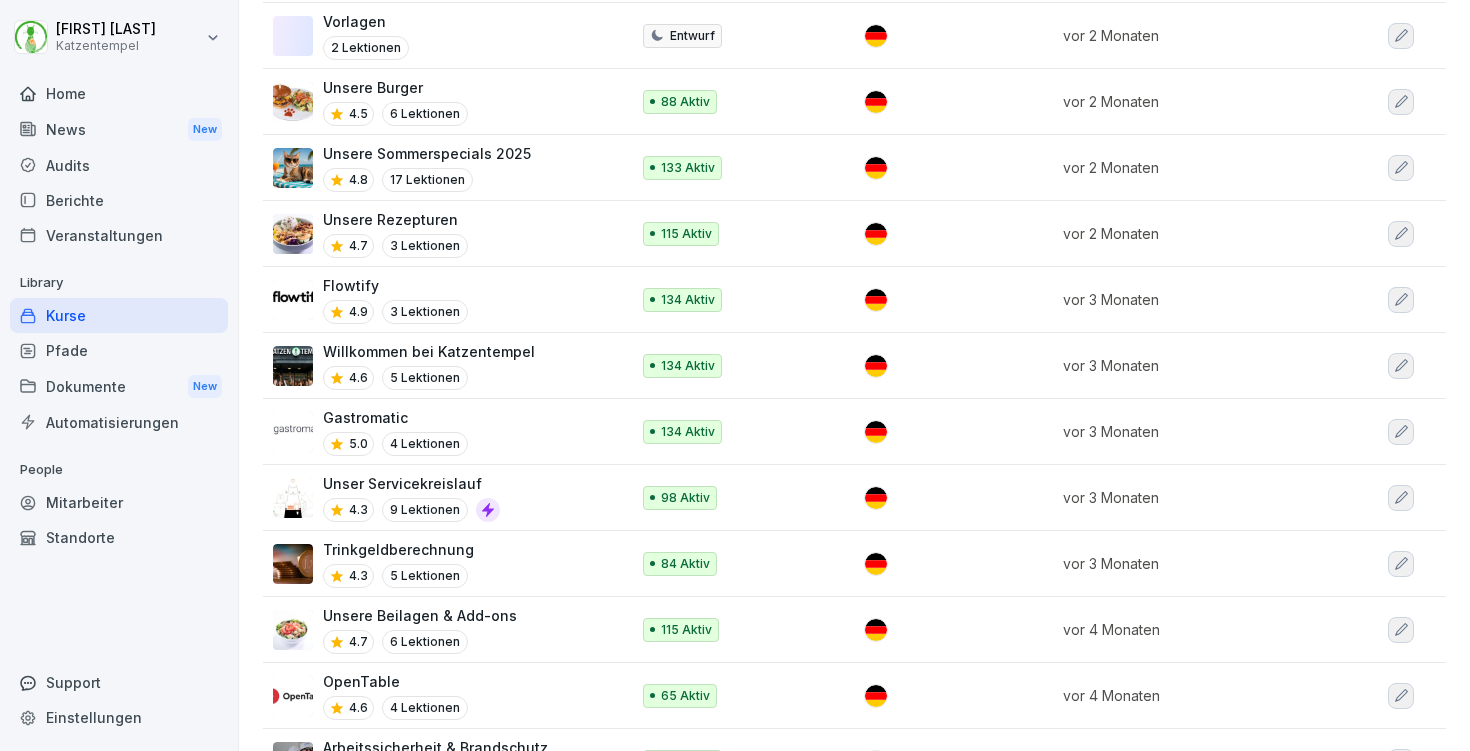 click on "Gastromatic  5.0 4 Lektionen" at bounding box center [441, 431] 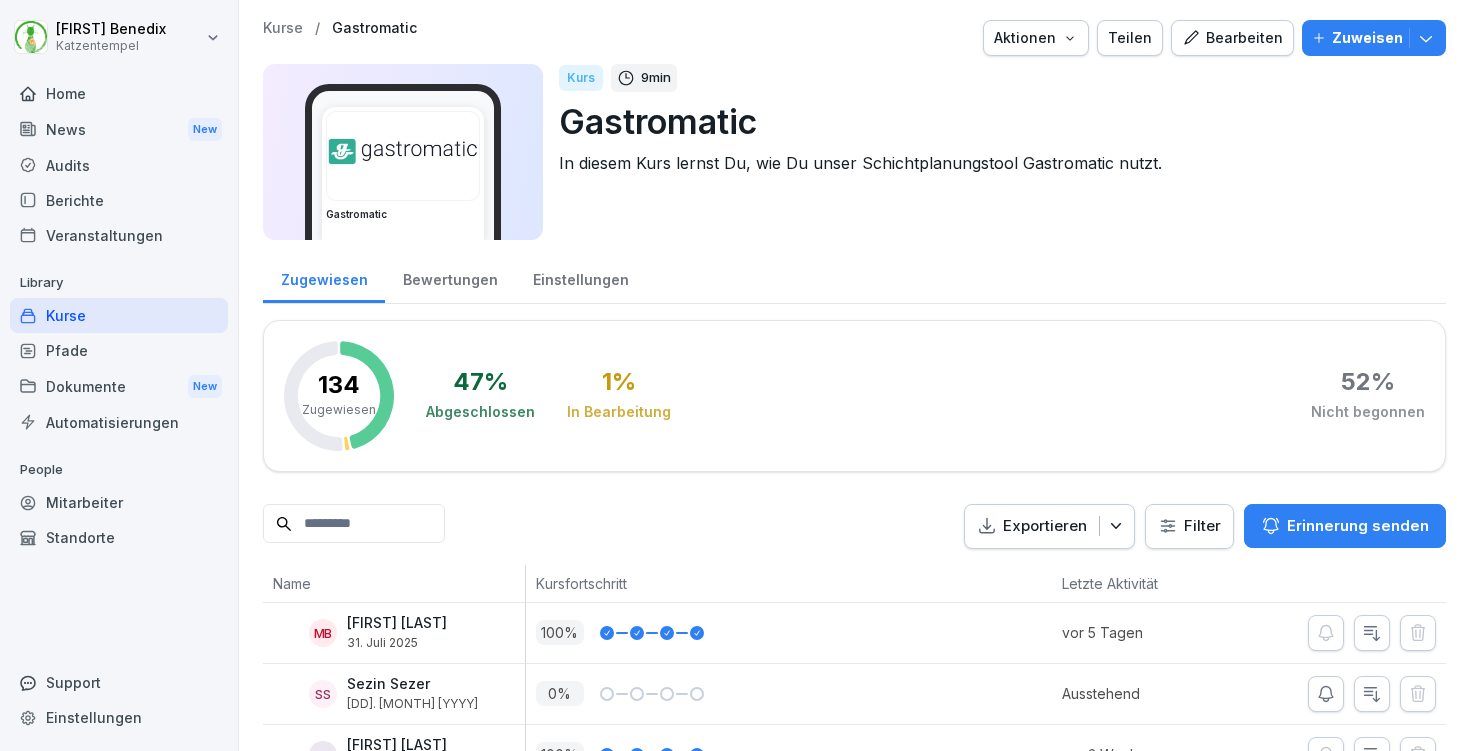 scroll, scrollTop: 0, scrollLeft: 0, axis: both 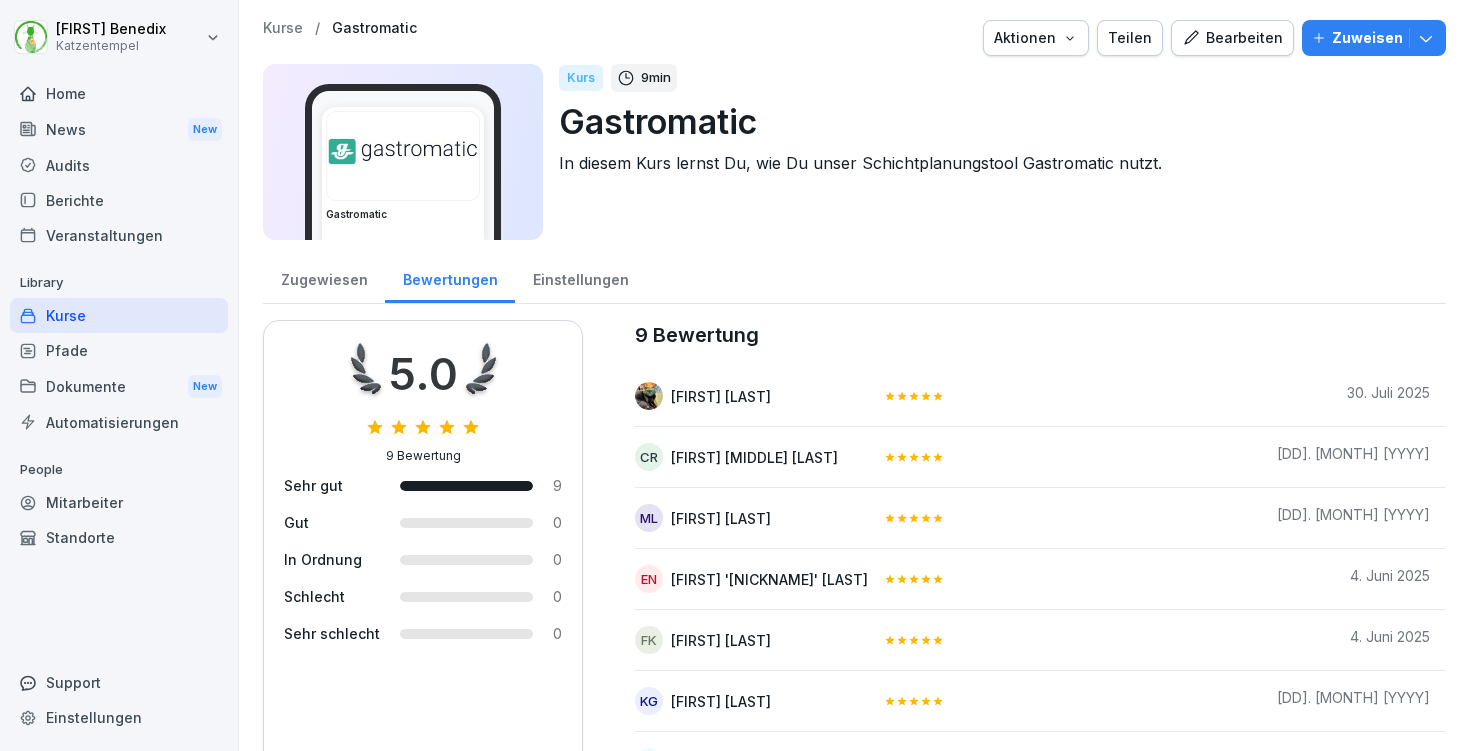 click on "Kurse" at bounding box center [283, 28] 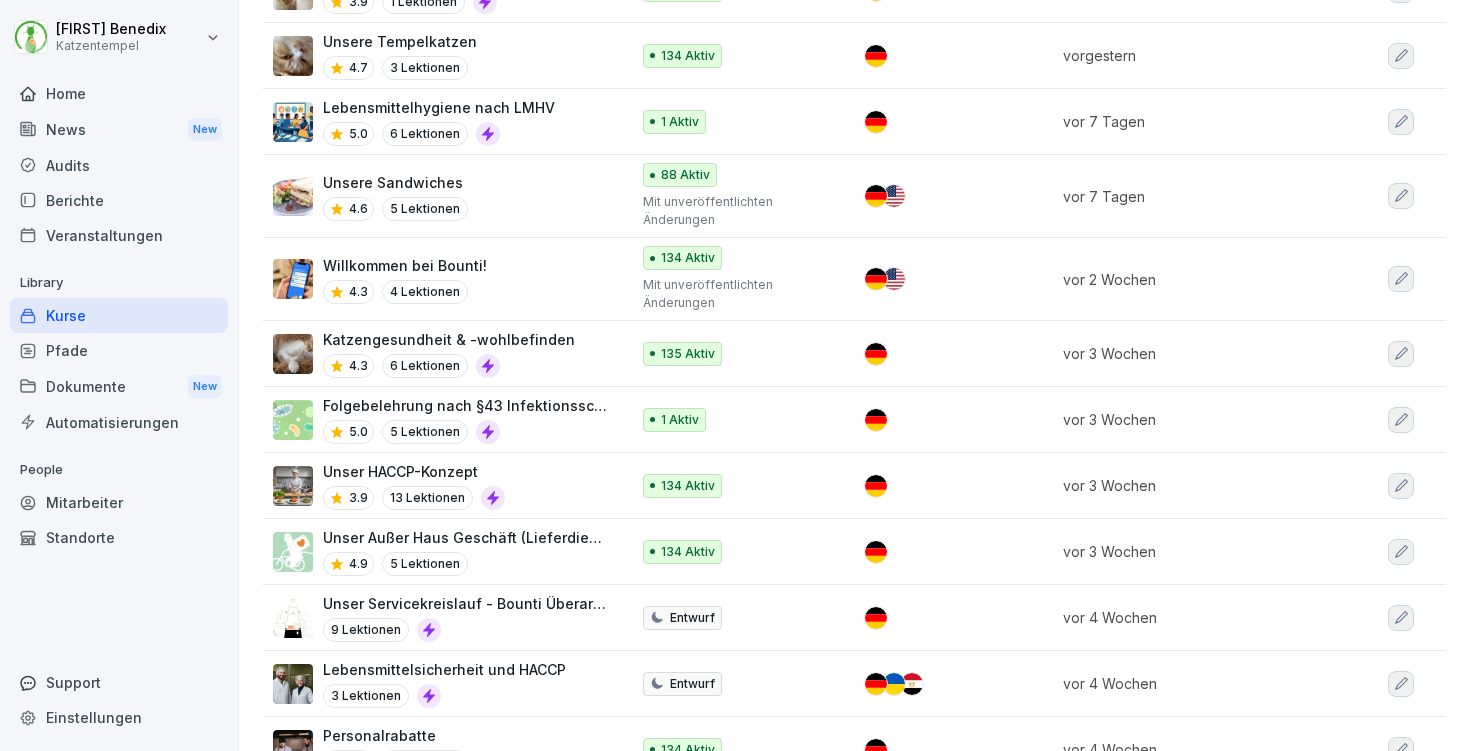 scroll, scrollTop: 386, scrollLeft: 0, axis: vertical 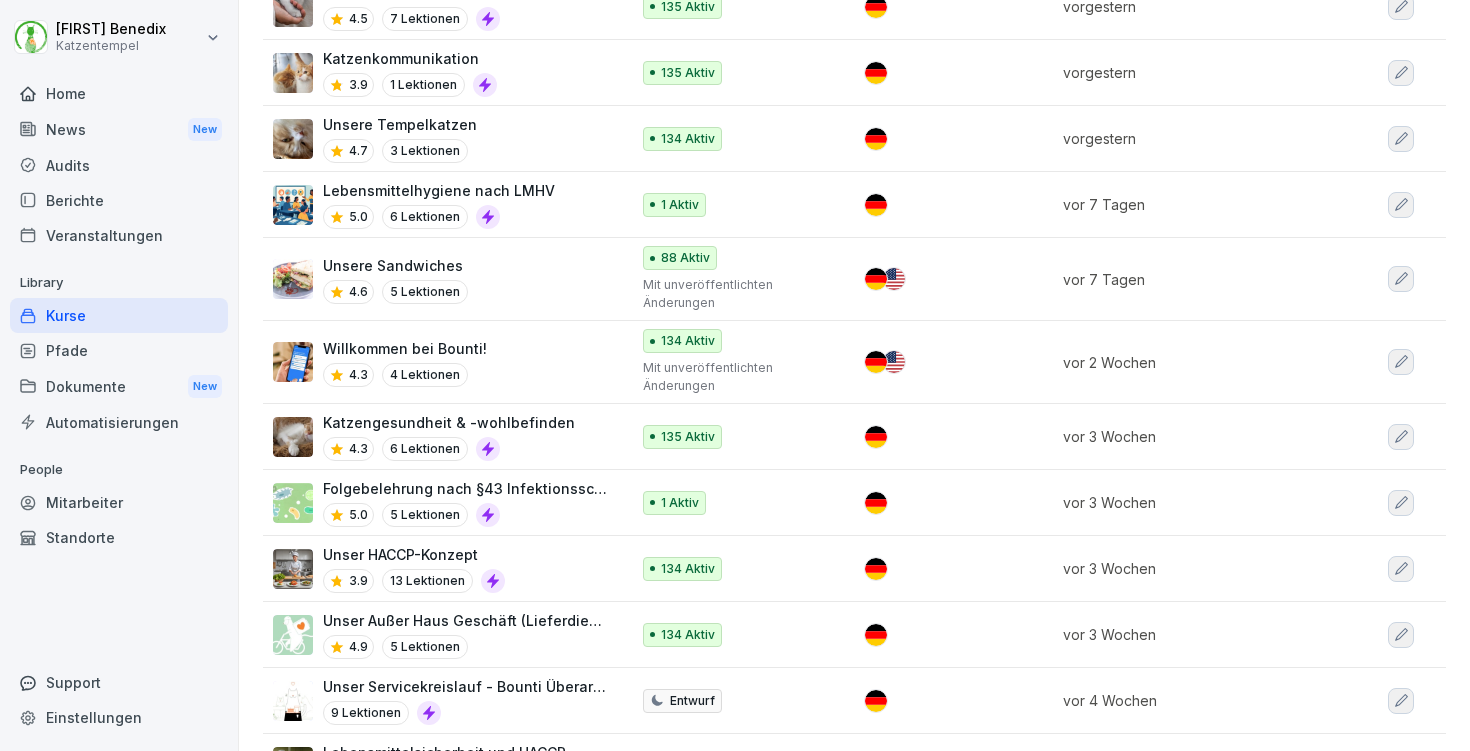click on "Katzenkommunikation" at bounding box center [410, 58] 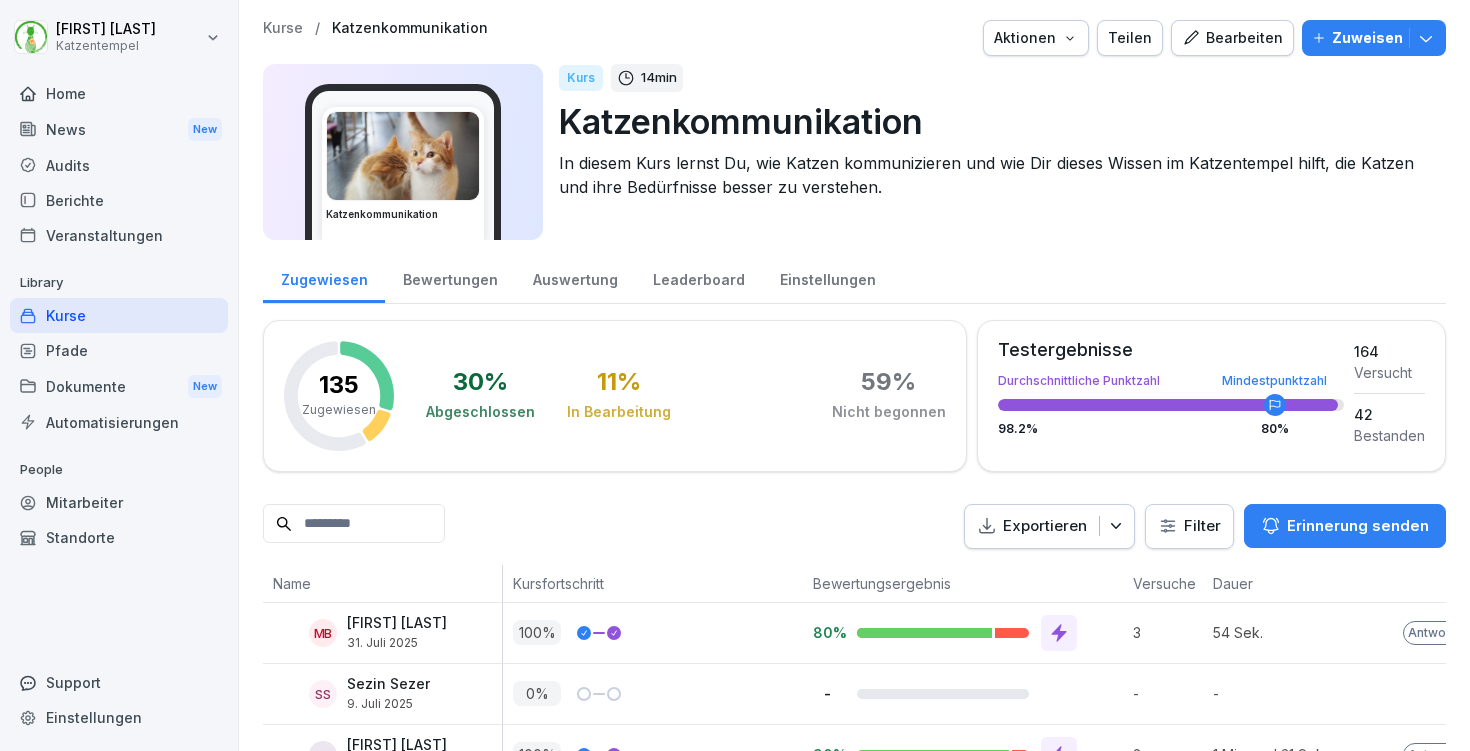 scroll, scrollTop: 0, scrollLeft: 0, axis: both 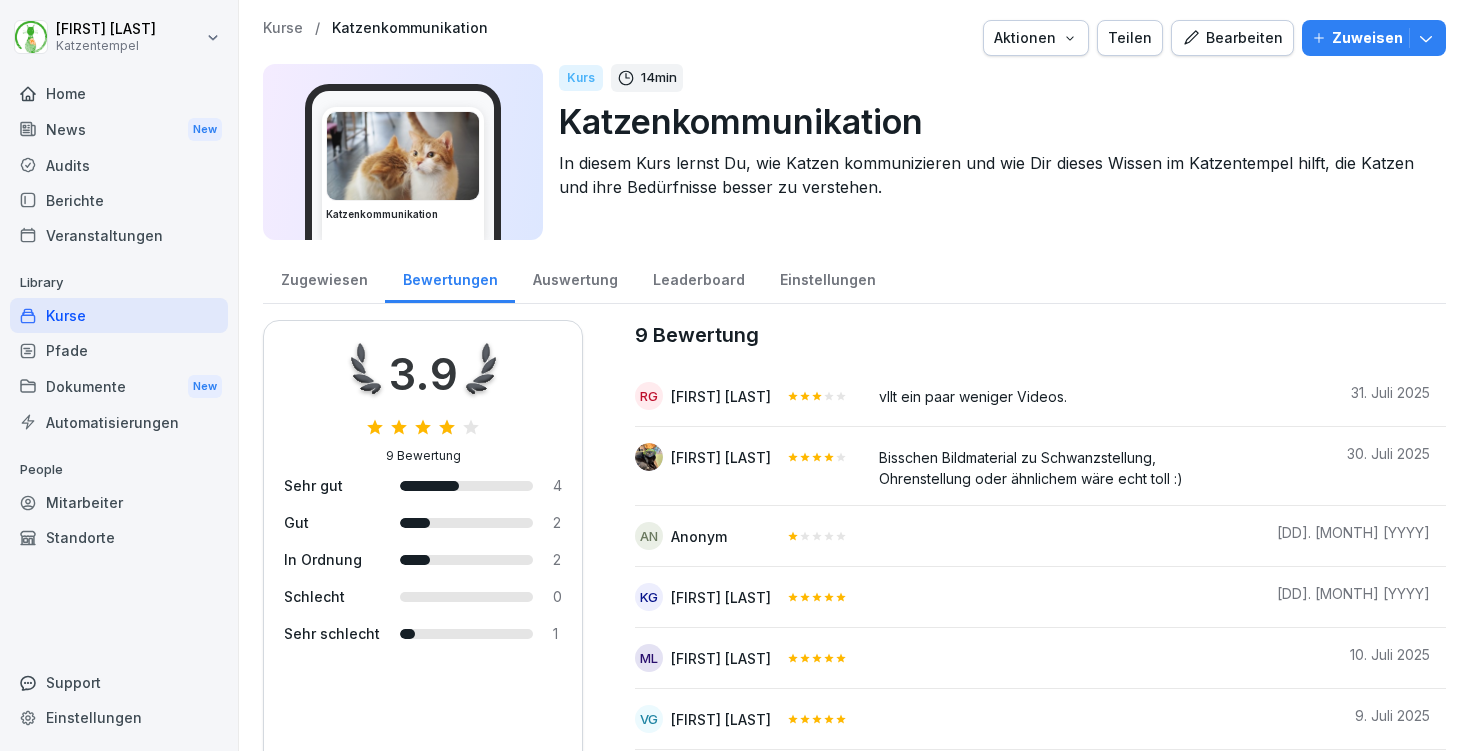 click 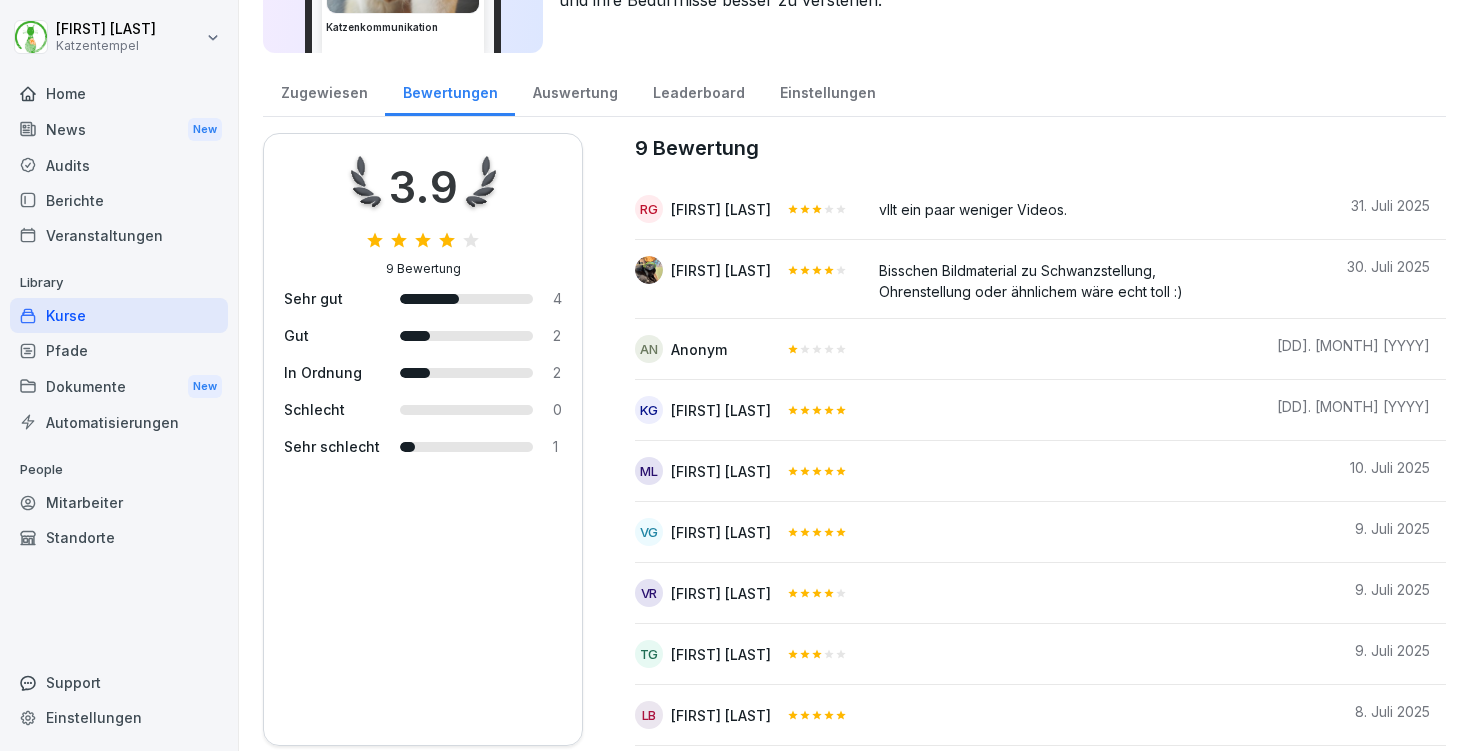 scroll, scrollTop: 147, scrollLeft: 0, axis: vertical 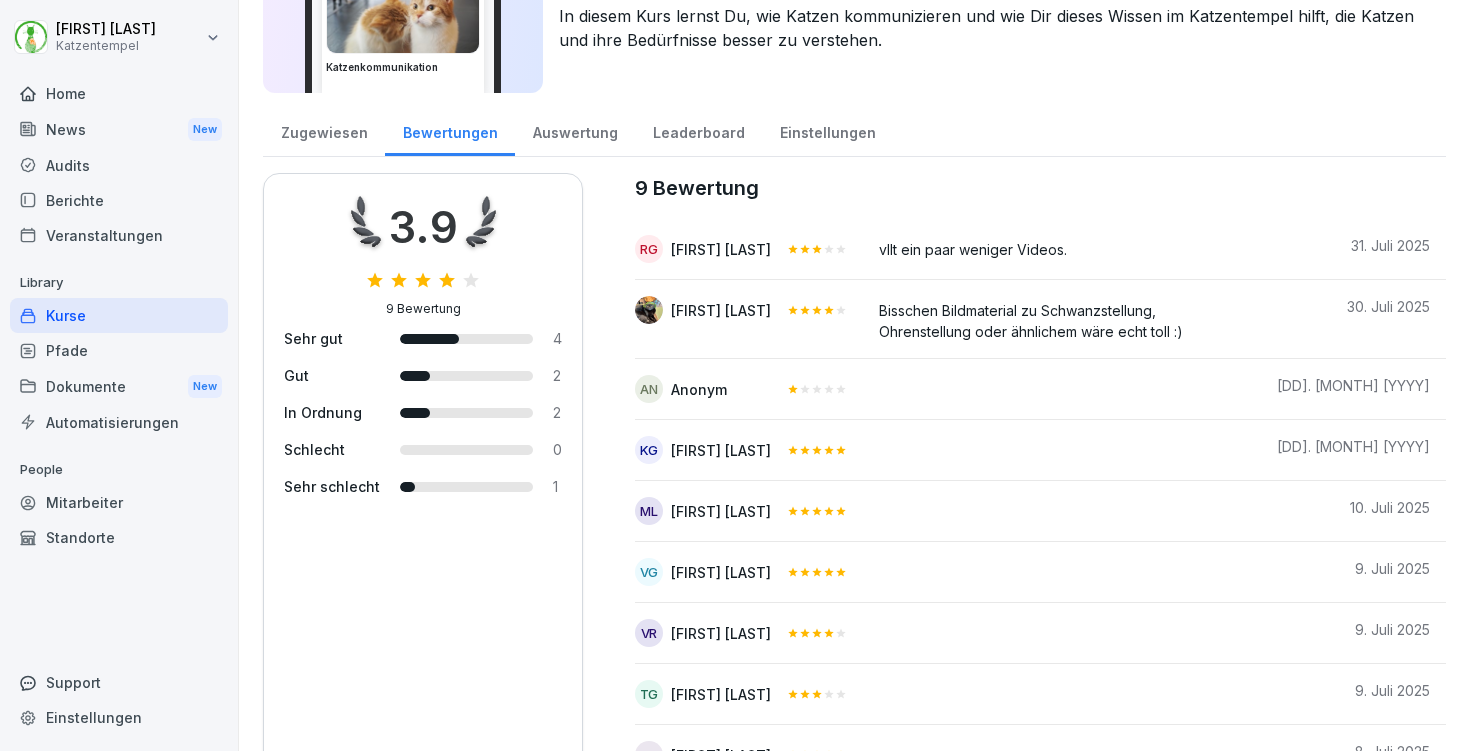 click on "Zugewiesen" at bounding box center [324, 130] 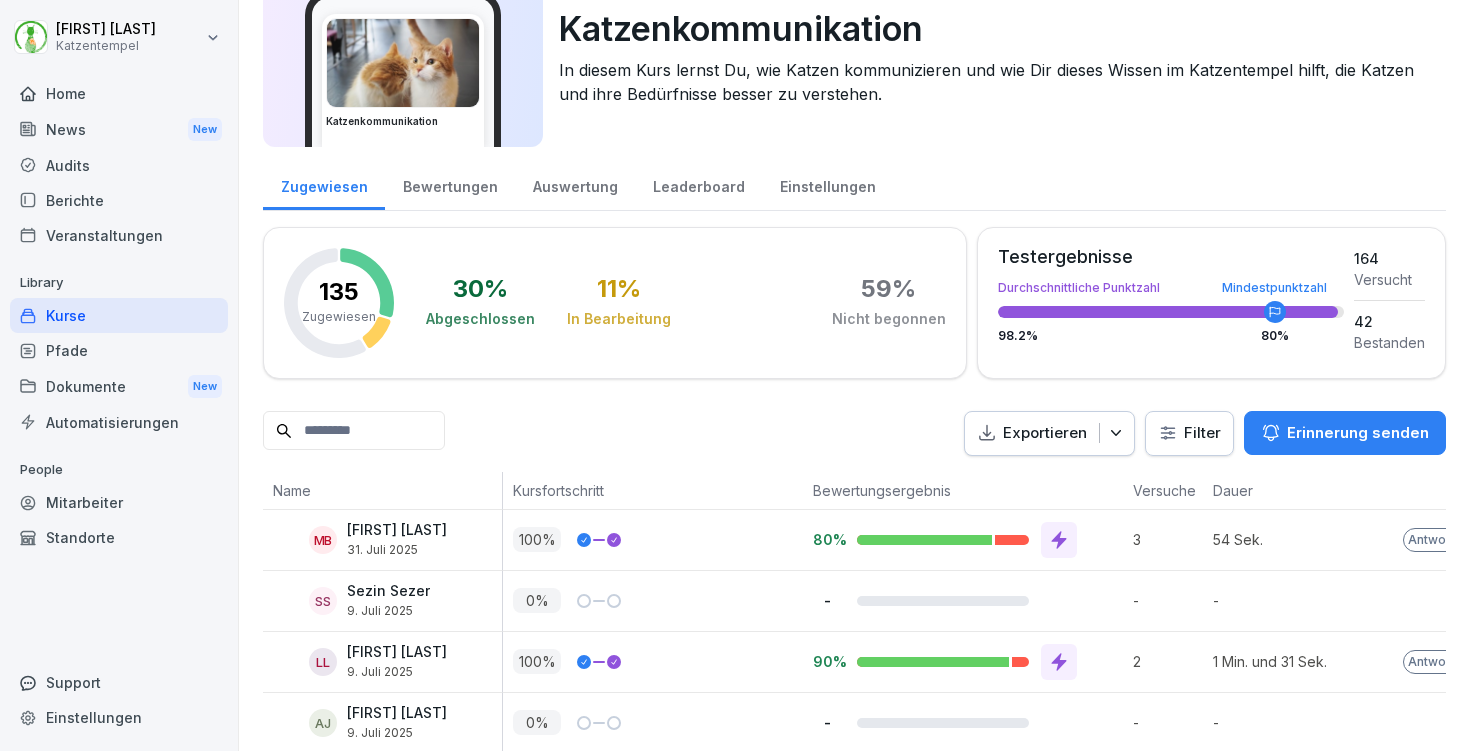 scroll, scrollTop: 0, scrollLeft: 0, axis: both 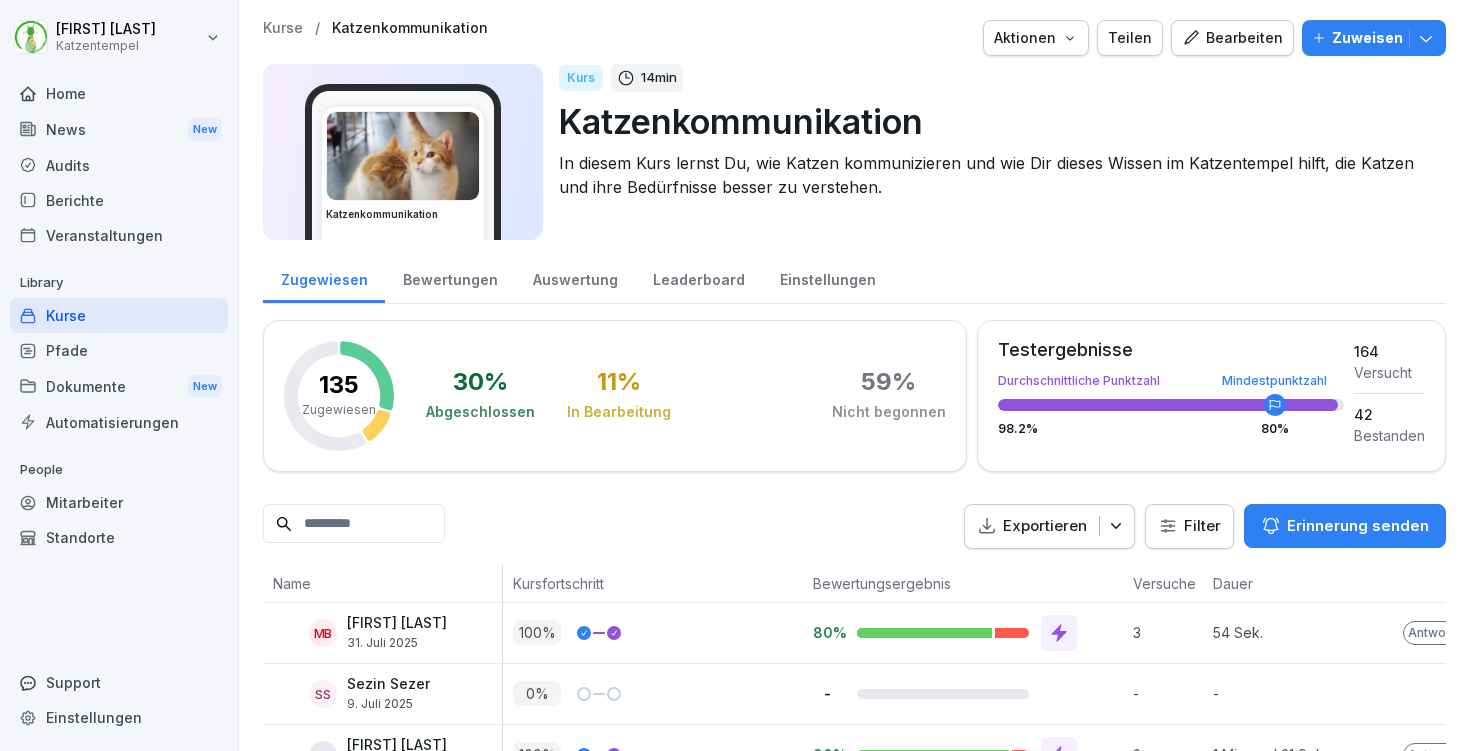 click on "Kurse" at bounding box center (283, 28) 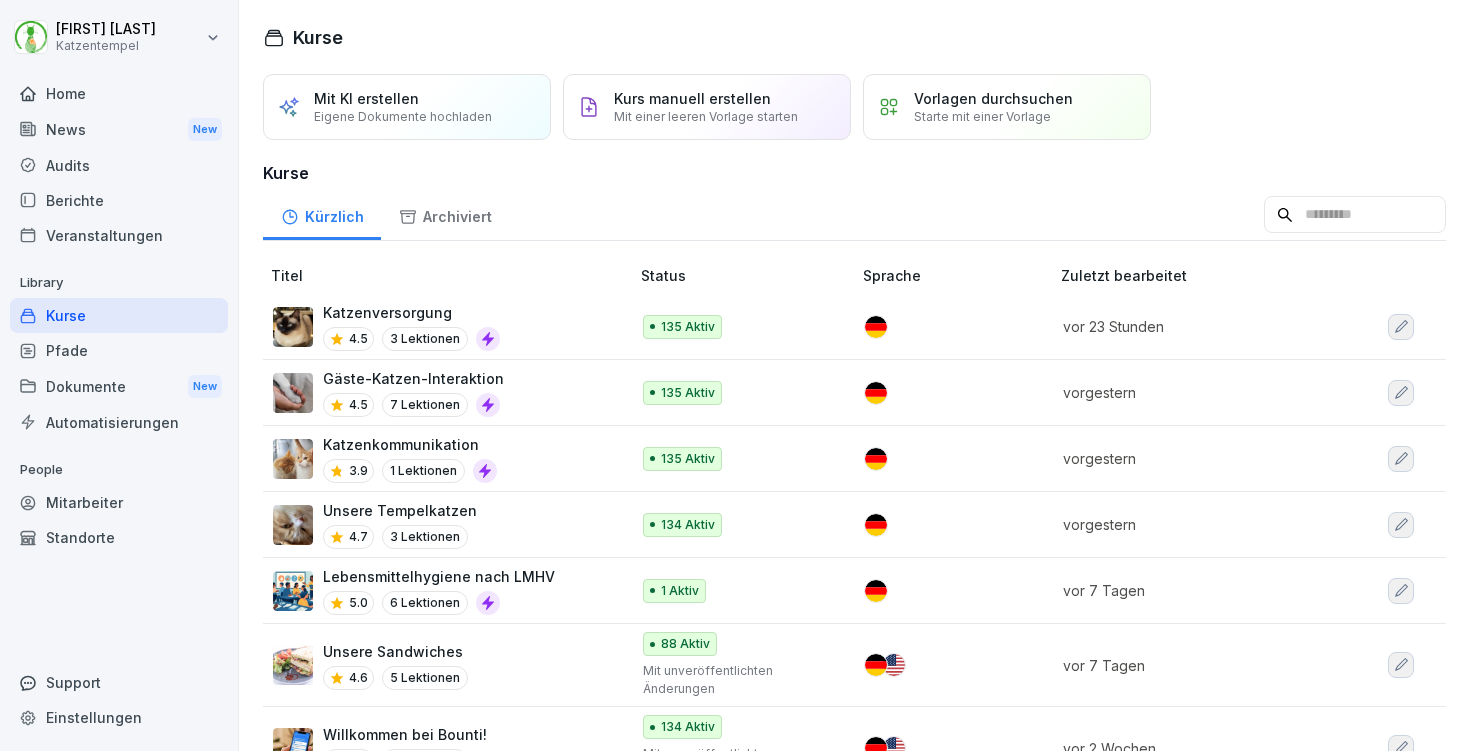 click on "Home" at bounding box center [119, 93] 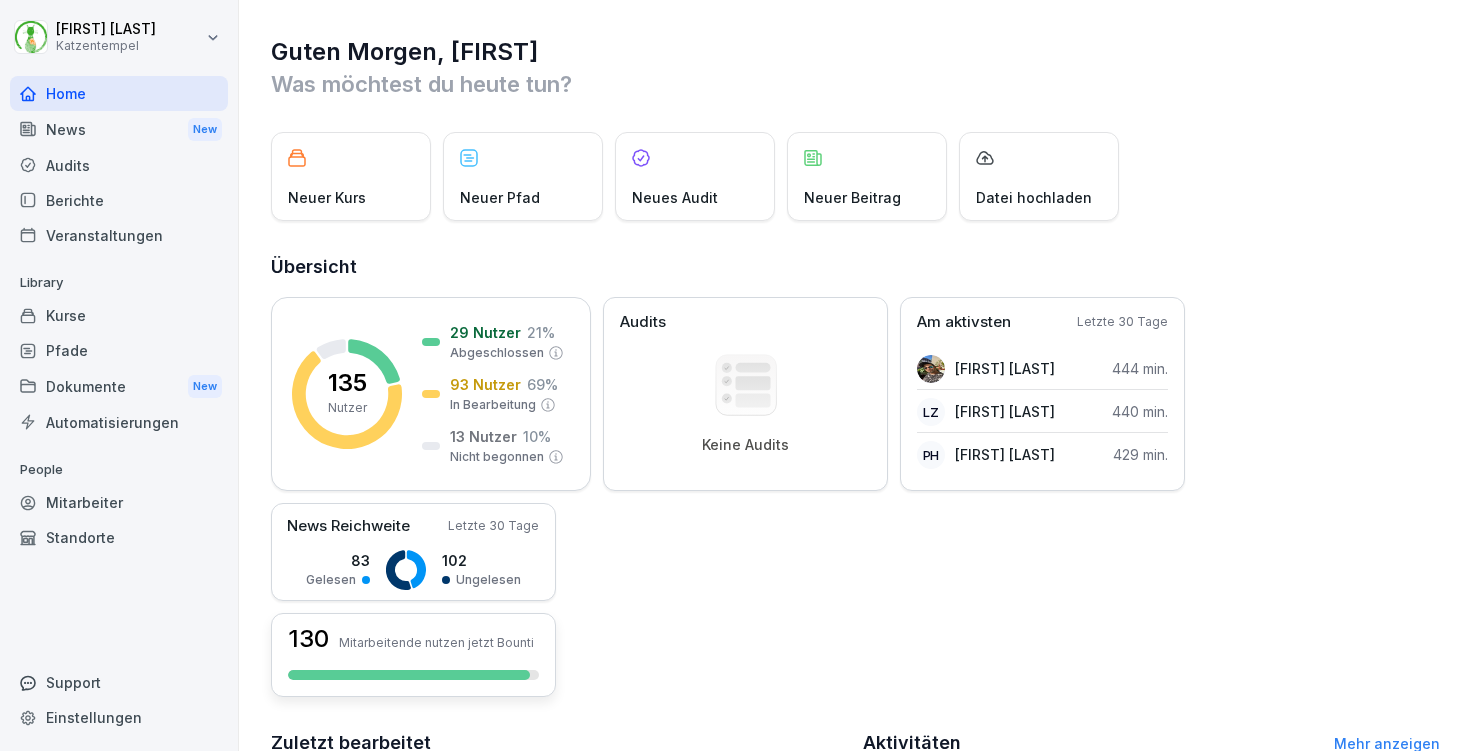 click at bounding box center [413, 675] 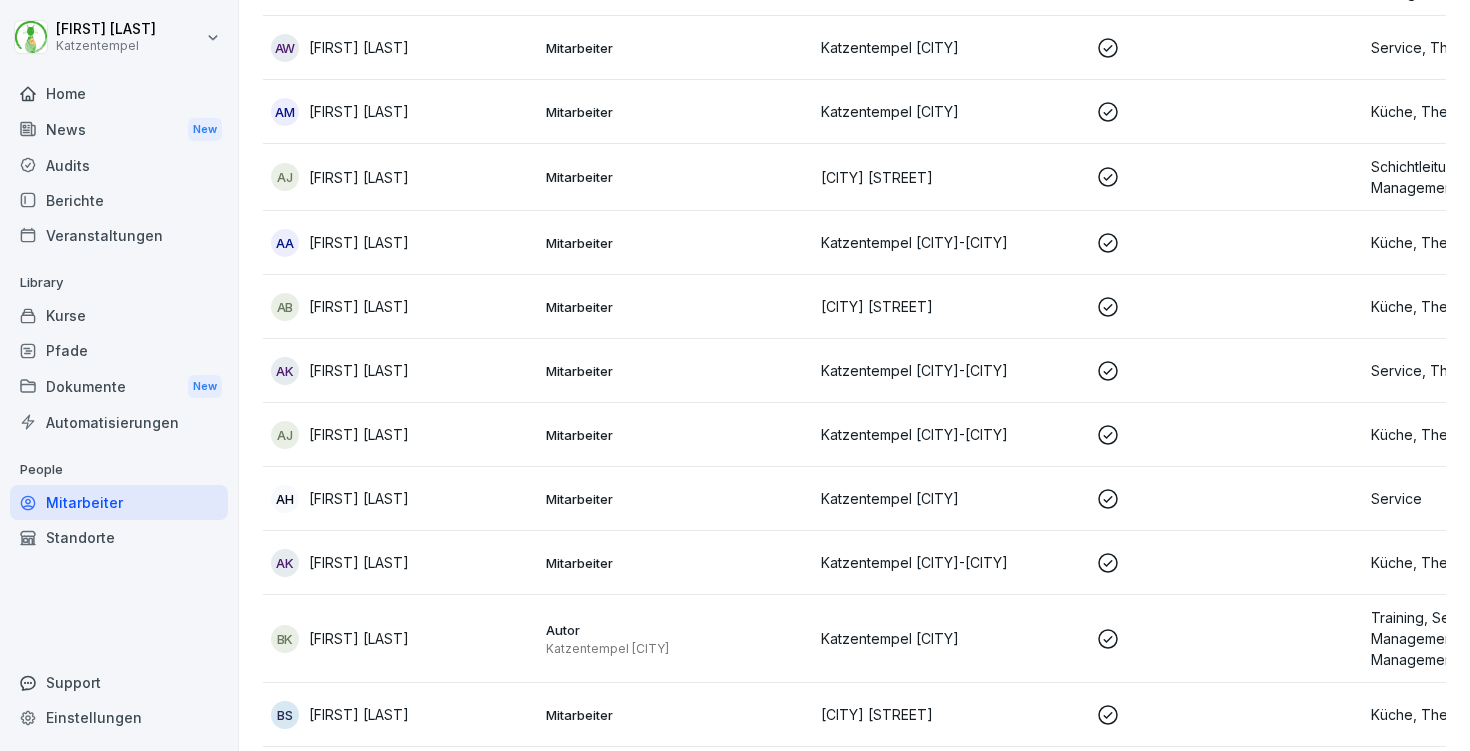 scroll, scrollTop: 0, scrollLeft: 0, axis: both 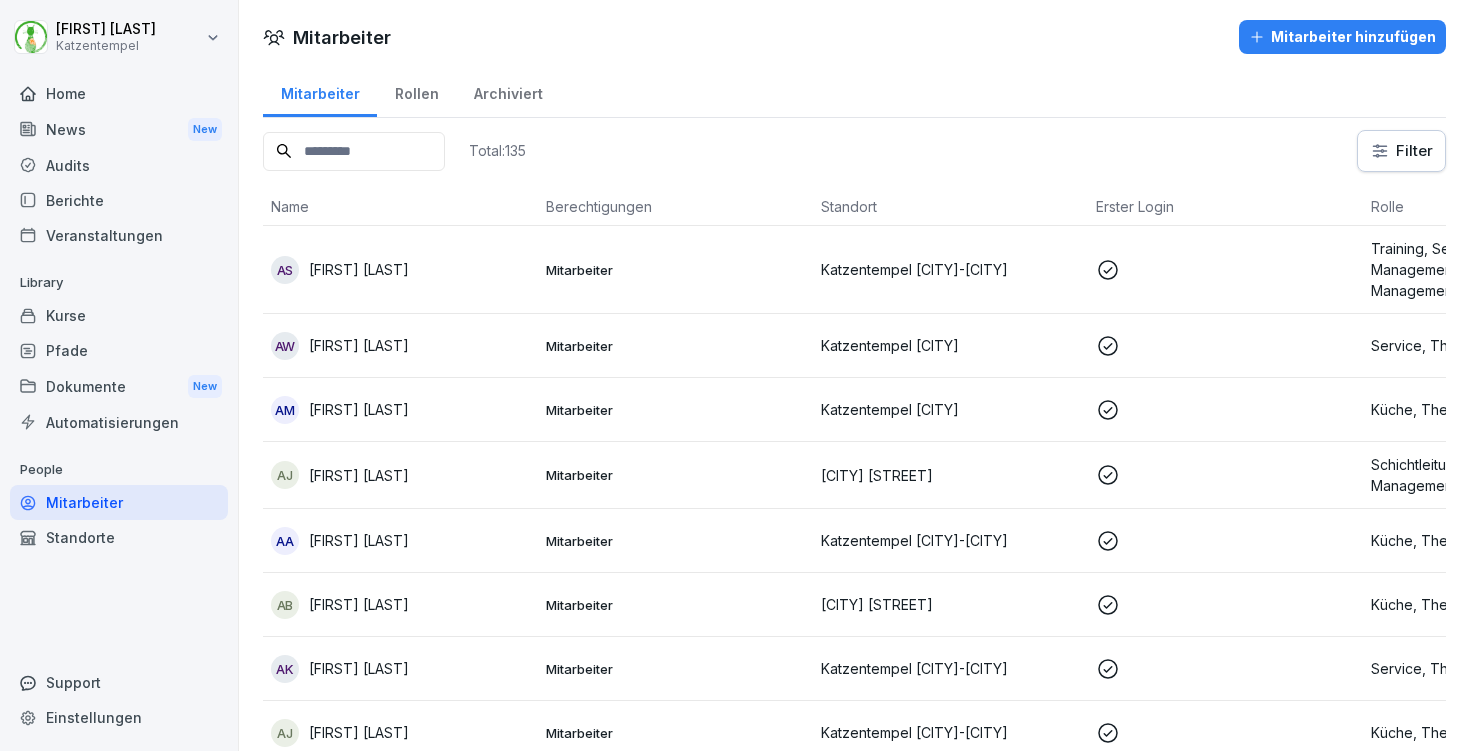 click on "Home" at bounding box center (119, 93) 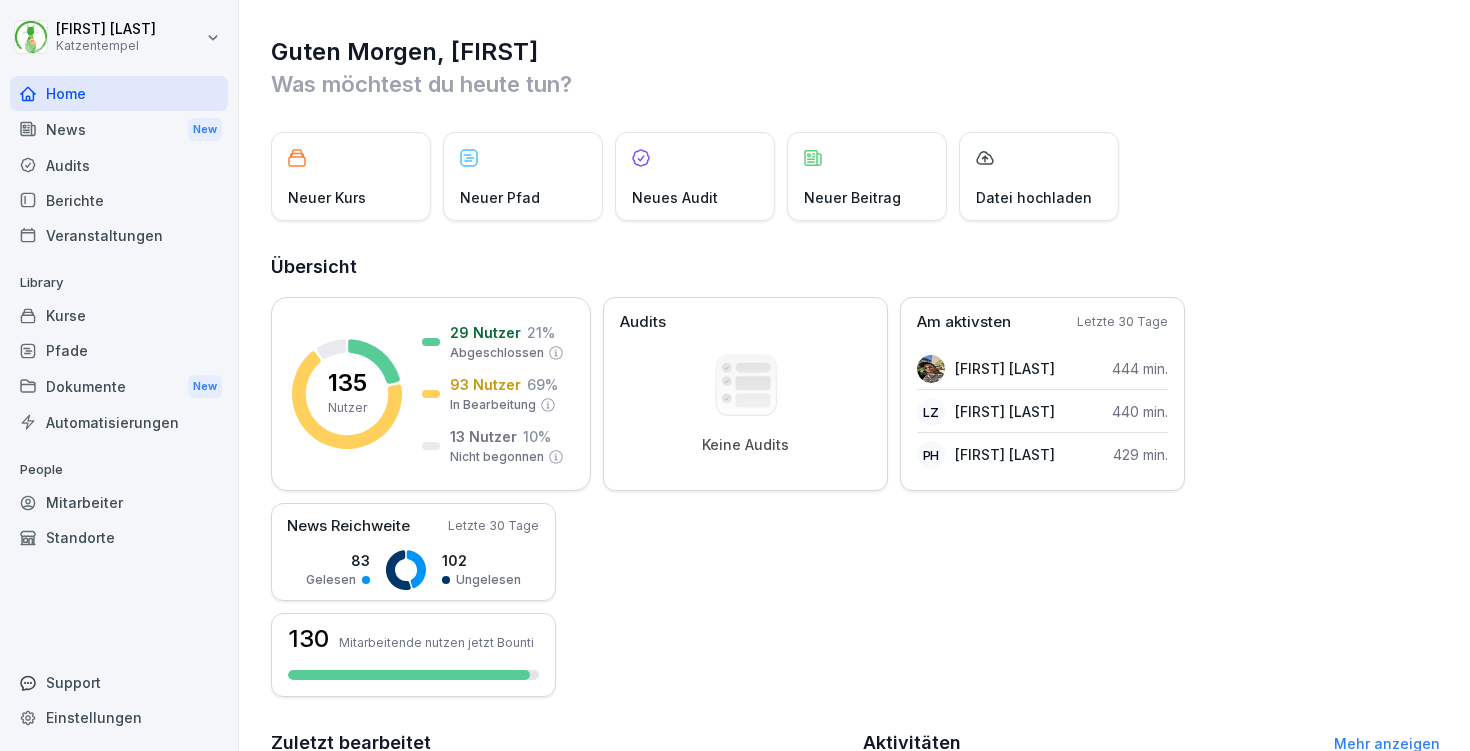 click on "Standorte" at bounding box center (119, 537) 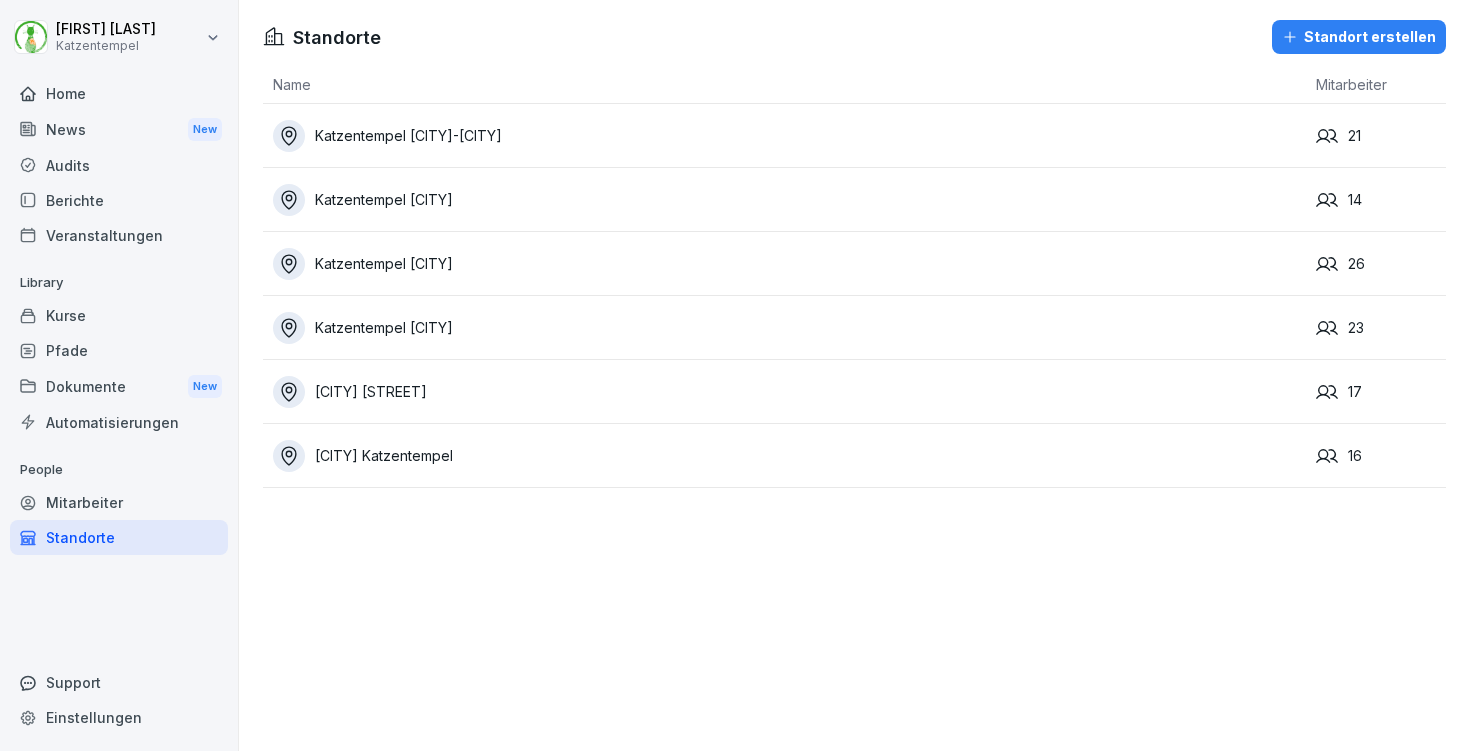 click on "Mitarbeiter" at bounding box center [119, 502] 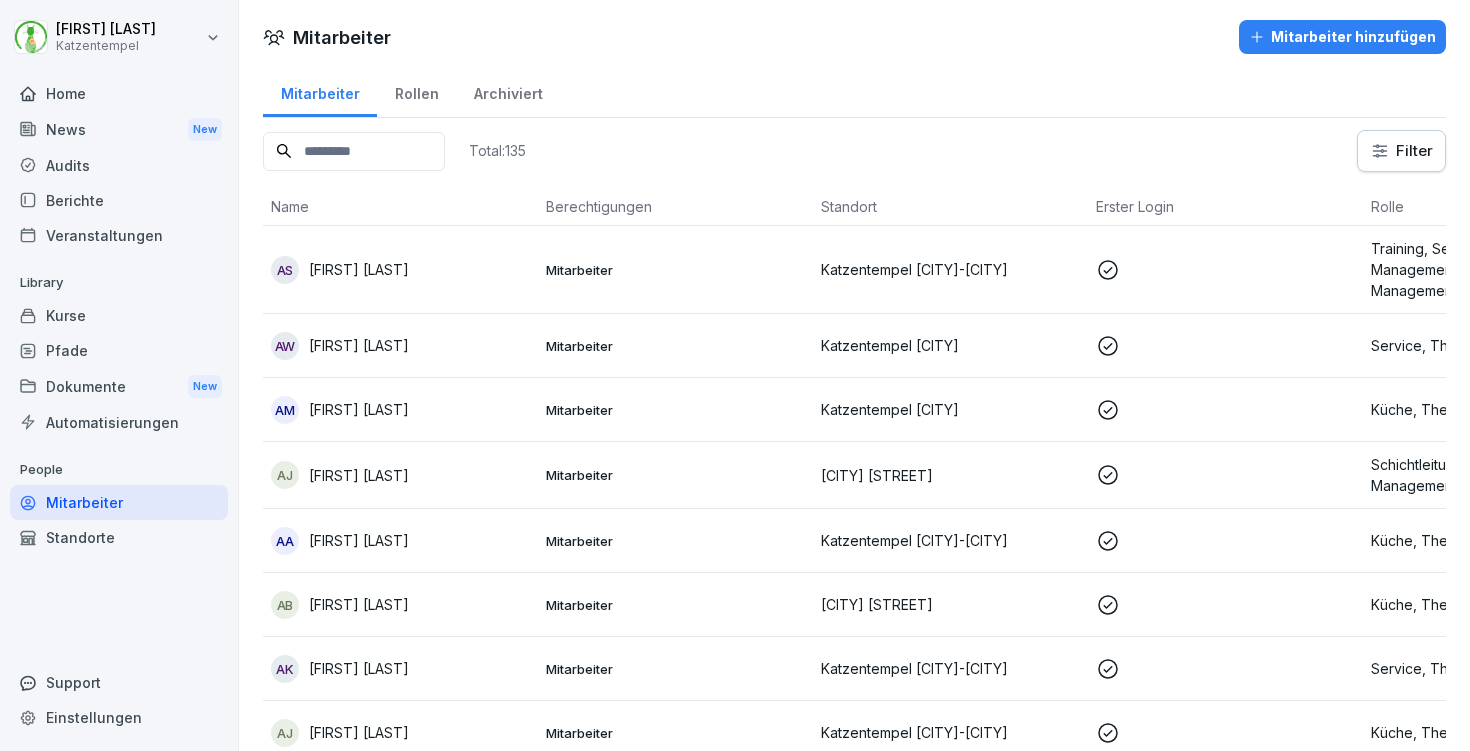 click at bounding box center (354, 151) 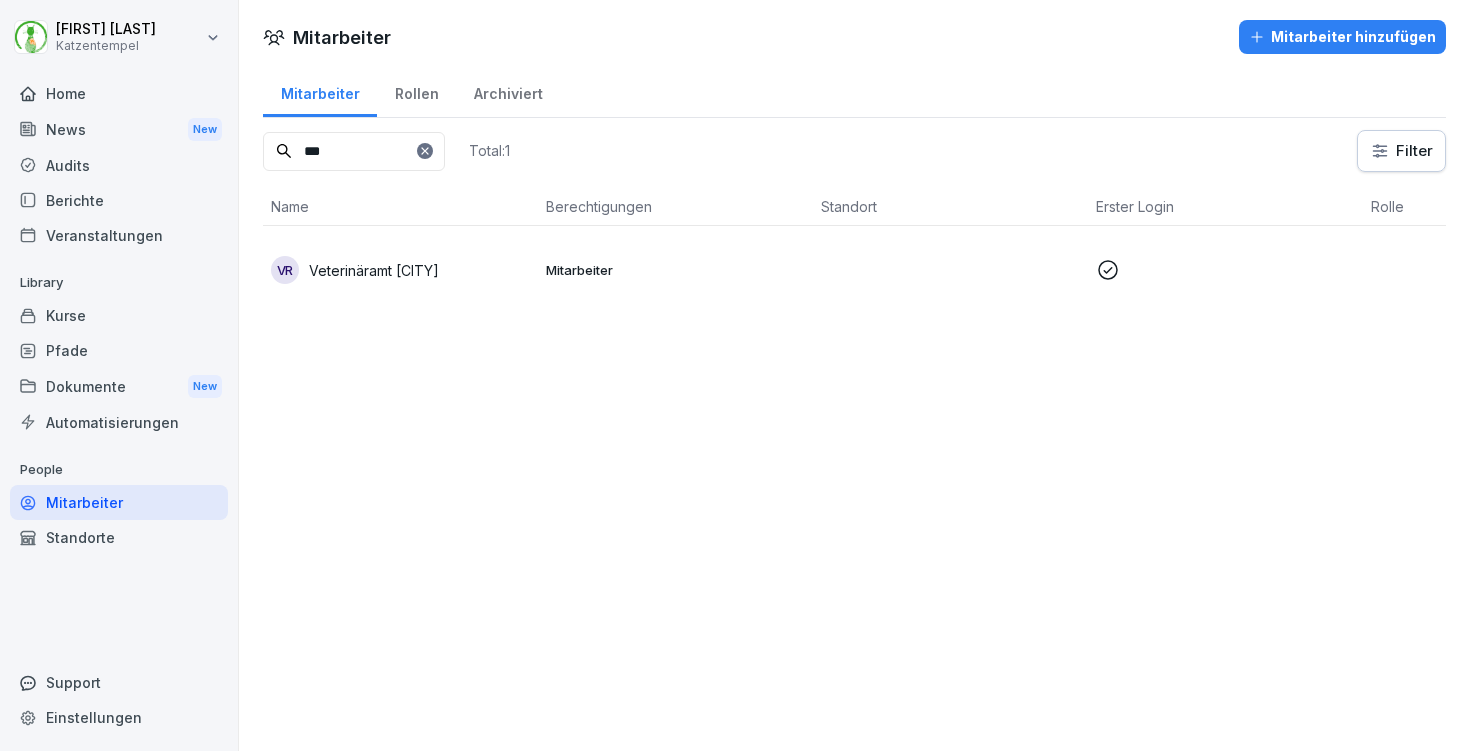 type on "***" 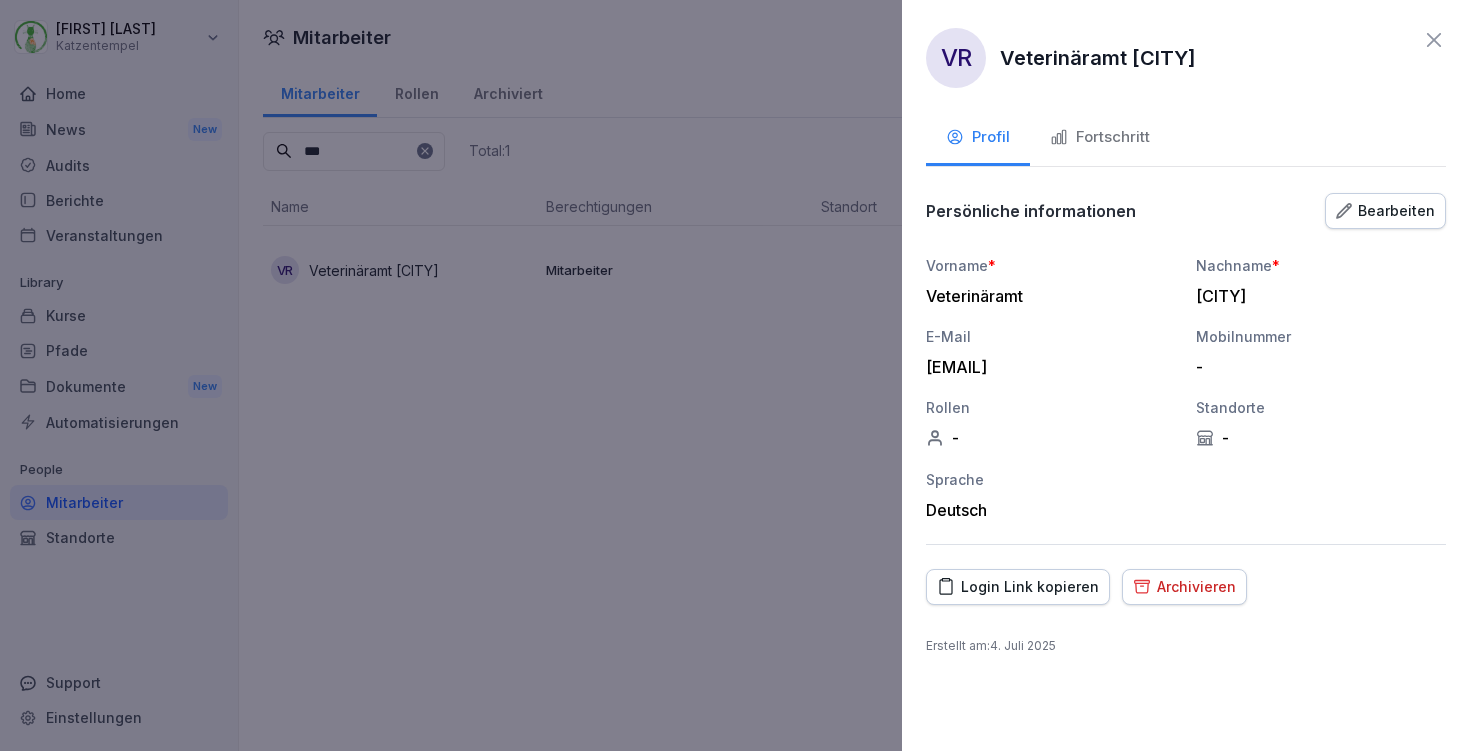 click on "Fortschritt" at bounding box center [1100, 137] 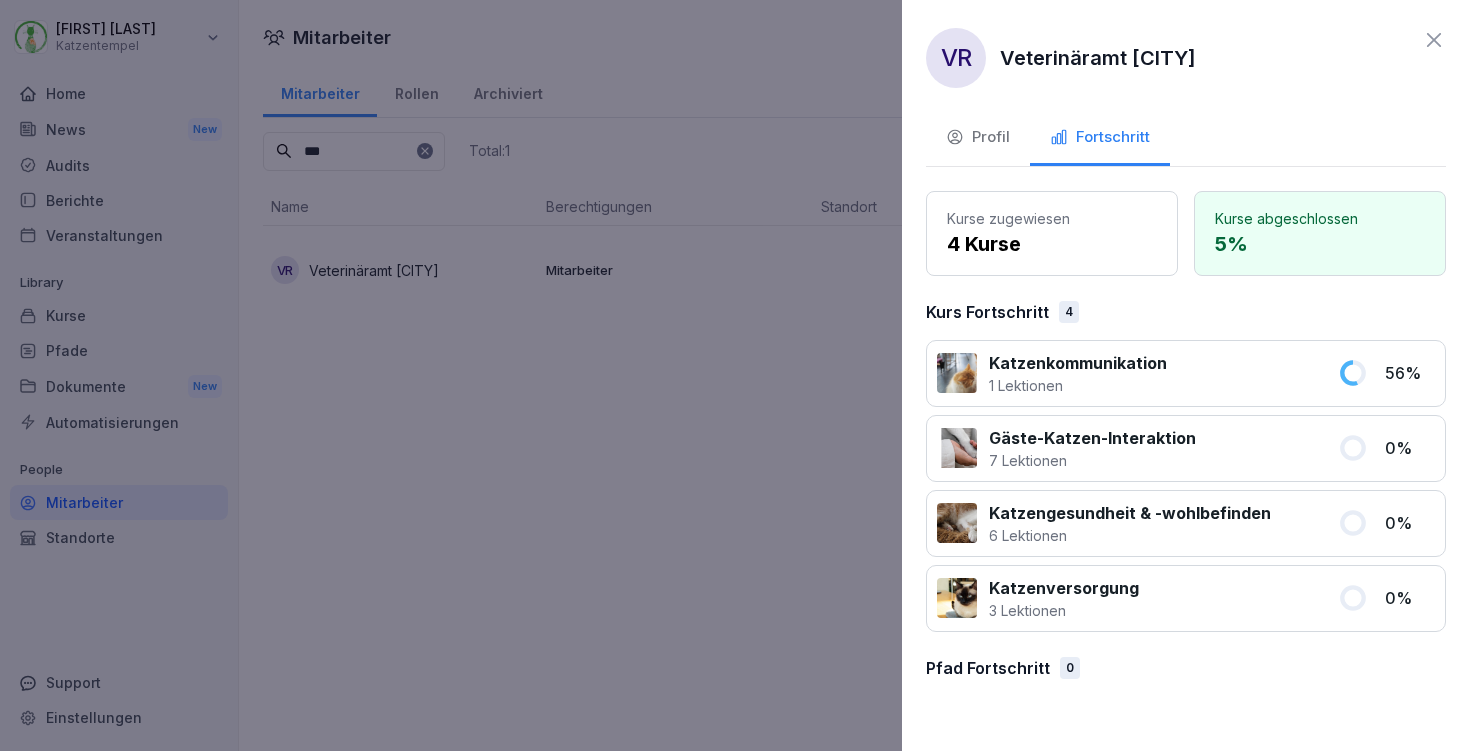 click on "Katzenkommunikation 1 Lektionen 56 %" at bounding box center (1186, 373) 